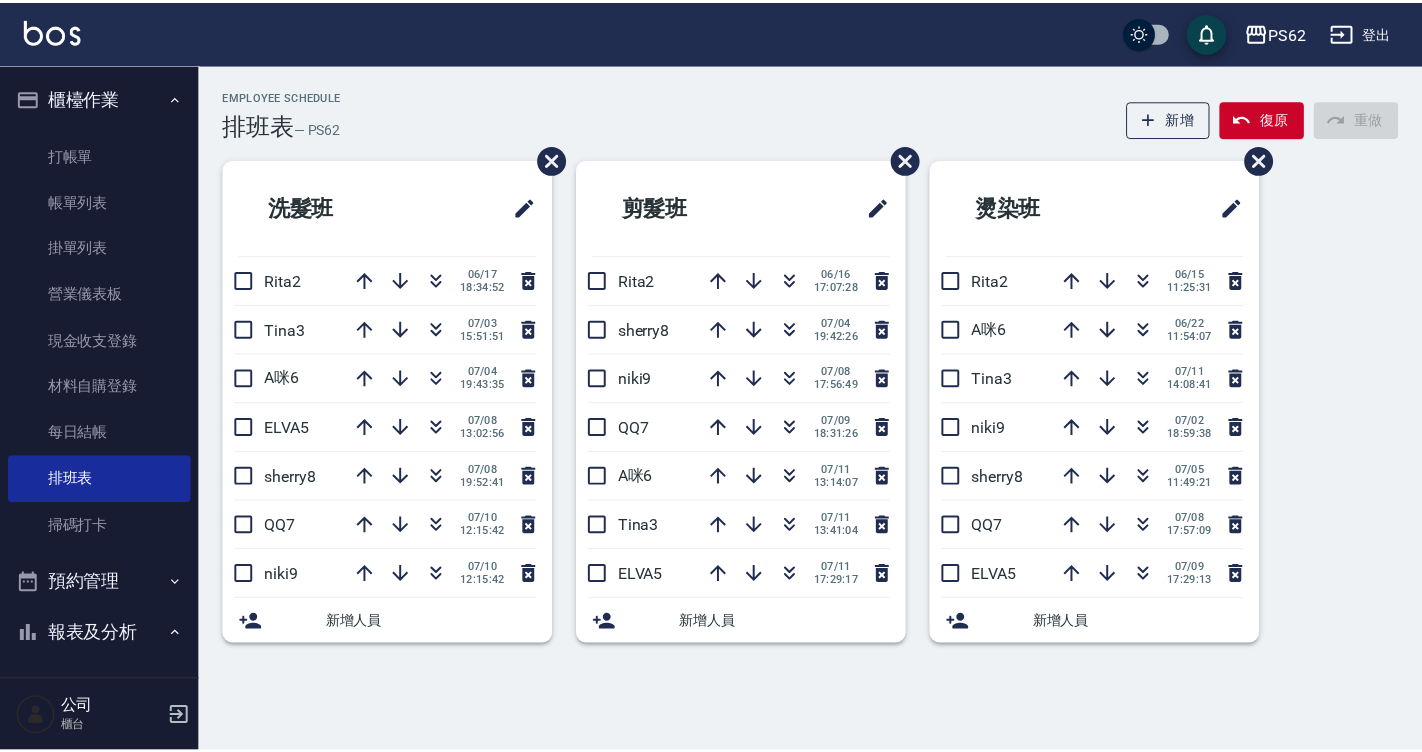 scroll, scrollTop: 0, scrollLeft: 0, axis: both 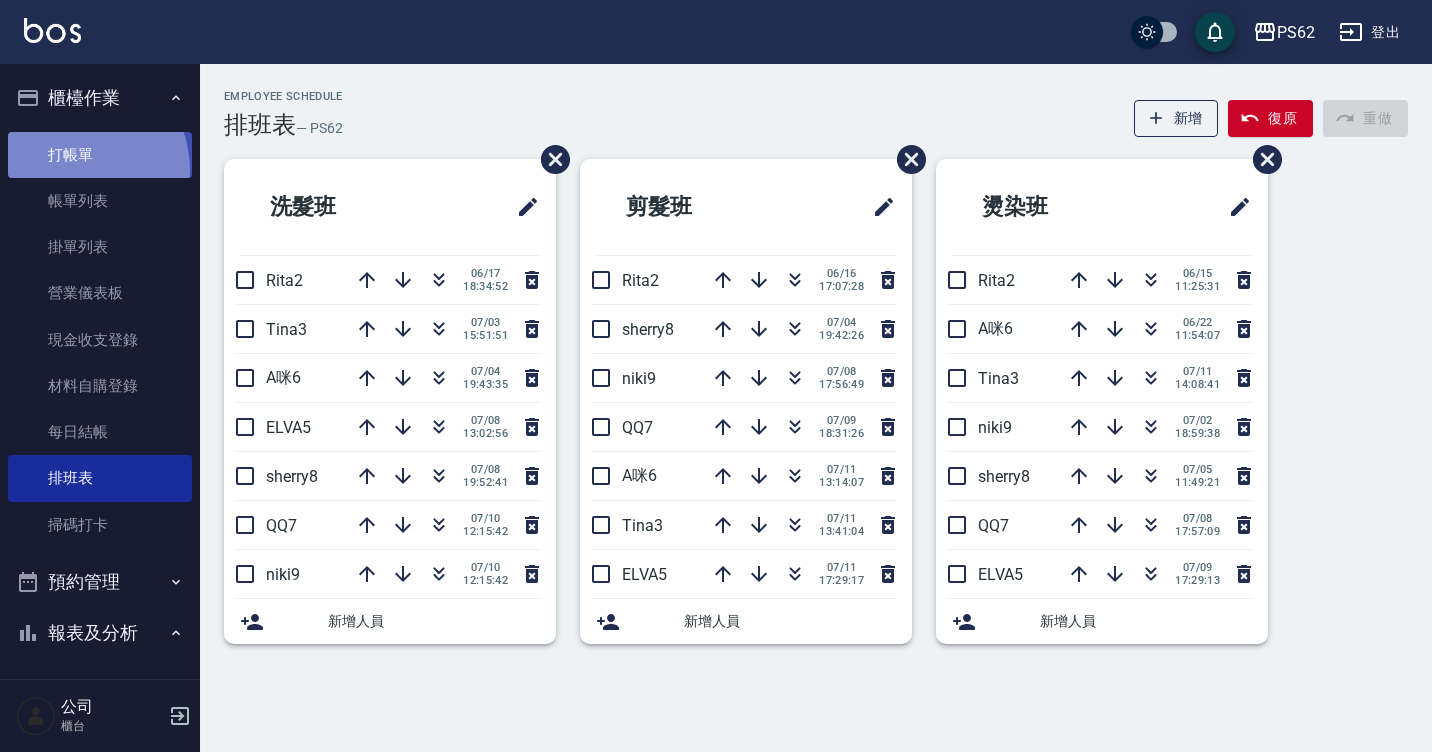 click on "打帳單" at bounding box center [100, 155] 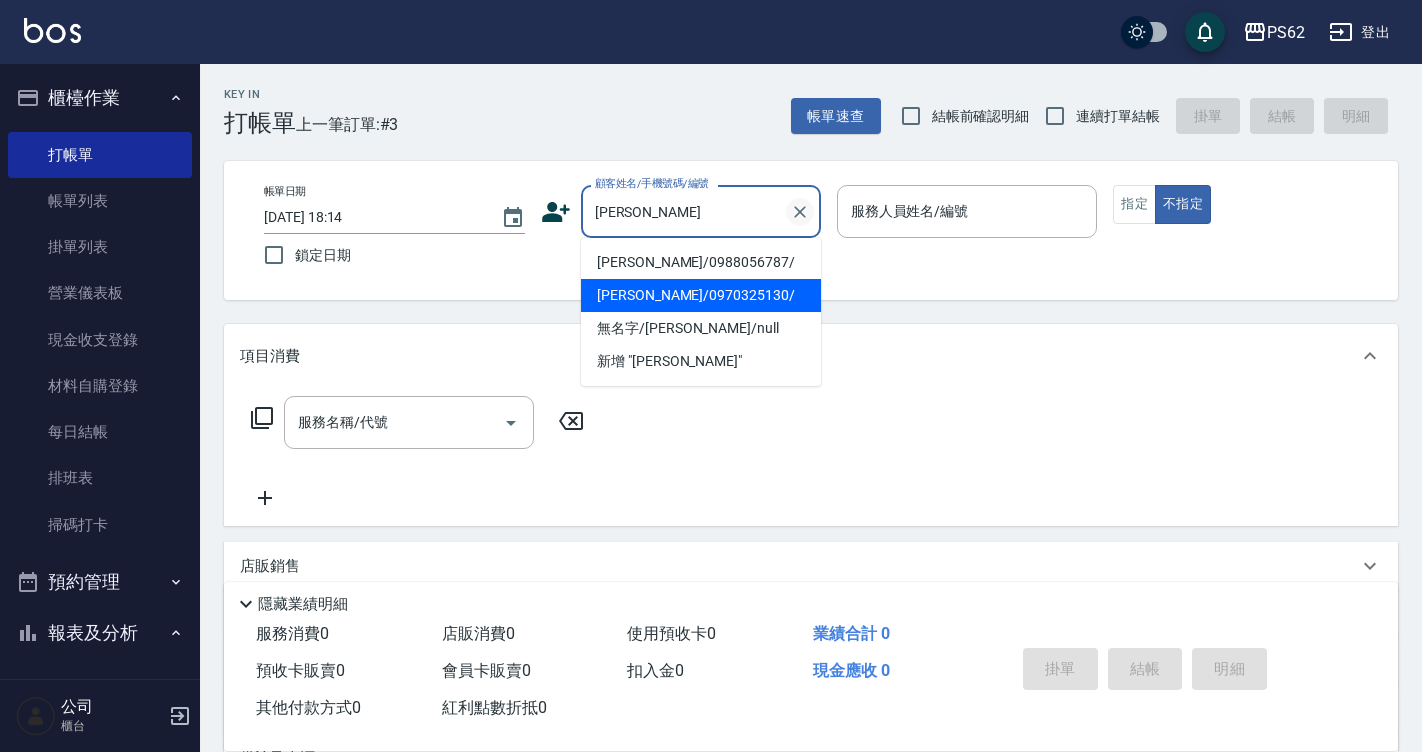 type on "陳翰聰/0970325130/" 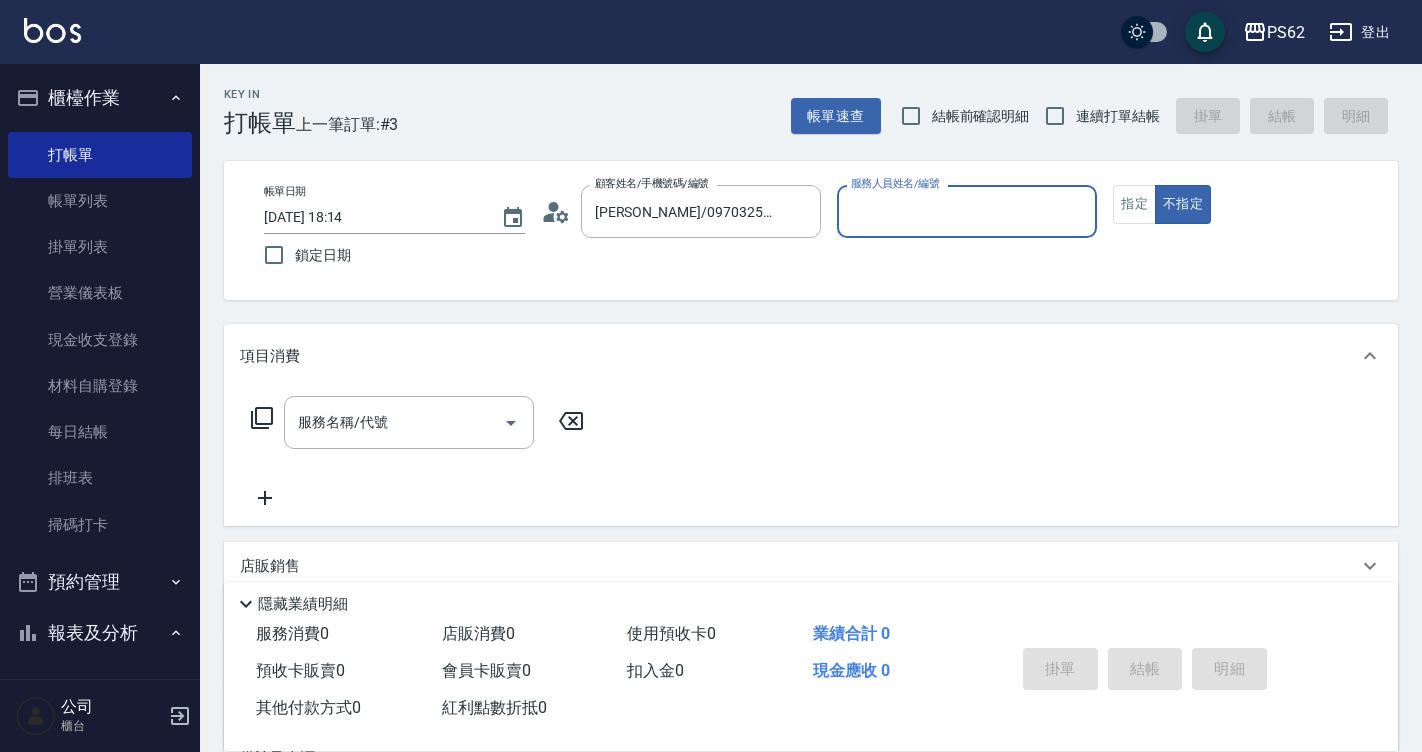 type on "Rita-2" 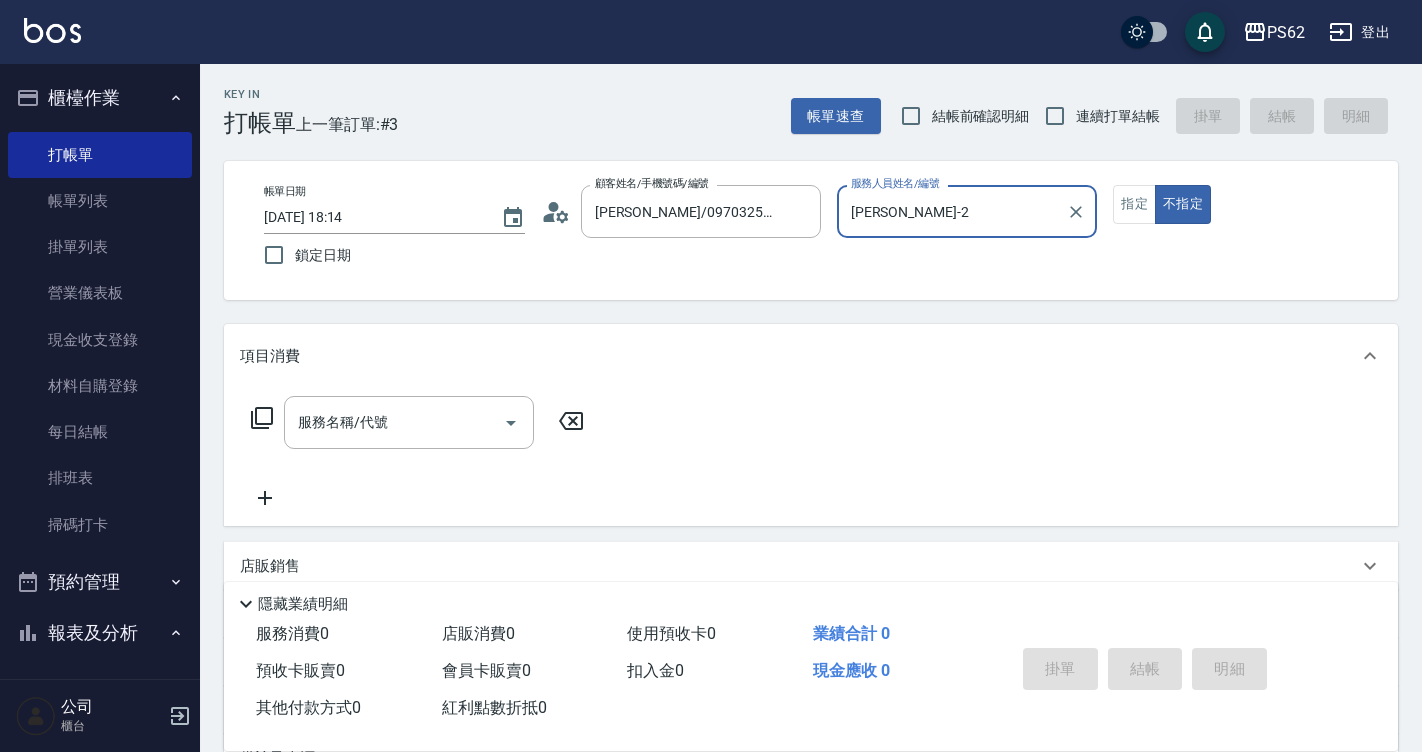 click on "不指定" at bounding box center (1183, 204) 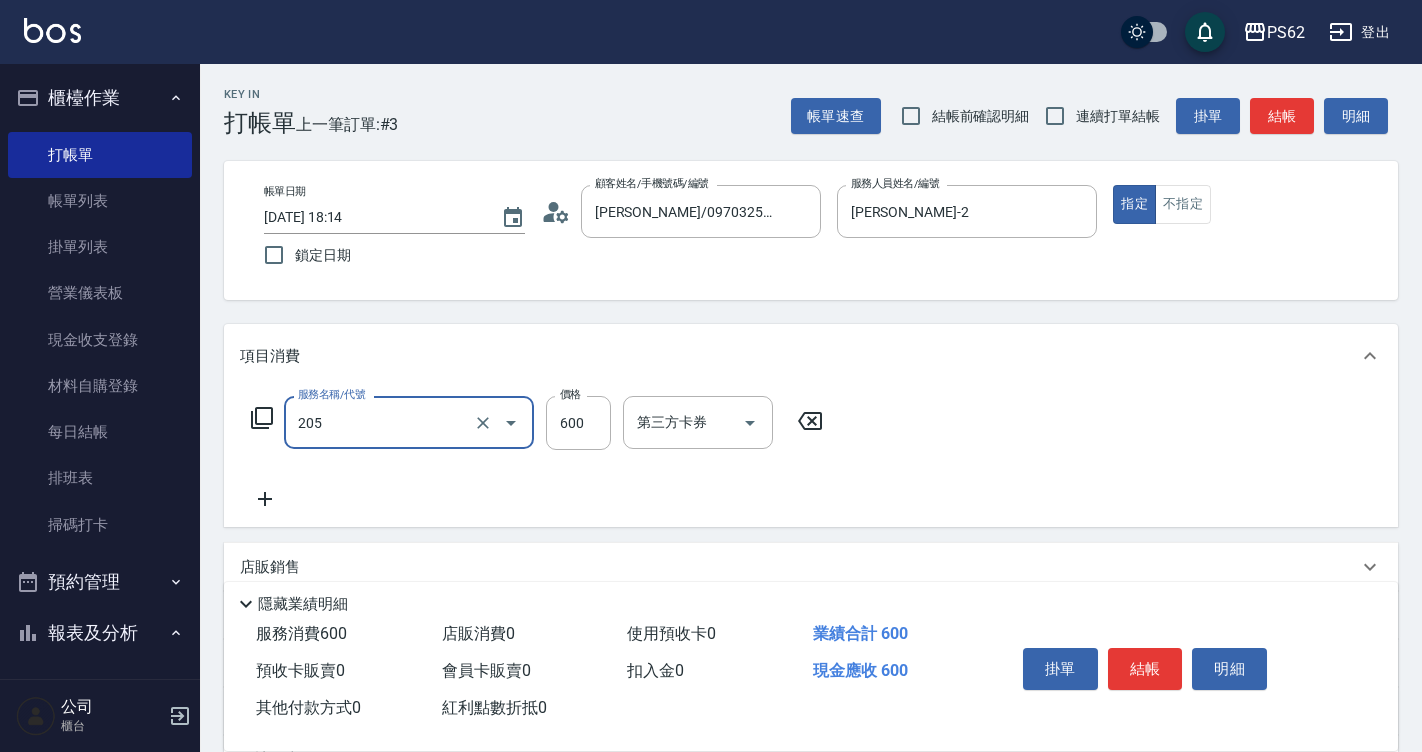 type on "A級洗剪400(205)" 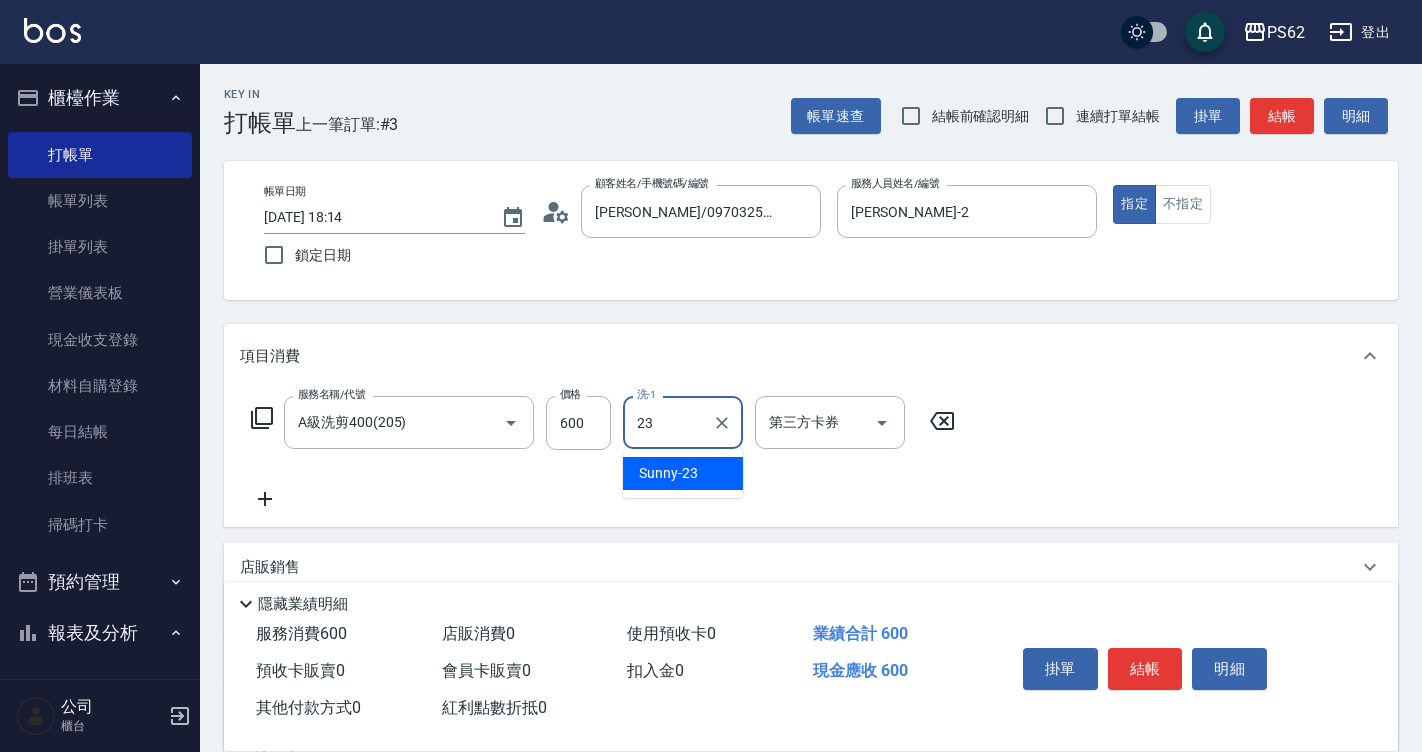 type on "Sunny-23" 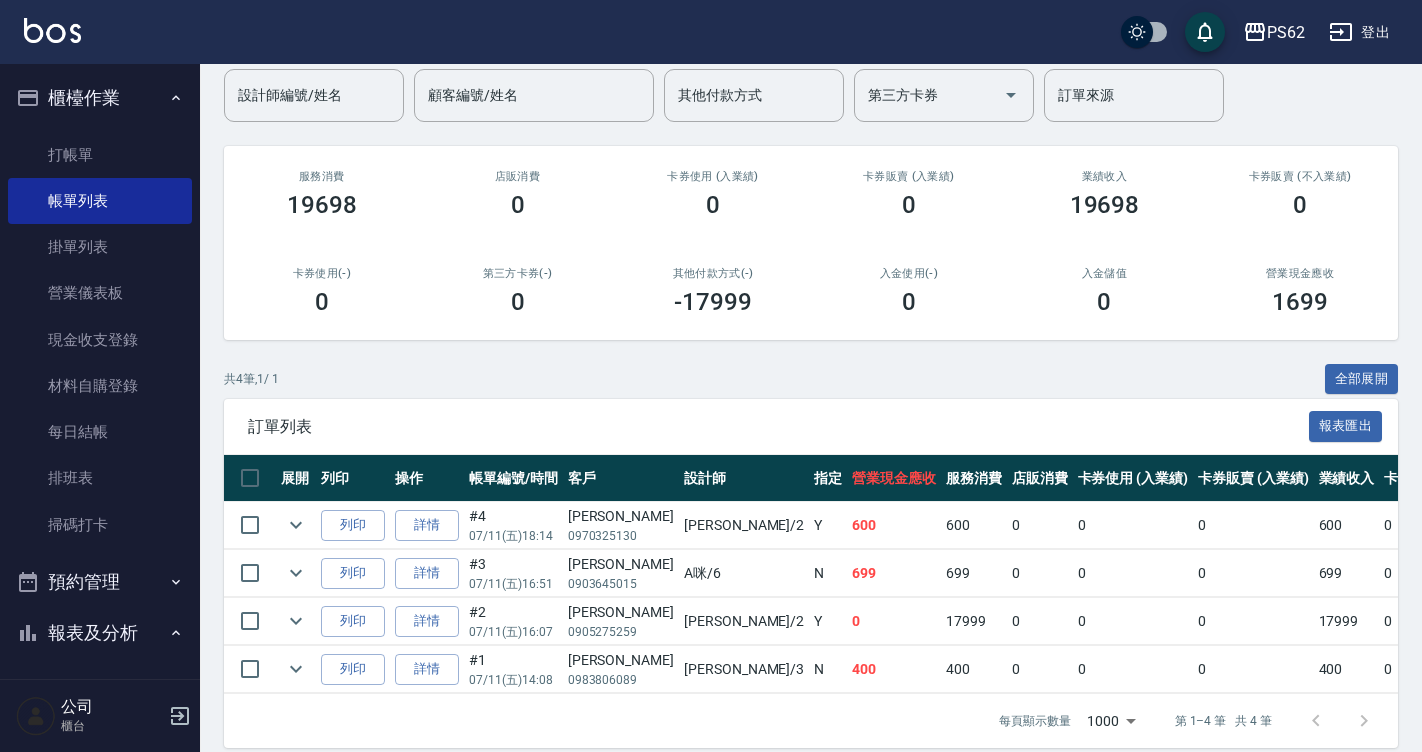 scroll, scrollTop: 198, scrollLeft: 0, axis: vertical 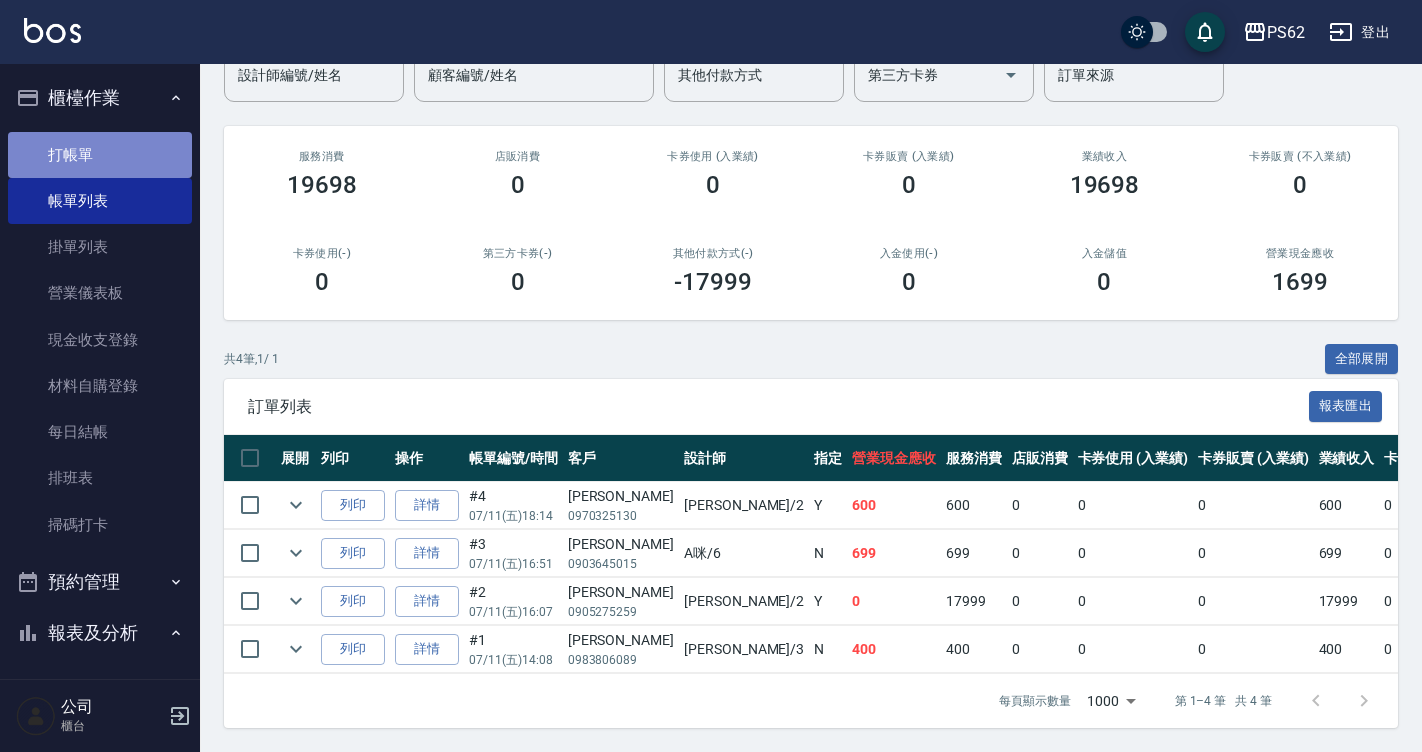 click on "打帳單" at bounding box center [100, 155] 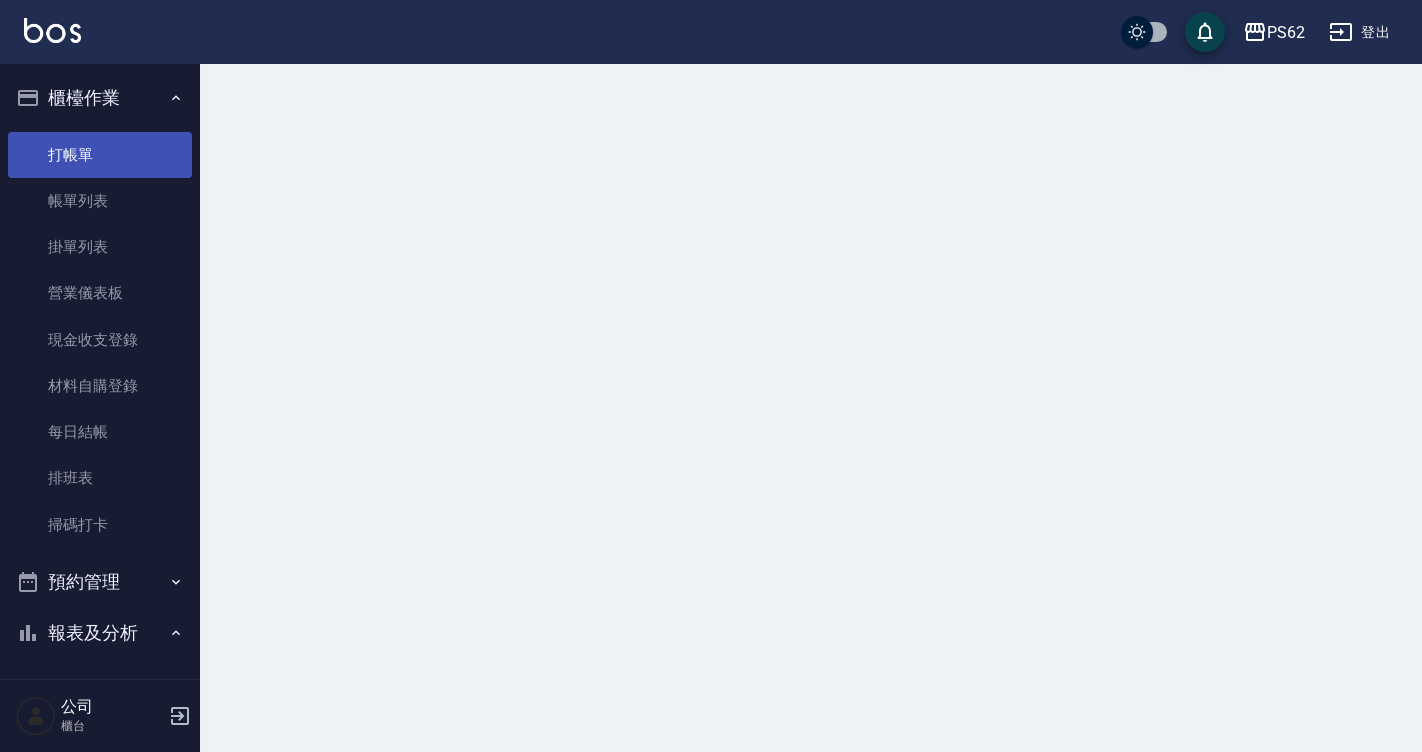 scroll, scrollTop: 0, scrollLeft: 0, axis: both 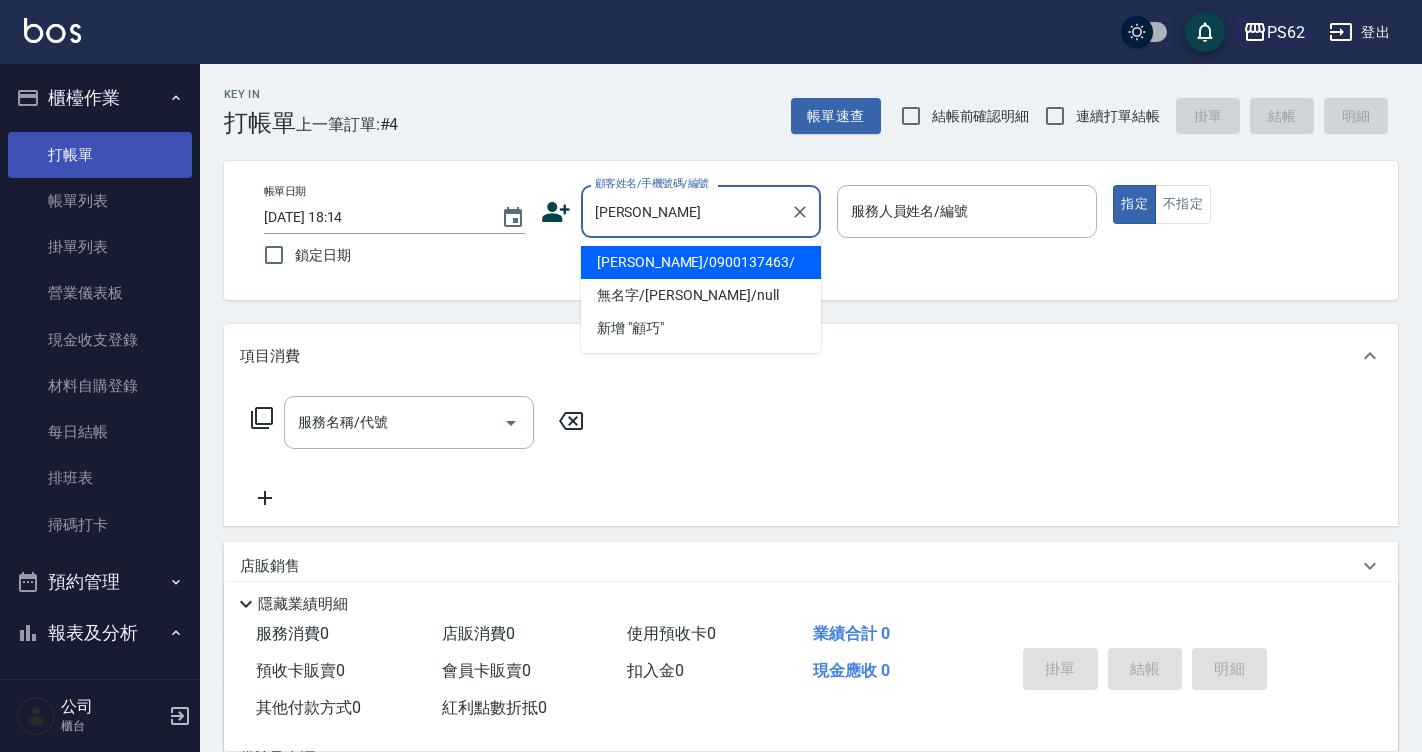 type on "顧巧翎/0900137463/" 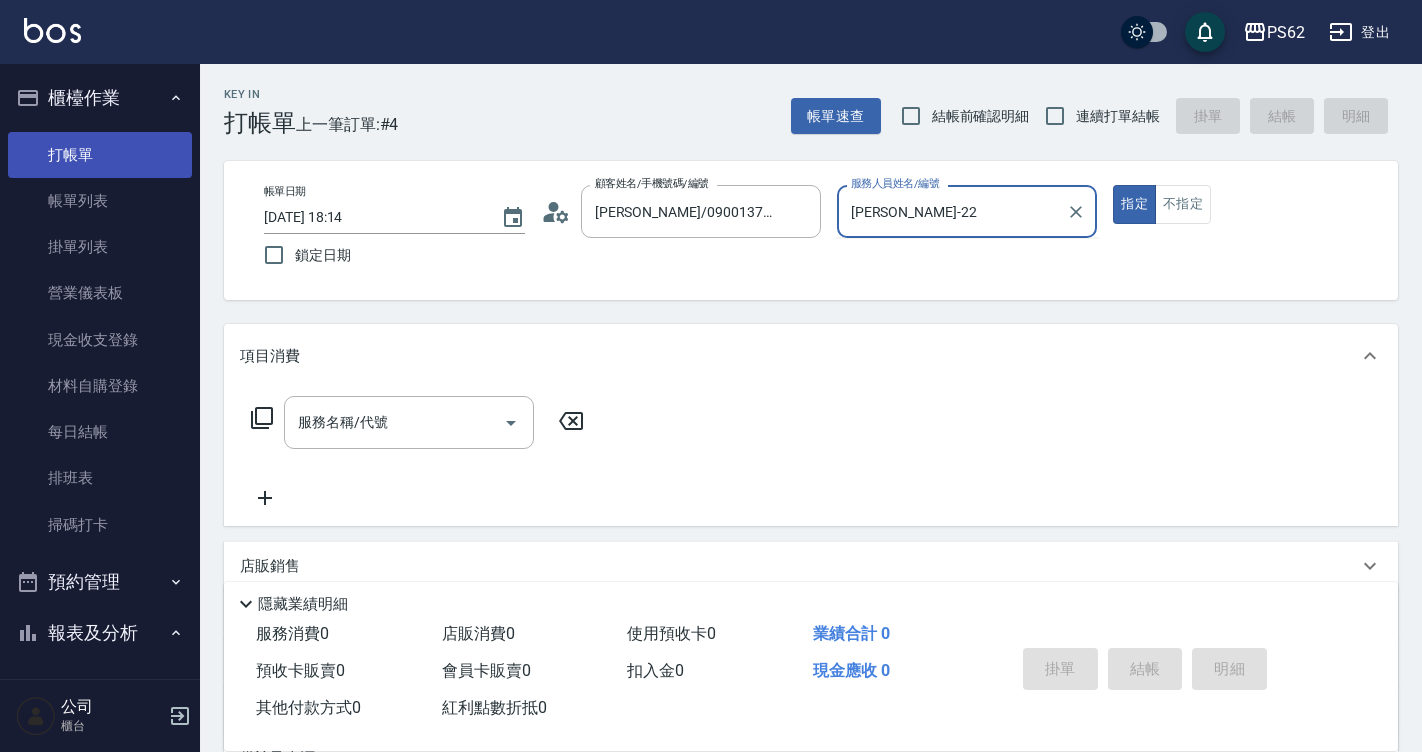 click on "指定" at bounding box center [1134, 204] 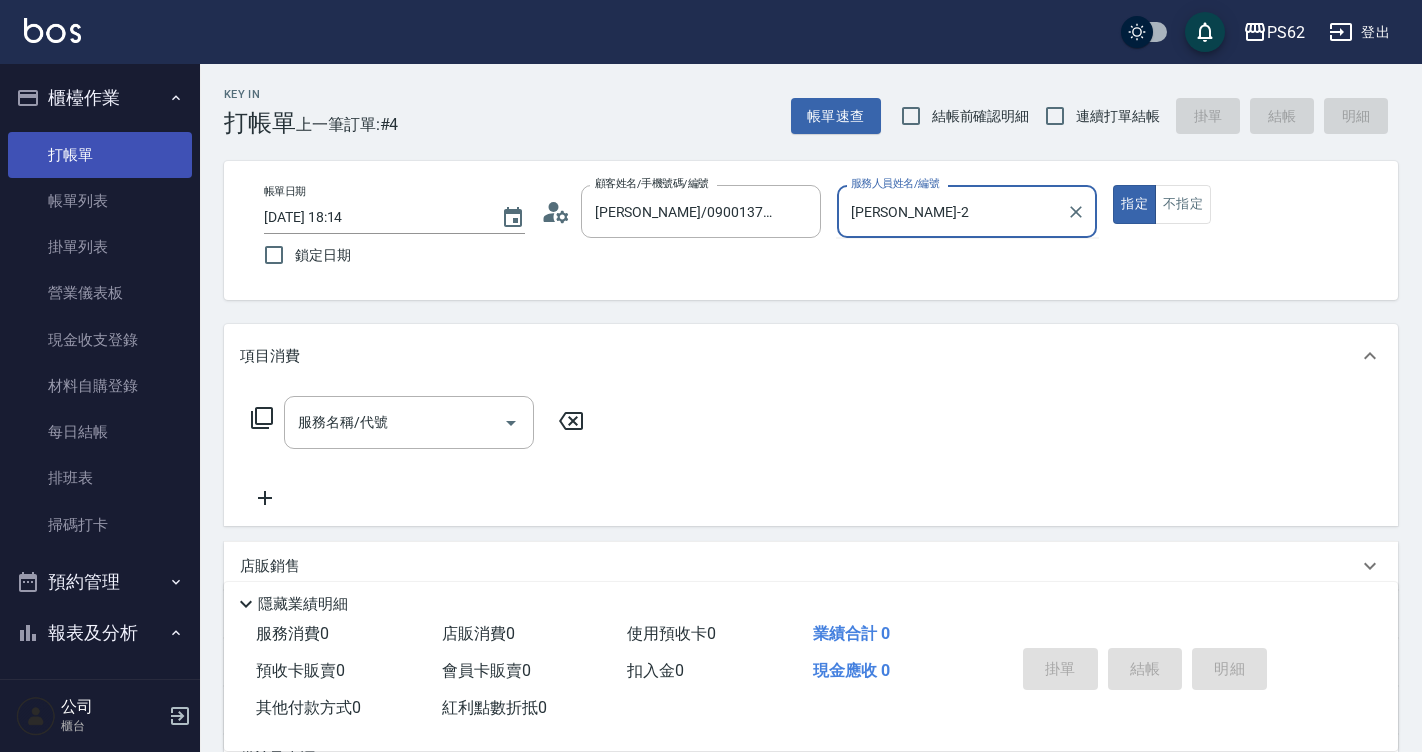type on "true" 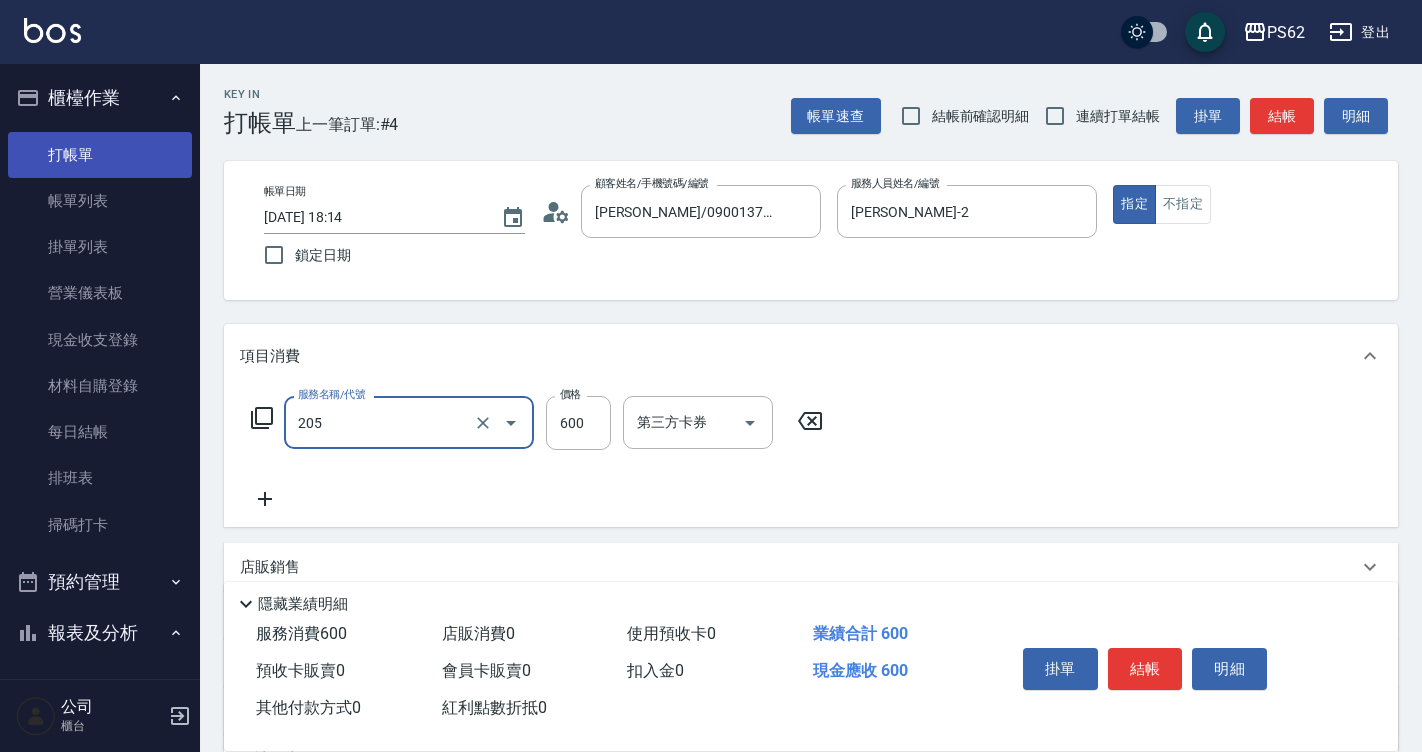 type on "A級洗剪400(205)" 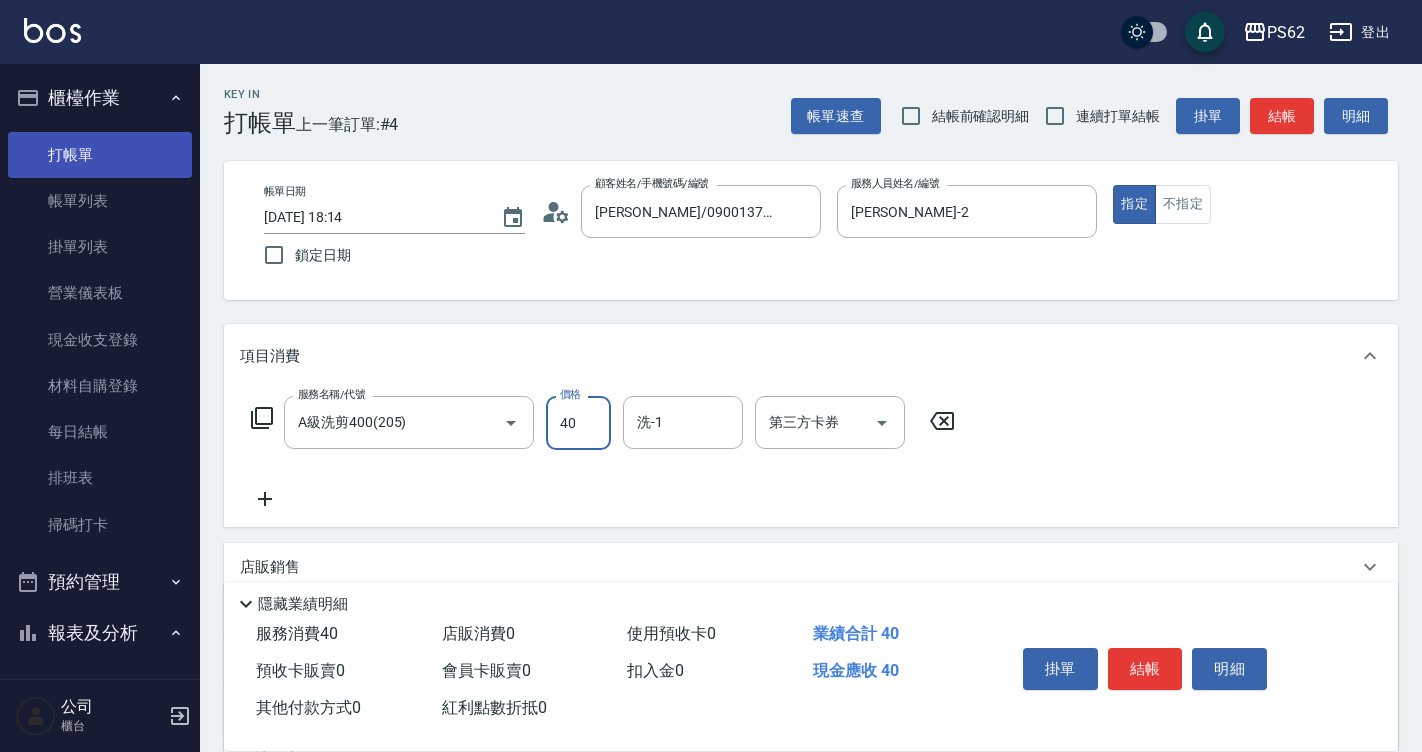 type on "400" 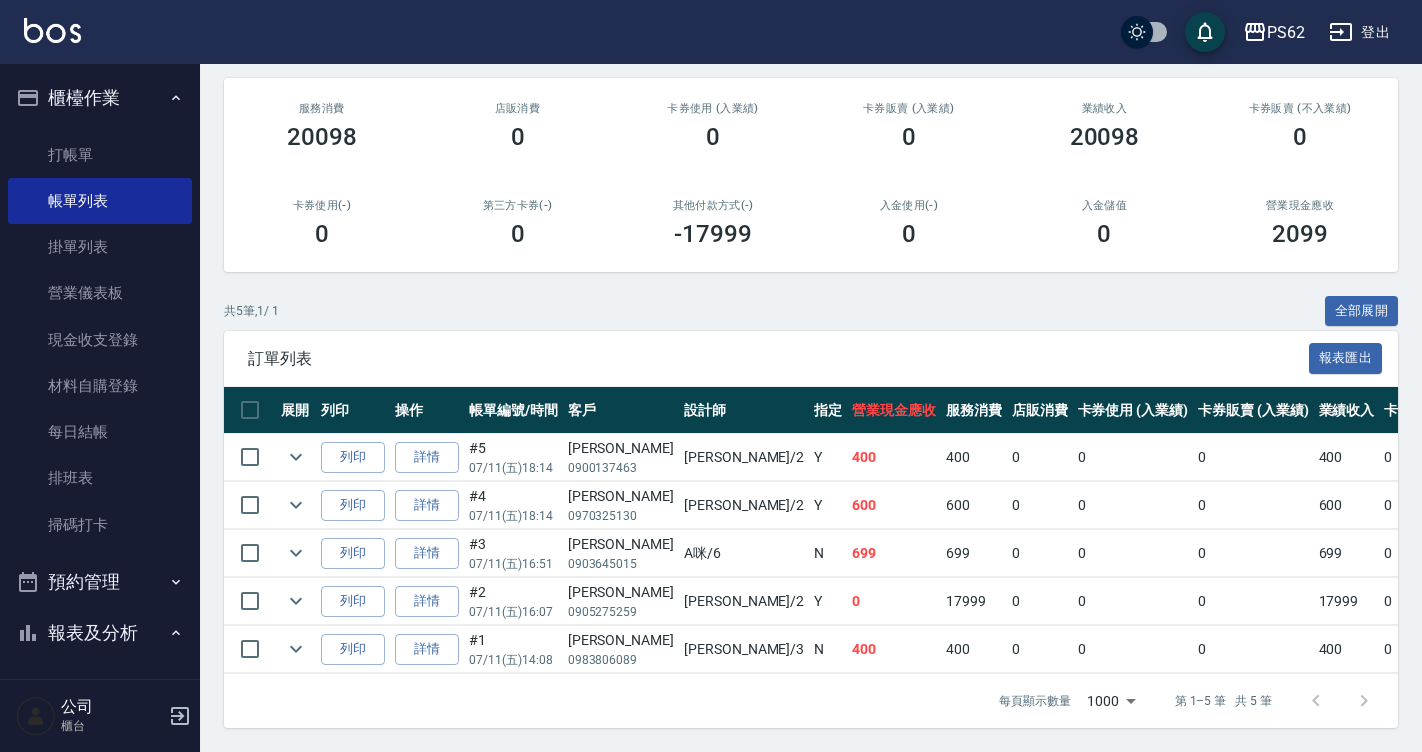 scroll, scrollTop: 246, scrollLeft: 0, axis: vertical 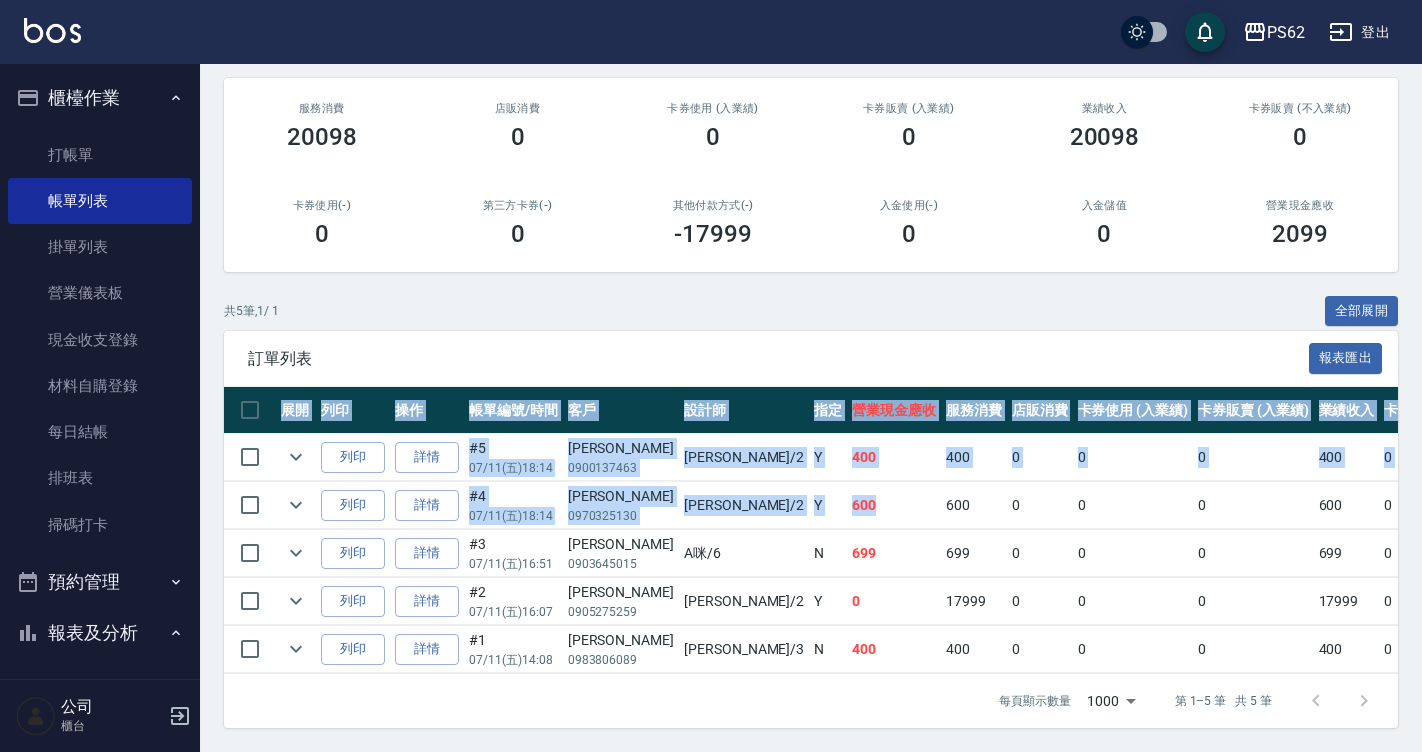 drag, startPoint x: 682, startPoint y: 318, endPoint x: 764, endPoint y: 481, distance: 182.4637 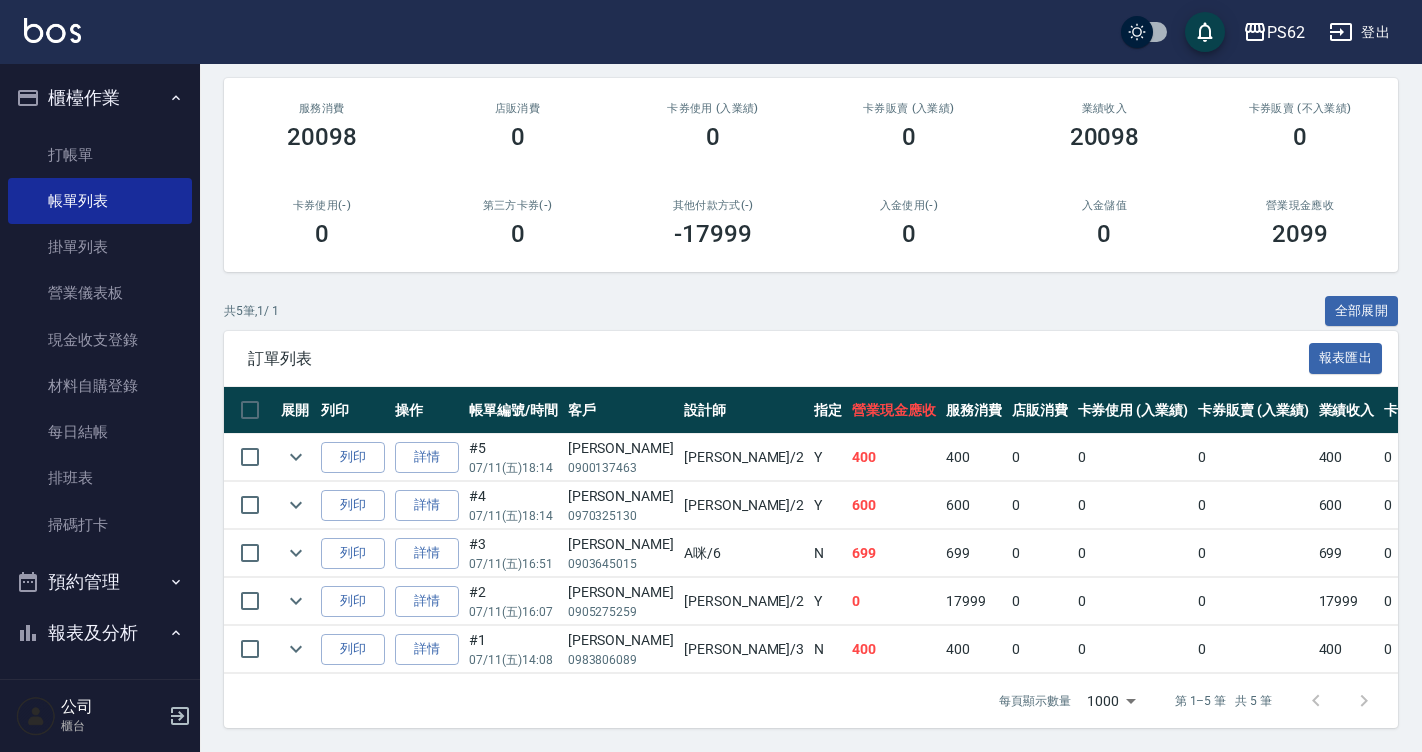 scroll, scrollTop: 600, scrollLeft: 0, axis: vertical 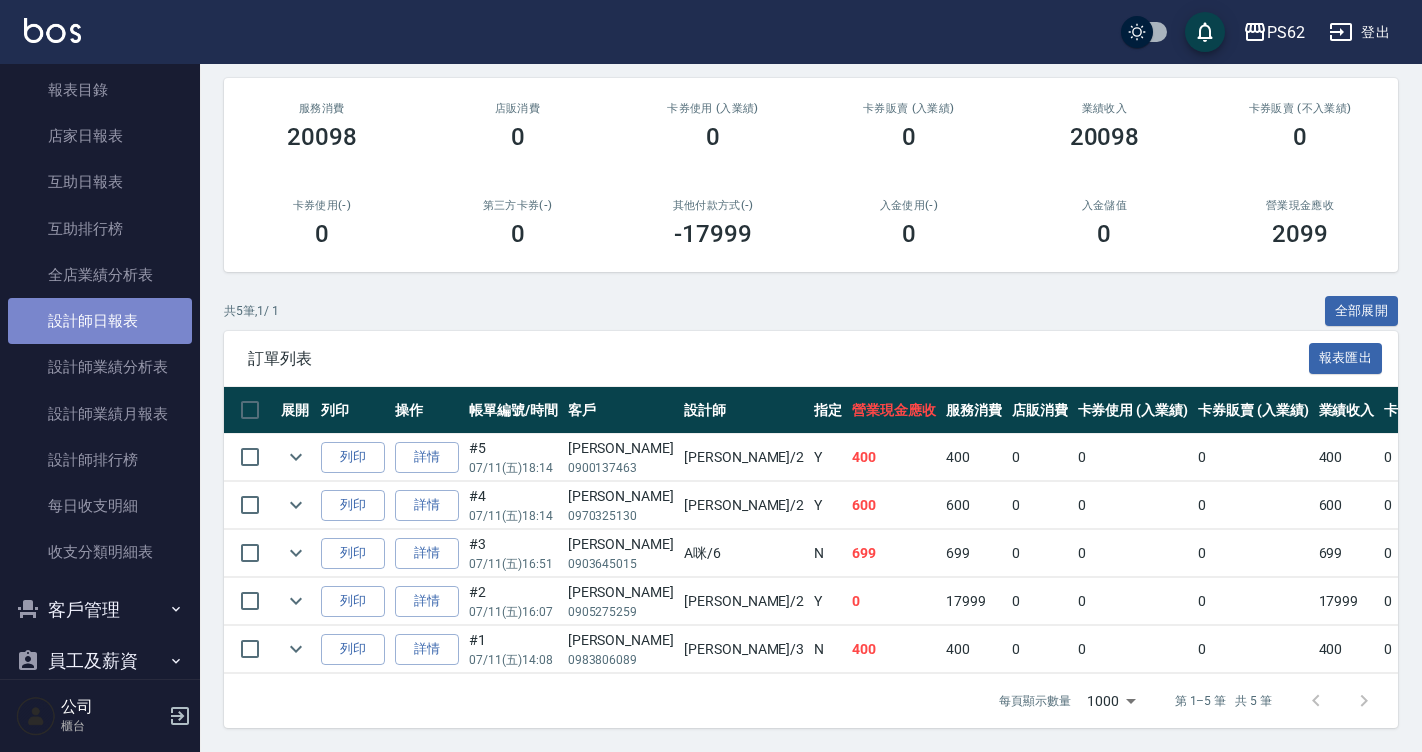 click on "設計師日報表" at bounding box center [100, 321] 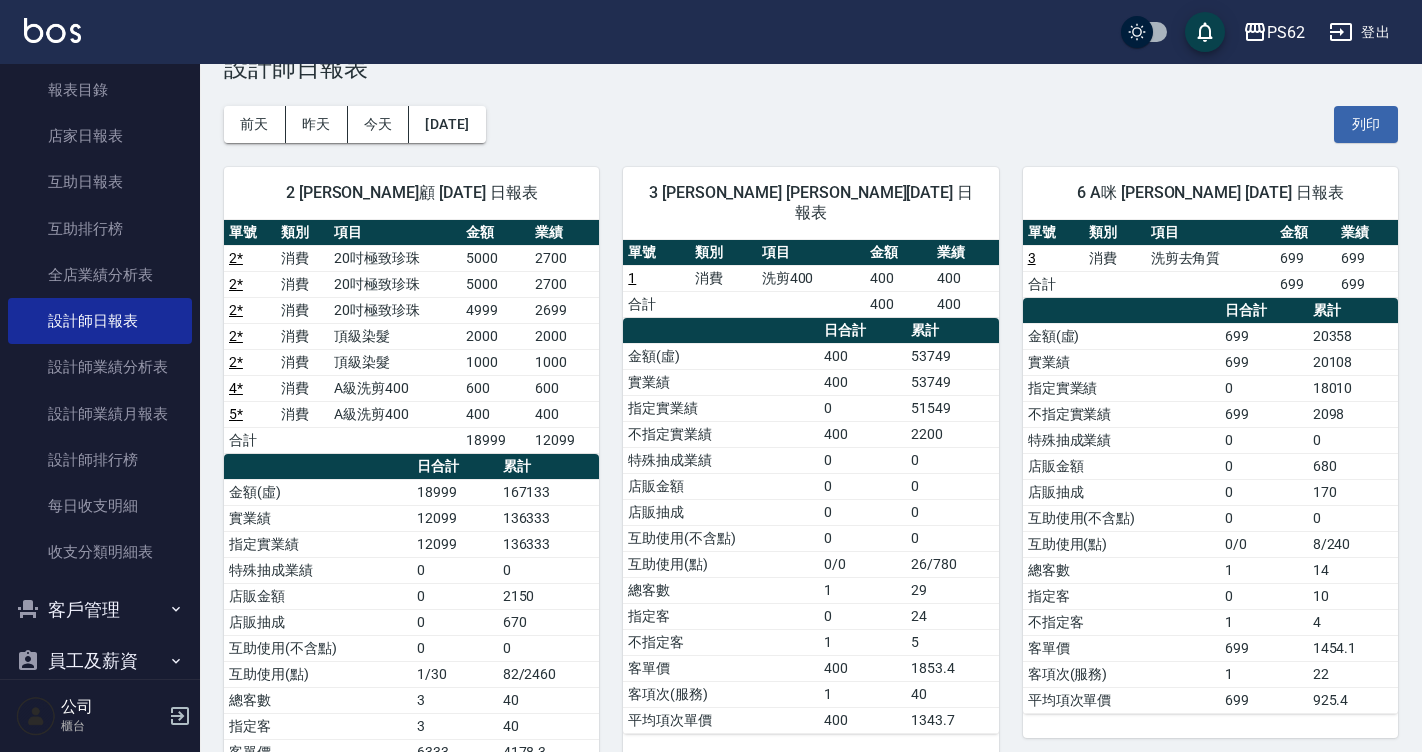 scroll, scrollTop: 100, scrollLeft: 0, axis: vertical 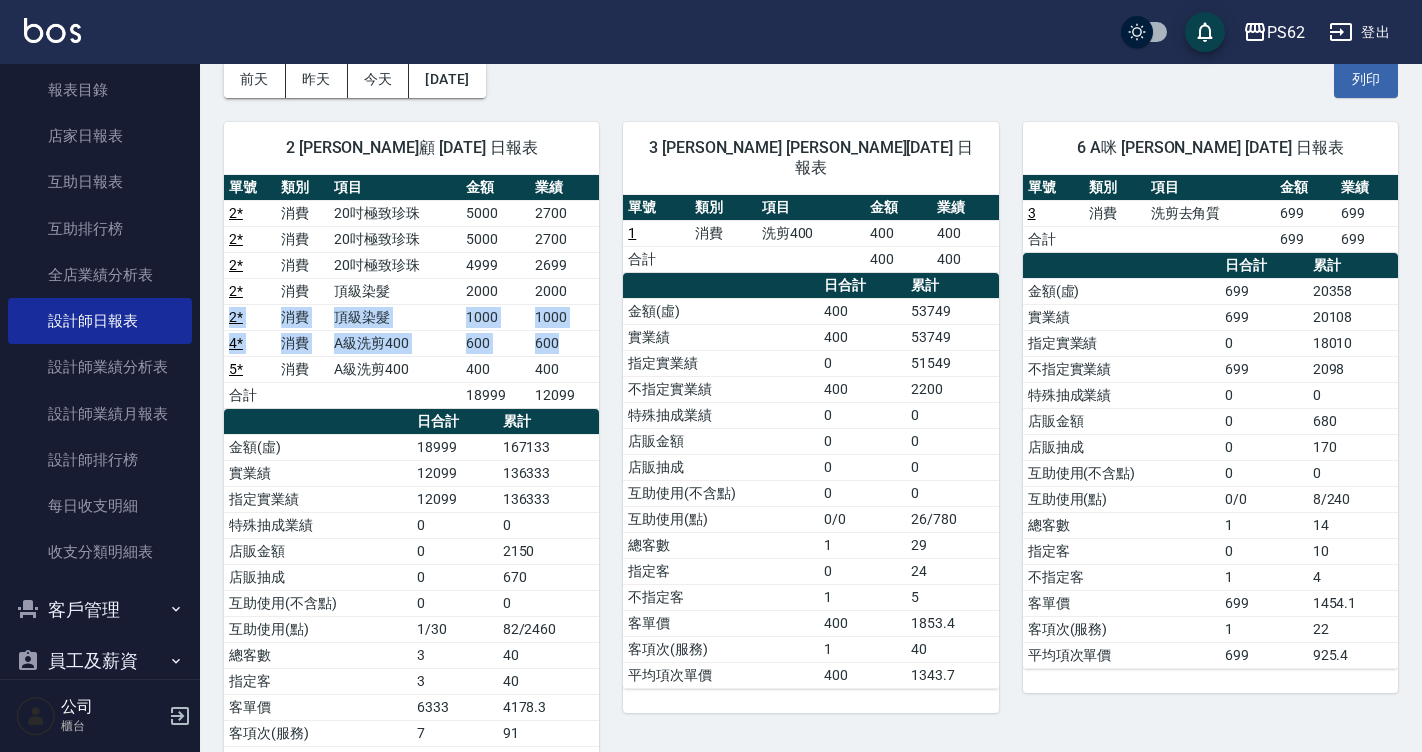 drag, startPoint x: 596, startPoint y: 282, endPoint x: 592, endPoint y: 408, distance: 126.06348 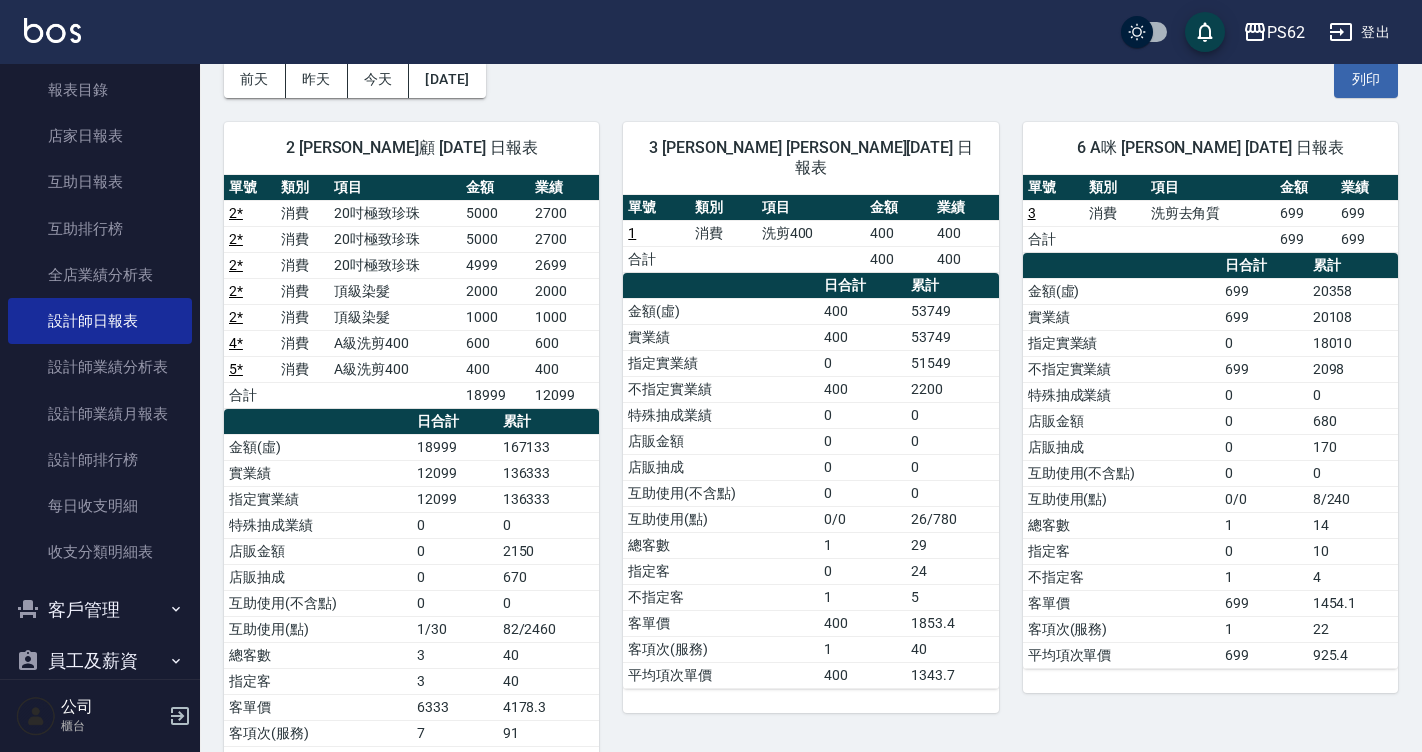click on "累計" at bounding box center [549, 422] 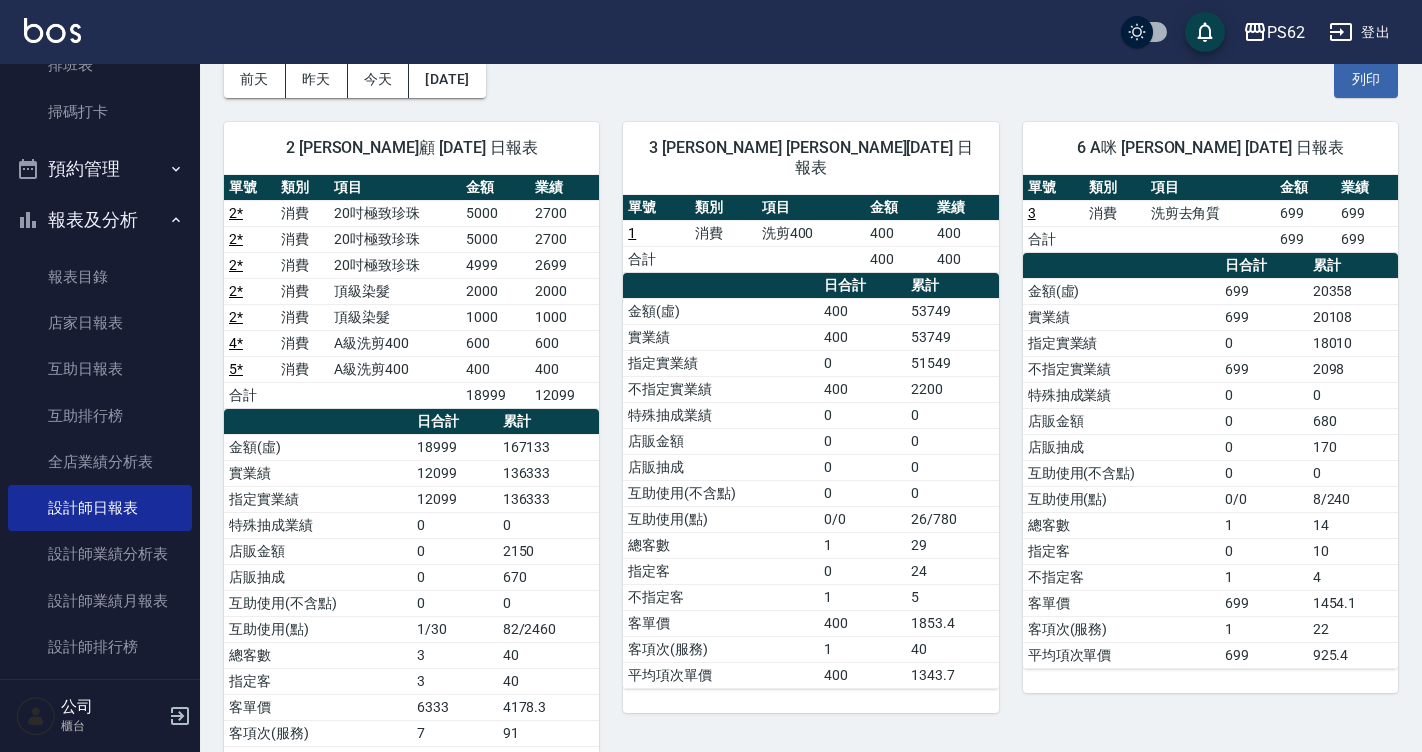 scroll, scrollTop: 200, scrollLeft: 0, axis: vertical 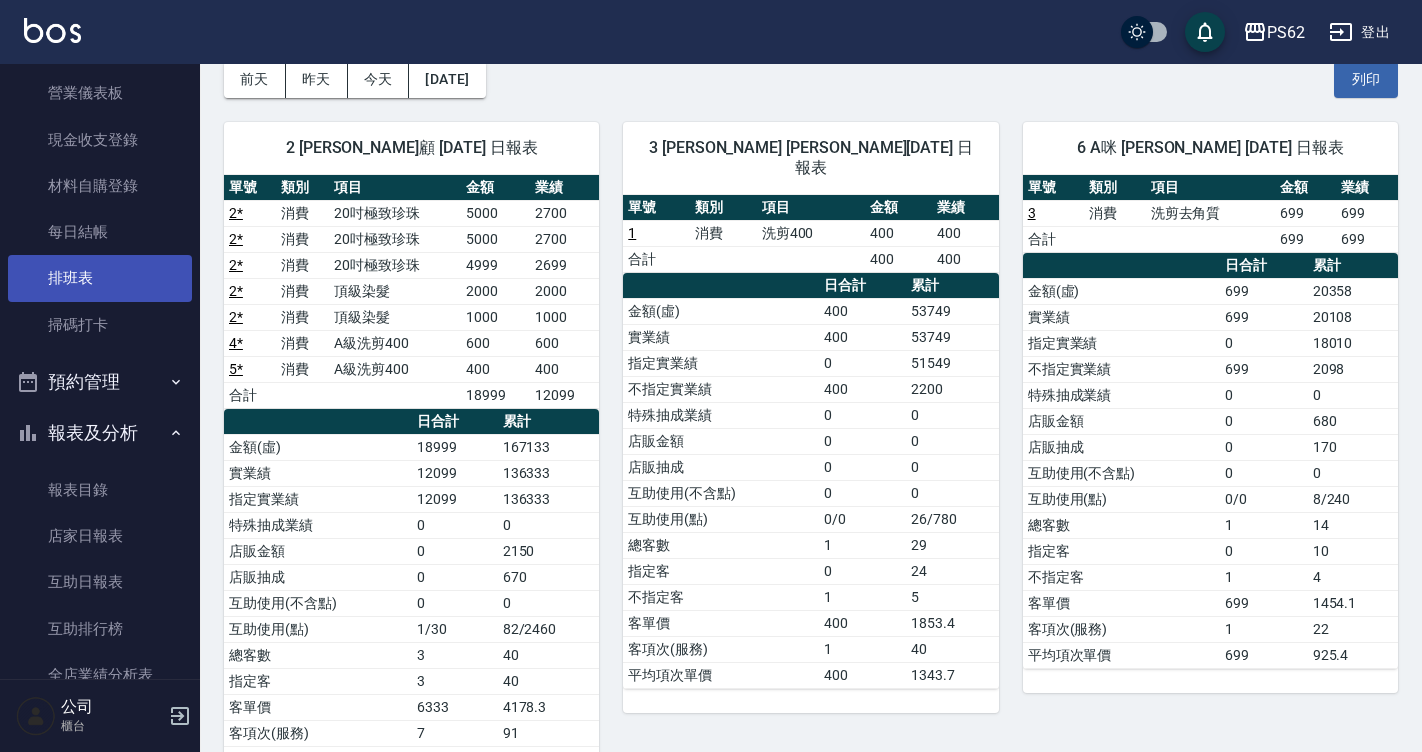 click on "排班表" at bounding box center [100, 278] 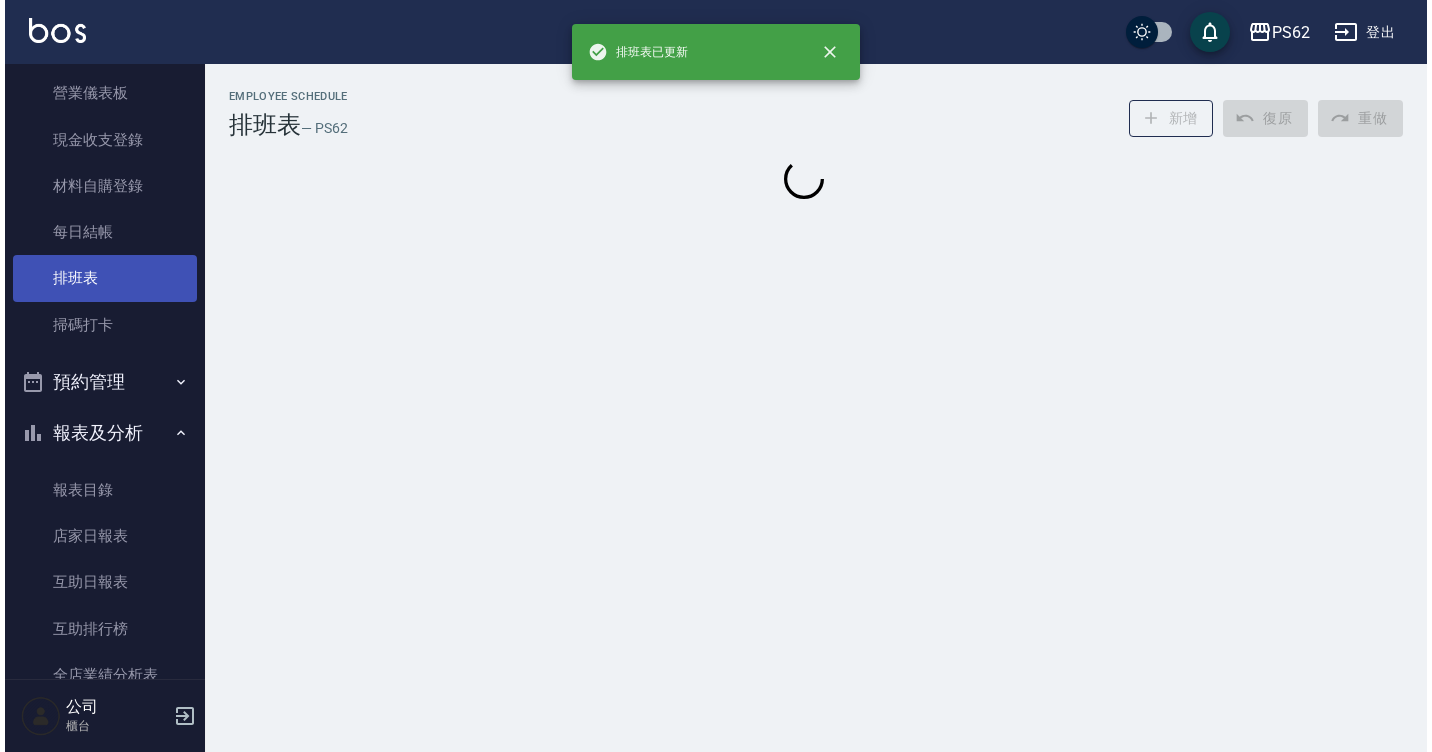 scroll, scrollTop: 0, scrollLeft: 0, axis: both 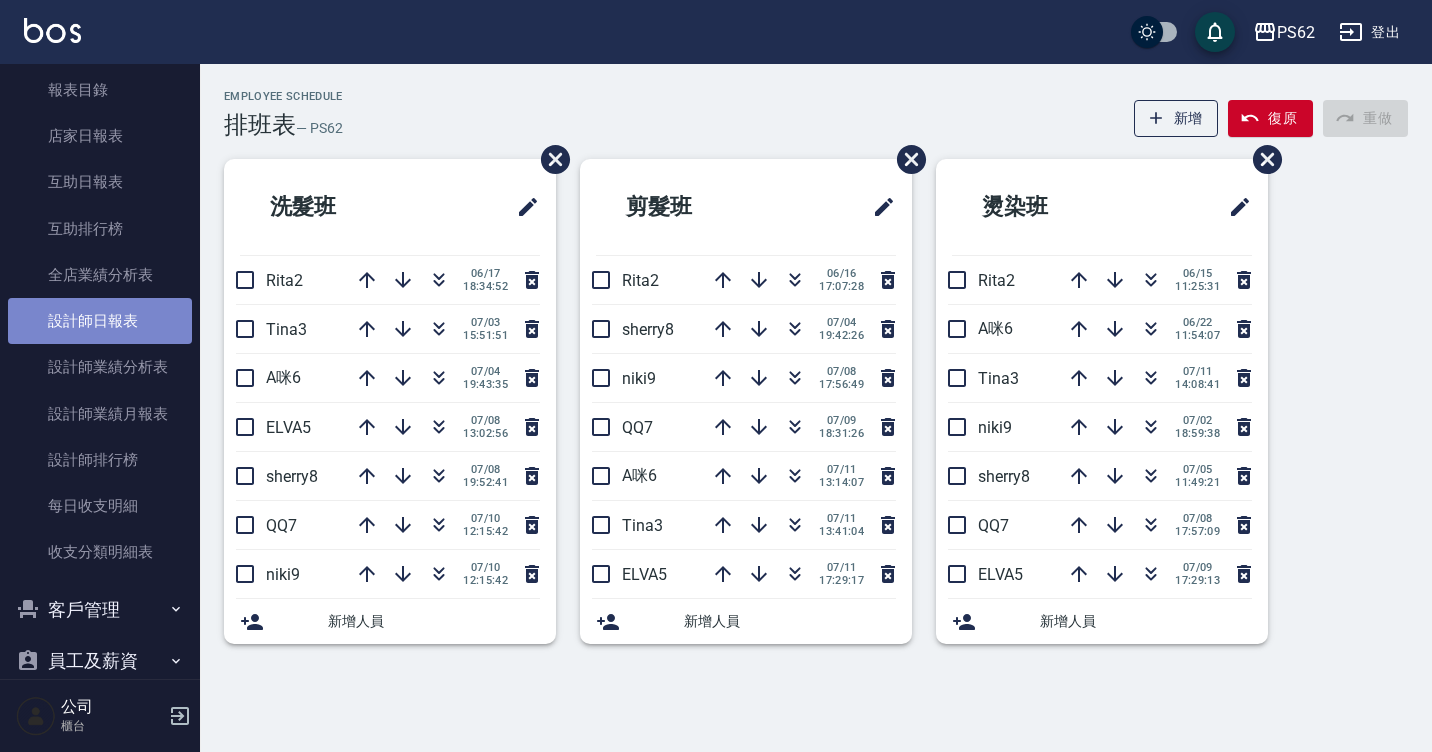 click on "設計師日報表" at bounding box center [100, 321] 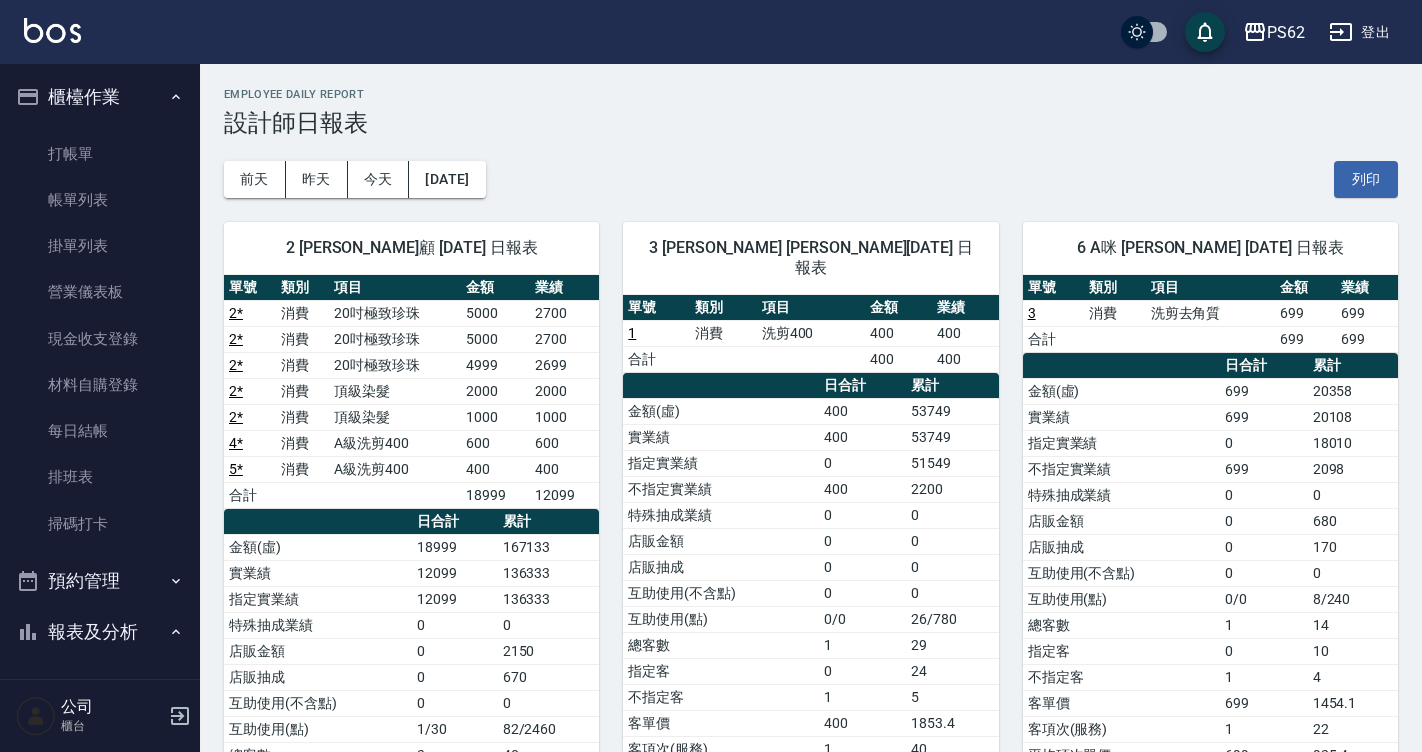 scroll, scrollTop: 0, scrollLeft: 0, axis: both 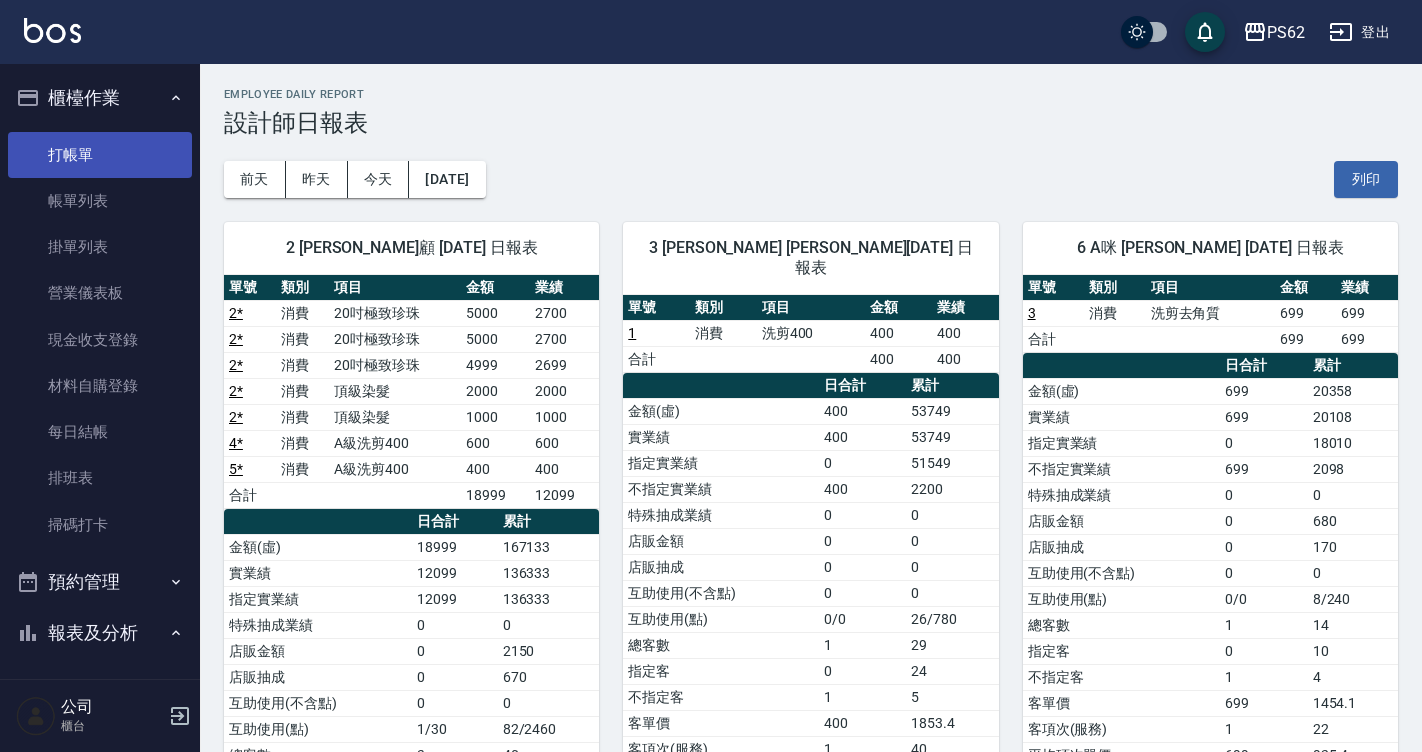 click on "打帳單" at bounding box center (100, 155) 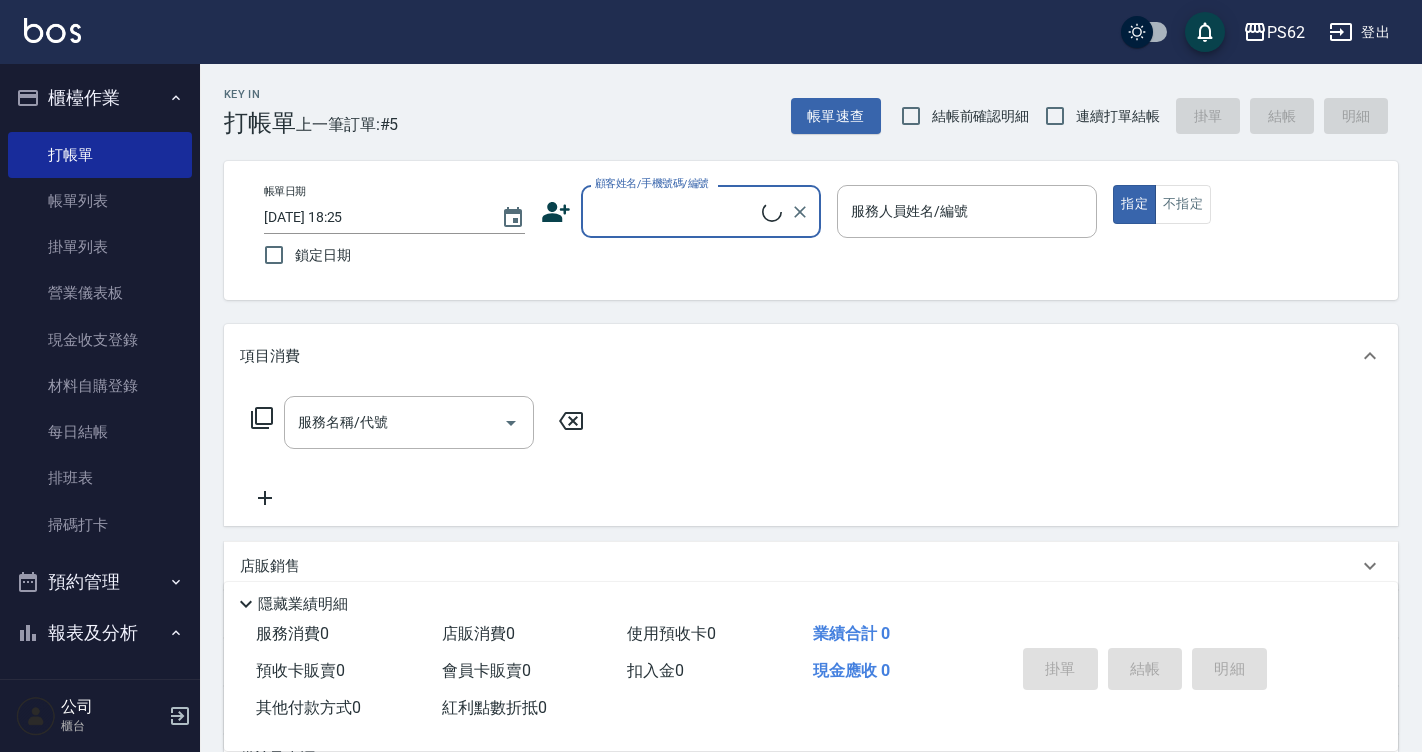 click on "顧客姓名/手機號碼/編號" at bounding box center [676, 211] 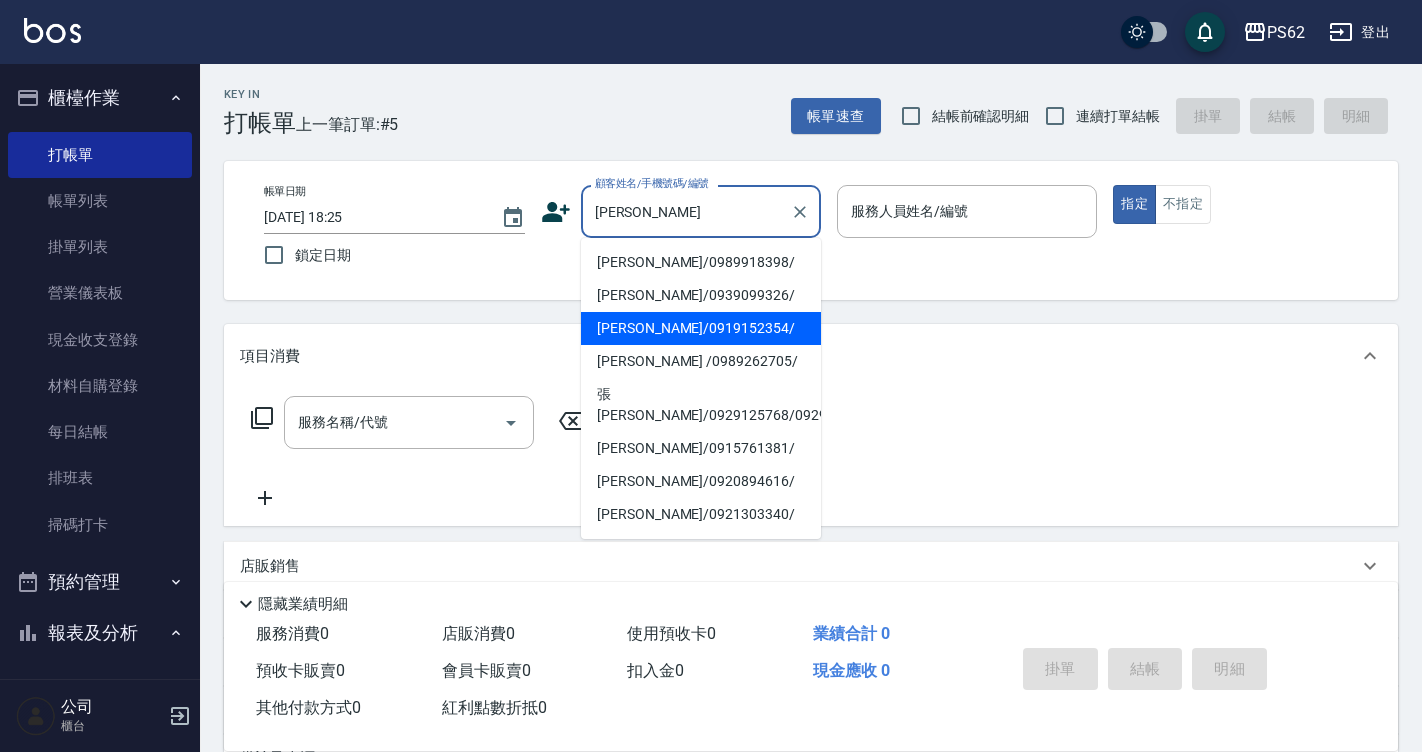type on "張簡慶祥/0919152354/" 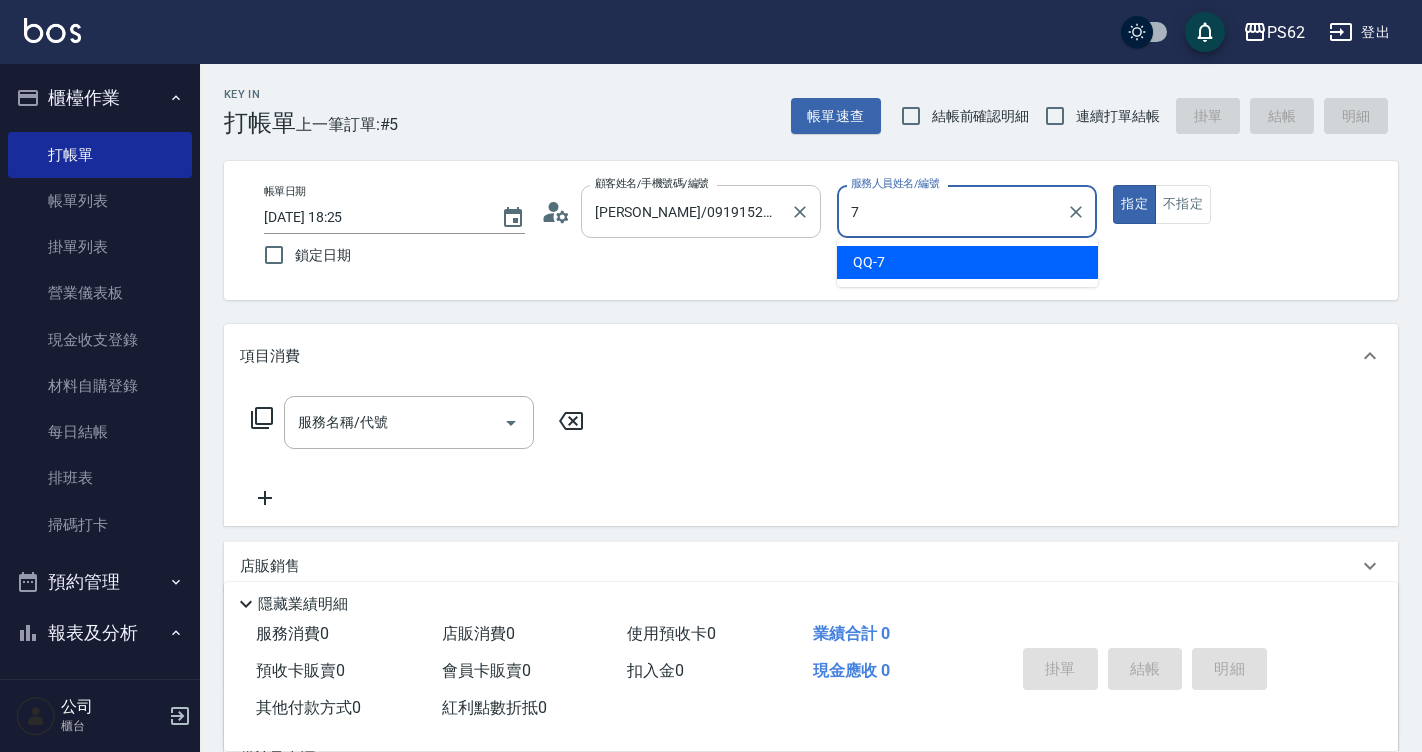 type on "QQ-7" 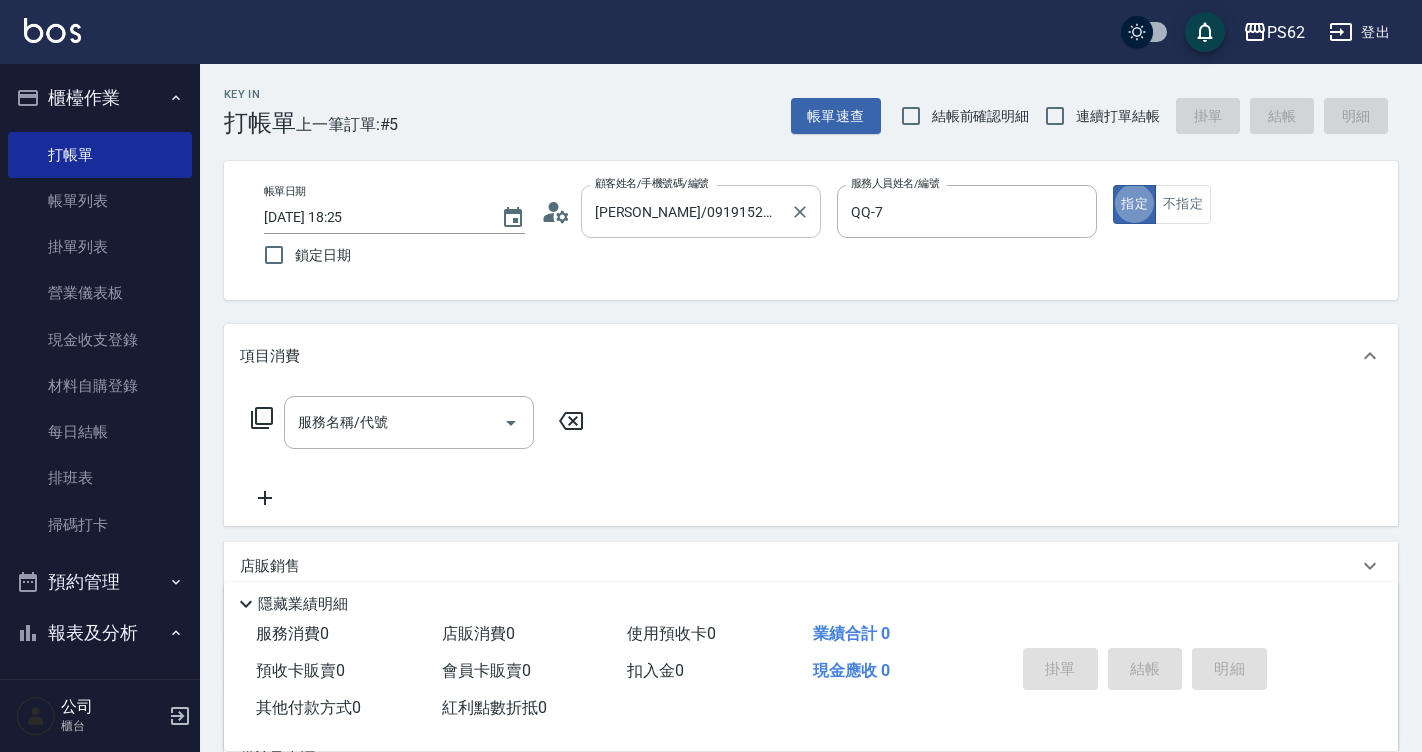 type on "true" 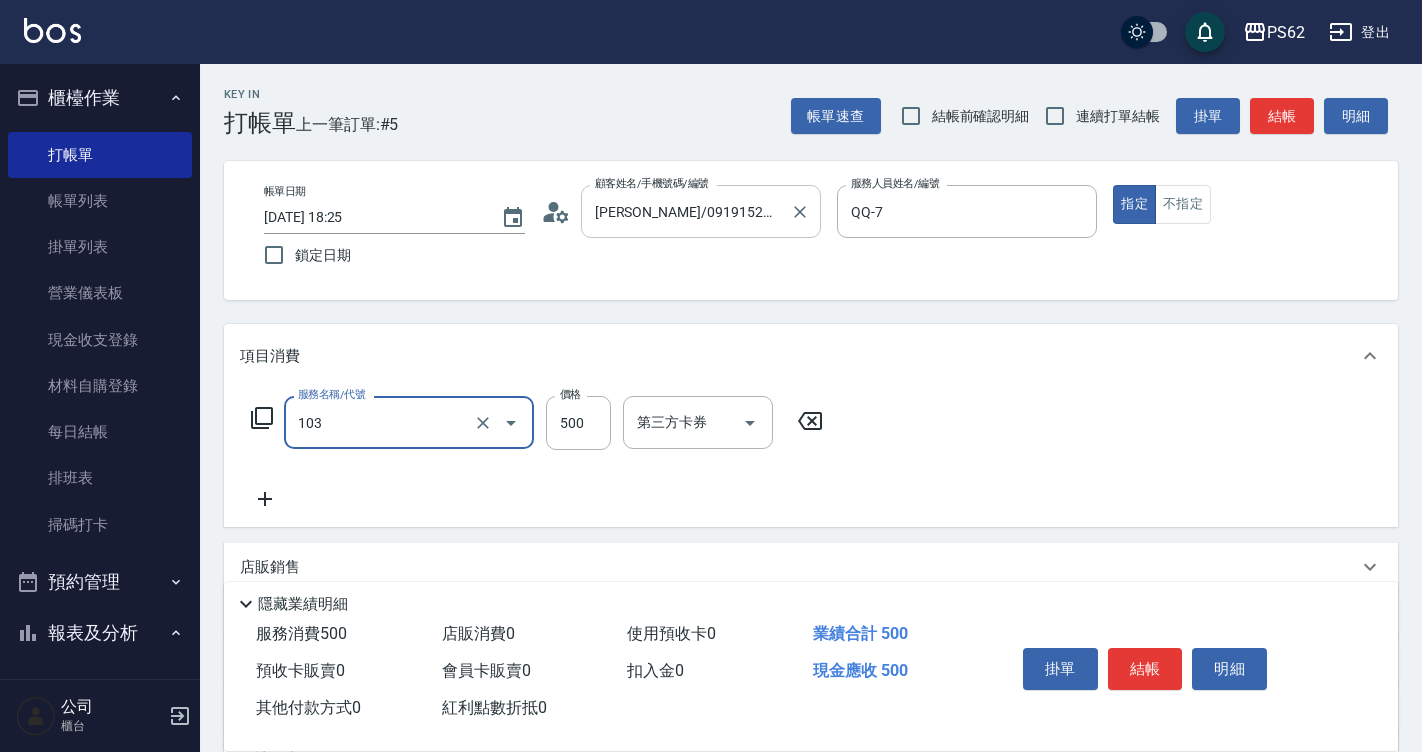 type on "B級洗剪500(103)" 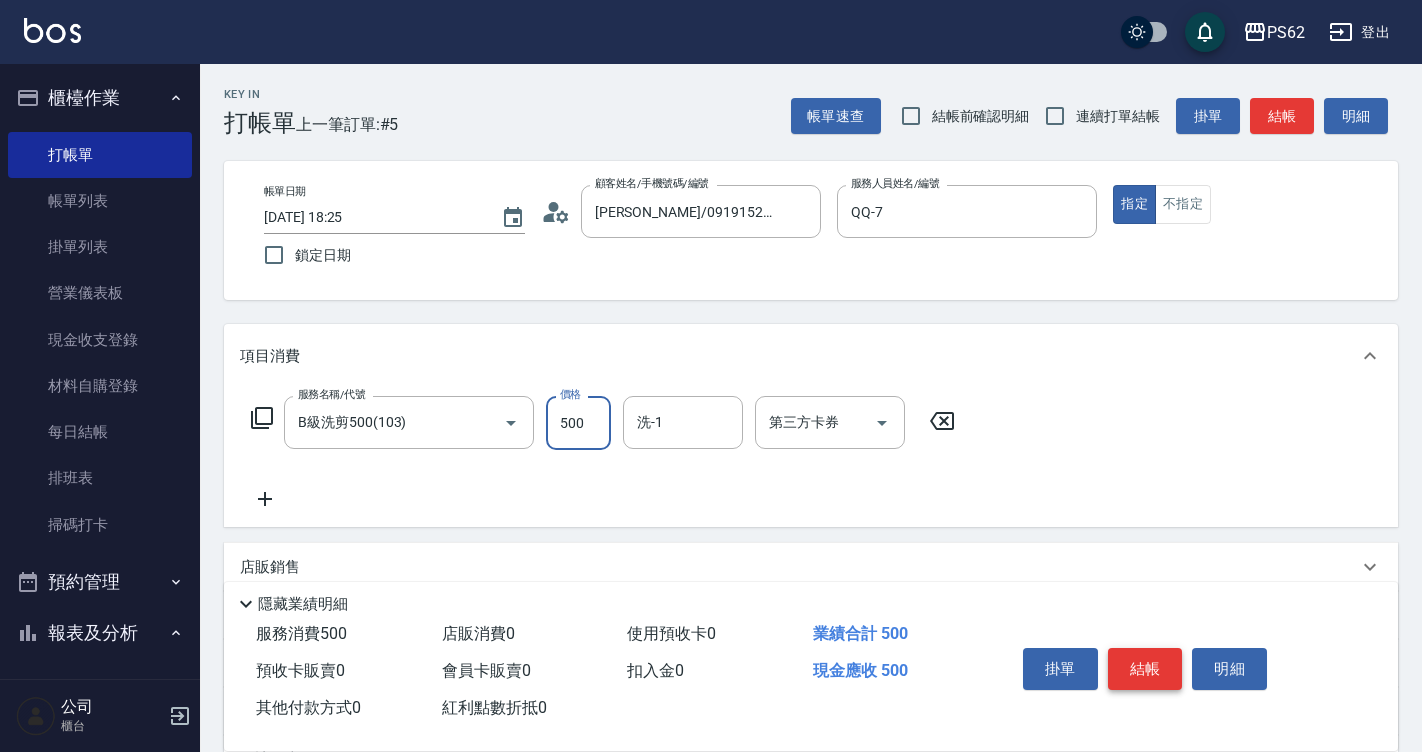 click on "結帳" at bounding box center [1145, 669] 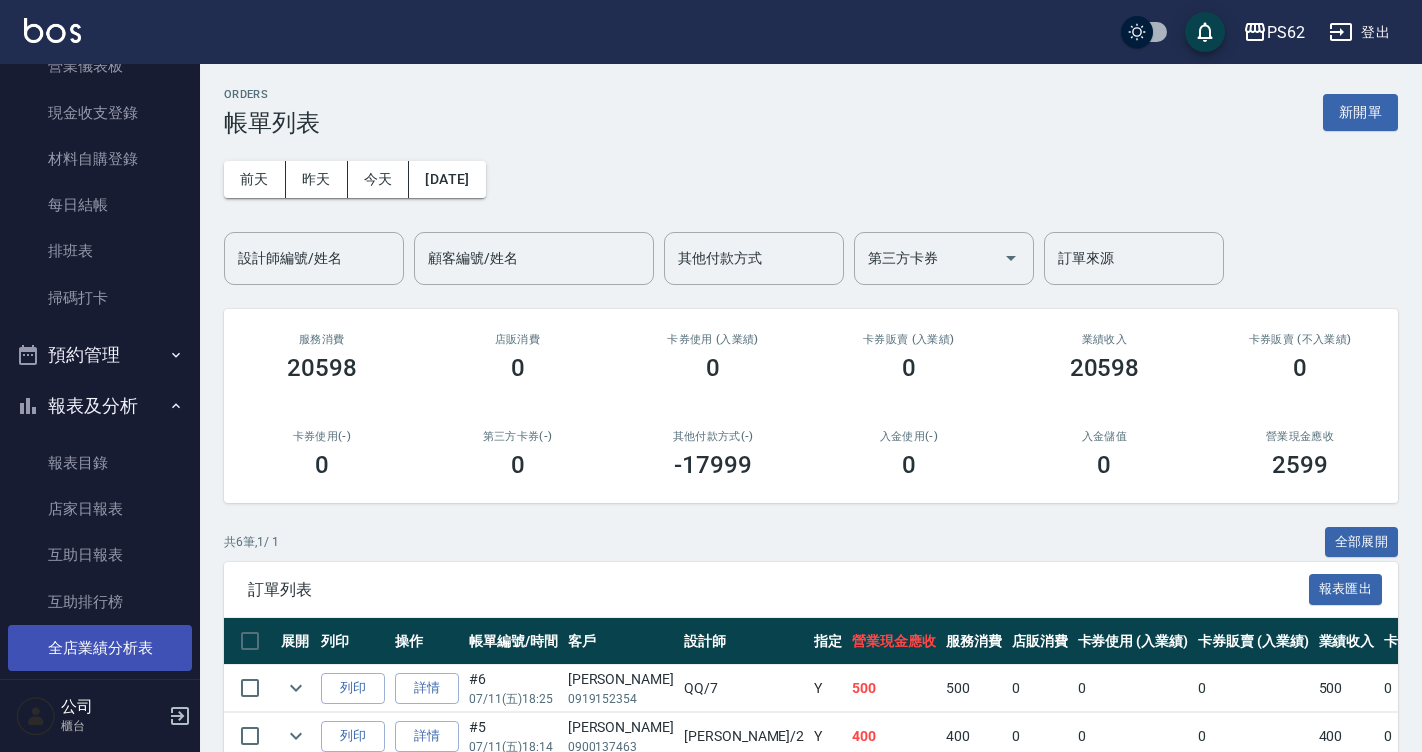 scroll, scrollTop: 500, scrollLeft: 0, axis: vertical 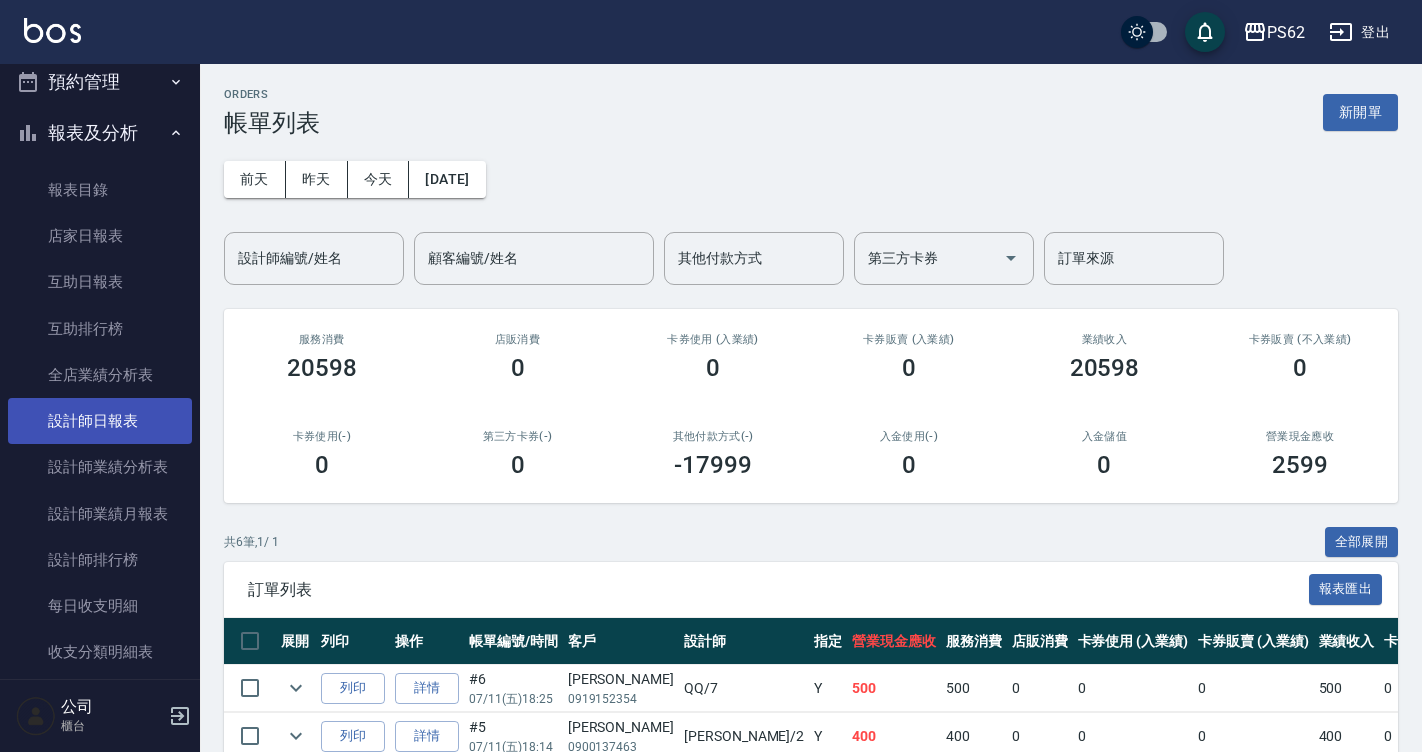 click on "設計師日報表" at bounding box center (100, 421) 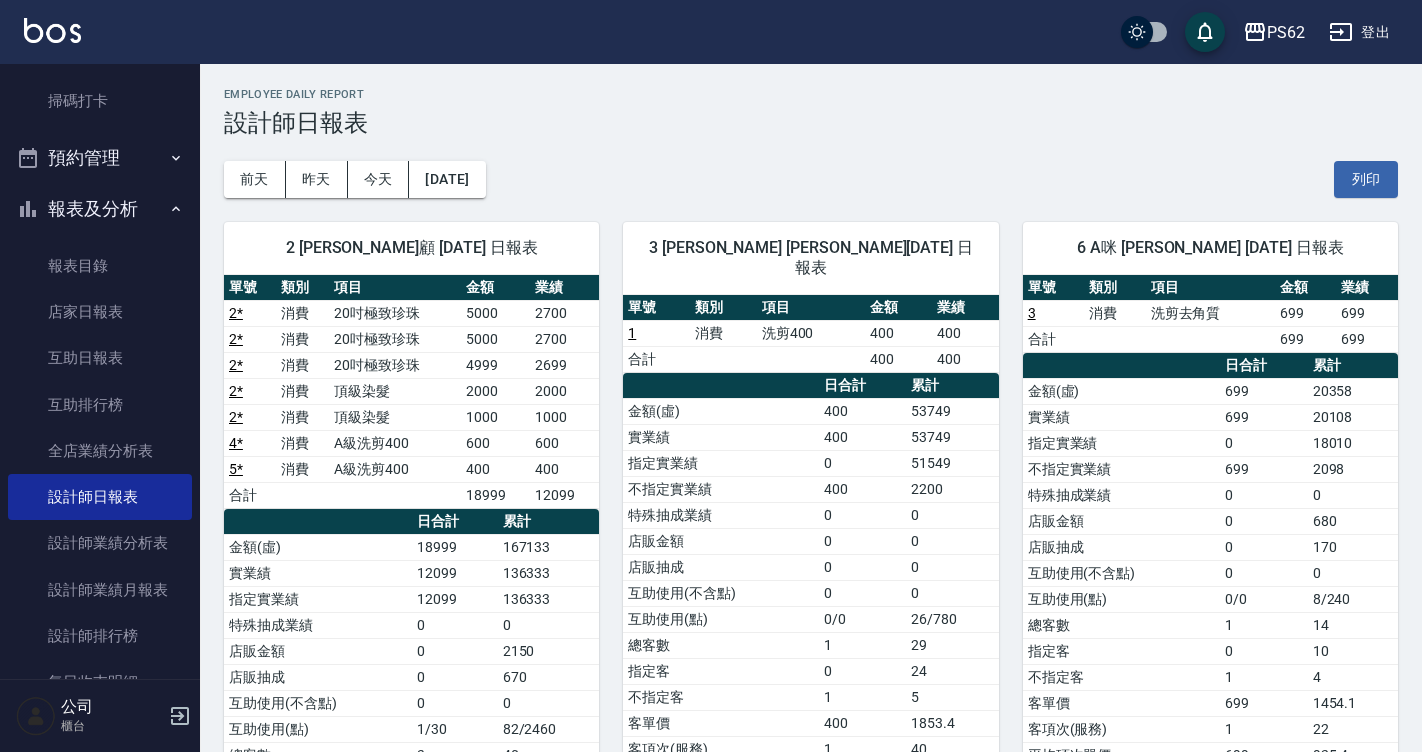scroll, scrollTop: 400, scrollLeft: 0, axis: vertical 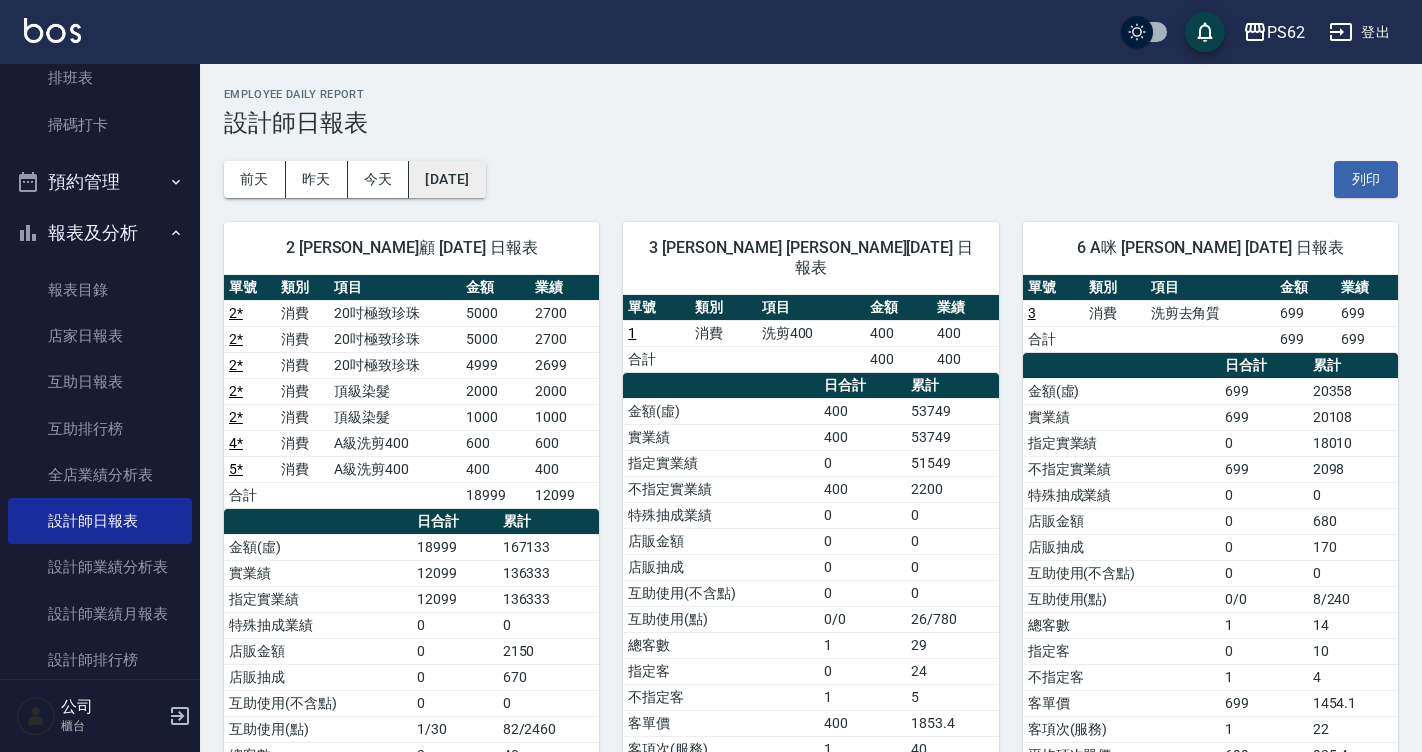 click on "[DATE]" at bounding box center [447, 179] 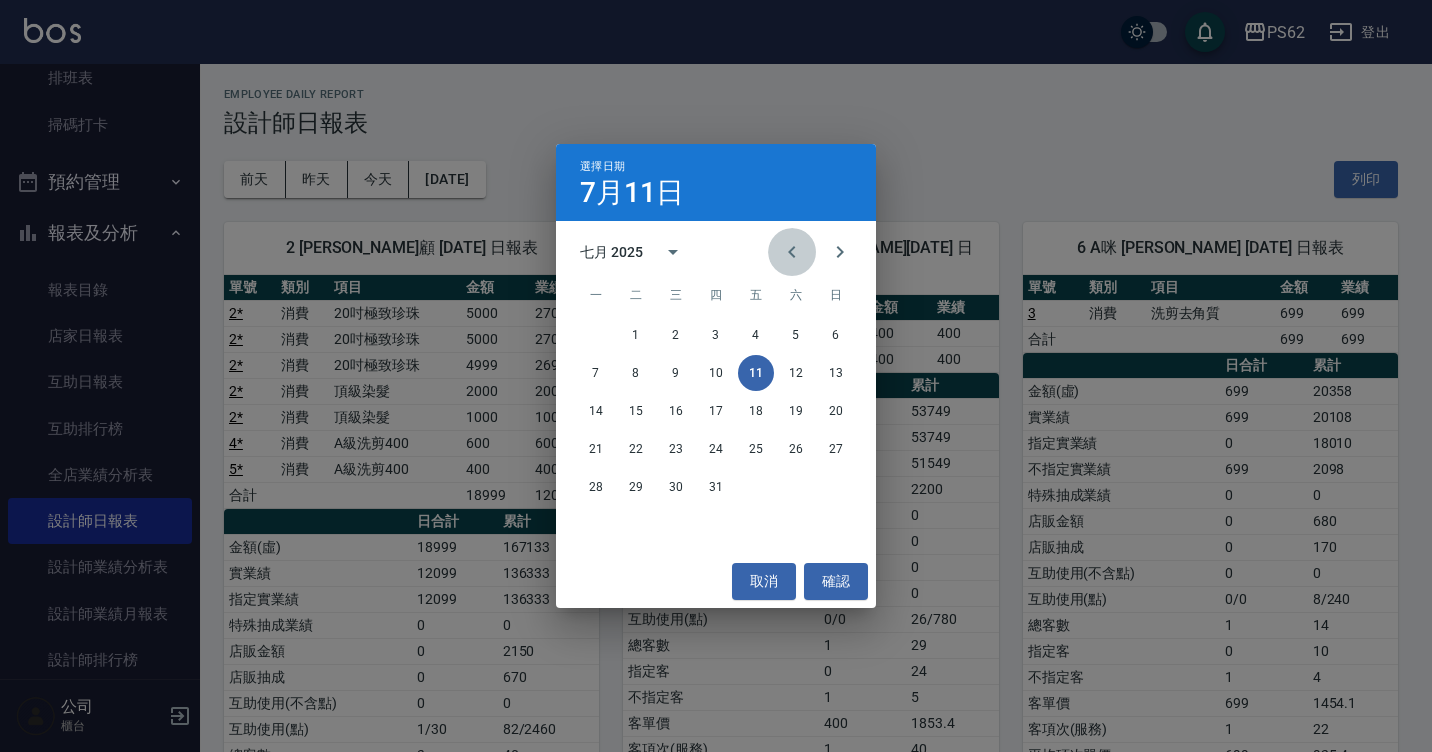 click 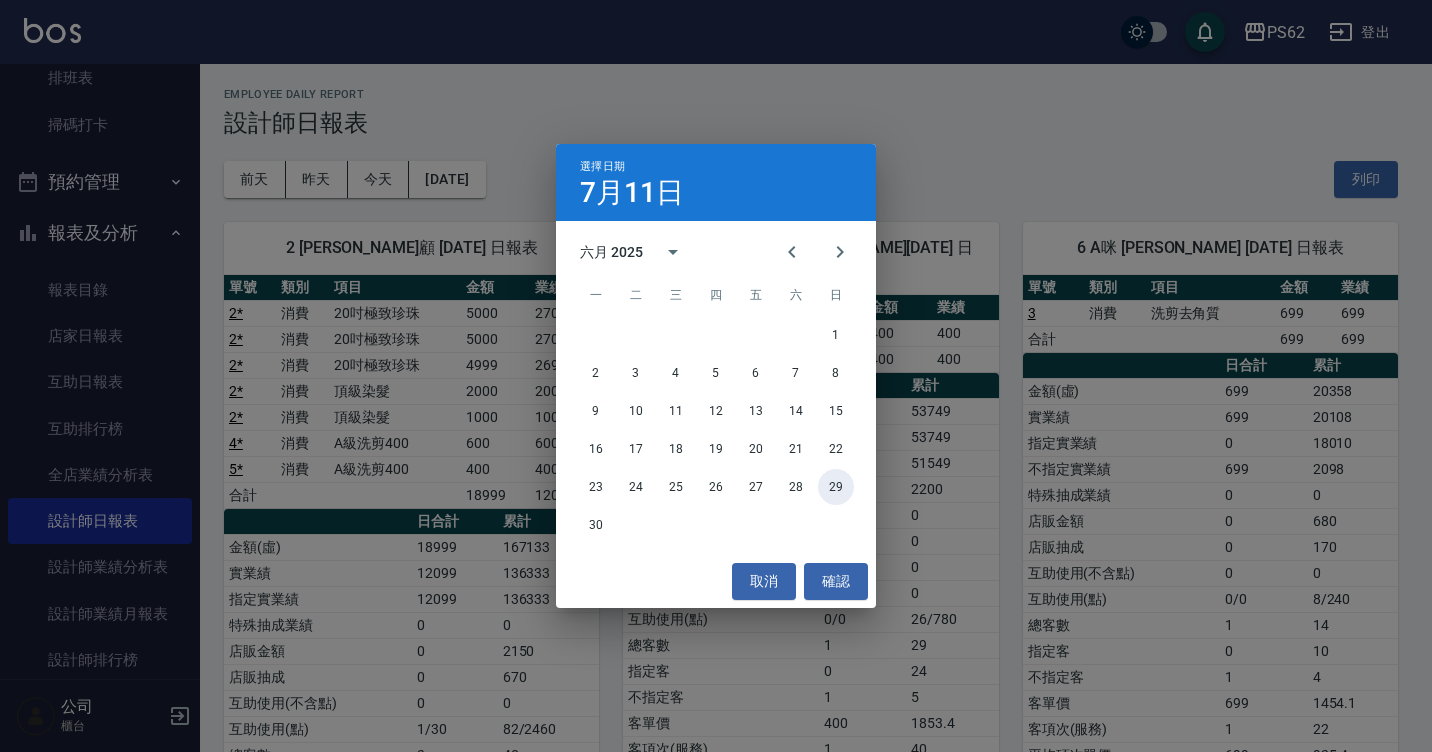click on "29" at bounding box center [836, 487] 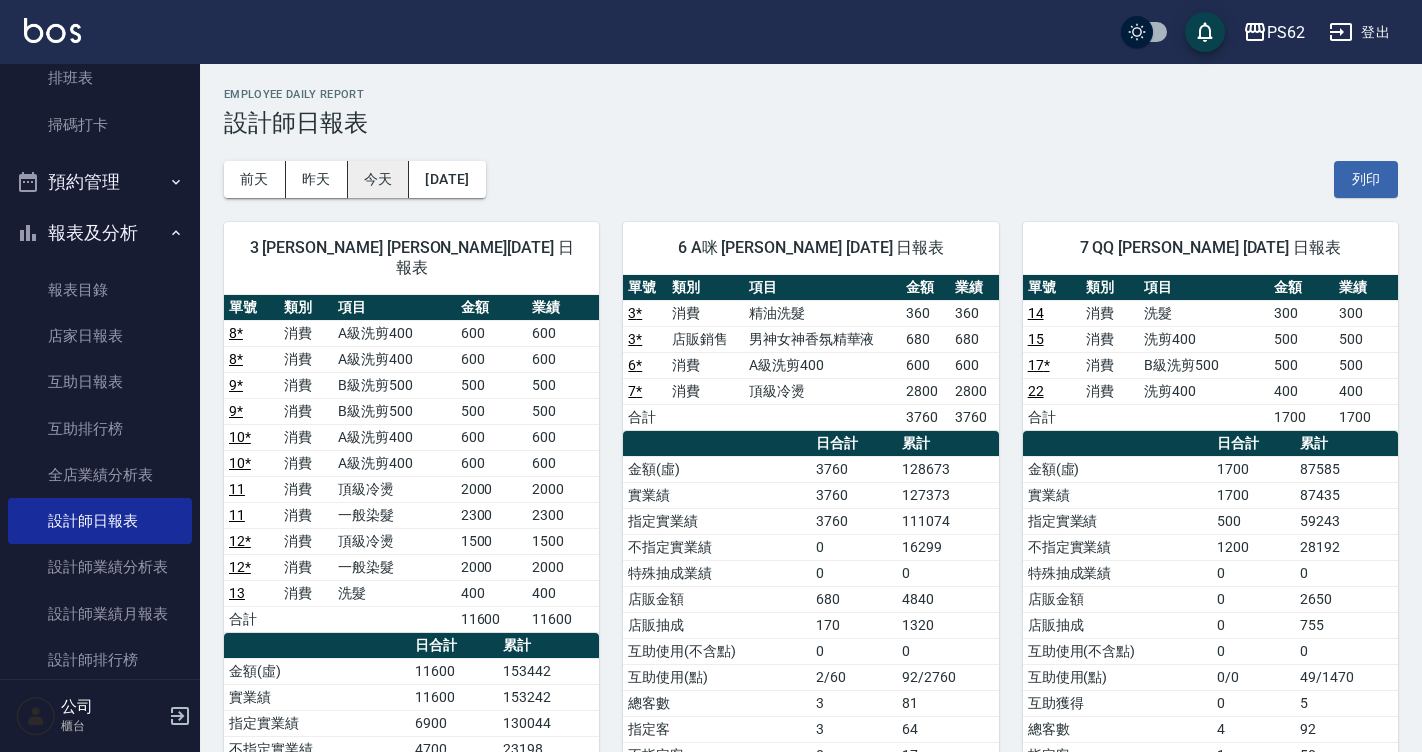 click on "今天" at bounding box center (379, 179) 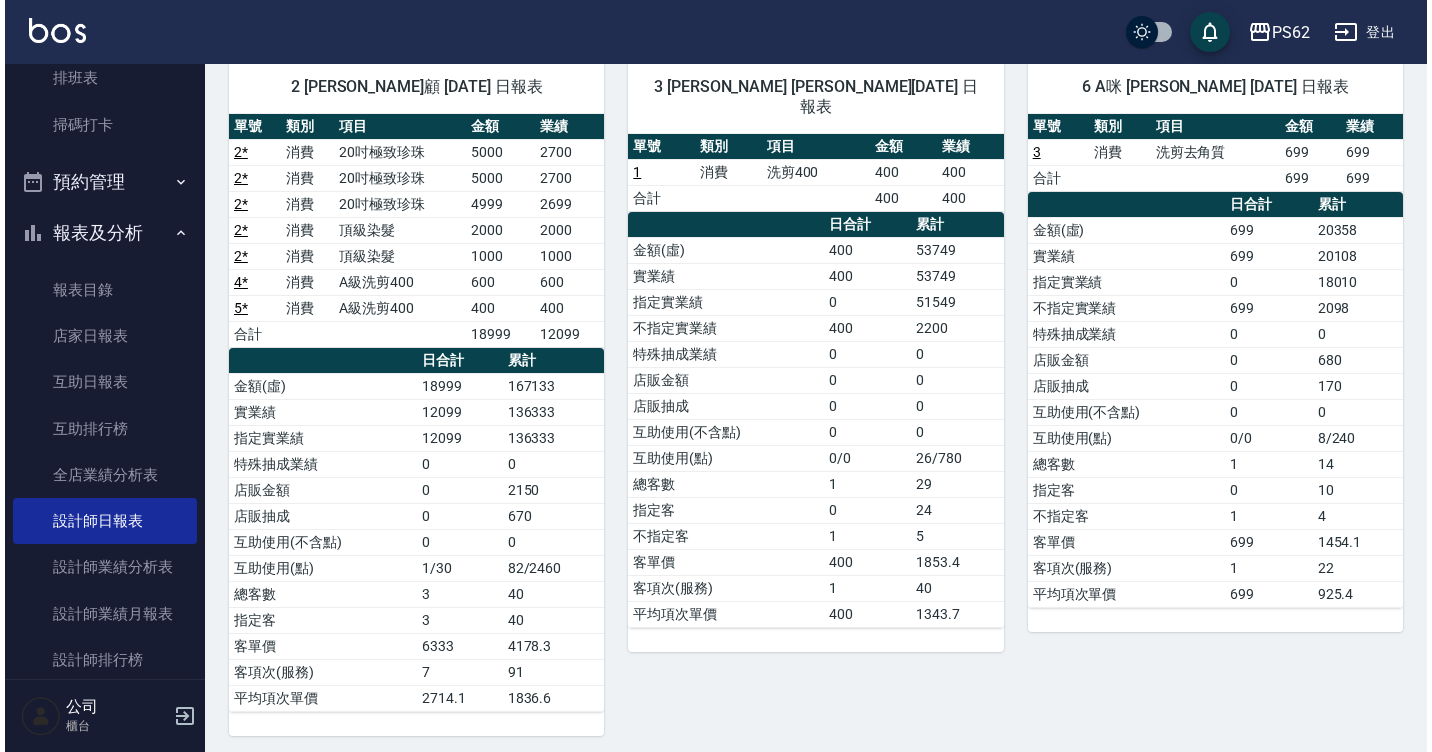 scroll, scrollTop: 0, scrollLeft: 0, axis: both 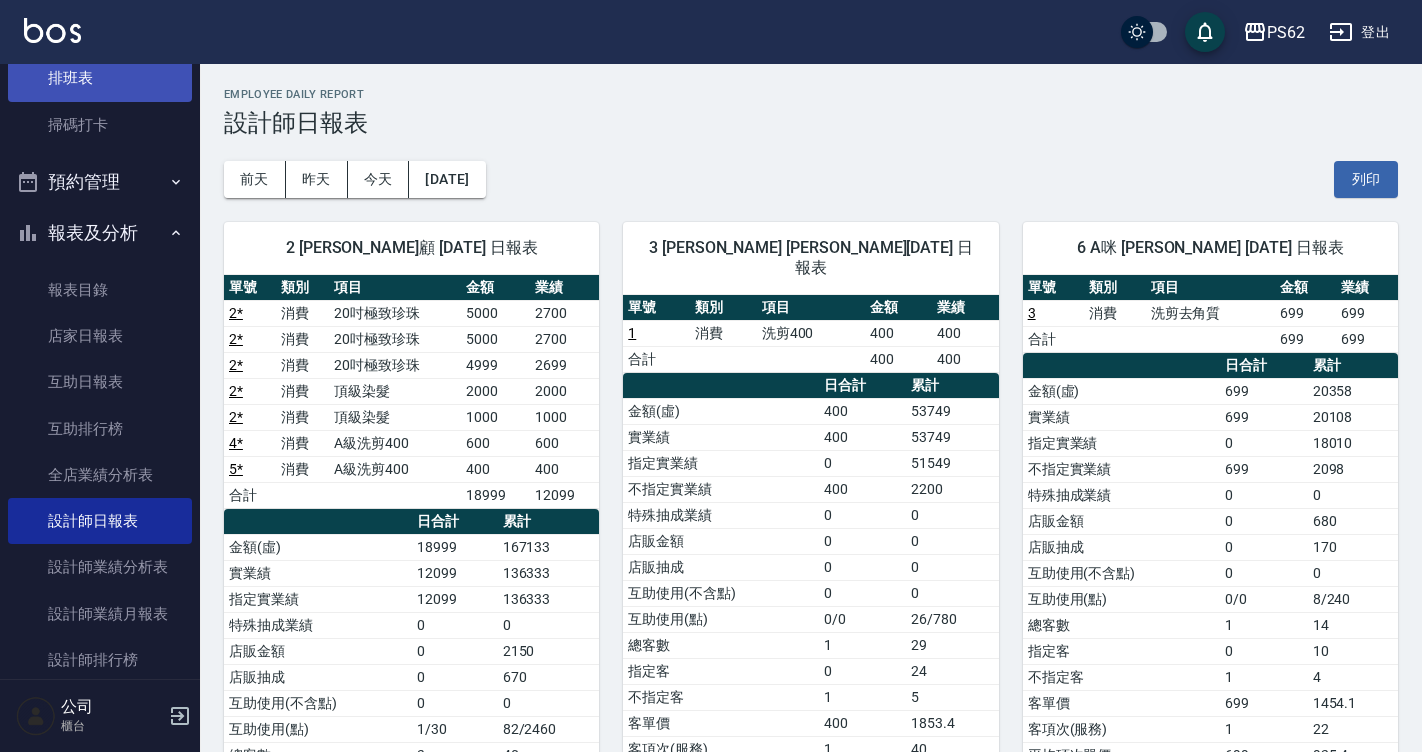 click on "排班表" at bounding box center (100, 78) 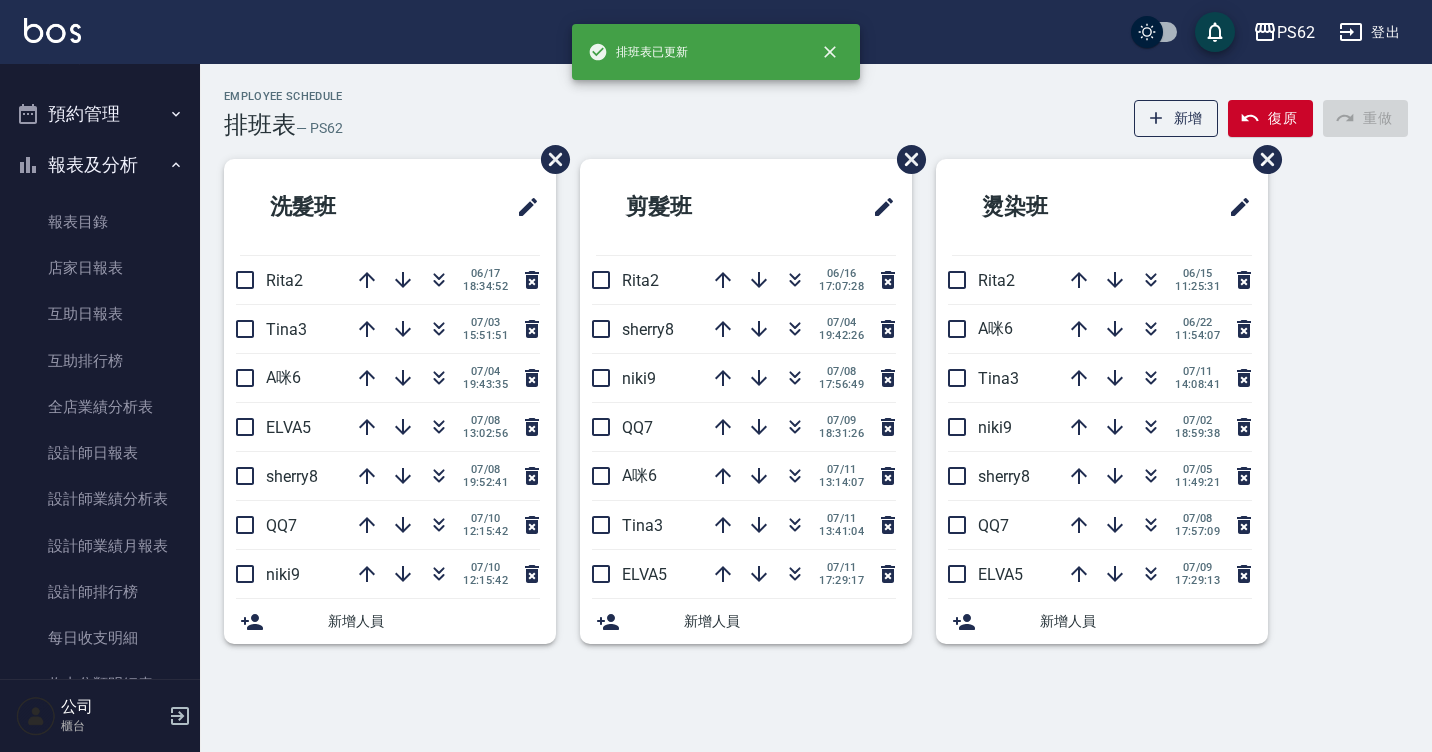 scroll, scrollTop: 500, scrollLeft: 0, axis: vertical 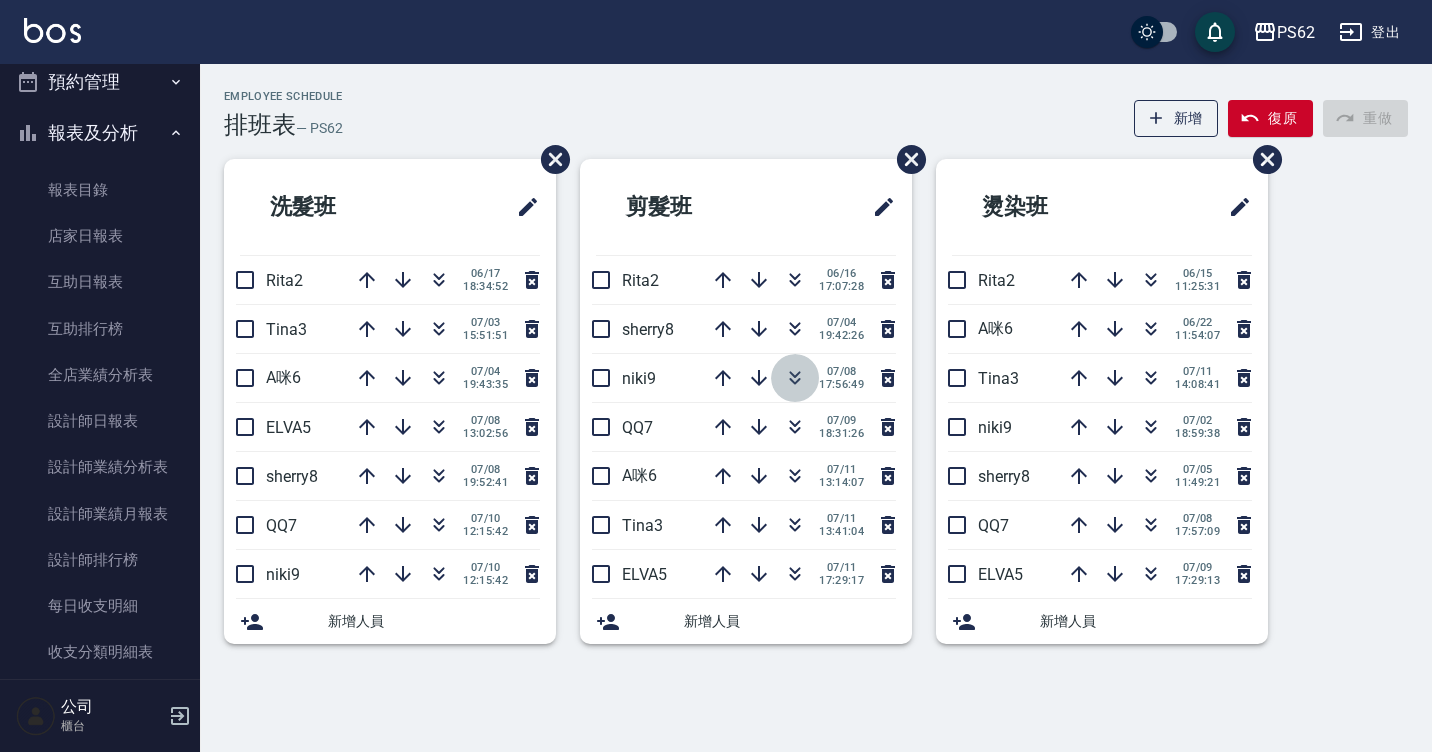 click 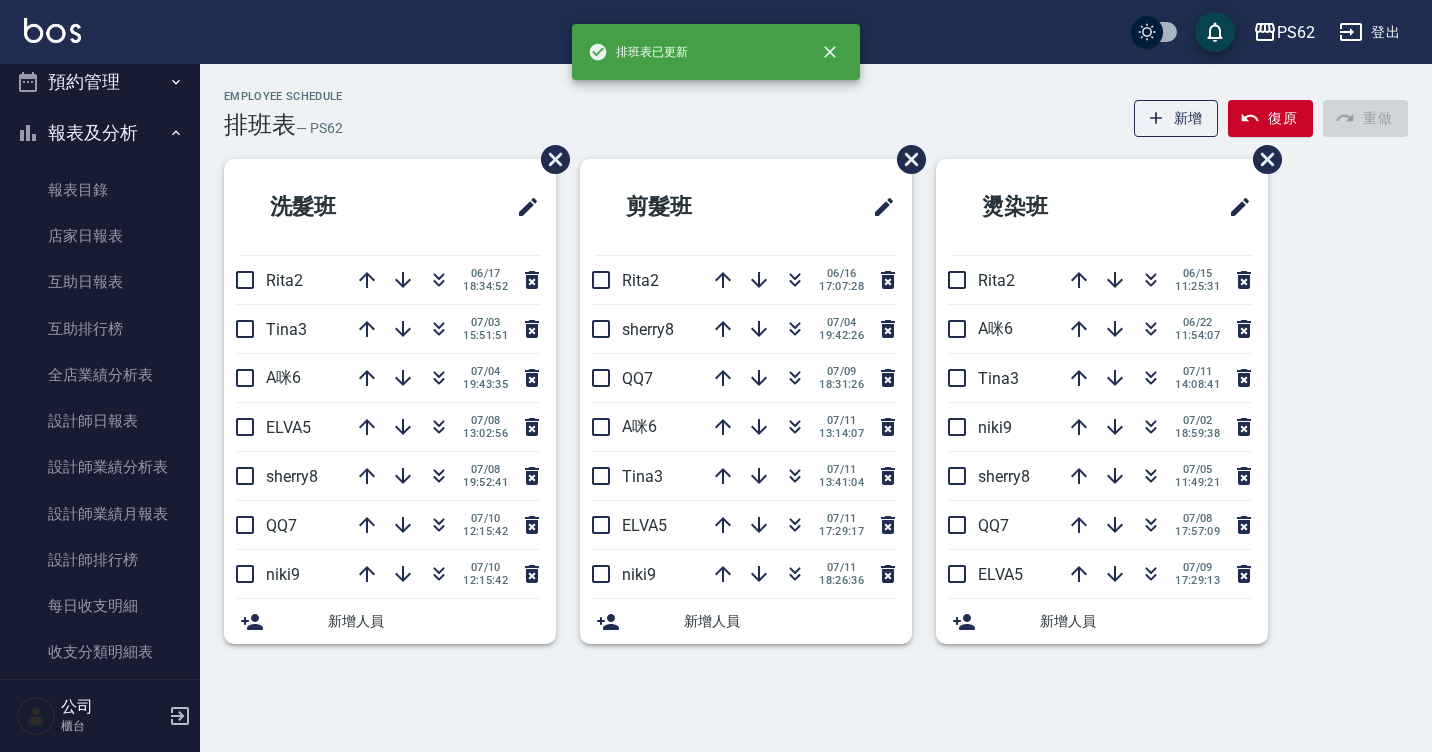 click on "Employee Schedule 排班表   —  PS62 新增 復原 重做" at bounding box center (816, 114) 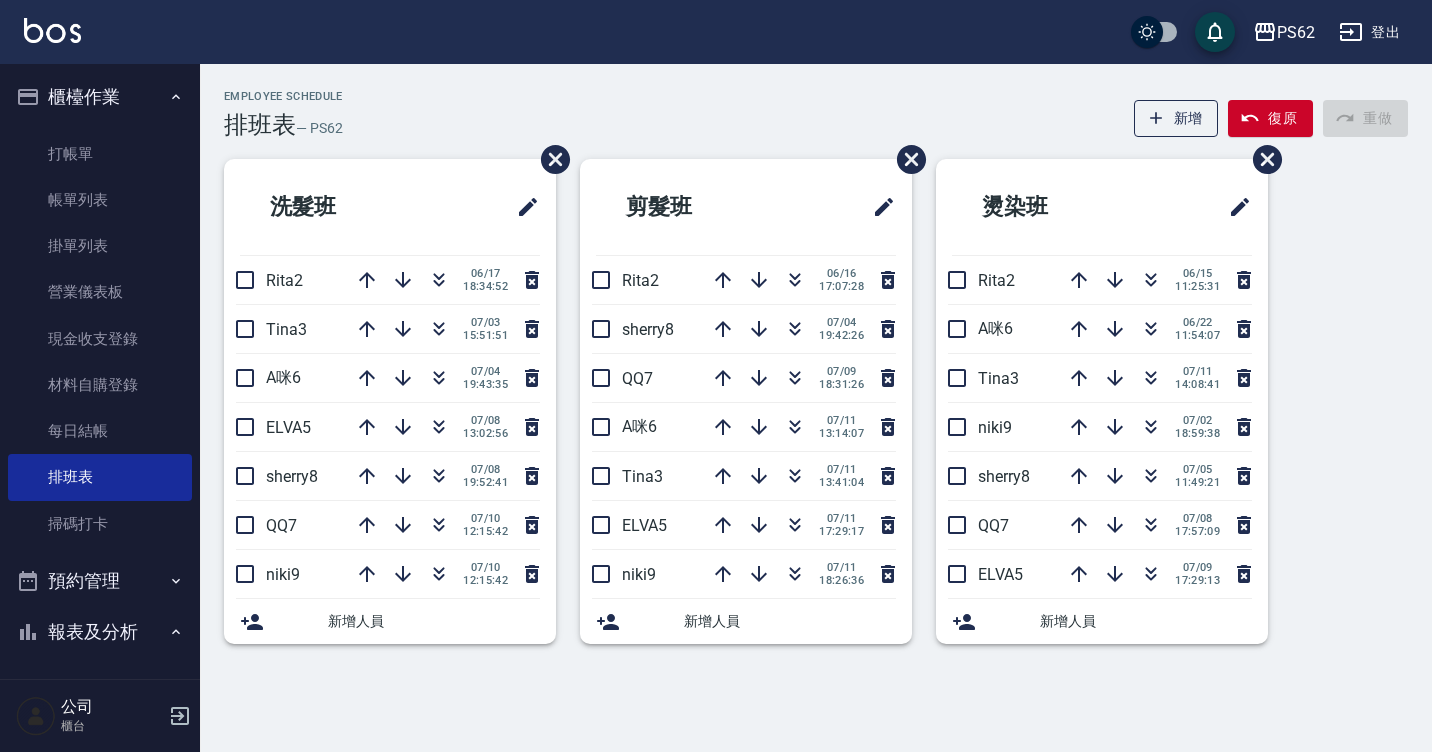 scroll, scrollTop: 0, scrollLeft: 0, axis: both 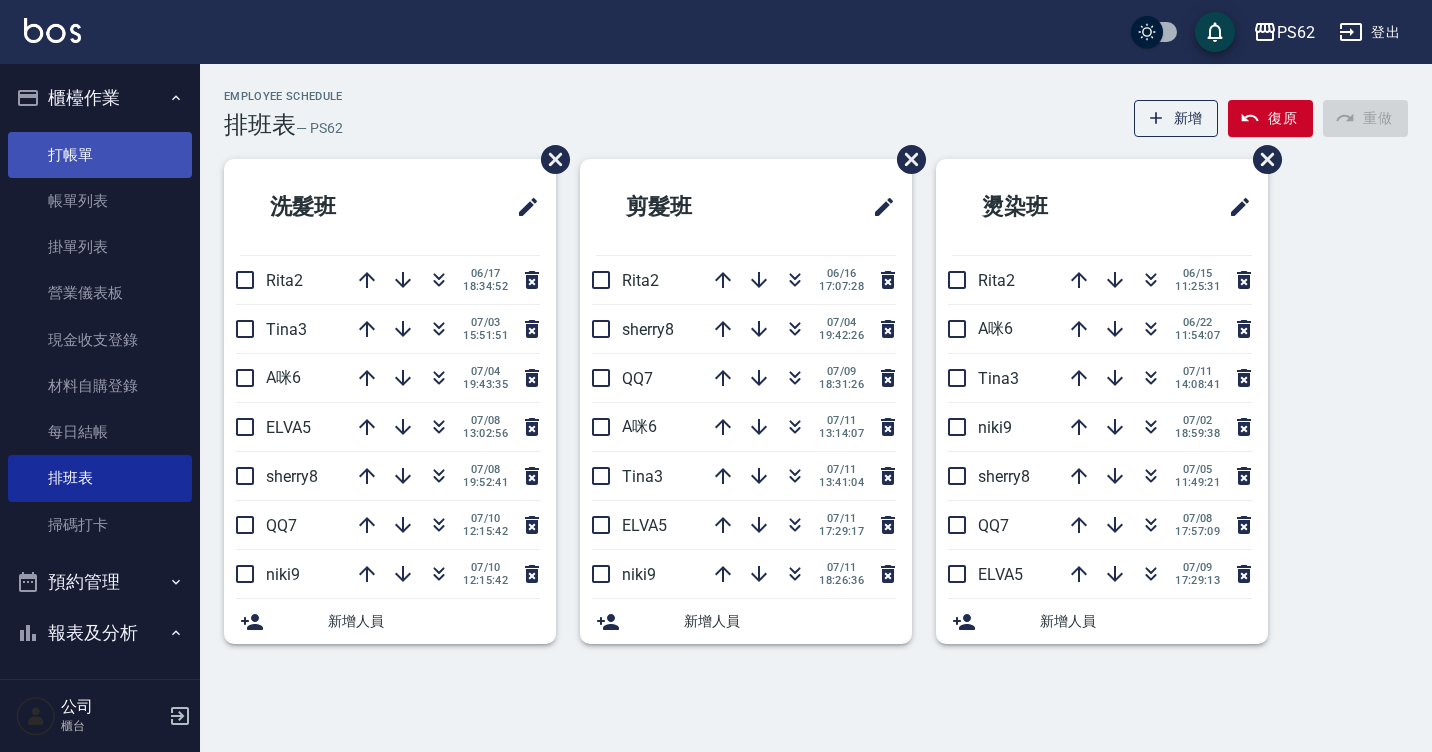 click on "打帳單" at bounding box center [100, 155] 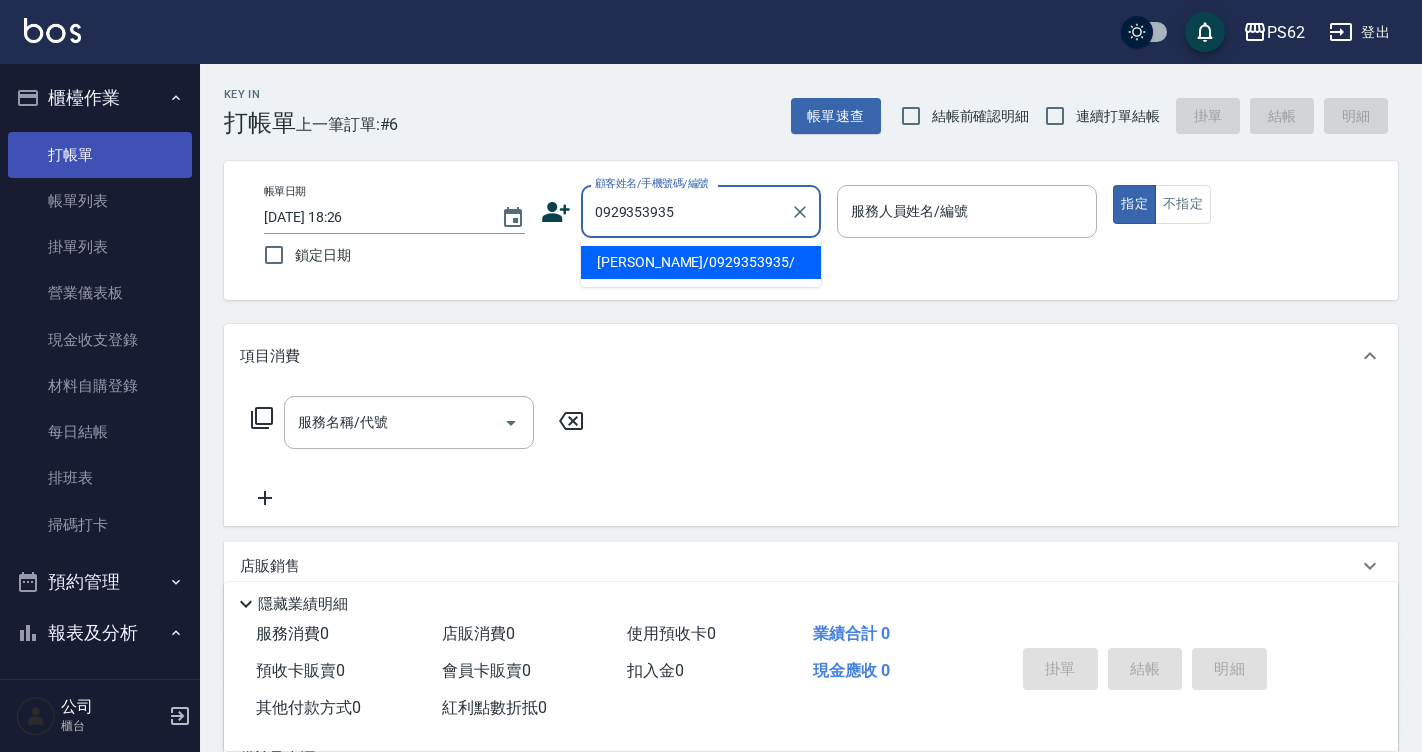 type on "歐昱成/0929353935/" 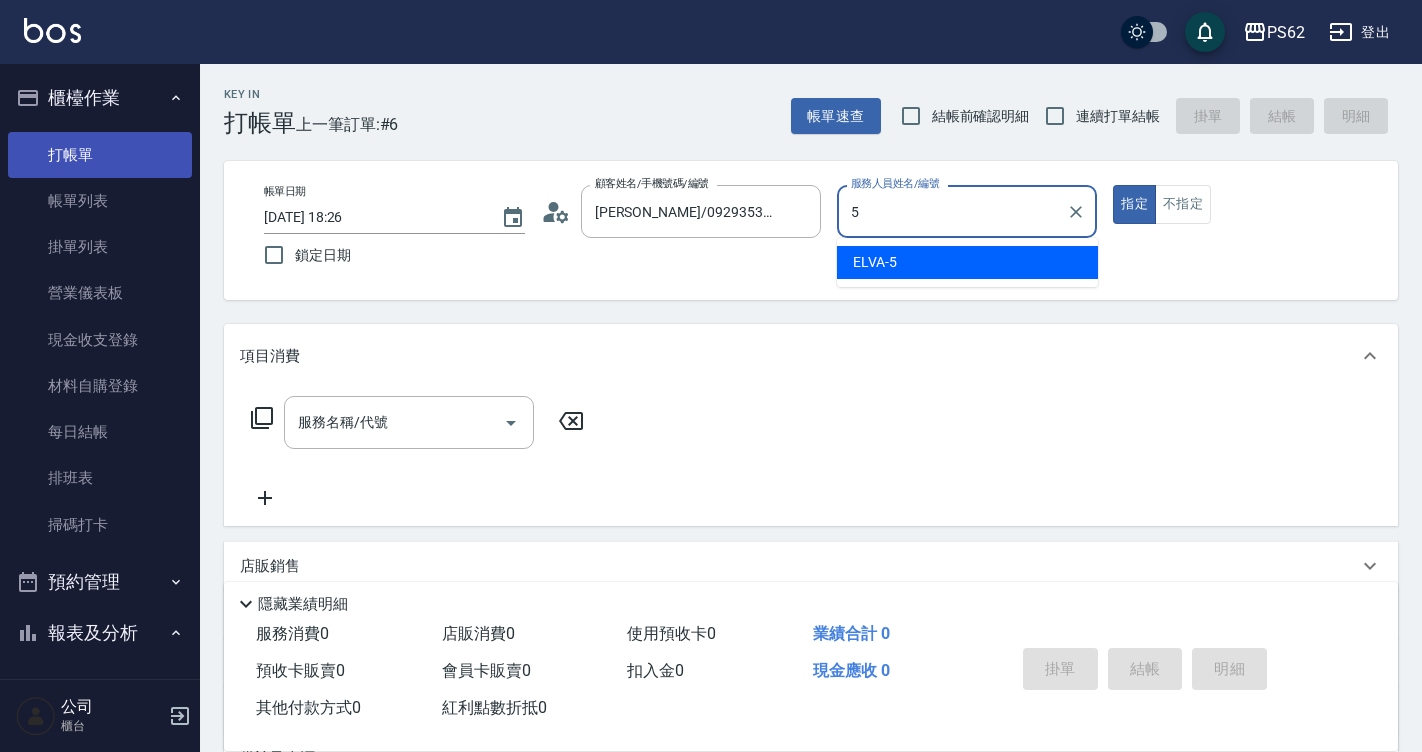type on "ELVA-5" 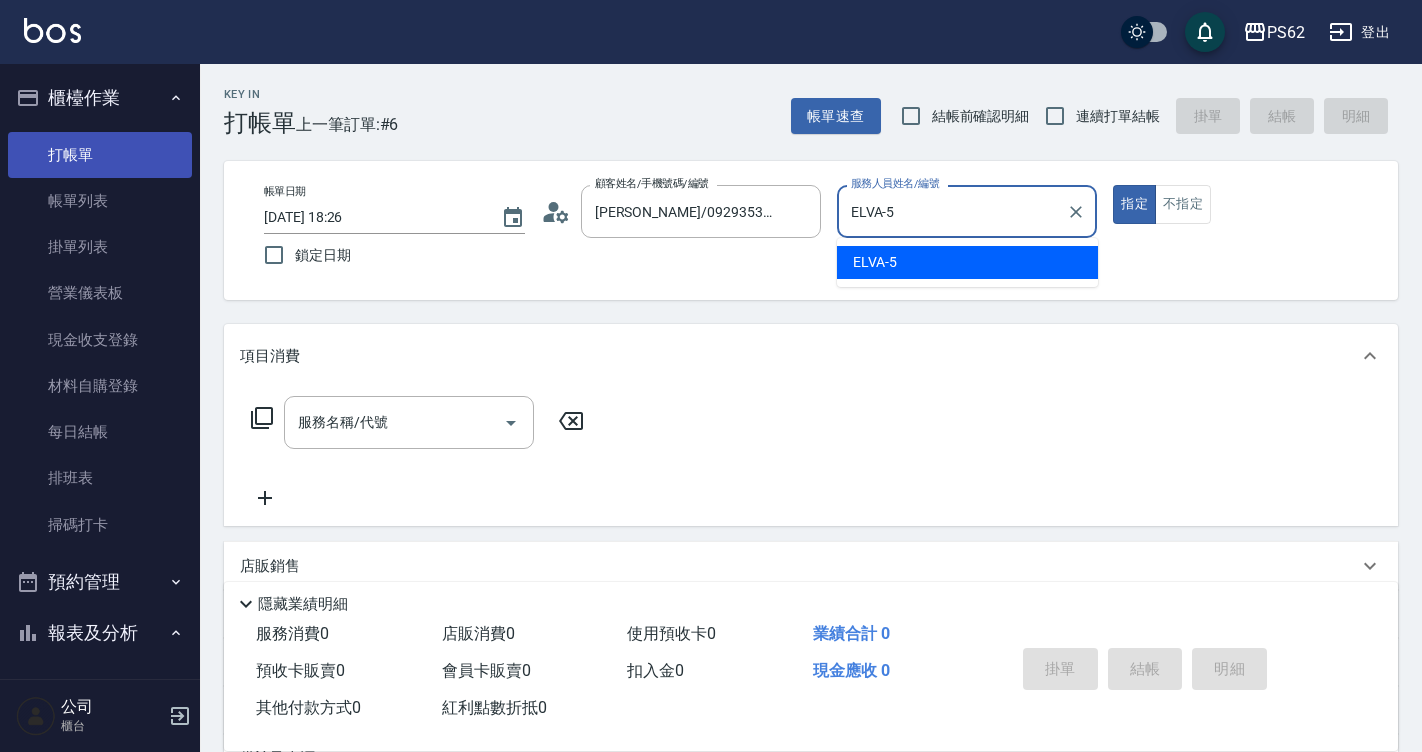 type on "true" 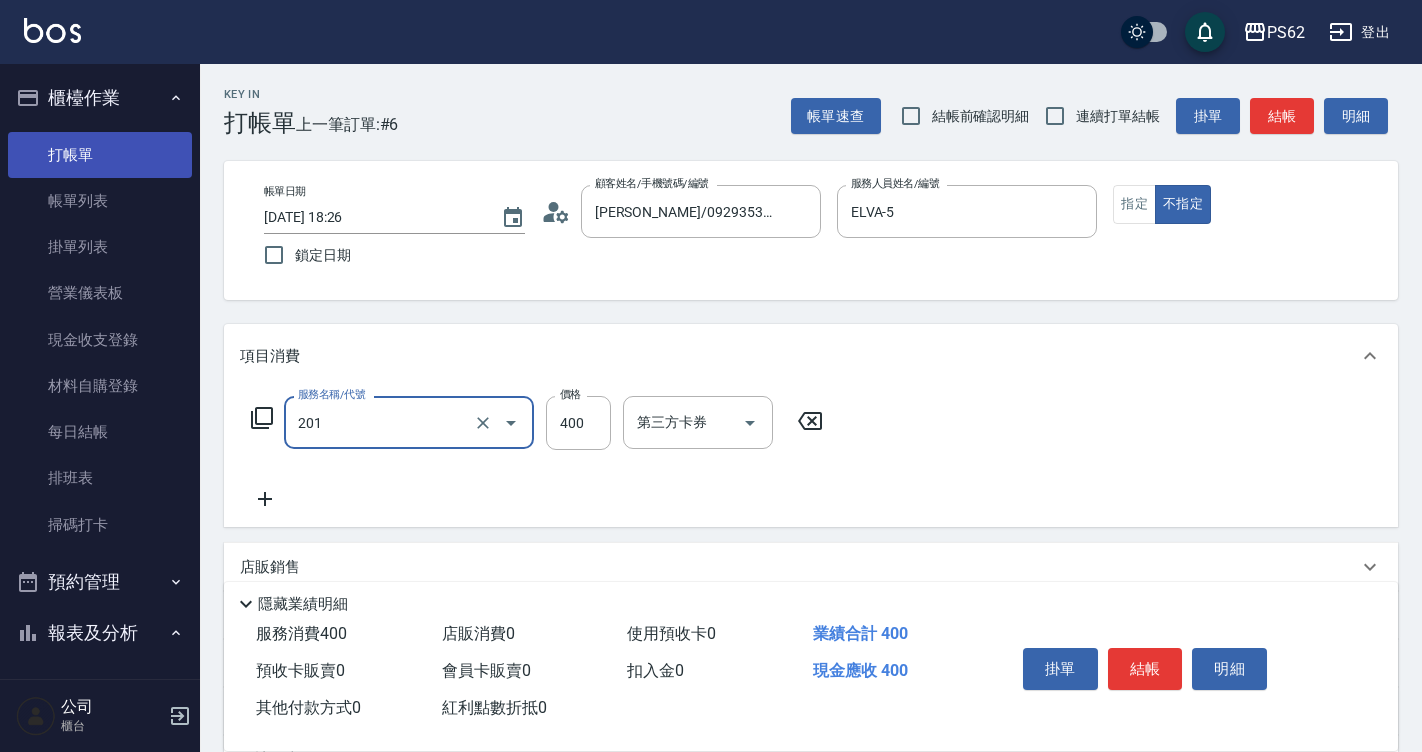 type on "洗剪400(201)" 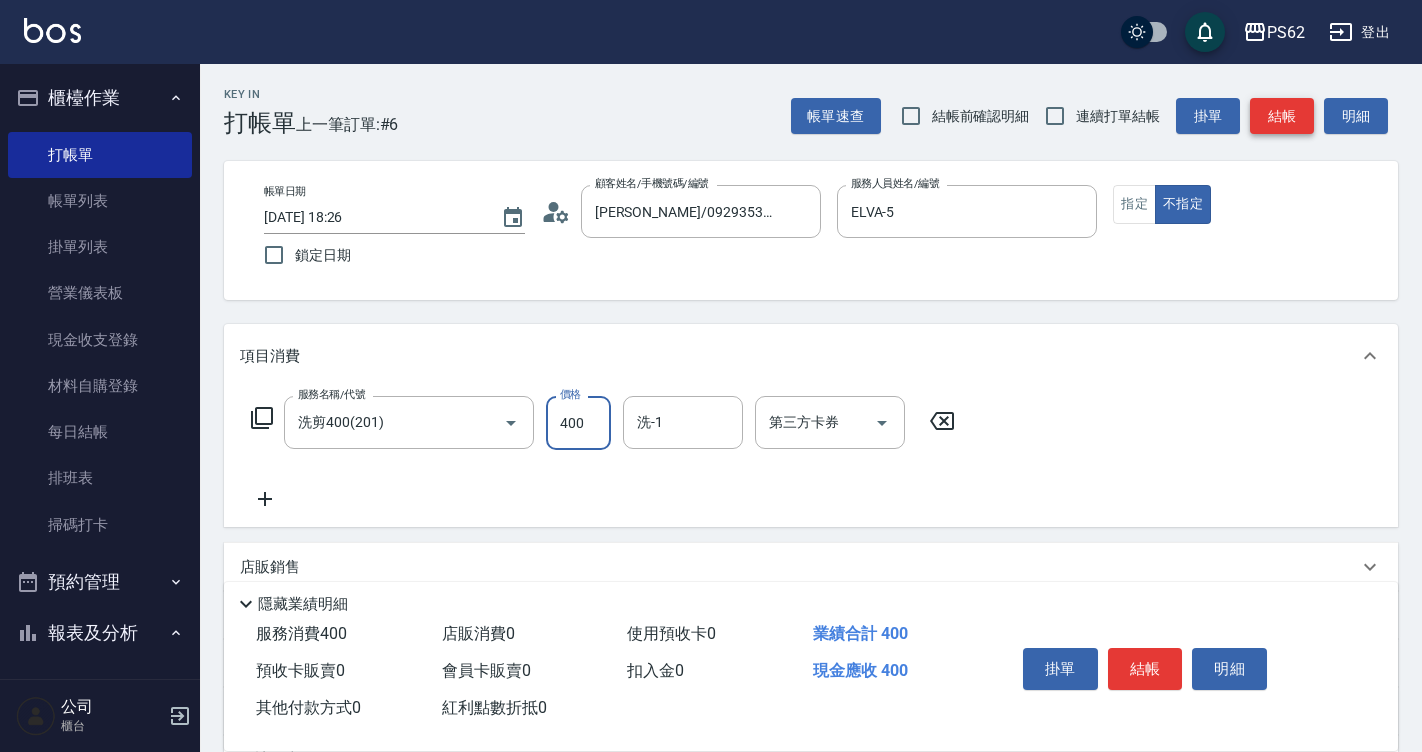 click on "結帳" at bounding box center [1282, 116] 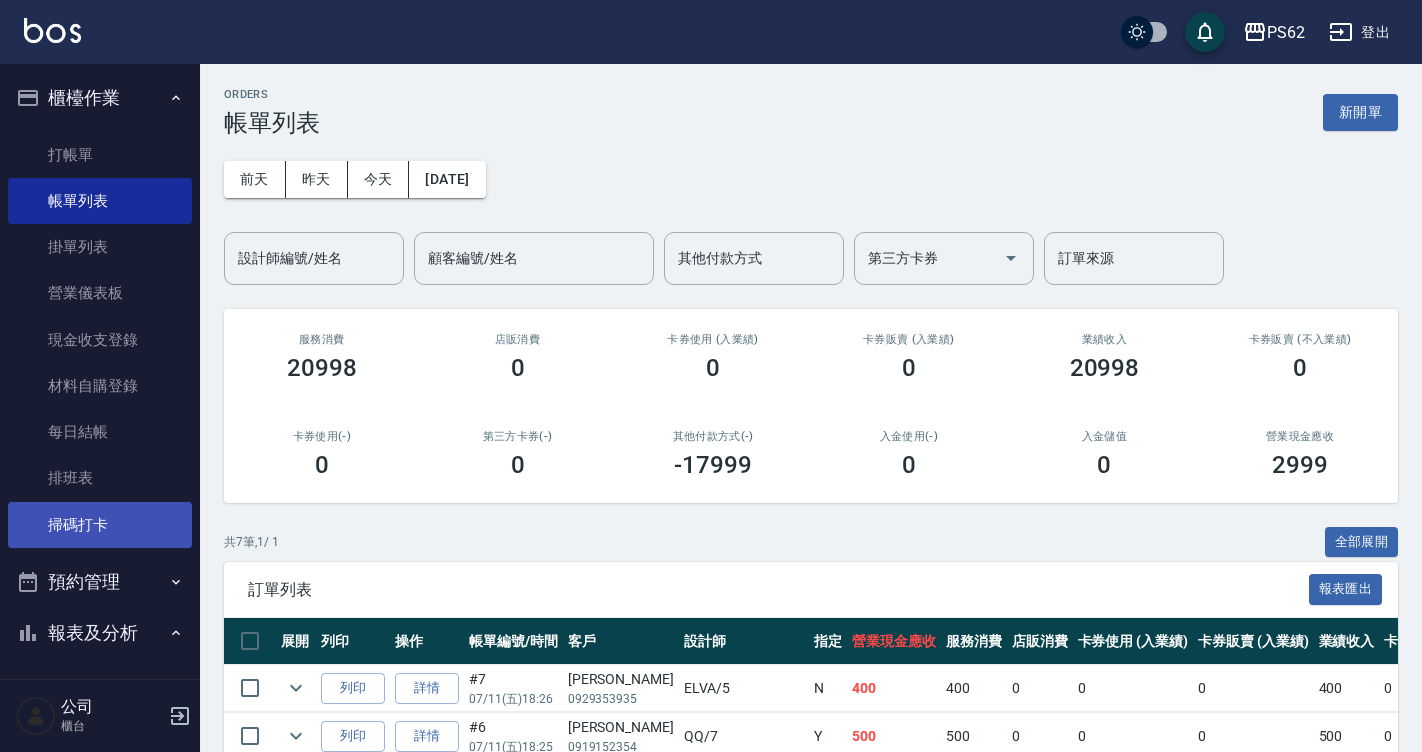 click on "掃碼打卡" at bounding box center (100, 525) 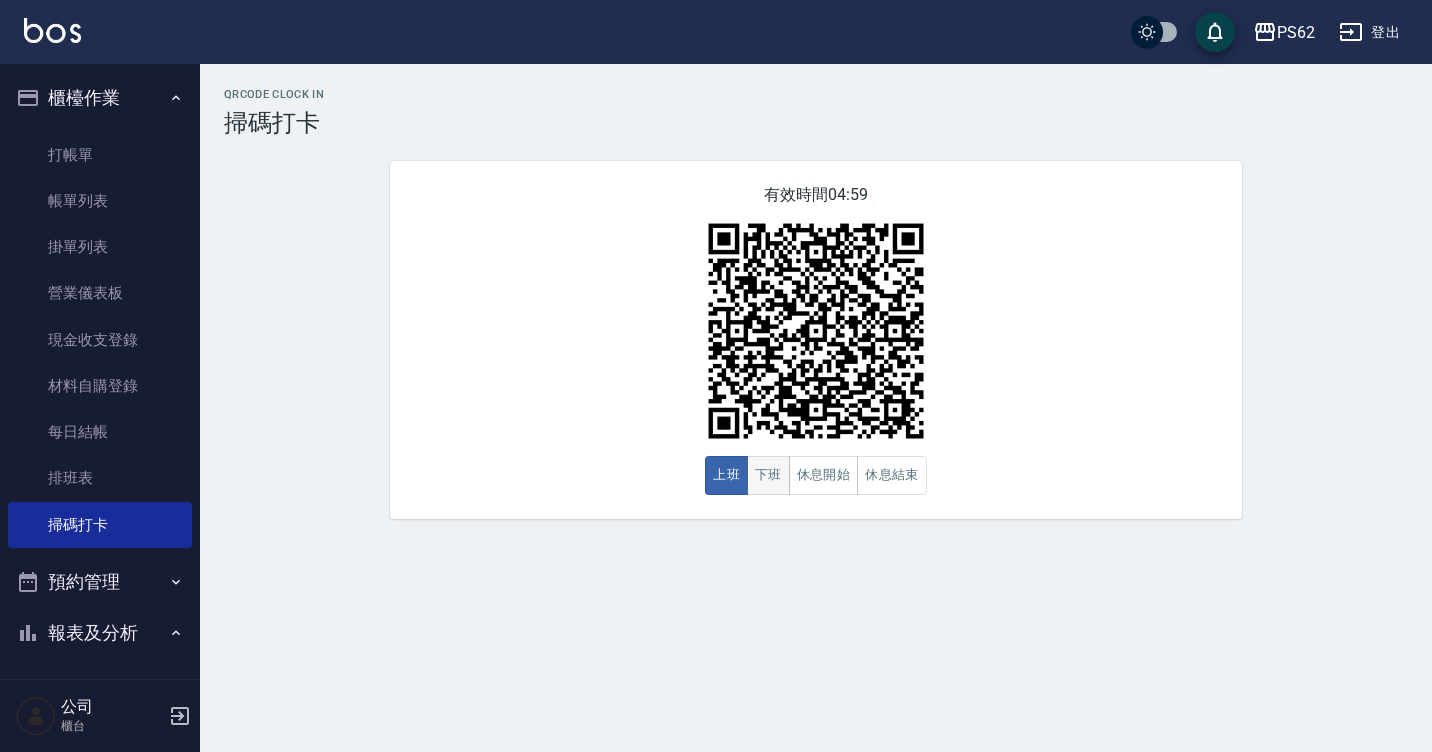 click on "下班" at bounding box center (768, 475) 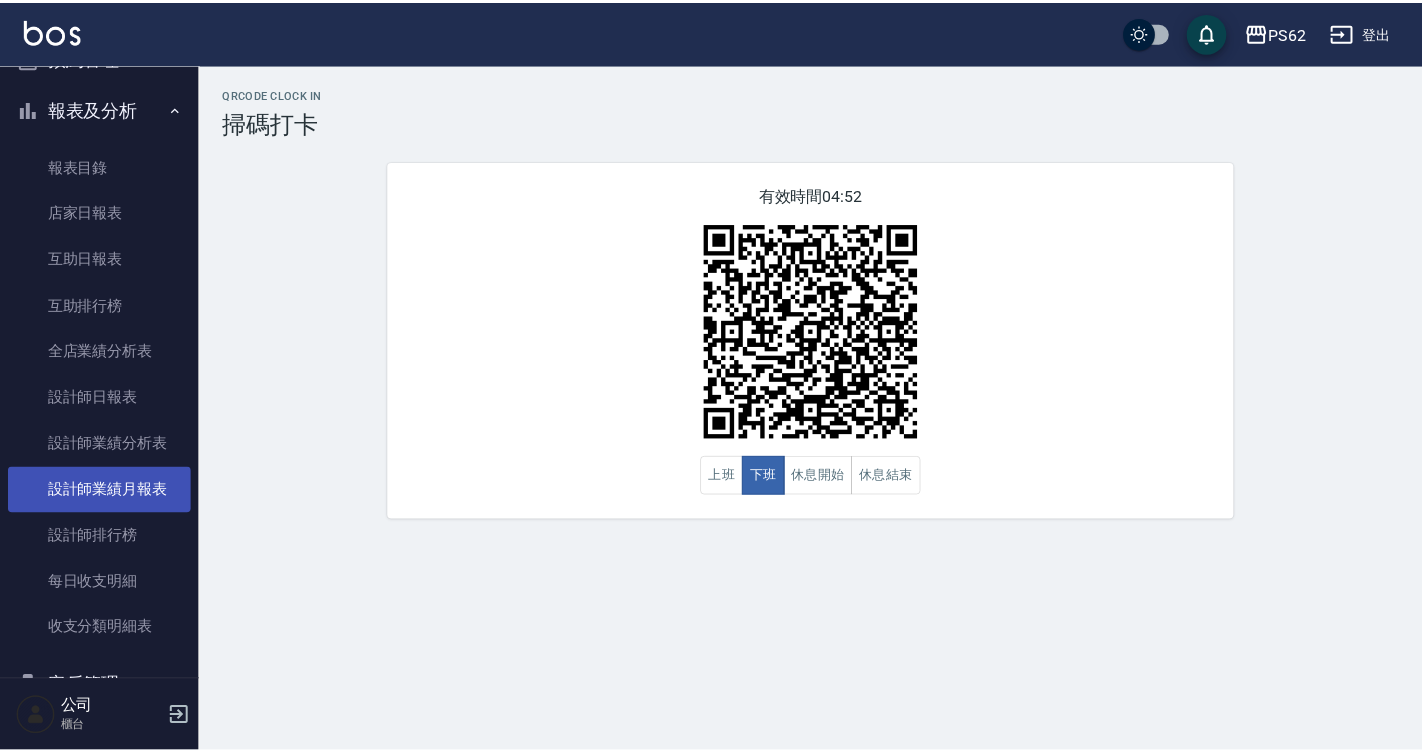 scroll, scrollTop: 600, scrollLeft: 0, axis: vertical 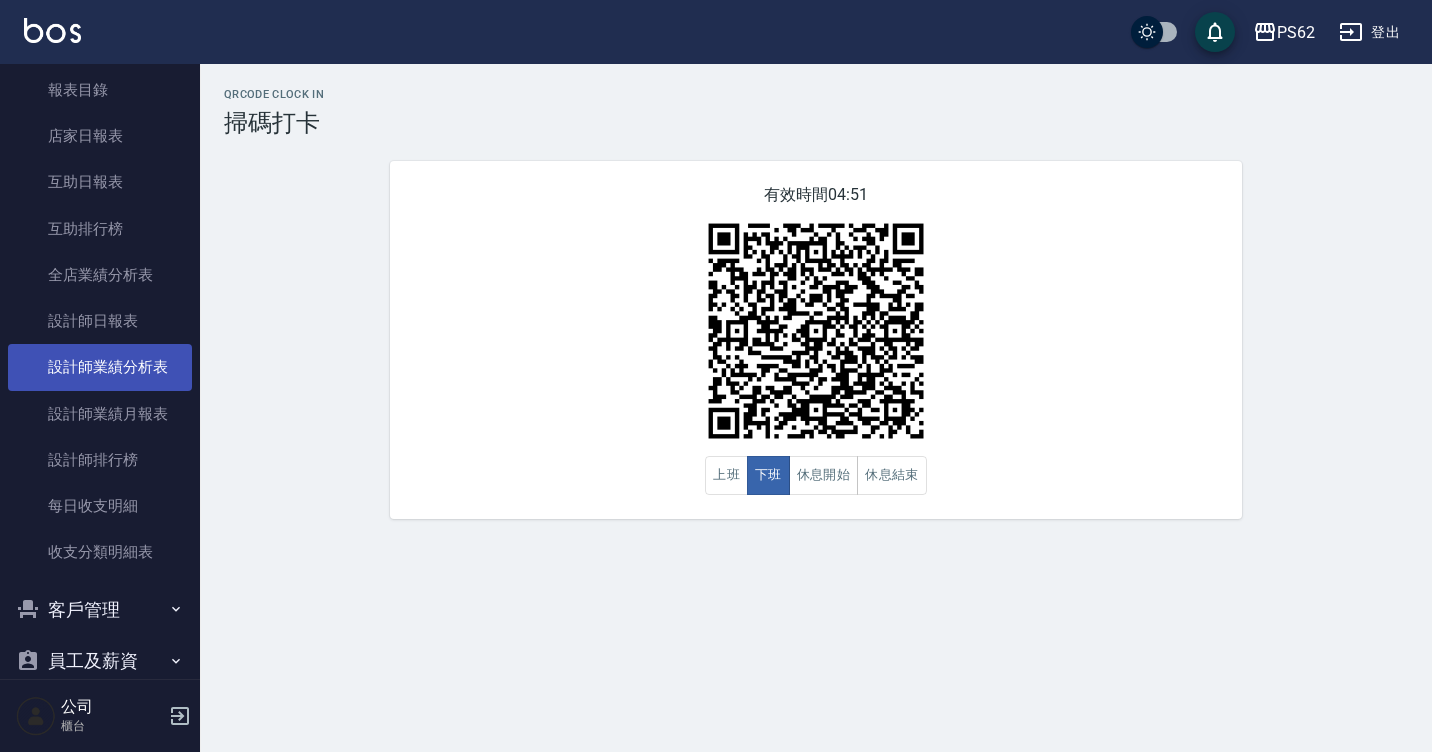 click on "設計師業績分析表" at bounding box center [100, 367] 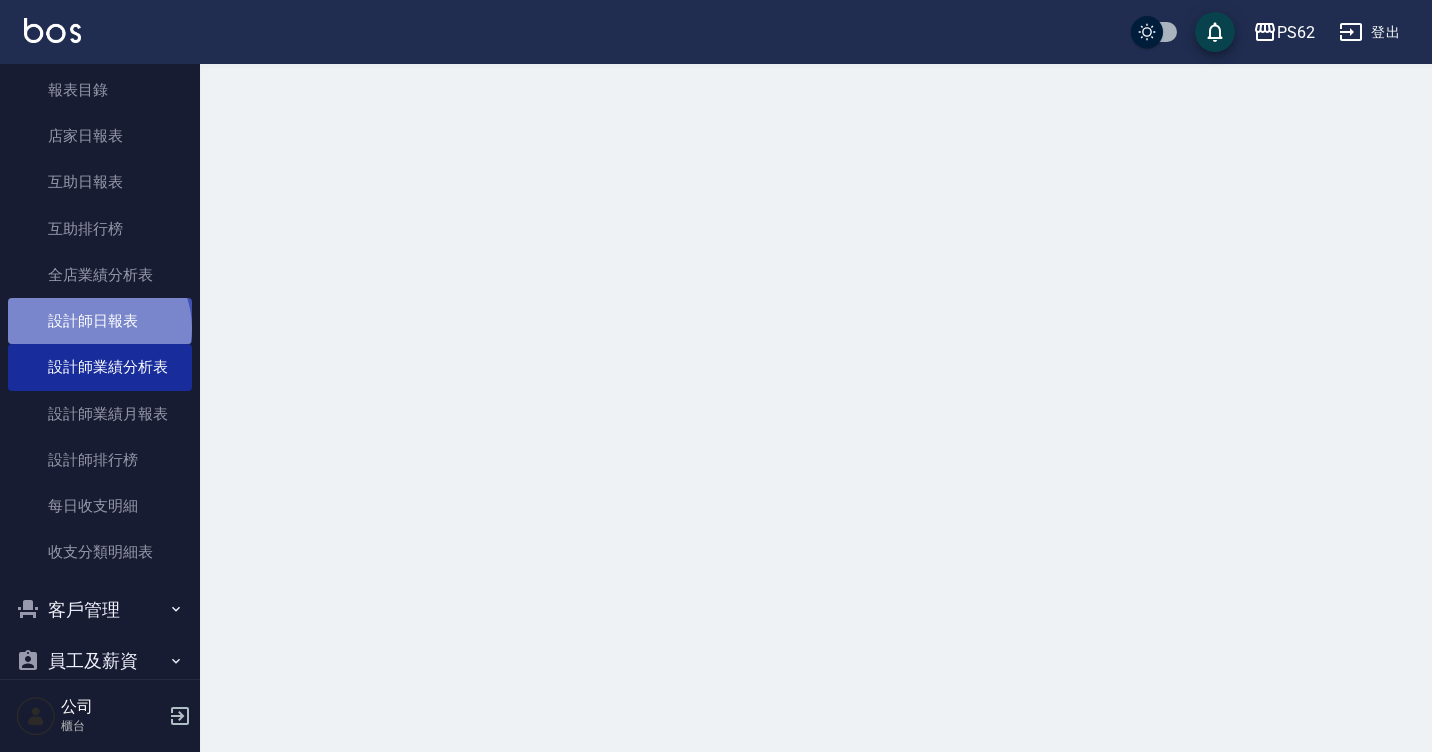 click on "設計師日報表" at bounding box center (100, 321) 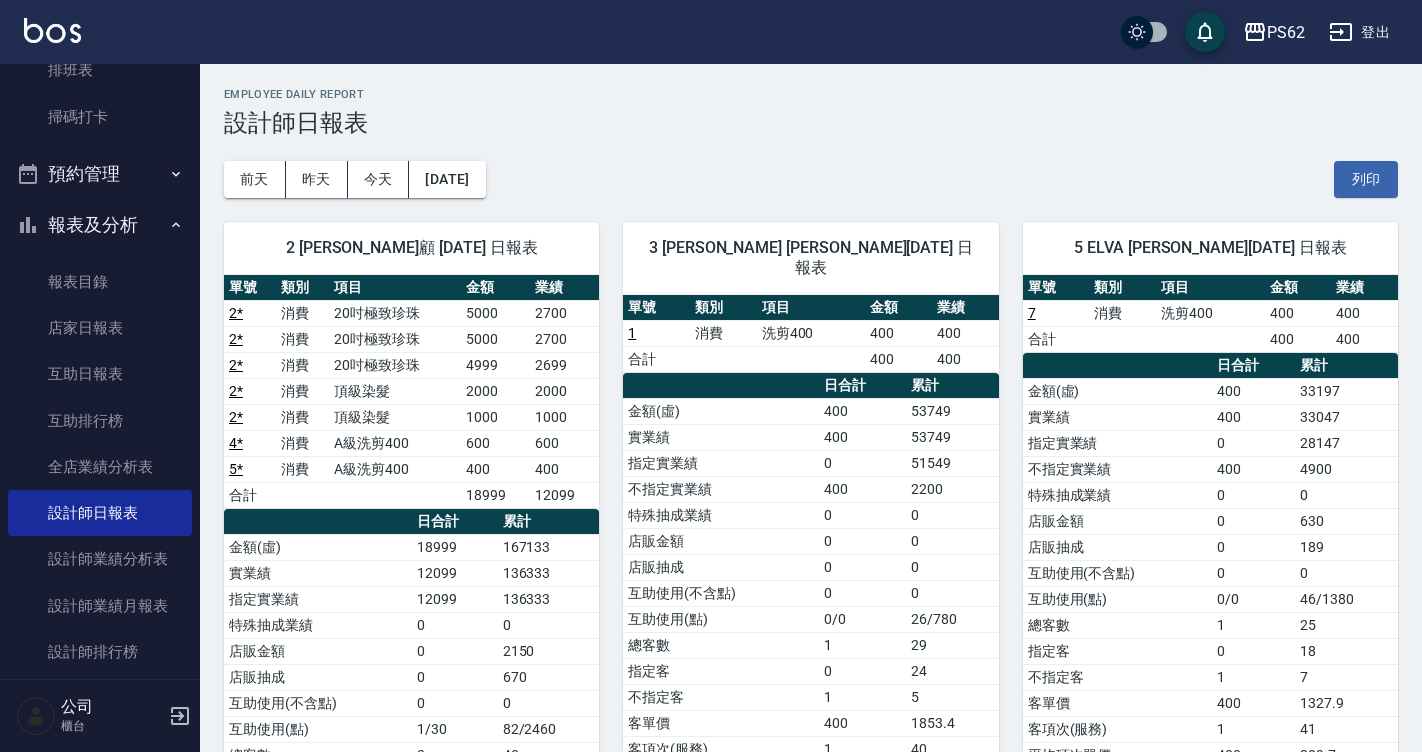 scroll, scrollTop: 500, scrollLeft: 0, axis: vertical 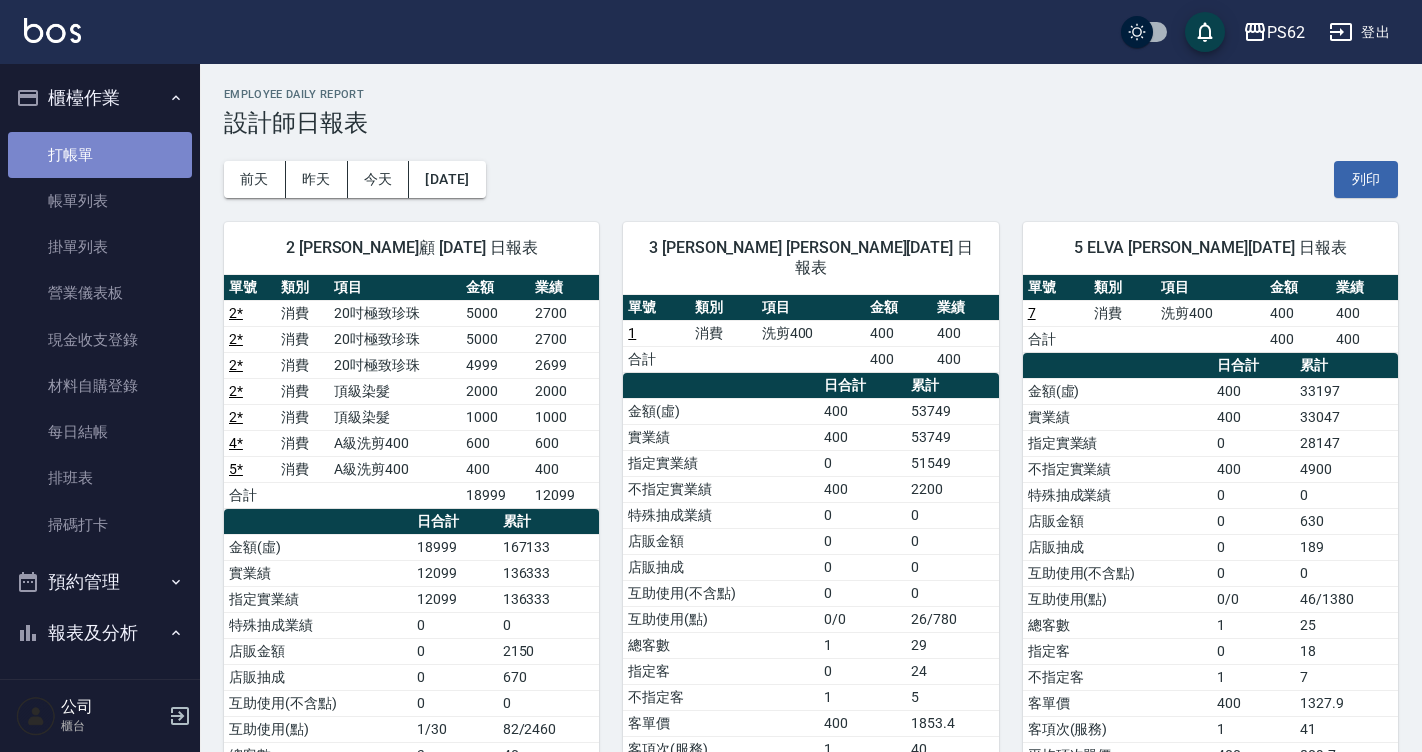 click on "打帳單" at bounding box center [100, 155] 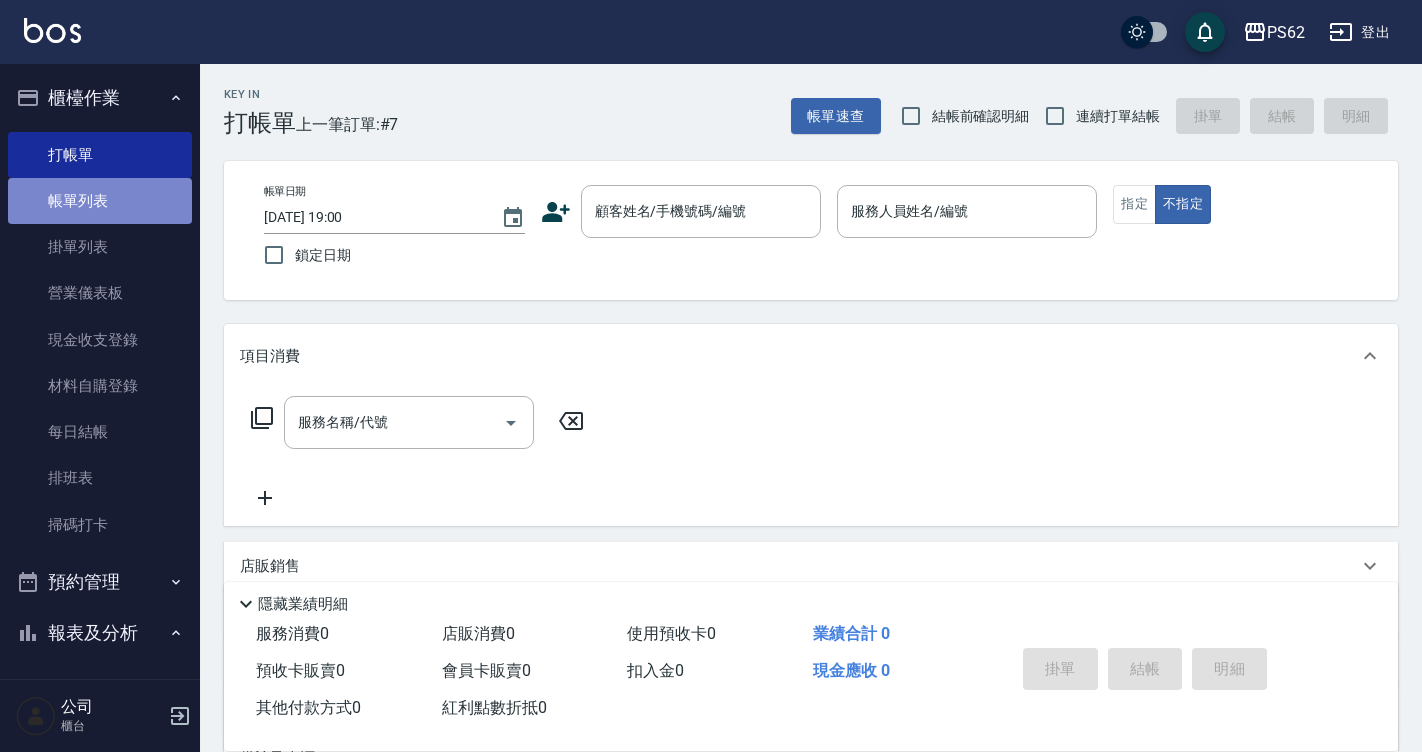 click on "帳單列表" at bounding box center (100, 201) 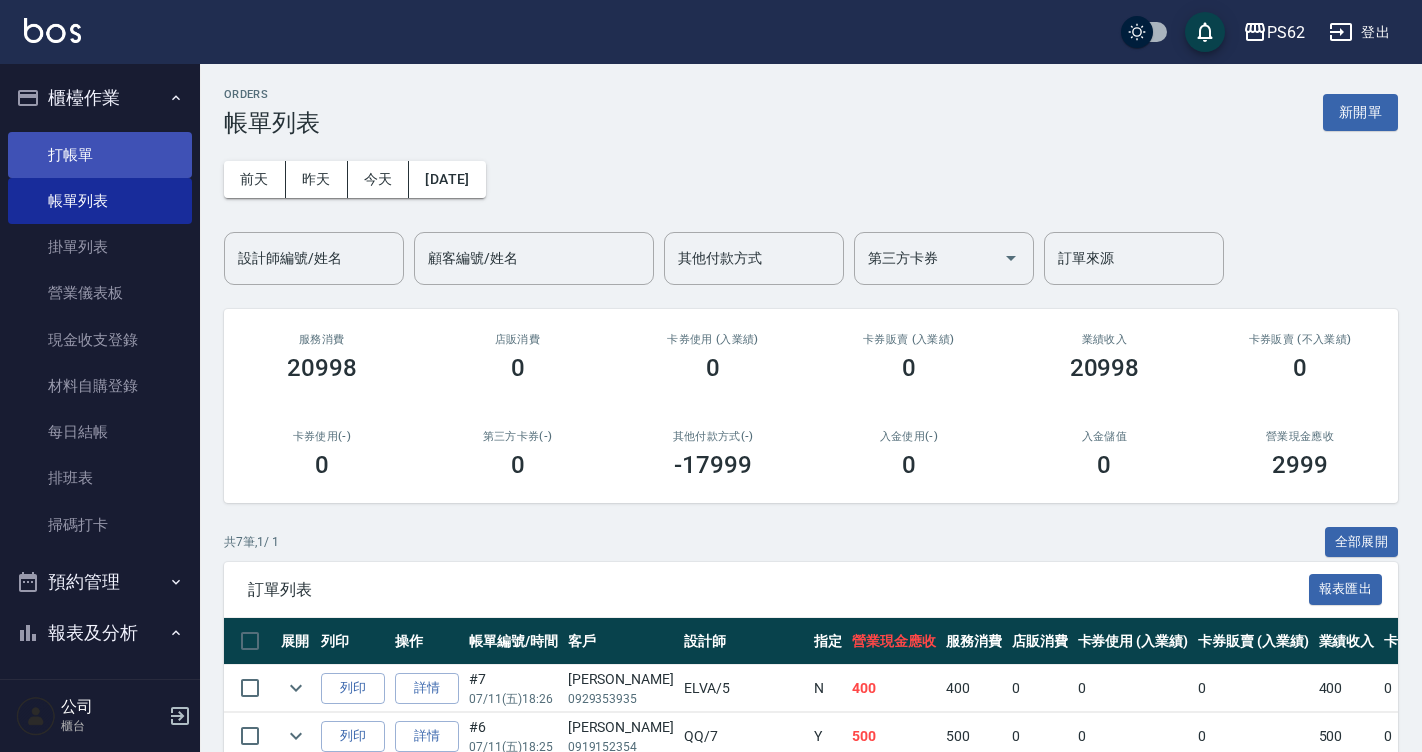 click on "打帳單" at bounding box center (100, 155) 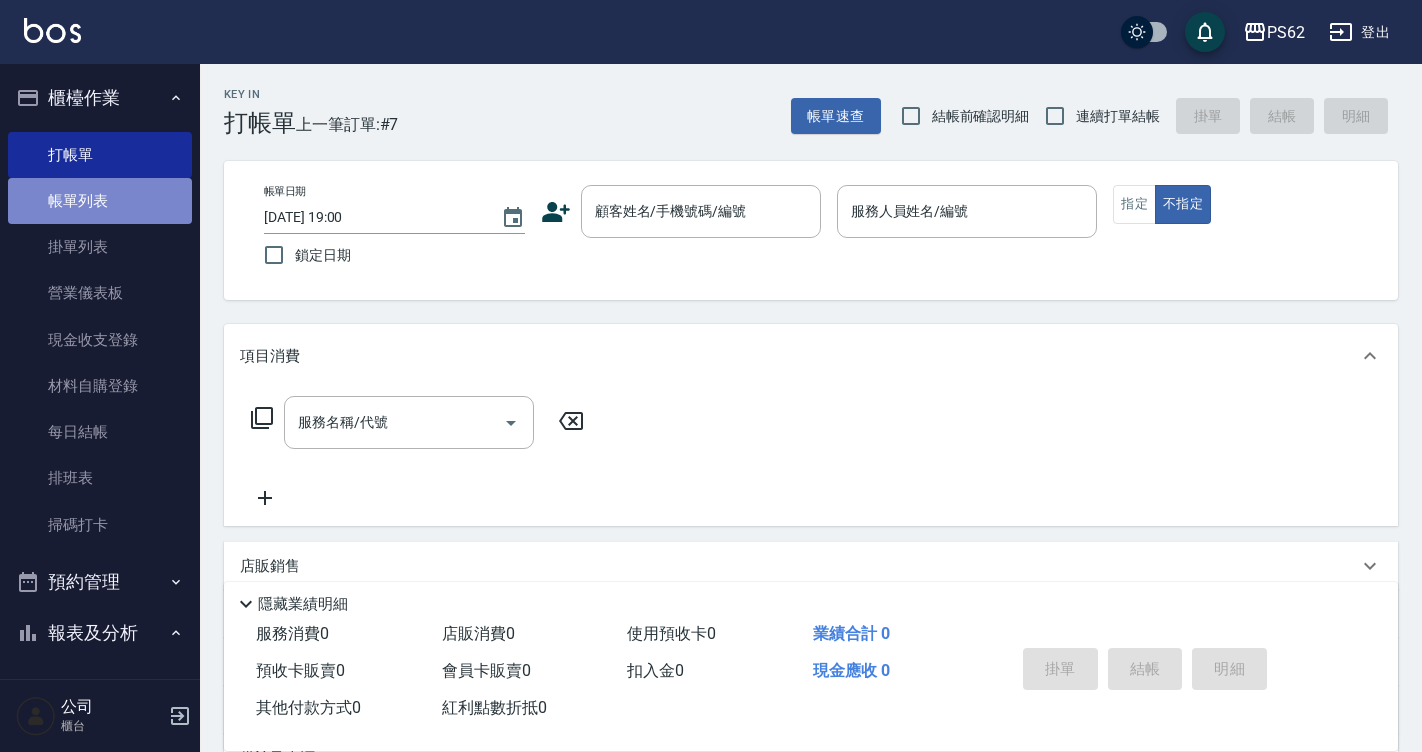 click on "帳單列表" at bounding box center [100, 201] 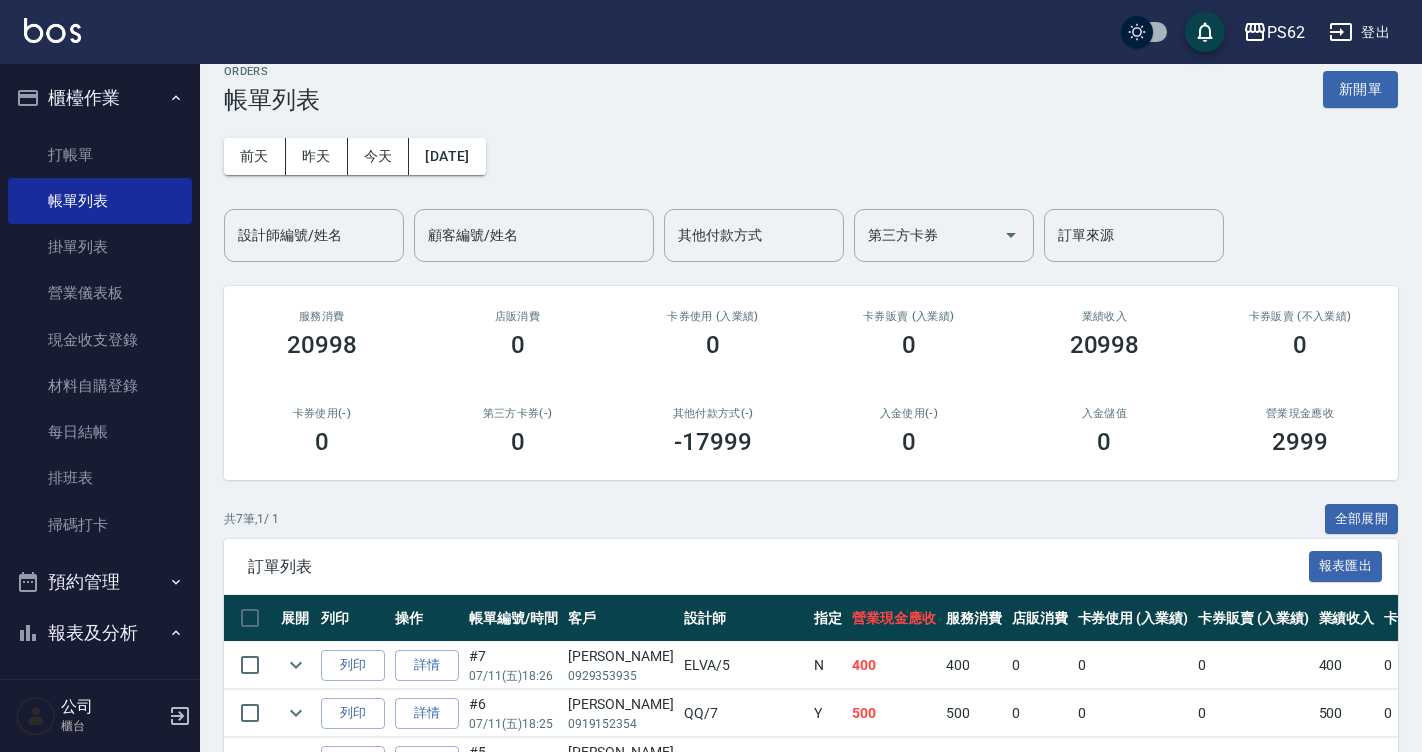 scroll, scrollTop: 0, scrollLeft: 0, axis: both 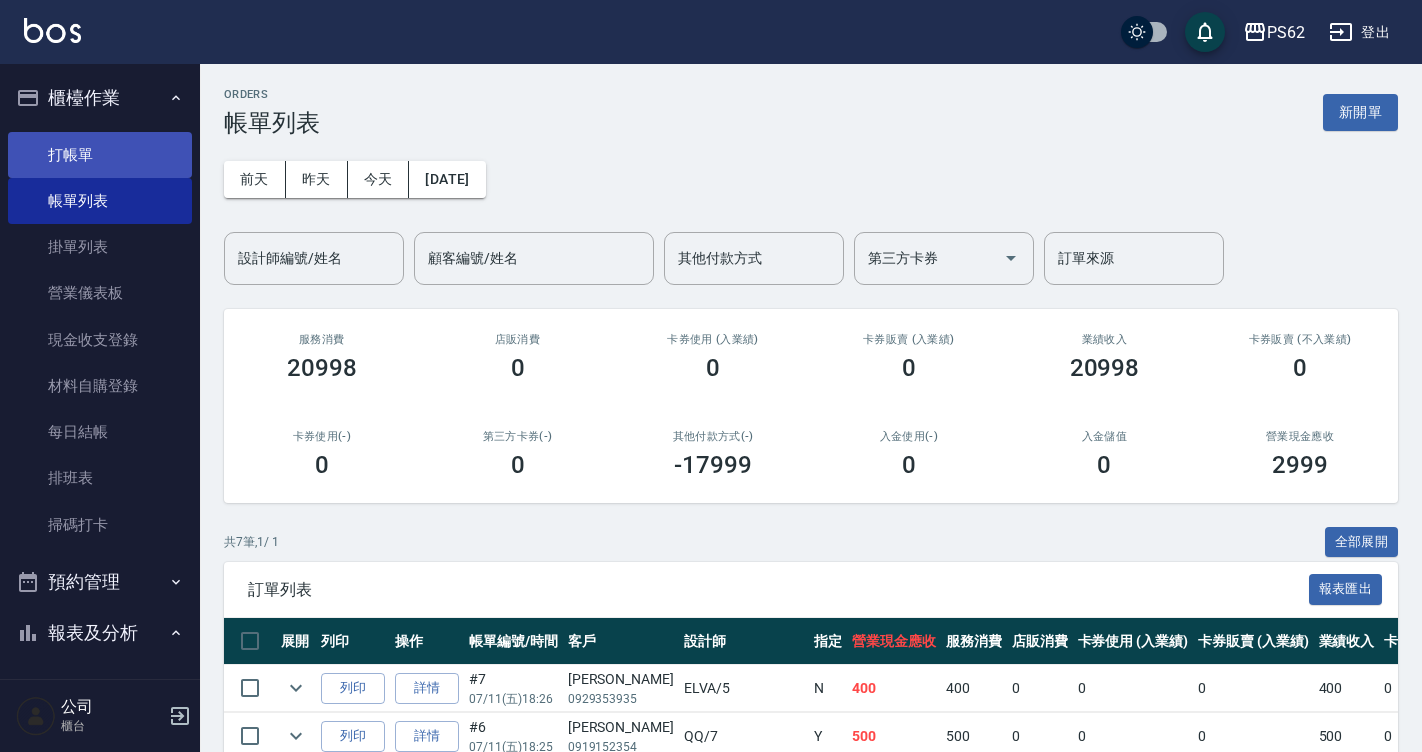 click on "打帳單" at bounding box center [100, 155] 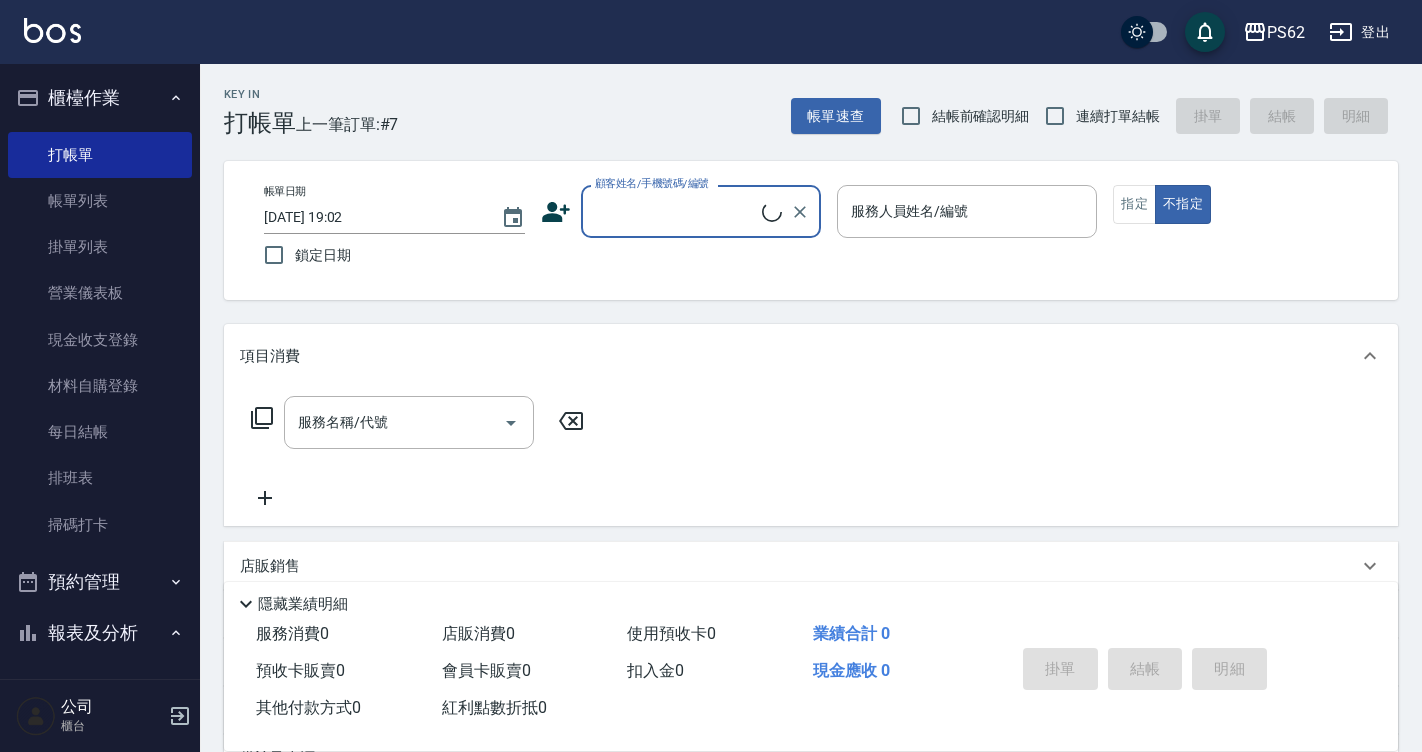 click on "顧客姓名/手機號碼/編號" at bounding box center [676, 211] 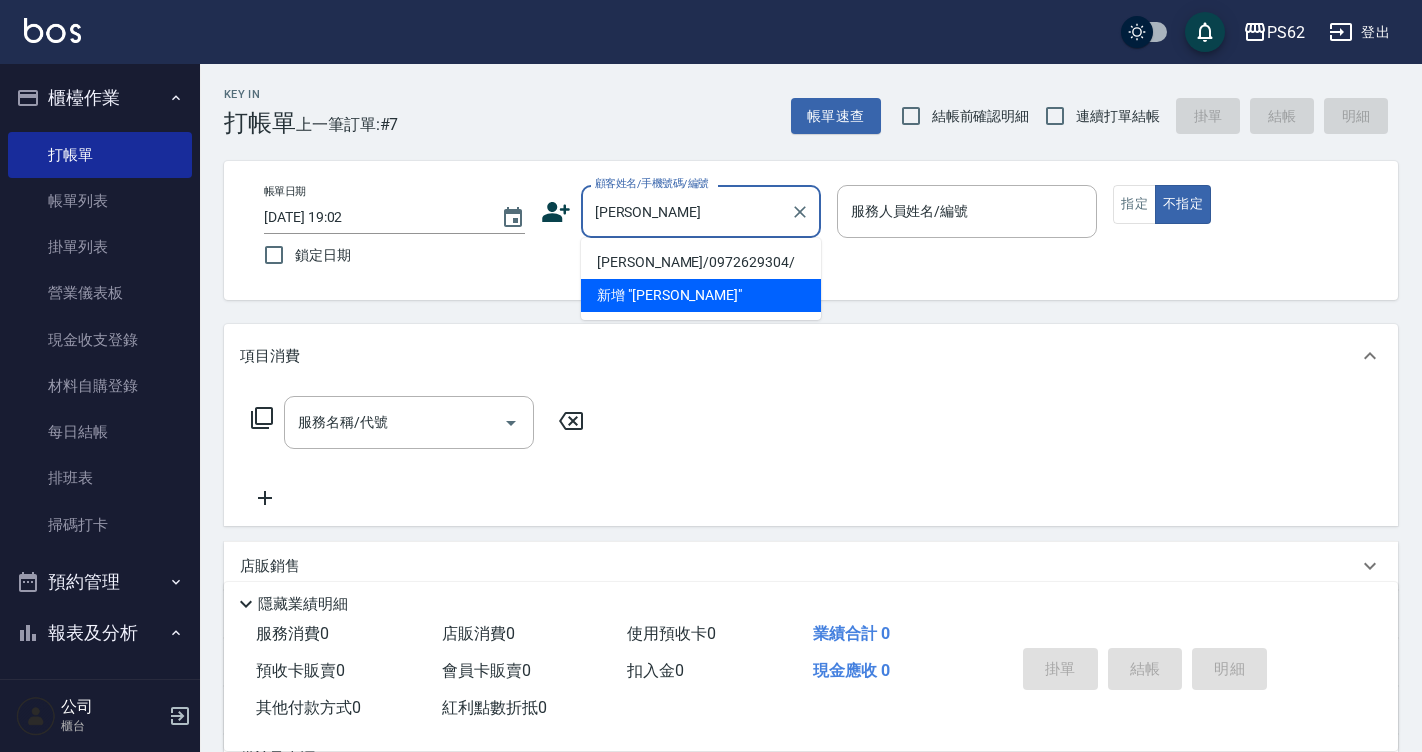 click on "李國乾/0972629304/" at bounding box center [701, 262] 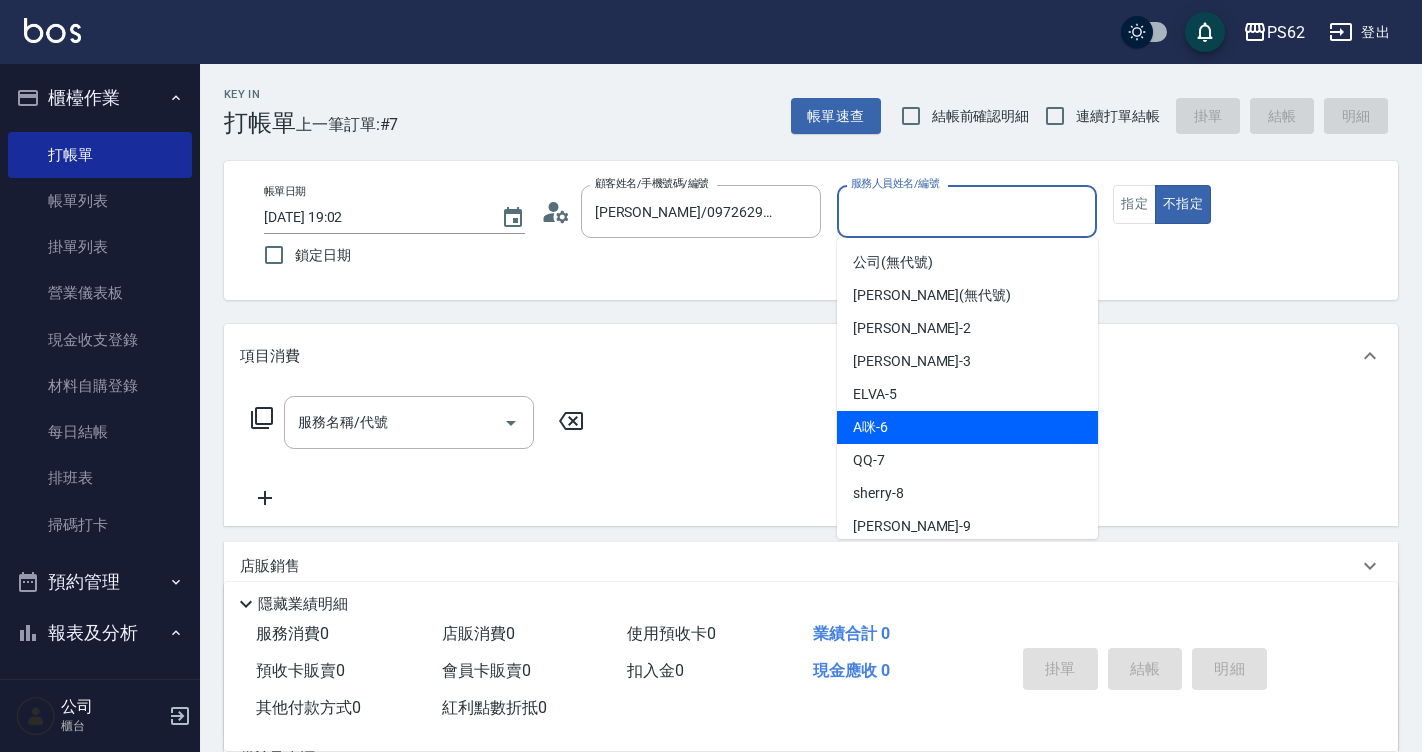 drag, startPoint x: 894, startPoint y: 211, endPoint x: 905, endPoint y: 425, distance: 214.28252 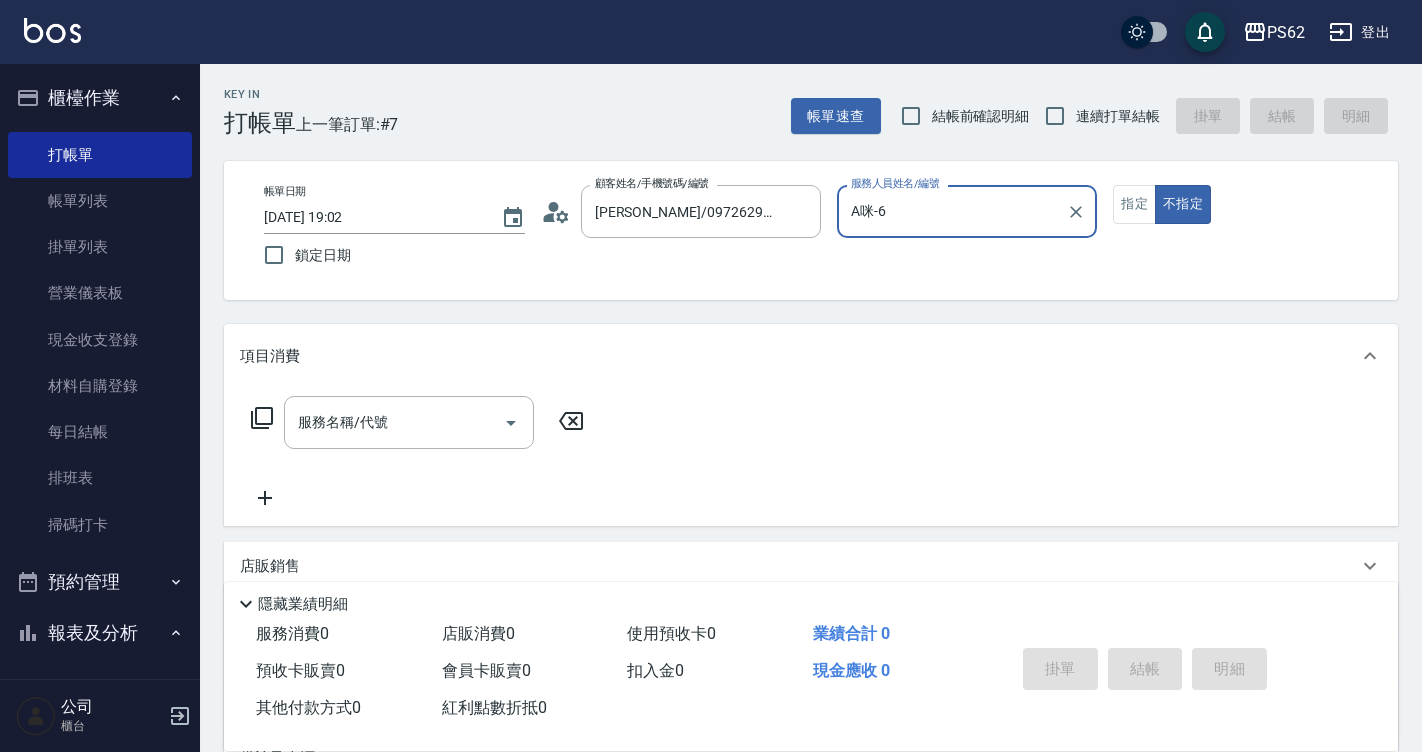 click 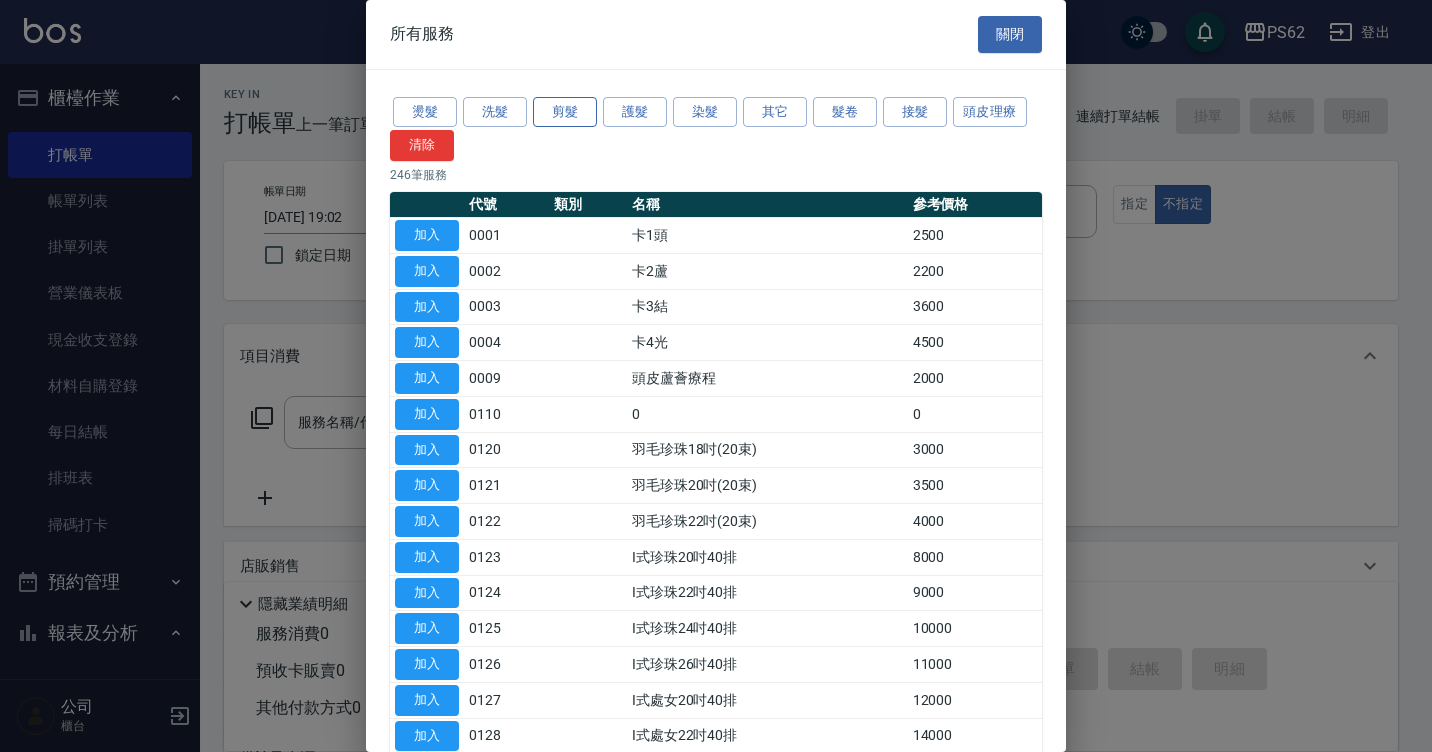 click on "剪髮" at bounding box center [565, 112] 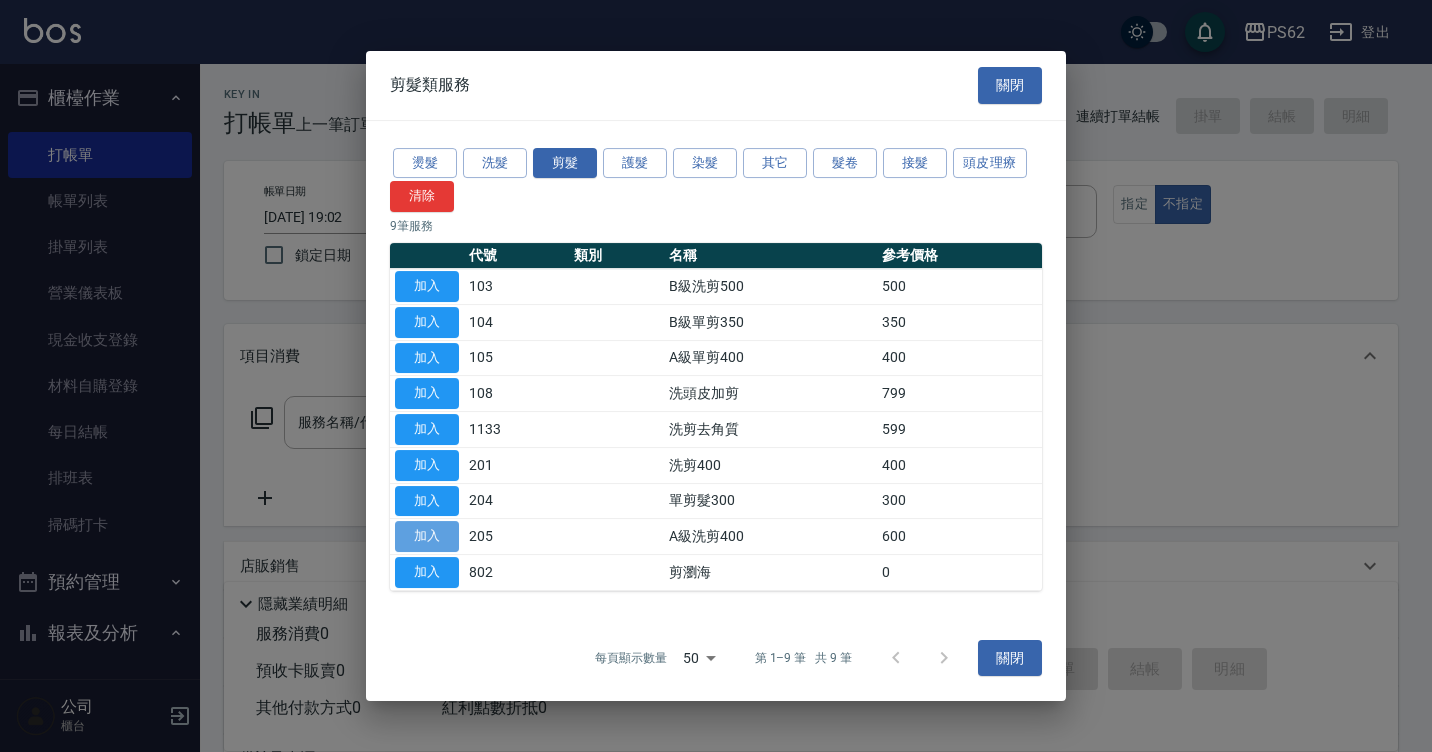 click on "加入" at bounding box center [427, 536] 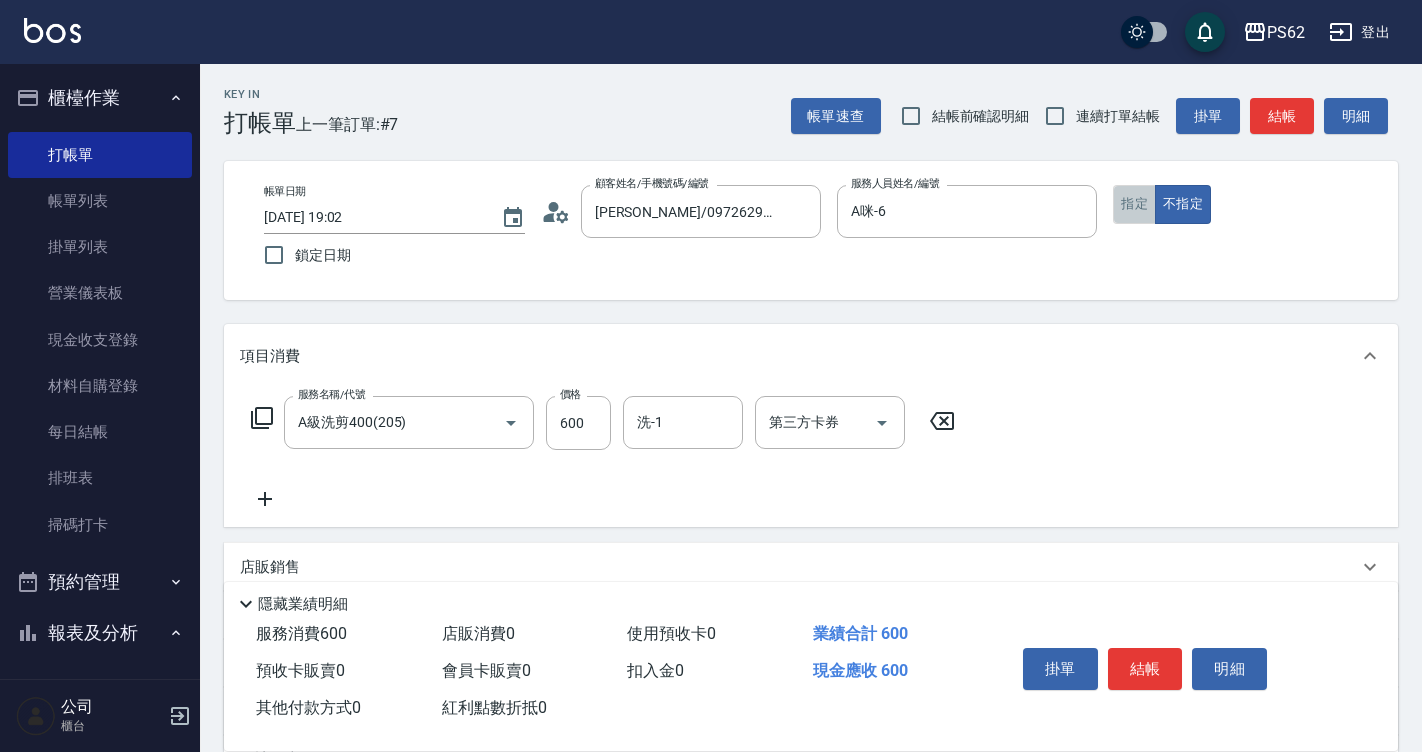 click on "指定" at bounding box center (1134, 204) 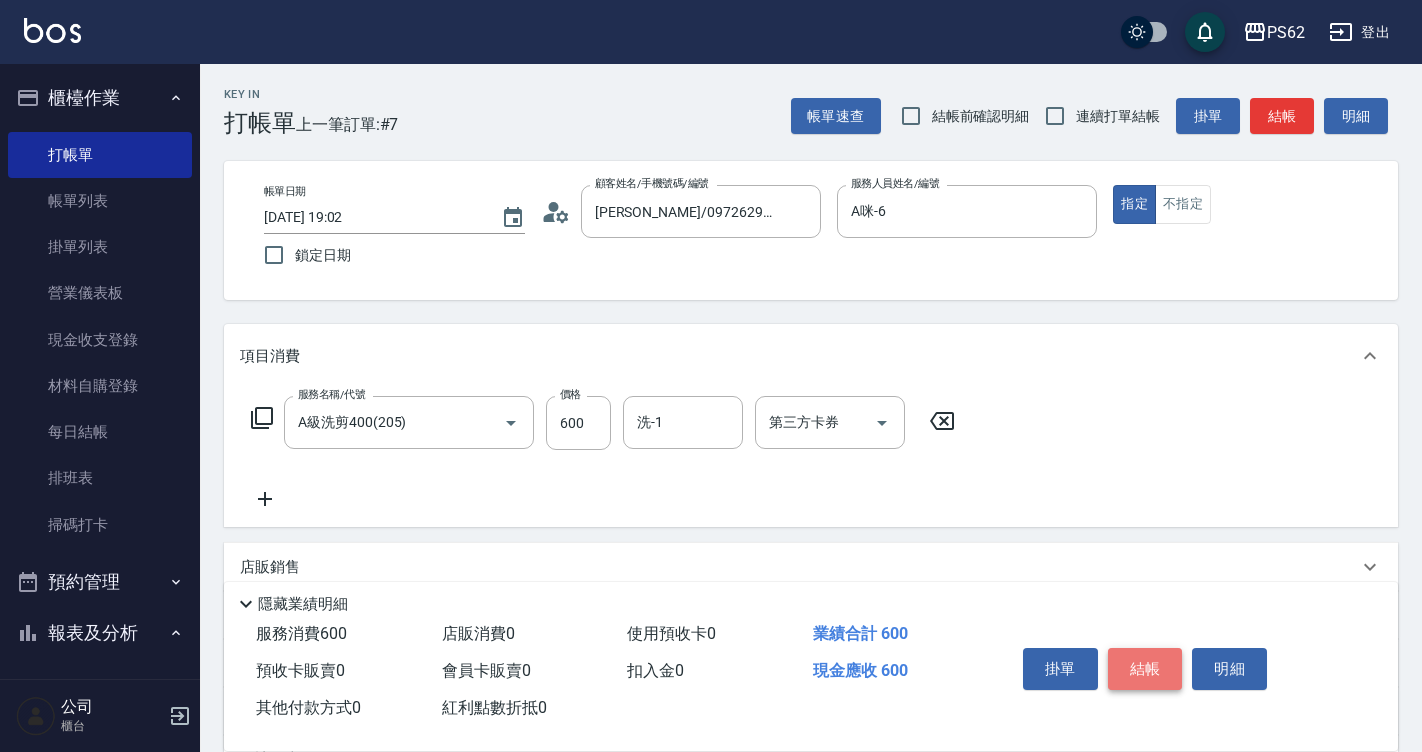 click on "結帳" at bounding box center [1145, 669] 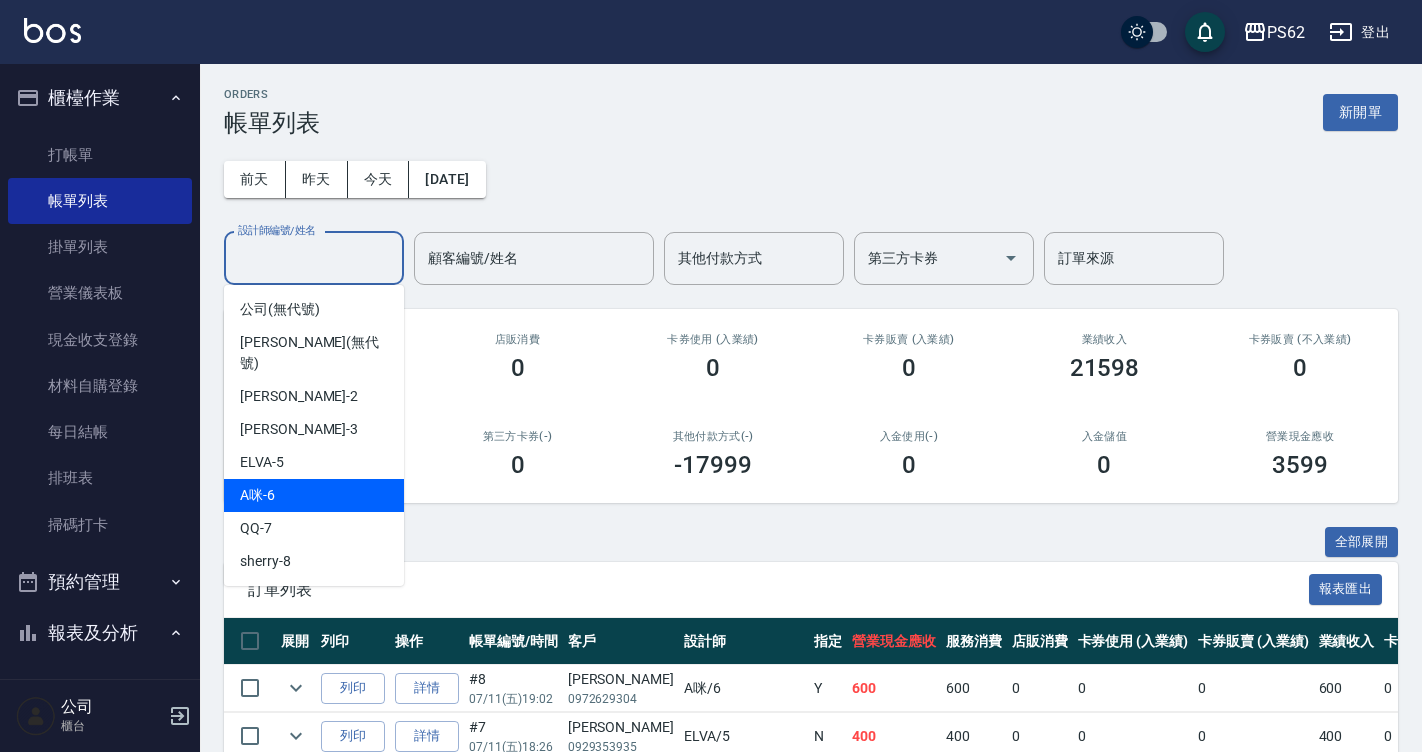 drag, startPoint x: 275, startPoint y: 252, endPoint x: 296, endPoint y: 460, distance: 209.0574 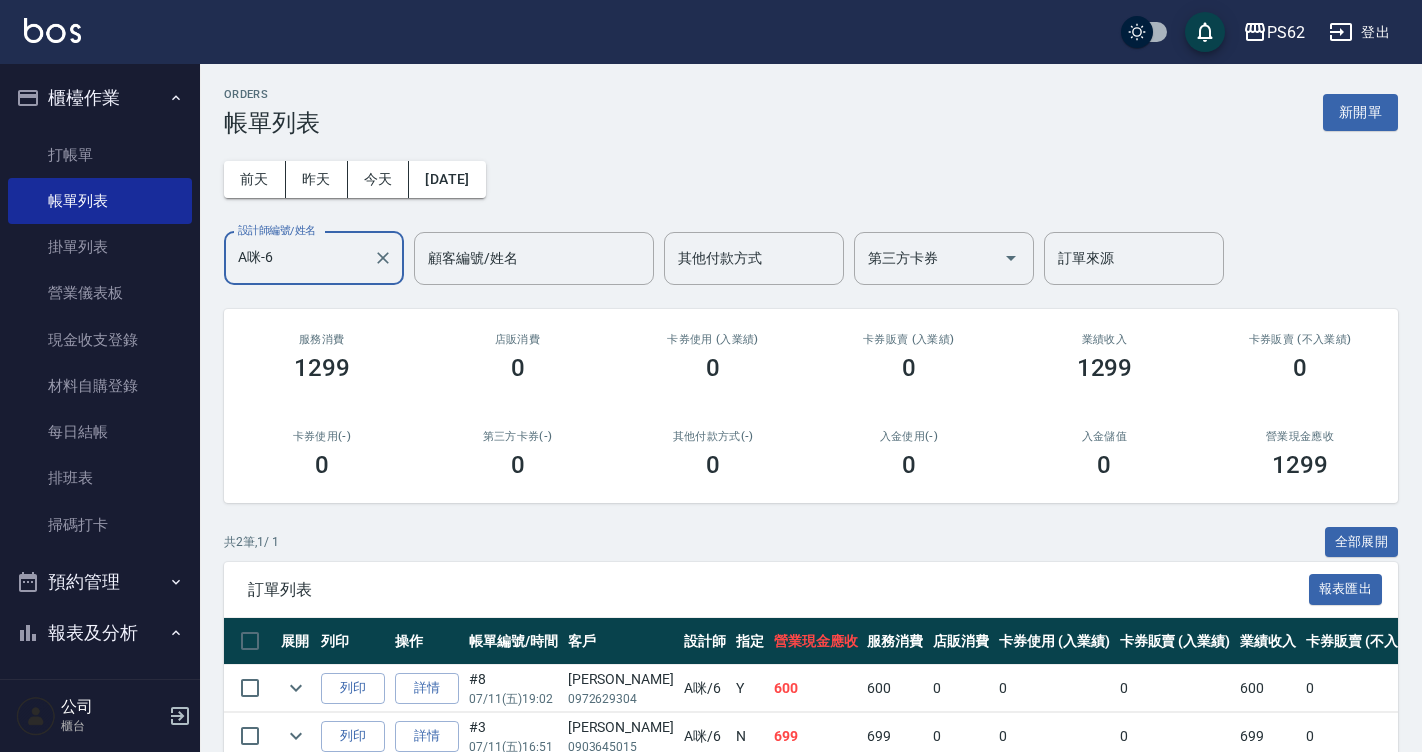 scroll, scrollTop: 102, scrollLeft: 0, axis: vertical 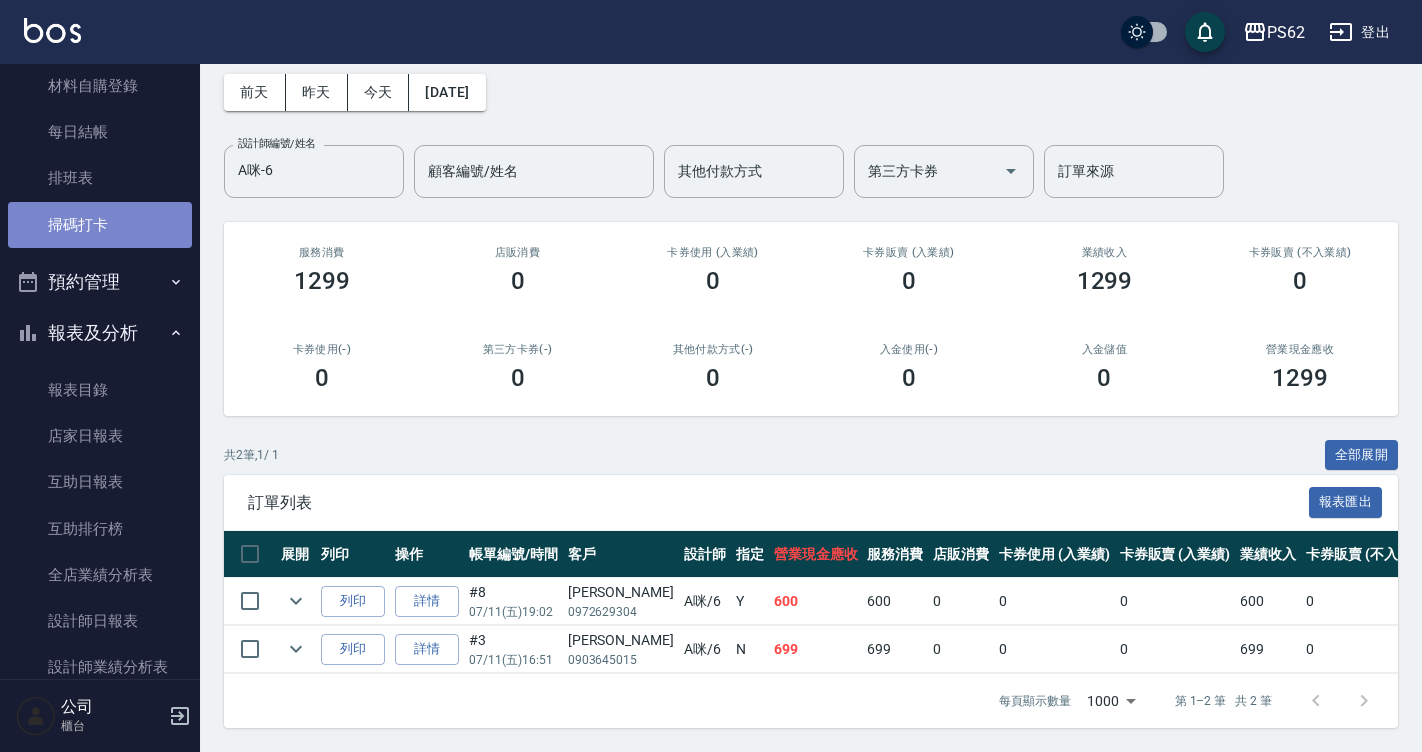 click on "掃碼打卡" at bounding box center [100, 225] 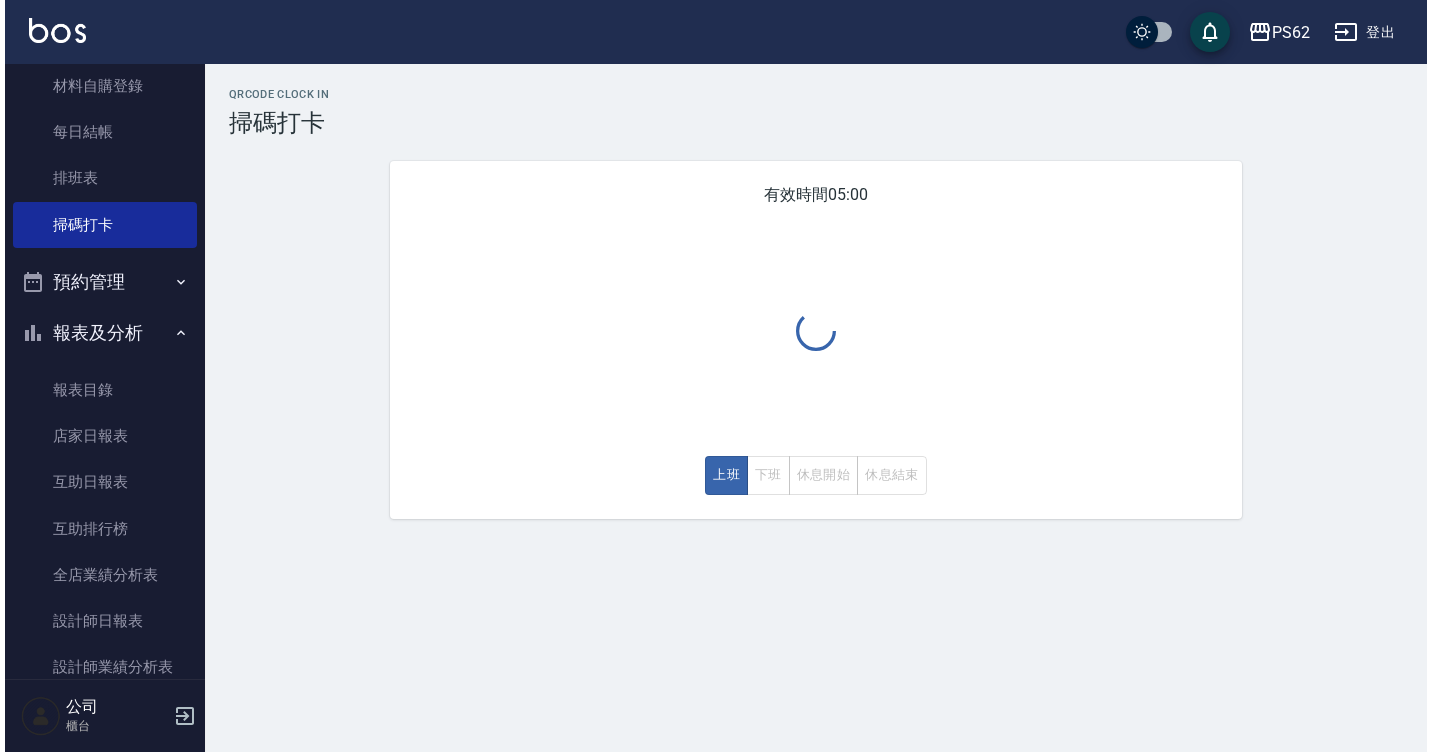 scroll, scrollTop: 0, scrollLeft: 0, axis: both 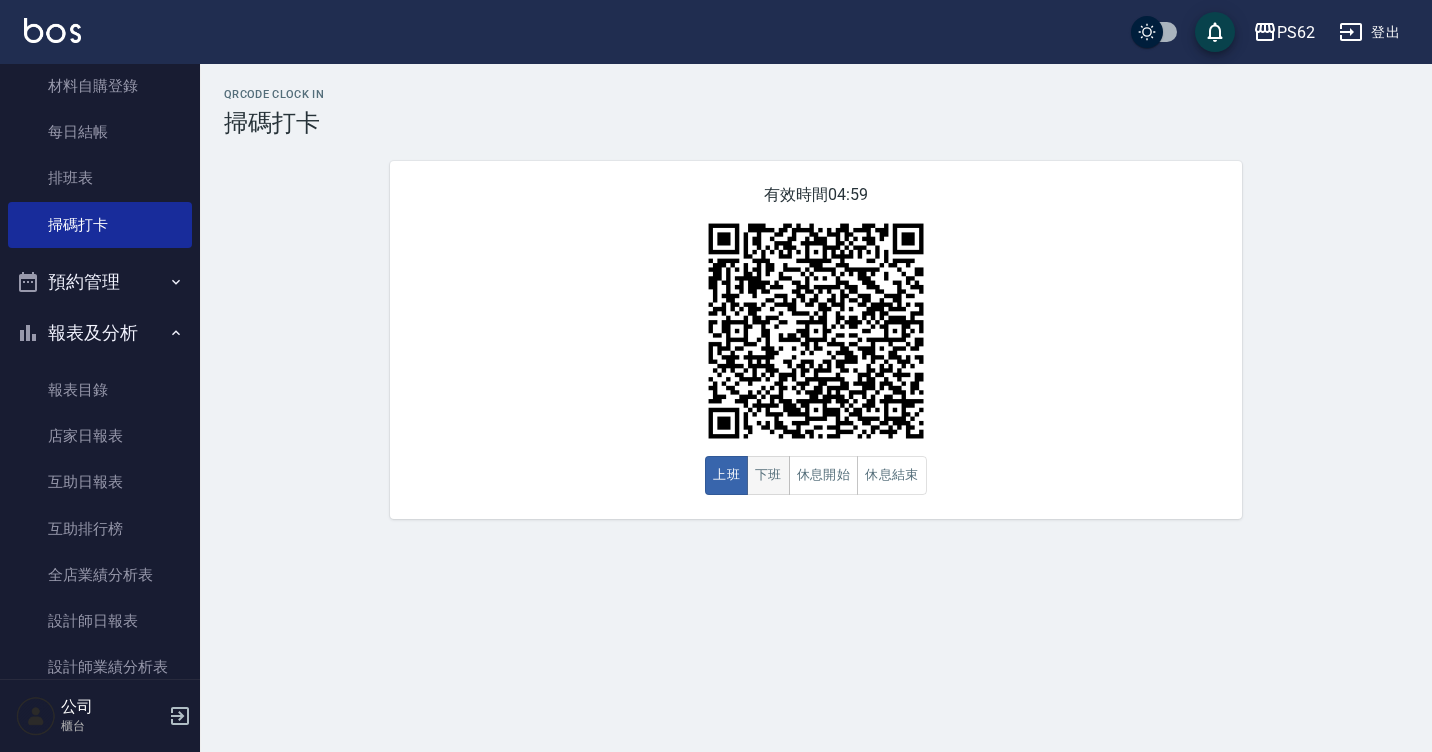 click on "下班" at bounding box center [768, 475] 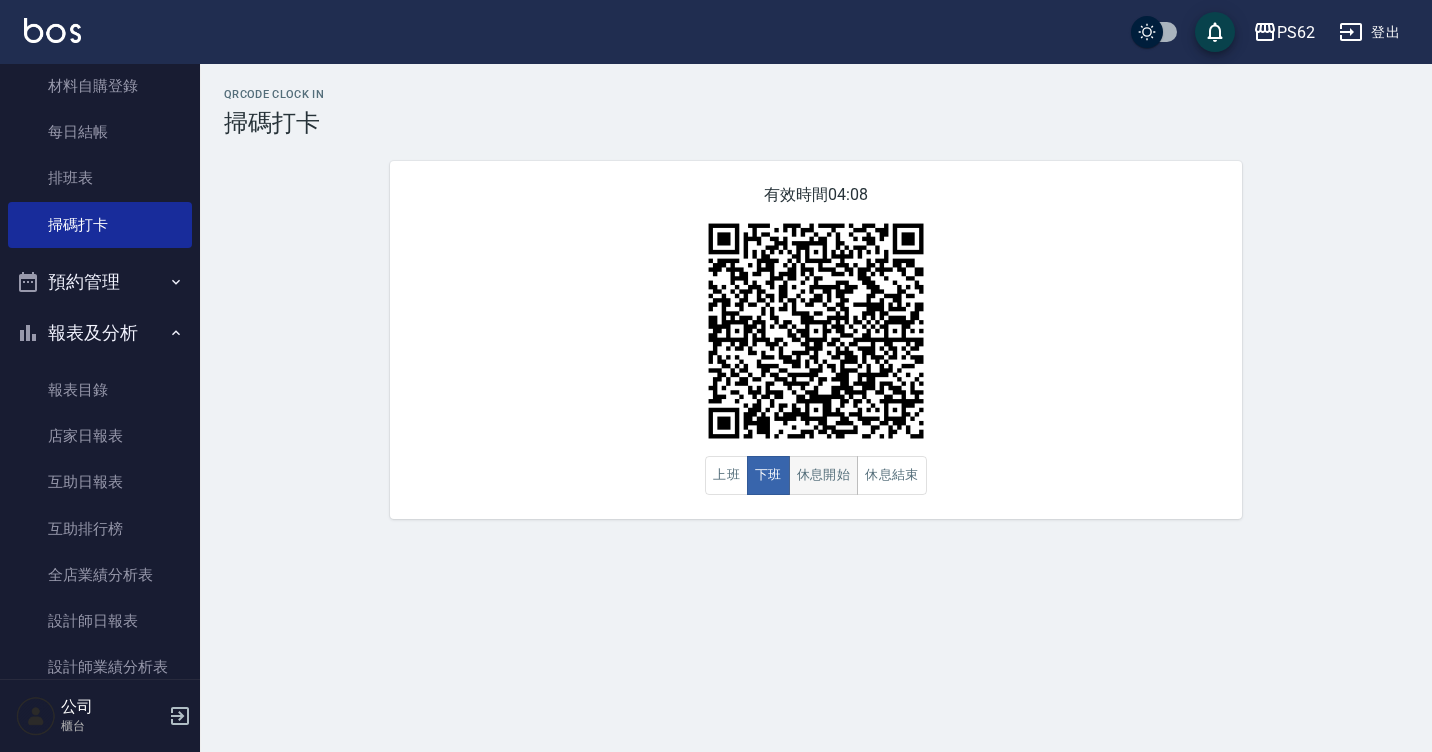 drag, startPoint x: 871, startPoint y: 466, endPoint x: 848, endPoint y: 461, distance: 23.537205 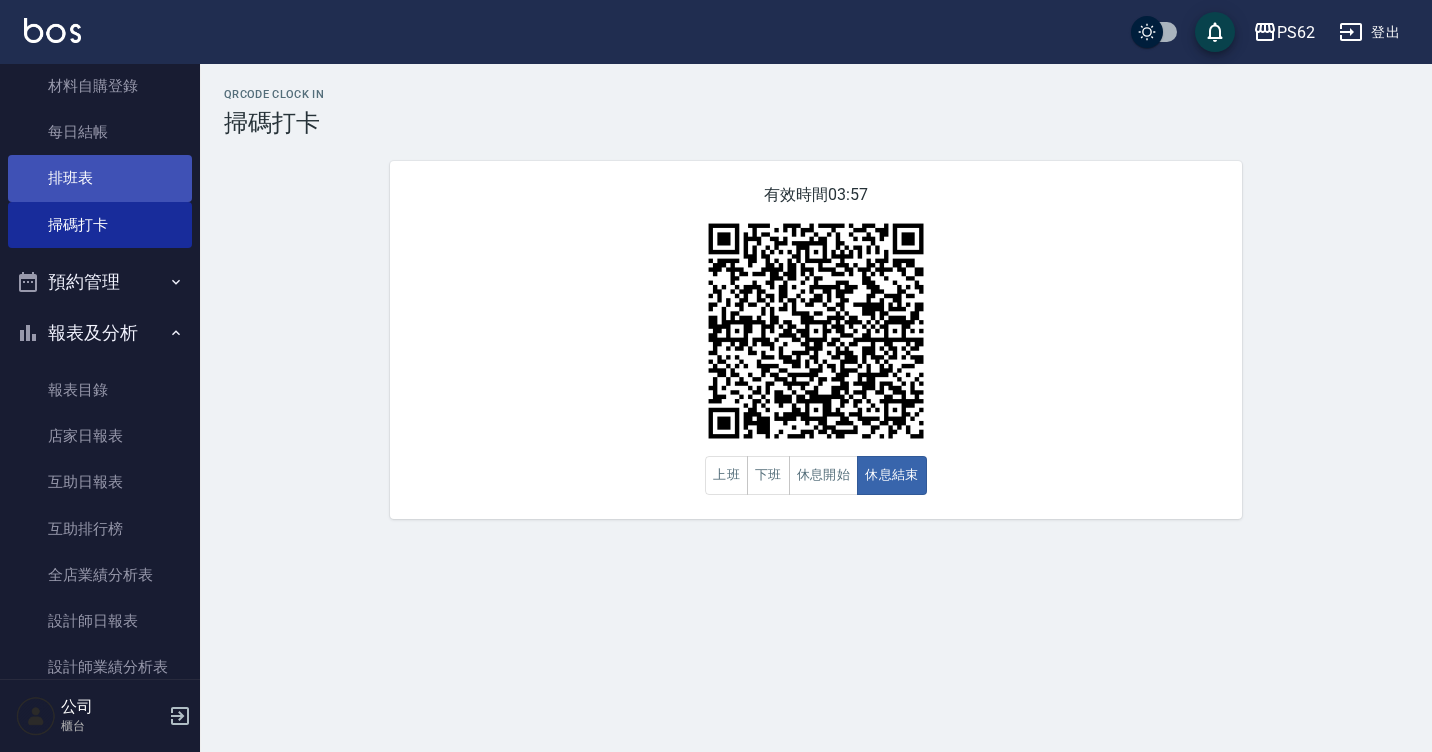 click on "排班表" at bounding box center [100, 178] 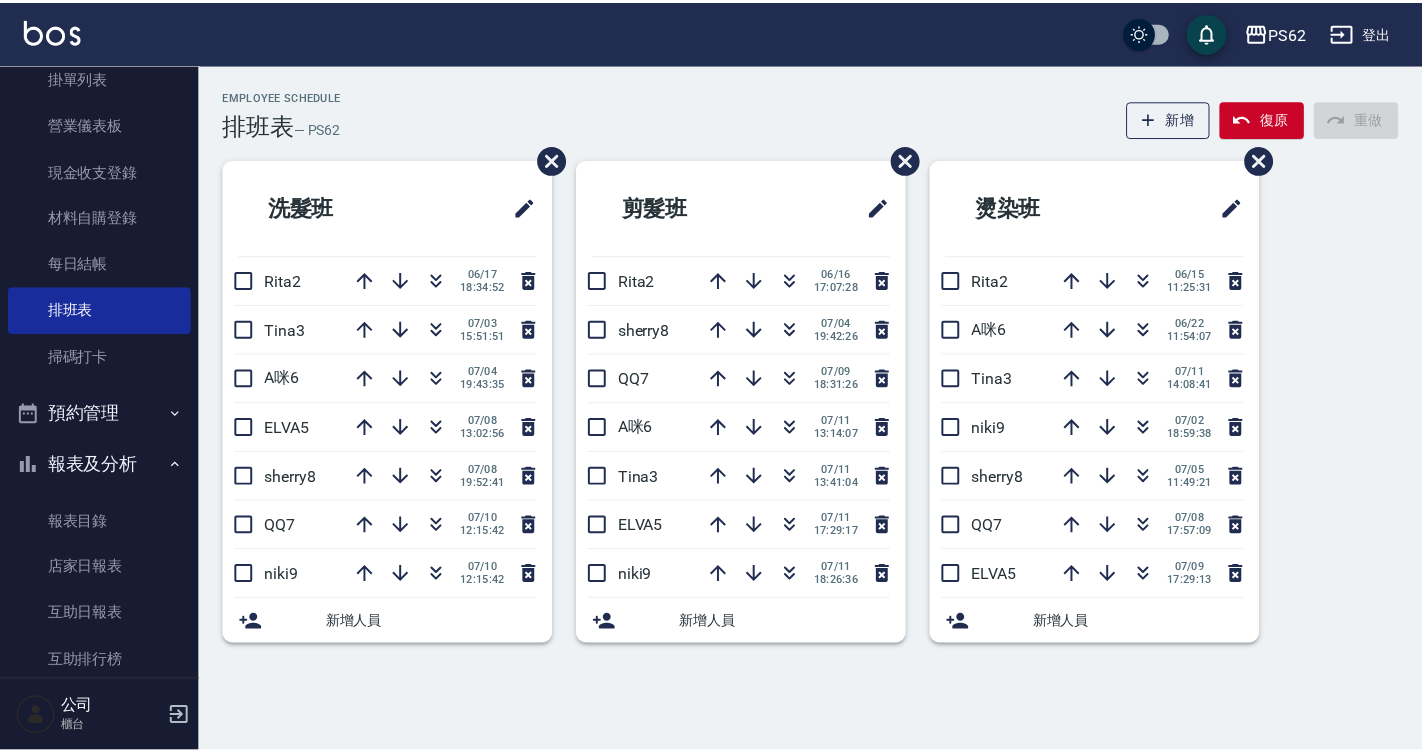 scroll, scrollTop: 0, scrollLeft: 0, axis: both 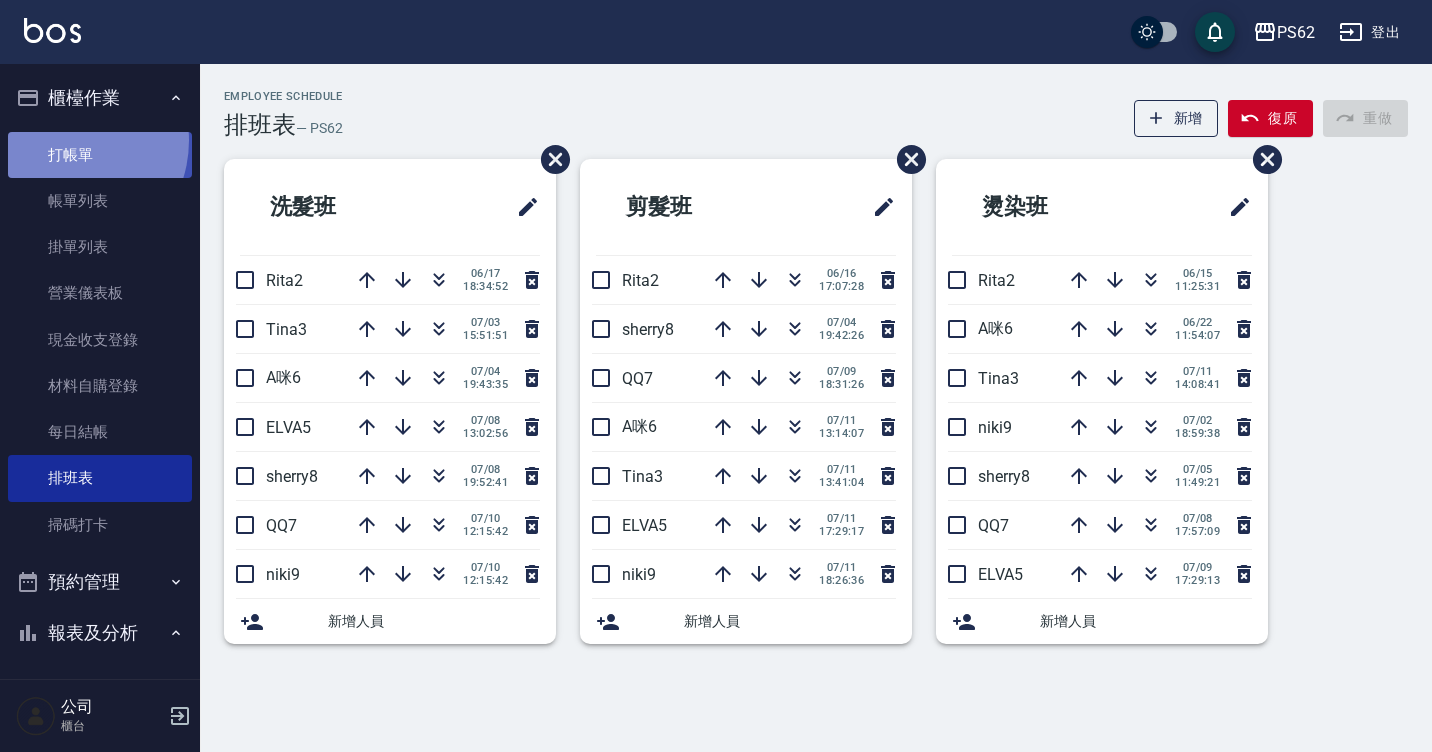 click on "打帳單" at bounding box center [100, 155] 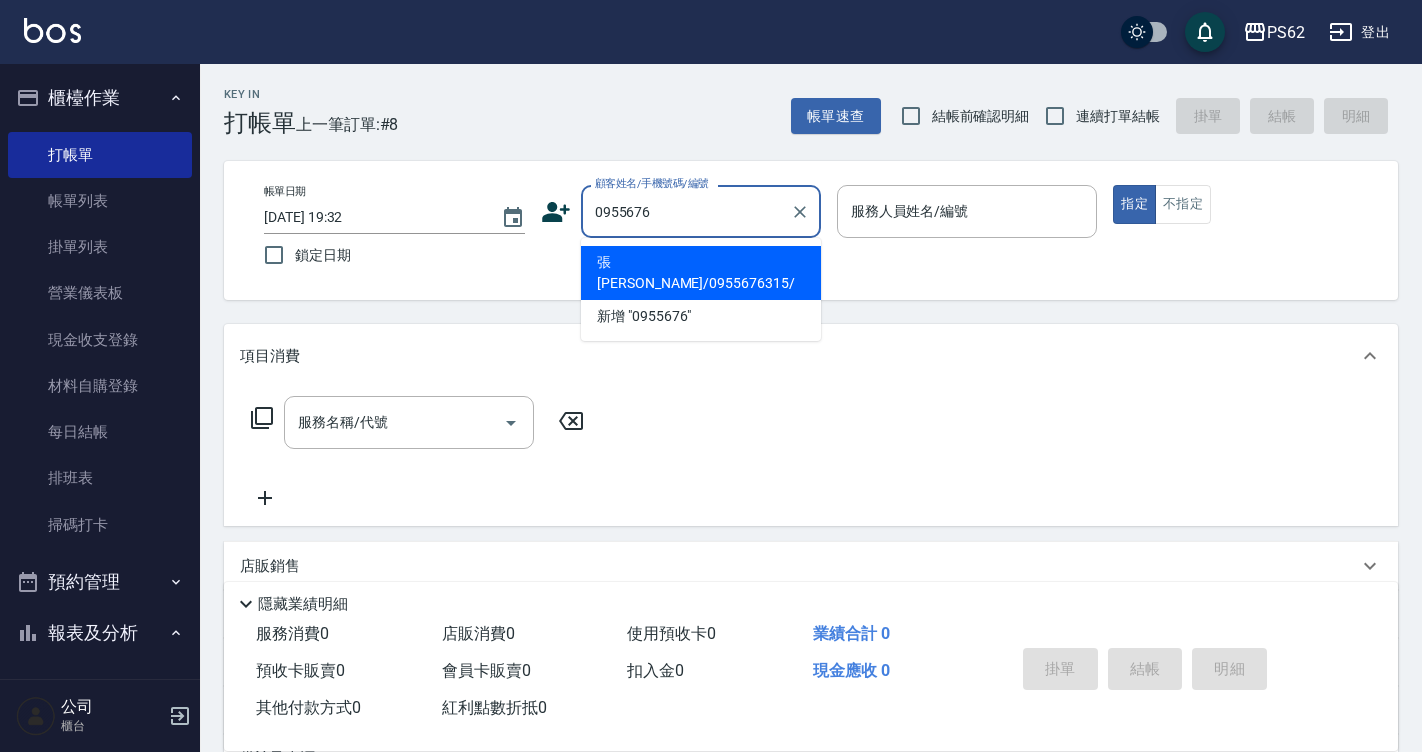 click on "張簡國緯/0955676315/" at bounding box center [701, 273] 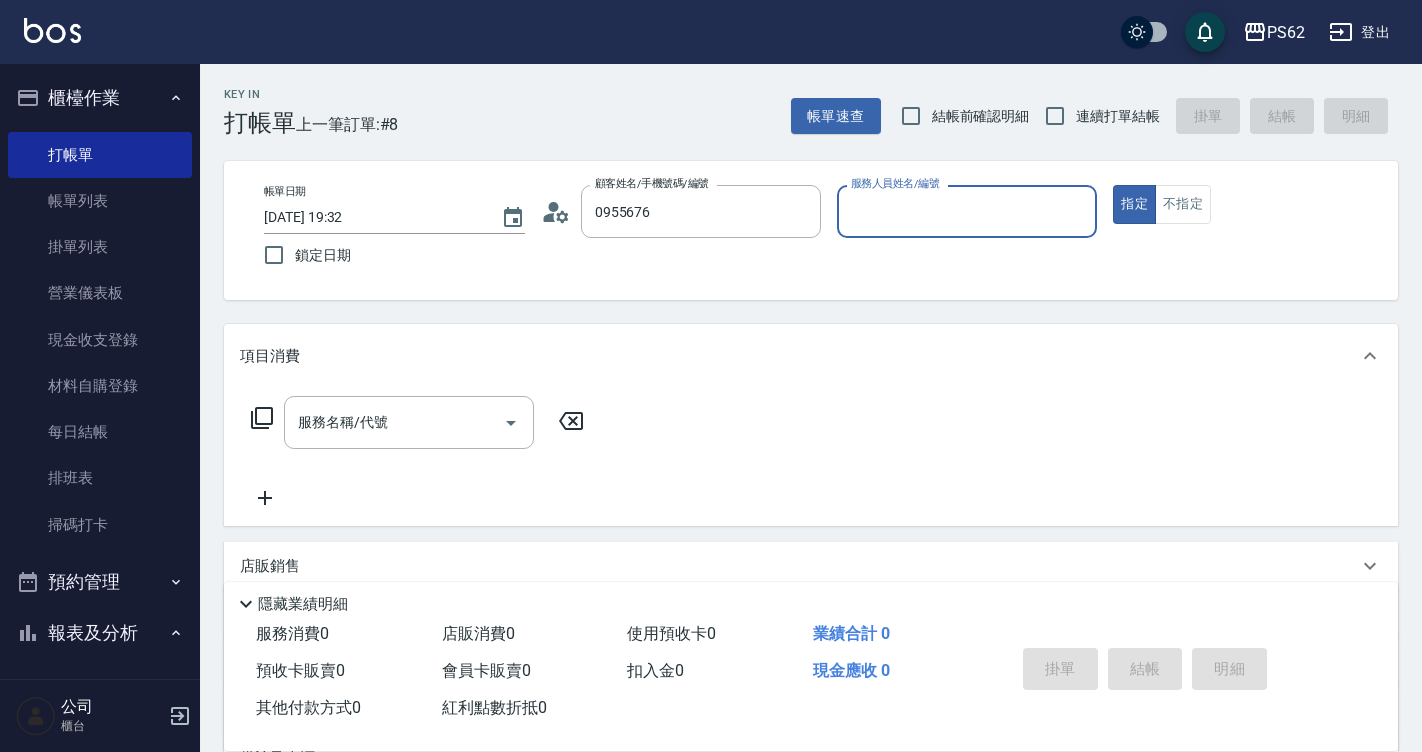 type on "張簡國緯/0955676315/" 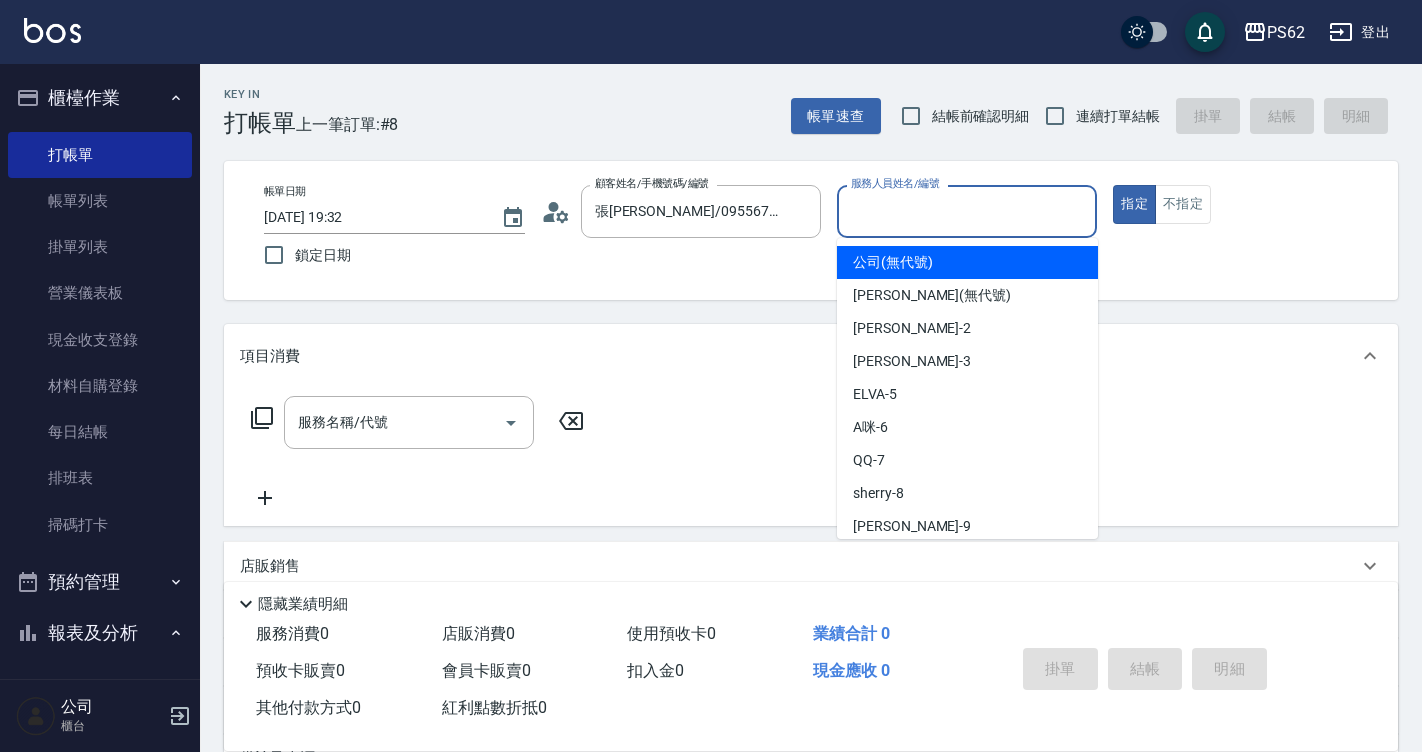 click on "服務人員姓名/編號" at bounding box center (967, 211) 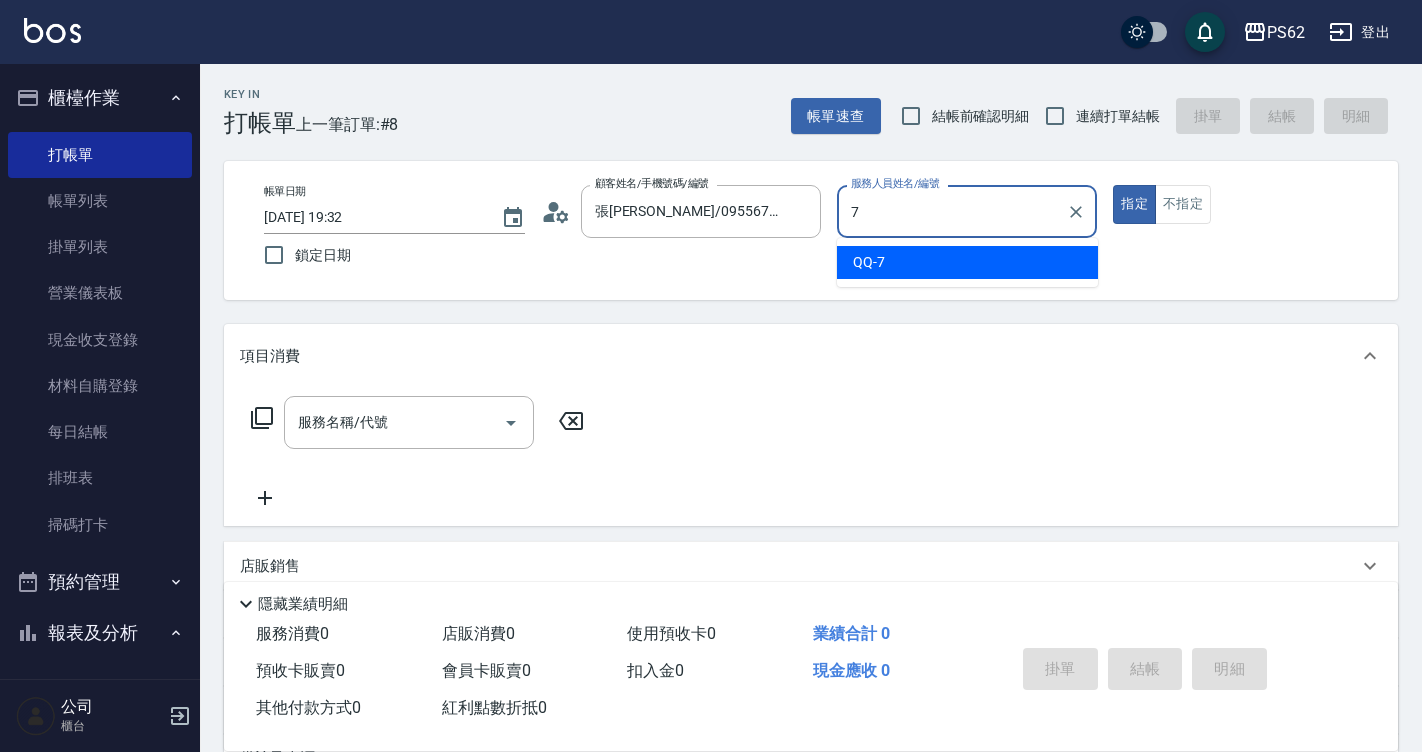type on "QQ-7" 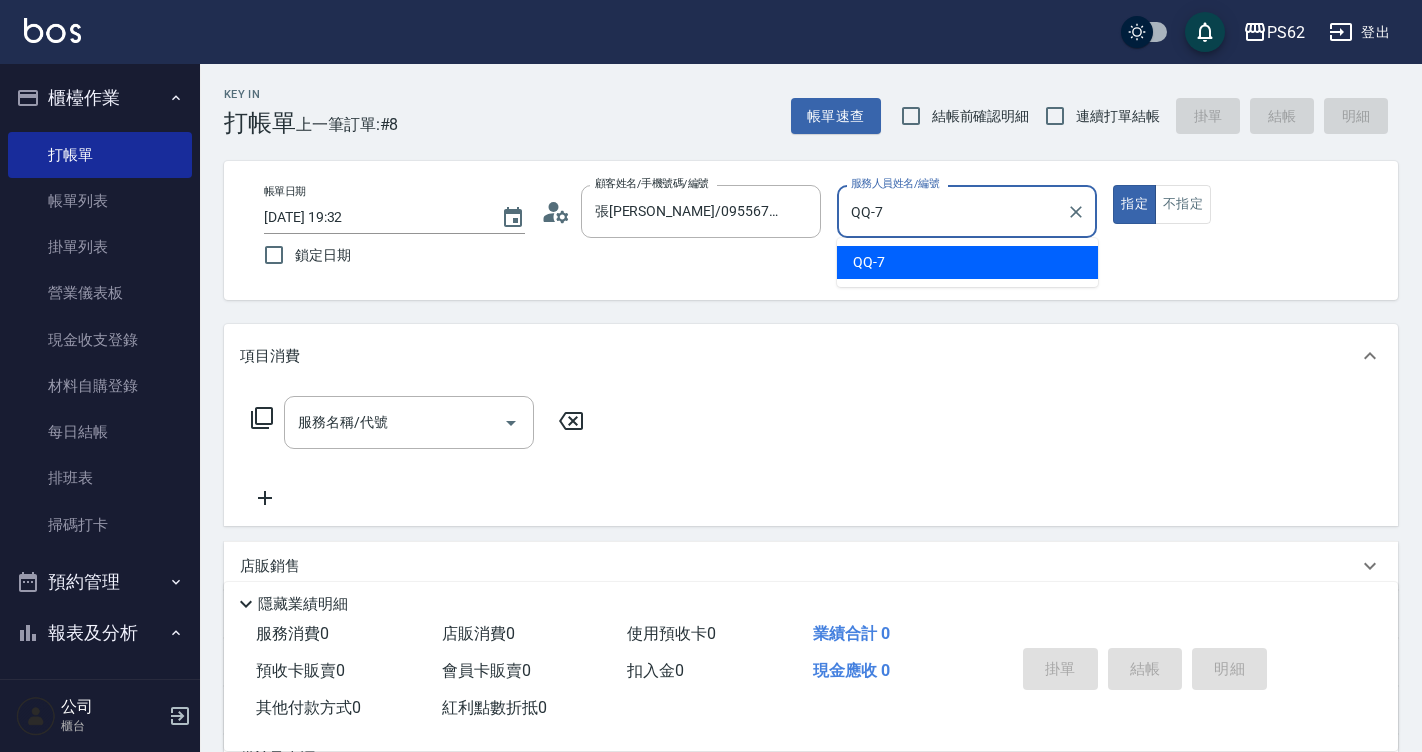 type on "true" 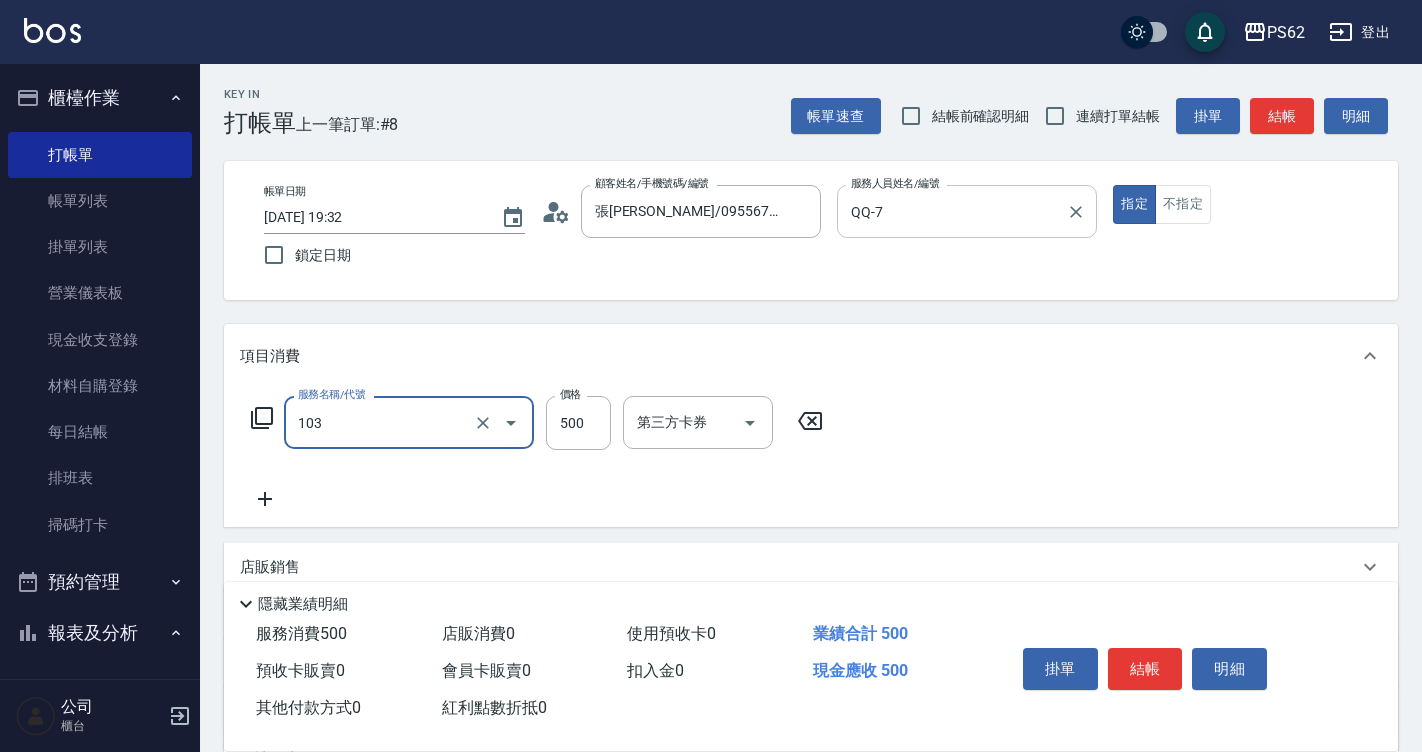 type on "B級洗剪500(103)" 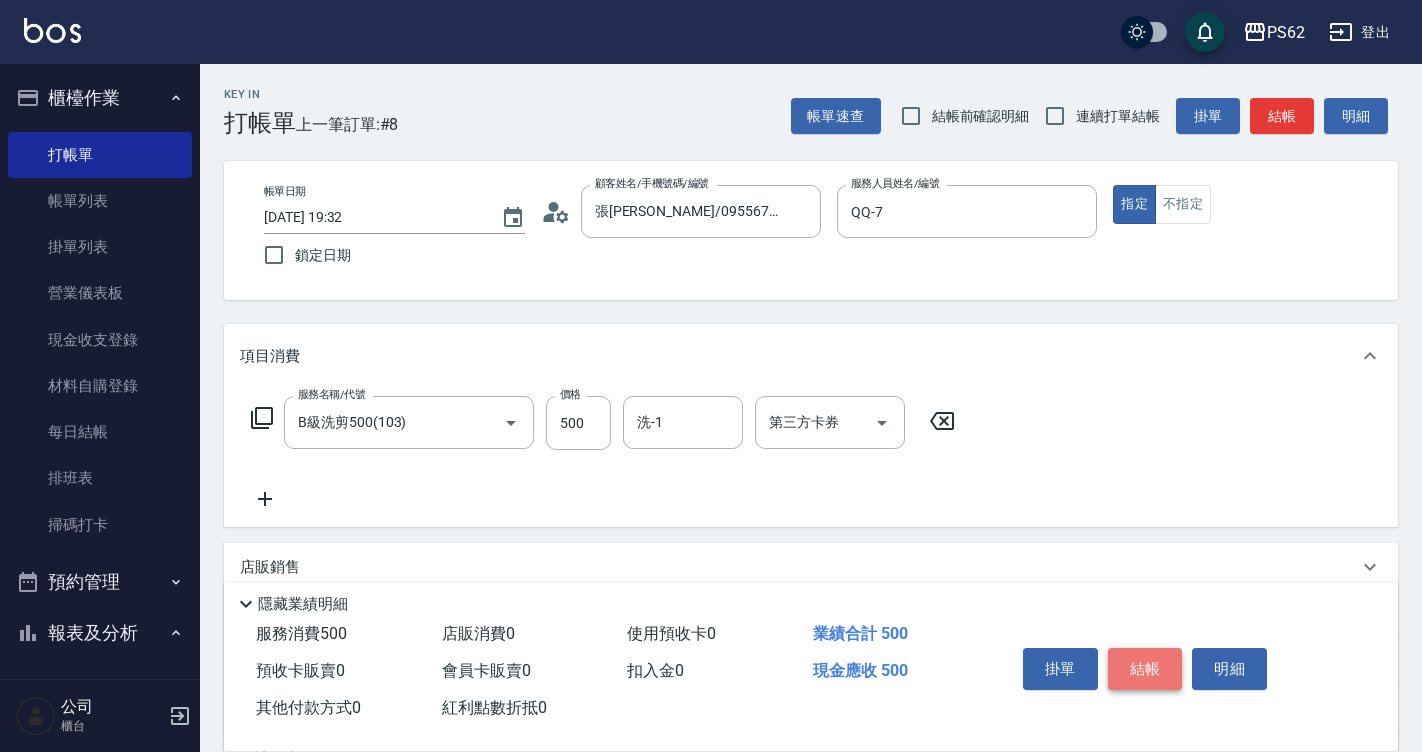 click on "結帳" at bounding box center (1145, 669) 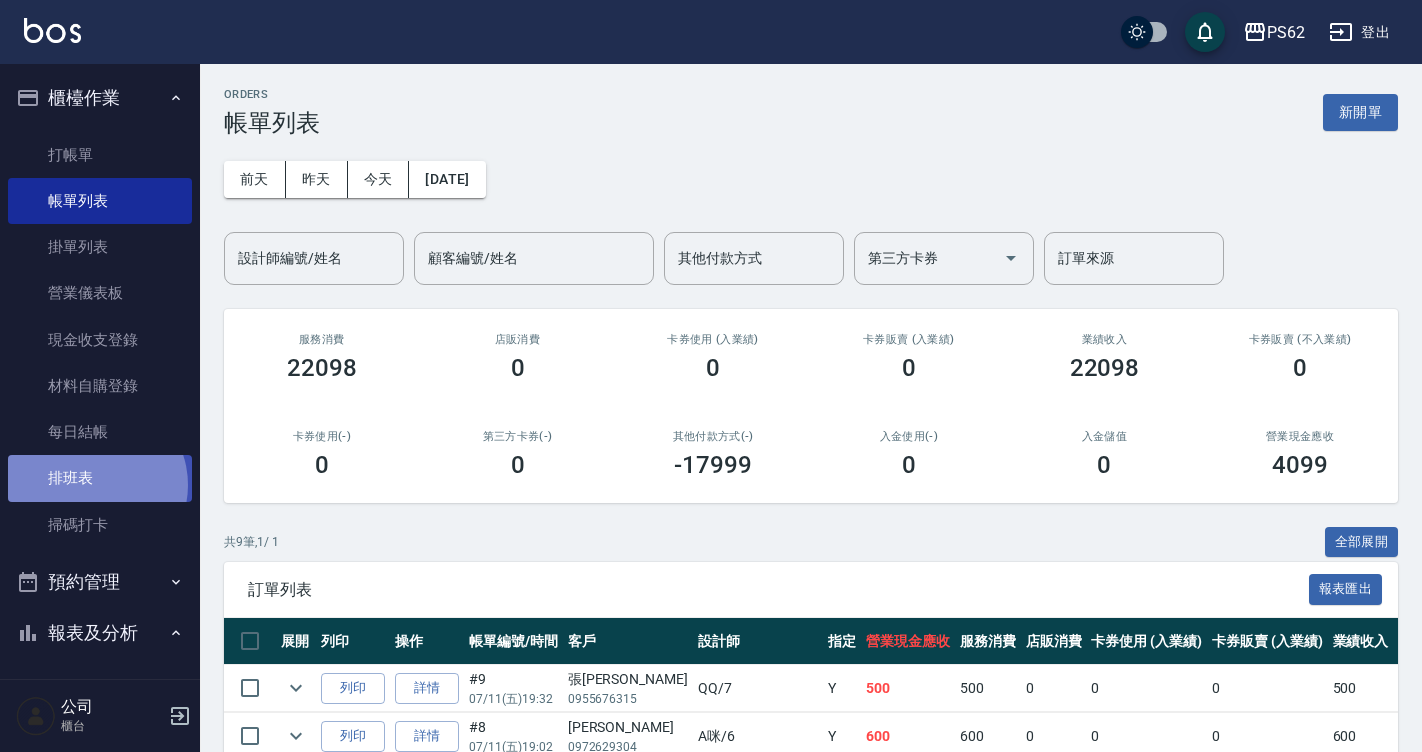 click on "排班表" at bounding box center [100, 478] 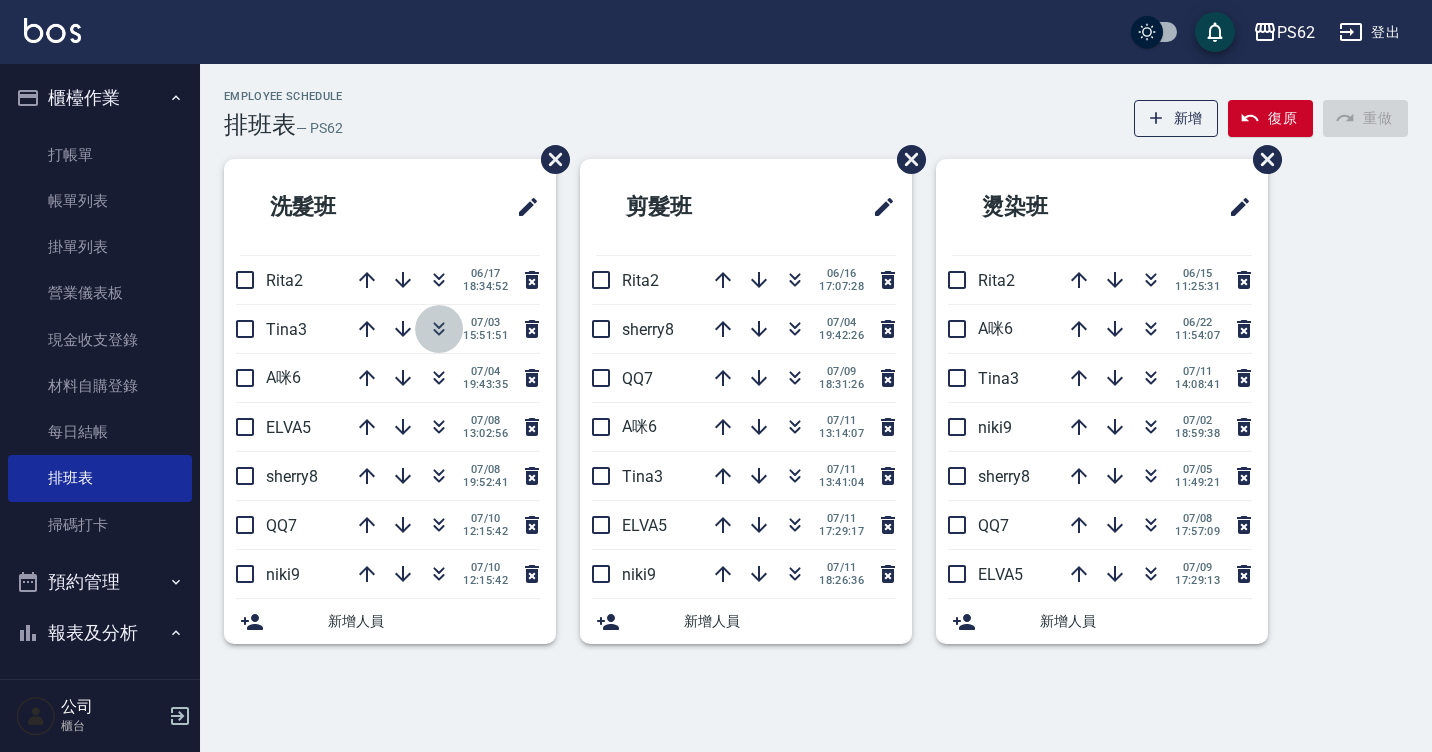 click 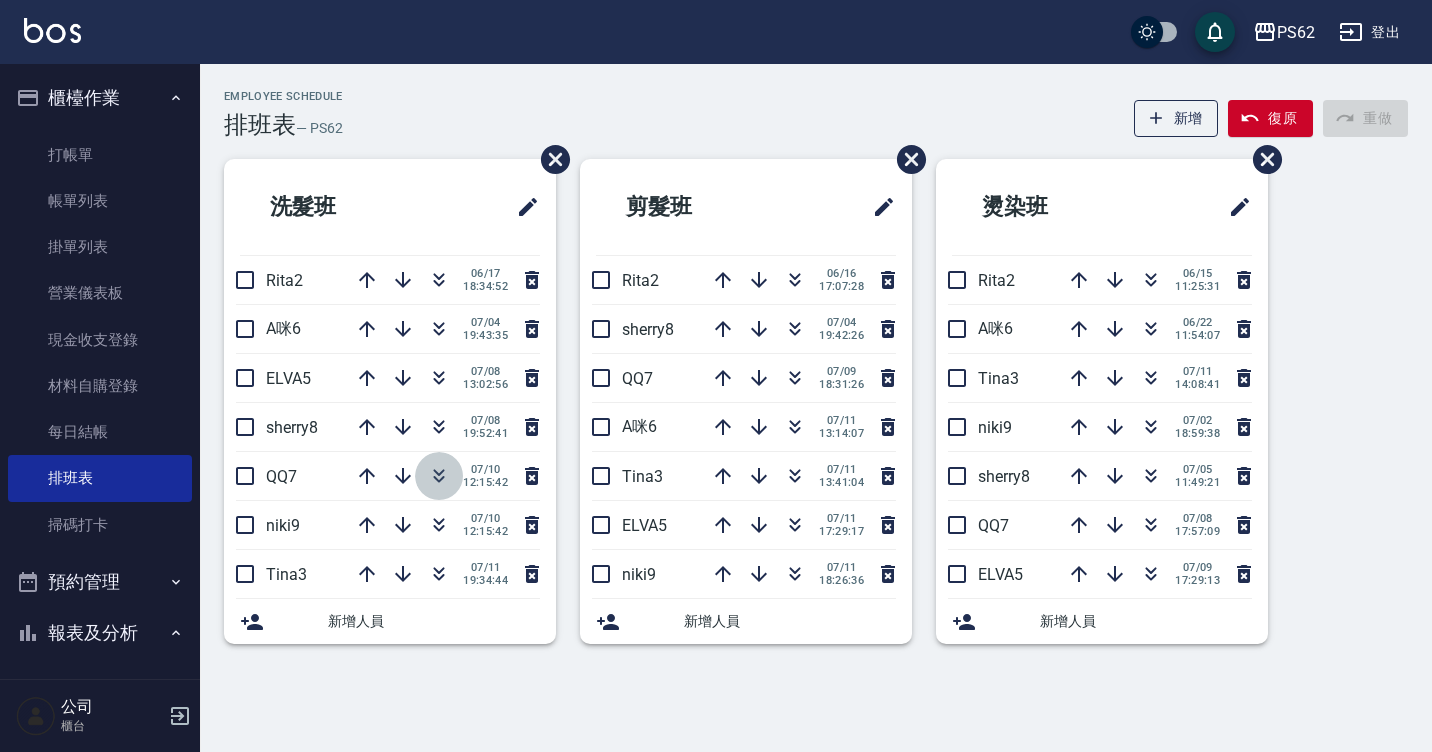 click 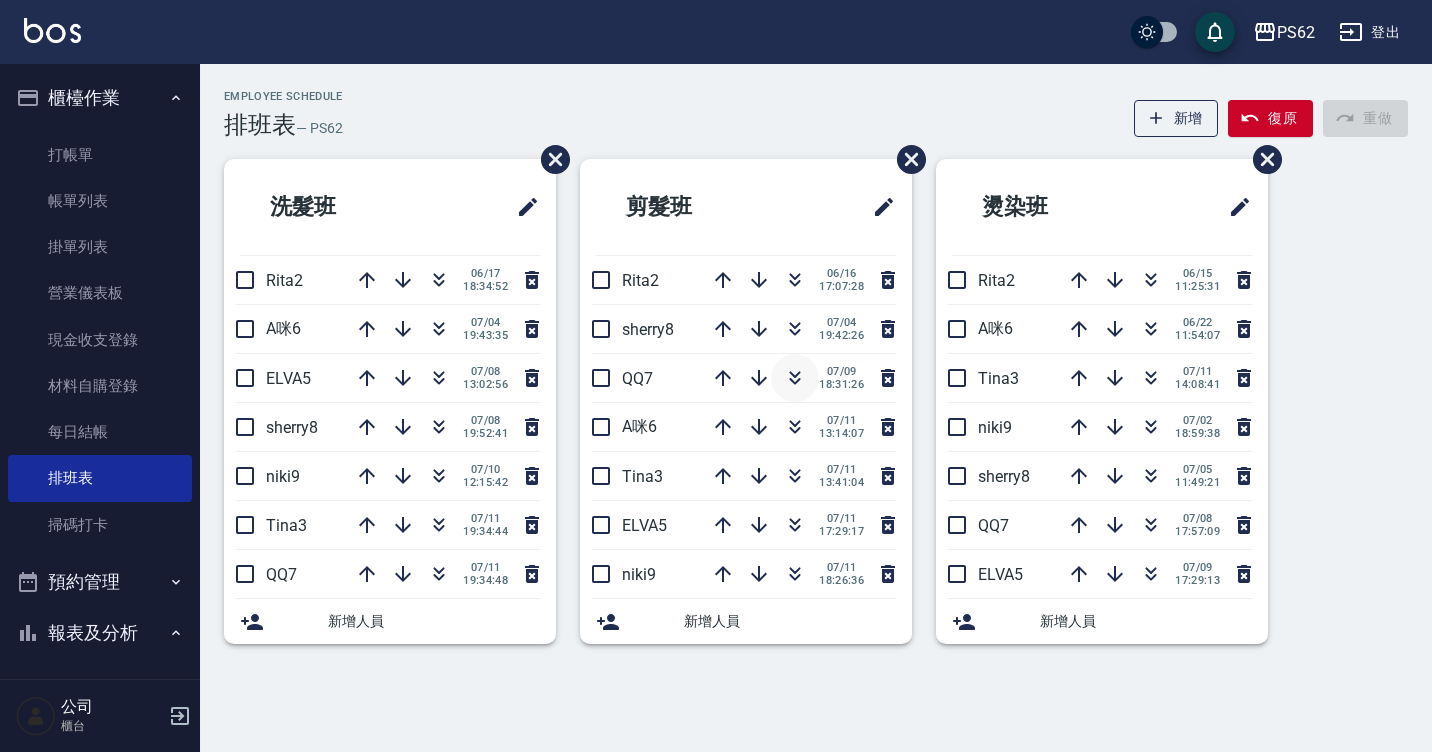 click 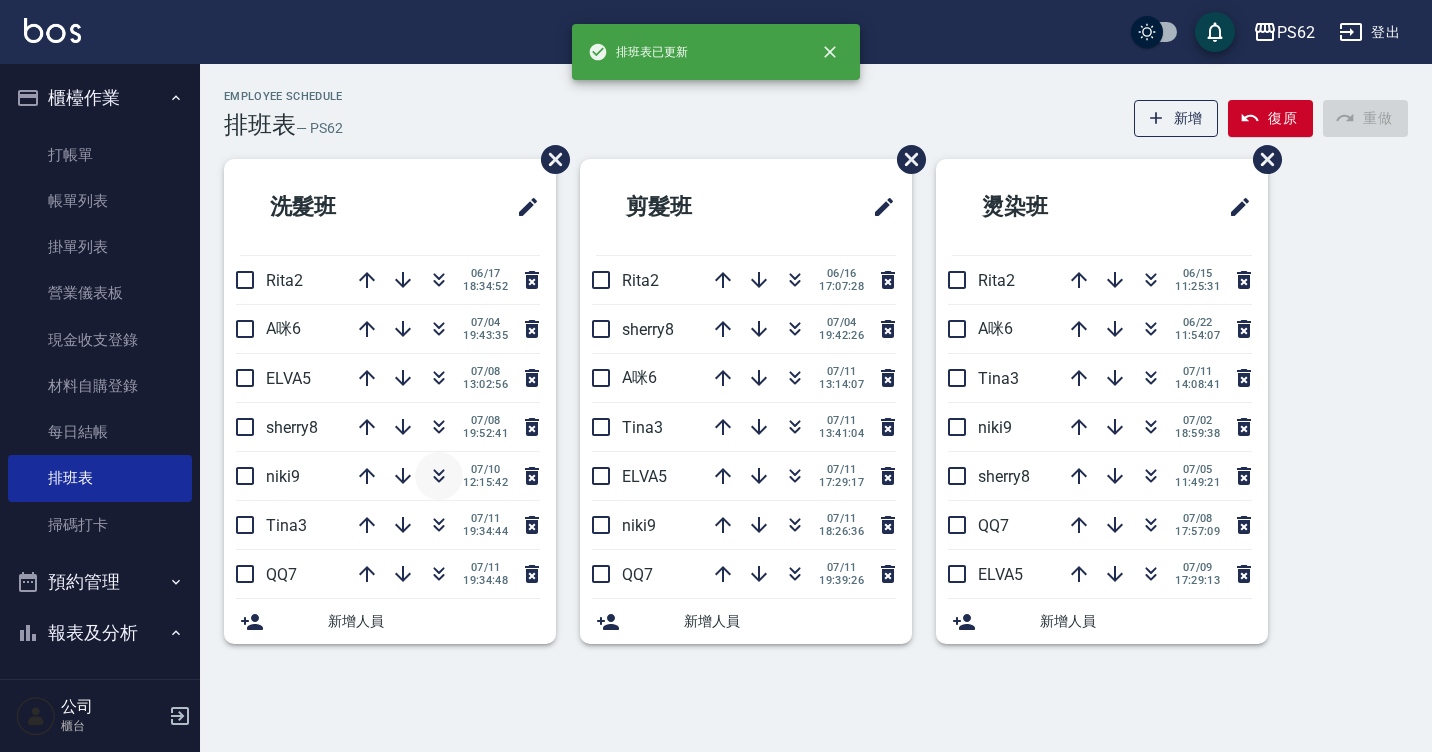 click 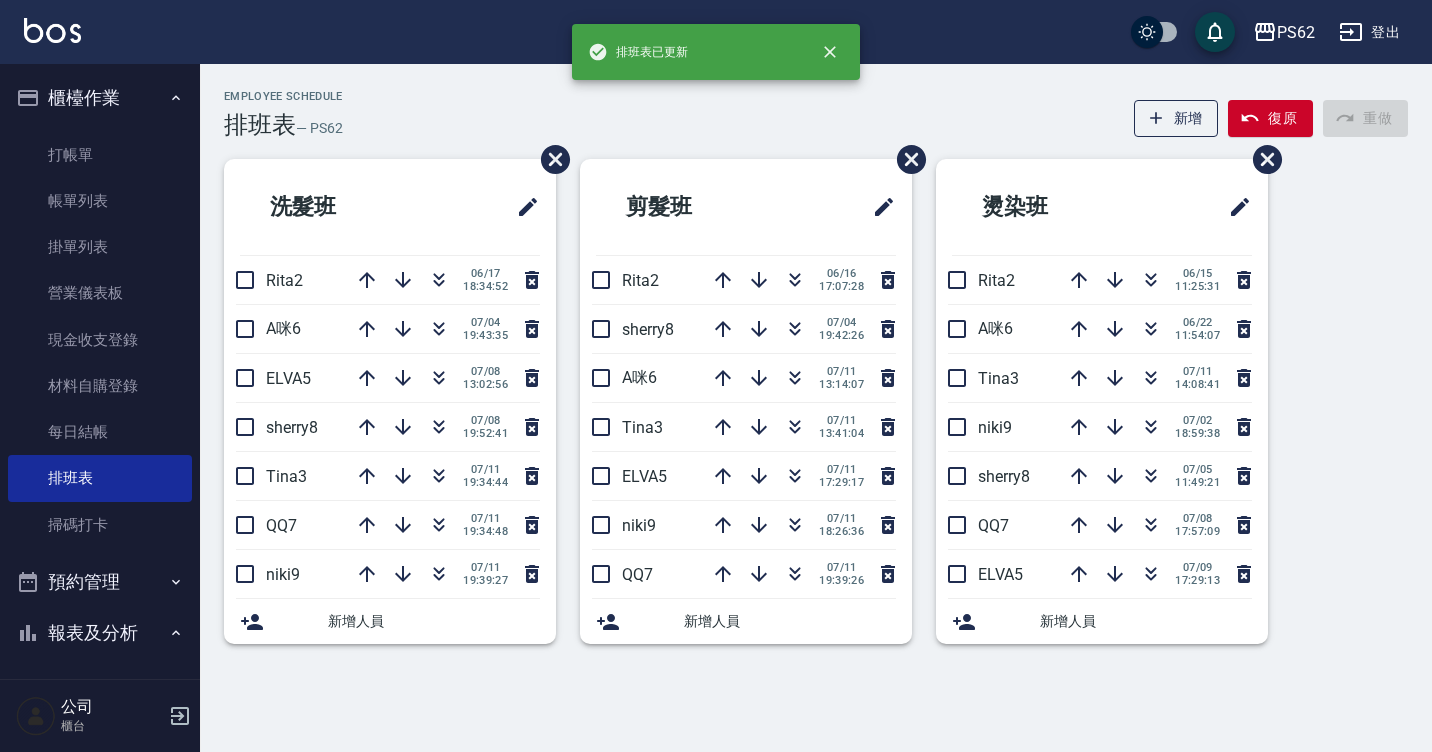 drag, startPoint x: 445, startPoint y: 688, endPoint x: 450, endPoint y: 677, distance: 12.083046 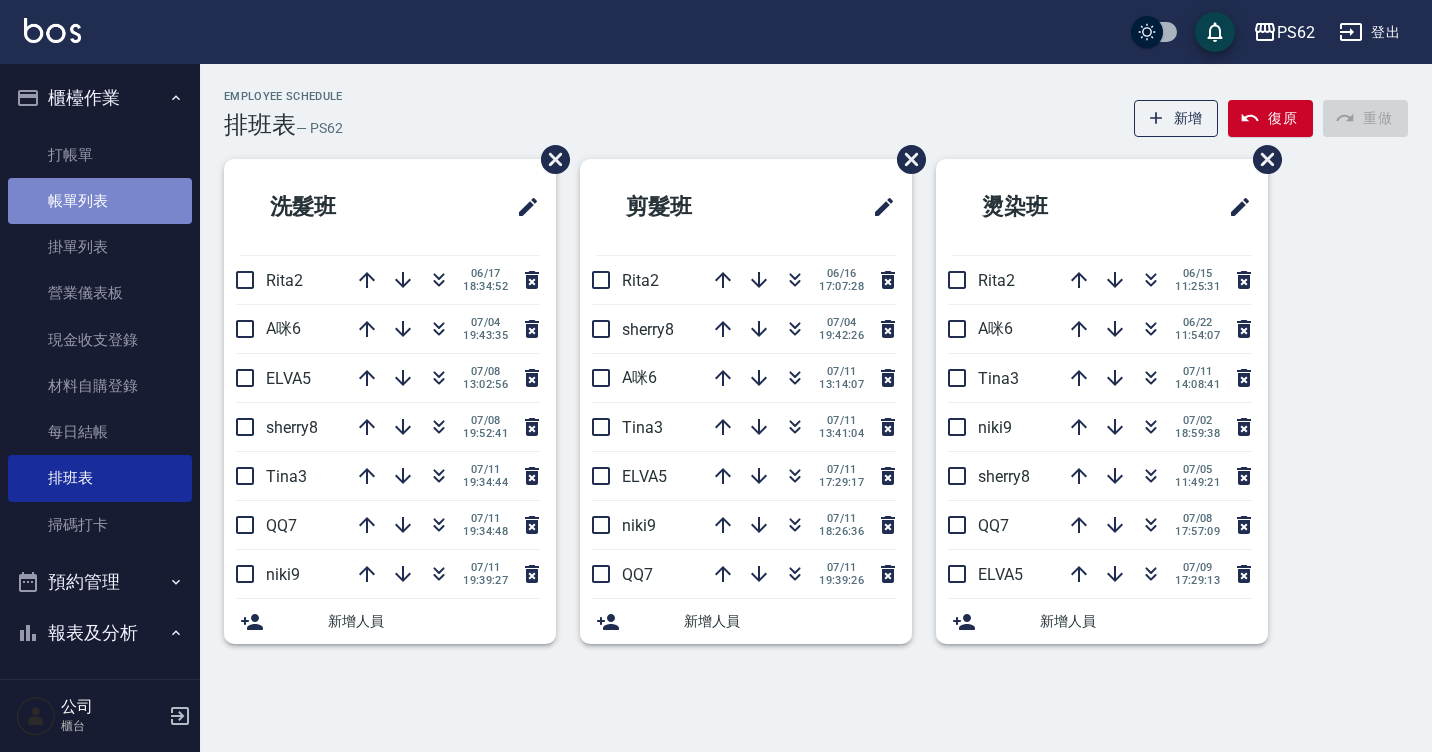click on "帳單列表" at bounding box center (100, 201) 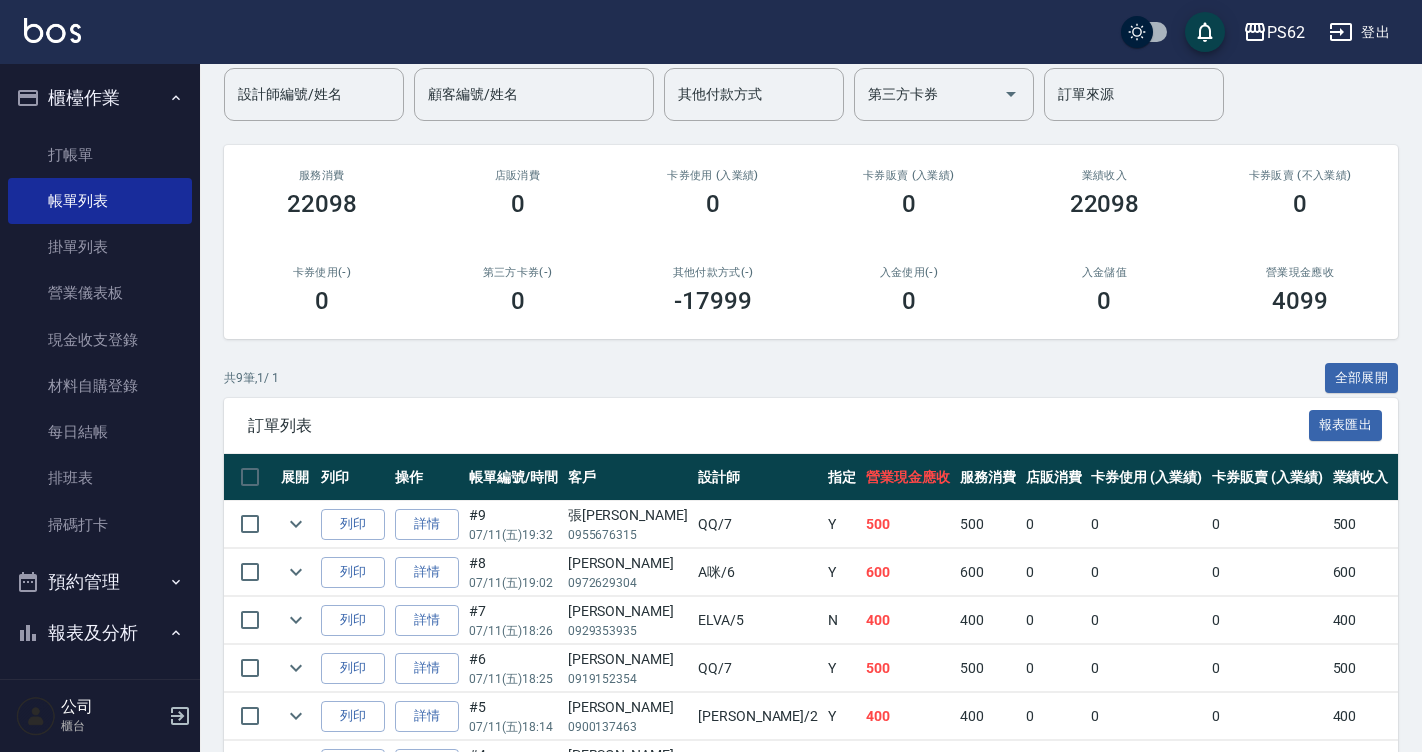 scroll, scrollTop: 400, scrollLeft: 0, axis: vertical 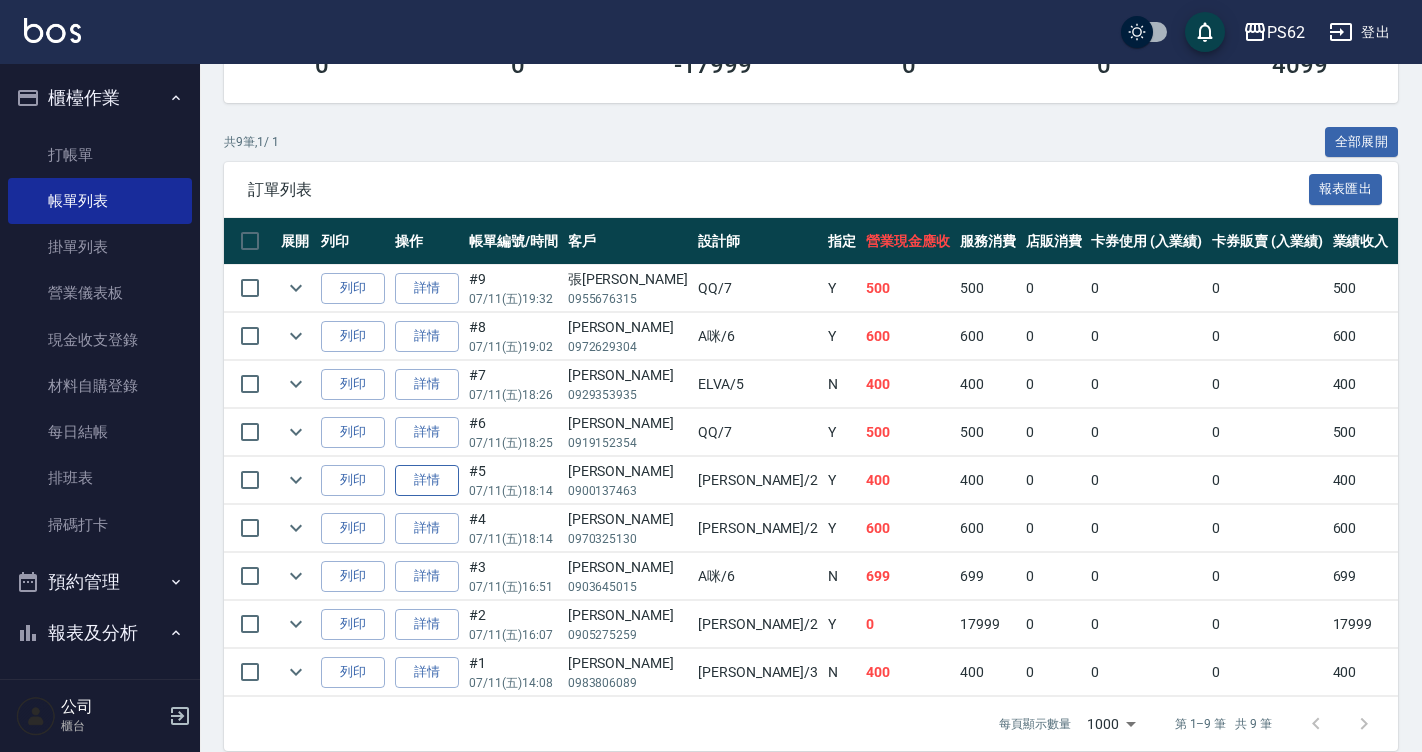 click on "詳情" at bounding box center [427, 480] 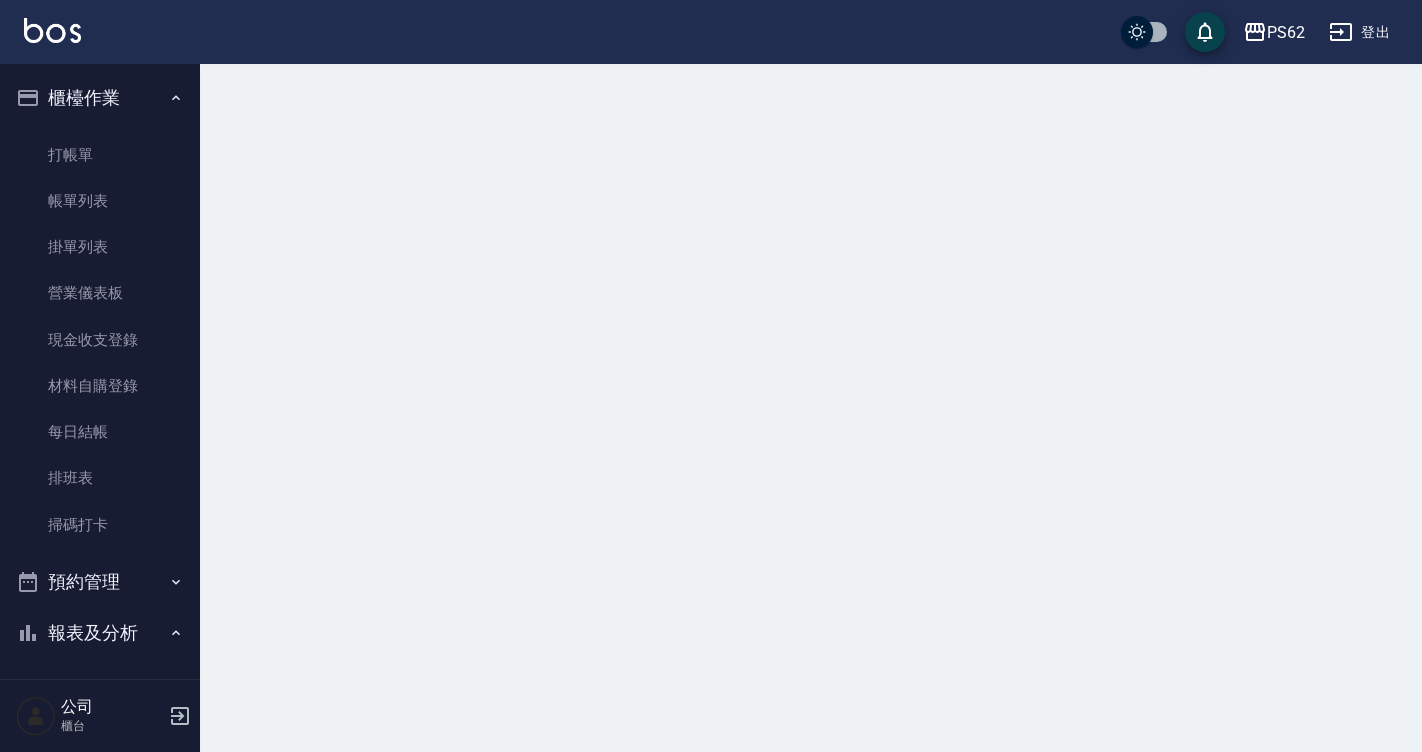 scroll, scrollTop: 0, scrollLeft: 0, axis: both 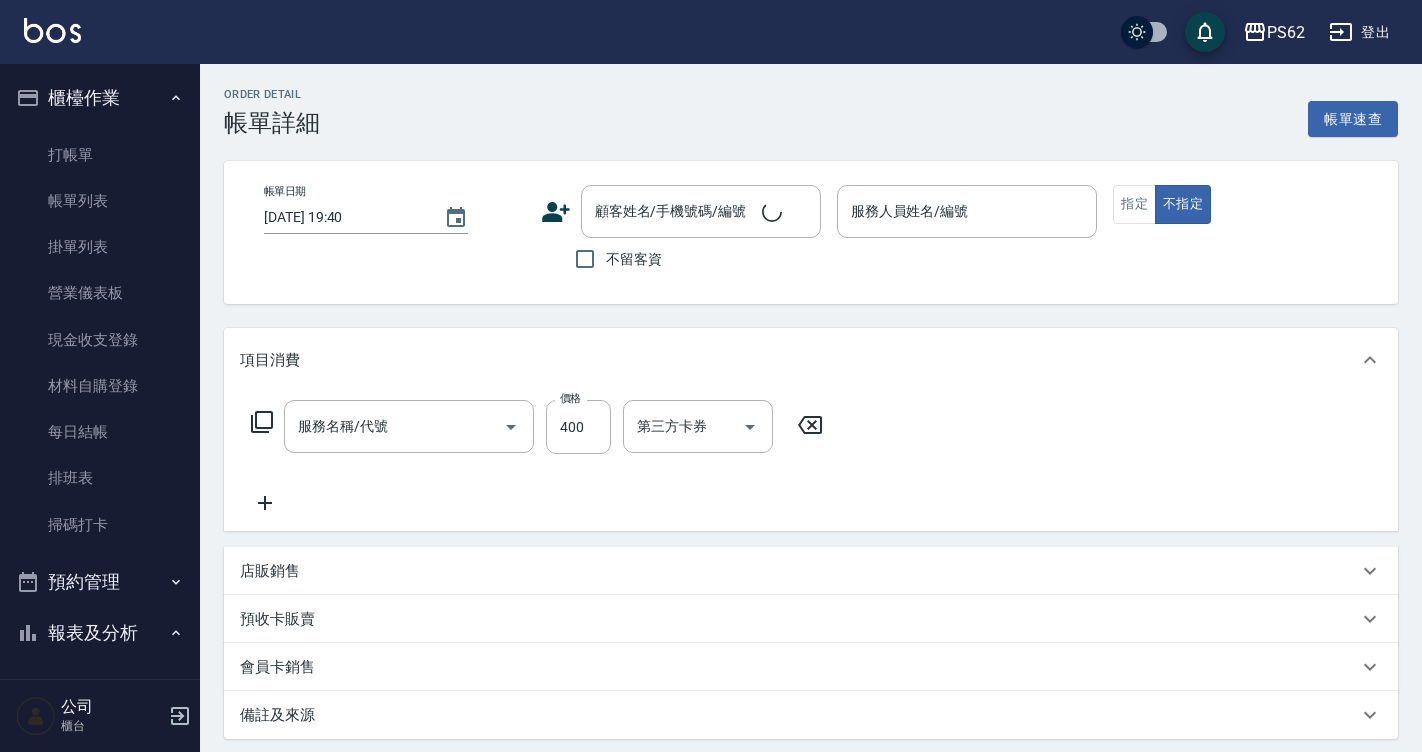 type on "2025/07/11 18:14" 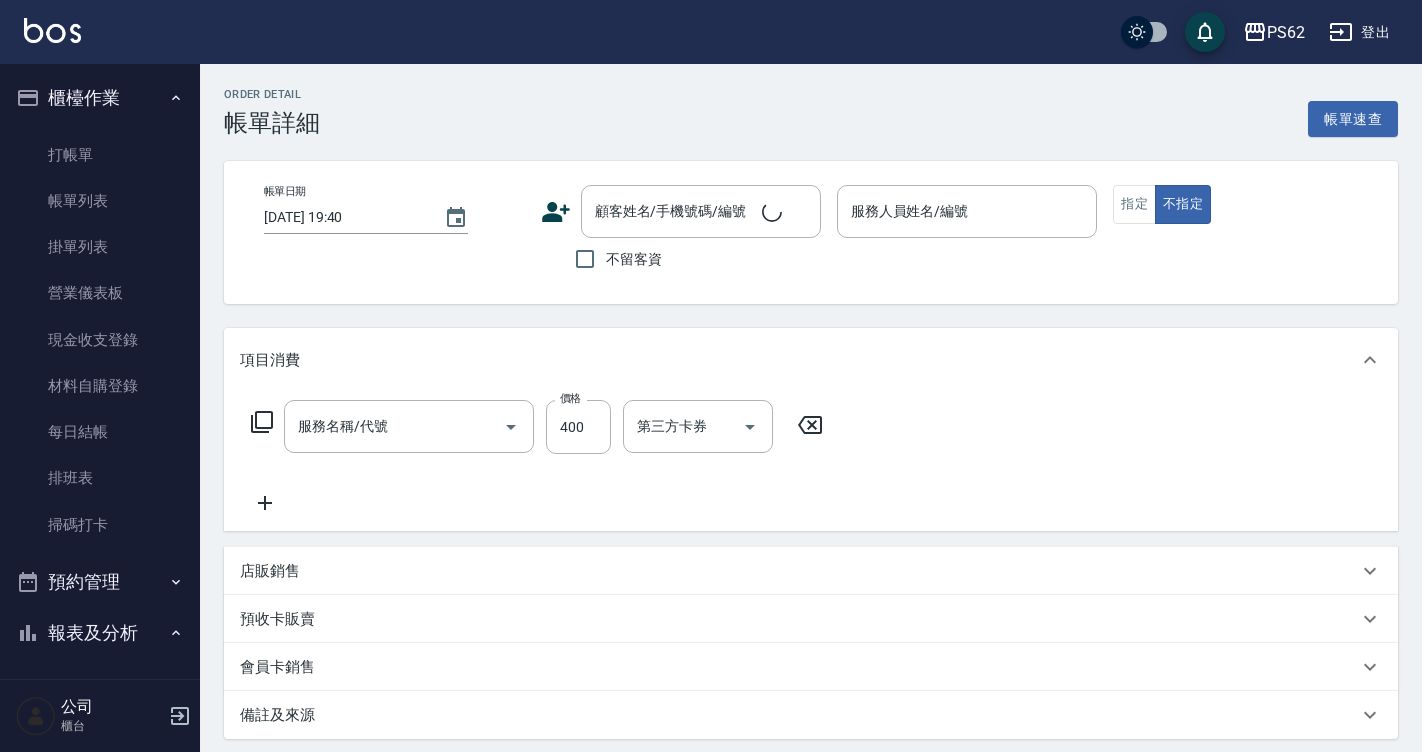 type on "Rita-2" 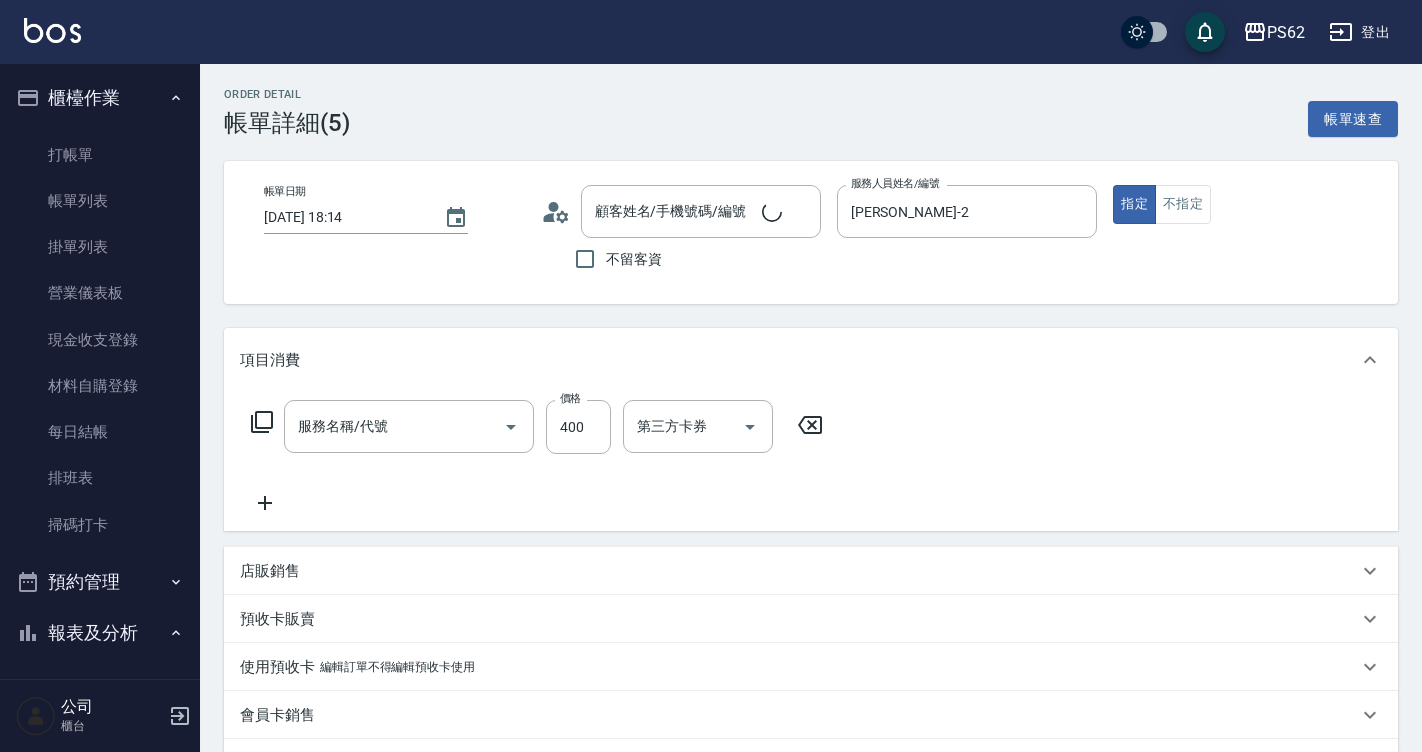 click 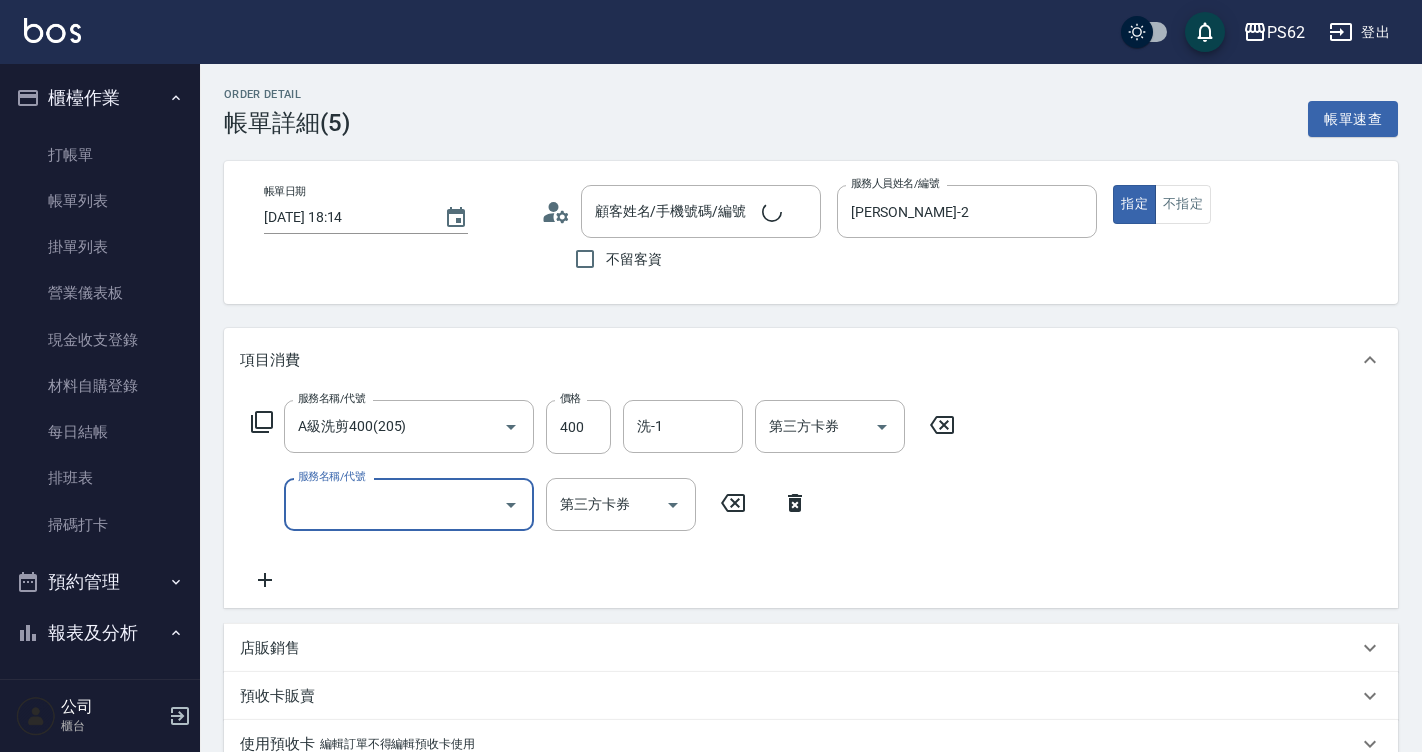 type on "顧巧翎/0900137463/" 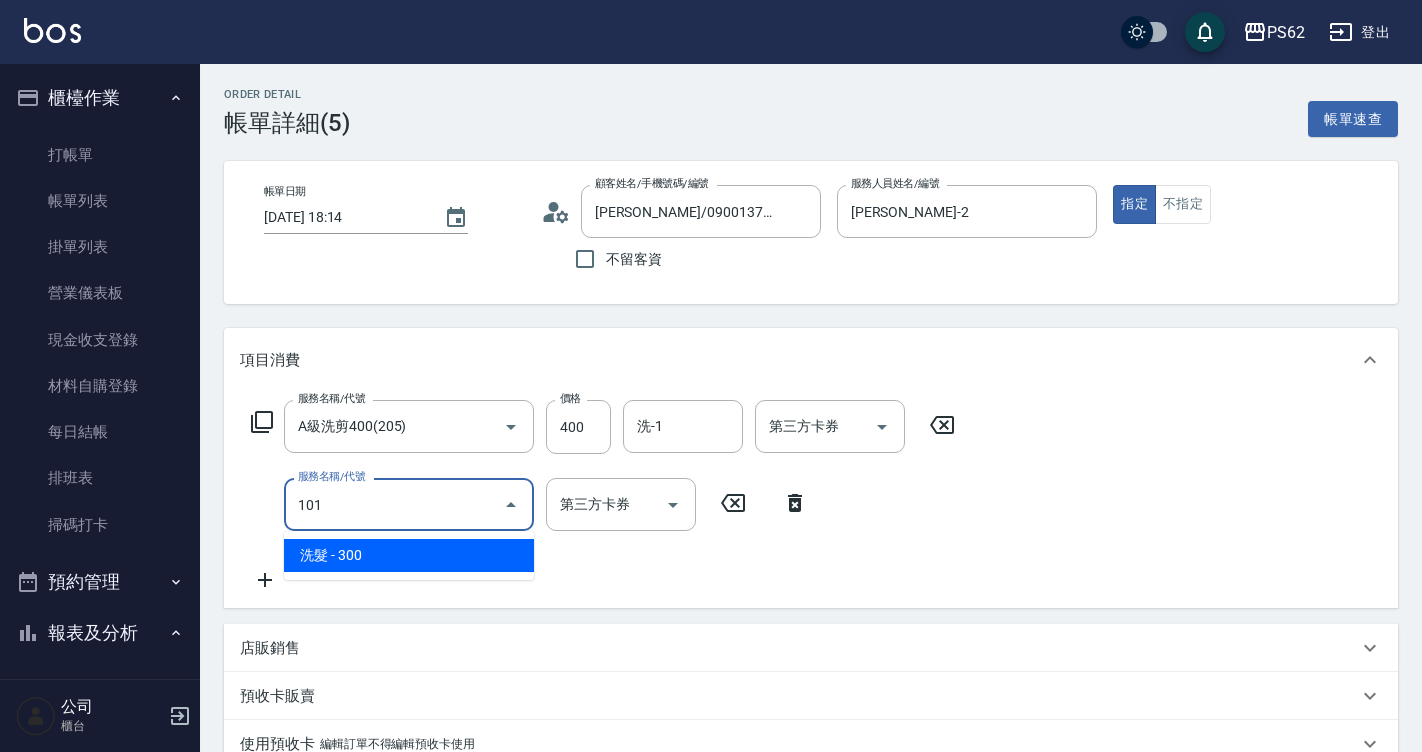 type on "洗髮(101)" 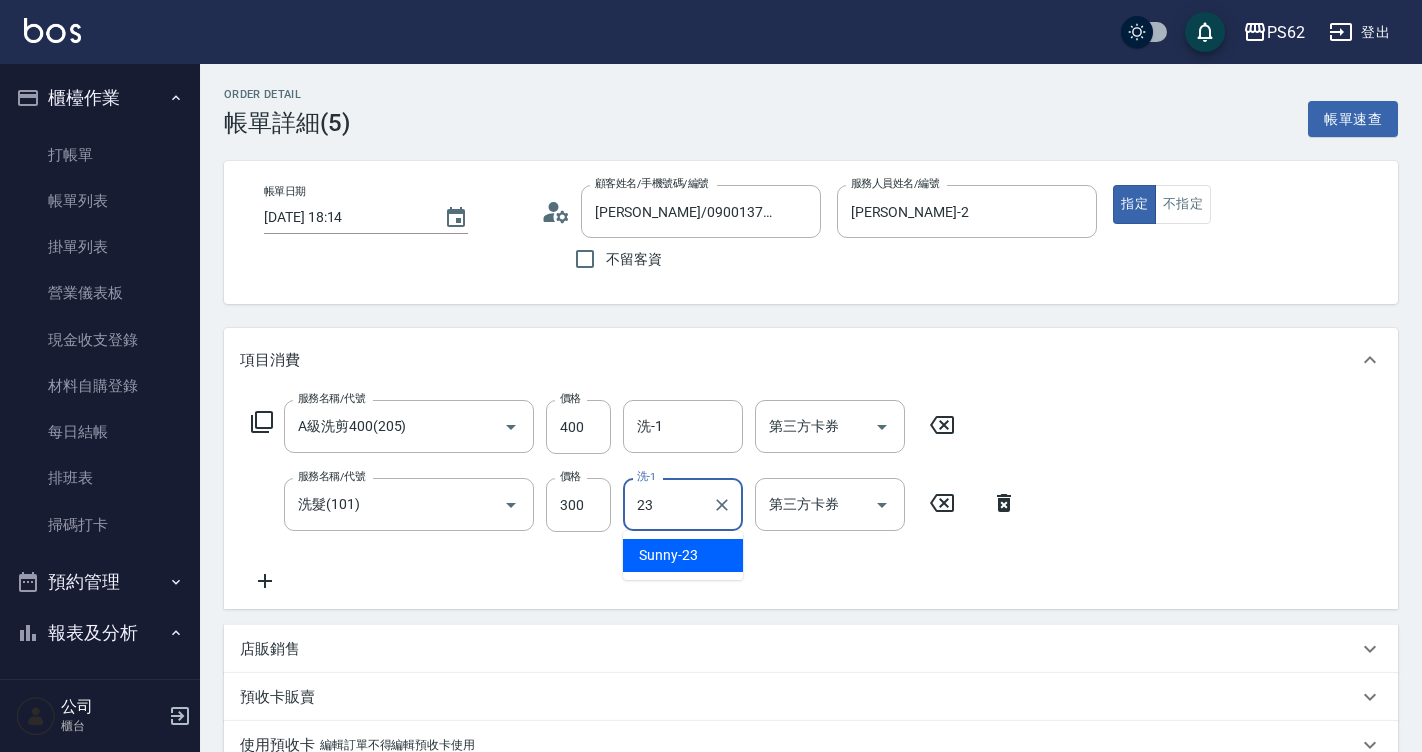 type on "Sunny-23" 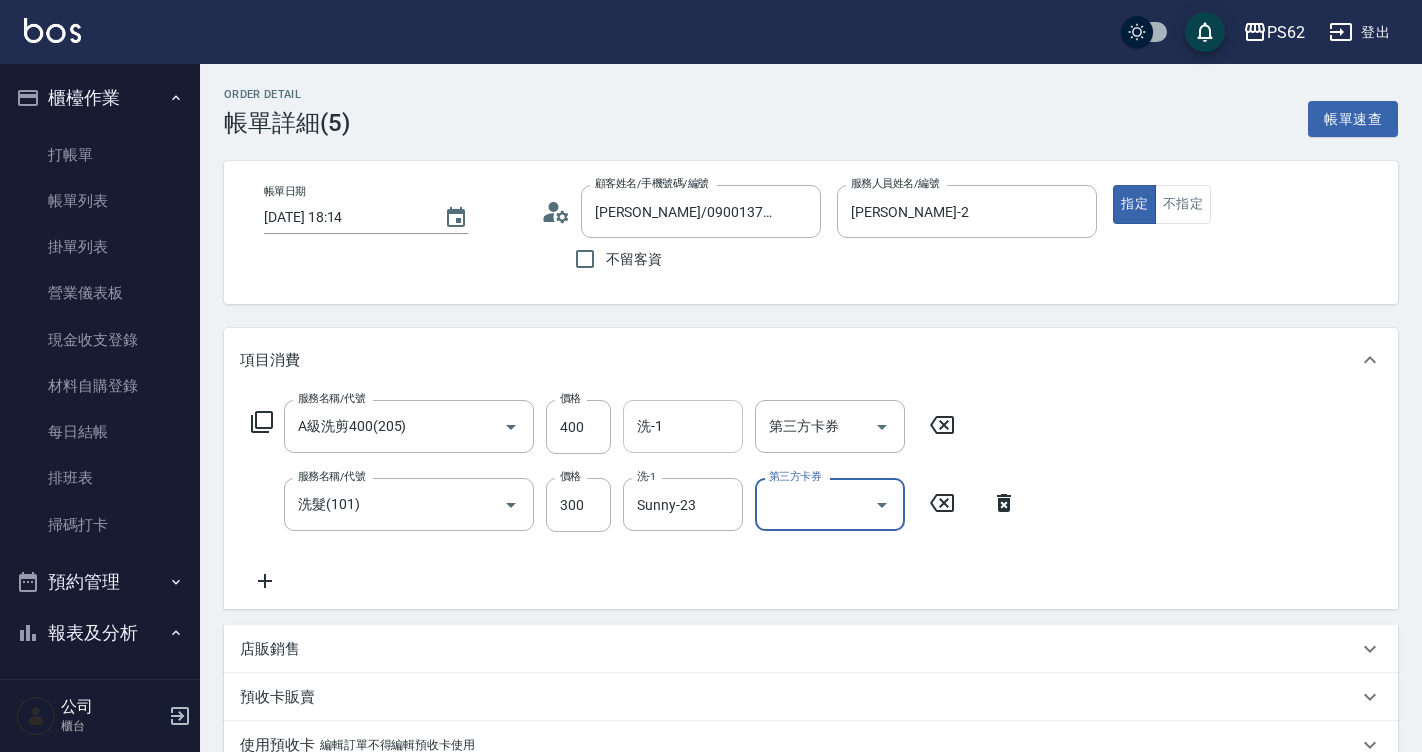 click on "洗-1" at bounding box center [683, 426] 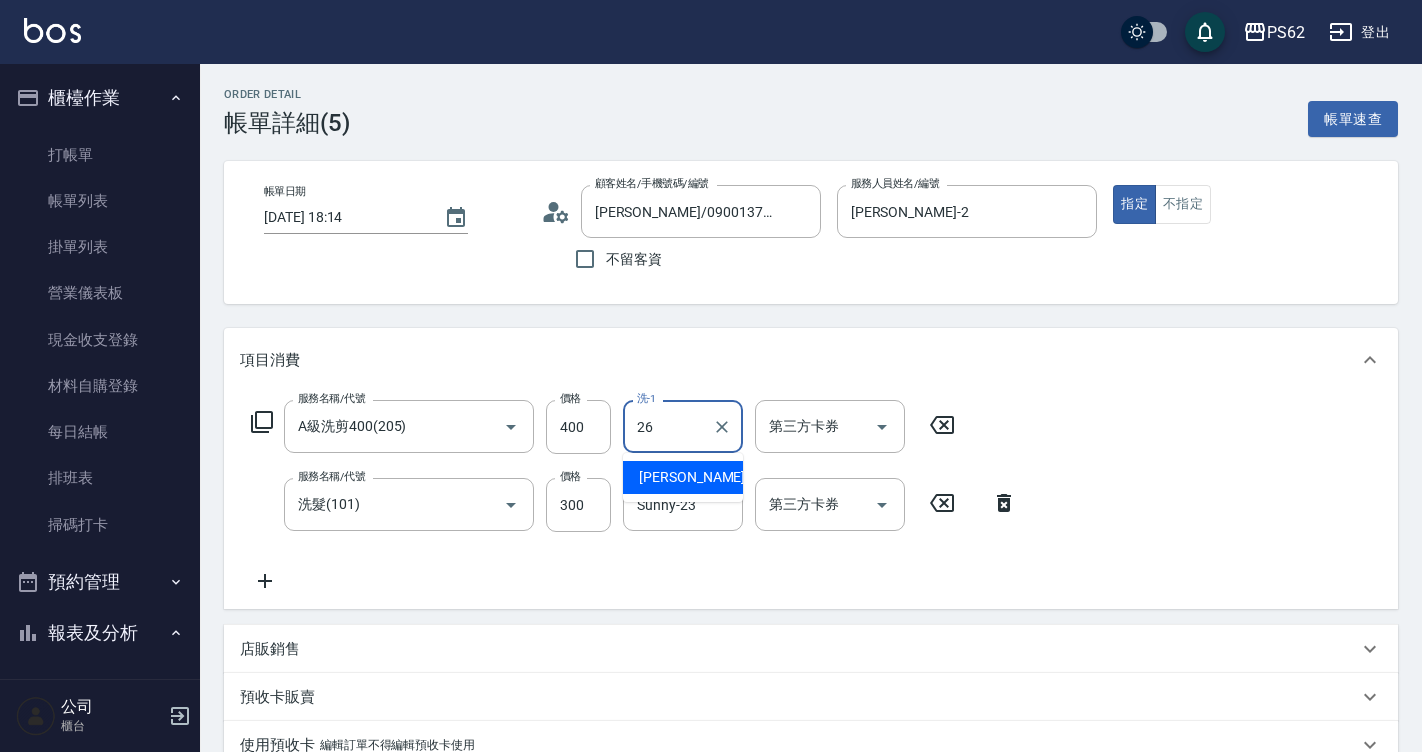 type on "小欣-26" 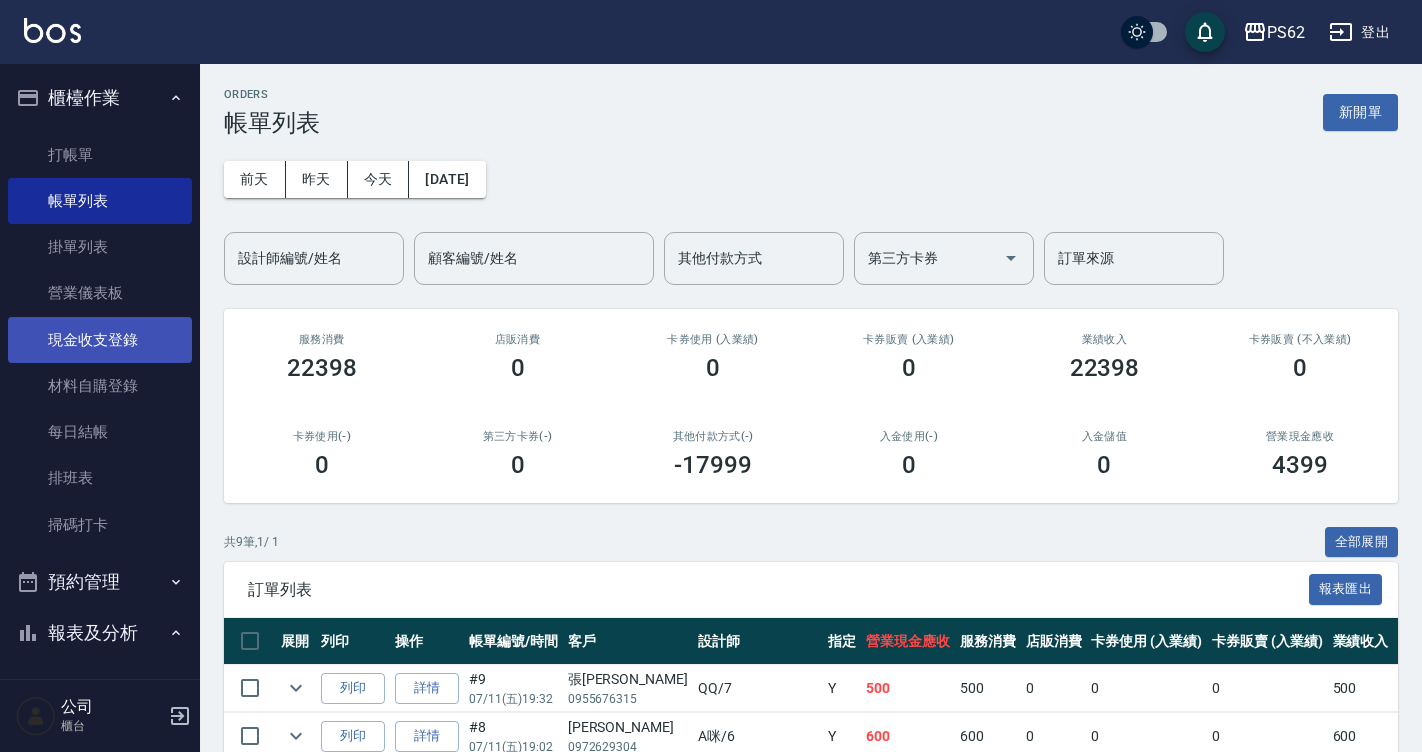 click on "現金收支登錄" at bounding box center (100, 340) 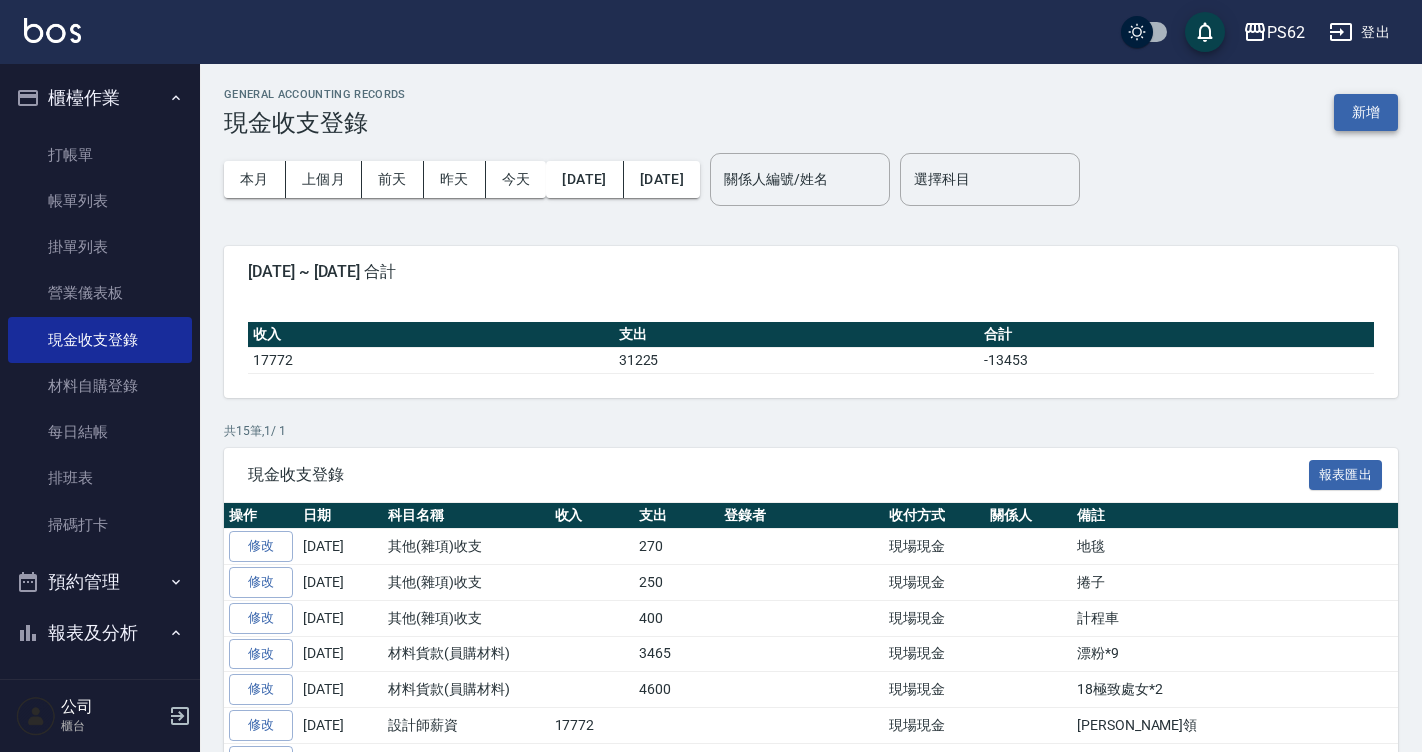 click on "新增" at bounding box center [1366, 112] 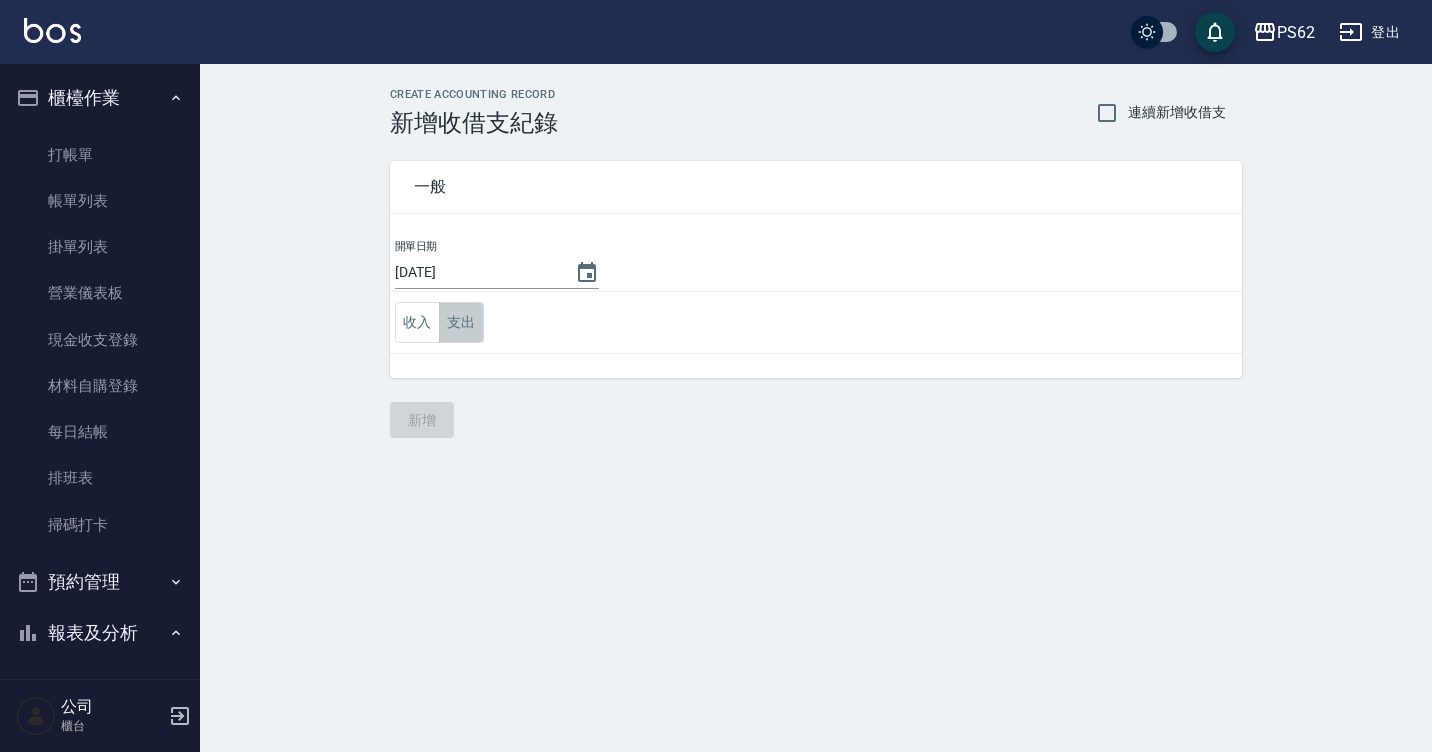 click on "支出" at bounding box center [461, 322] 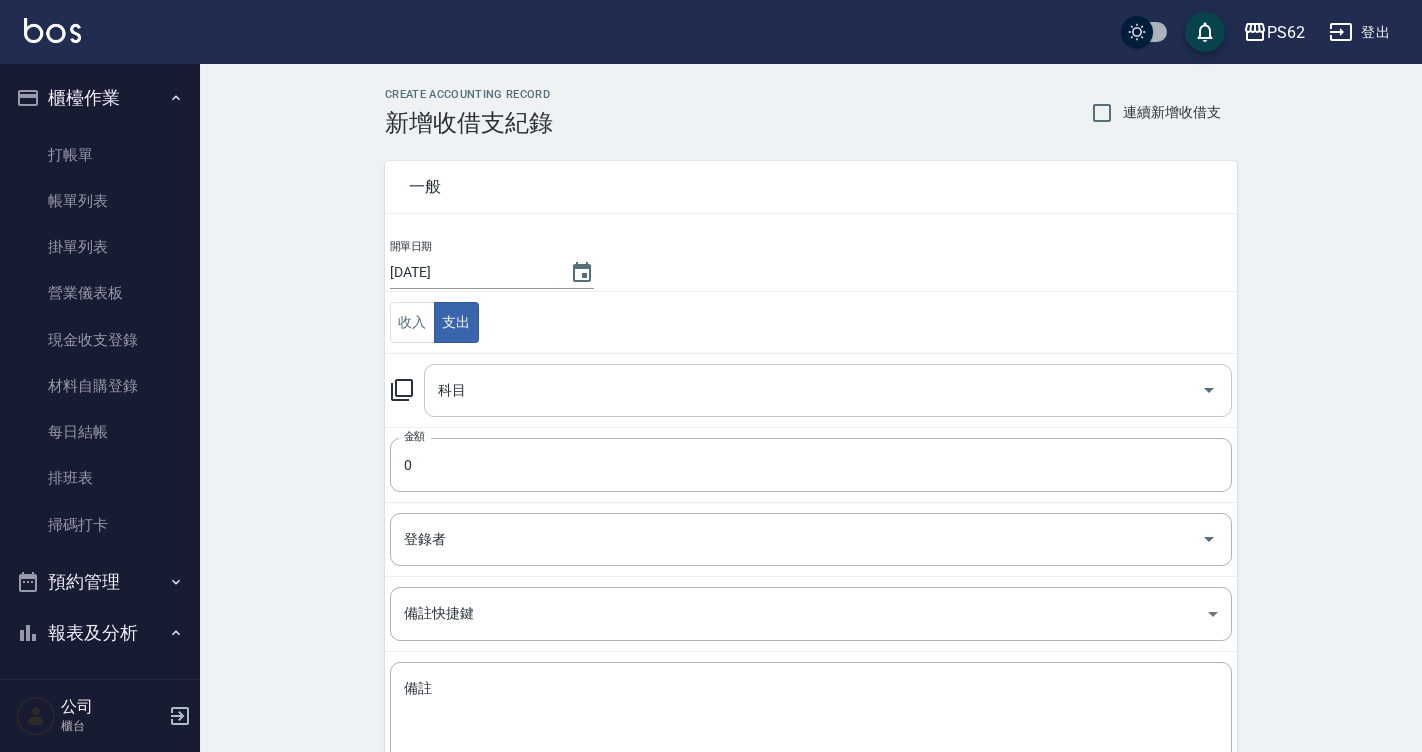 click on "科目" at bounding box center (813, 390) 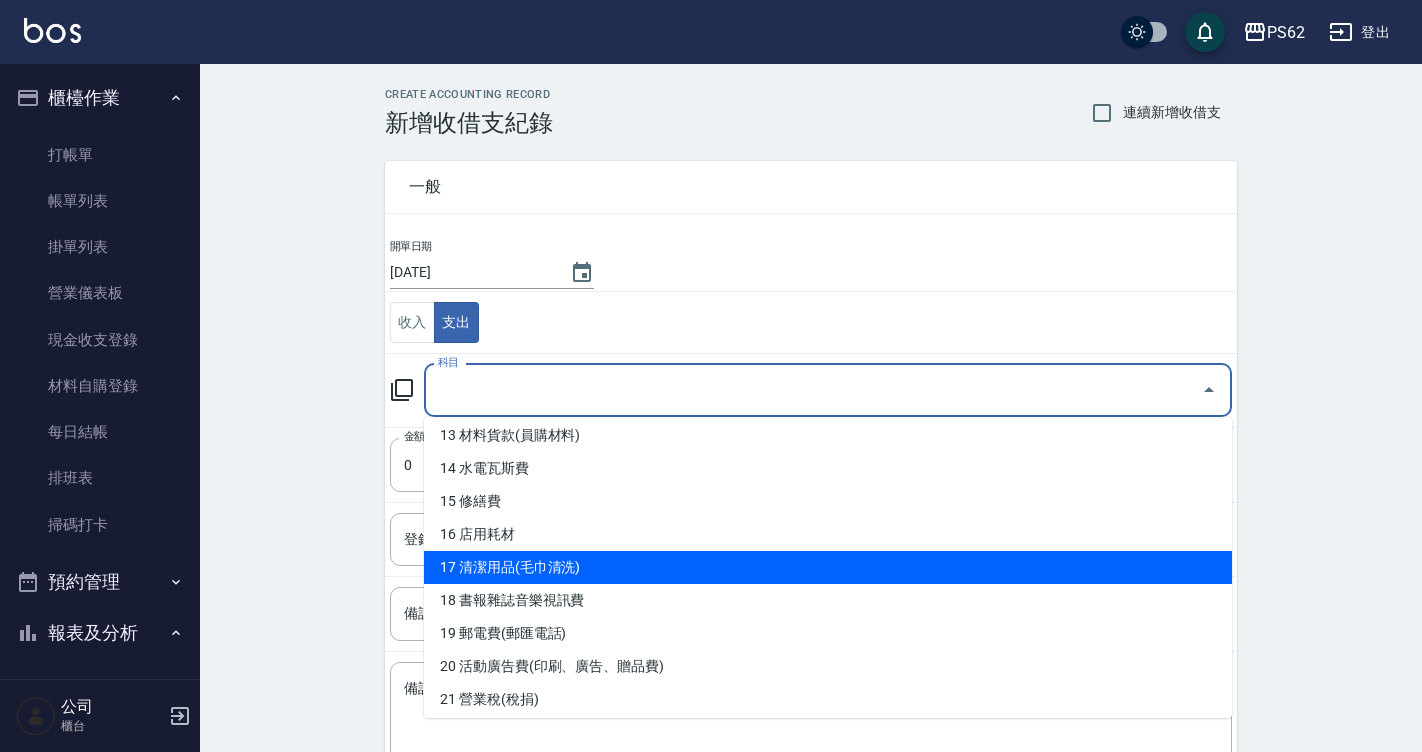 scroll, scrollTop: 400, scrollLeft: 0, axis: vertical 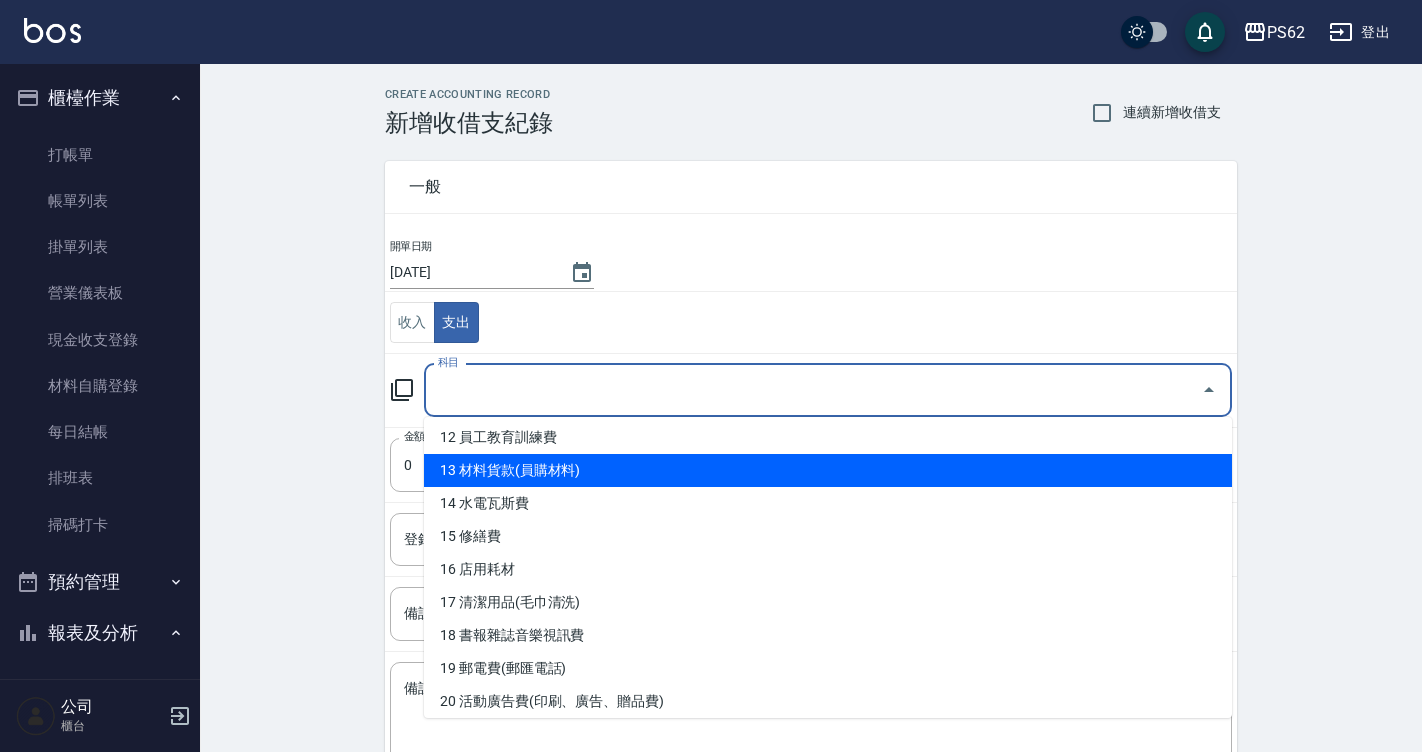 click on "13 材料貨款(員購材料)" at bounding box center (828, 470) 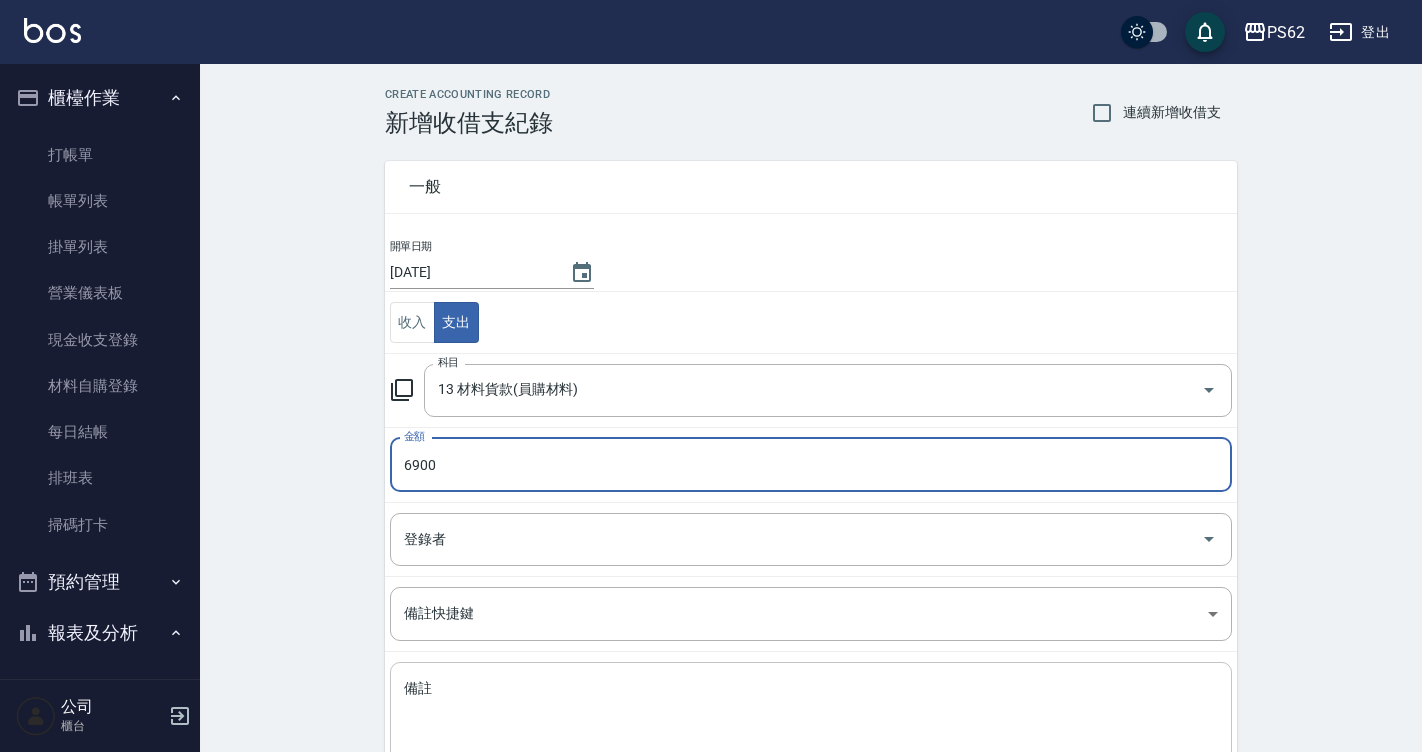 type on "6900" 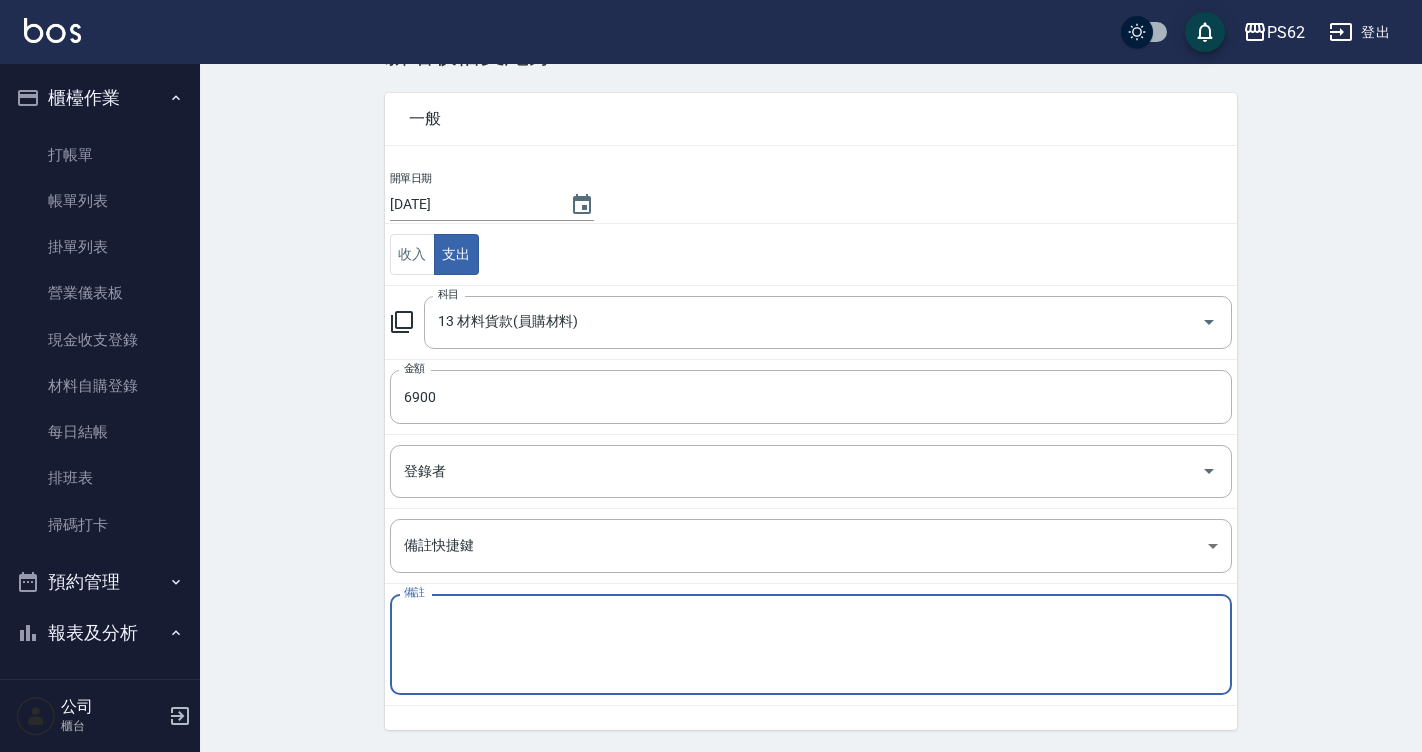 scroll, scrollTop: 131, scrollLeft: 0, axis: vertical 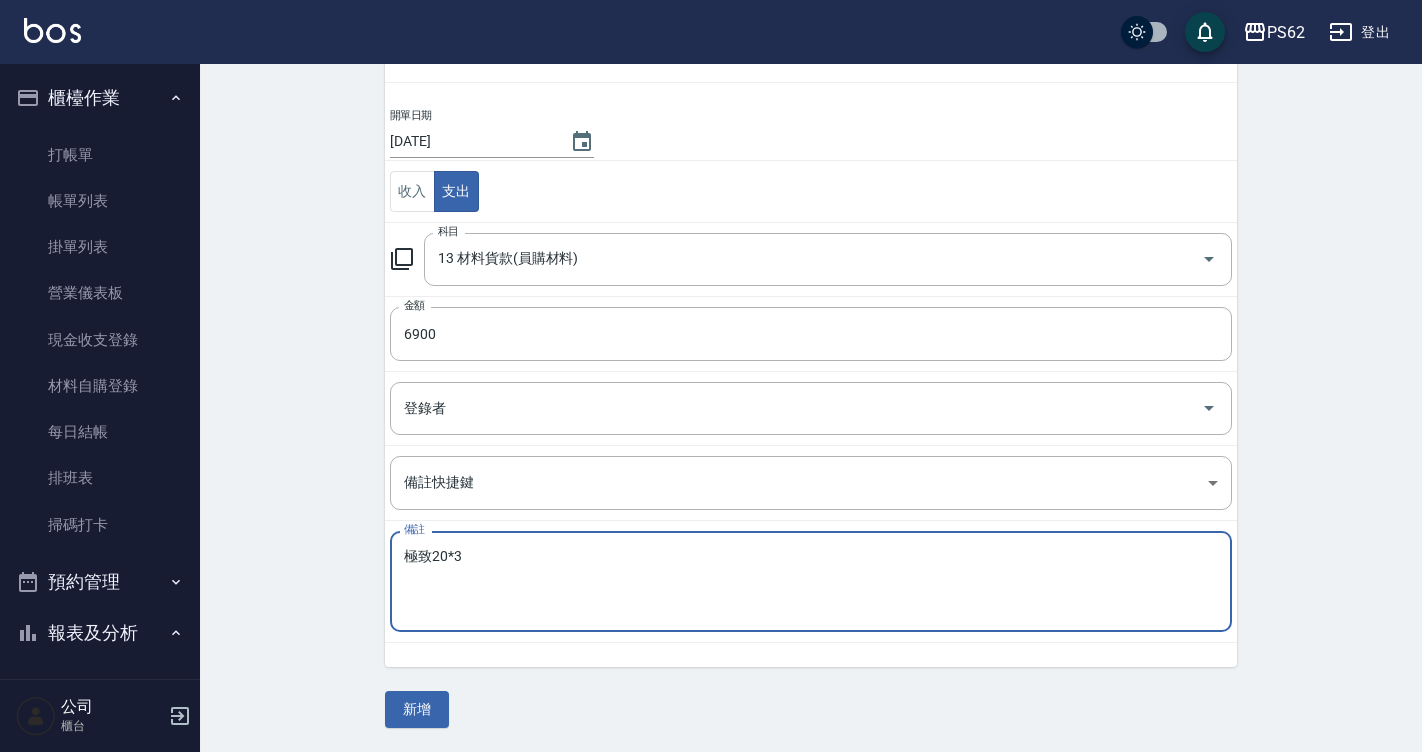 type on "極致20*3" 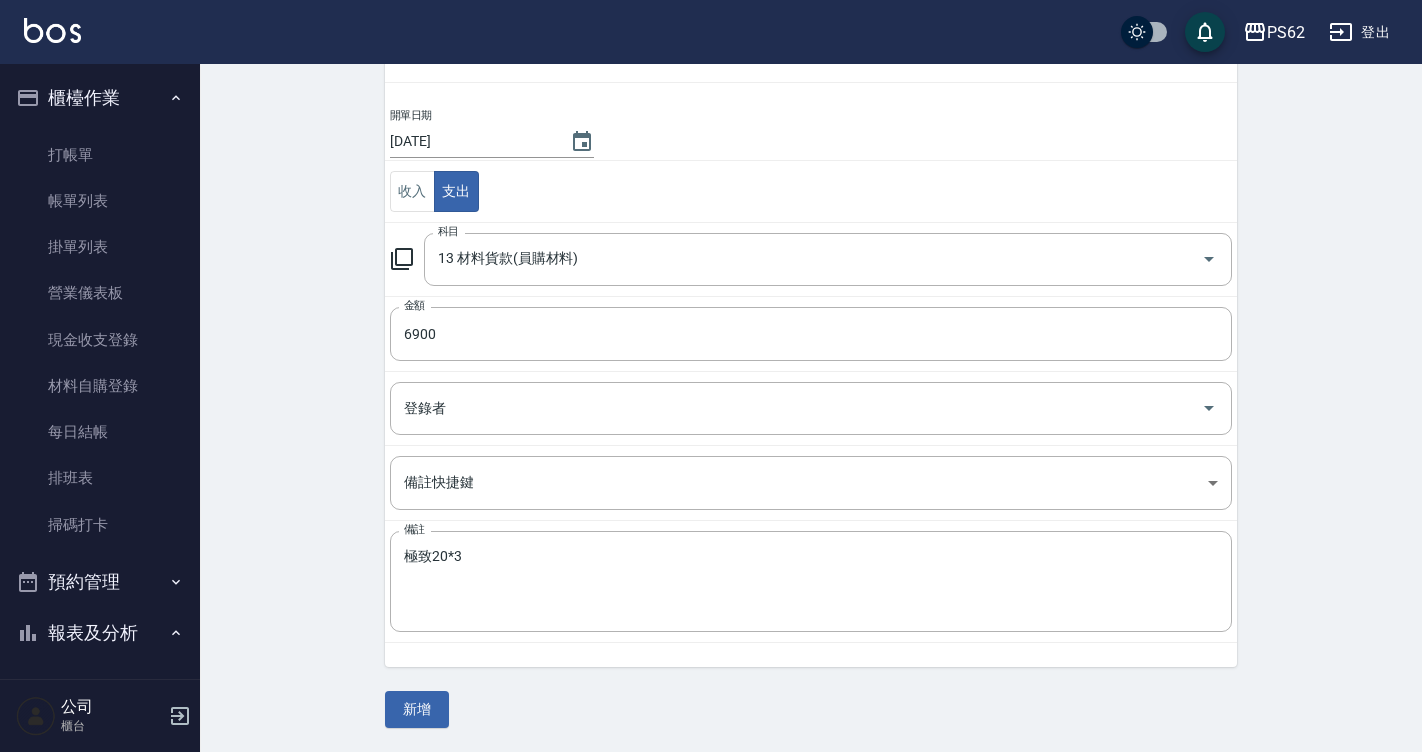 click on "一般 開單日期 2025/07/11 收入 支出 科目 13 材料貨款(員購材料) 科目 金額 6900 金額 登錄者 登錄者 備註快捷鍵 ​ 備註快捷鍵 備註 極致20*3 x 備註 新增" at bounding box center [811, 367] 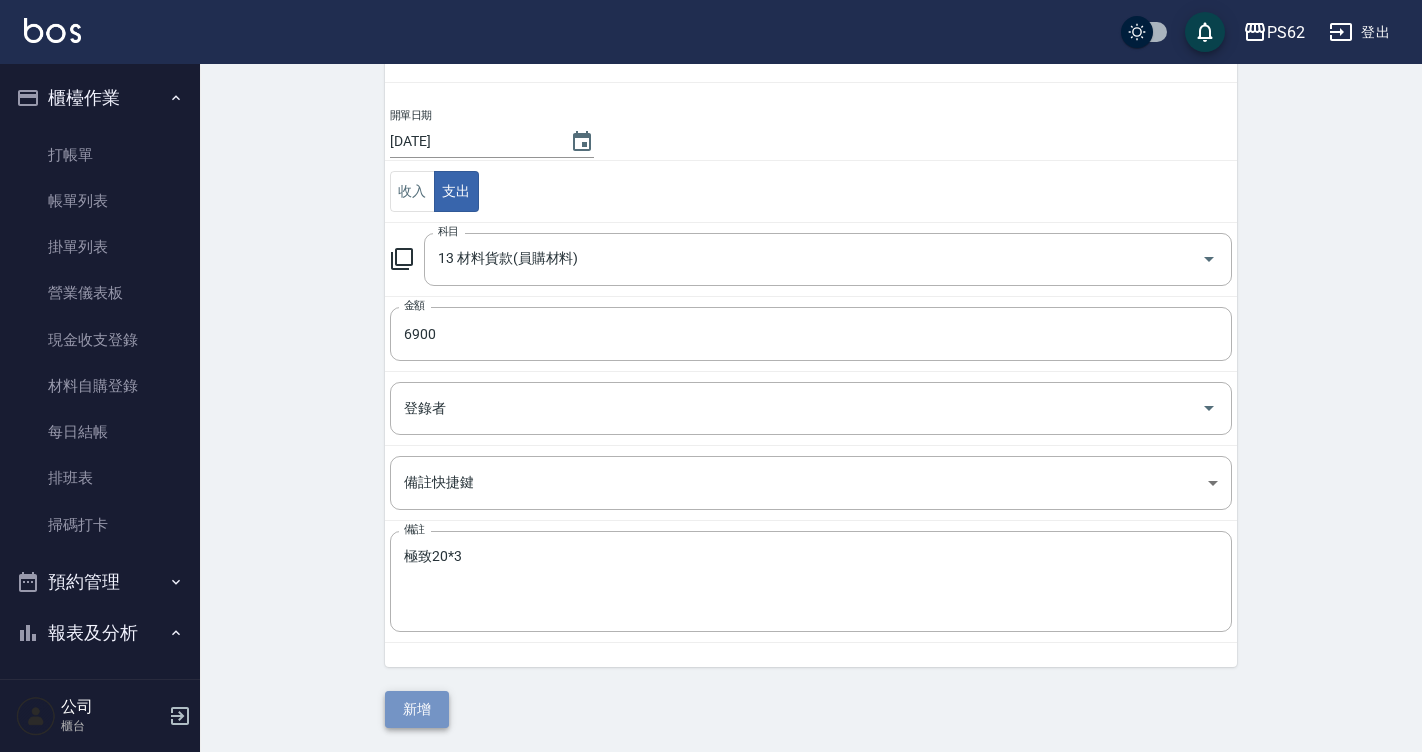 click on "新增" at bounding box center [417, 709] 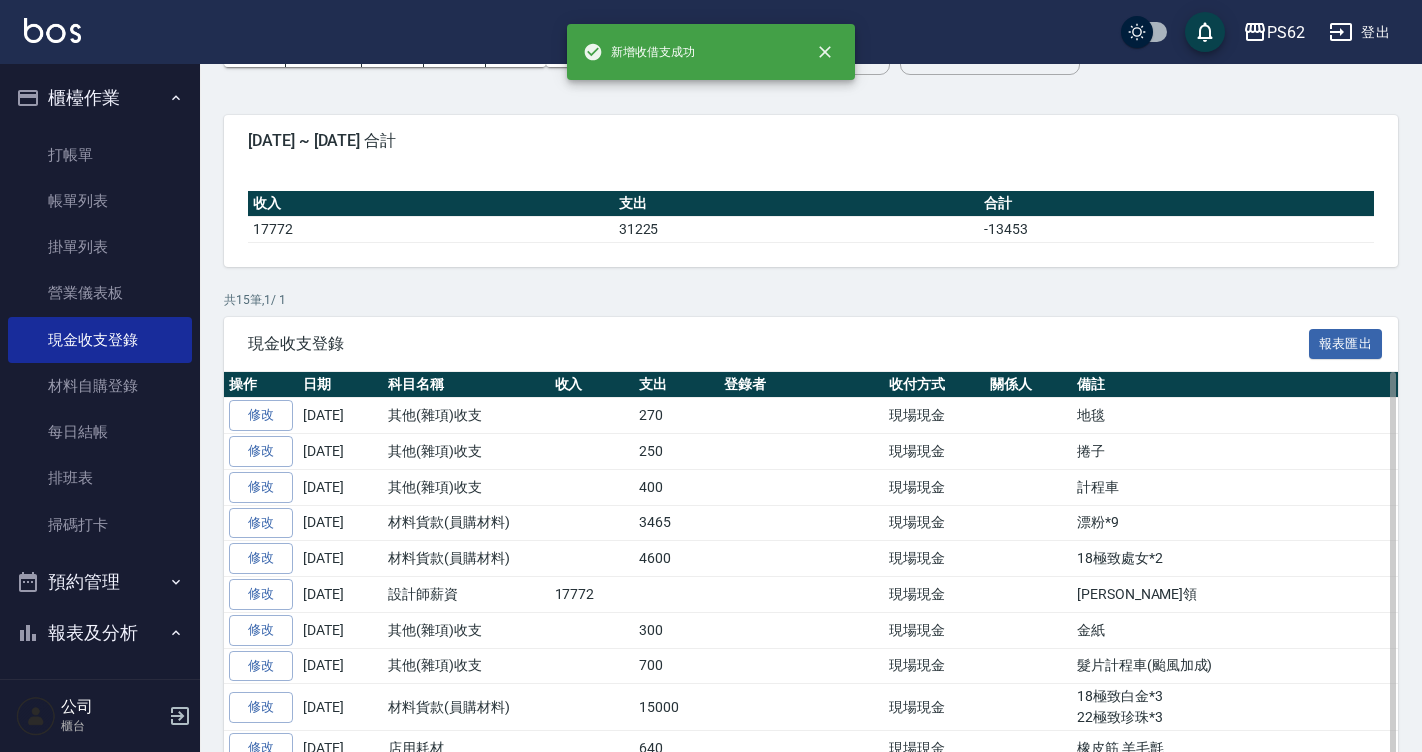 scroll, scrollTop: 0, scrollLeft: 0, axis: both 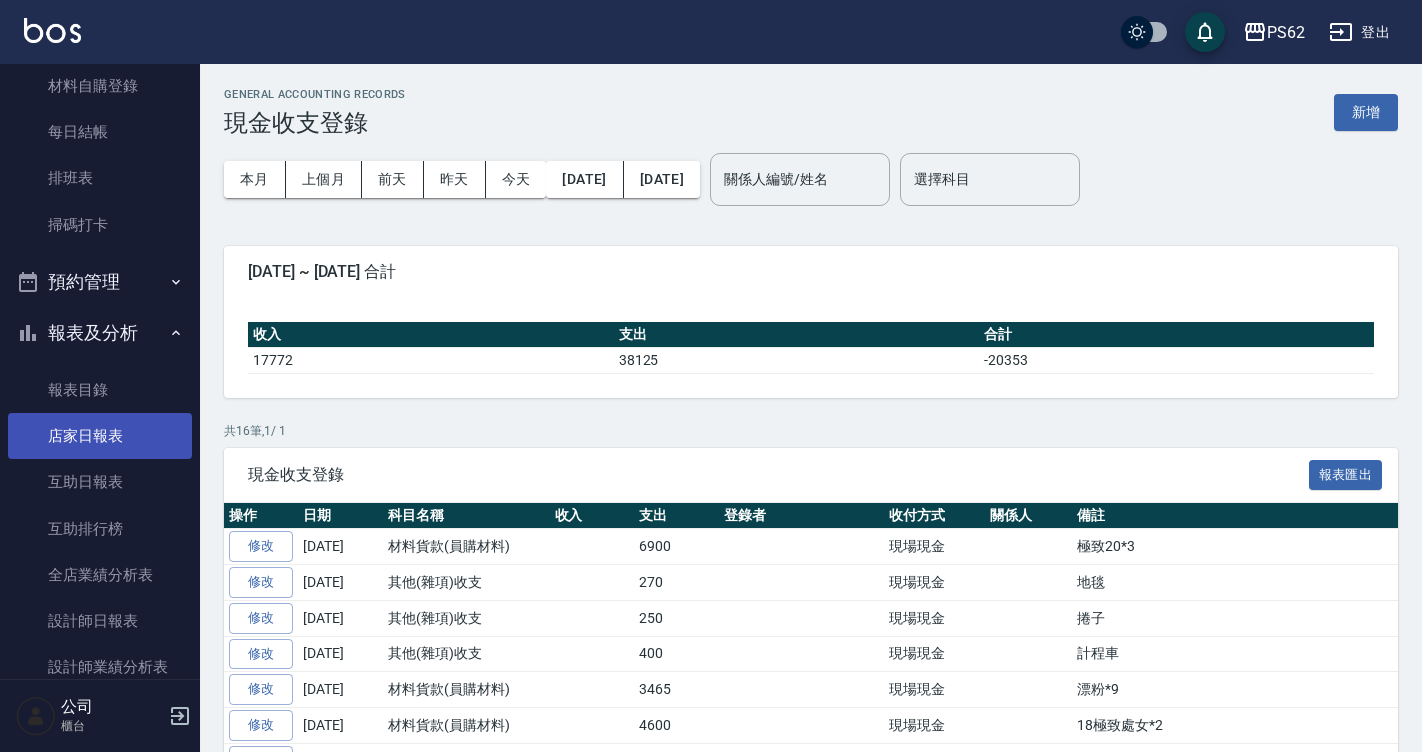 click on "店家日報表" at bounding box center (100, 436) 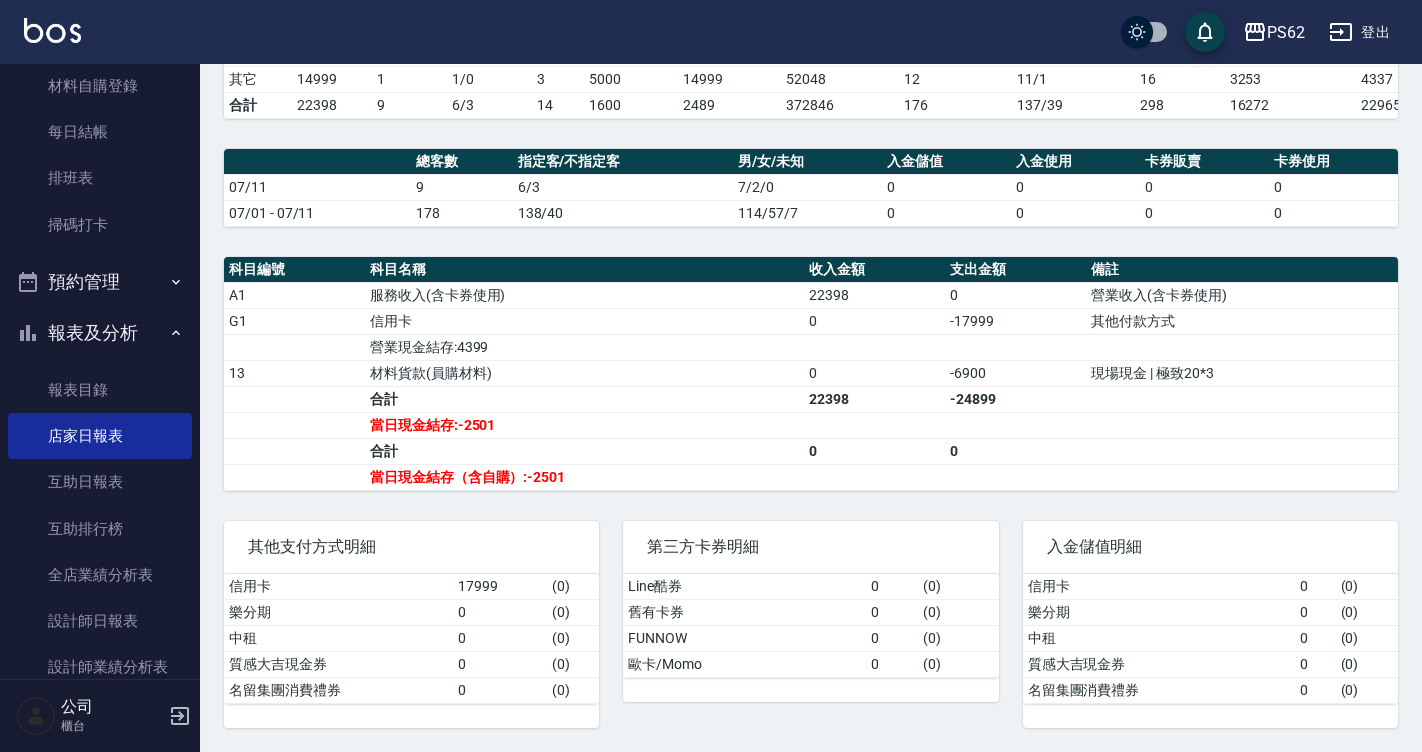 scroll, scrollTop: 507, scrollLeft: 0, axis: vertical 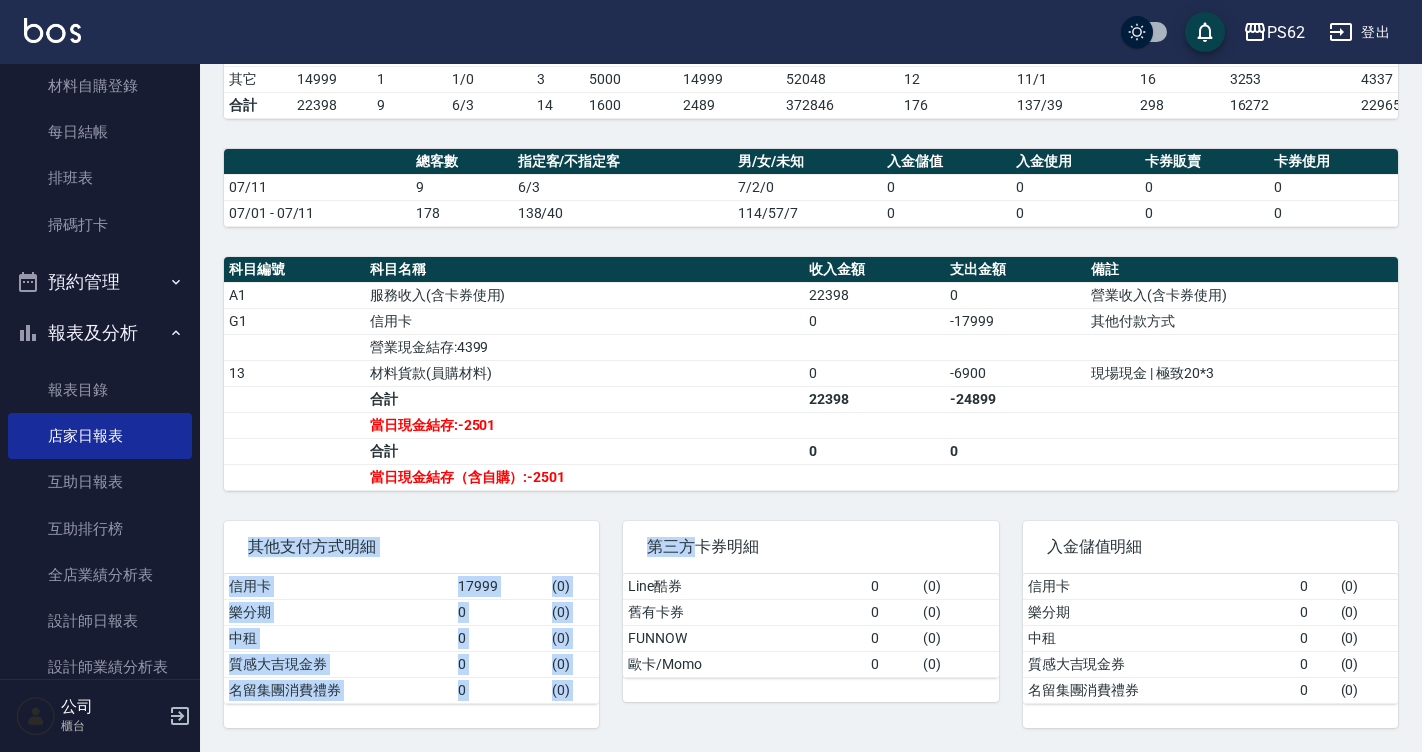 drag, startPoint x: 697, startPoint y: 499, endPoint x: 789, endPoint y: 478, distance: 94.36631 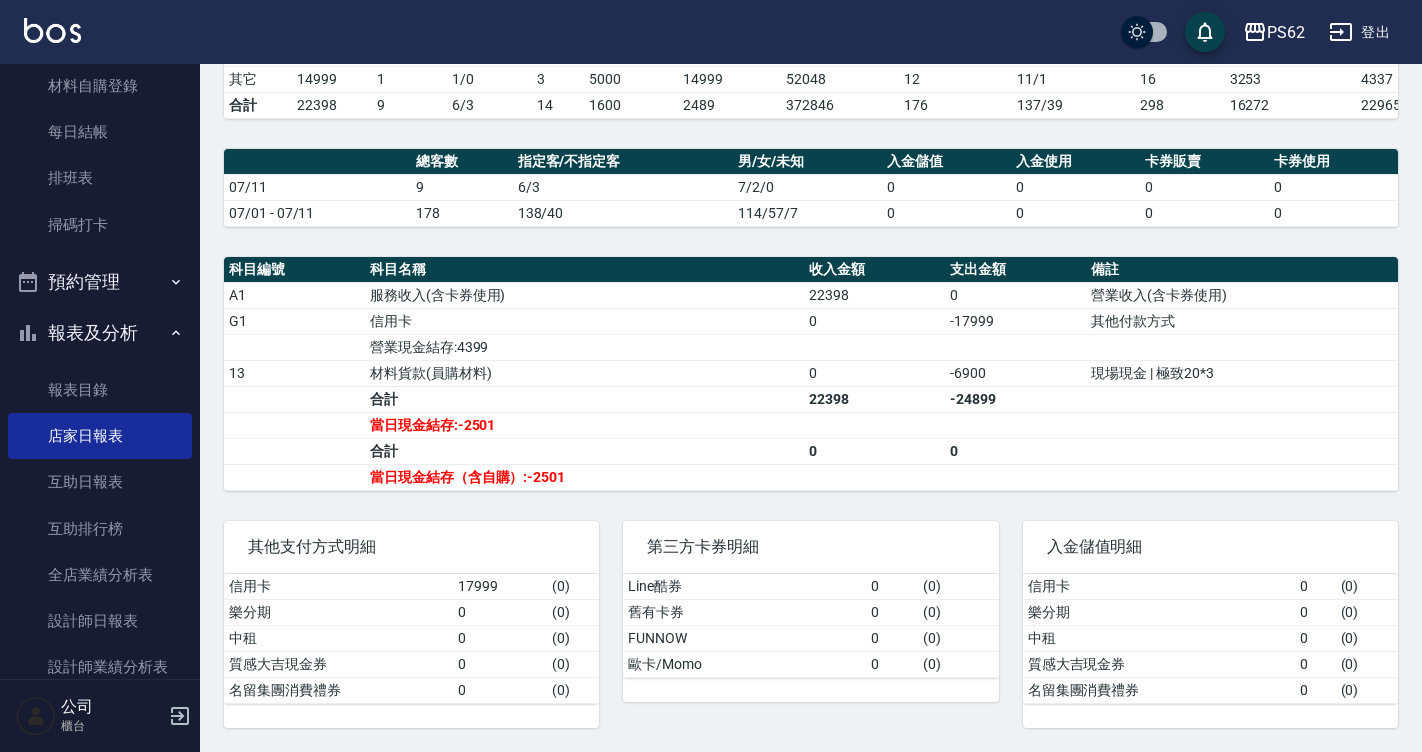 click on "第三方卡券明細 Line酷券 0 ( 0 ) 舊有卡券 0 ( 0 ) FUNNOW 0 ( 0 ) 歐卡/Momo 0 ( 0 )" at bounding box center [798, 612] 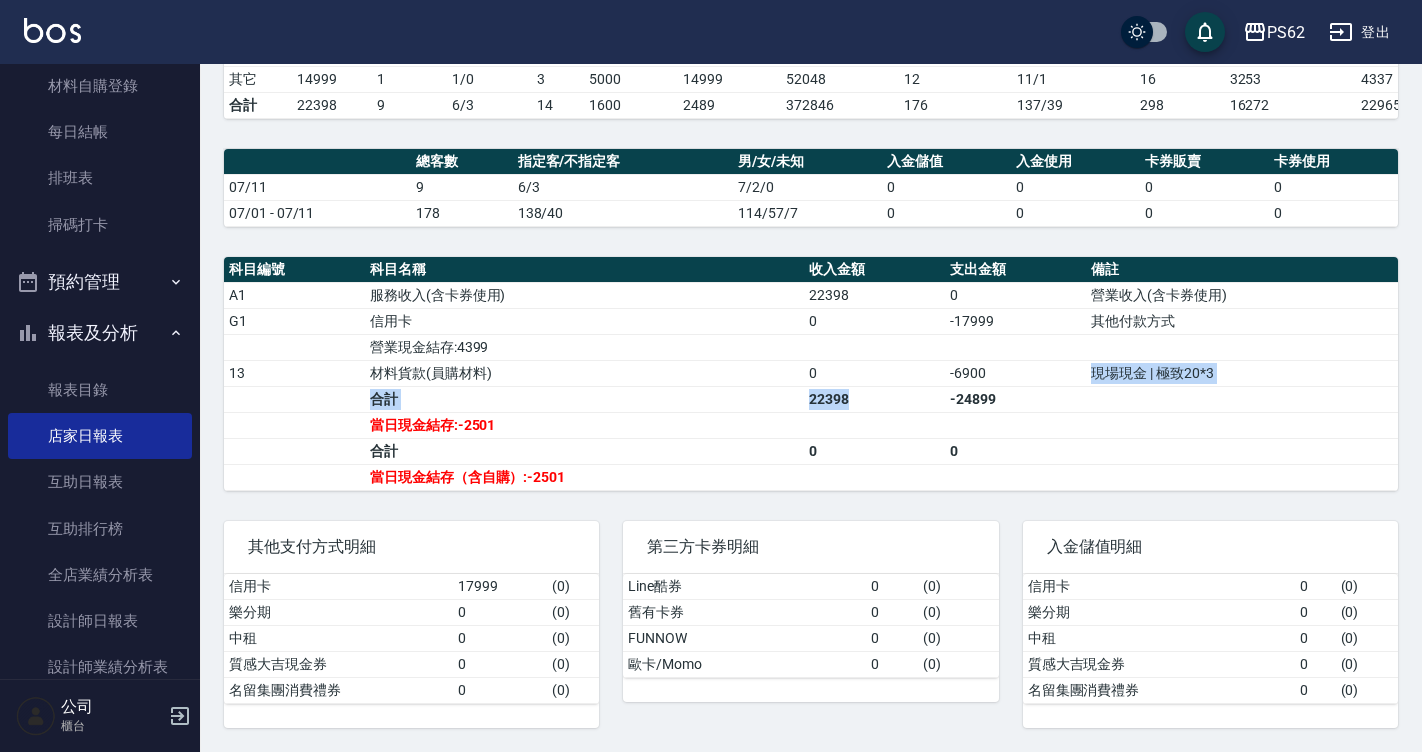 drag, startPoint x: 877, startPoint y: 393, endPoint x: 1059, endPoint y: 360, distance: 184.96756 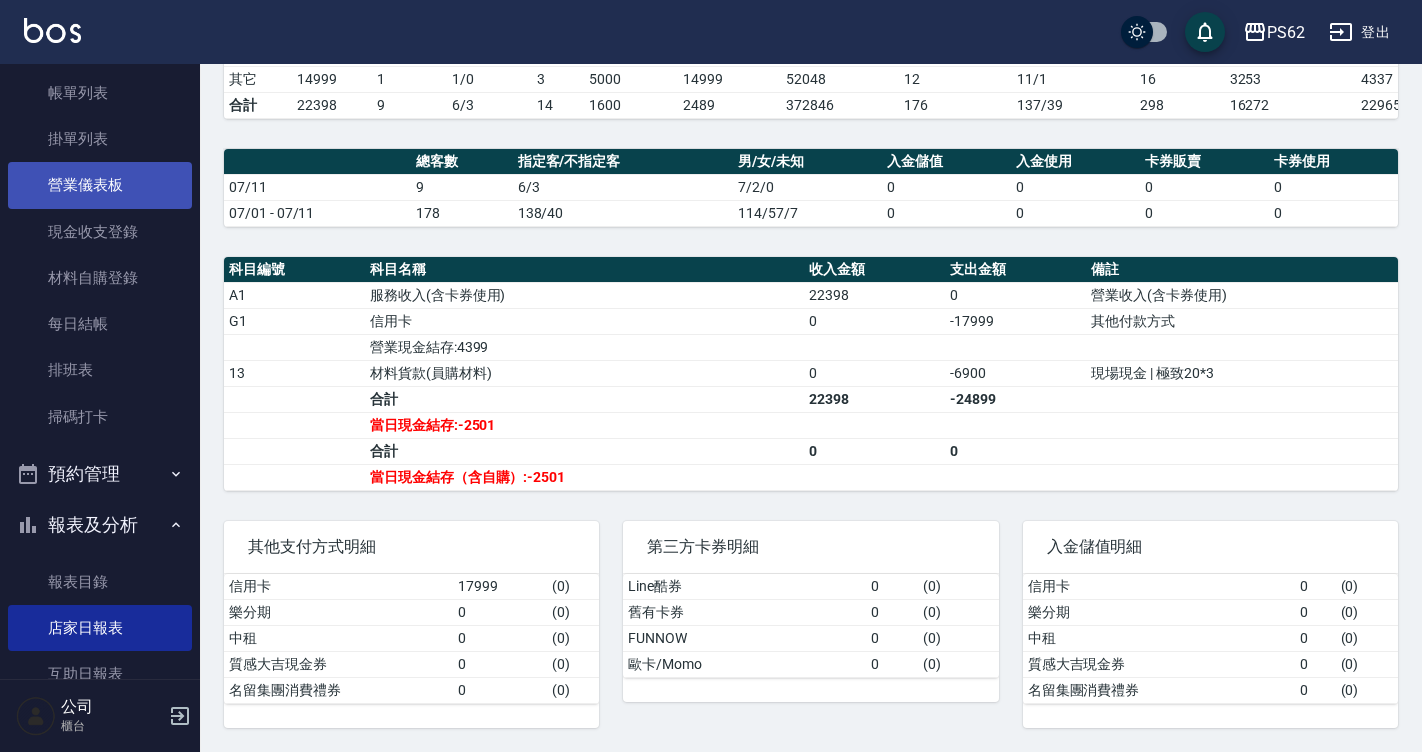 scroll, scrollTop: 100, scrollLeft: 0, axis: vertical 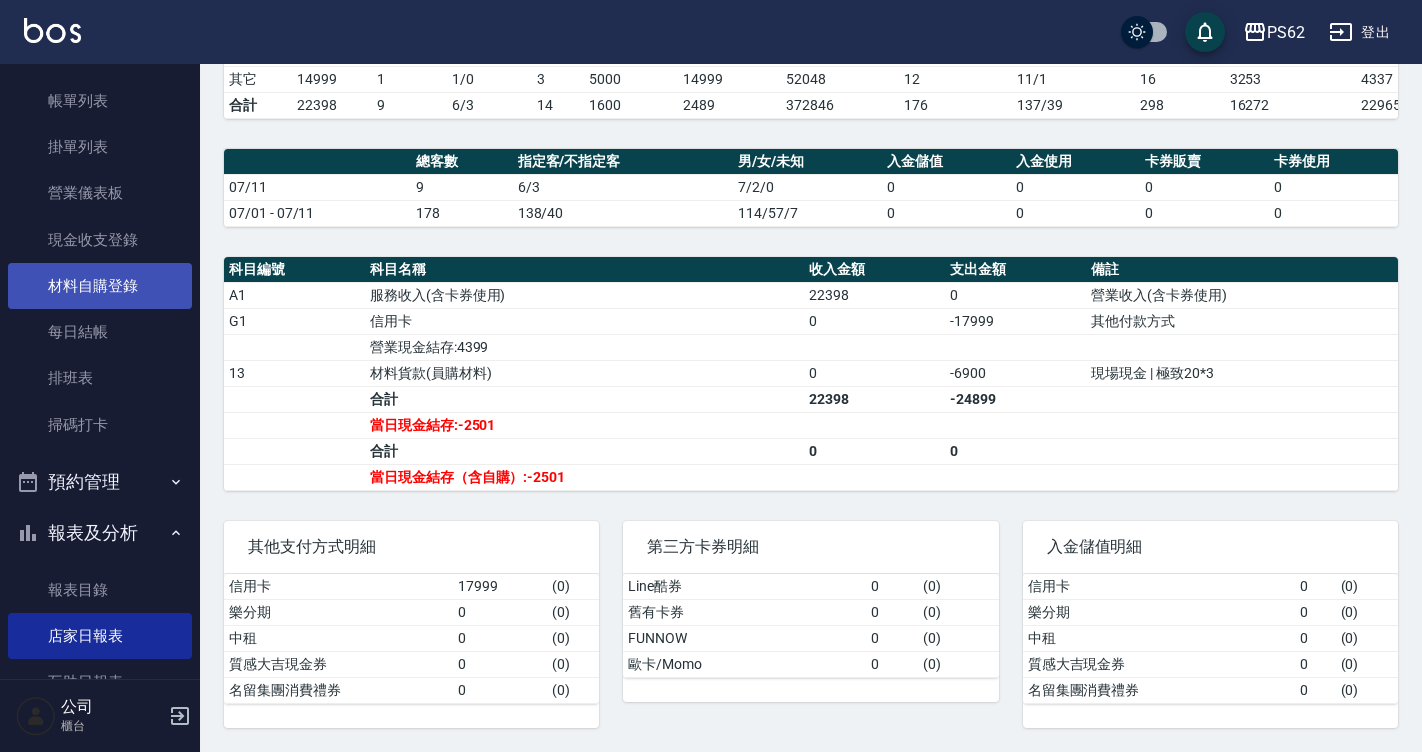 click on "材料自購登錄" at bounding box center (100, 286) 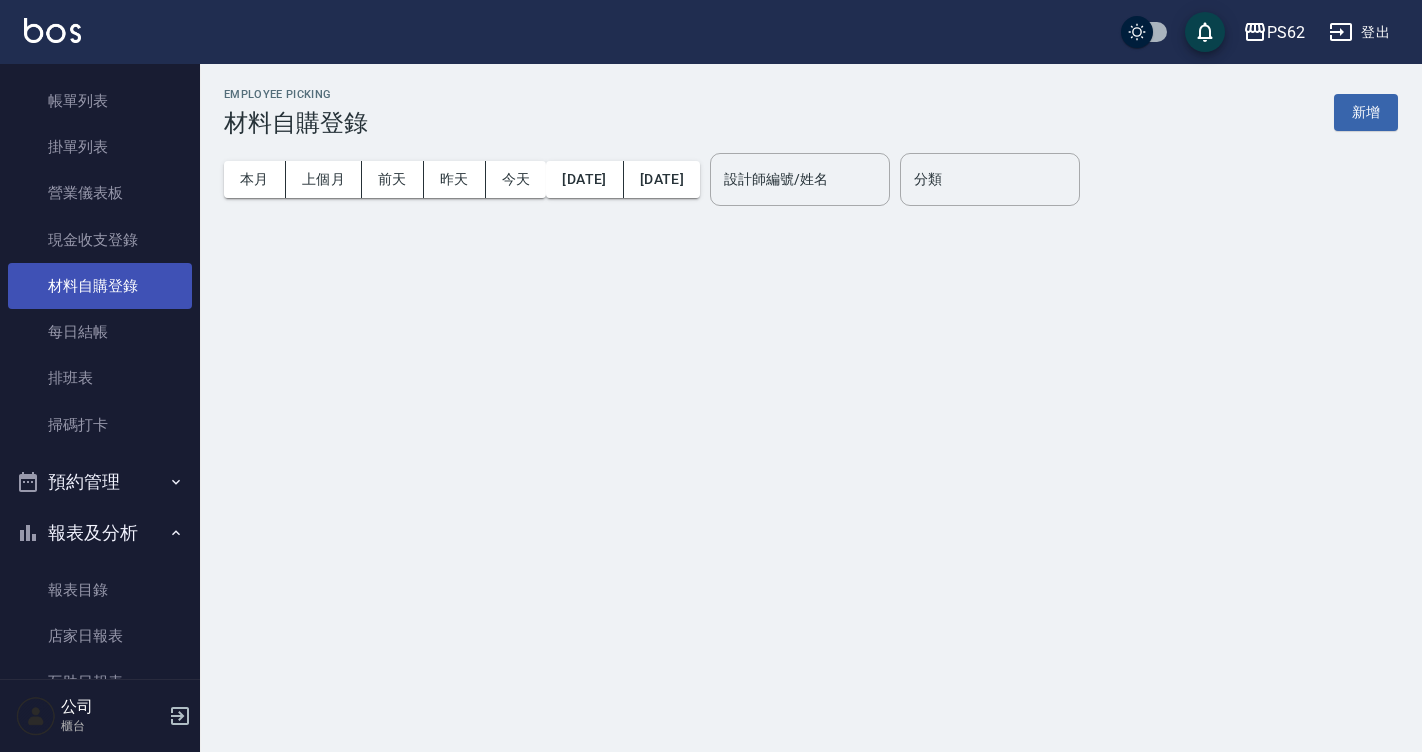 scroll, scrollTop: 0, scrollLeft: 0, axis: both 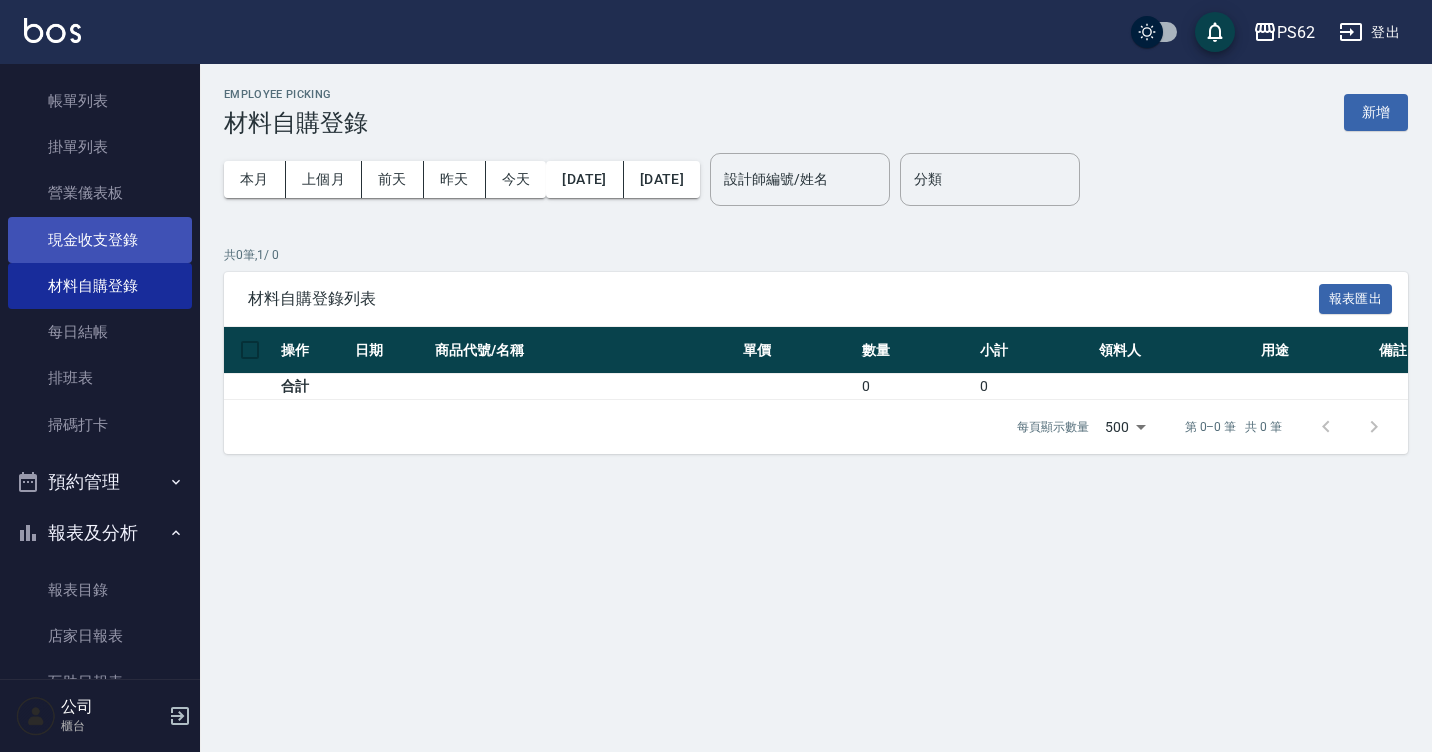 click on "現金收支登錄" at bounding box center [100, 240] 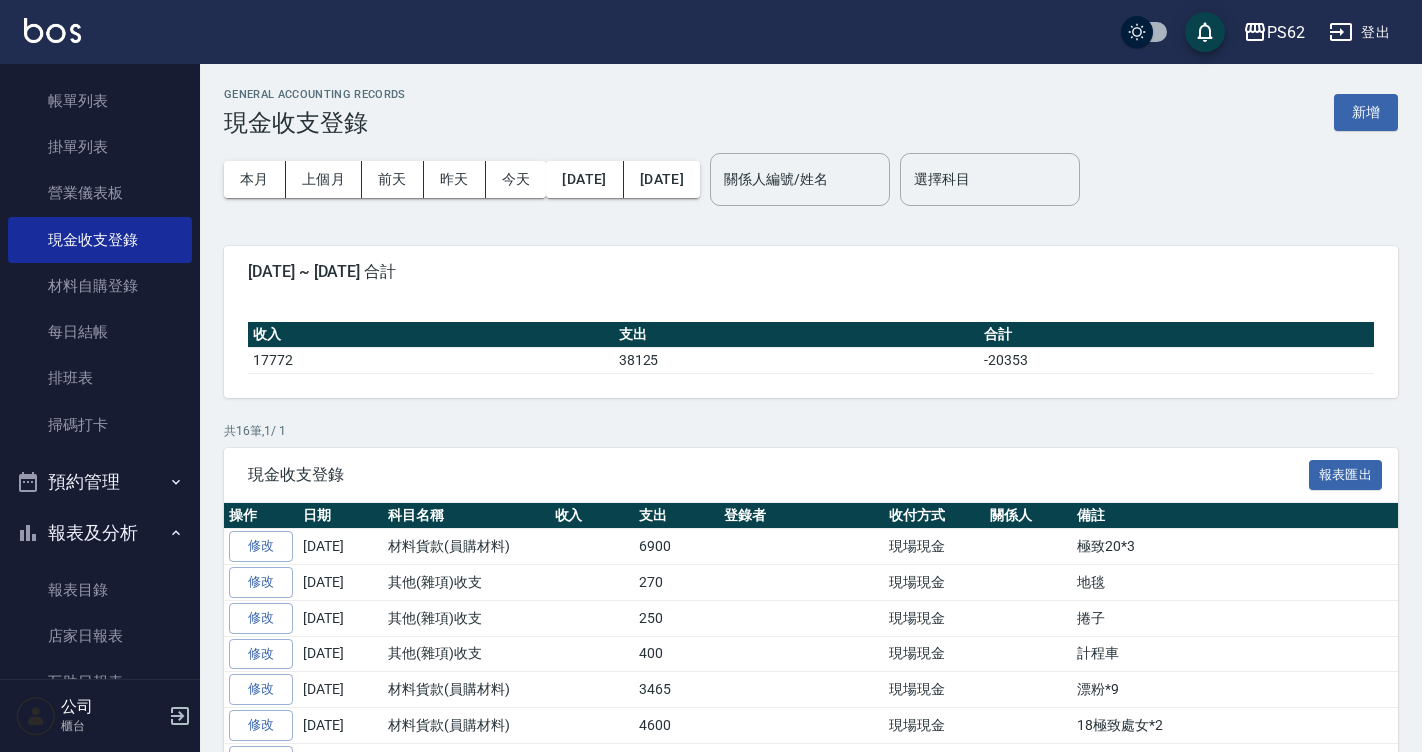 scroll, scrollTop: 300, scrollLeft: 0, axis: vertical 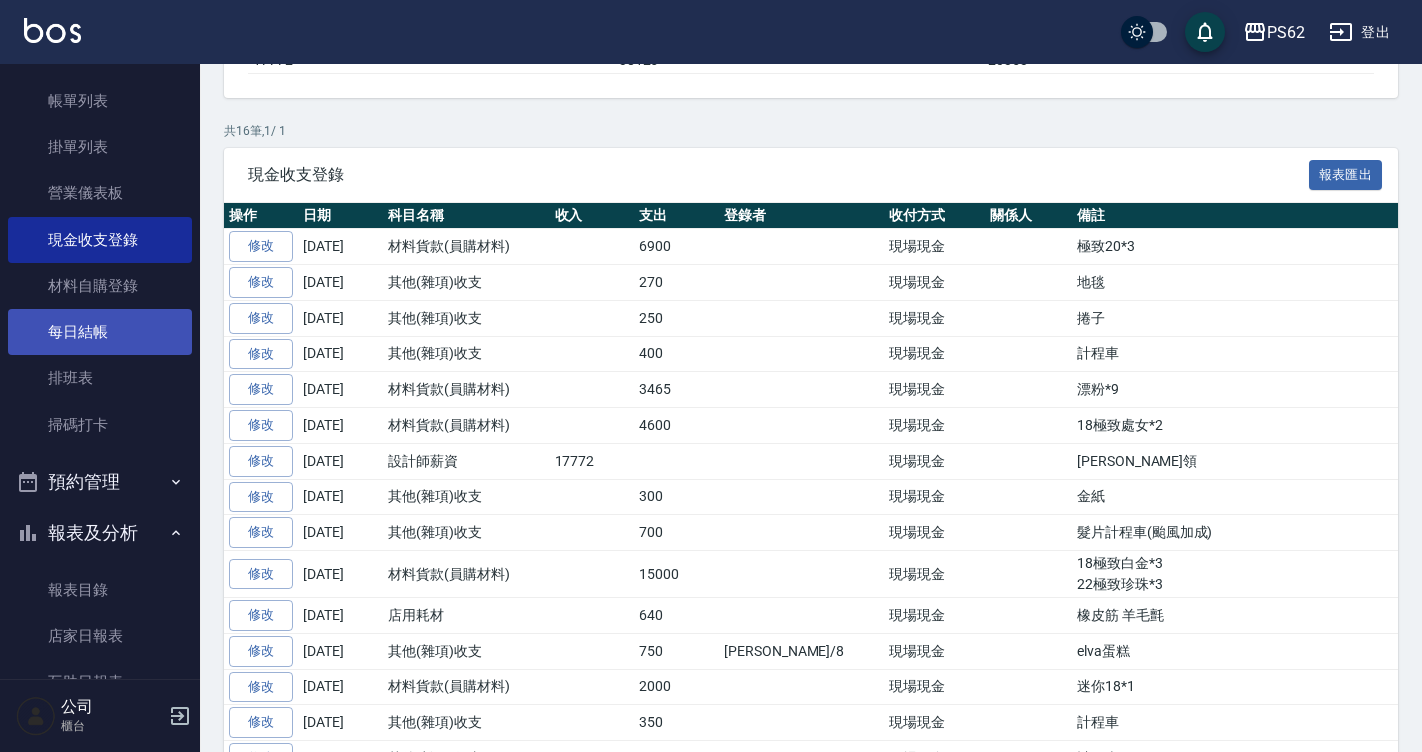 click on "每日結帳" at bounding box center [100, 332] 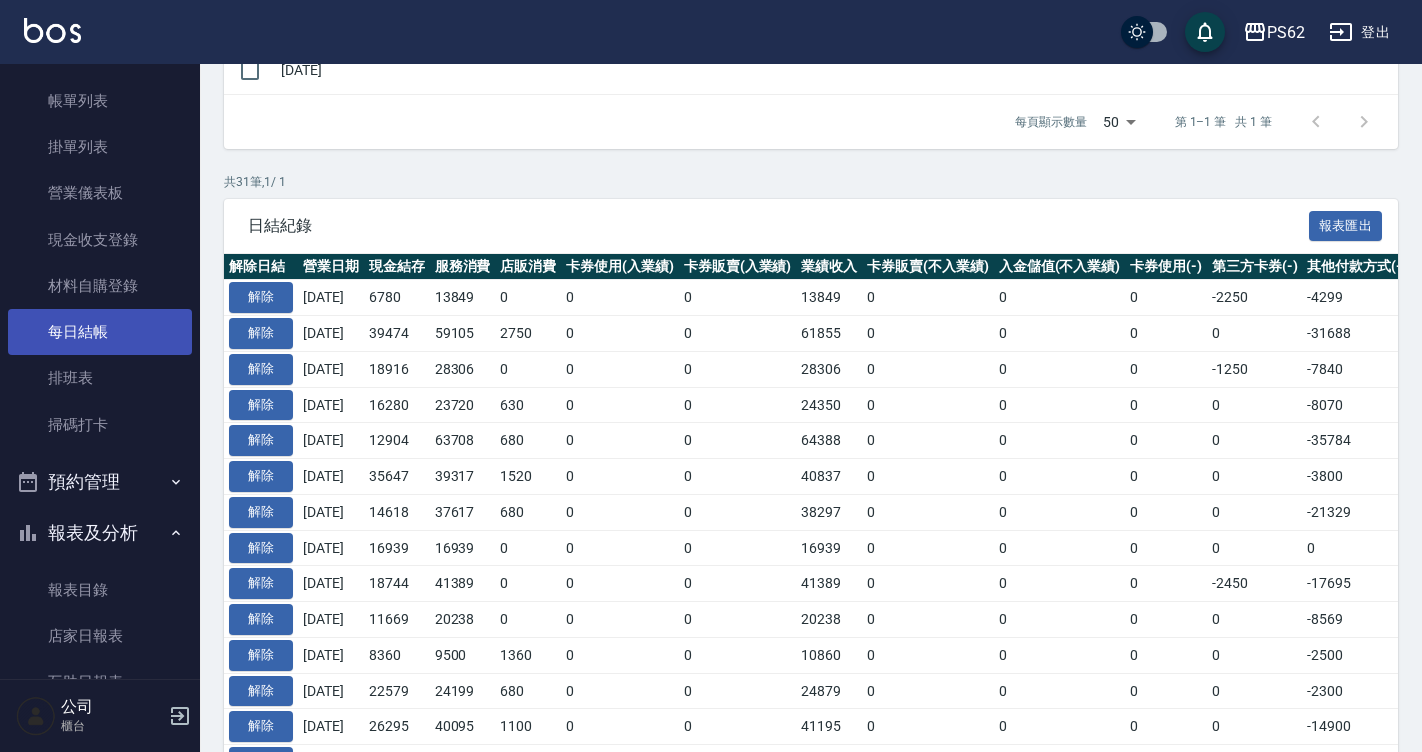 scroll, scrollTop: 0, scrollLeft: 0, axis: both 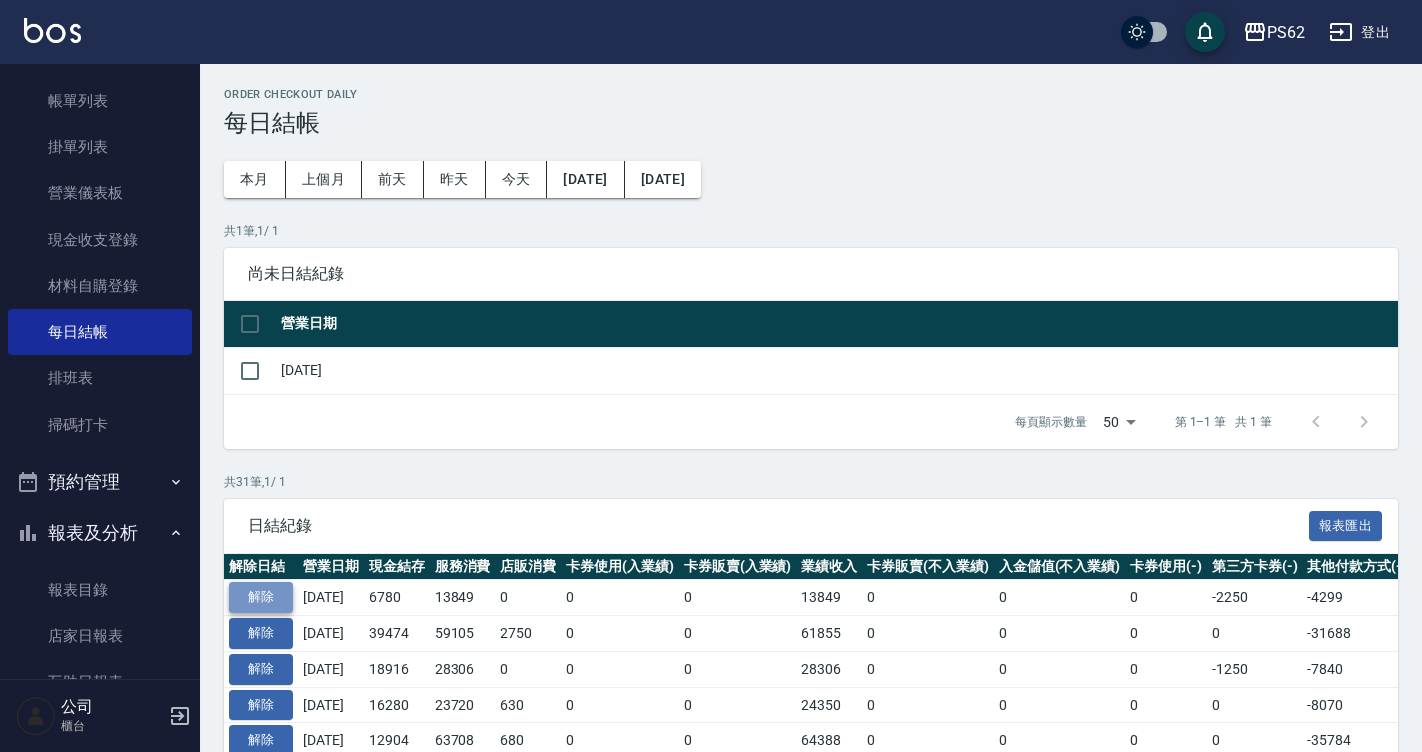 click on "解除" at bounding box center (261, 597) 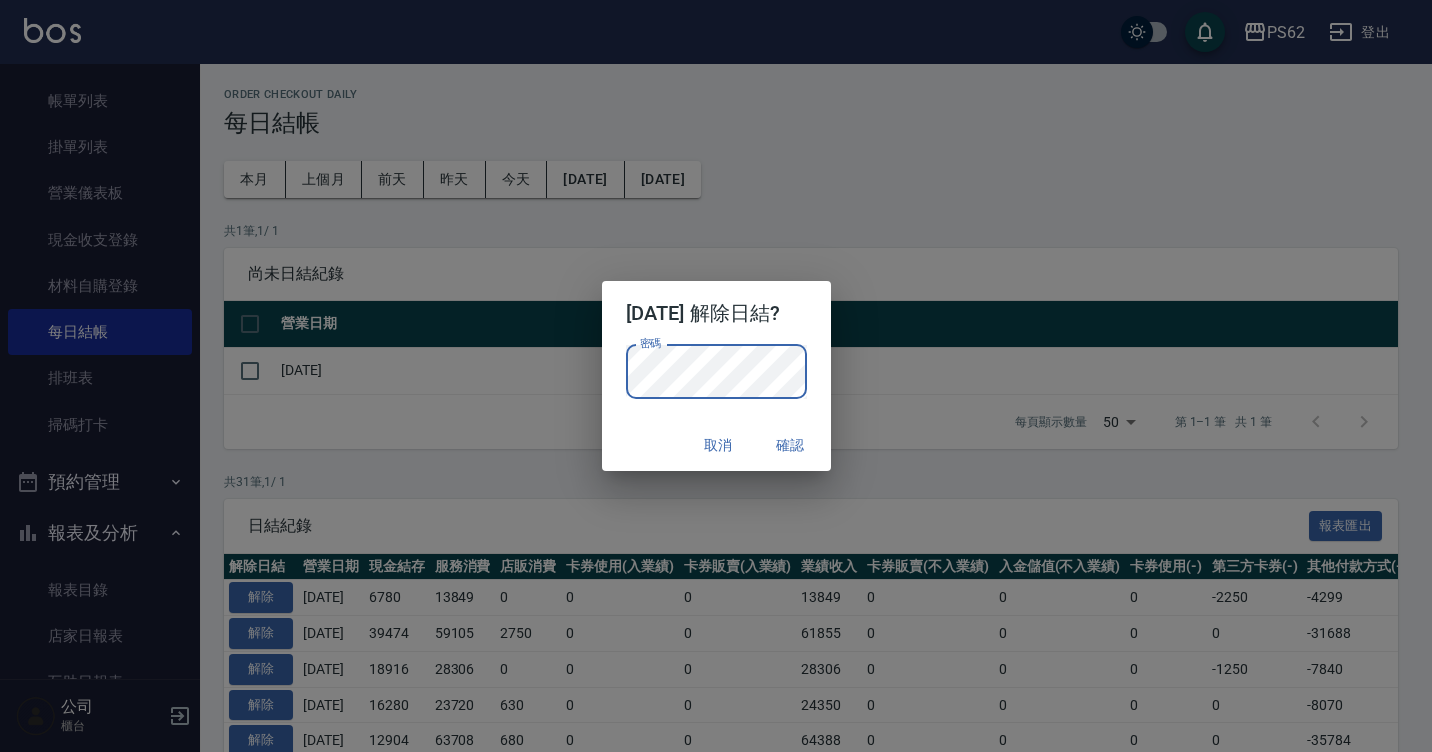 click on "確認" at bounding box center (791, 445) 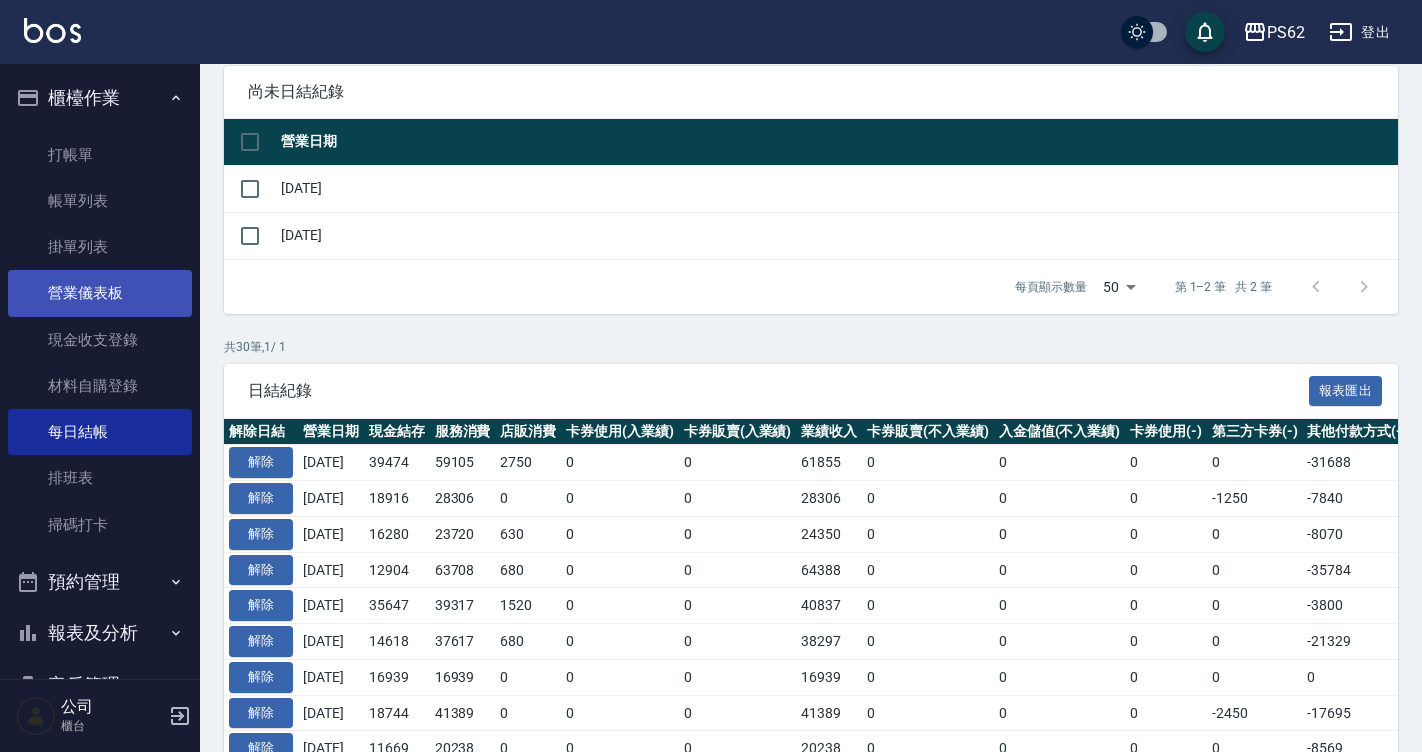 scroll, scrollTop: 200, scrollLeft: 0, axis: vertical 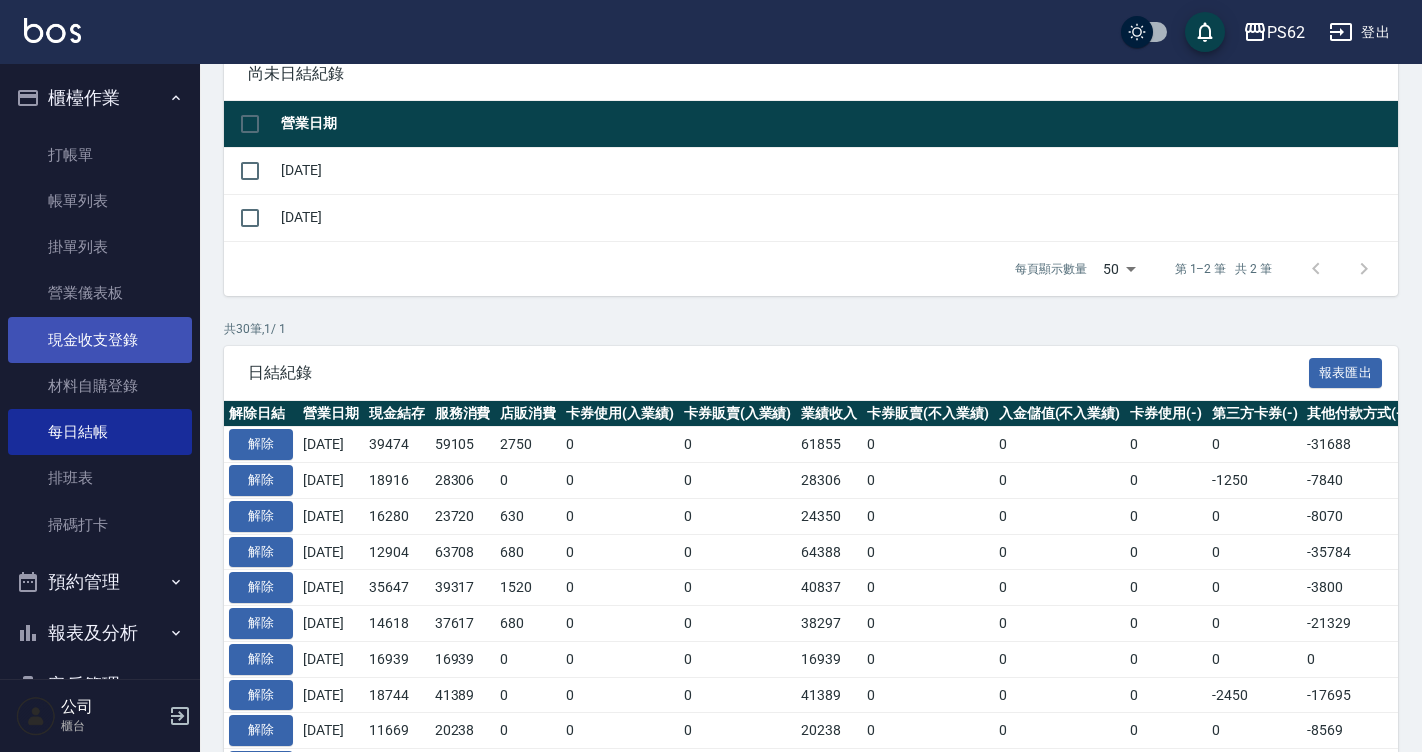 click on "現金收支登錄" at bounding box center (100, 340) 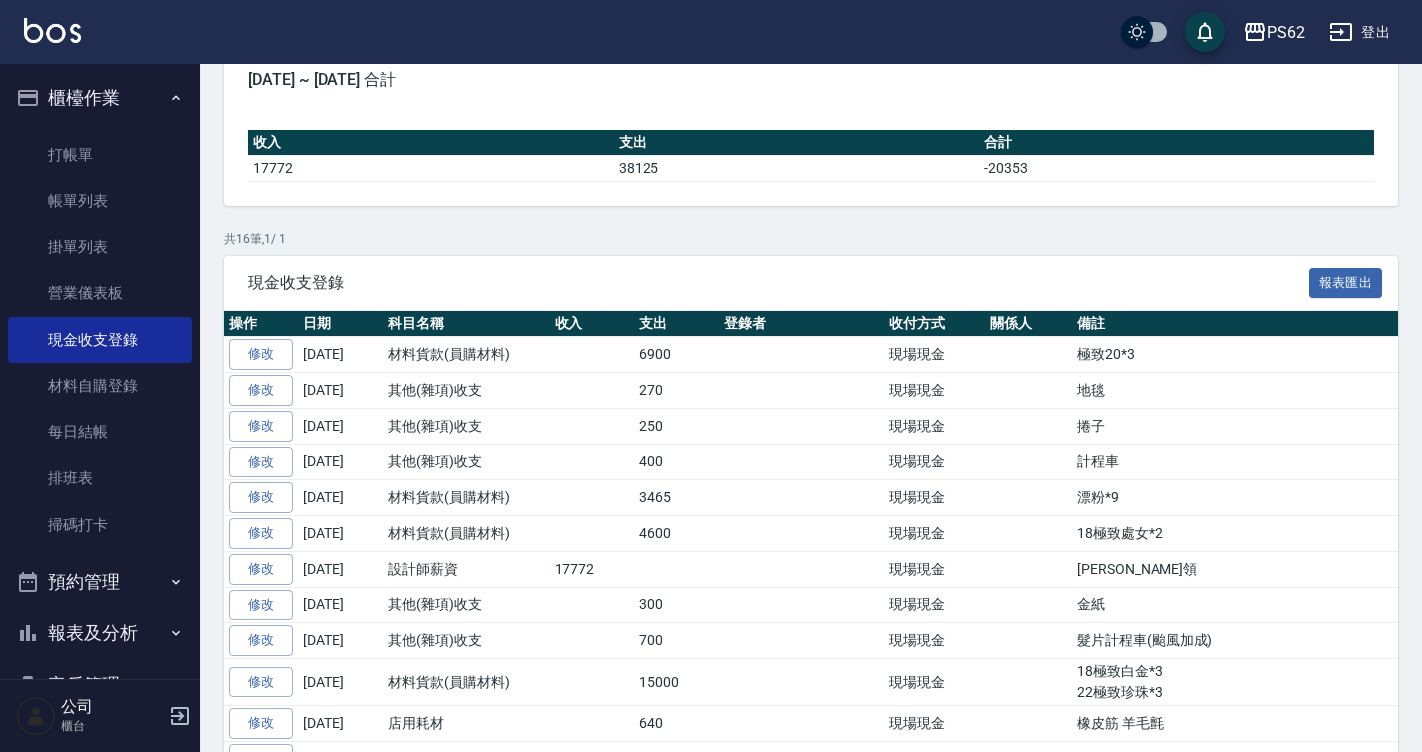 scroll, scrollTop: 200, scrollLeft: 0, axis: vertical 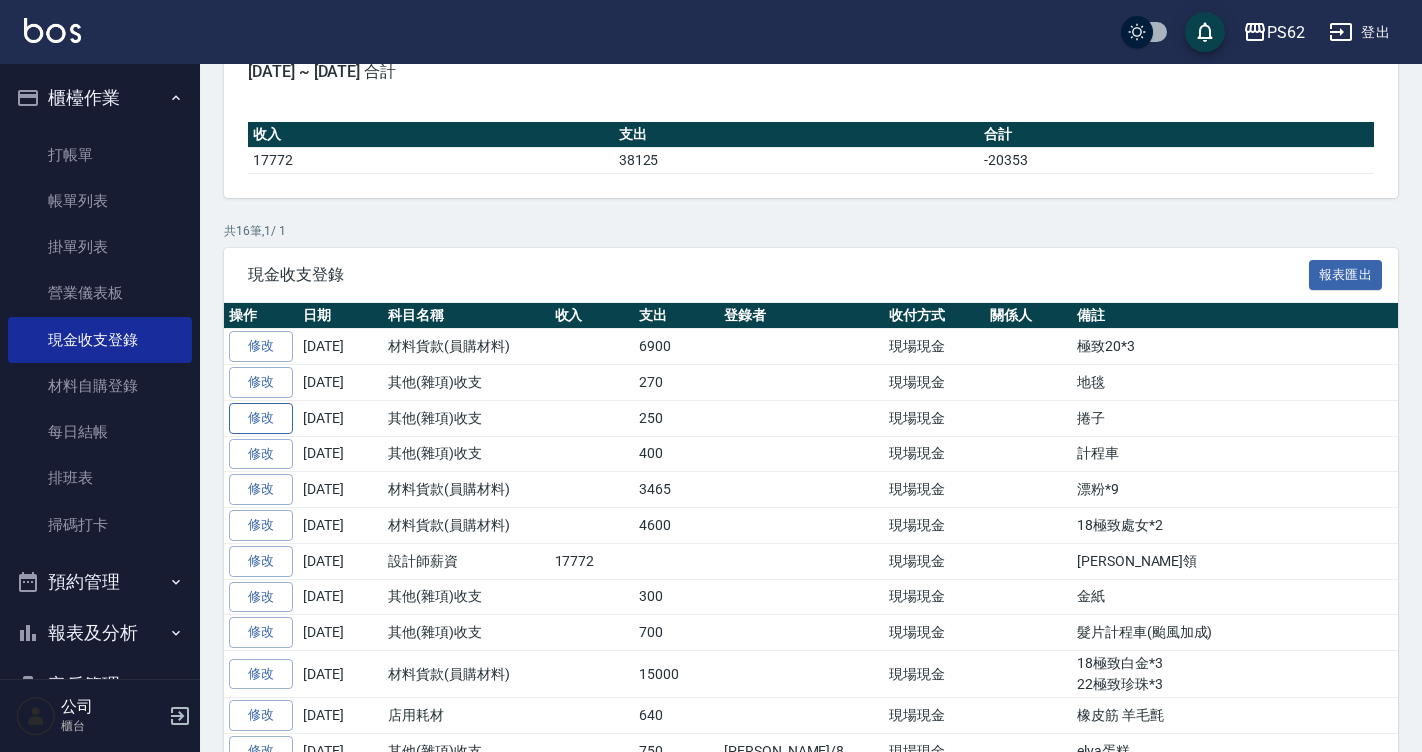 click on "修改" at bounding box center [261, 418] 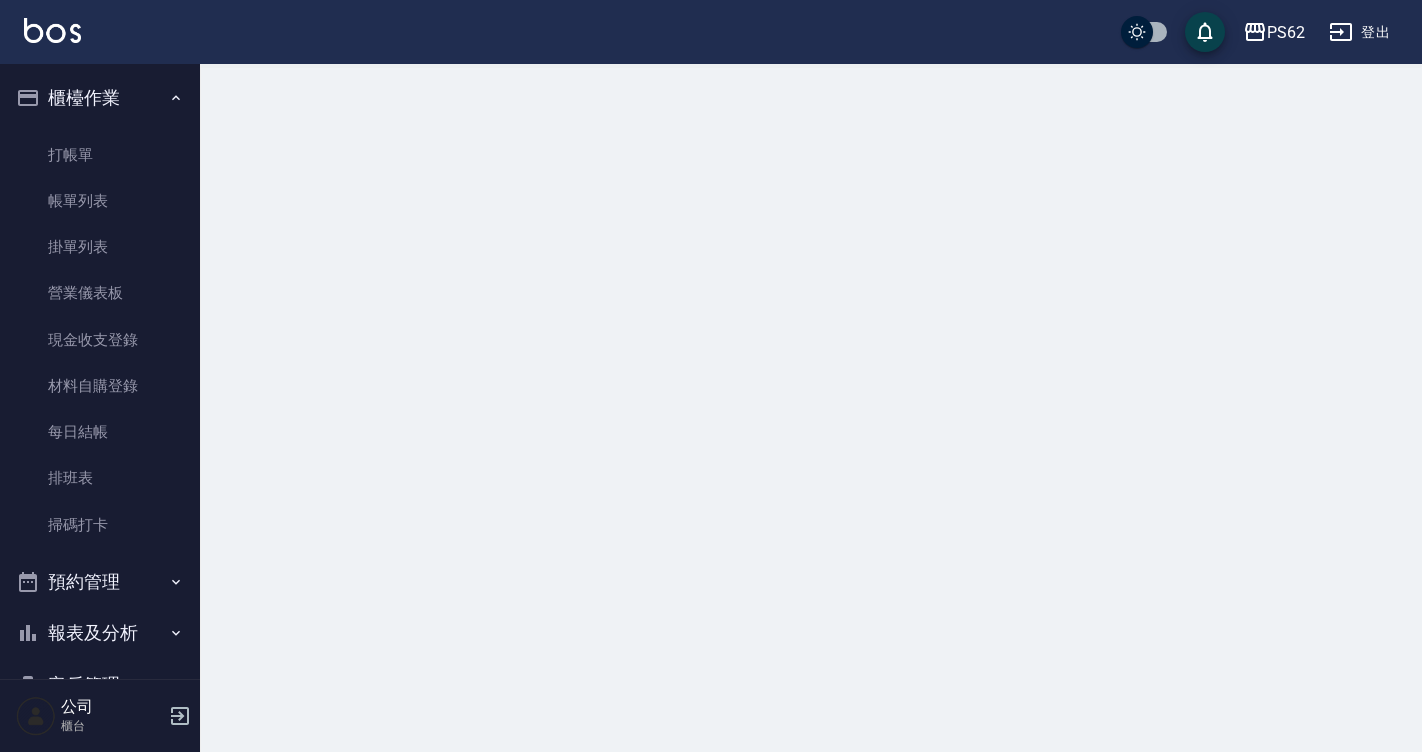 scroll, scrollTop: 0, scrollLeft: 0, axis: both 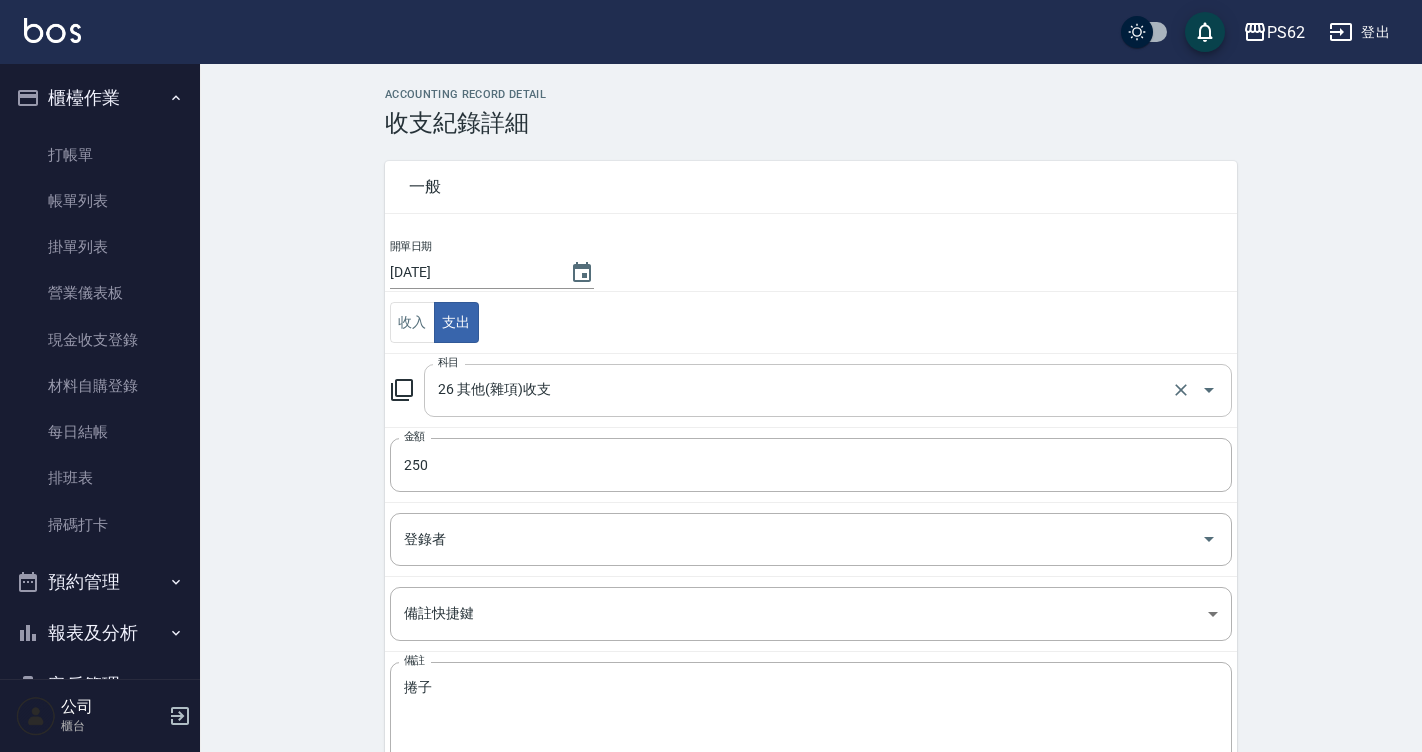 click on "26 其他(雜項)收支" at bounding box center (800, 390) 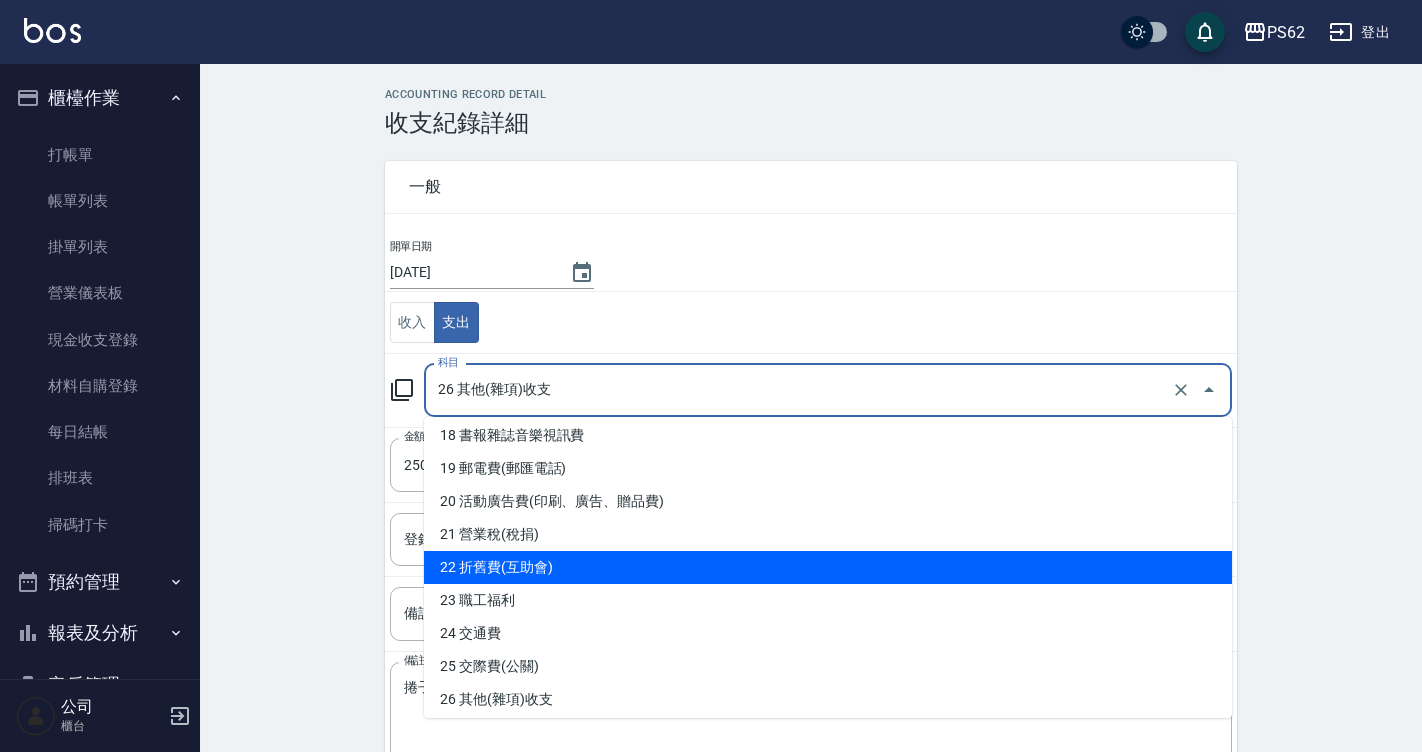 scroll, scrollTop: 300, scrollLeft: 0, axis: vertical 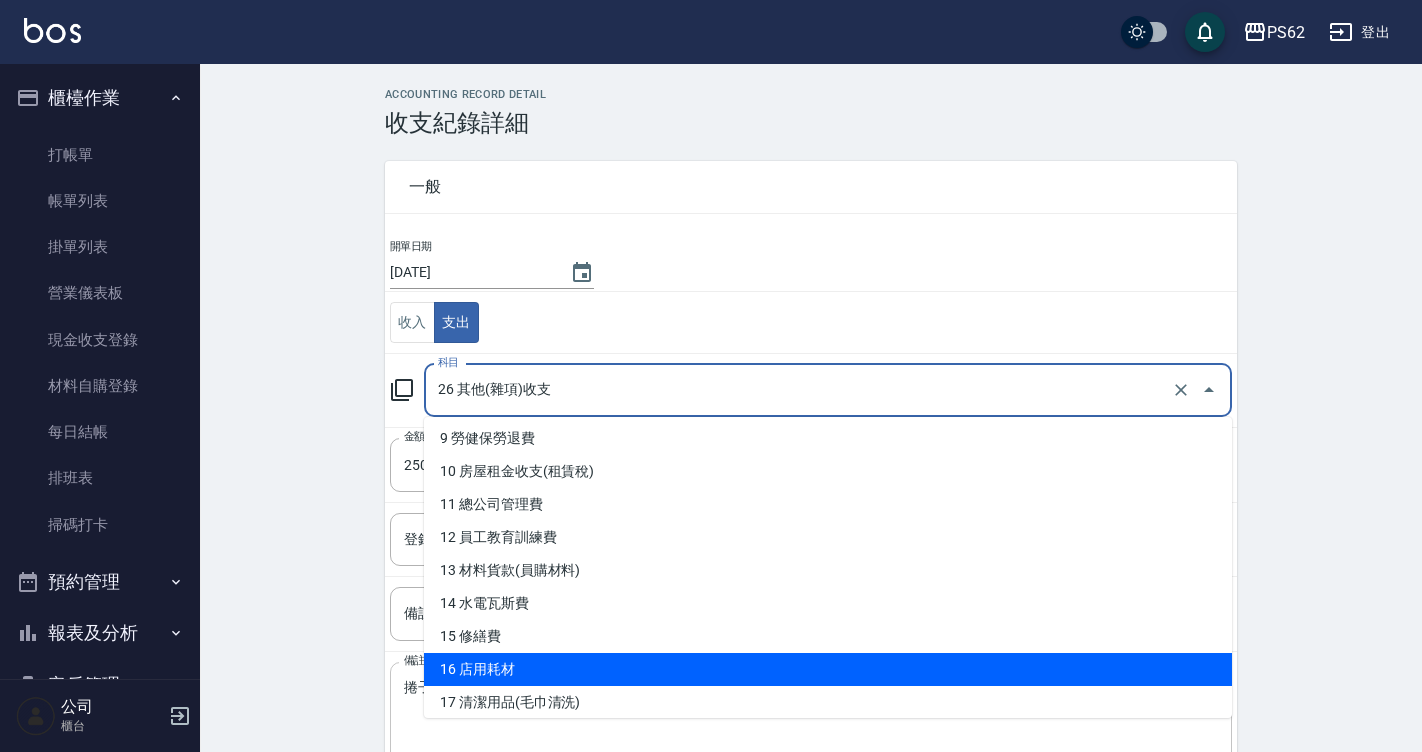 drag, startPoint x: 533, startPoint y: 654, endPoint x: 524, endPoint y: 665, distance: 14.21267 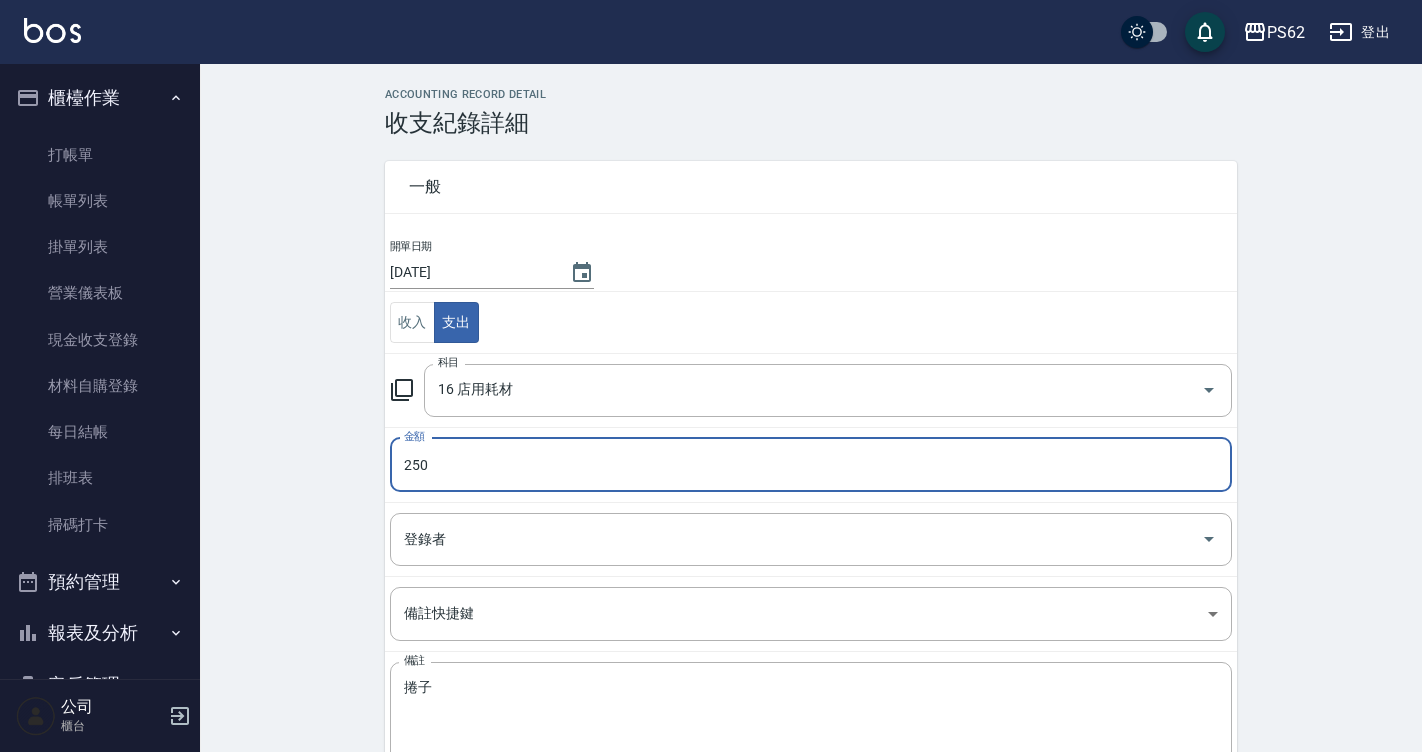 scroll, scrollTop: 107, scrollLeft: 0, axis: vertical 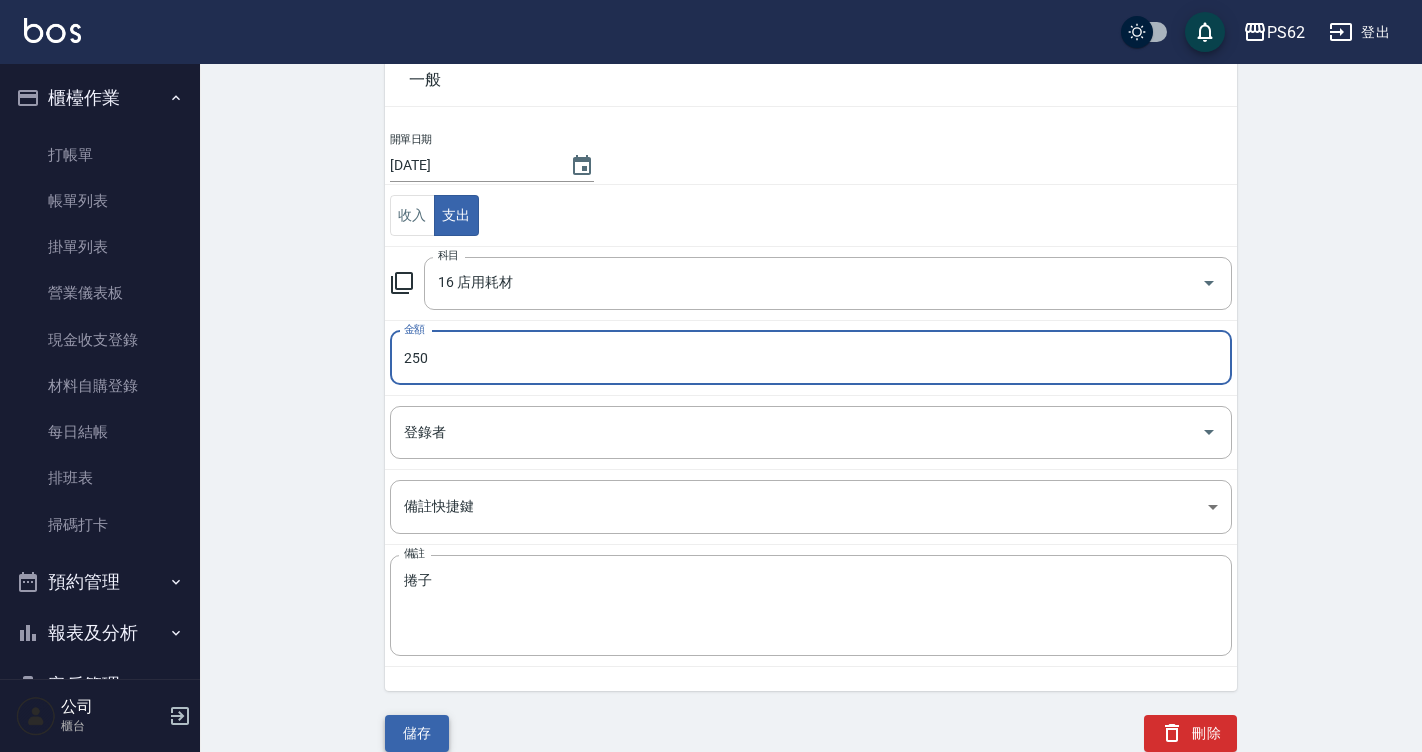 click on "儲存" at bounding box center (417, 733) 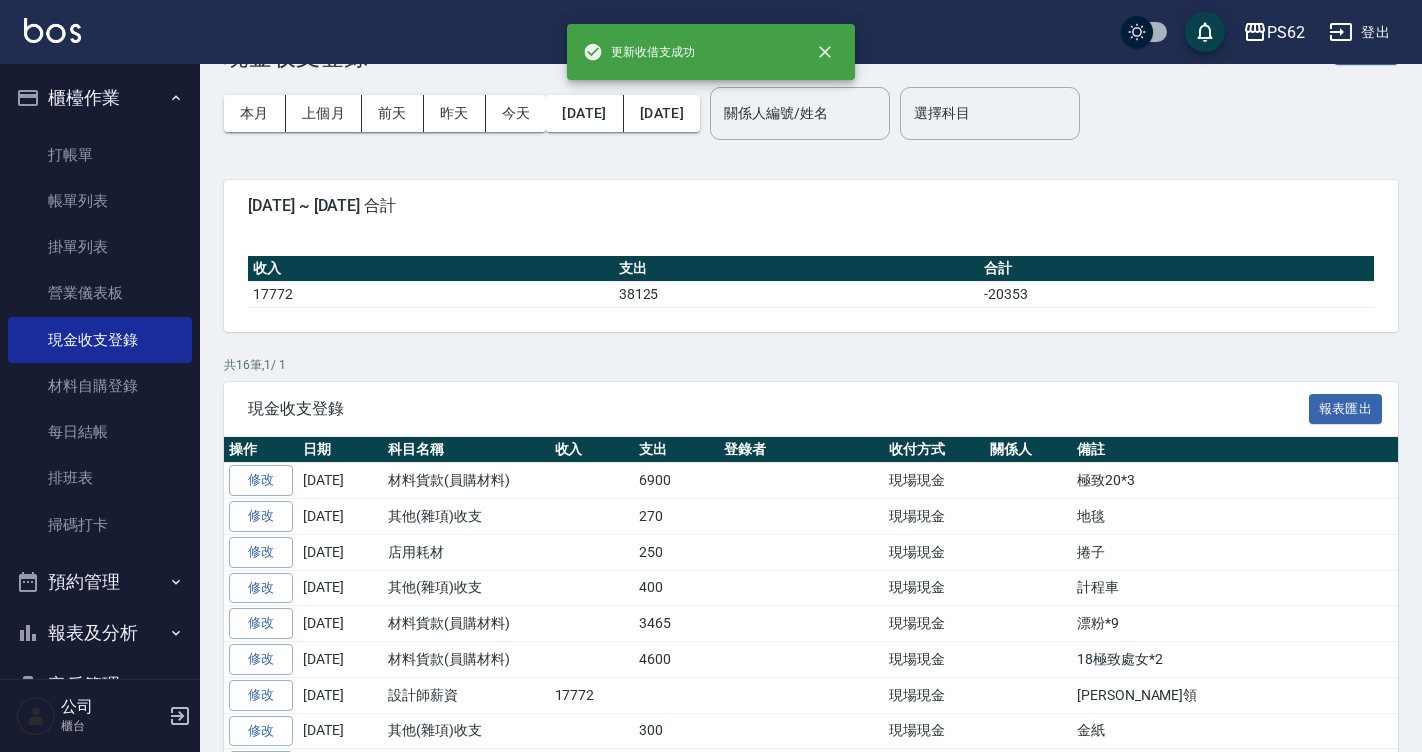 scroll, scrollTop: 100, scrollLeft: 0, axis: vertical 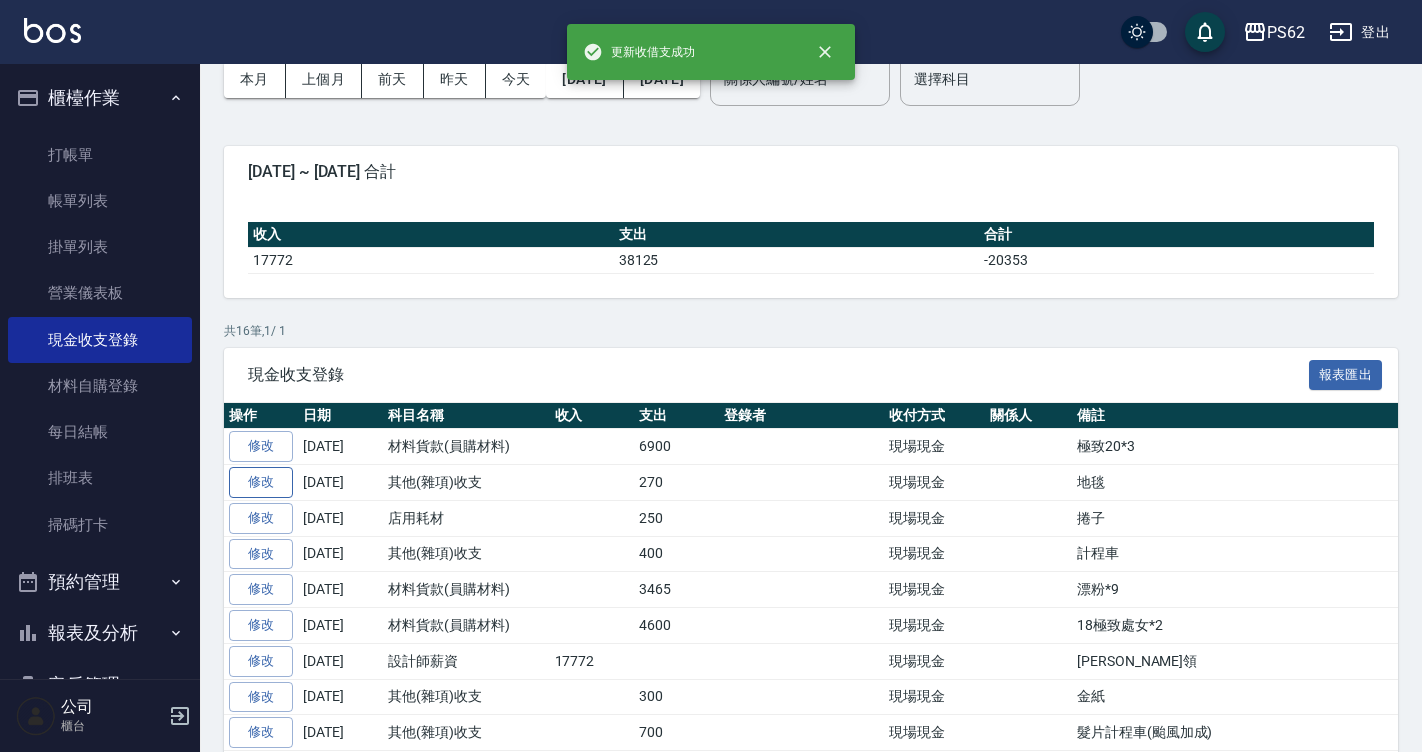 click on "修改" at bounding box center [261, 482] 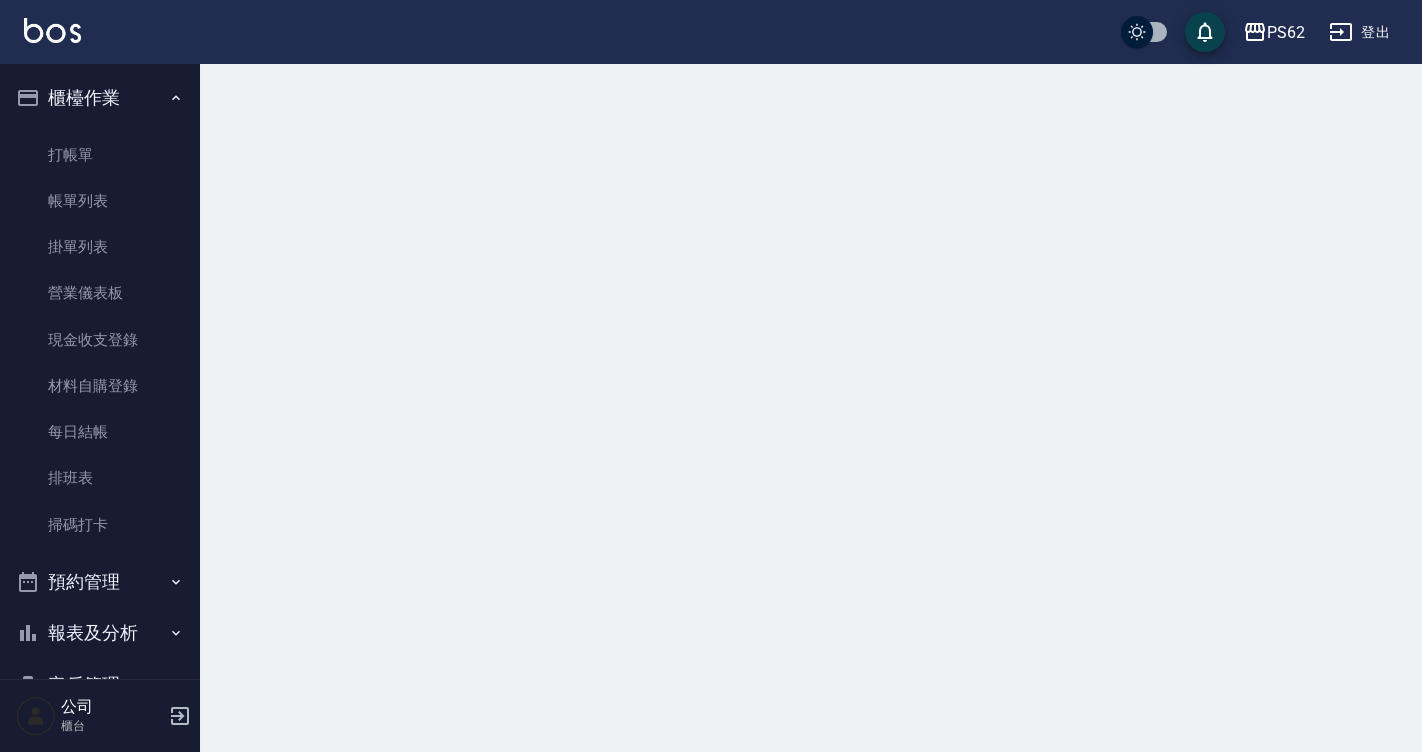 scroll, scrollTop: 0, scrollLeft: 0, axis: both 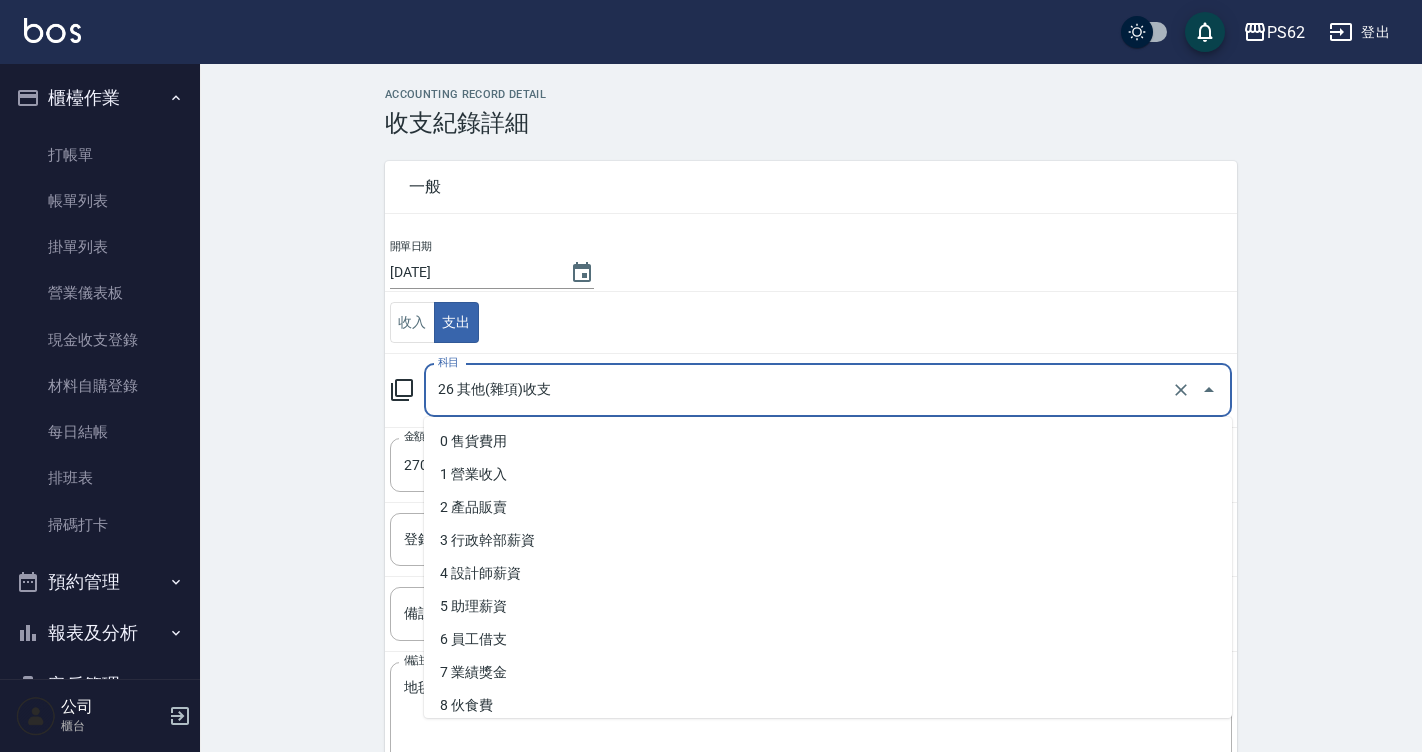 click on "26 其他(雜項)收支" at bounding box center (800, 390) 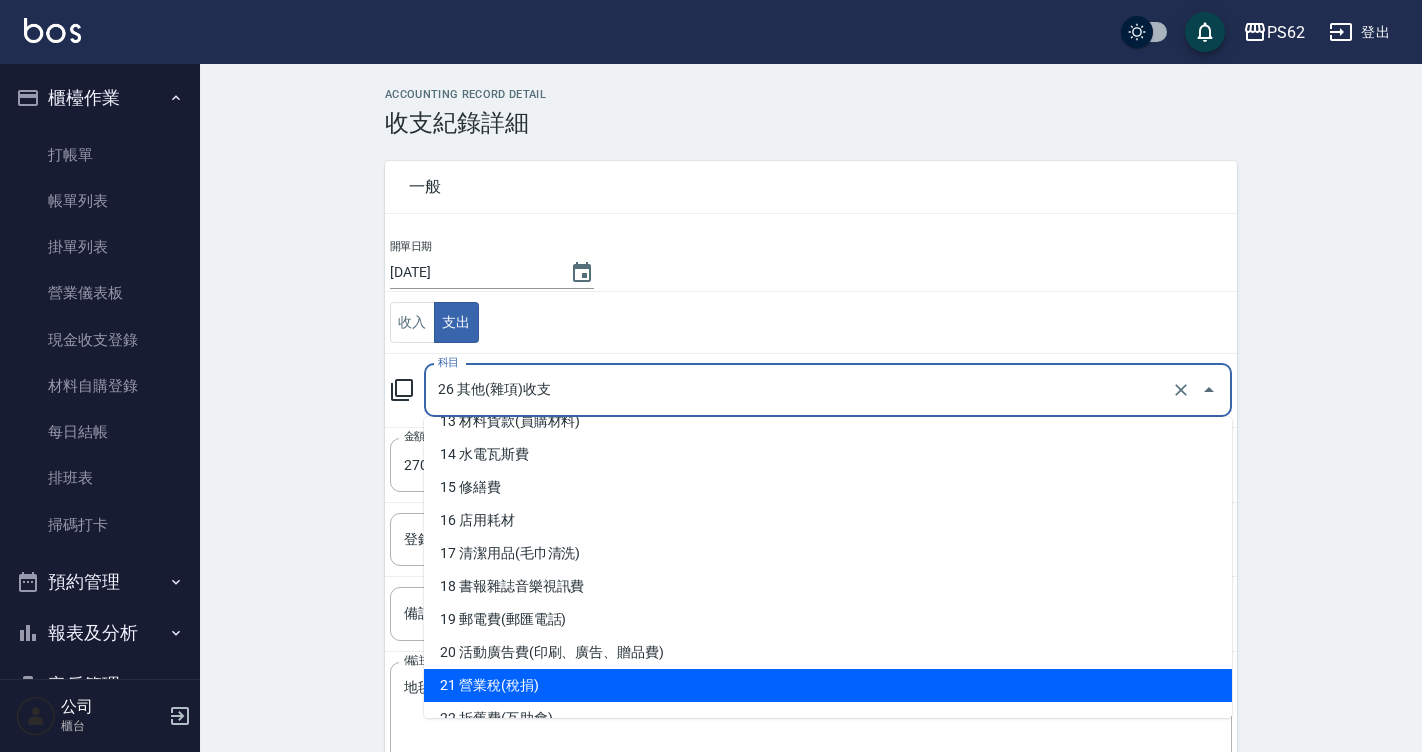scroll, scrollTop: 500, scrollLeft: 0, axis: vertical 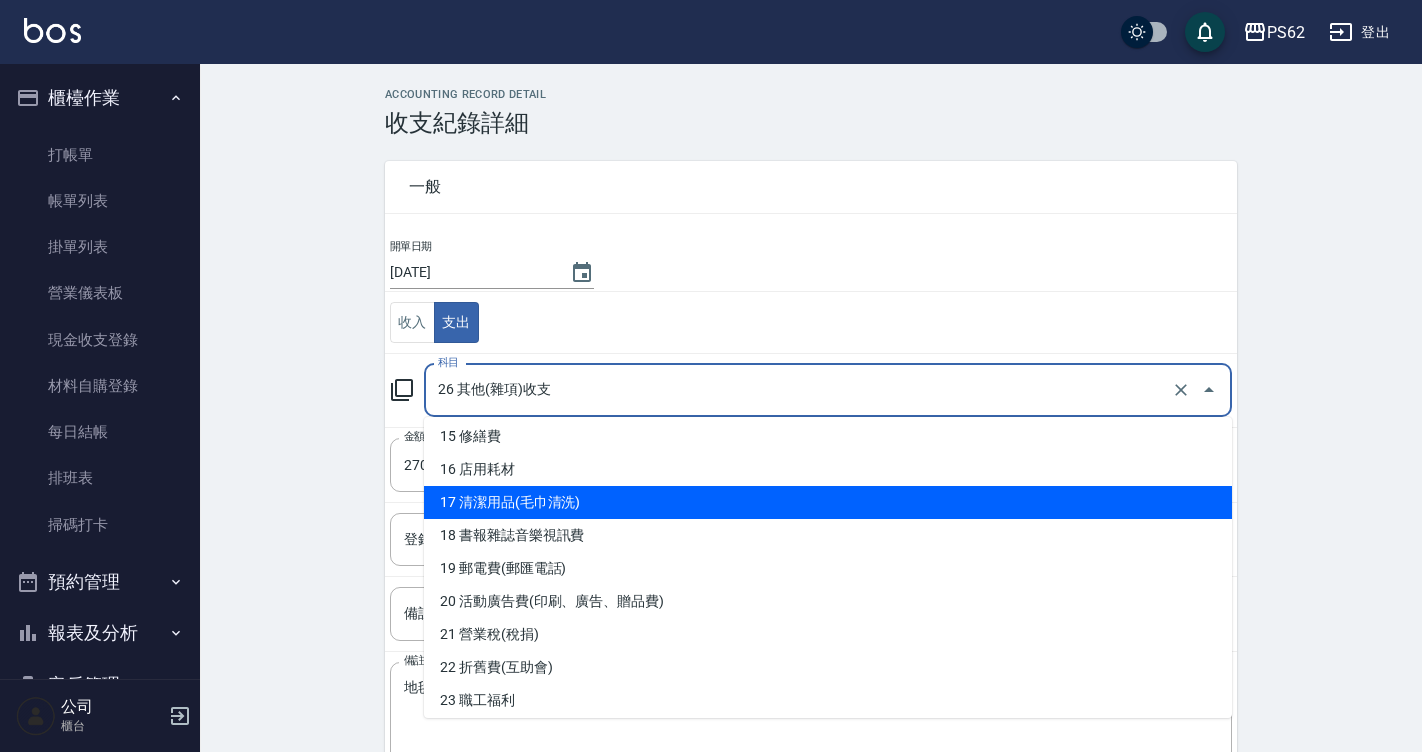 click on "17 清潔用品(毛巾清洗)" at bounding box center (828, 502) 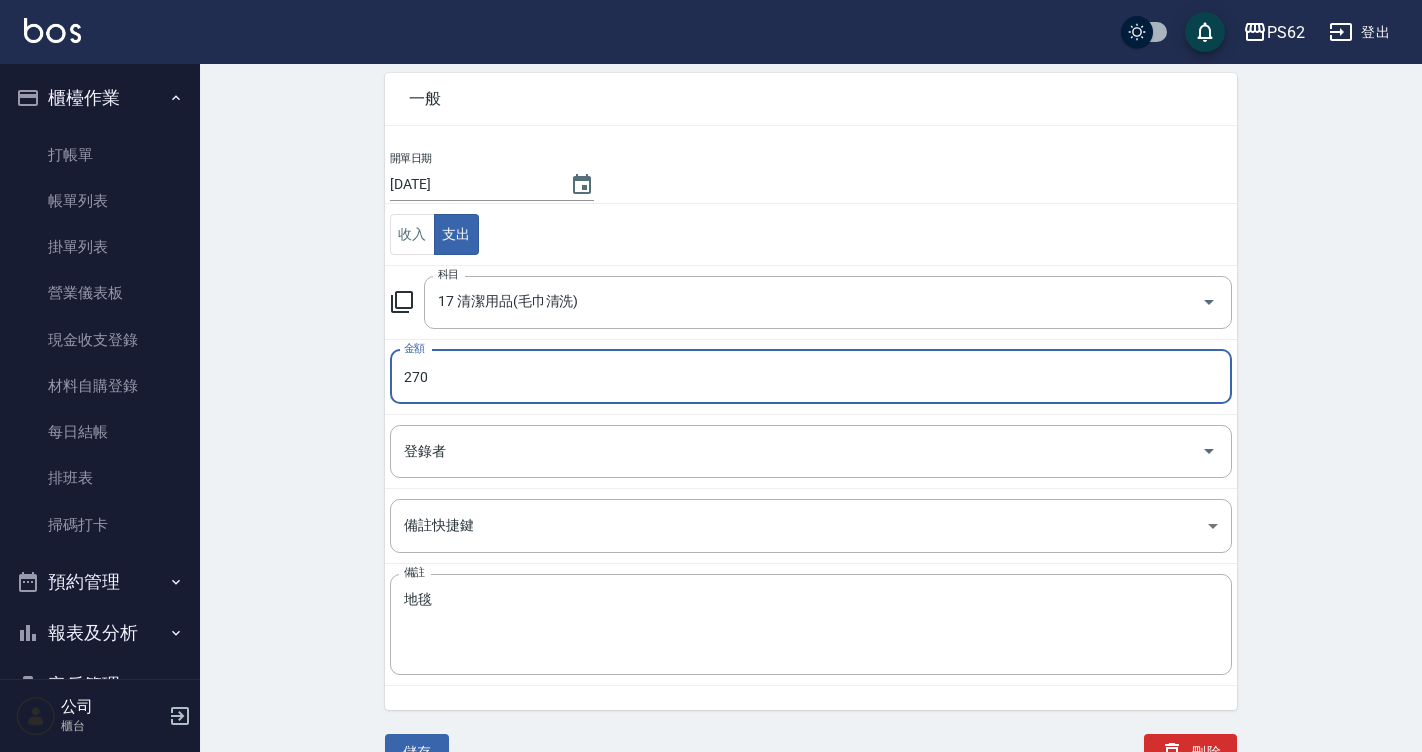 scroll, scrollTop: 107, scrollLeft: 0, axis: vertical 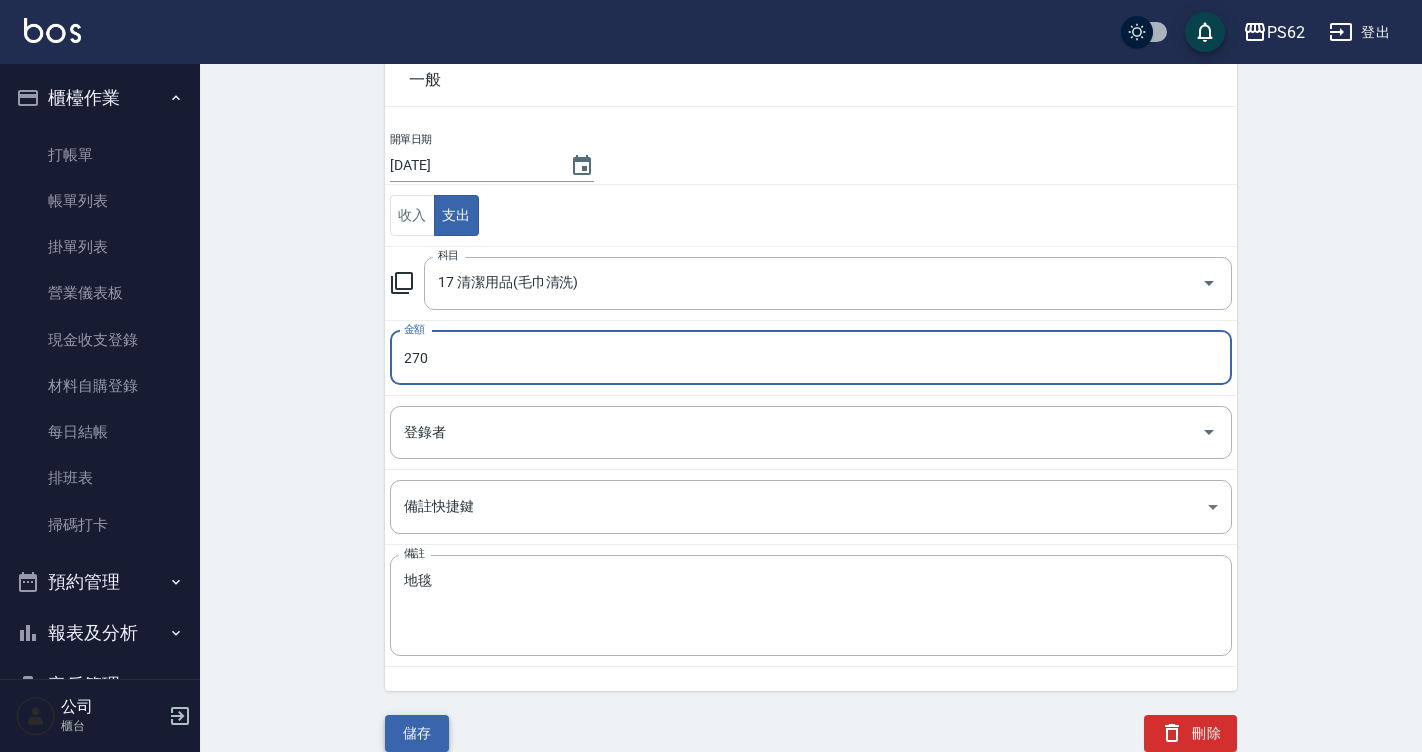 click on "儲存" at bounding box center (417, 733) 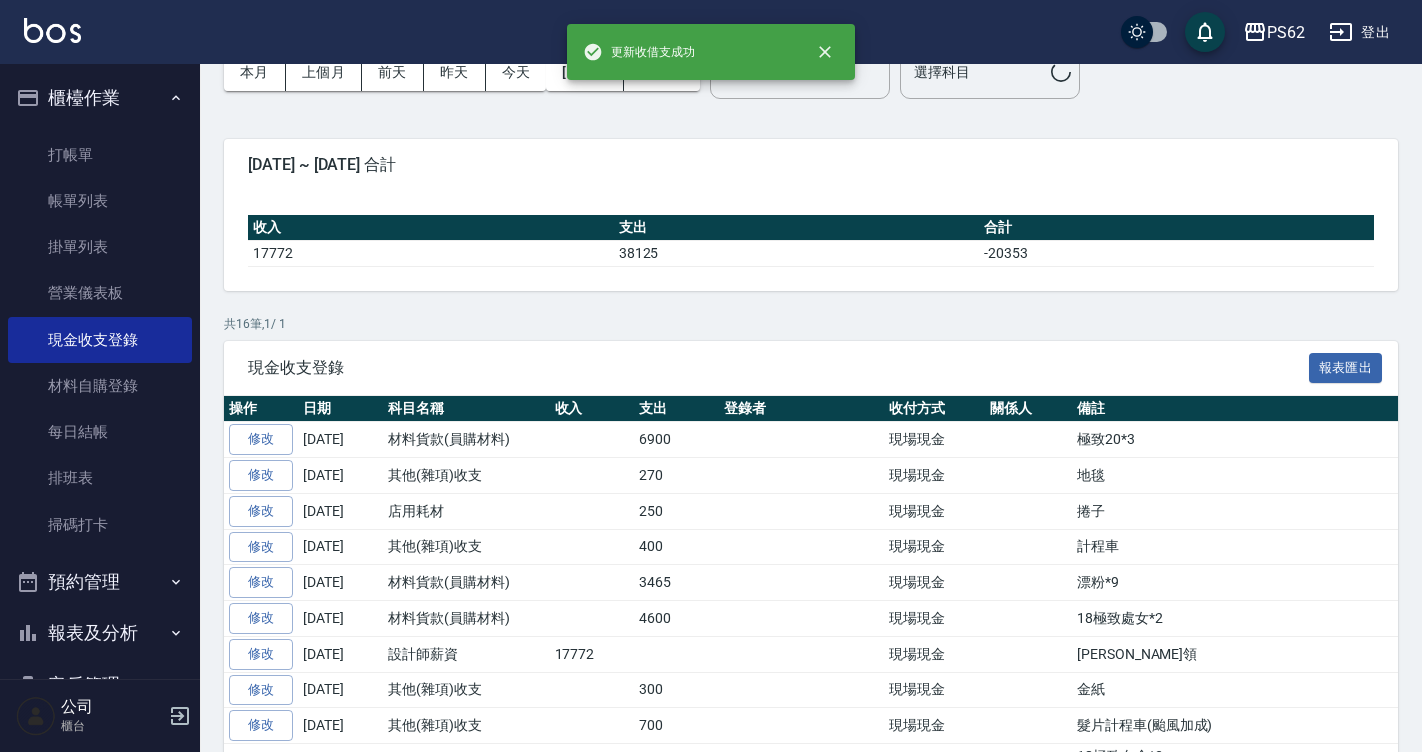 scroll, scrollTop: 0, scrollLeft: 0, axis: both 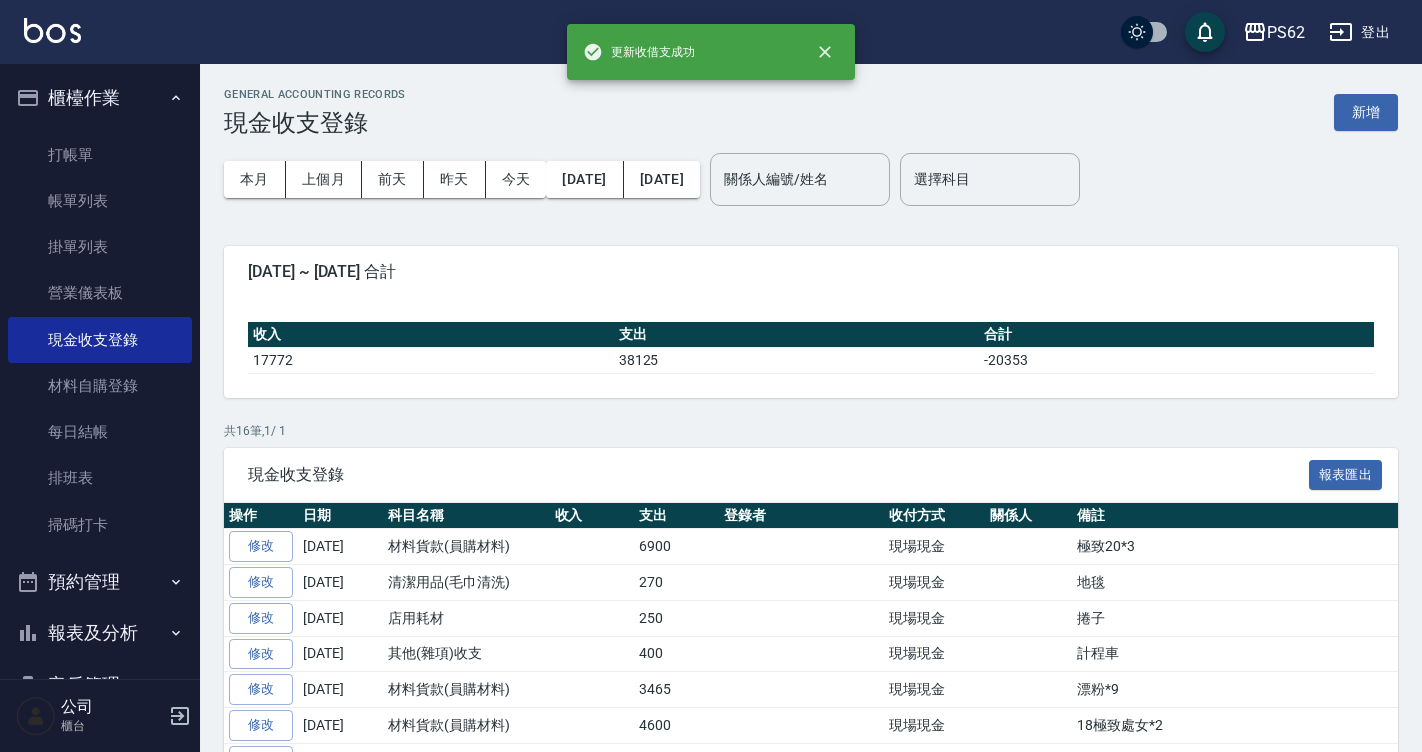 click on "共  16  筆,  1  /   1" at bounding box center [811, 431] 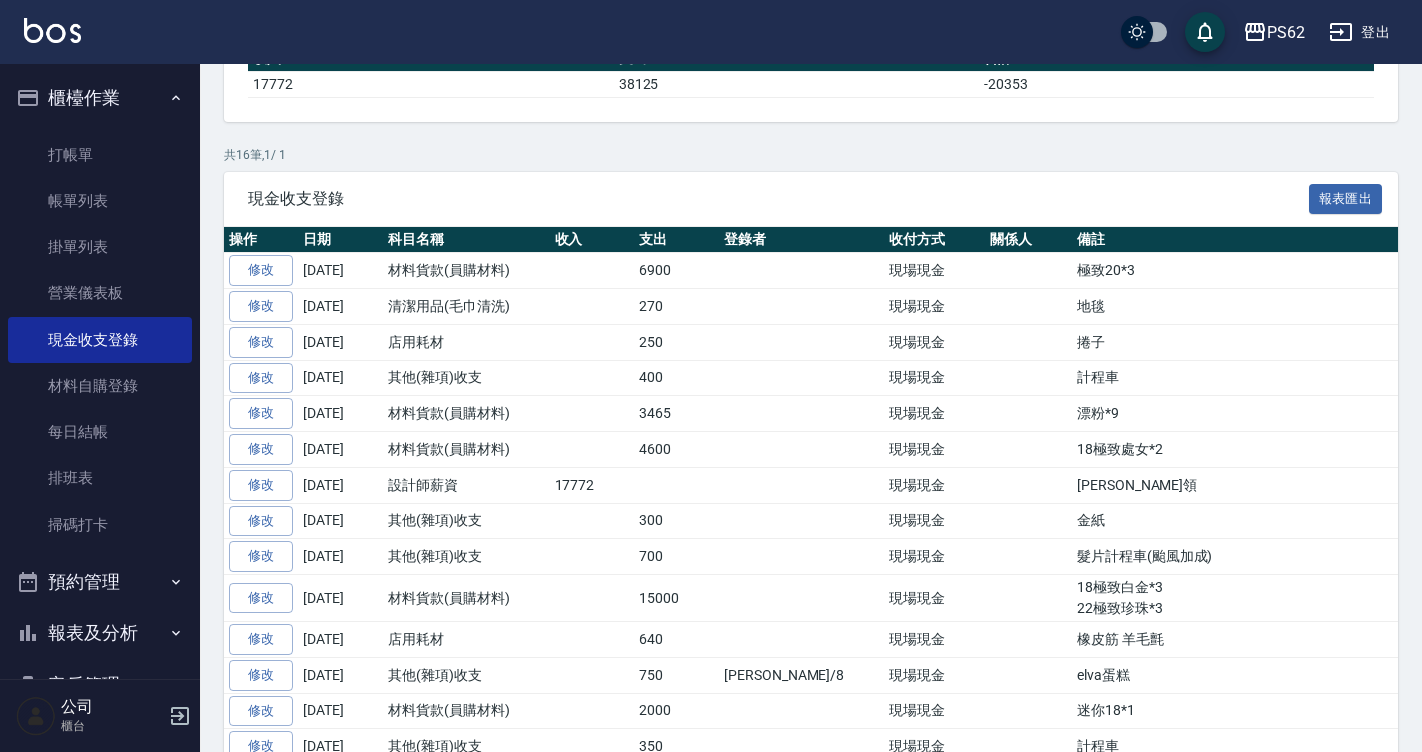 scroll, scrollTop: 300, scrollLeft: 0, axis: vertical 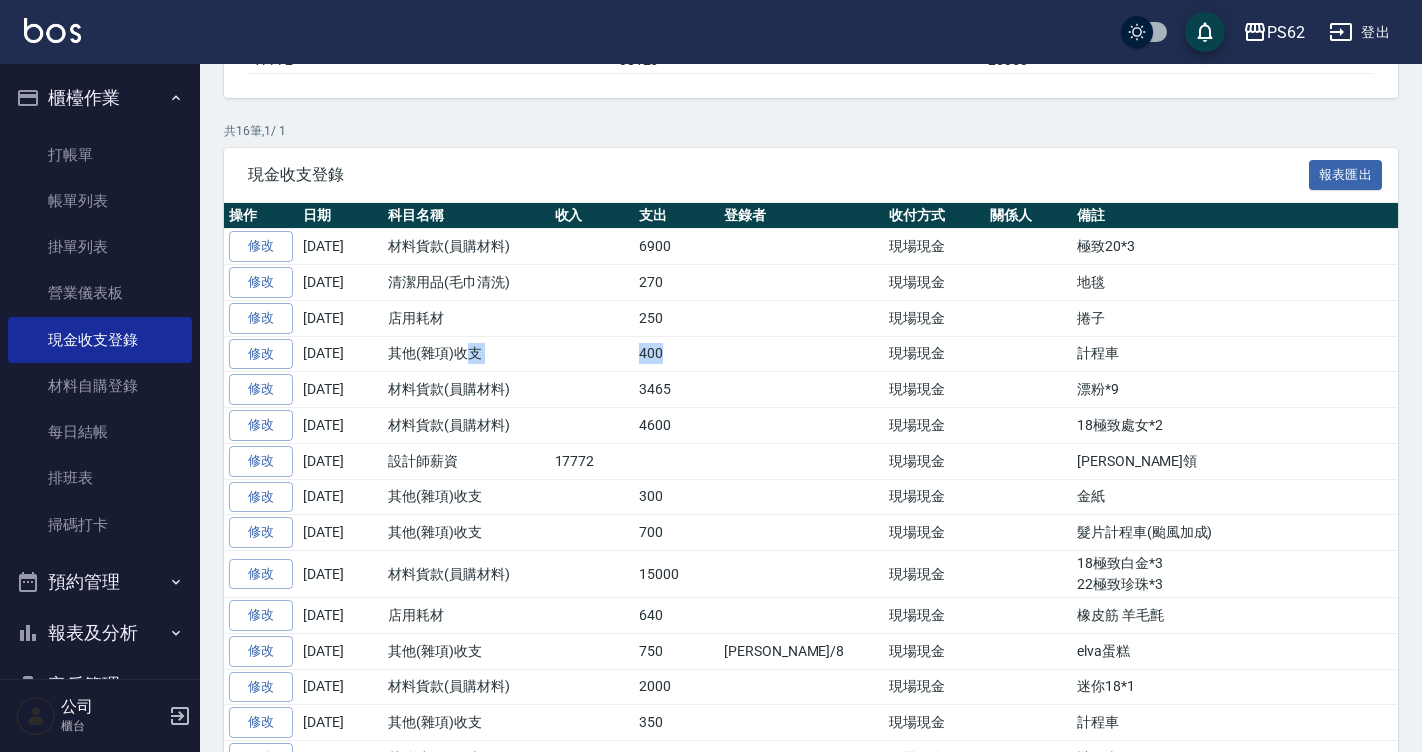 drag, startPoint x: 463, startPoint y: 350, endPoint x: 722, endPoint y: 363, distance: 259.32605 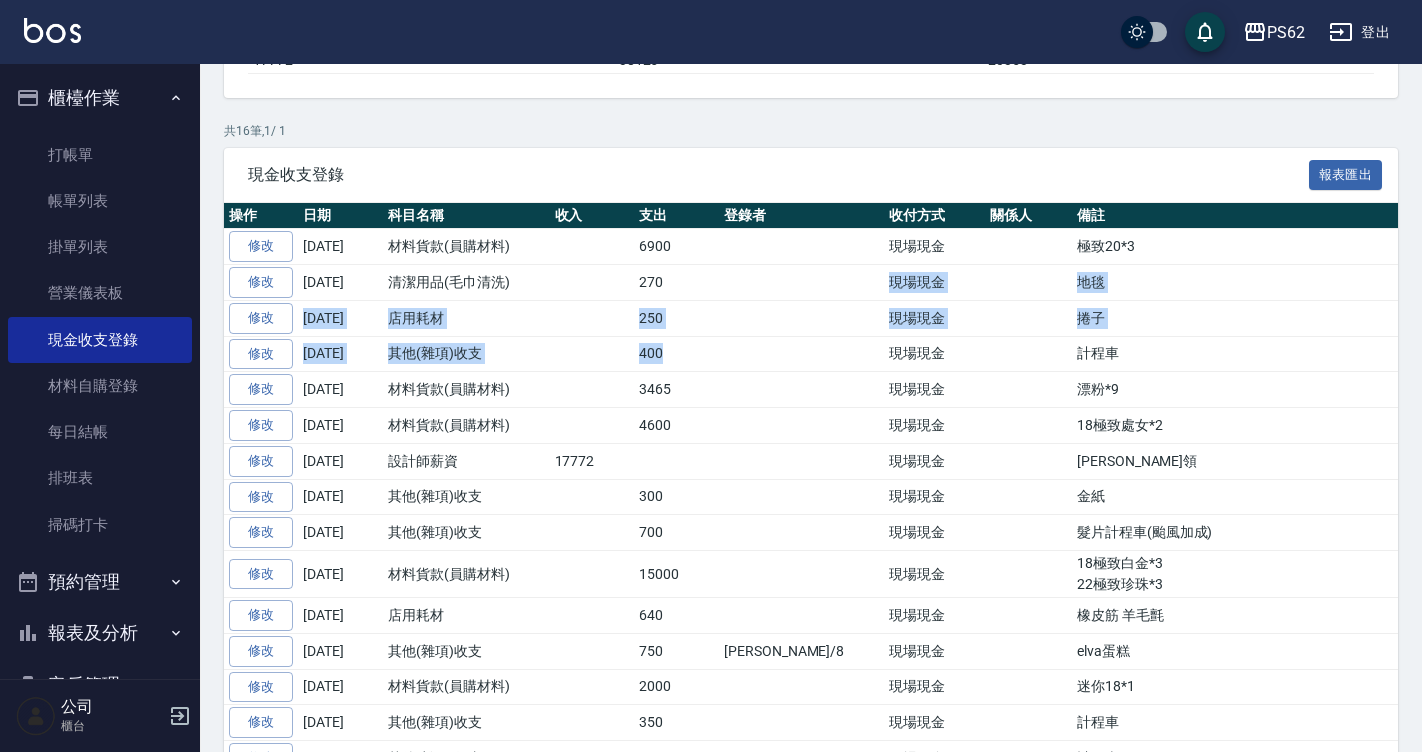 drag, startPoint x: 661, startPoint y: 284, endPoint x: 741, endPoint y: 352, distance: 104.99524 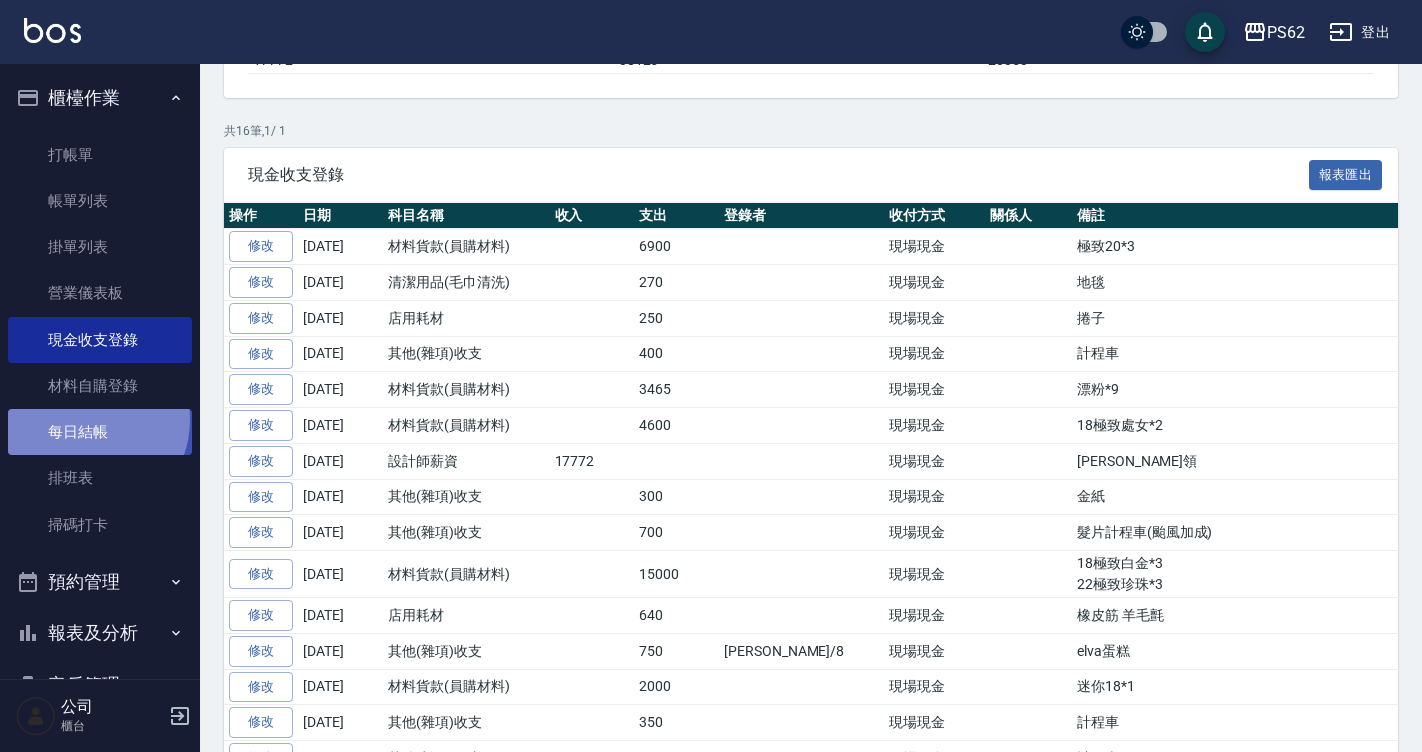 click on "每日結帳" at bounding box center [100, 432] 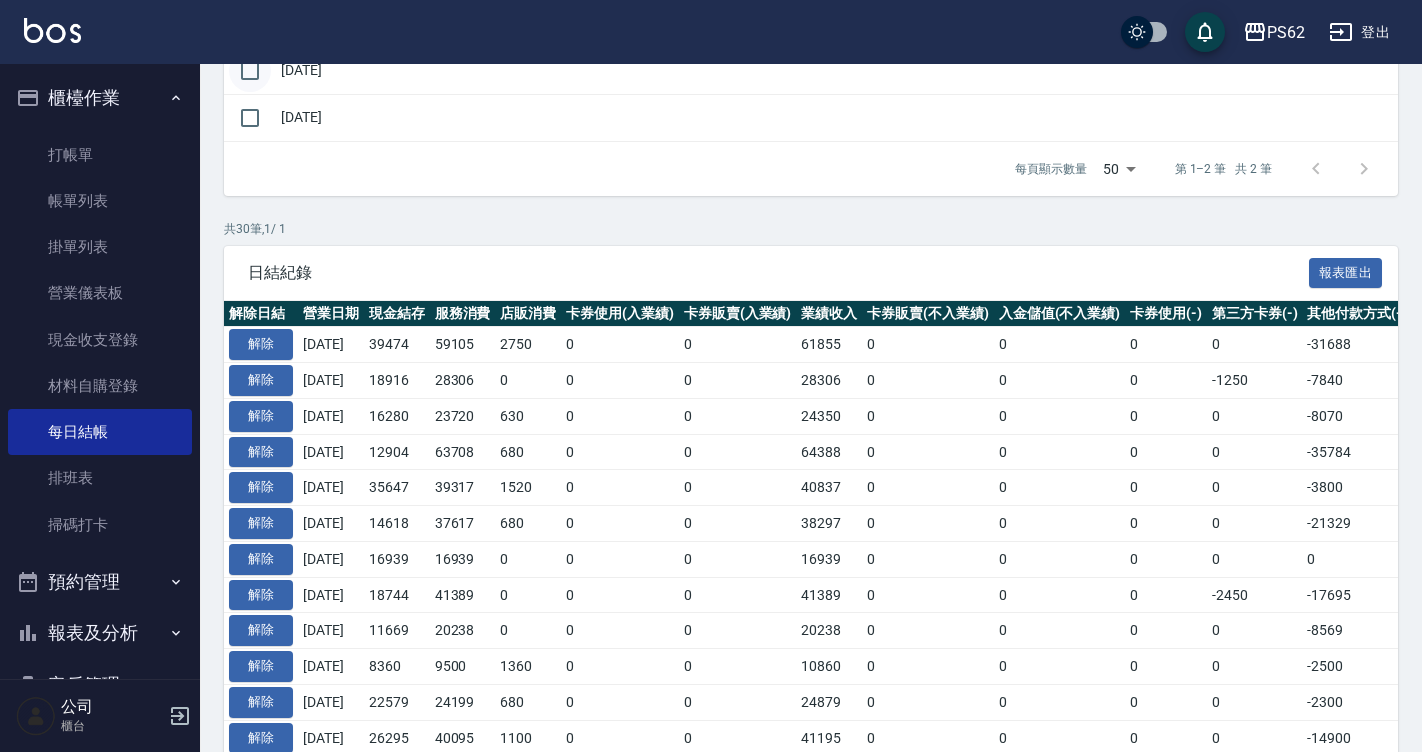 scroll, scrollTop: 0, scrollLeft: 0, axis: both 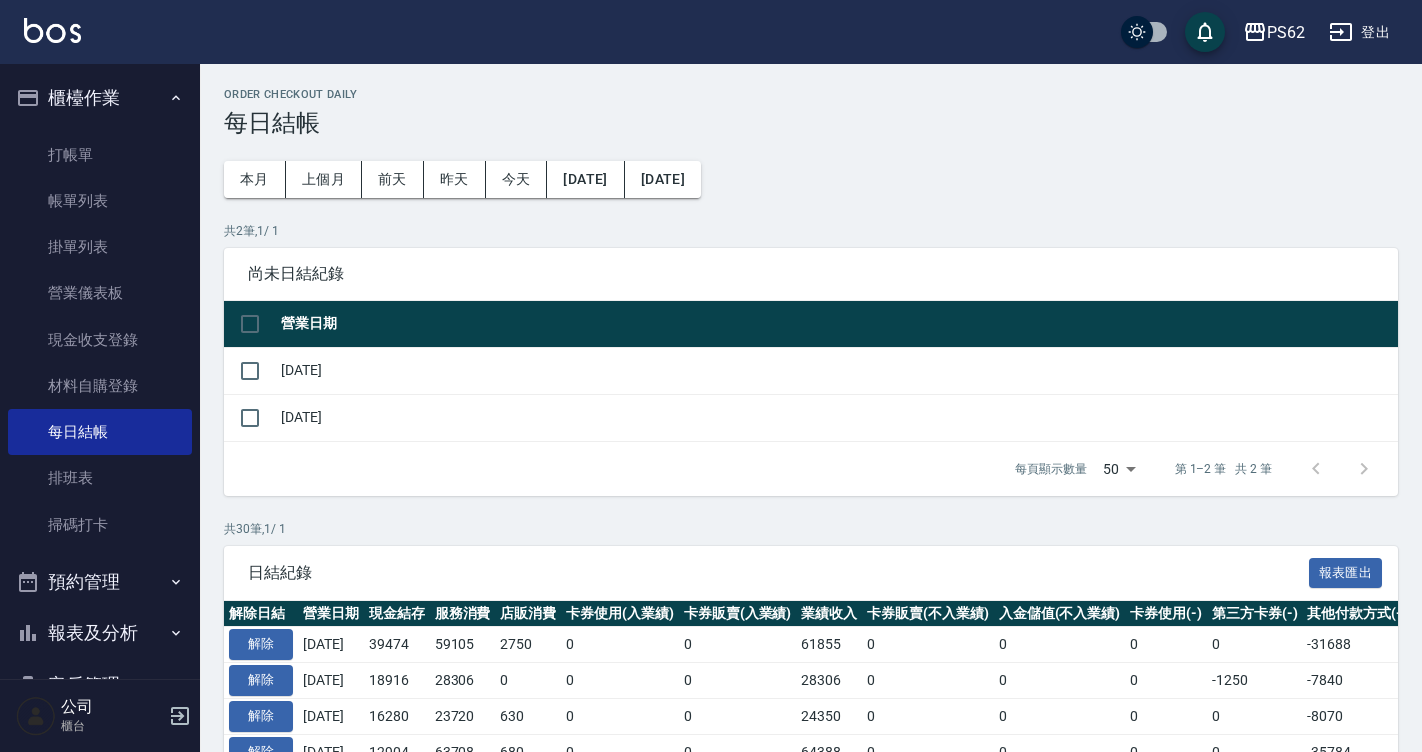 click at bounding box center [250, 370] 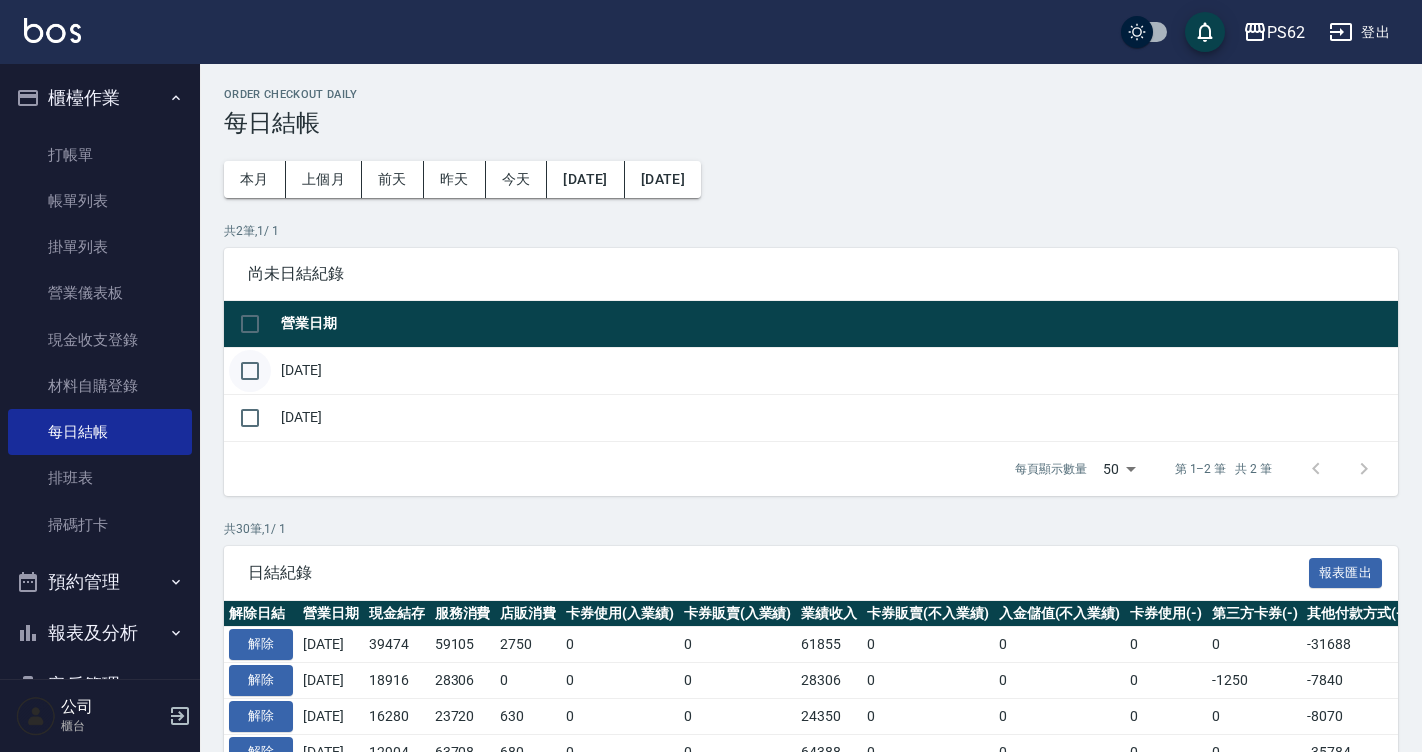 click at bounding box center [250, 371] 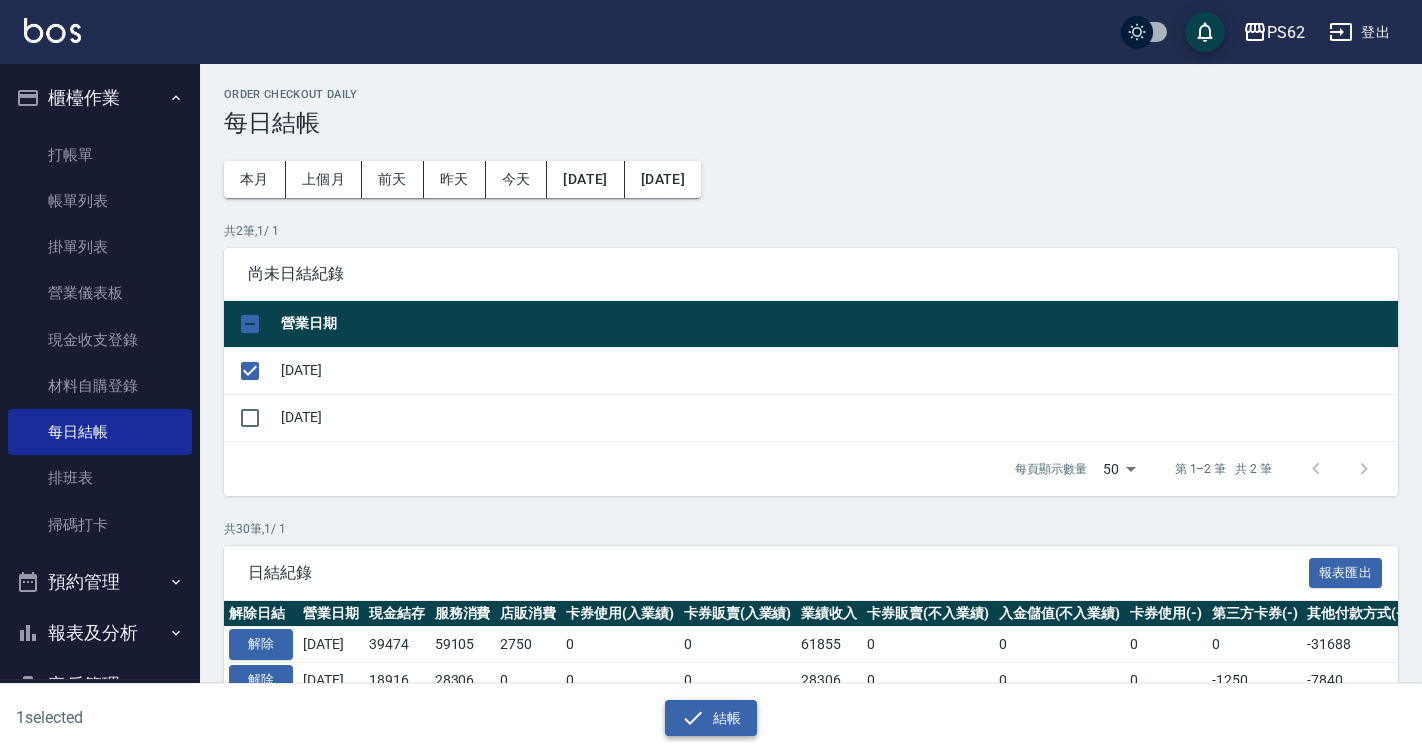 click on "結帳" at bounding box center [711, 718] 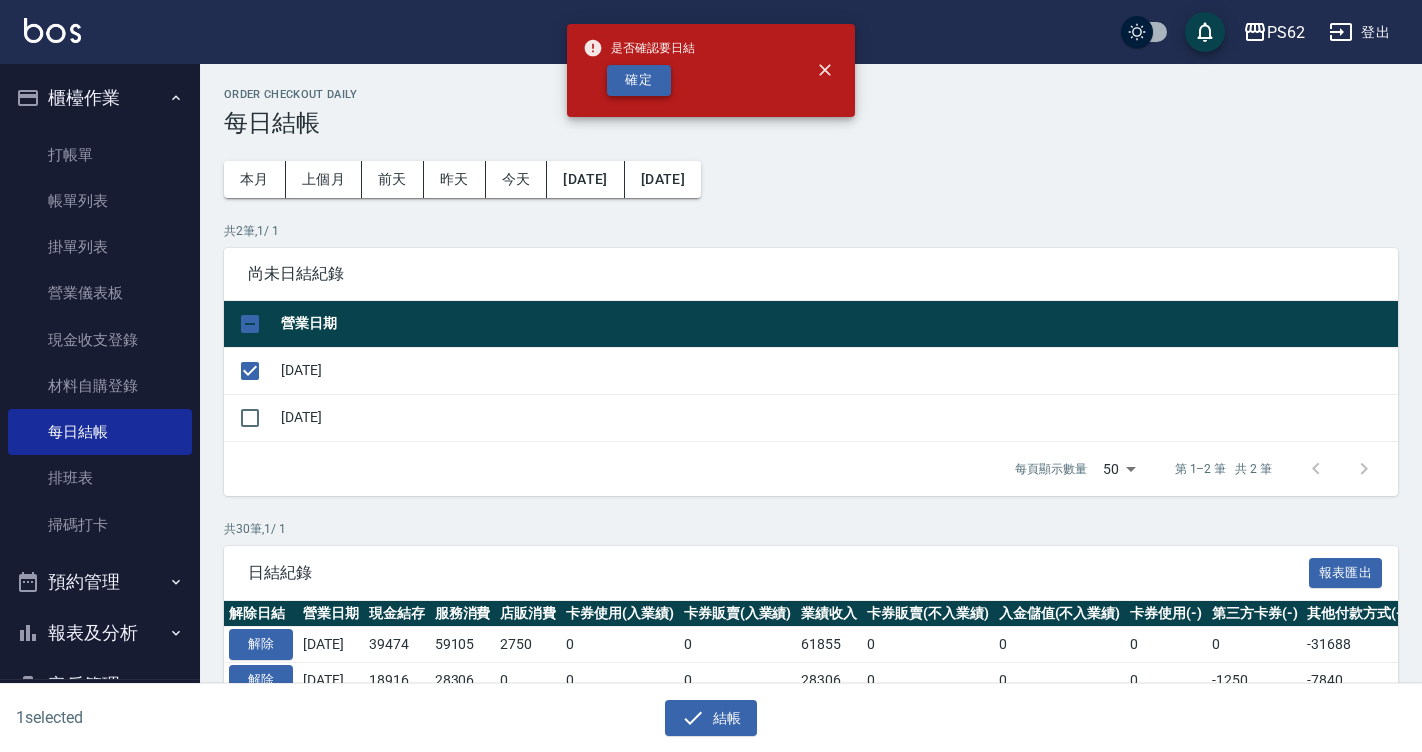 click on "確定" at bounding box center (639, 80) 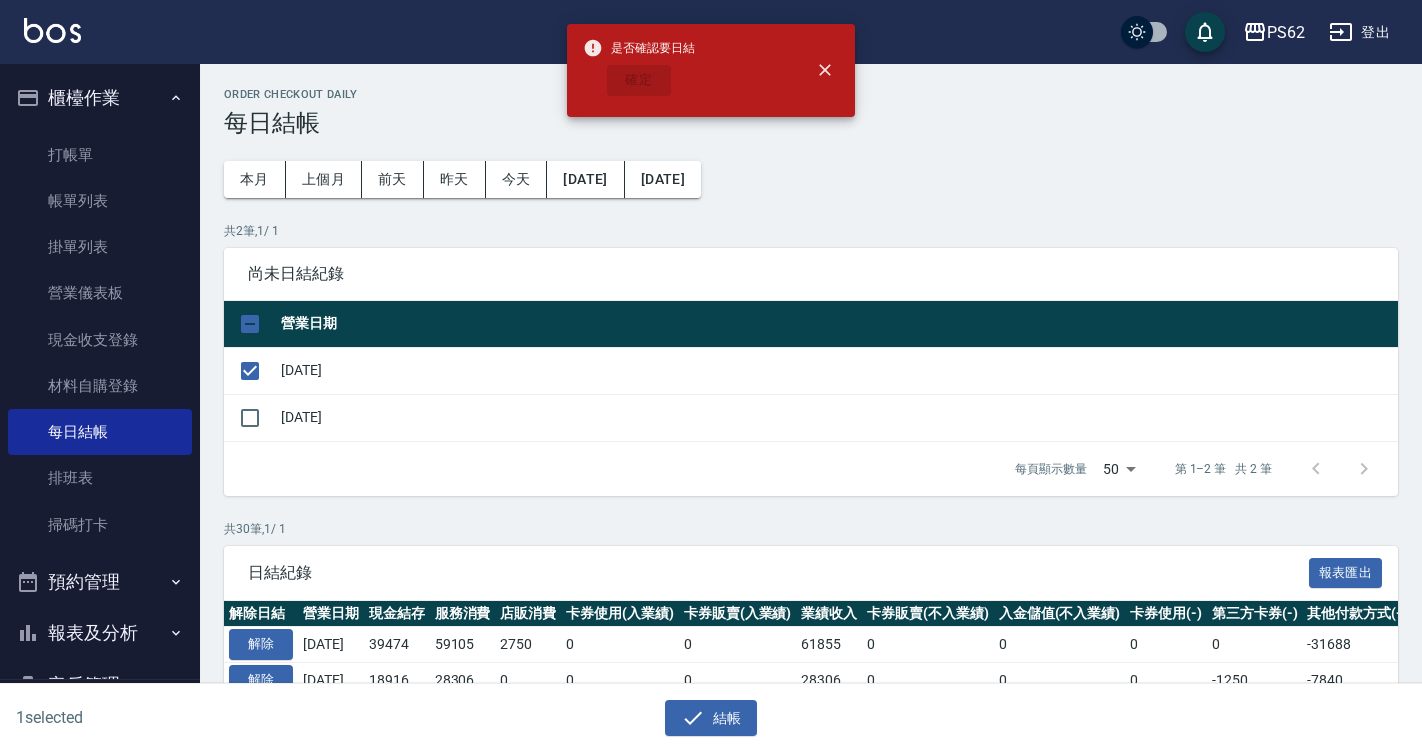 checkbox on "false" 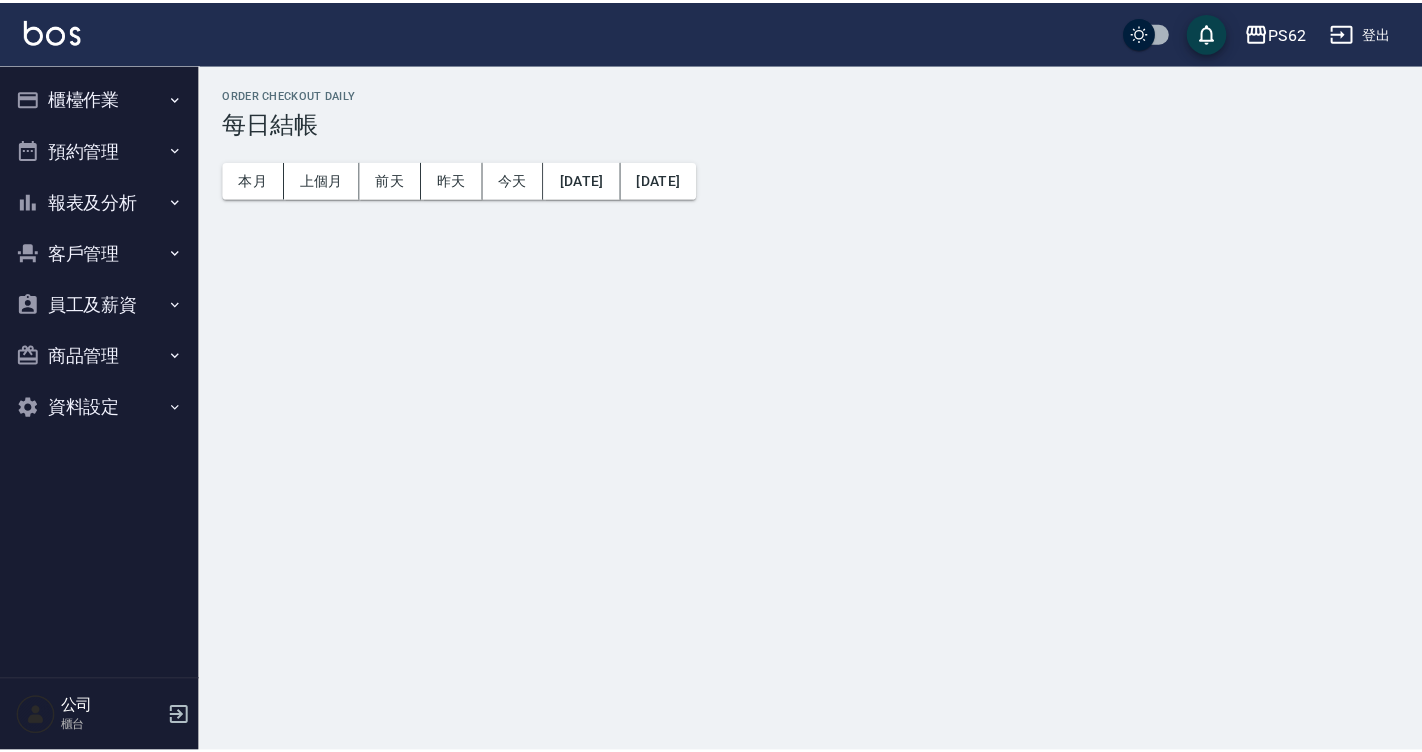 scroll, scrollTop: 0, scrollLeft: 0, axis: both 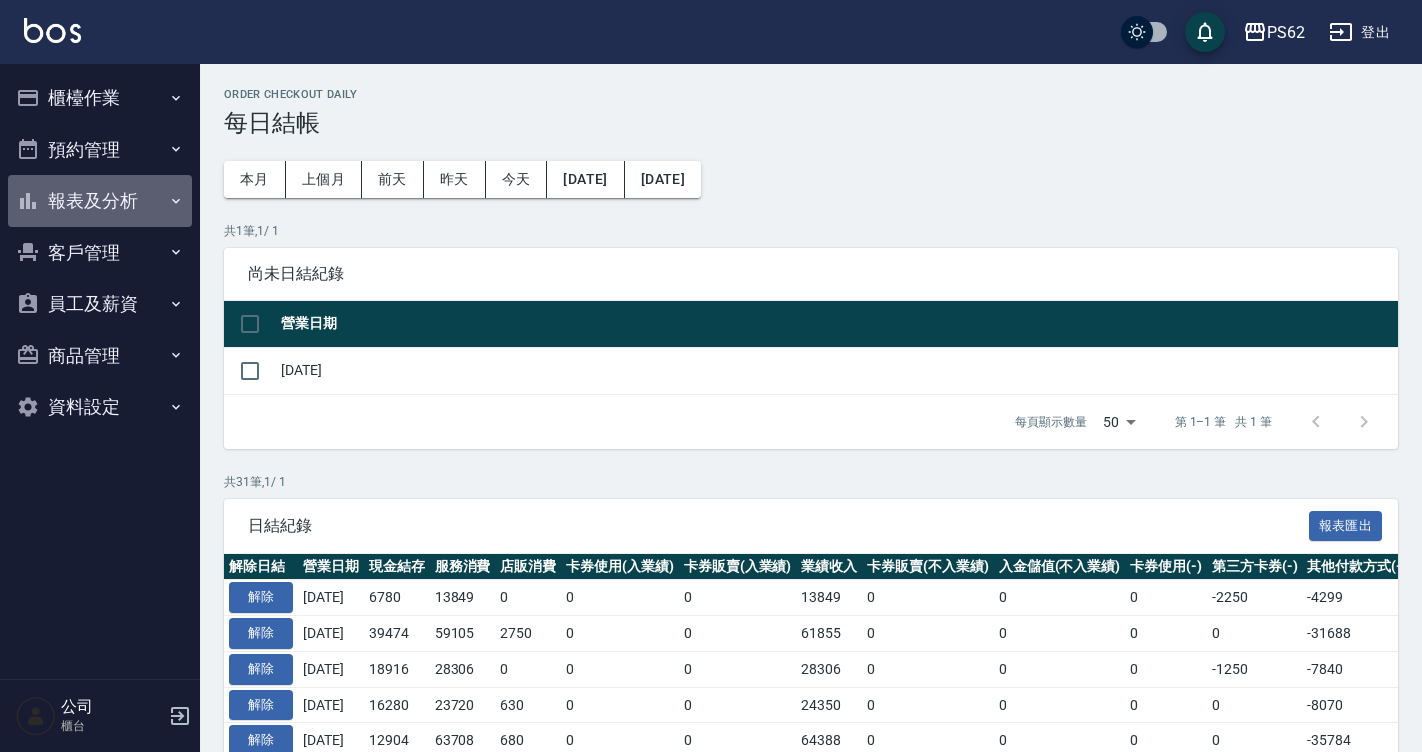 click on "報表及分析" at bounding box center (100, 201) 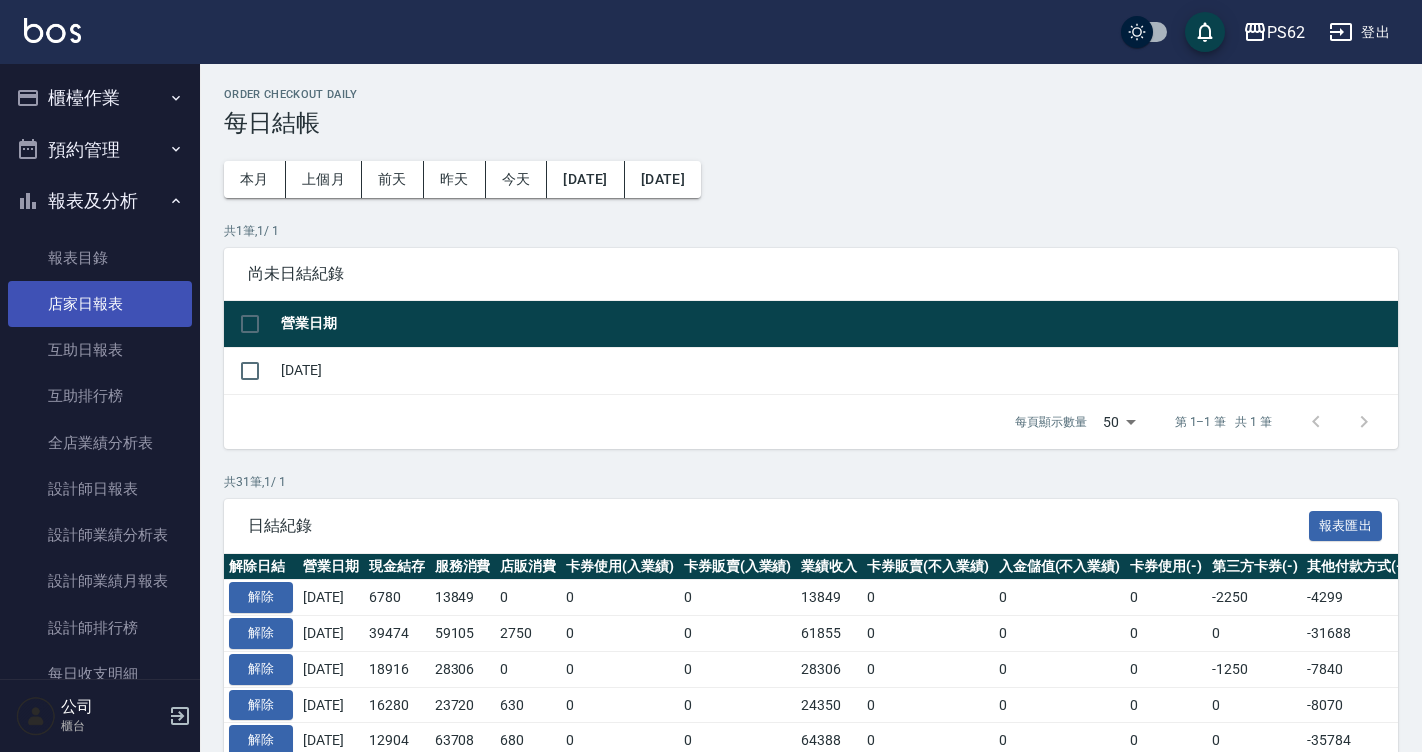 click on "店家日報表" at bounding box center (100, 304) 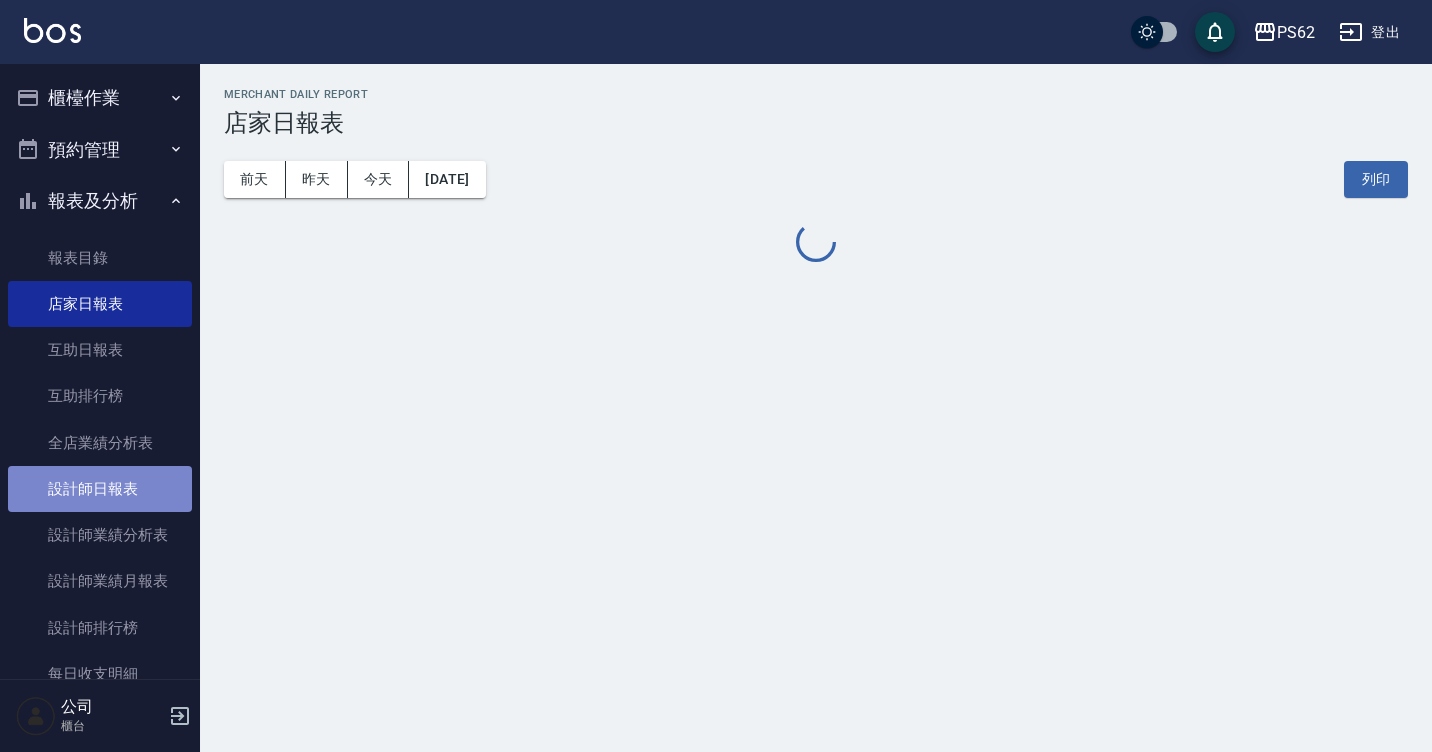 click on "設計師日報表" at bounding box center [100, 489] 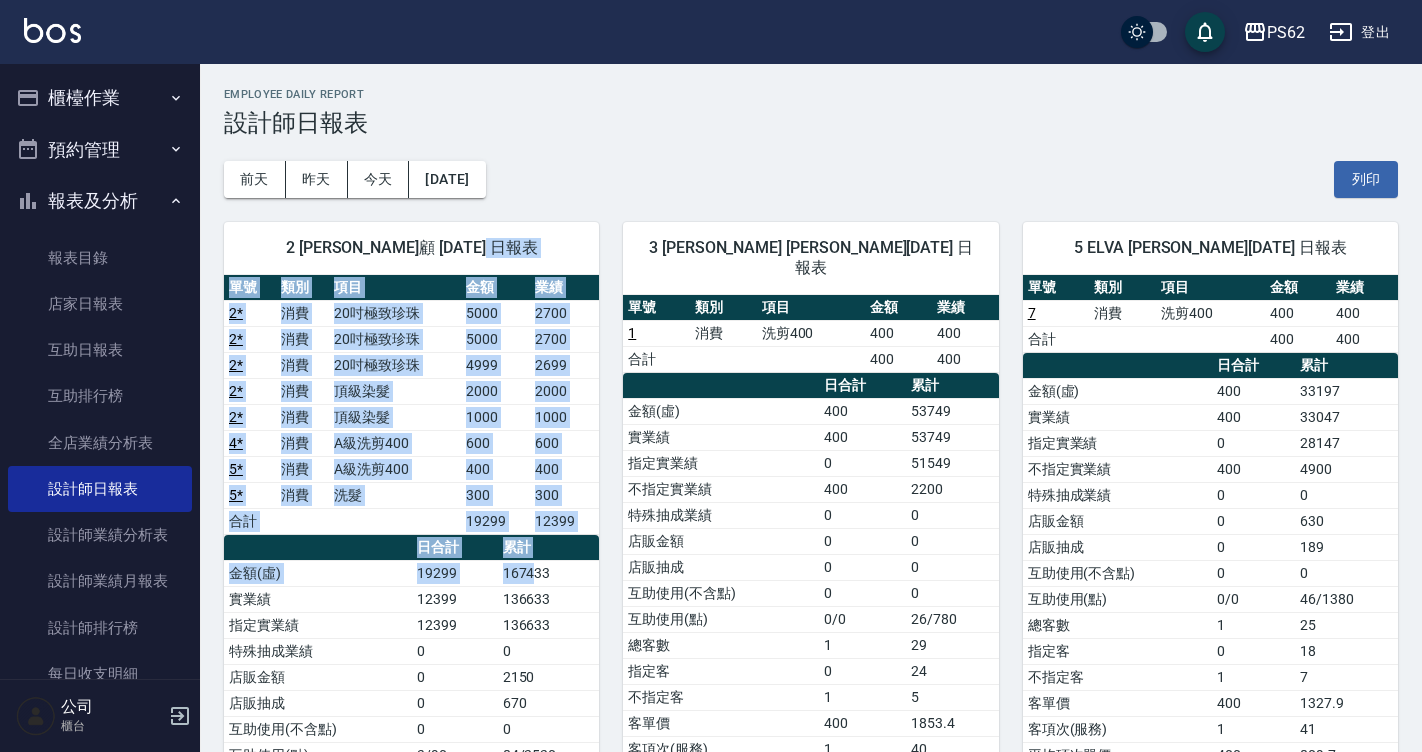 drag, startPoint x: 490, startPoint y: 254, endPoint x: 533, endPoint y: 561, distance: 309.99677 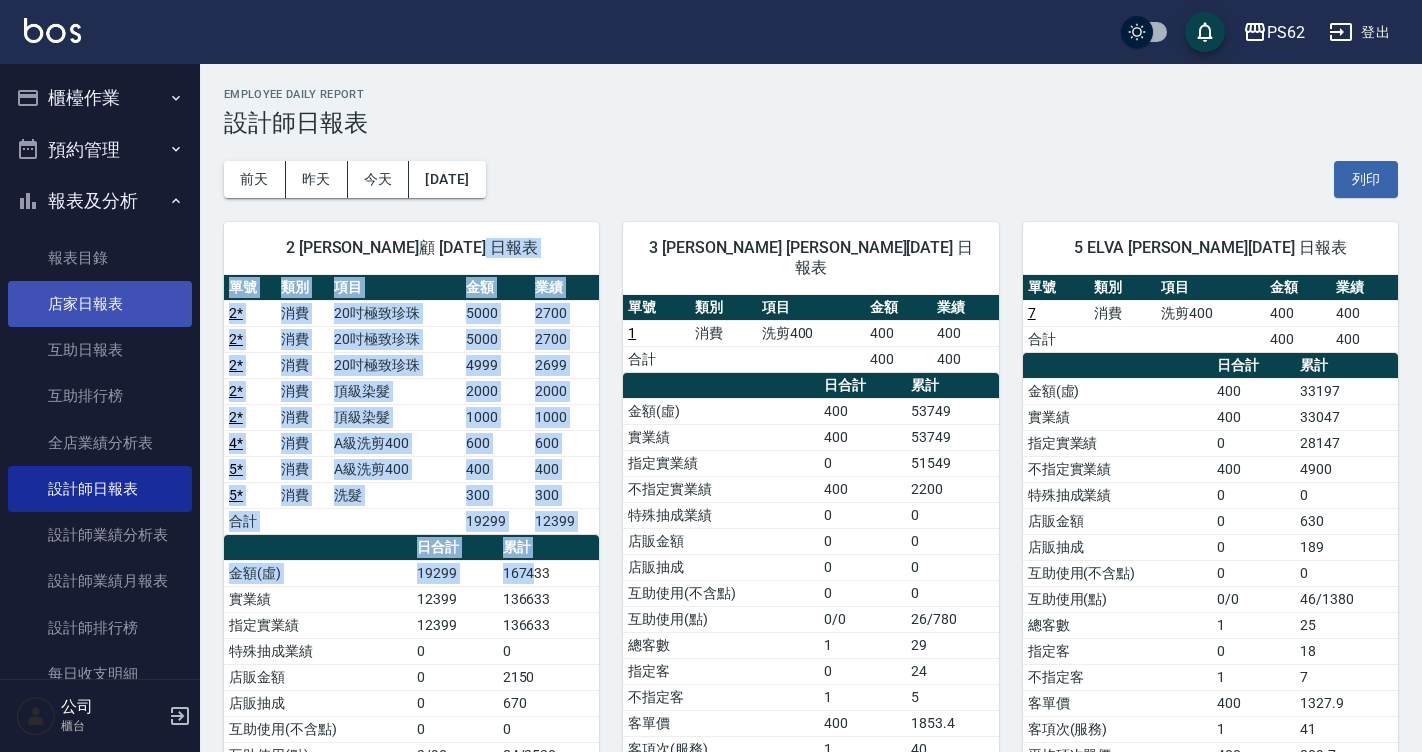 click on "店家日報表" at bounding box center (100, 304) 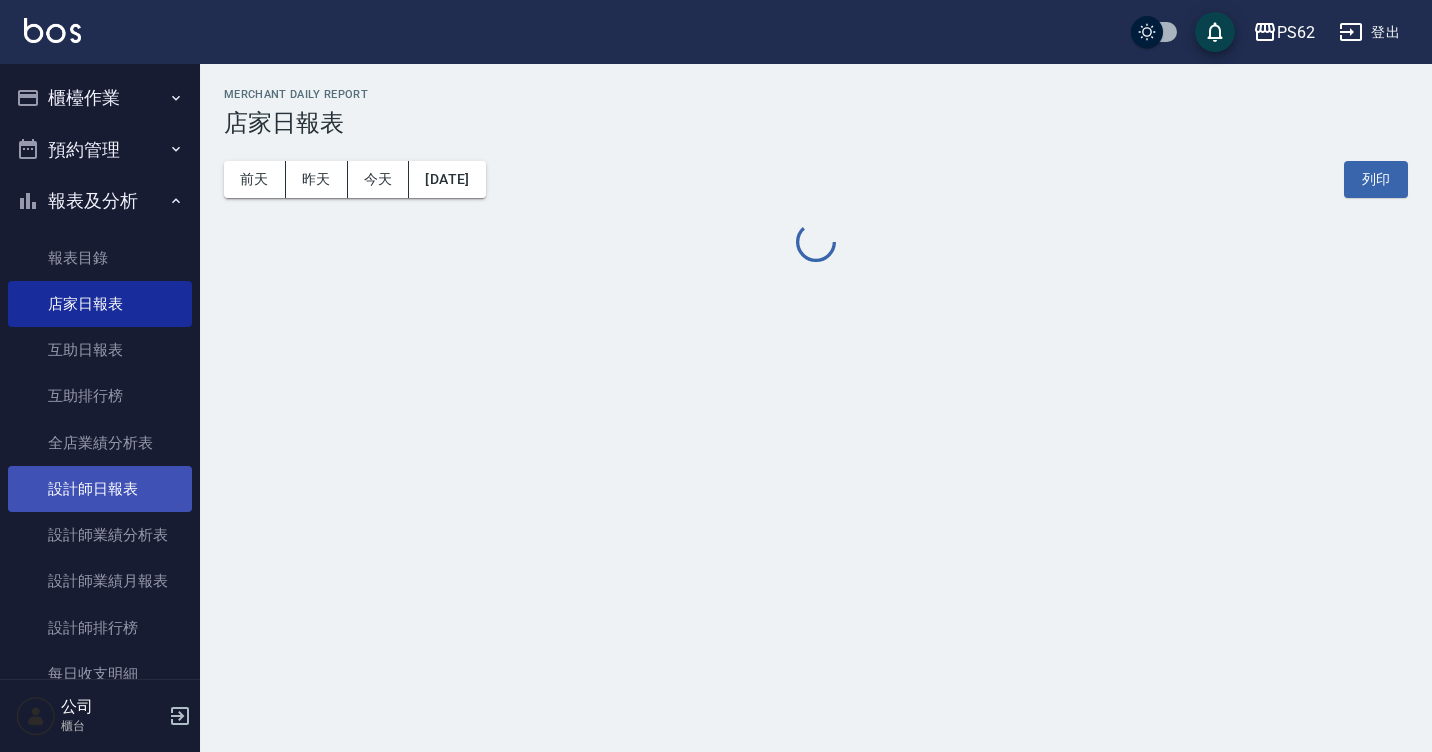 click on "設計師日報表" at bounding box center [100, 489] 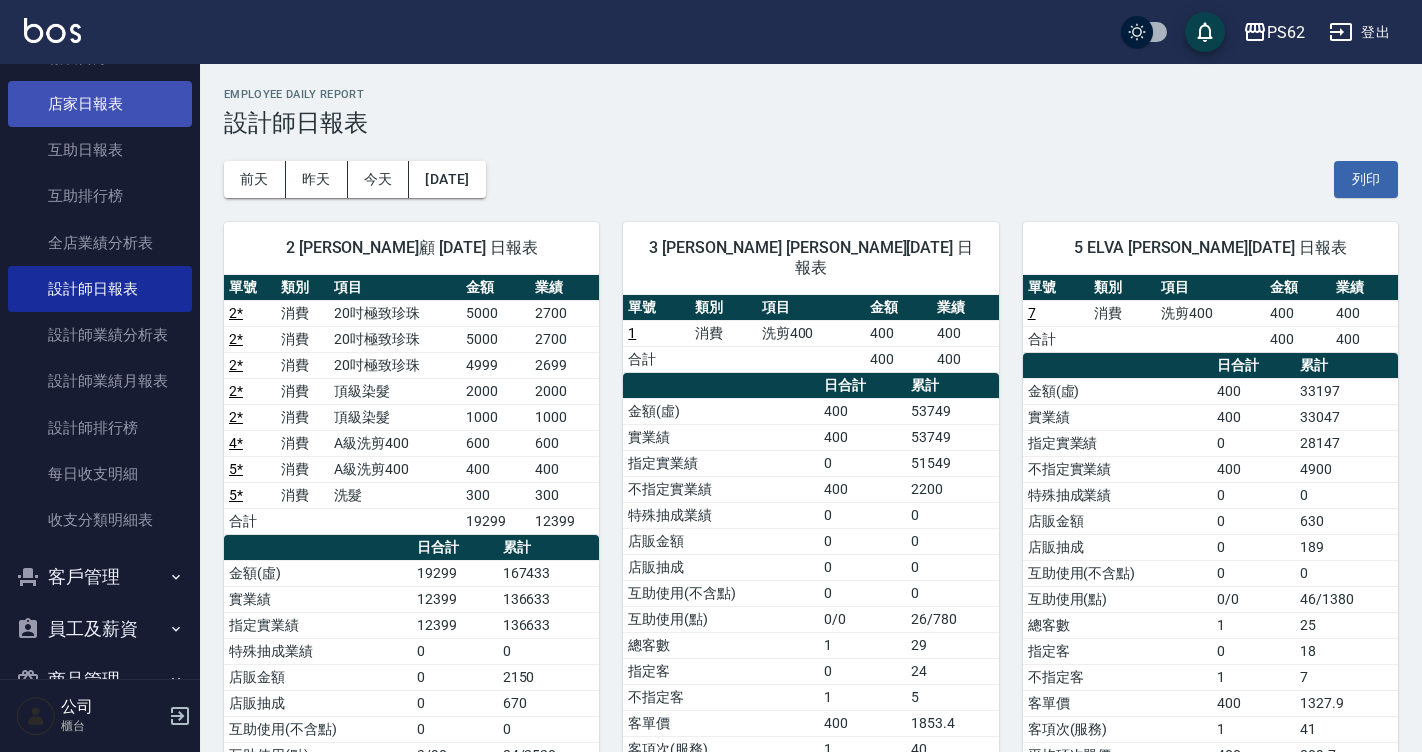 scroll, scrollTop: 0, scrollLeft: 0, axis: both 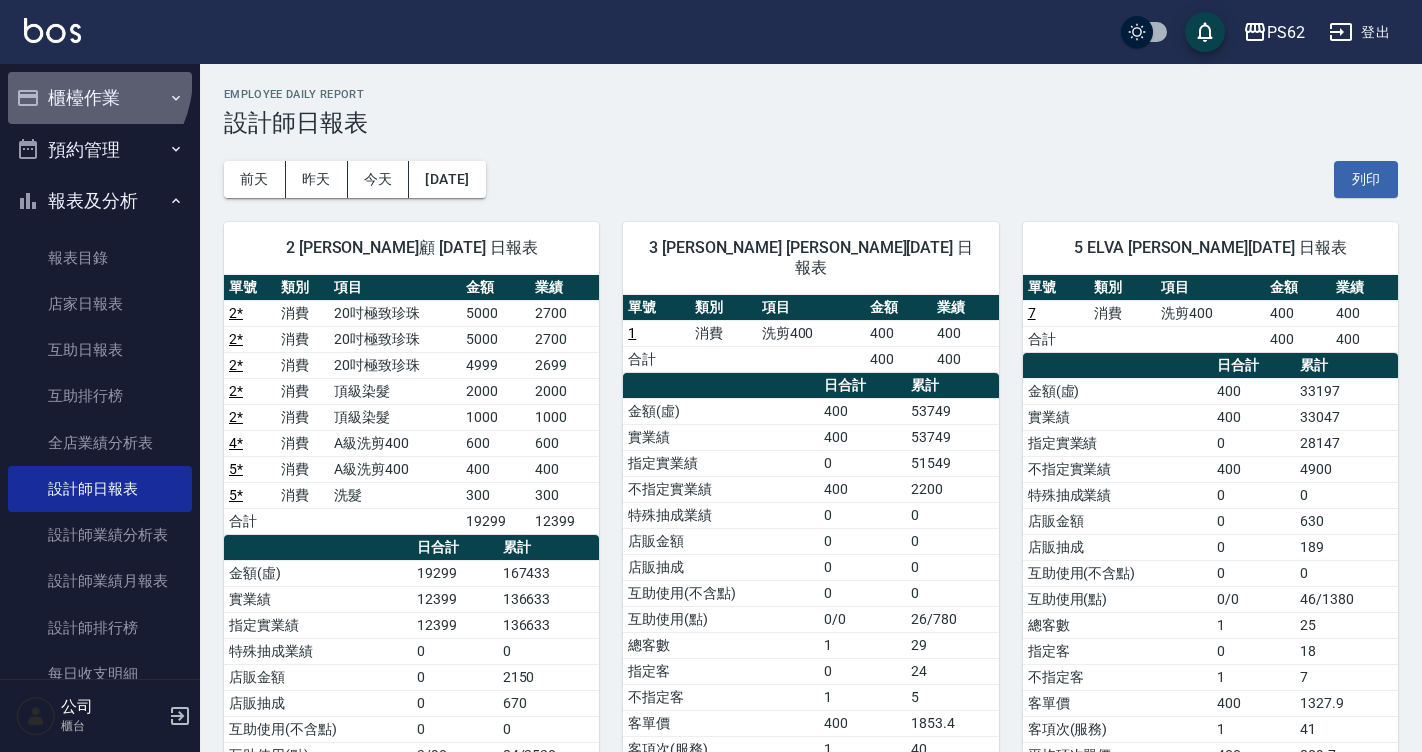 click on "櫃檯作業" at bounding box center (100, 98) 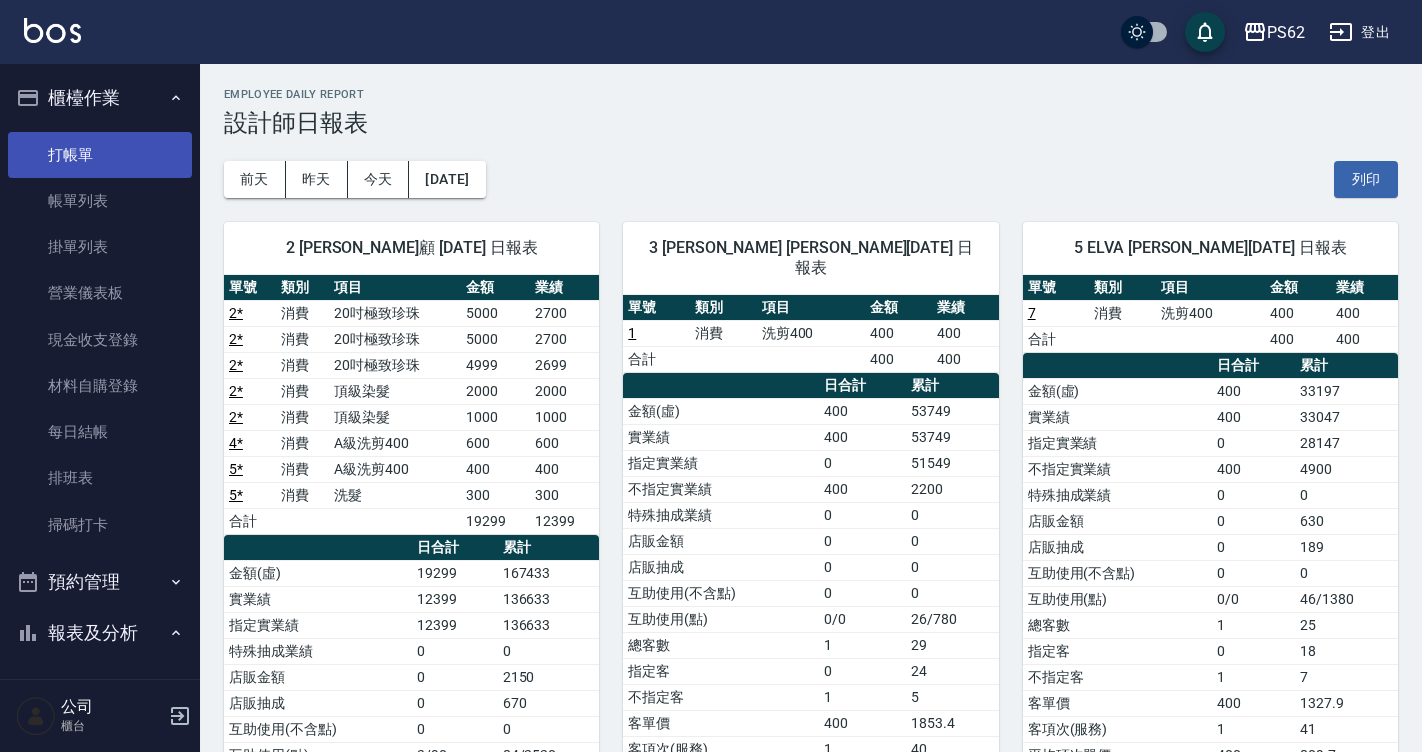 click on "打帳單" at bounding box center (100, 155) 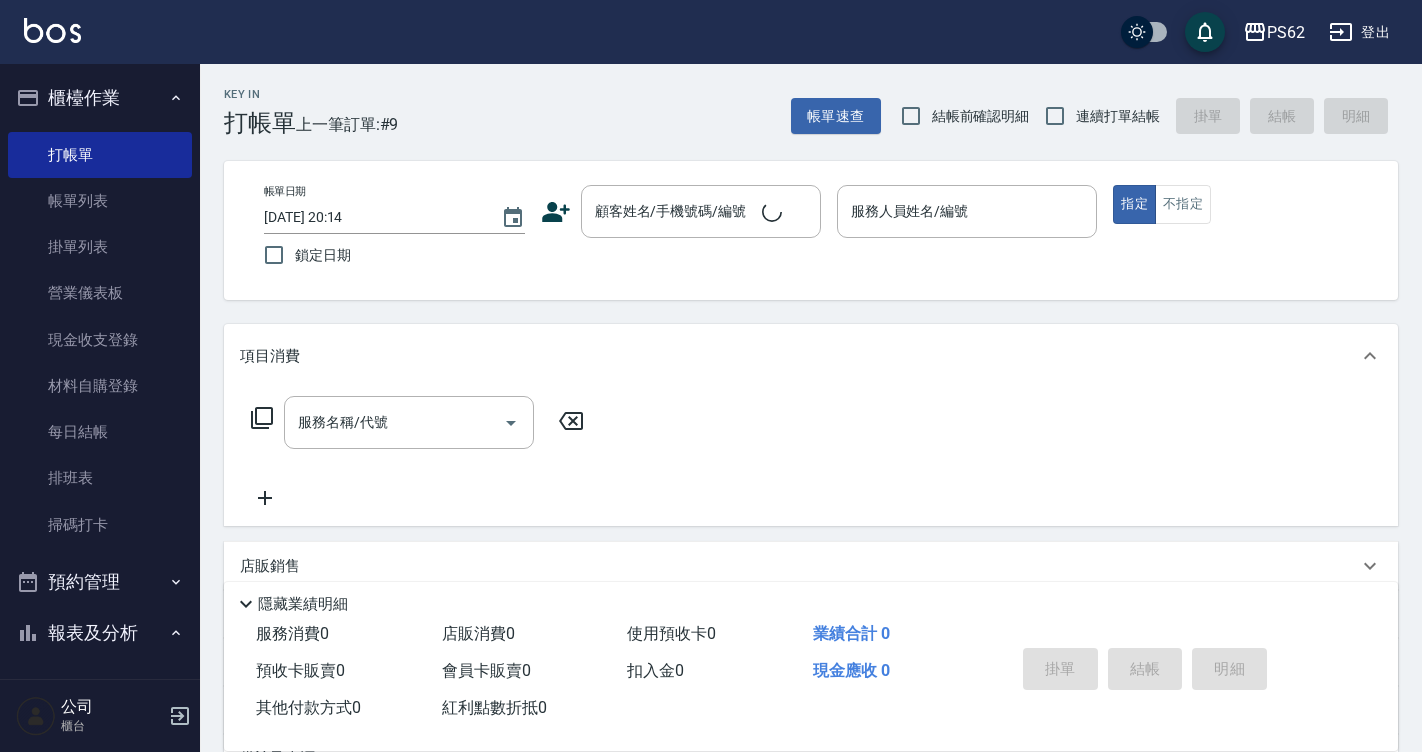 click 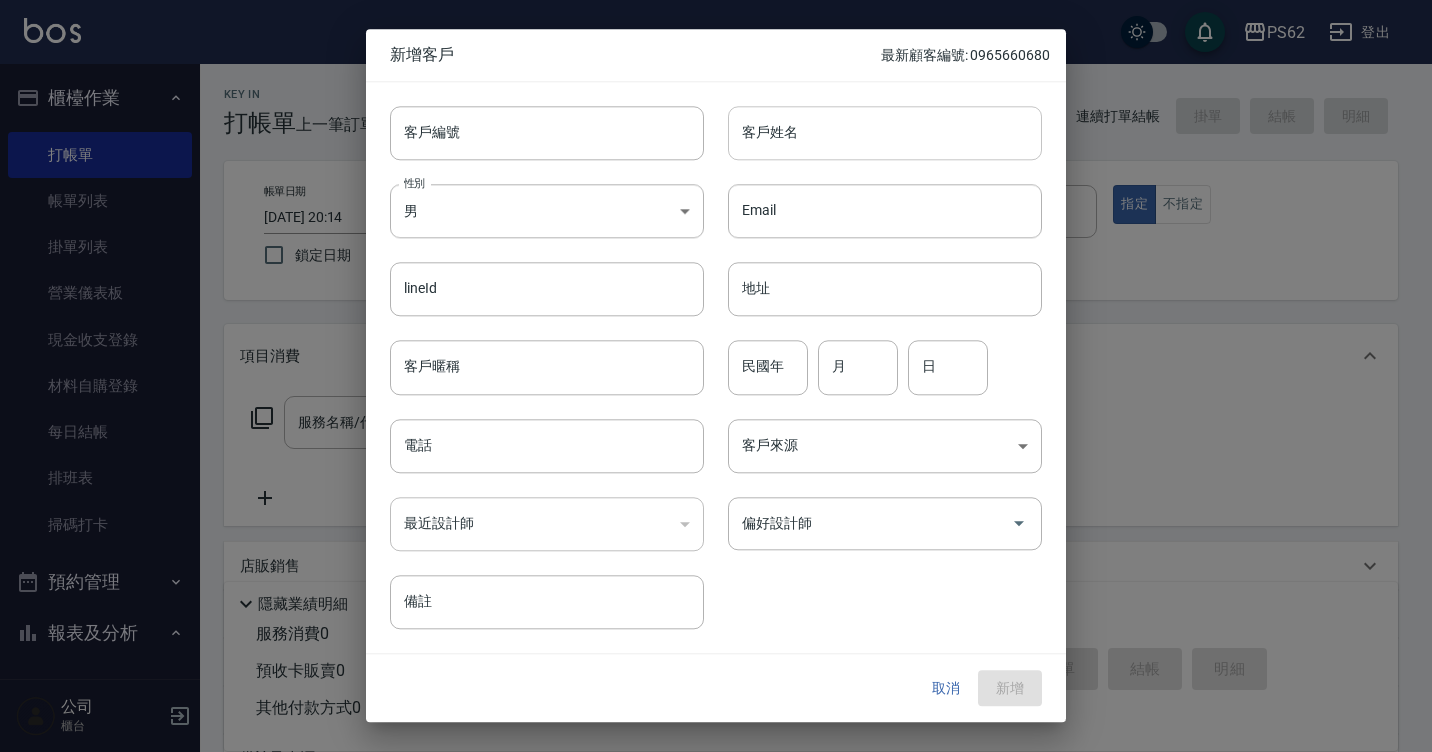 click on "客戶姓名" at bounding box center (885, 133) 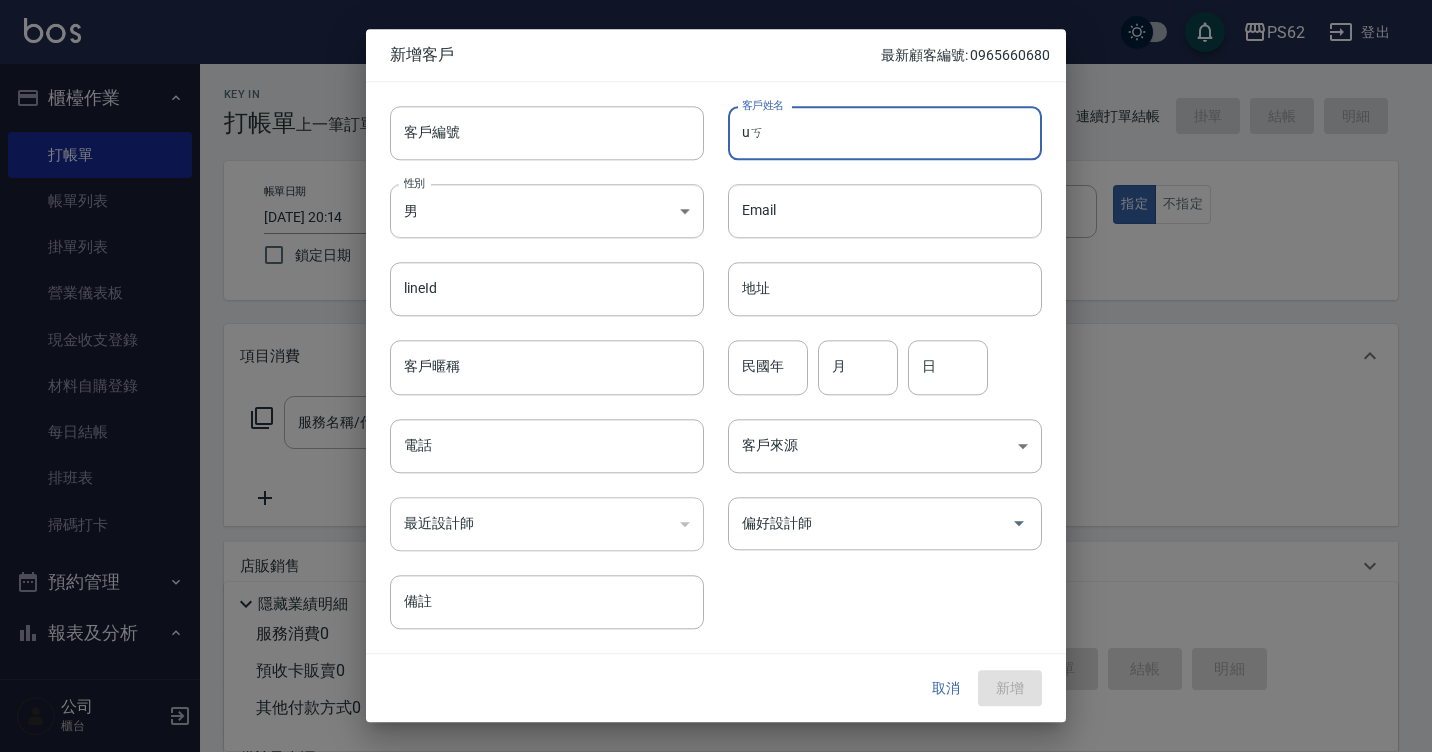 type on "u" 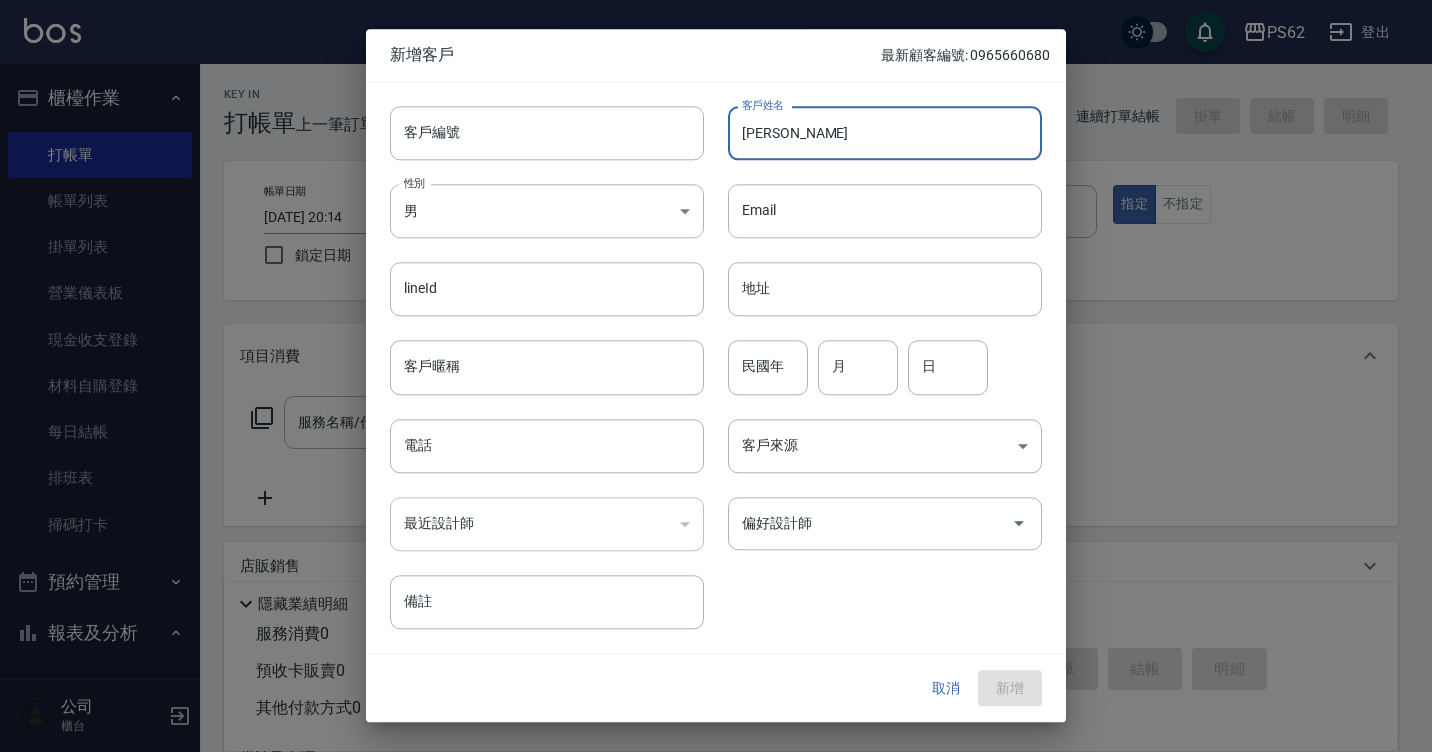 type on "丁怡菁" 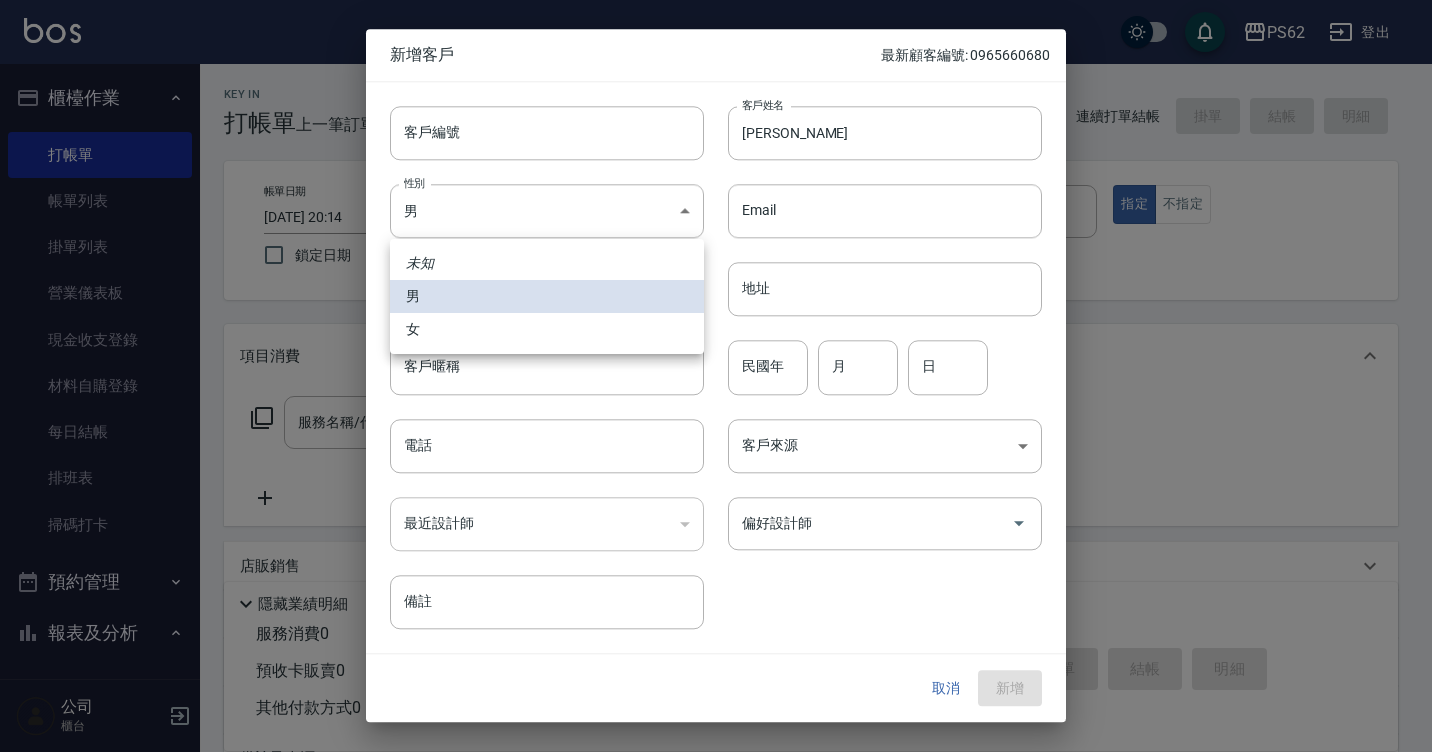 type 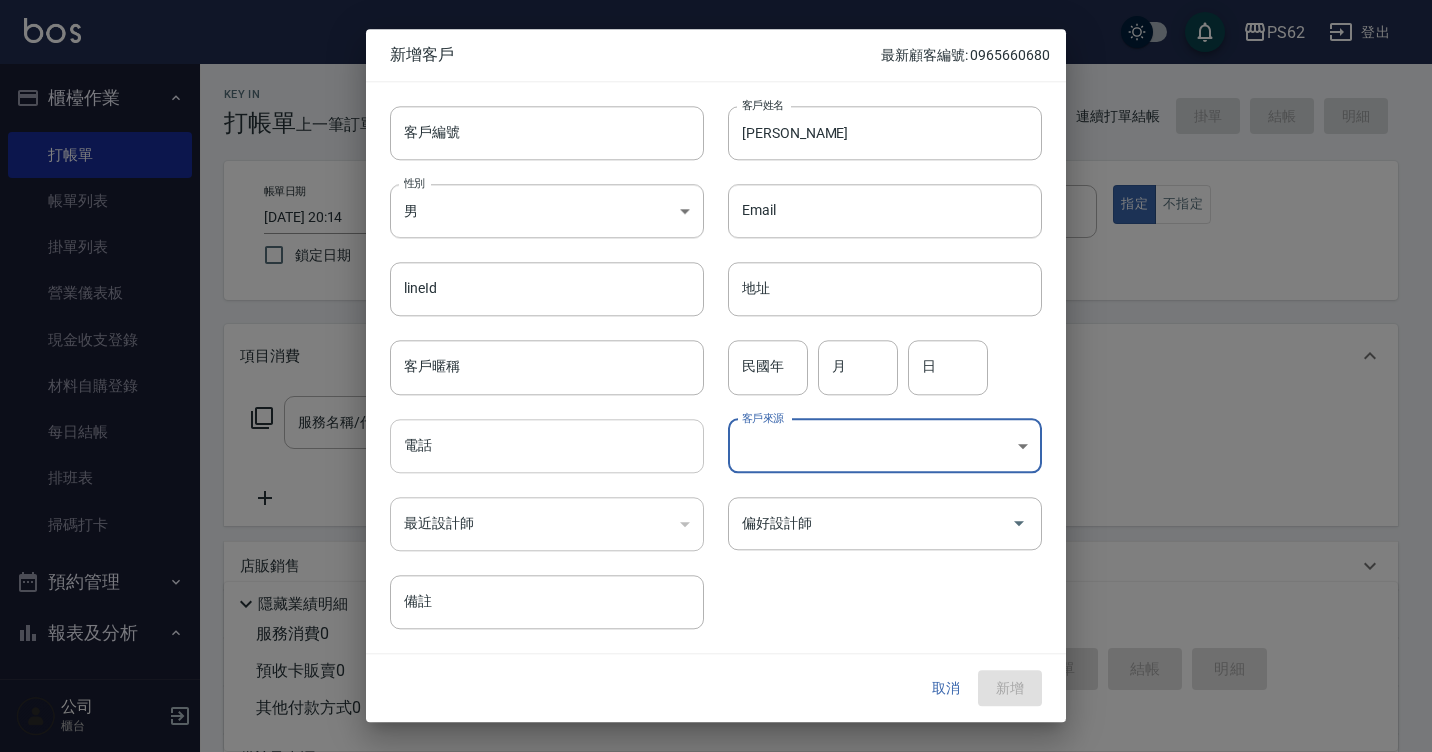 click on "電話" at bounding box center (547, 446) 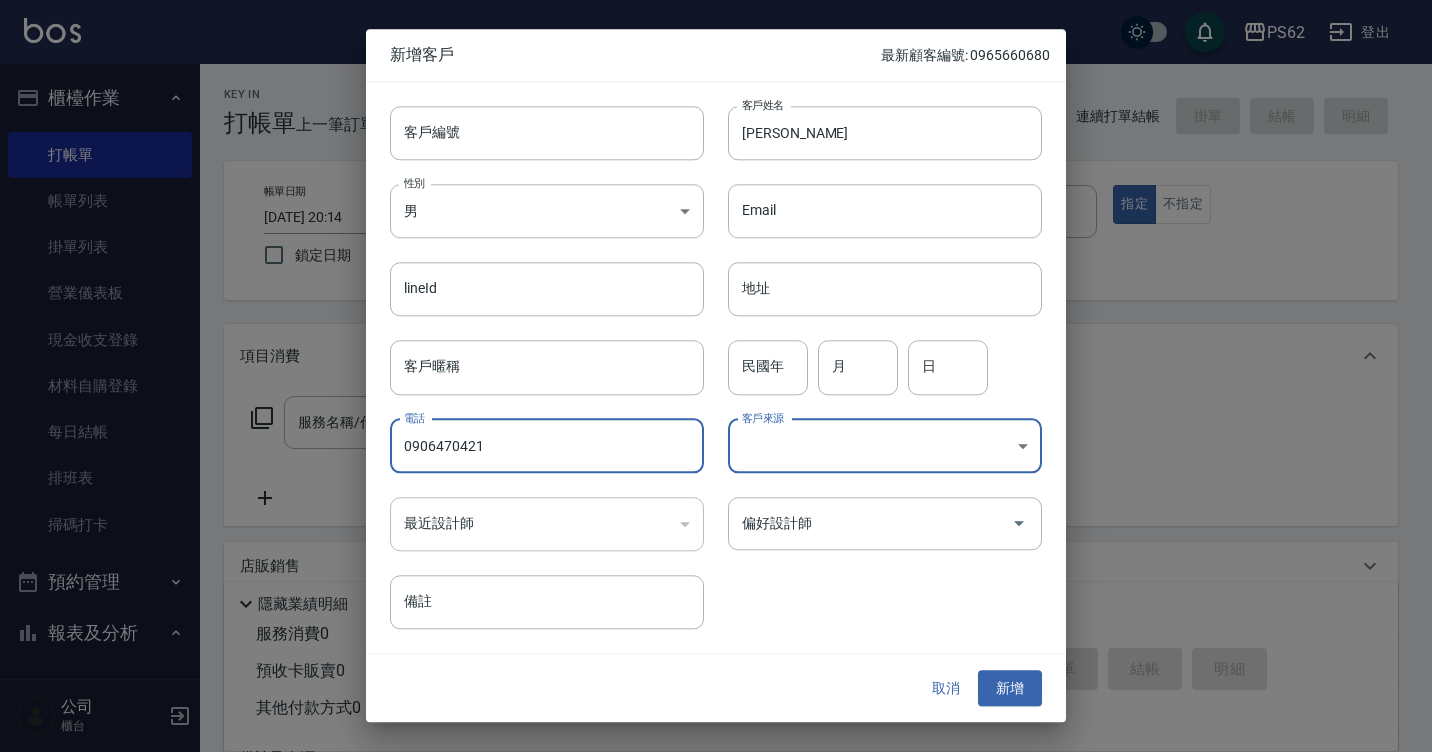click on "0906470421" at bounding box center [547, 446] 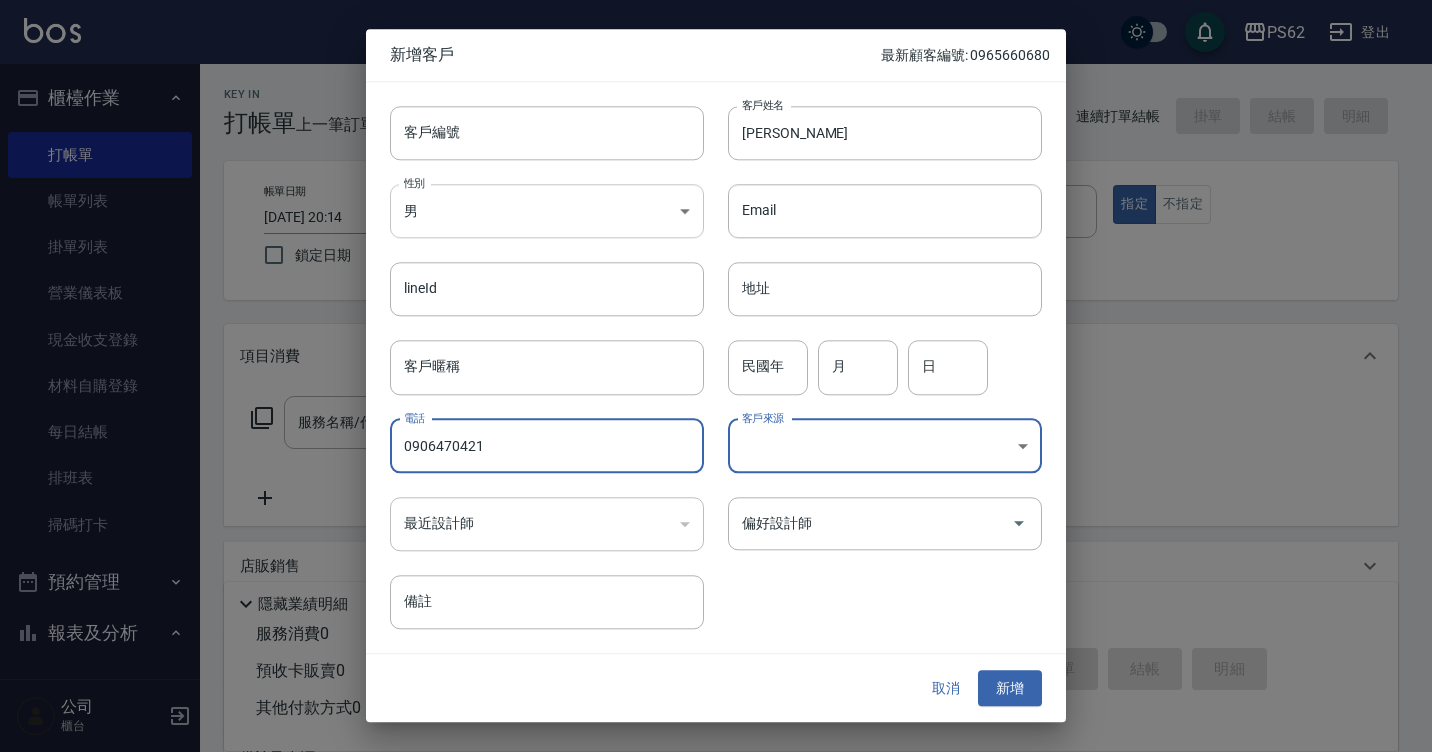 type on "0906470421" 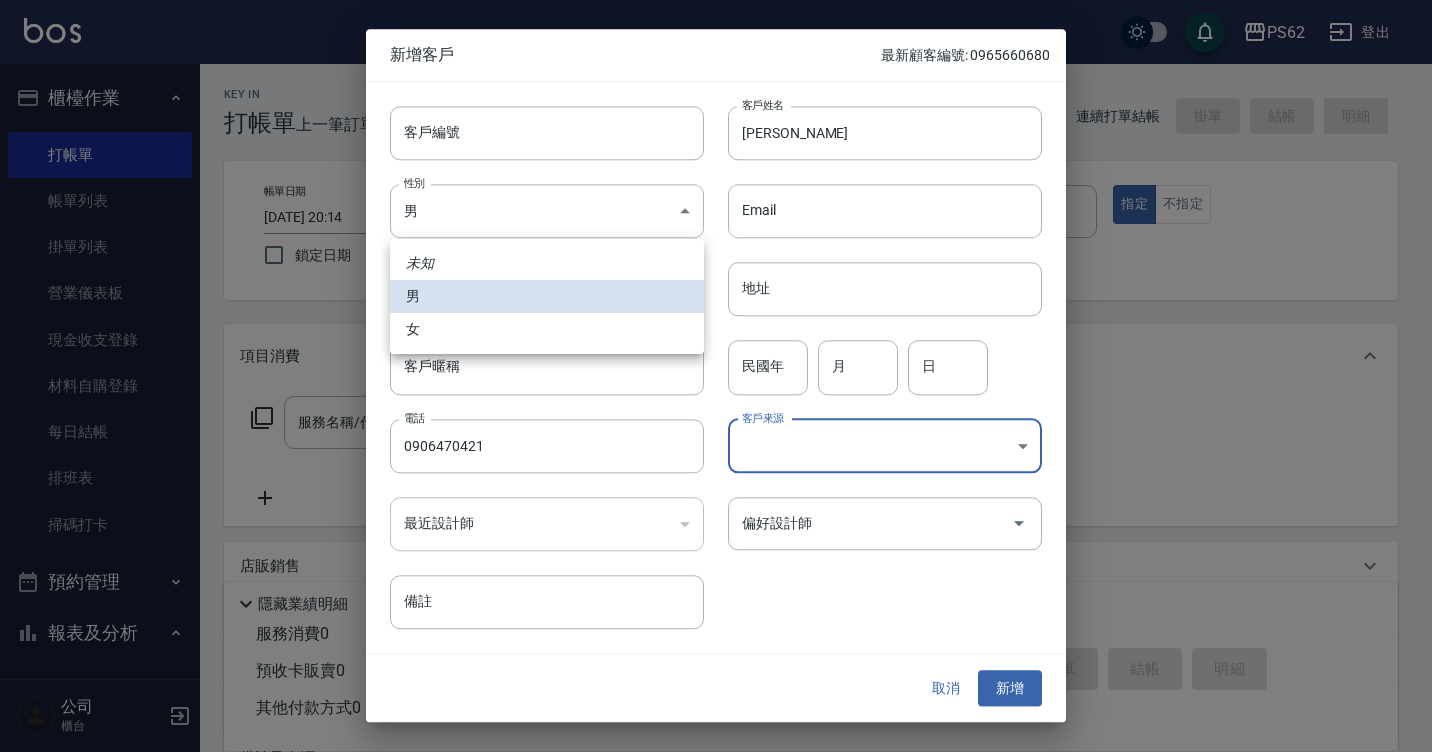 click on "女" at bounding box center [547, 329] 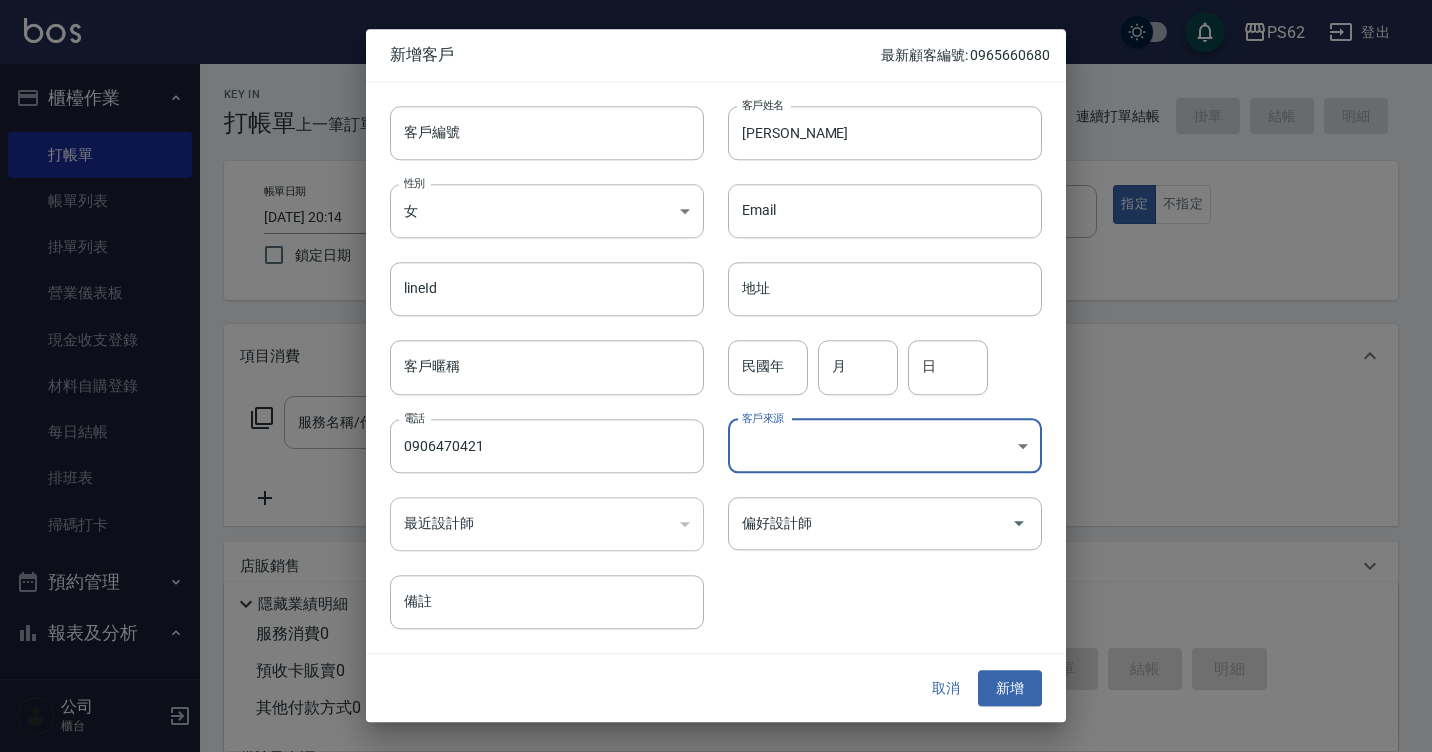 click on "新增" at bounding box center (1010, 688) 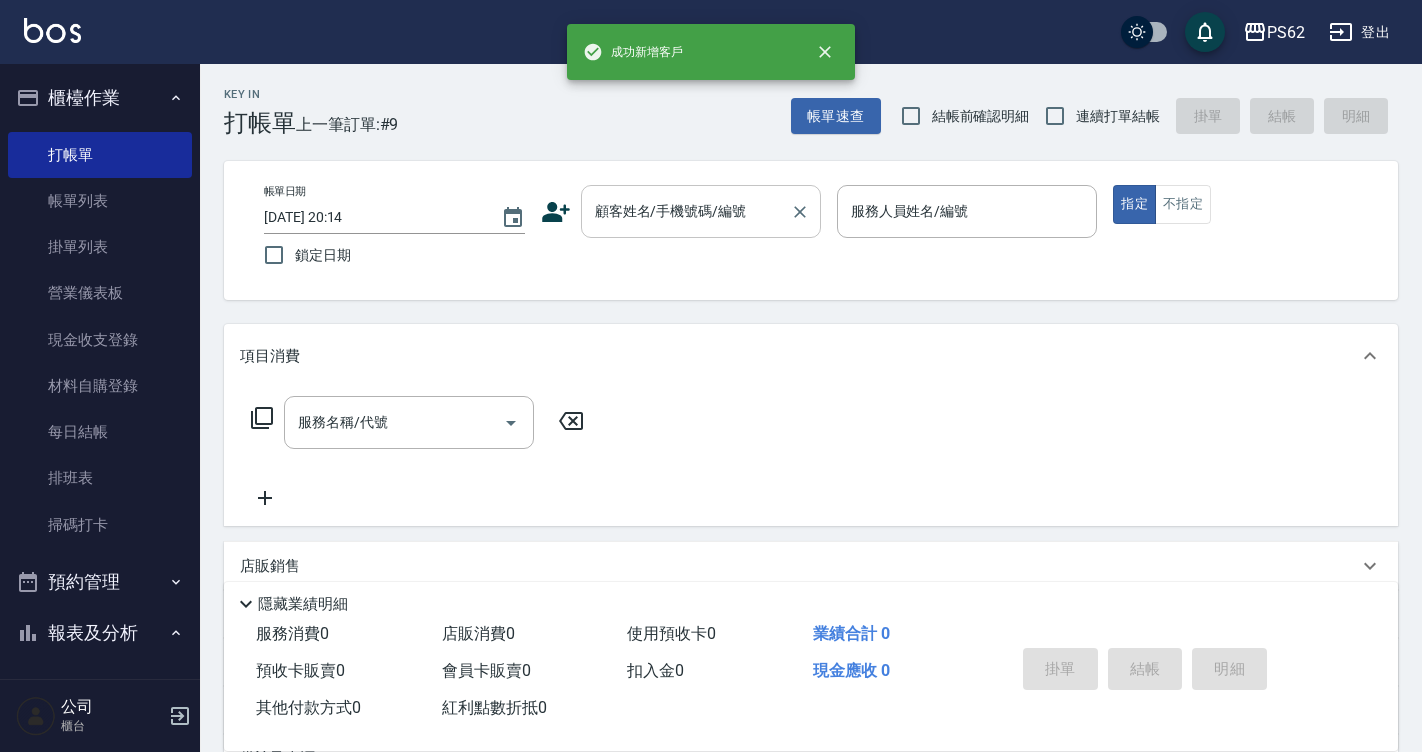 click on "顧客姓名/手機號碼/編號" at bounding box center [686, 211] 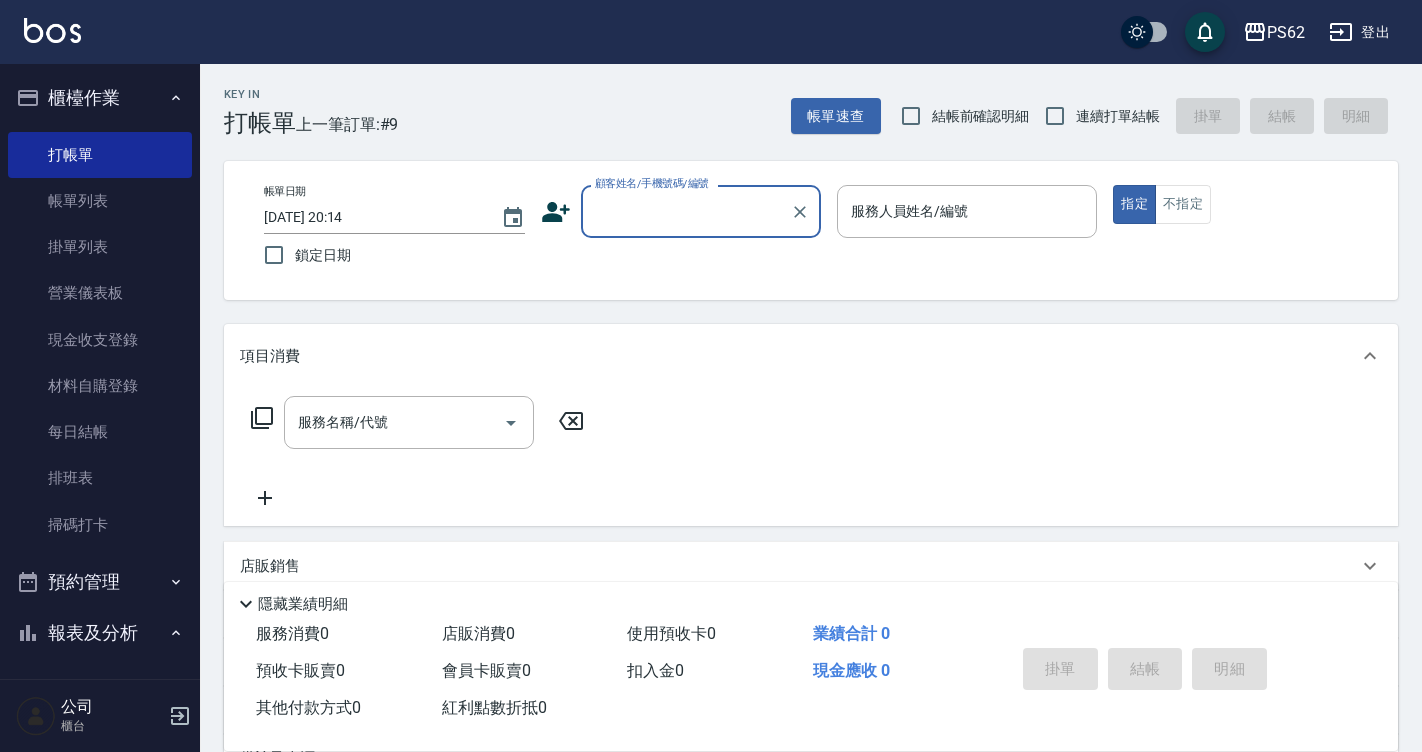 paste on "0906470421" 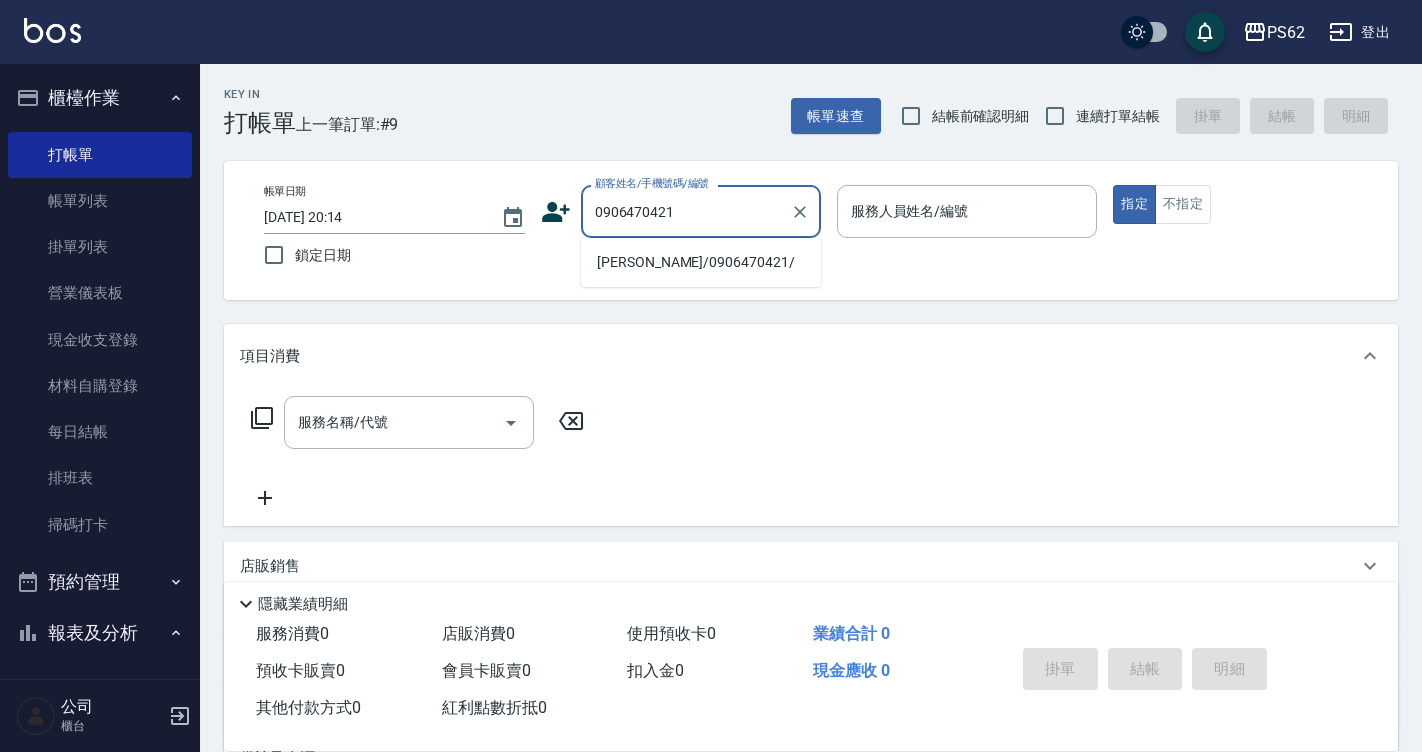 click on "丁怡菁/0906470421/" at bounding box center (701, 262) 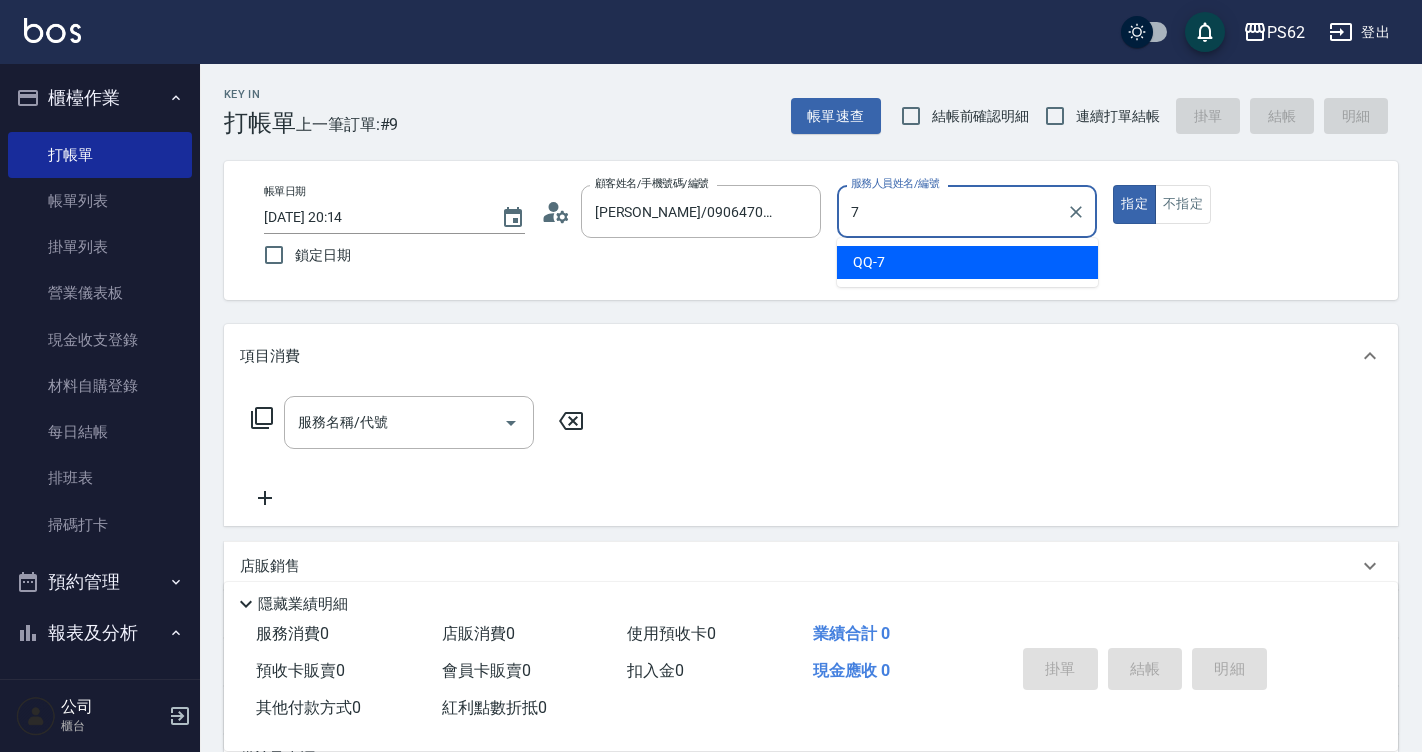 type on "QQ-7" 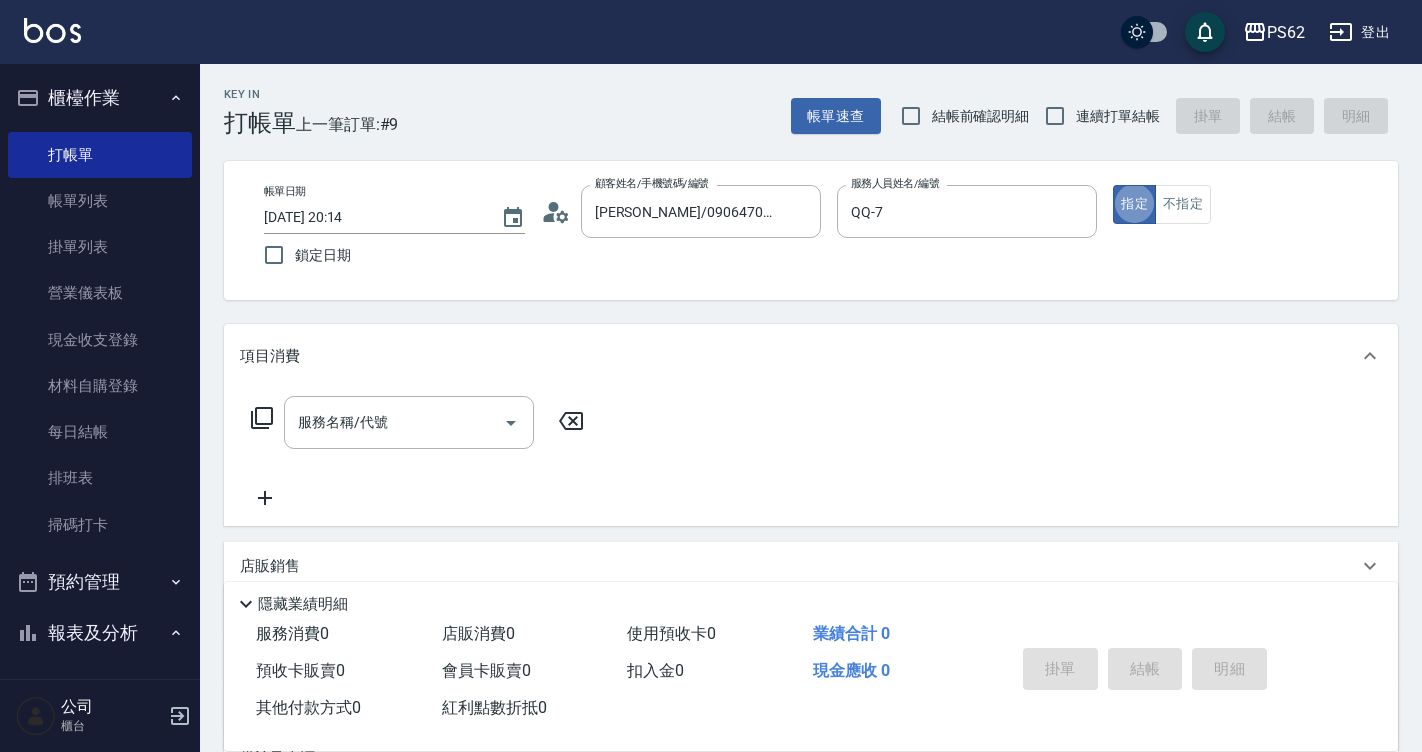 type on "true" 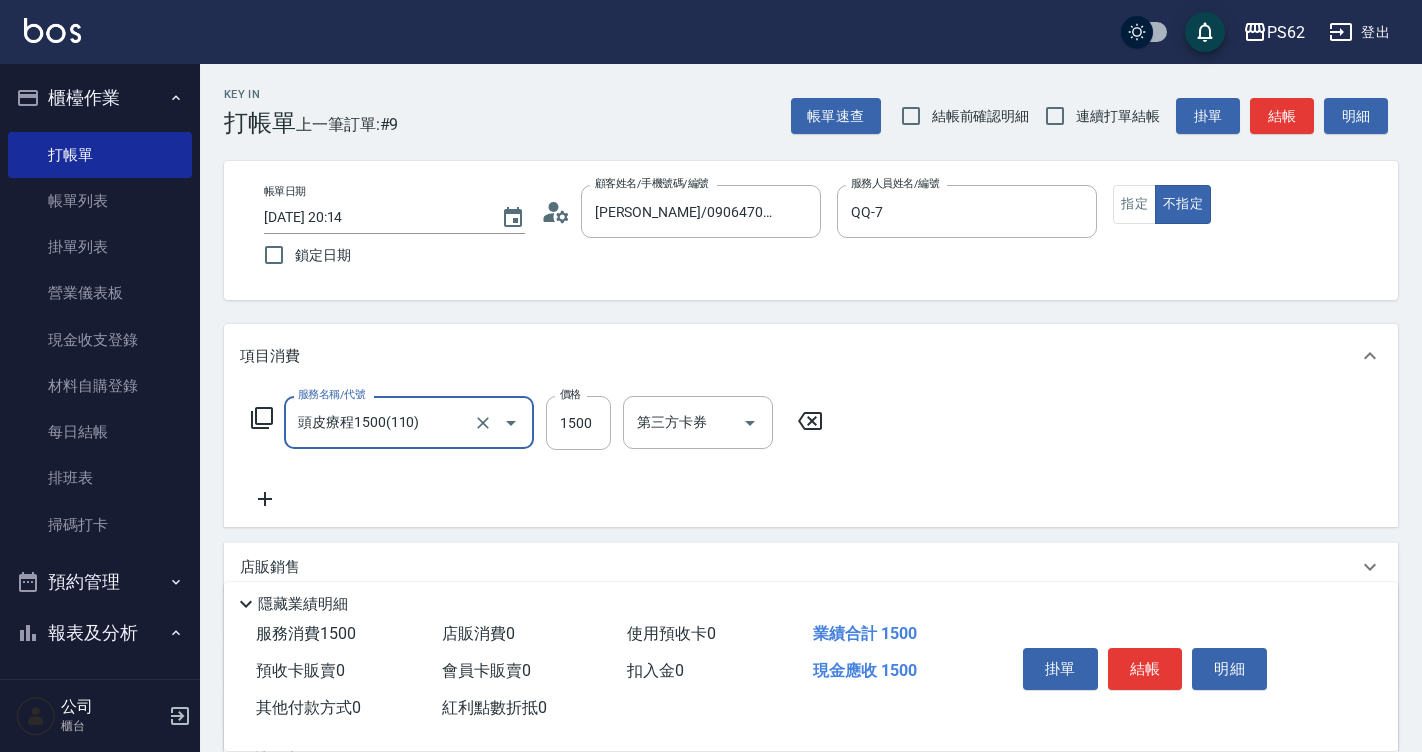 type on "頭皮療程1500(110)" 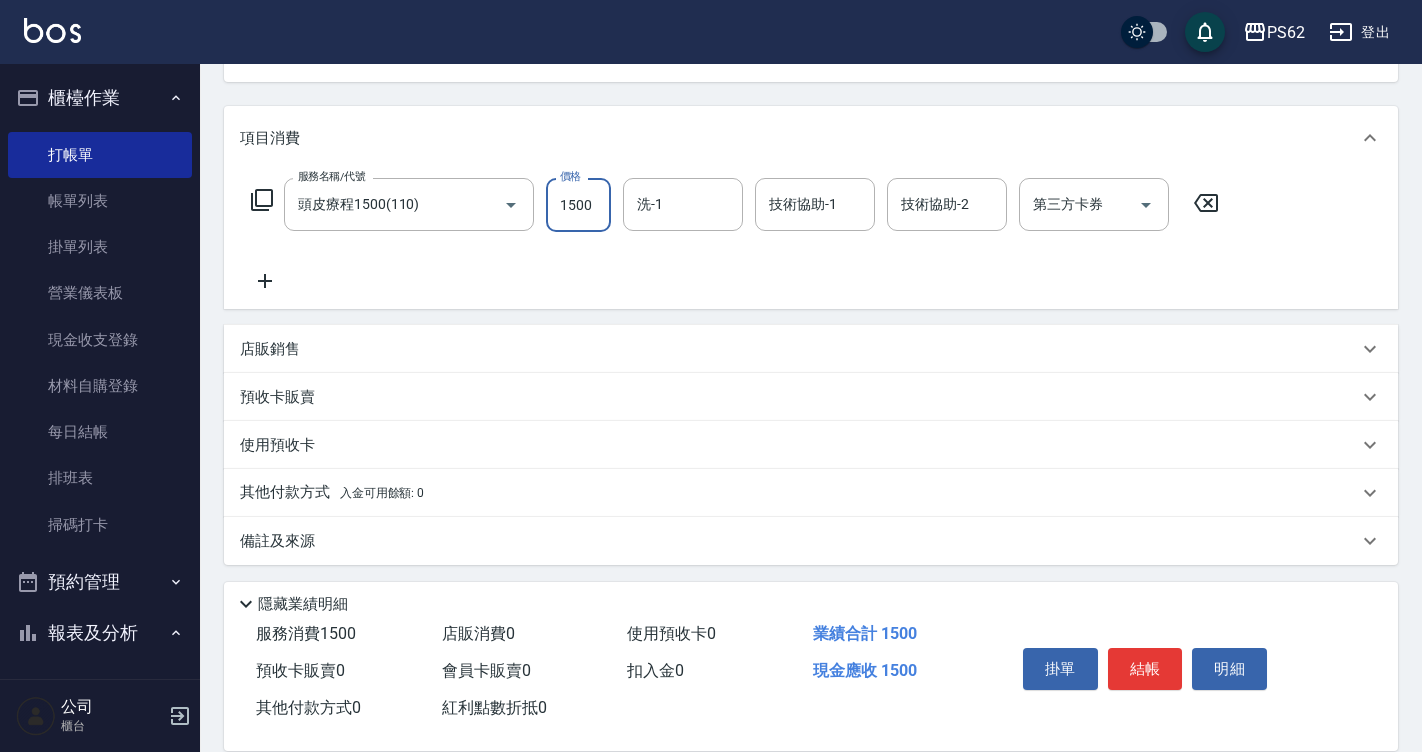 scroll, scrollTop: 223, scrollLeft: 0, axis: vertical 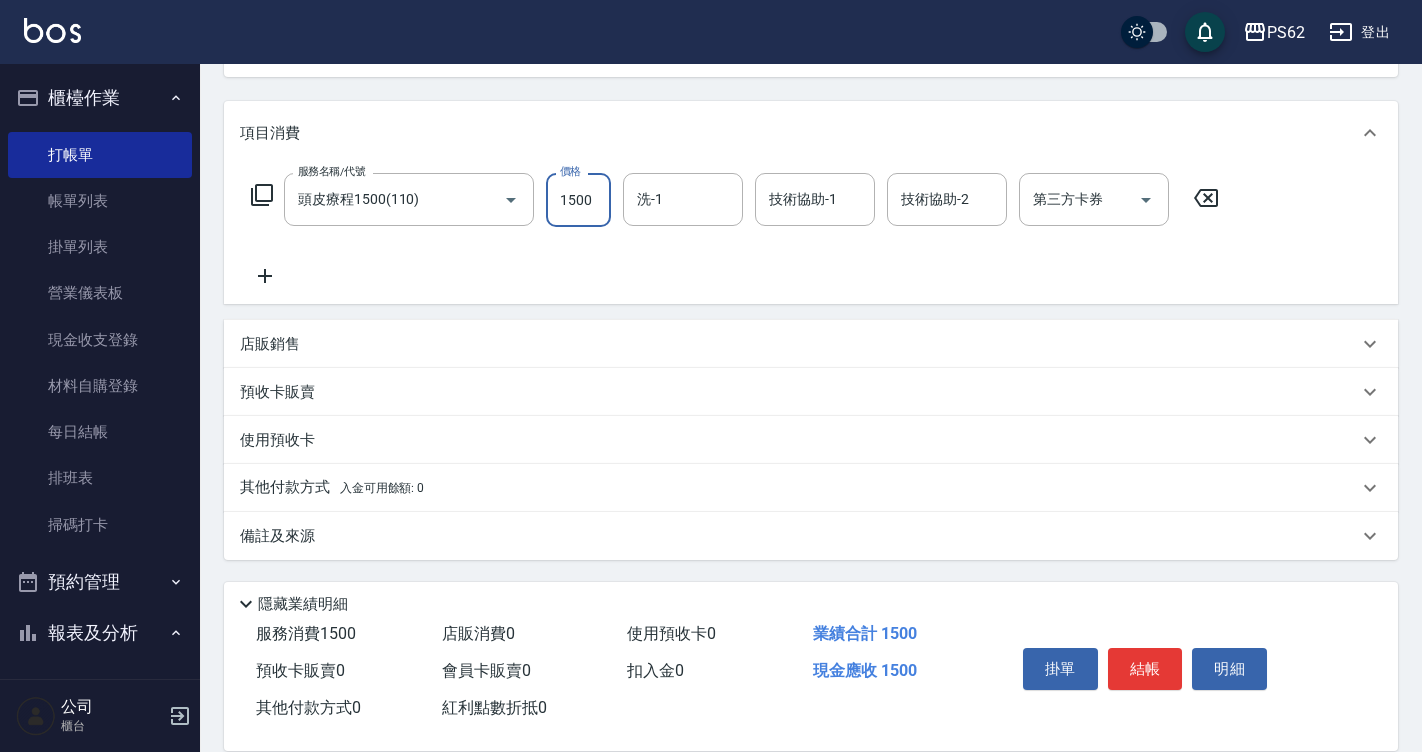 click on "其他付款方式 入金可用餘額: 0" at bounding box center [332, 488] 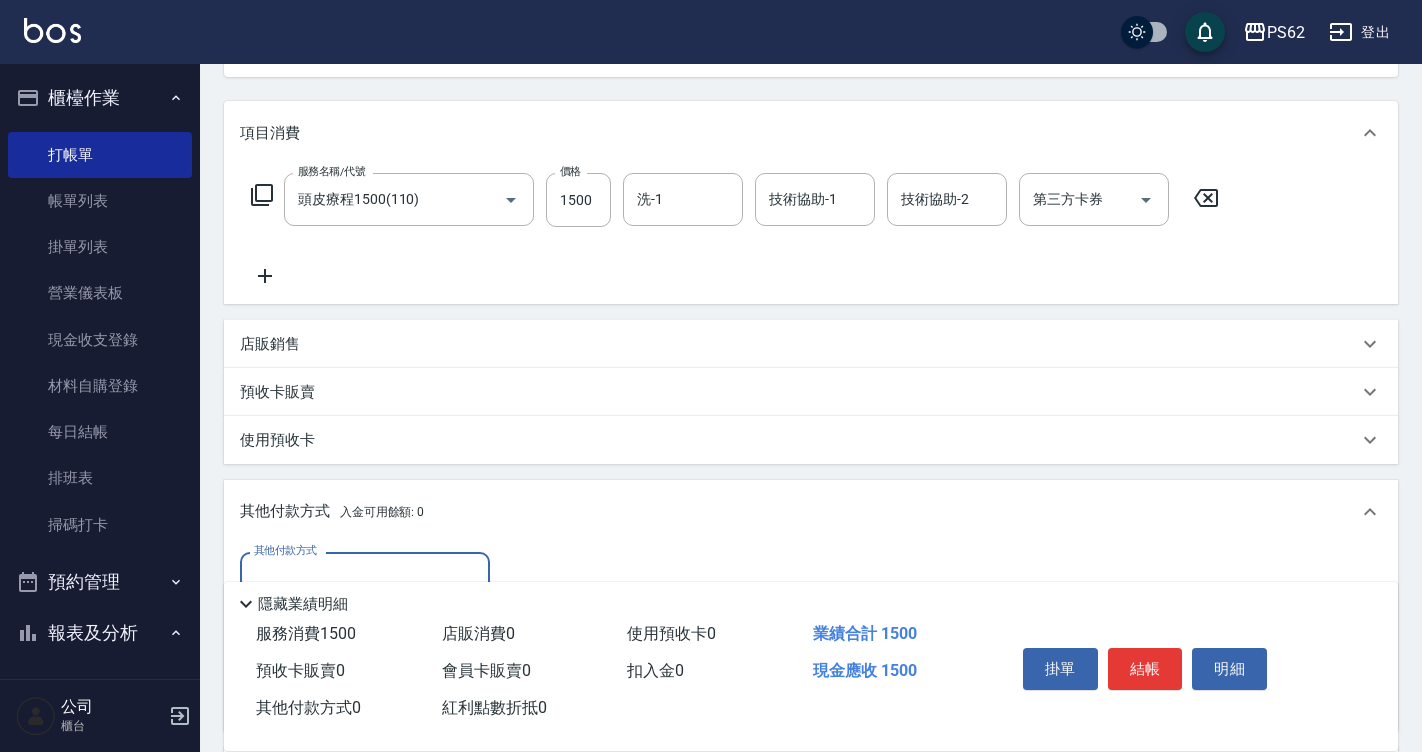 scroll, scrollTop: 0, scrollLeft: 0, axis: both 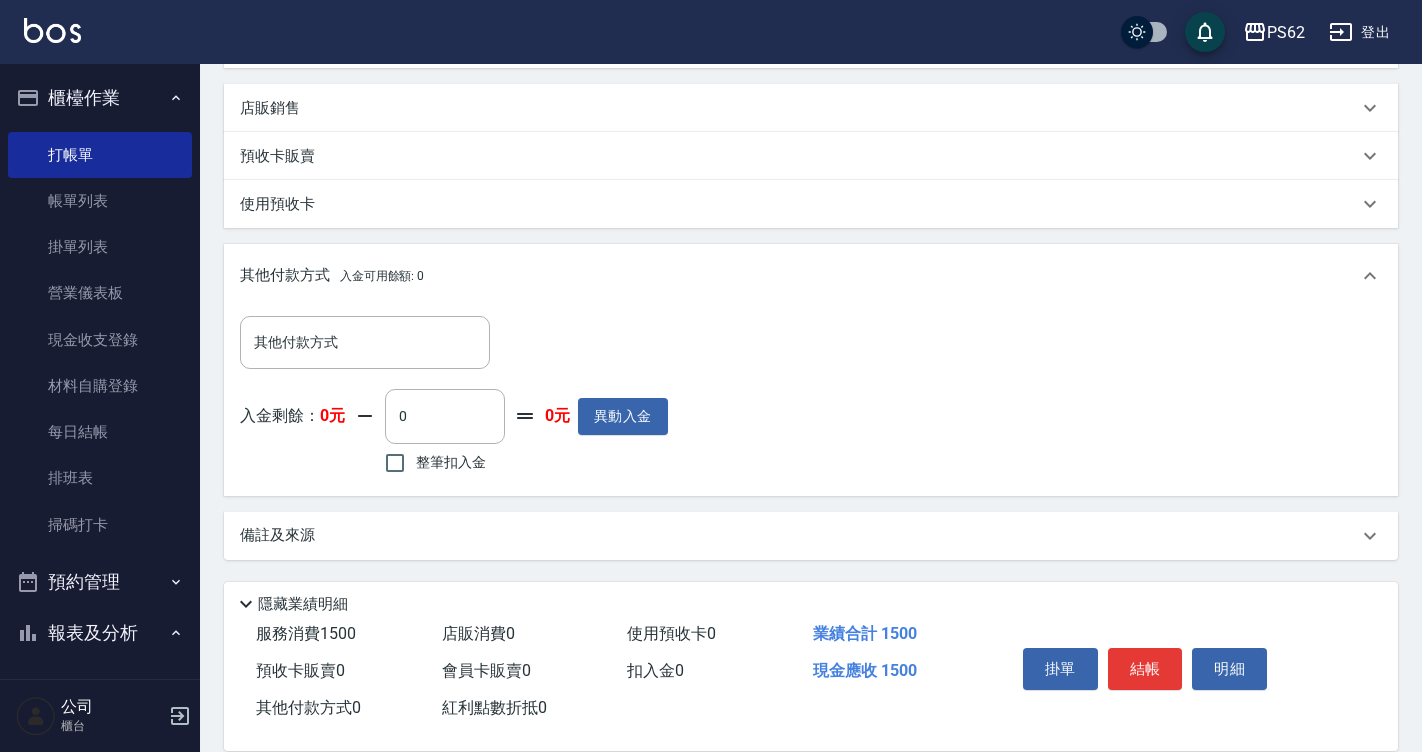 click on "使用預收卡" at bounding box center [277, 204] 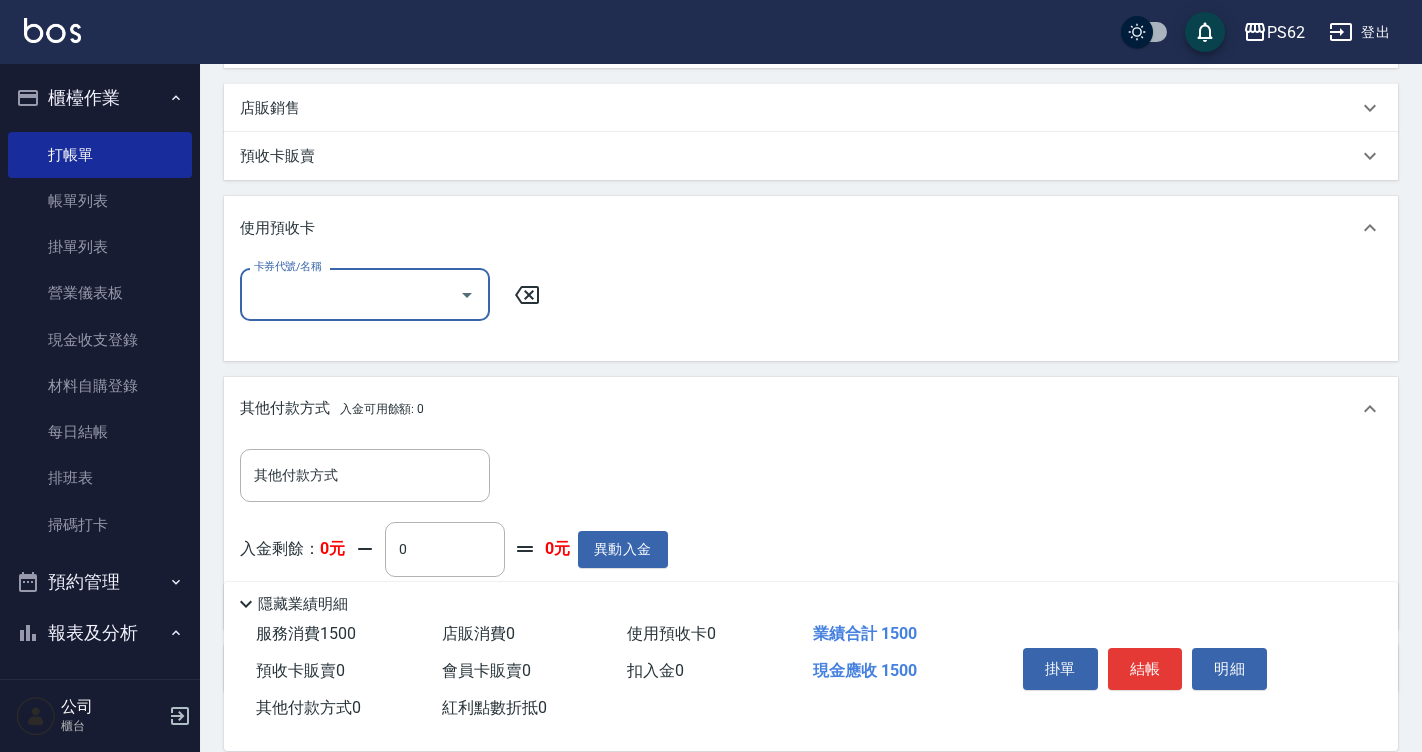 scroll, scrollTop: 0, scrollLeft: 0, axis: both 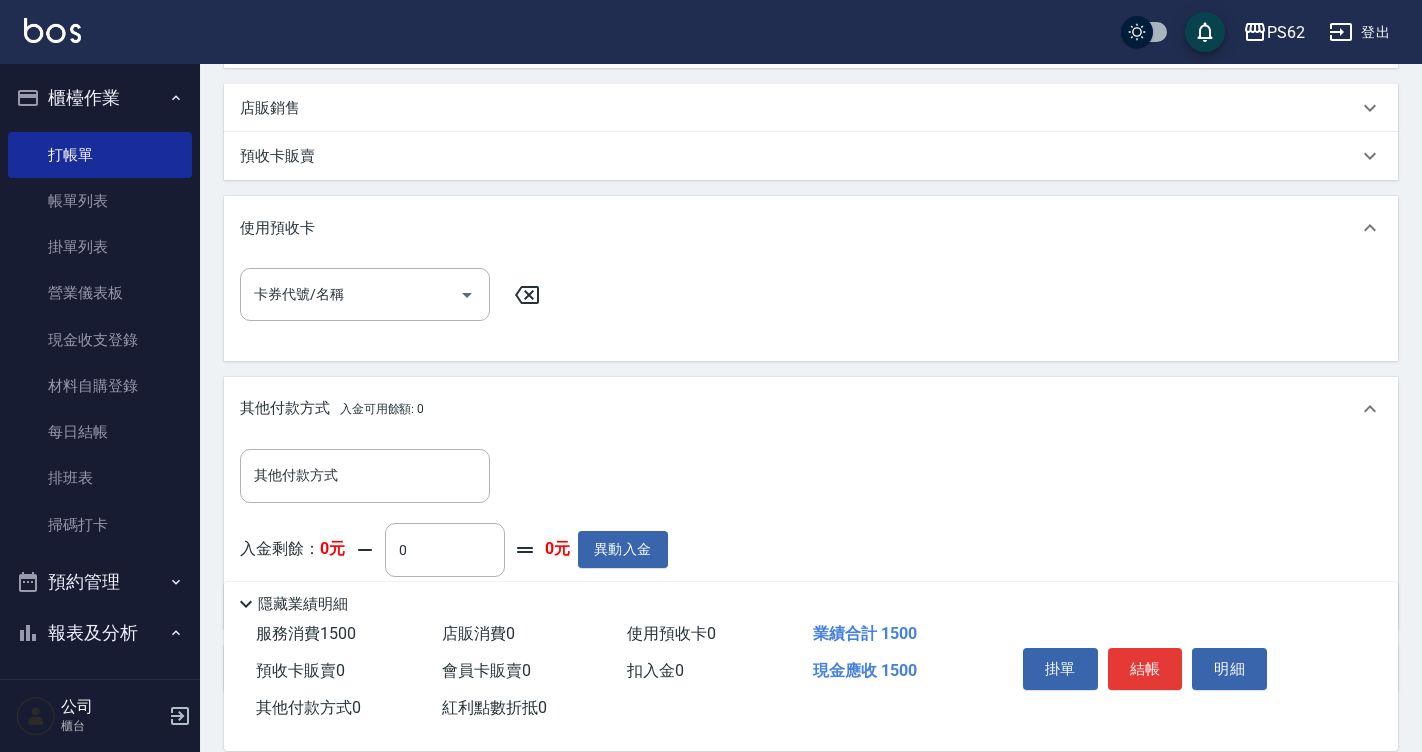 click on "其他付款方式 入金可用餘額: 0" at bounding box center (332, 409) 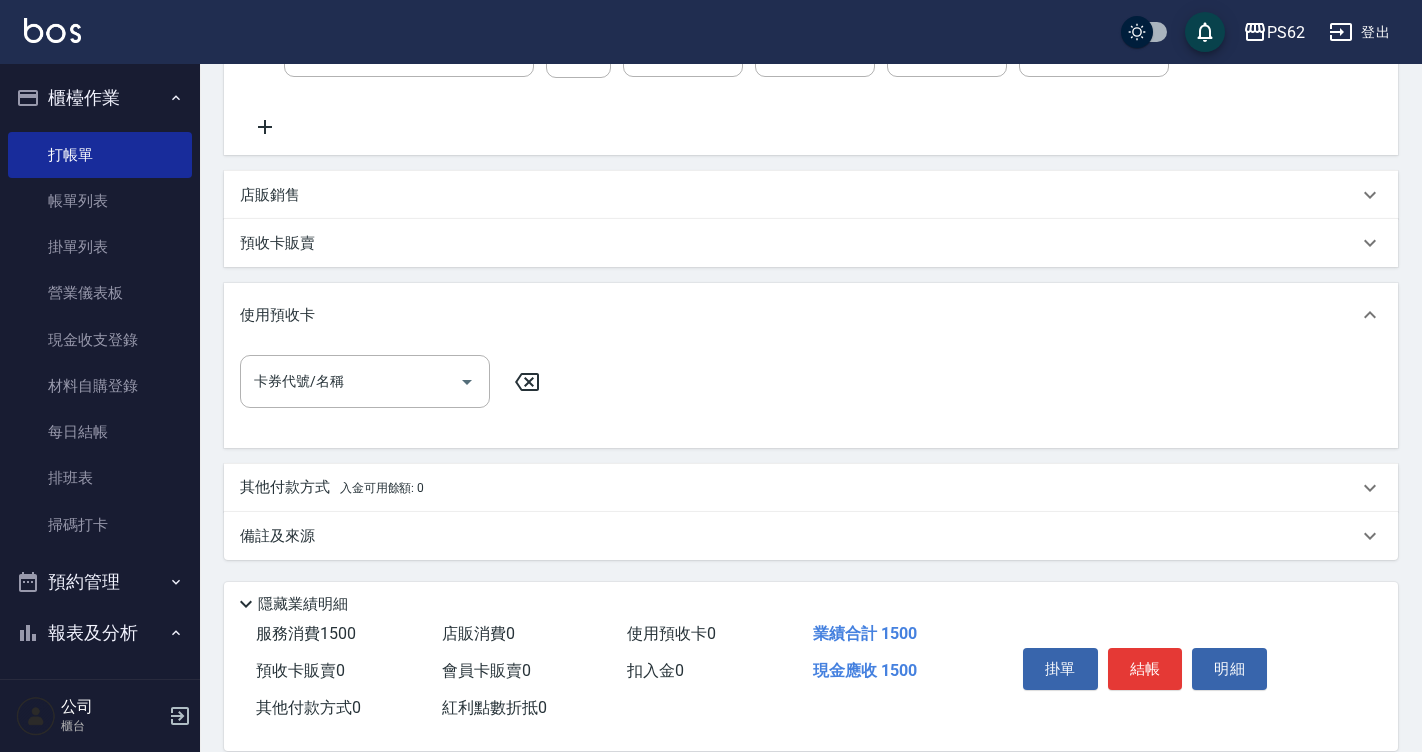 scroll, scrollTop: 372, scrollLeft: 0, axis: vertical 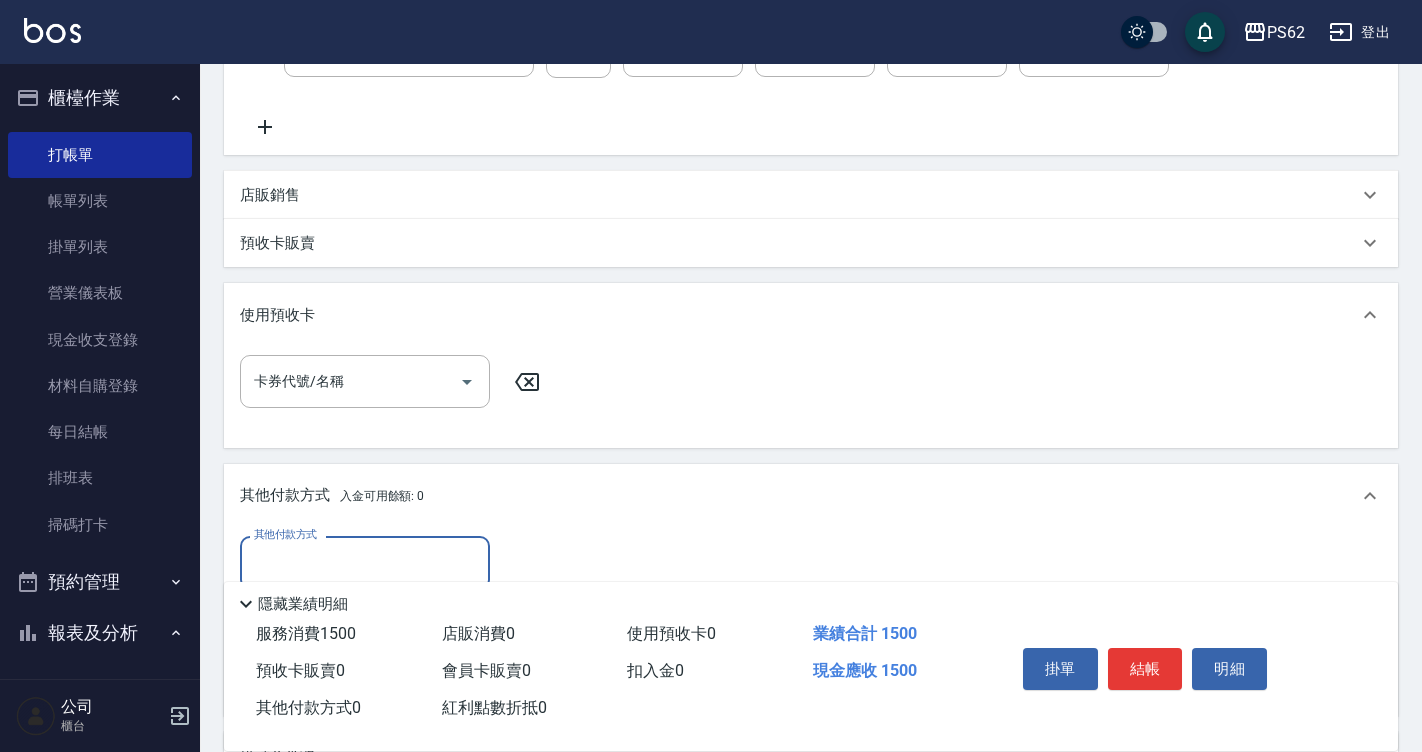 click on "其他付款方式" at bounding box center (365, 562) 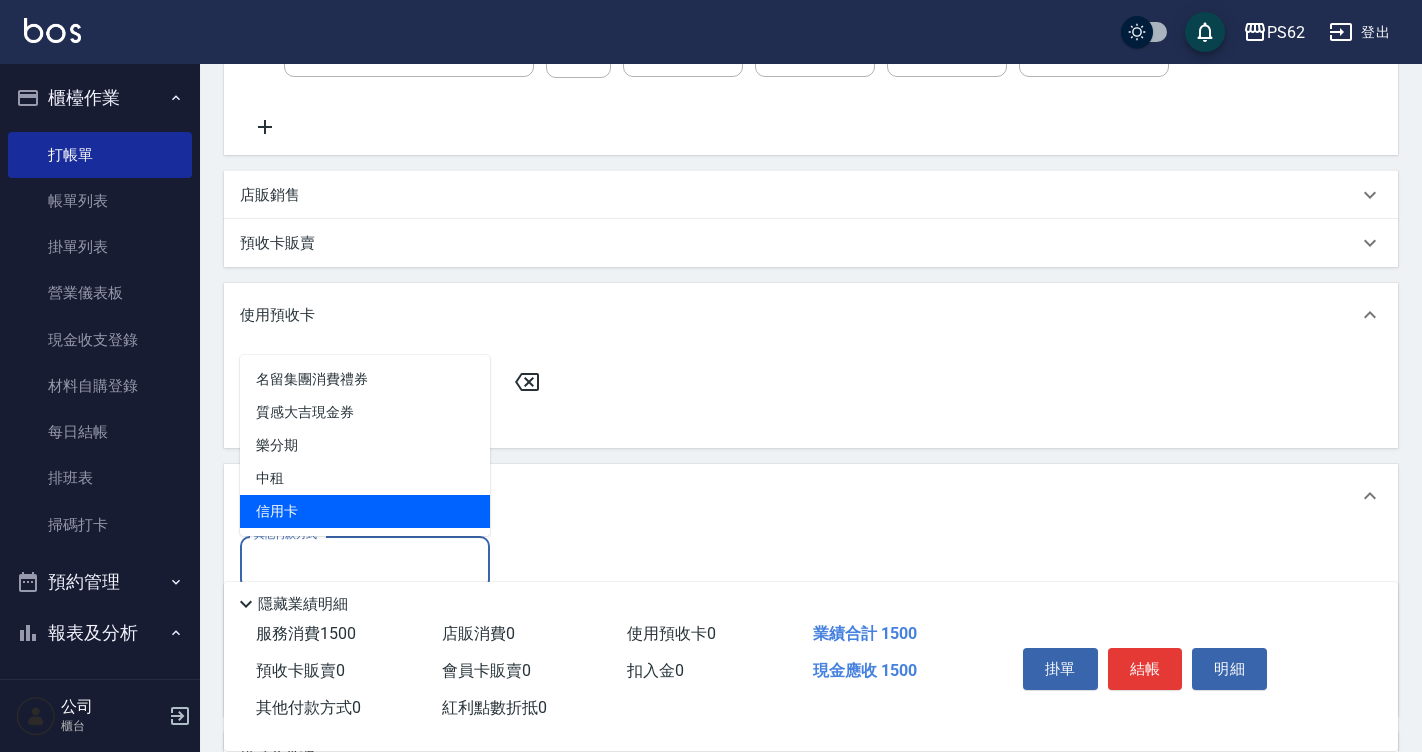 click on "信用卡" at bounding box center (365, 511) 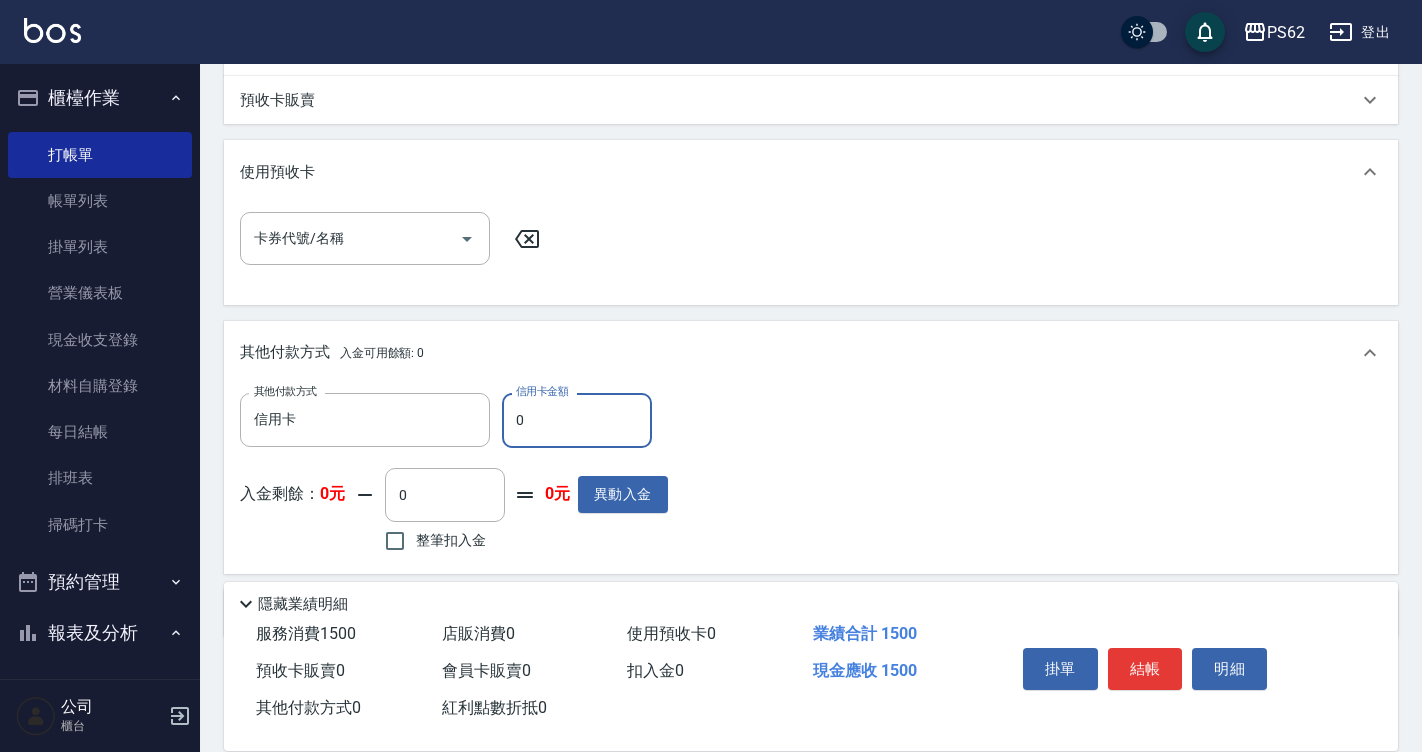 scroll, scrollTop: 593, scrollLeft: 0, axis: vertical 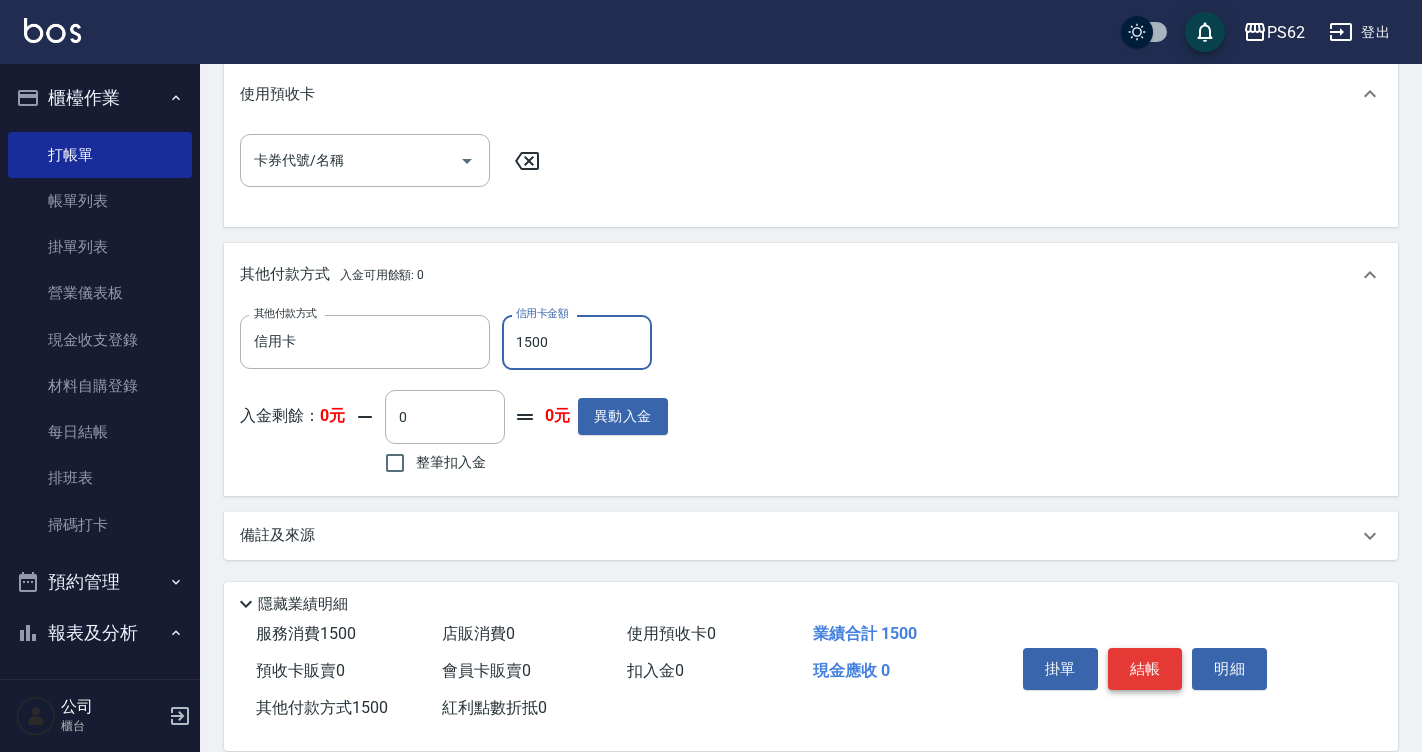 type on "1500" 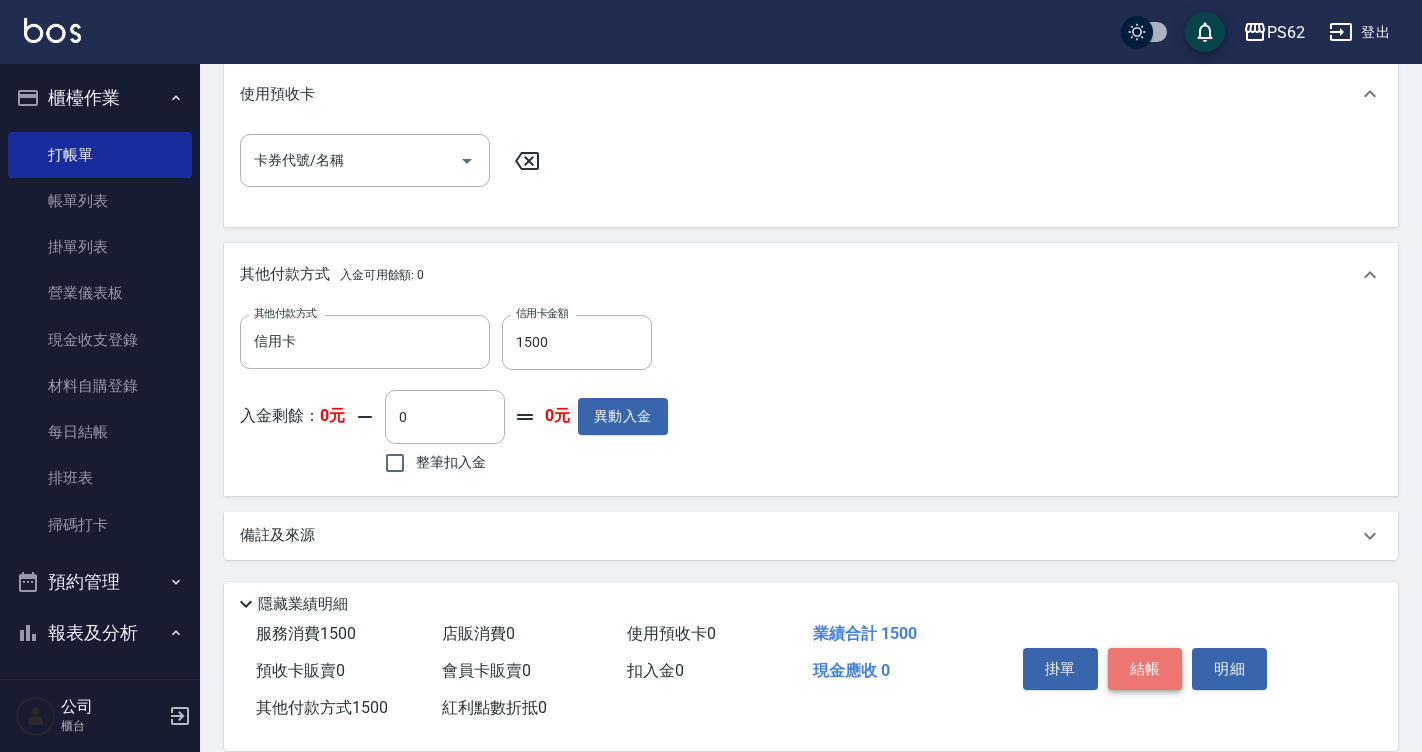 click on "結帳" at bounding box center (1145, 669) 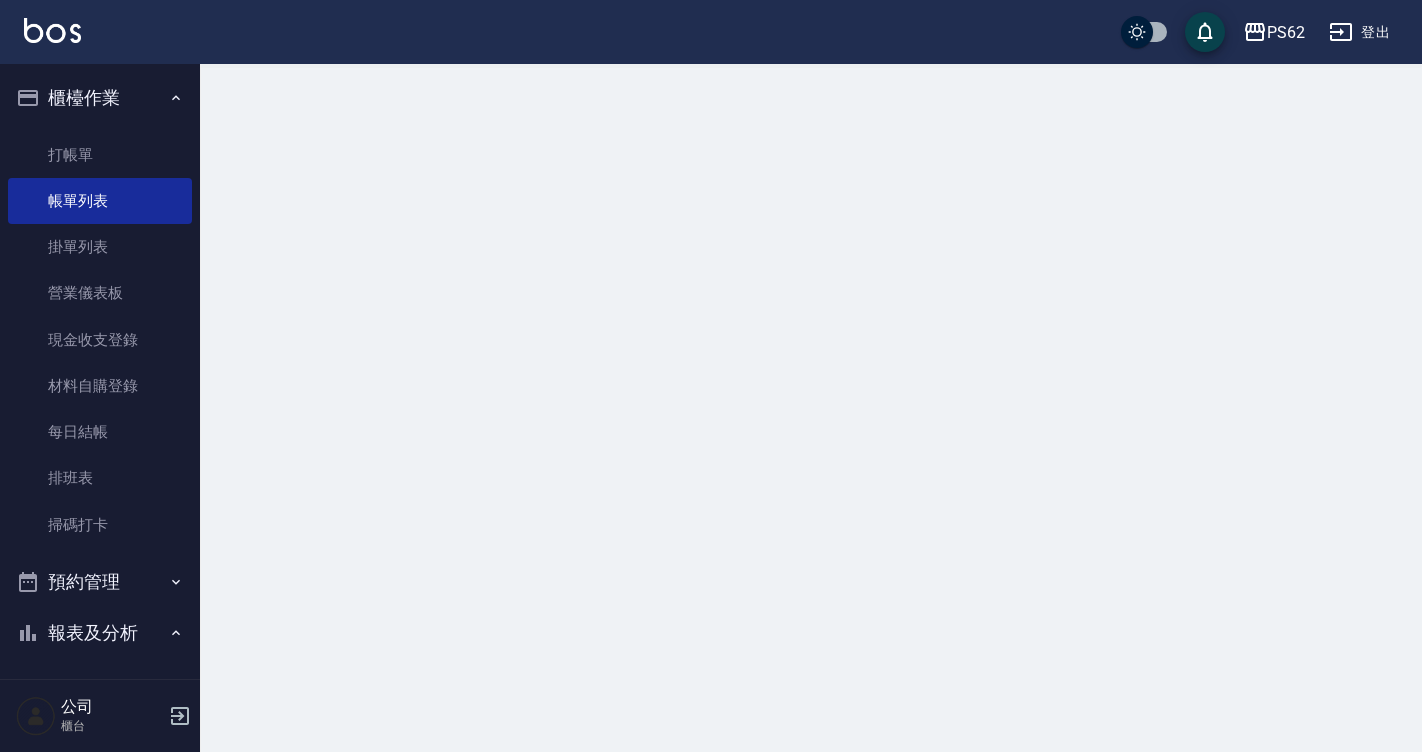 scroll, scrollTop: 0, scrollLeft: 0, axis: both 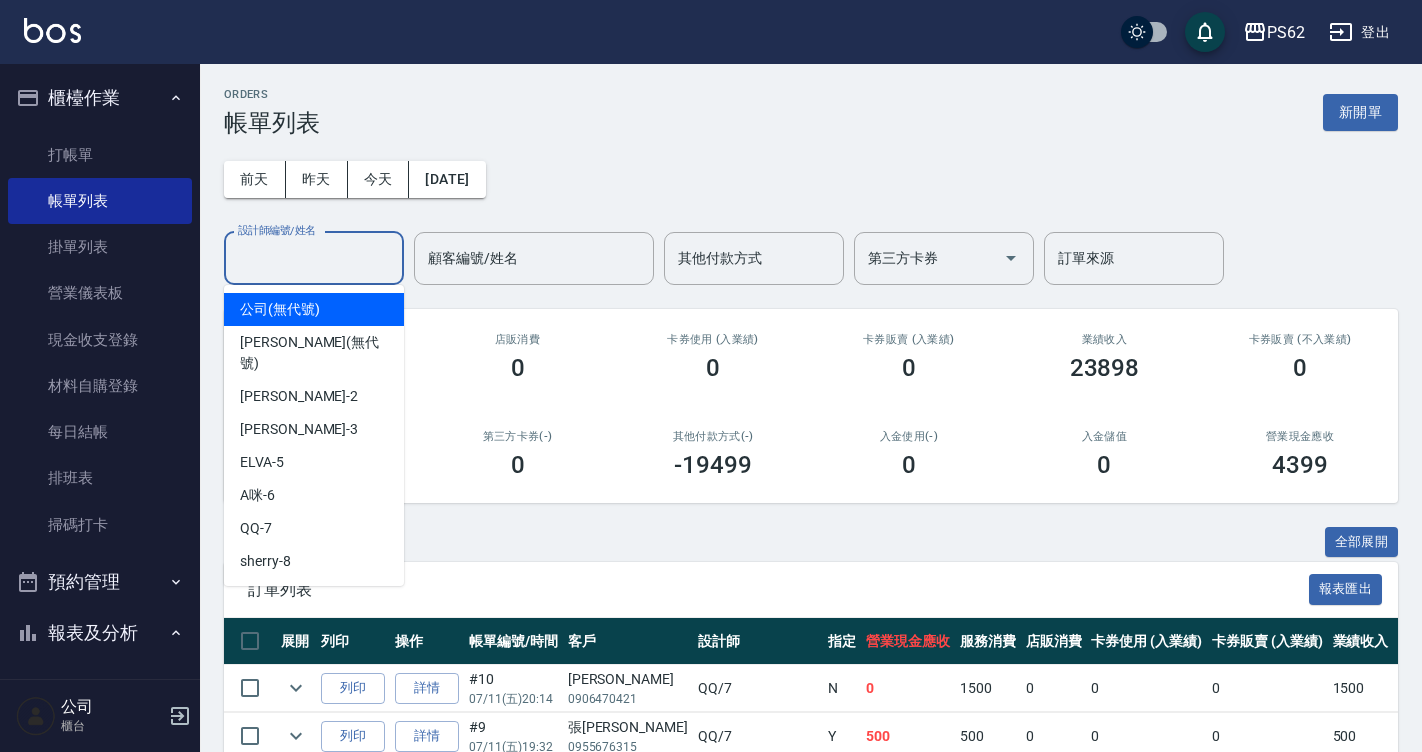 click on "設計師編號/姓名" at bounding box center (314, 258) 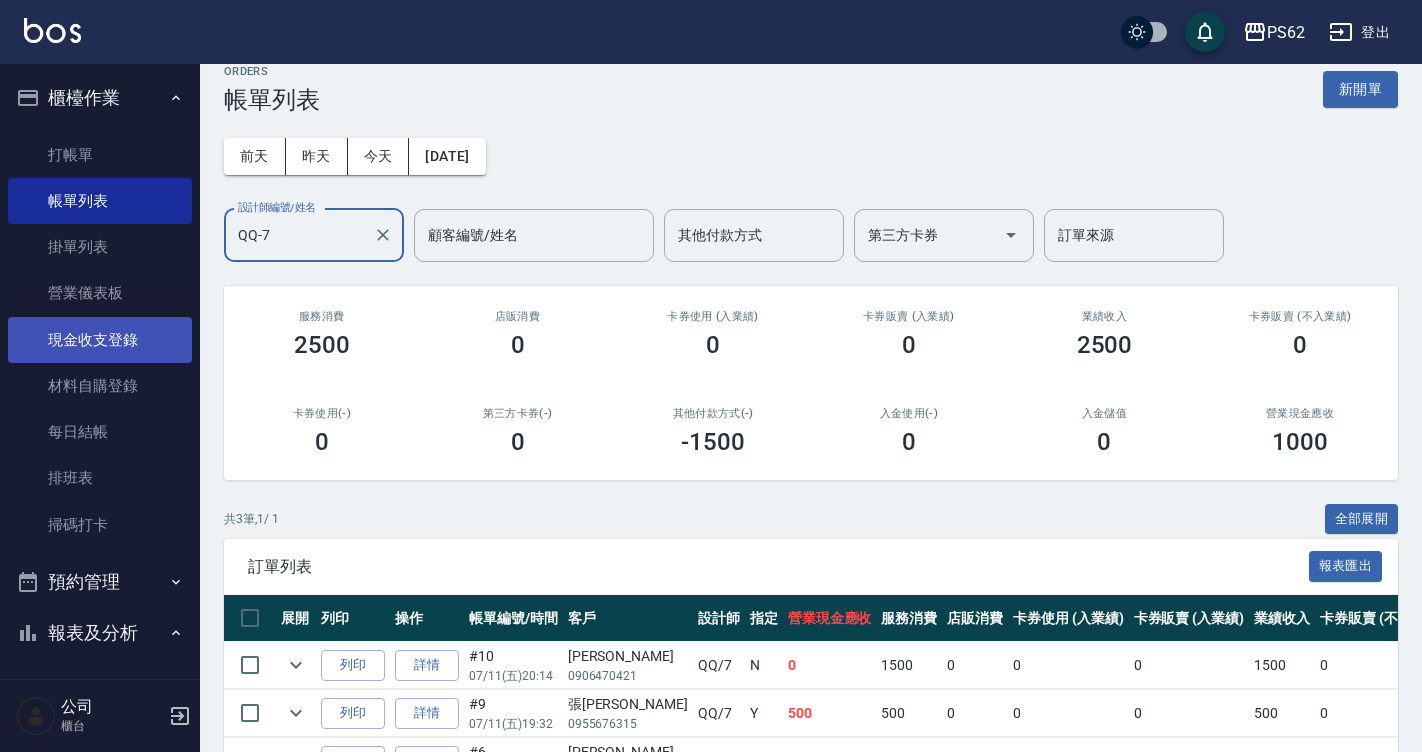 scroll, scrollTop: 0, scrollLeft: 0, axis: both 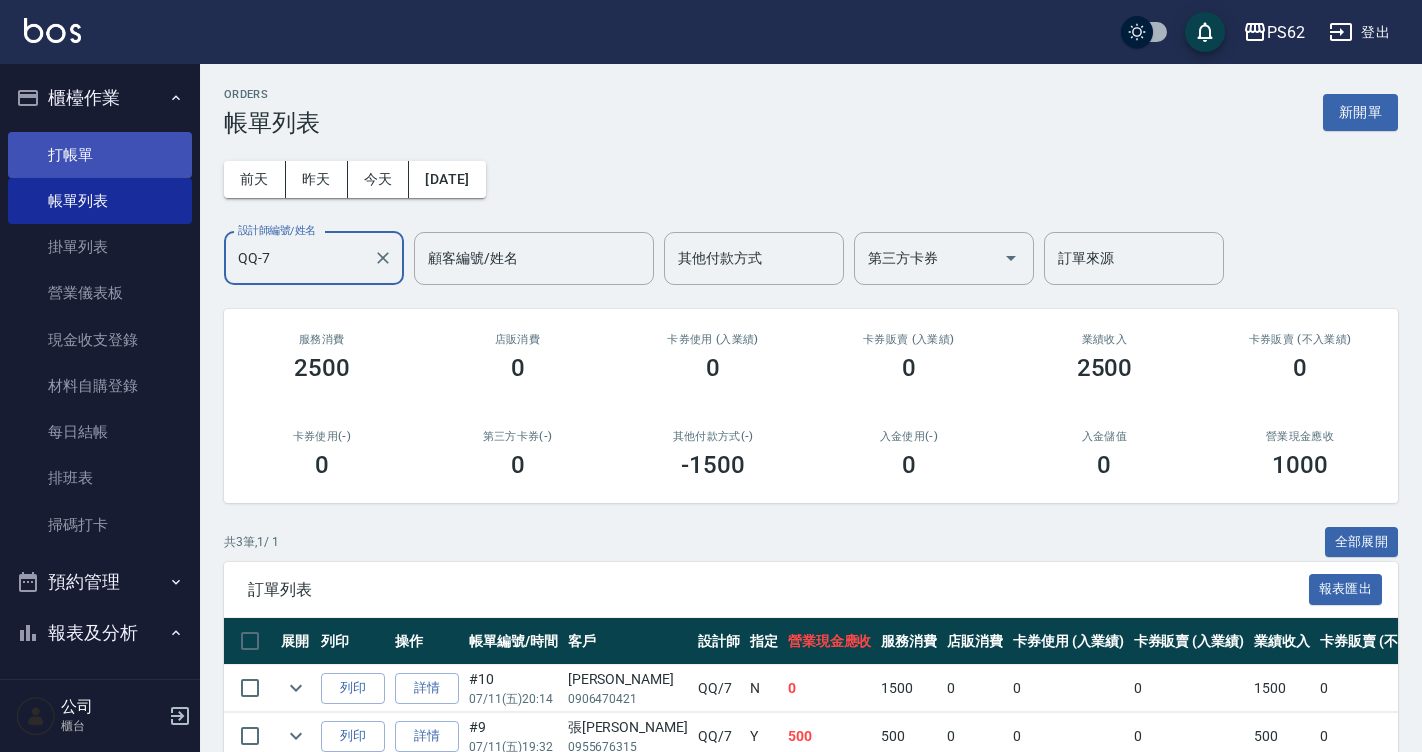 type on "QQ-7" 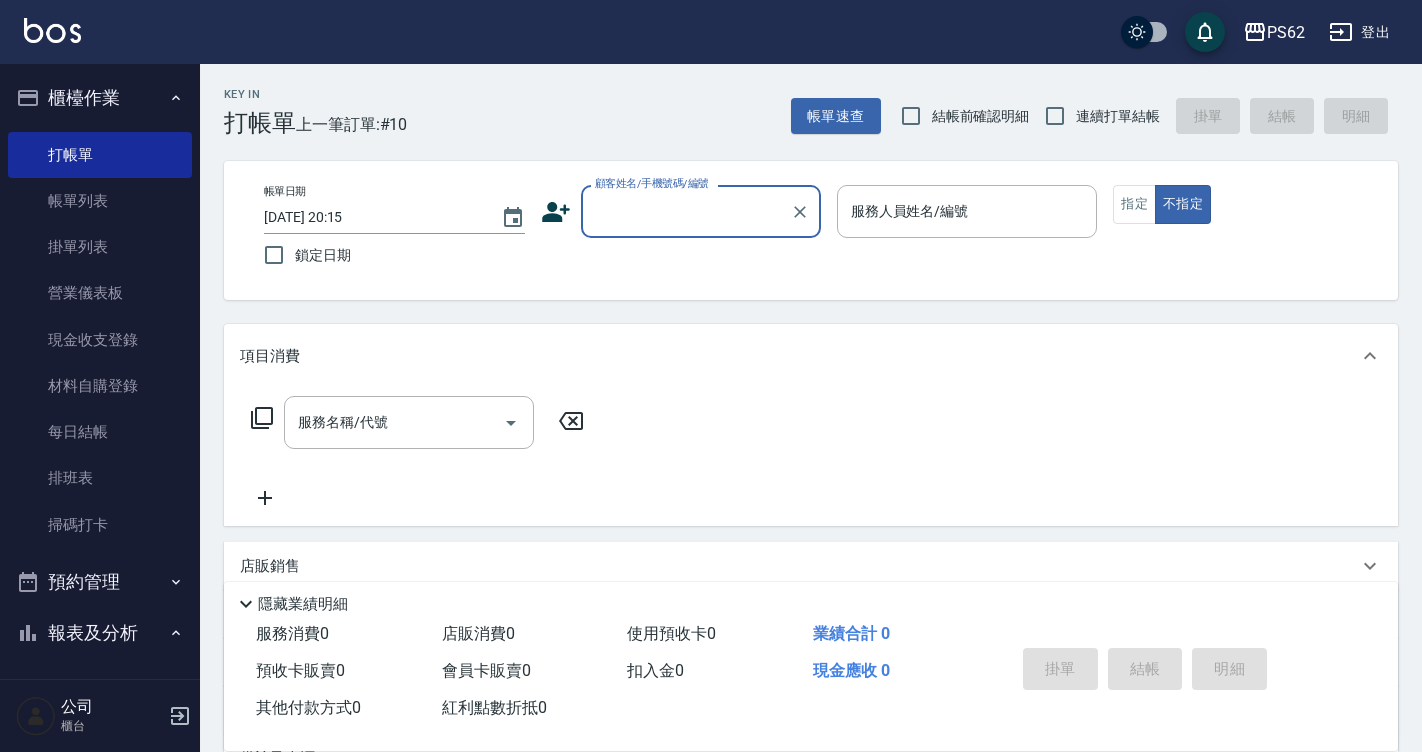 click on "Key In 打帳單 上一筆訂單:#10 帳單速查 結帳前確認明細 連續打單結帳 掛單 結帳 明細" at bounding box center (799, 100) 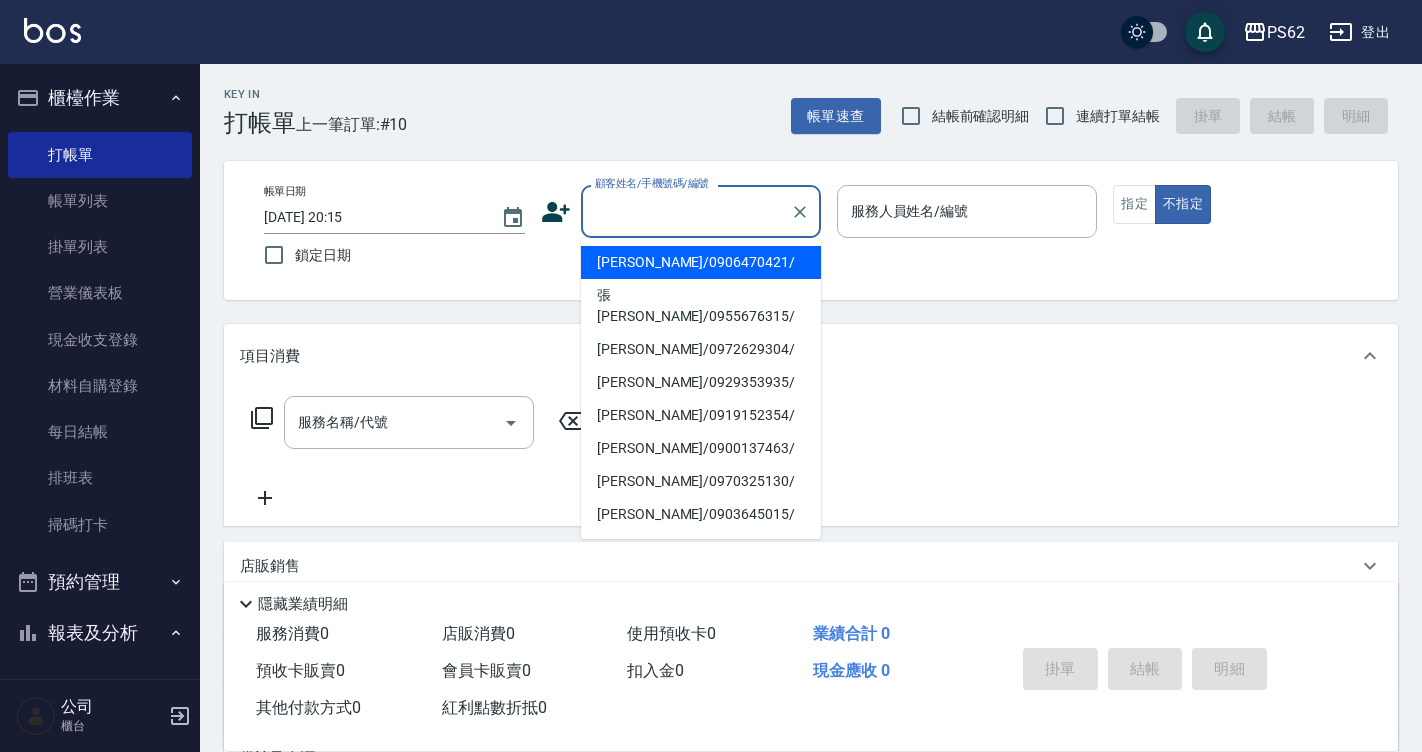 click on "顧客姓名/手機號碼/編號 顧客姓名/手機號碼/編號" at bounding box center (701, 211) 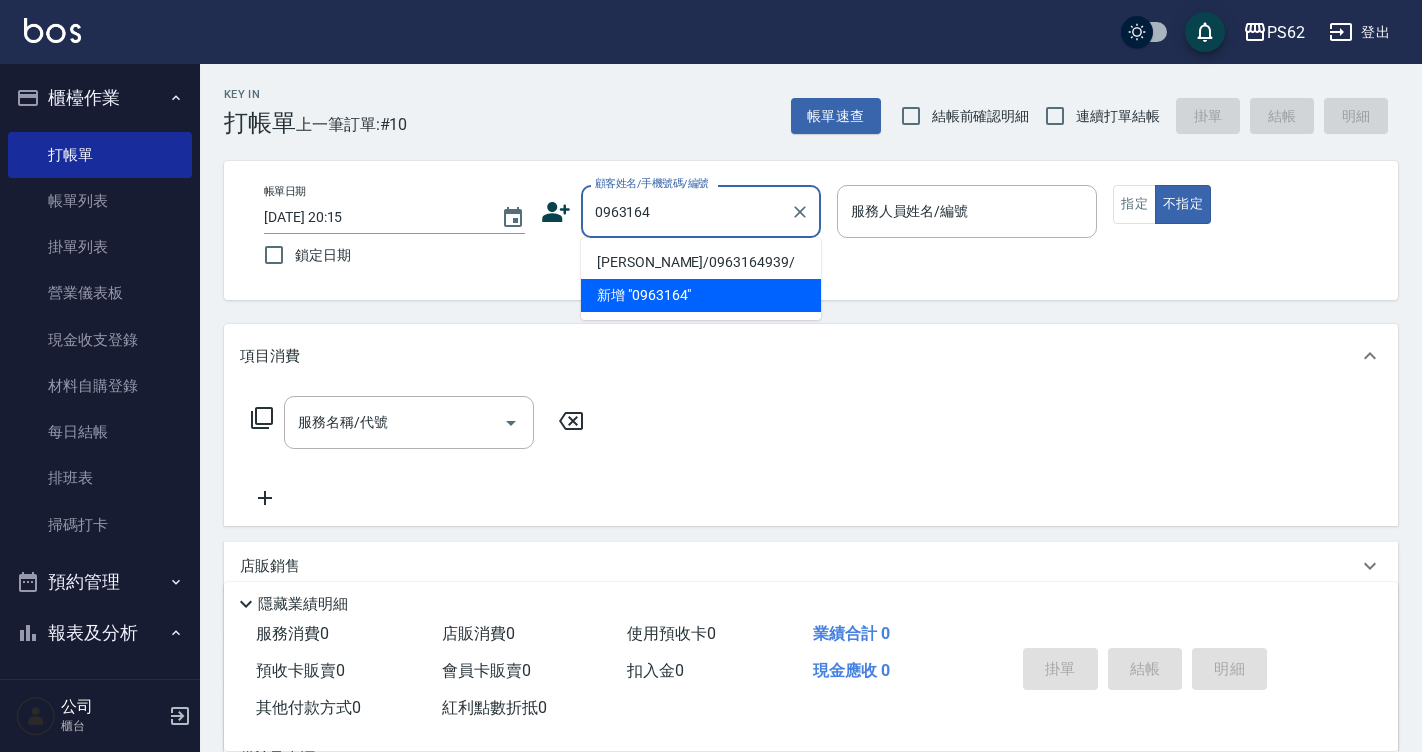click on "劉姿君/0963164939/" at bounding box center (701, 262) 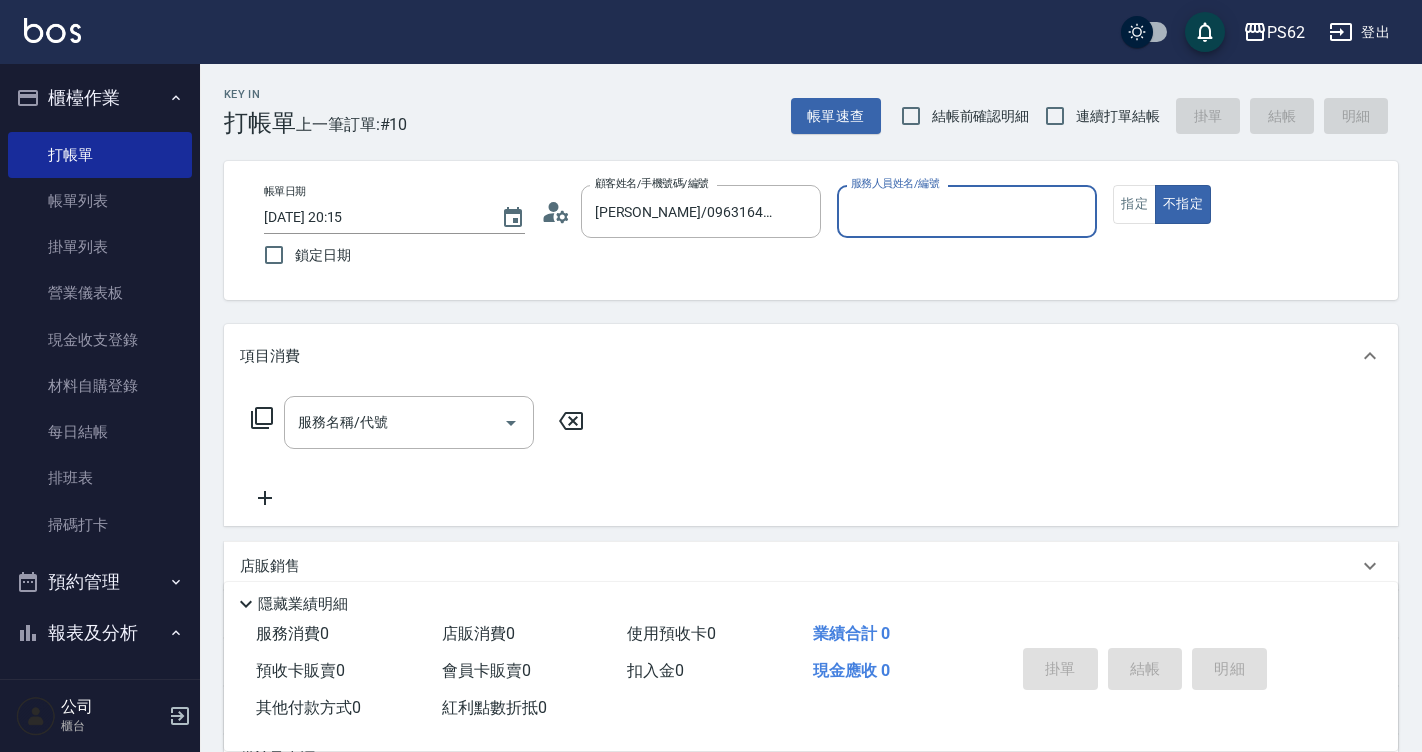 type on "A咪-6" 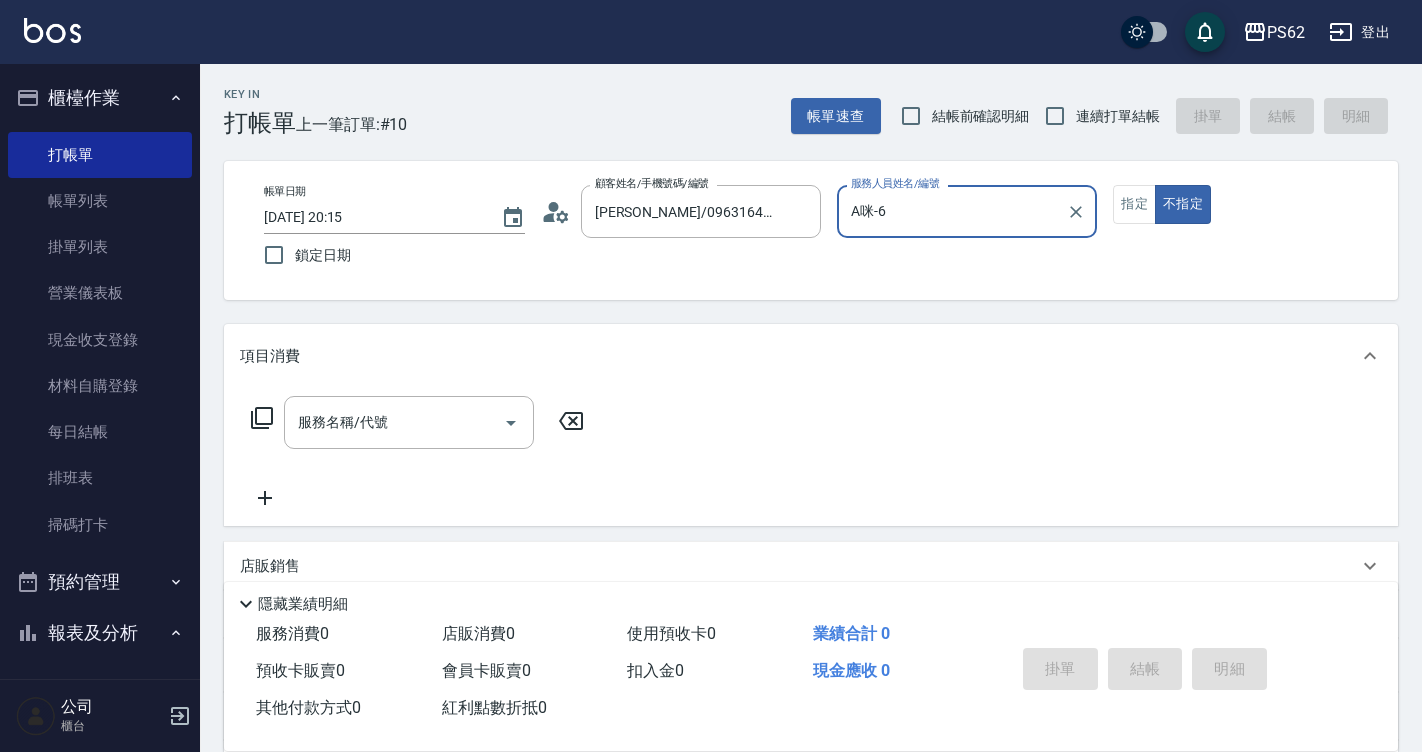 click on "不指定" at bounding box center [1183, 204] 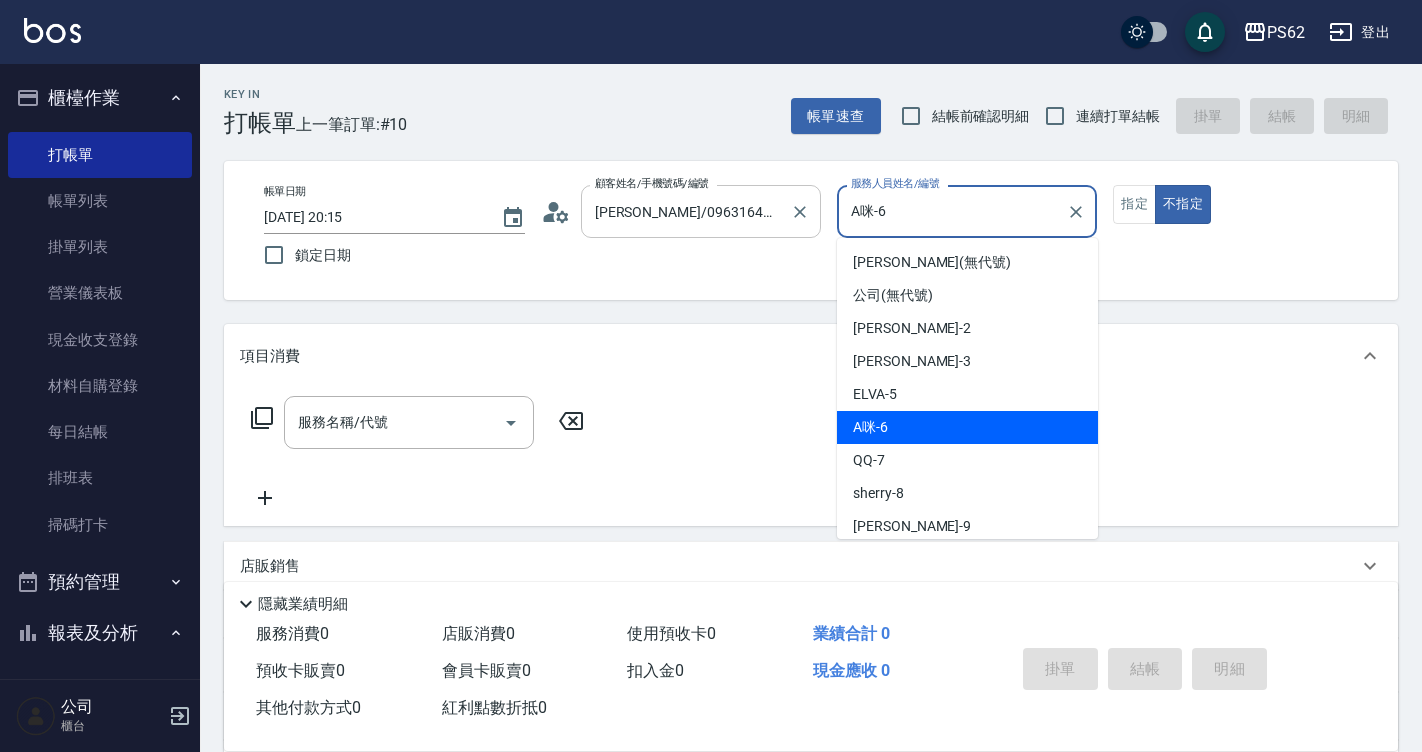 drag, startPoint x: 896, startPoint y: 227, endPoint x: 708, endPoint y: 222, distance: 188.06648 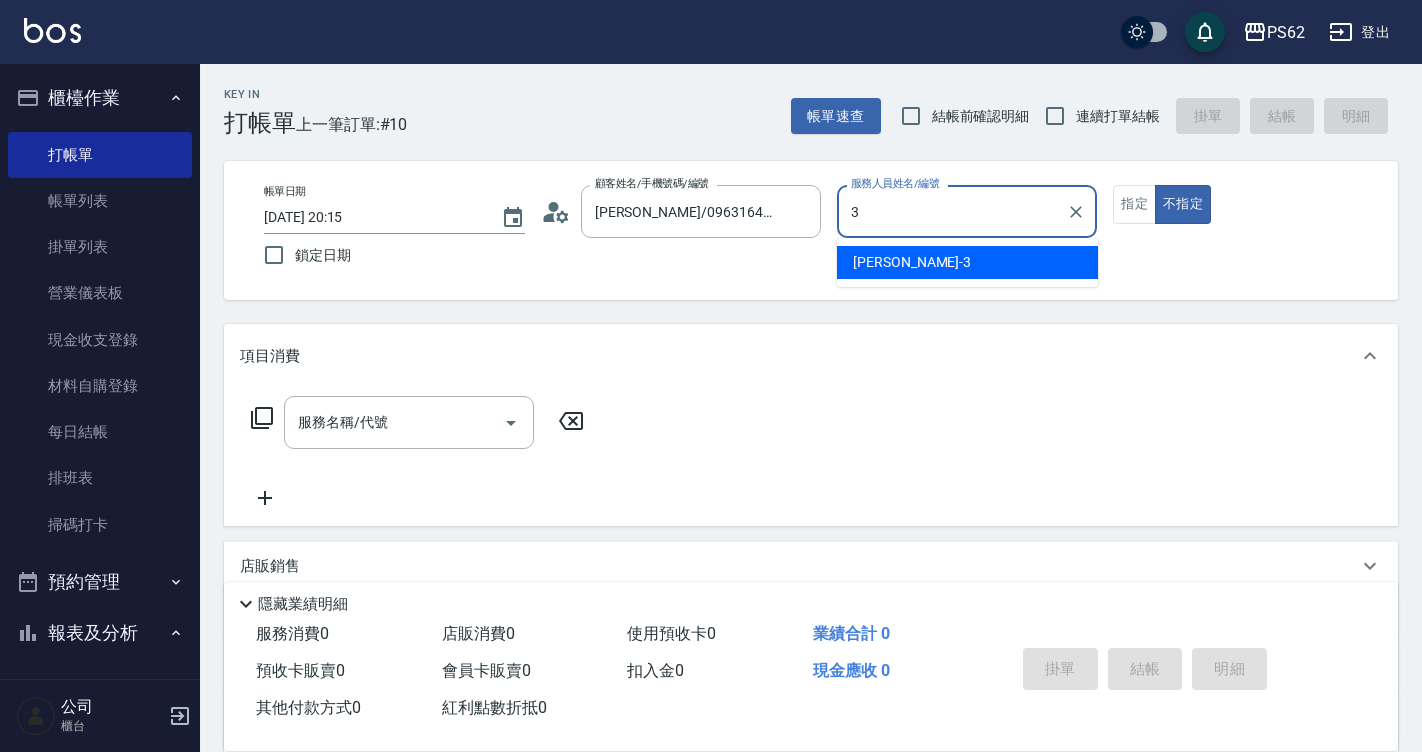 type on "Tina-3" 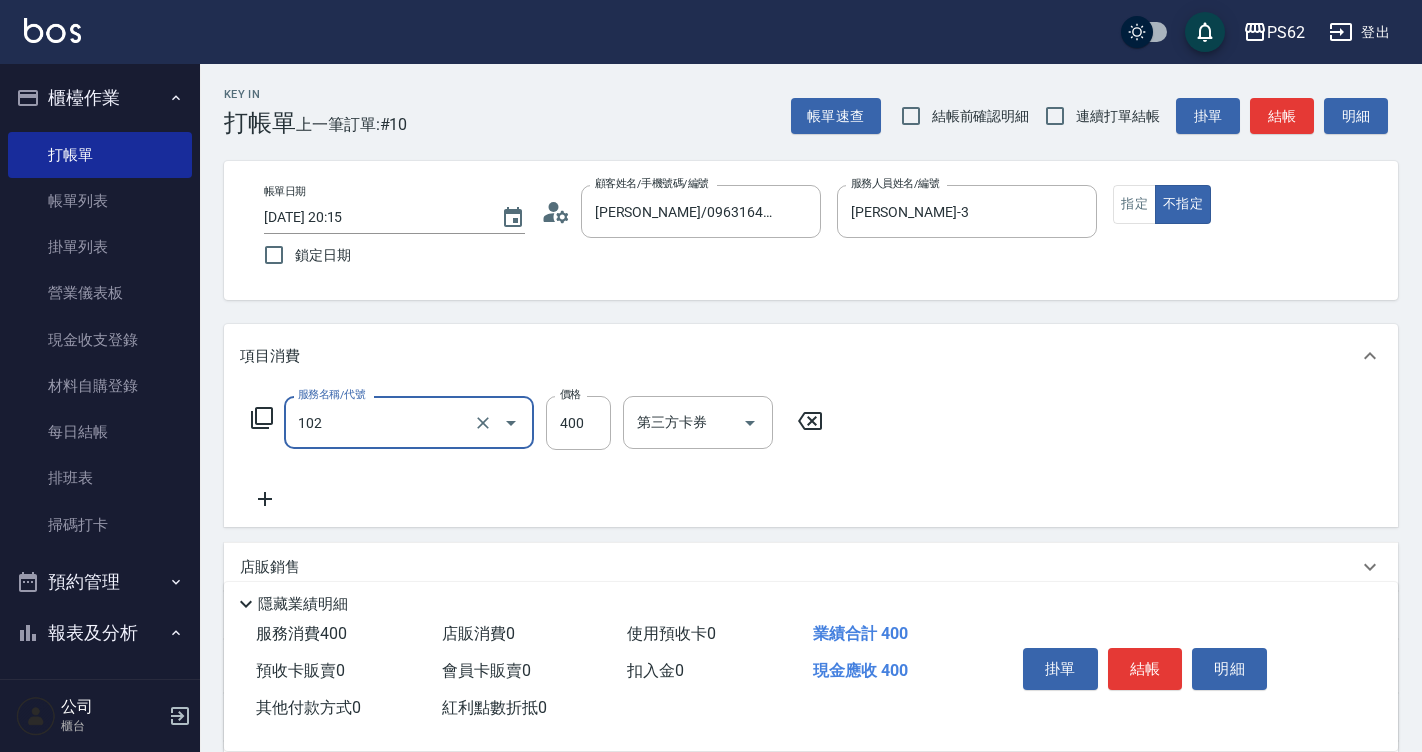 type on "精油洗髮(102)" 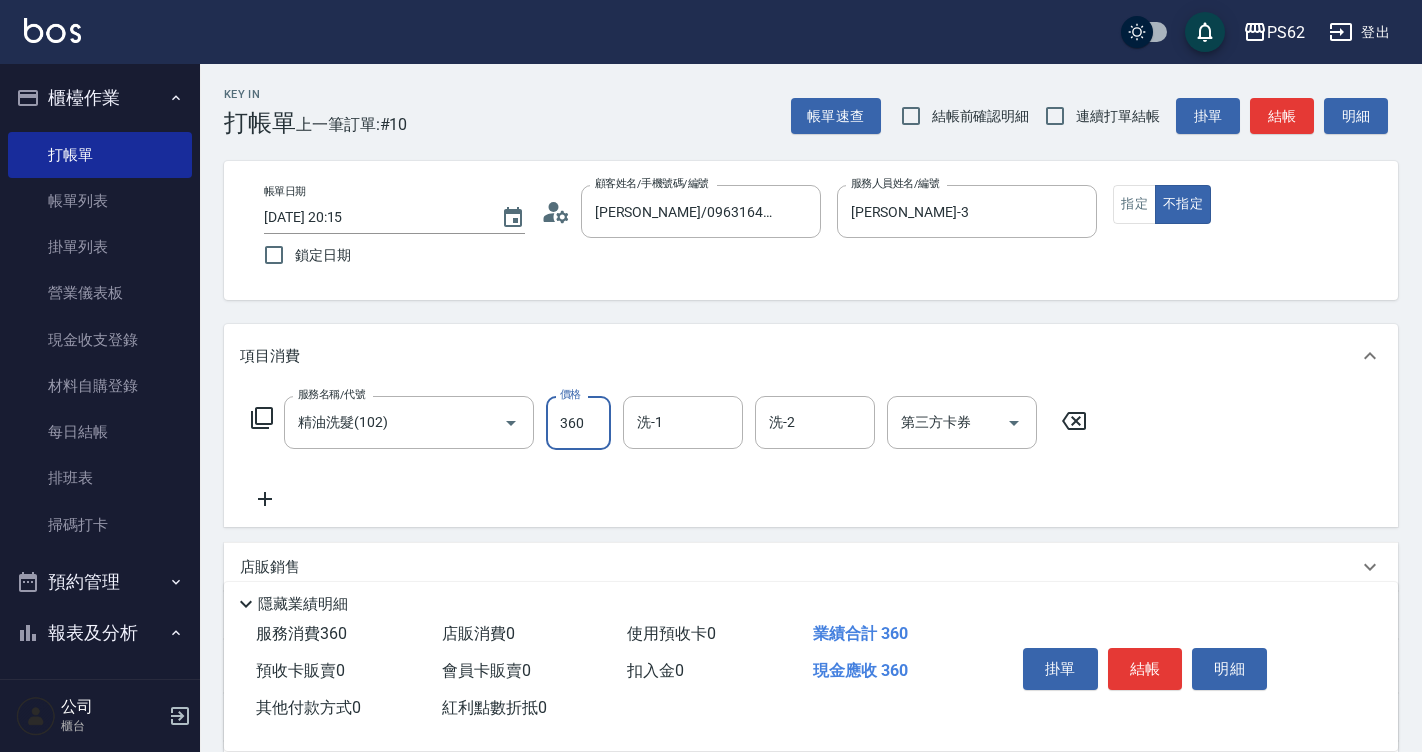 type on "360" 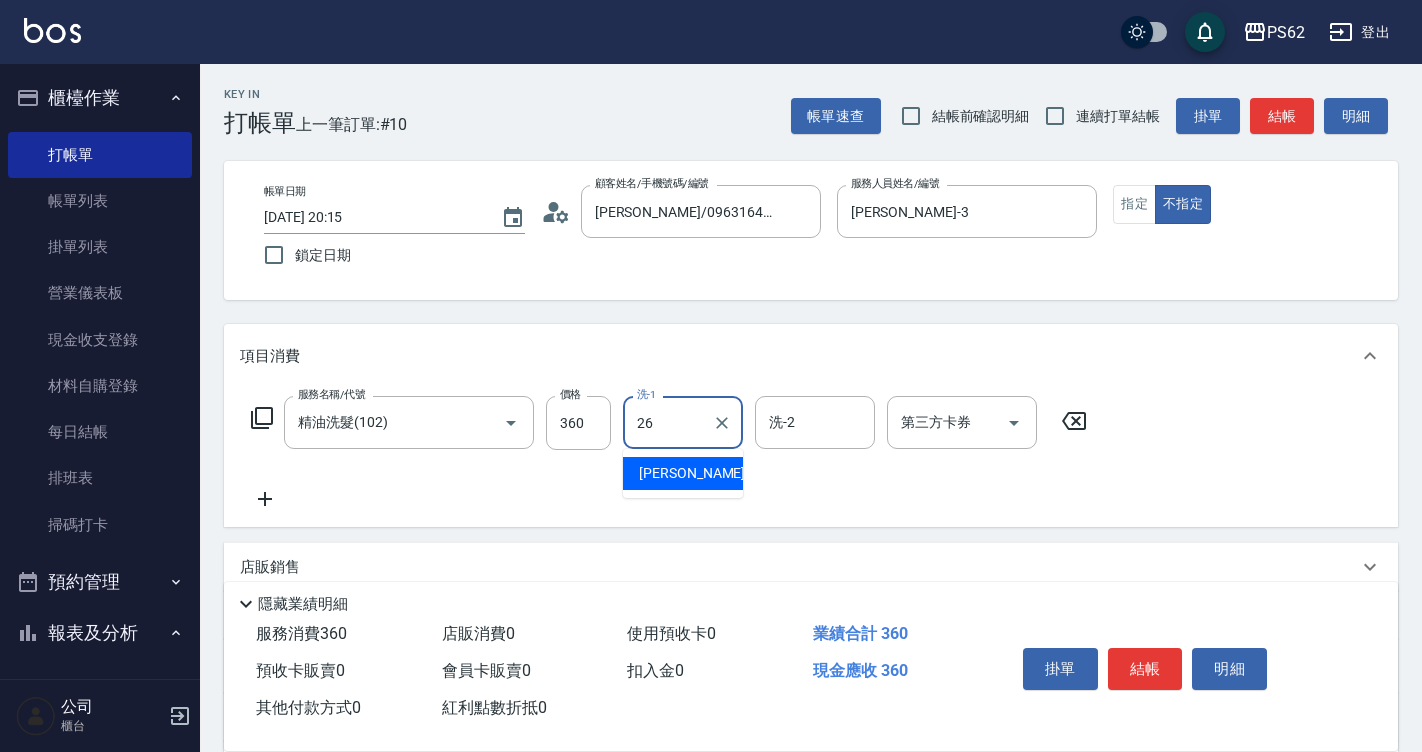 type on "小欣-26" 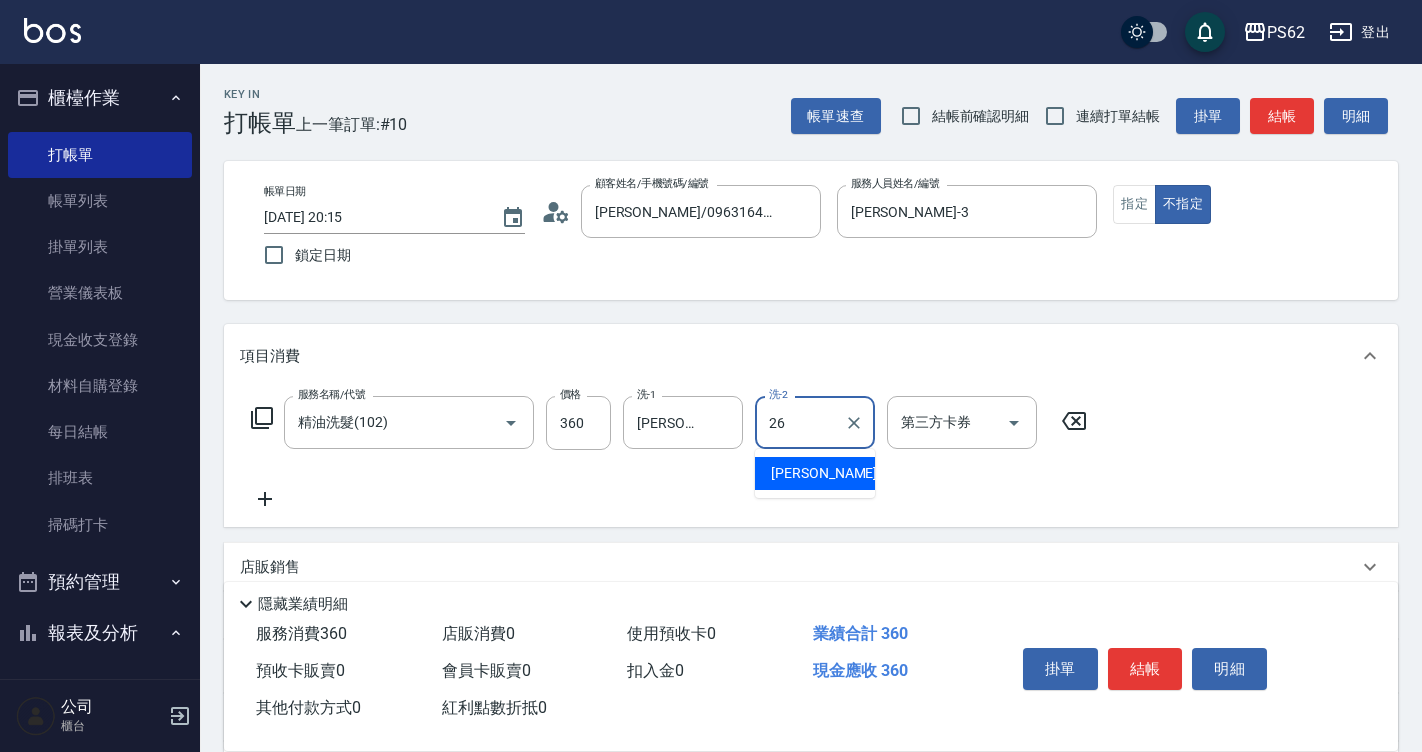 type on "小欣-26" 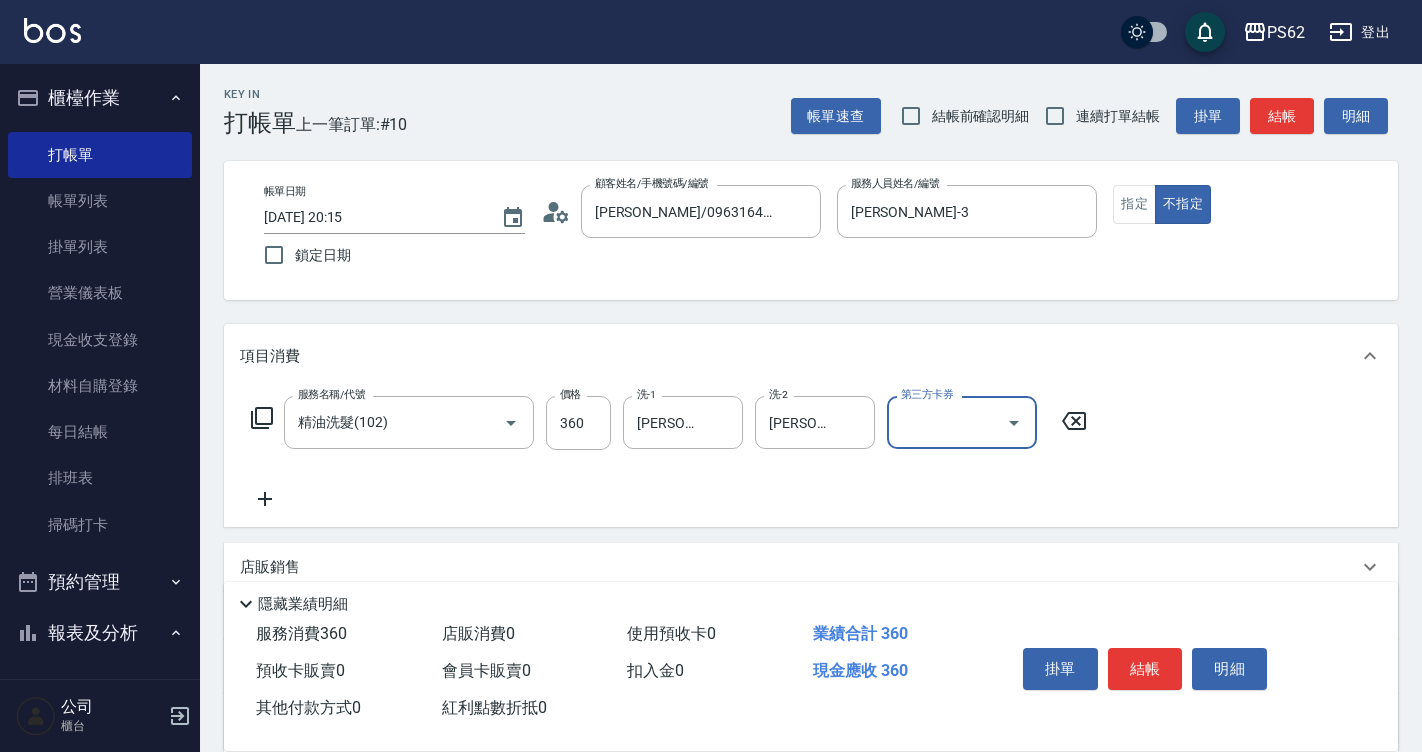 click on "結帳" at bounding box center [1145, 669] 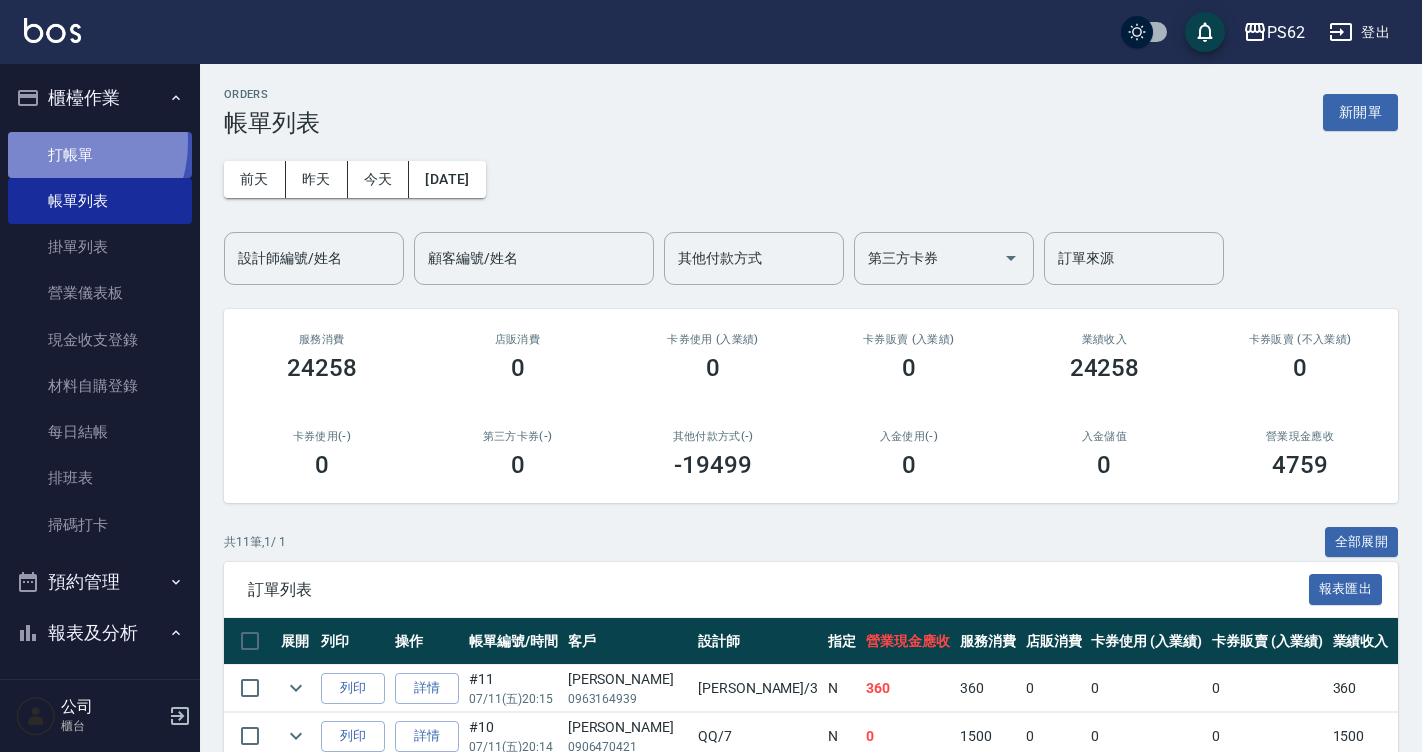 click on "打帳單" at bounding box center (100, 155) 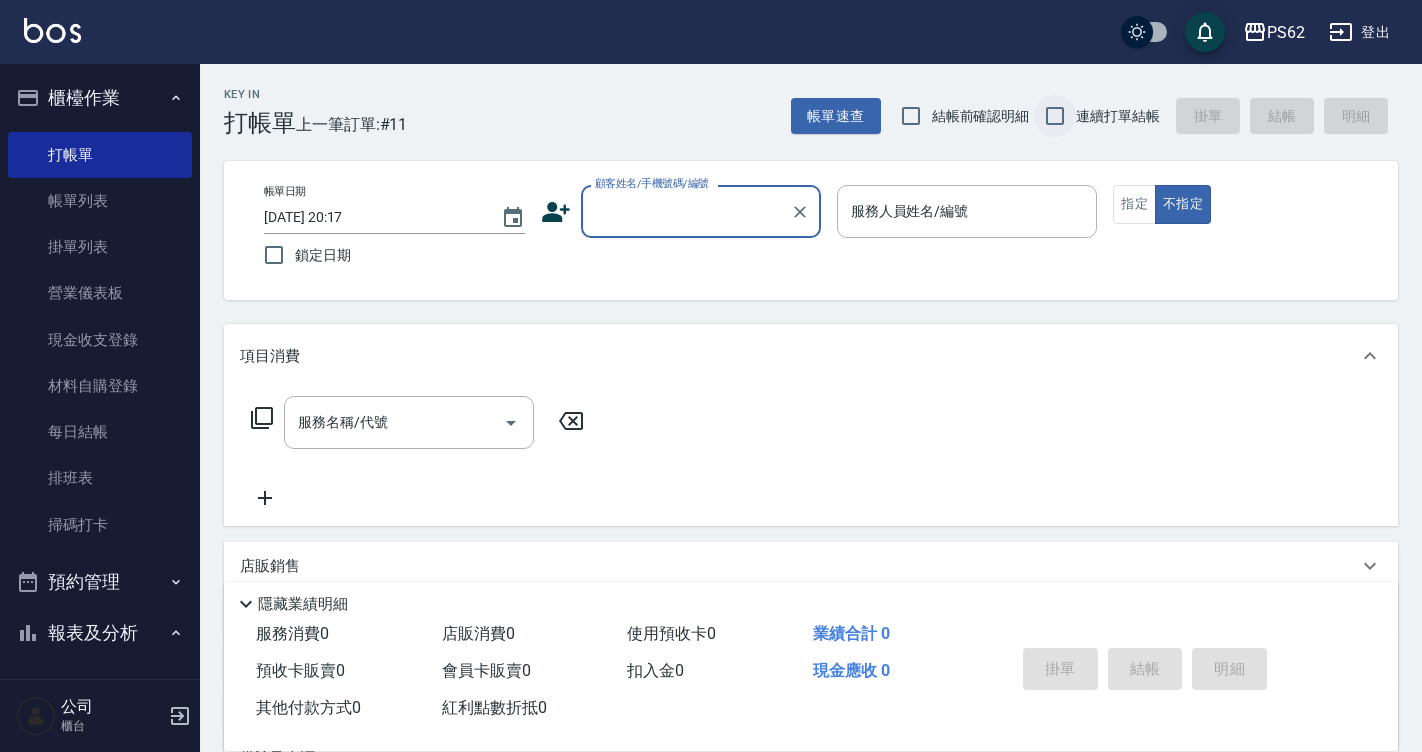 click on "連續打單結帳" at bounding box center (1055, 116) 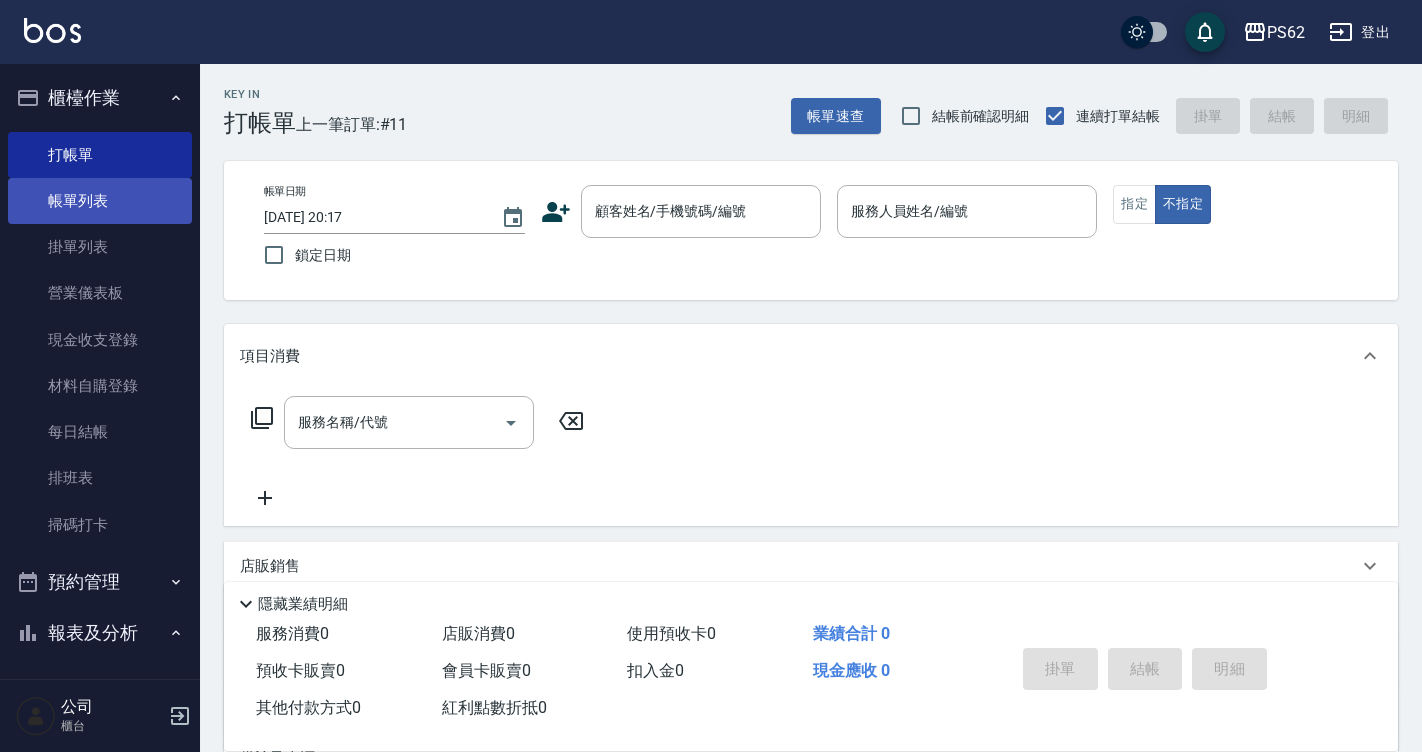 click on "帳單列表" at bounding box center (100, 201) 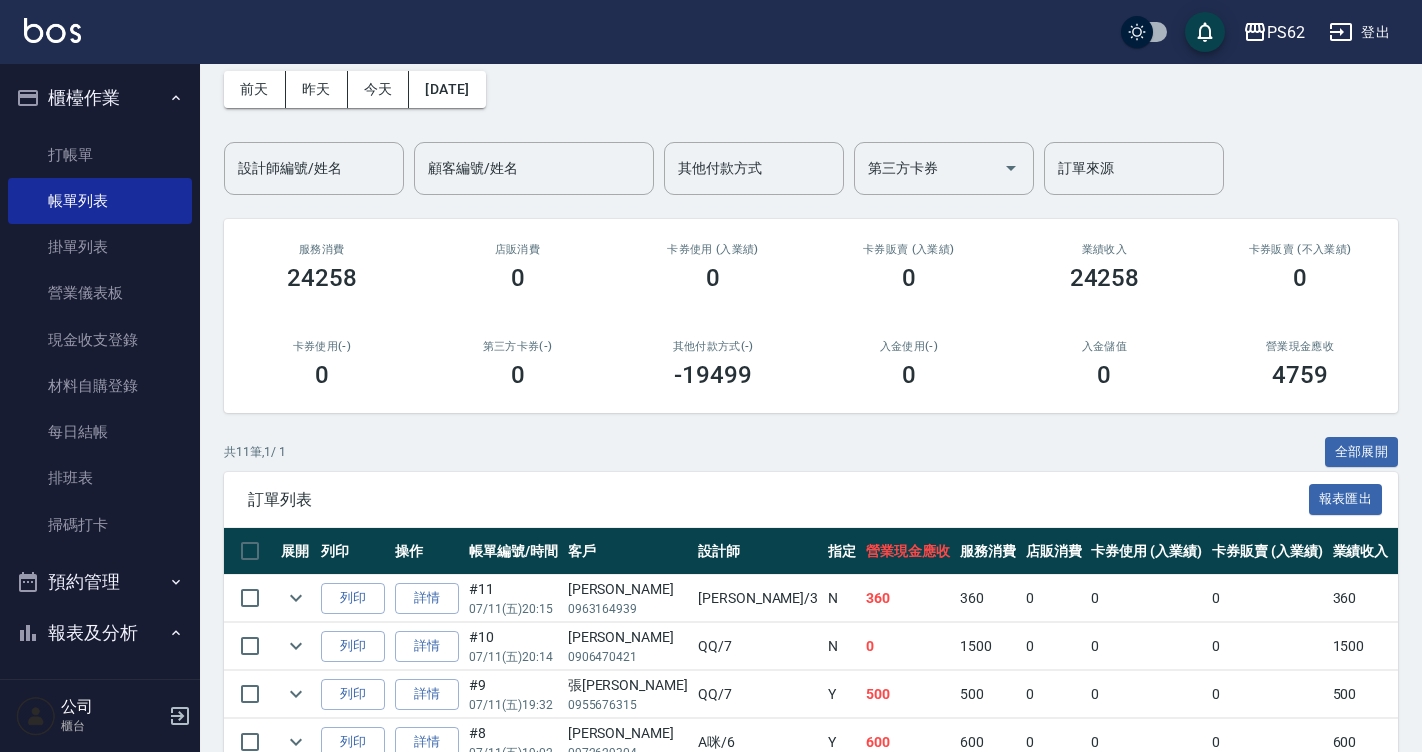 scroll, scrollTop: 200, scrollLeft: 0, axis: vertical 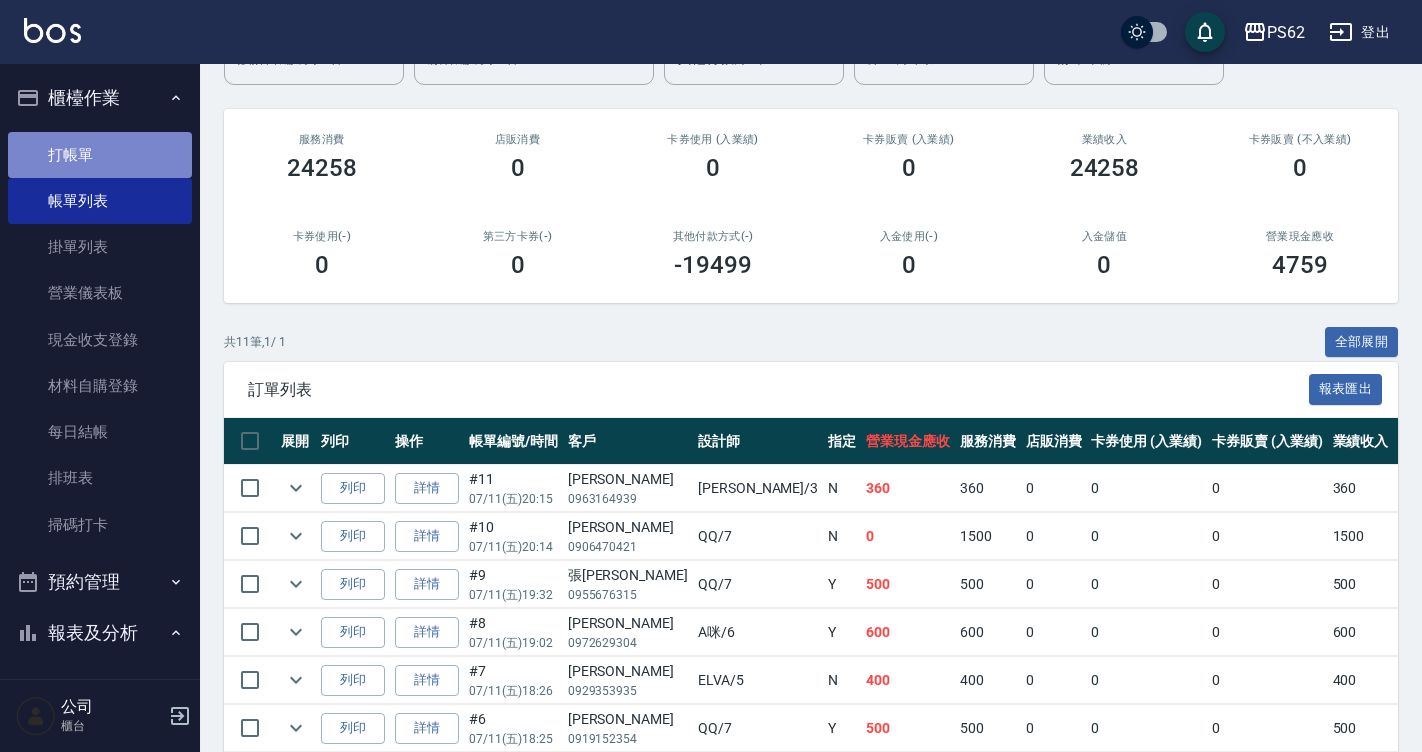 click on "打帳單" at bounding box center [100, 155] 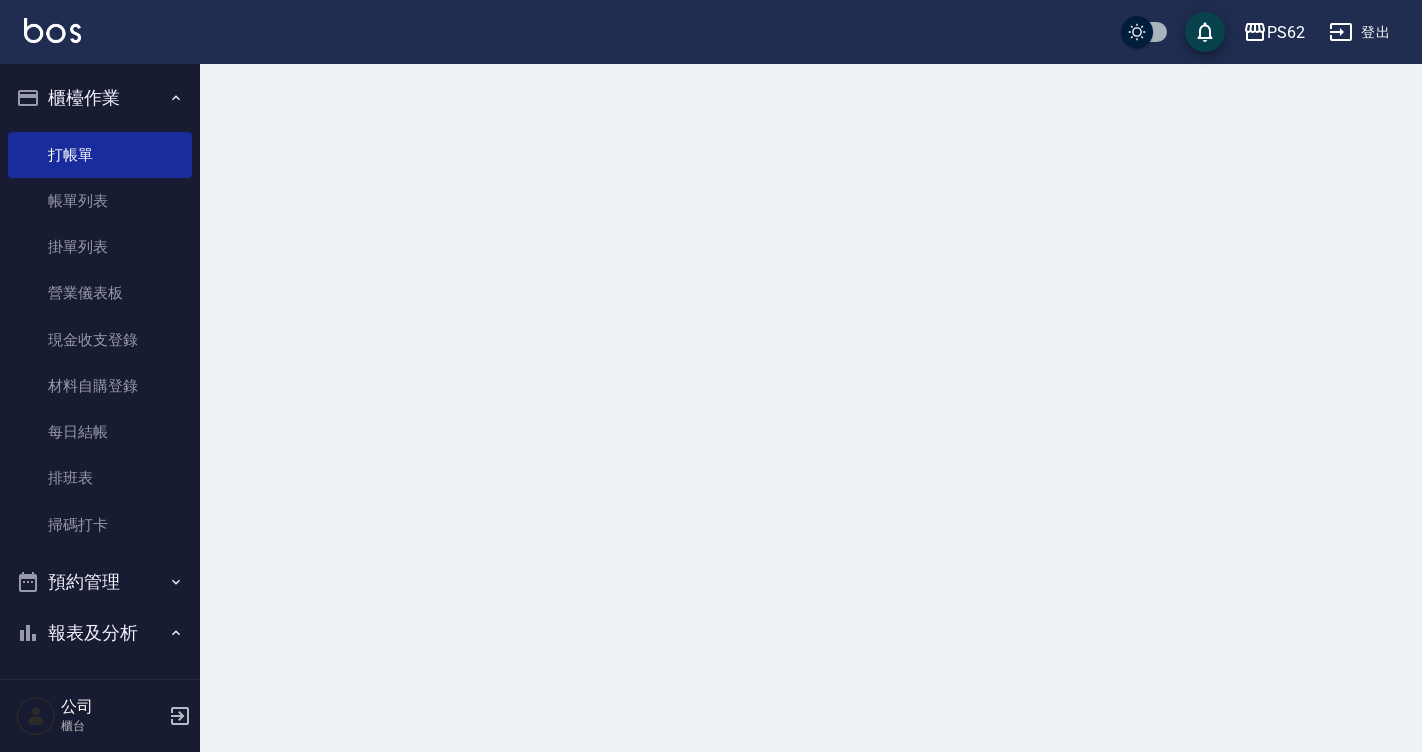 scroll, scrollTop: 0, scrollLeft: 0, axis: both 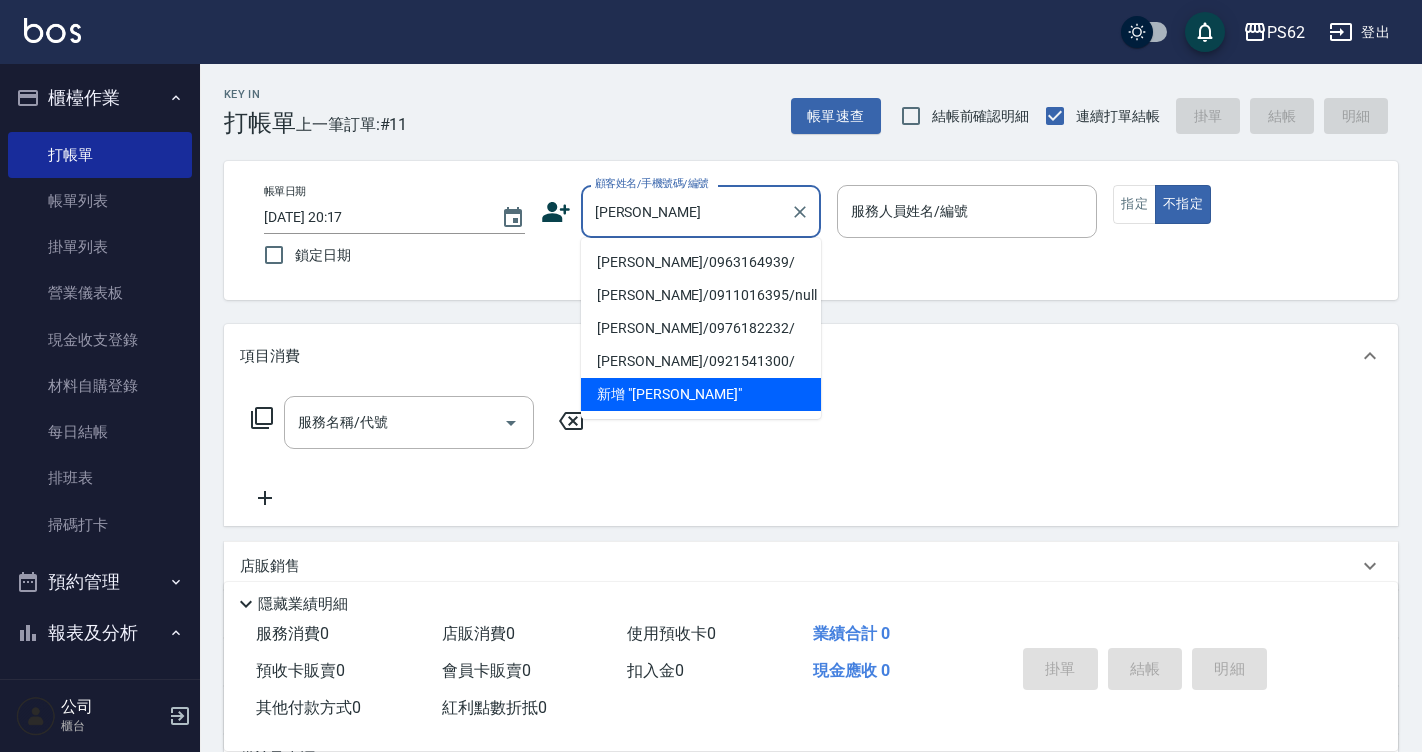 click on "劉姿君/0963164939/" at bounding box center (701, 262) 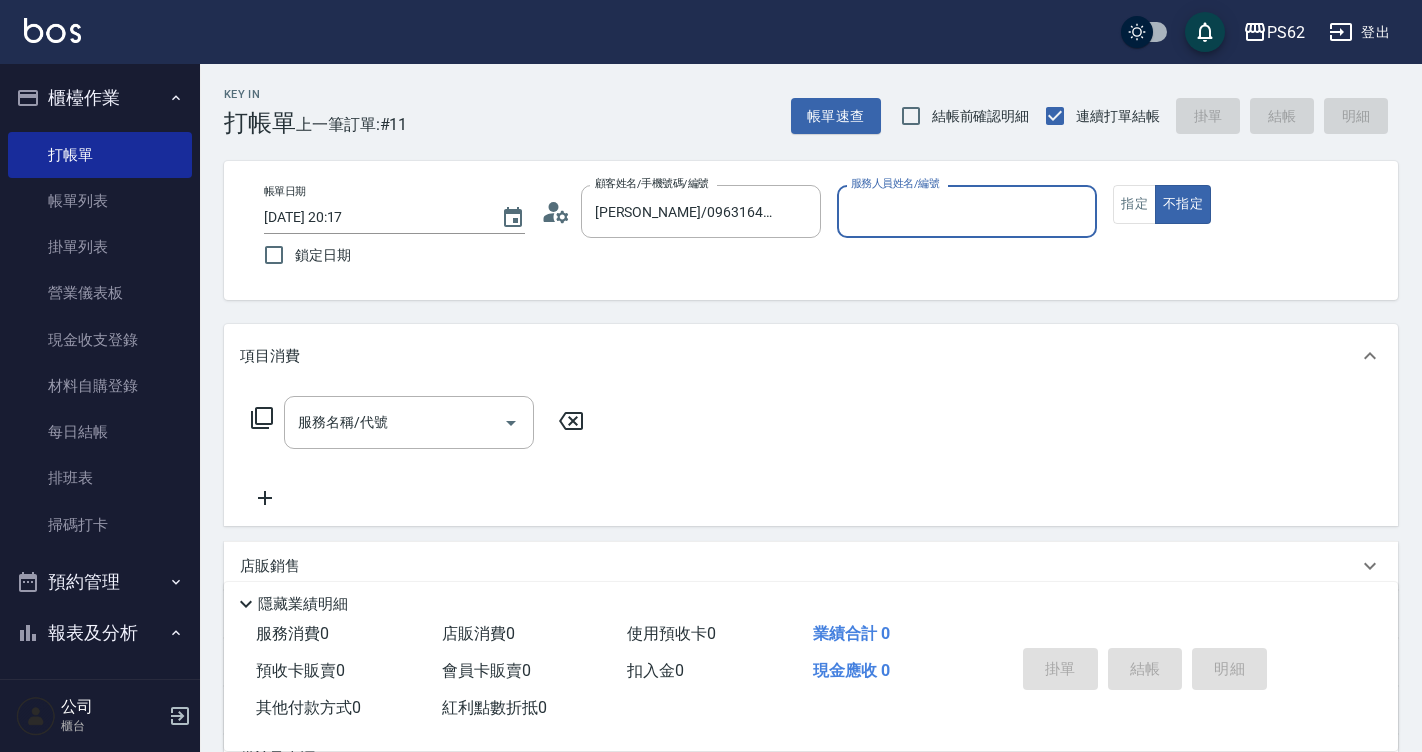 type on "A咪-6" 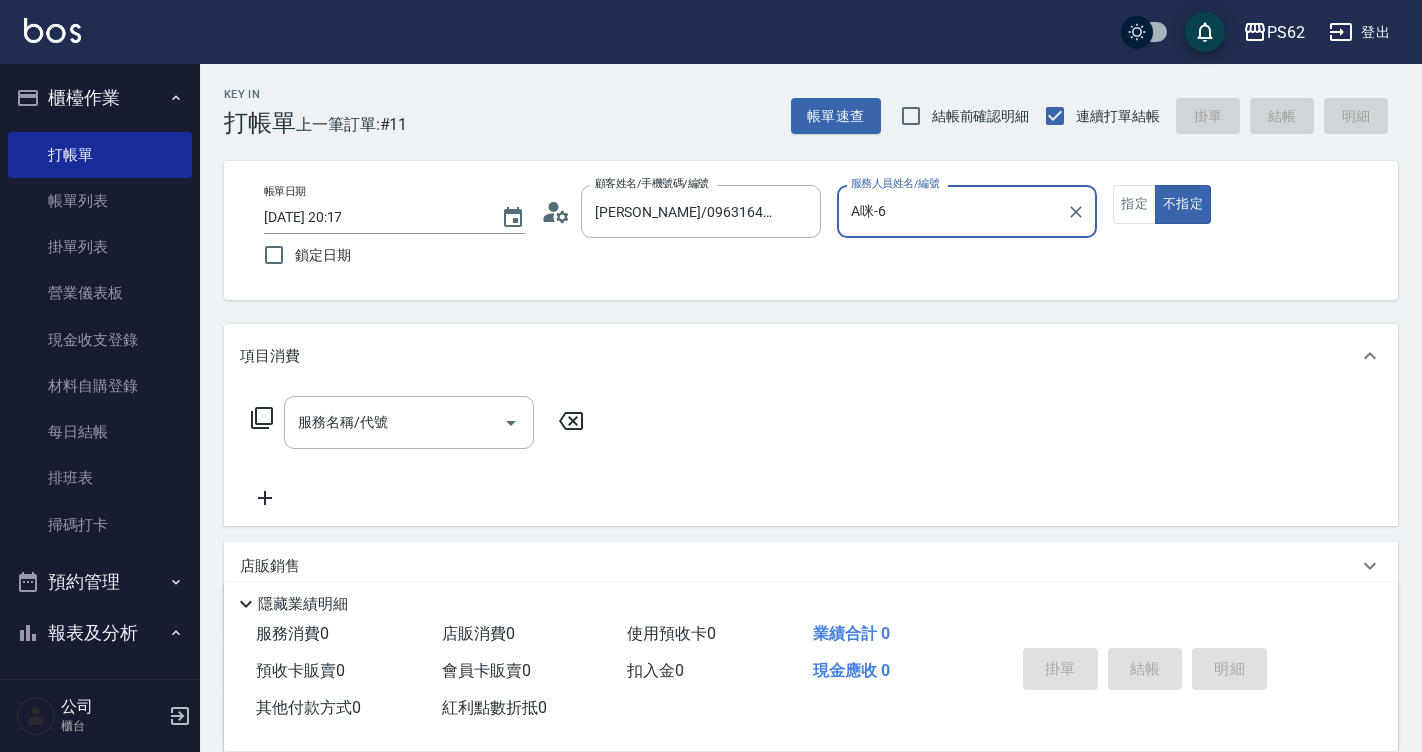 click 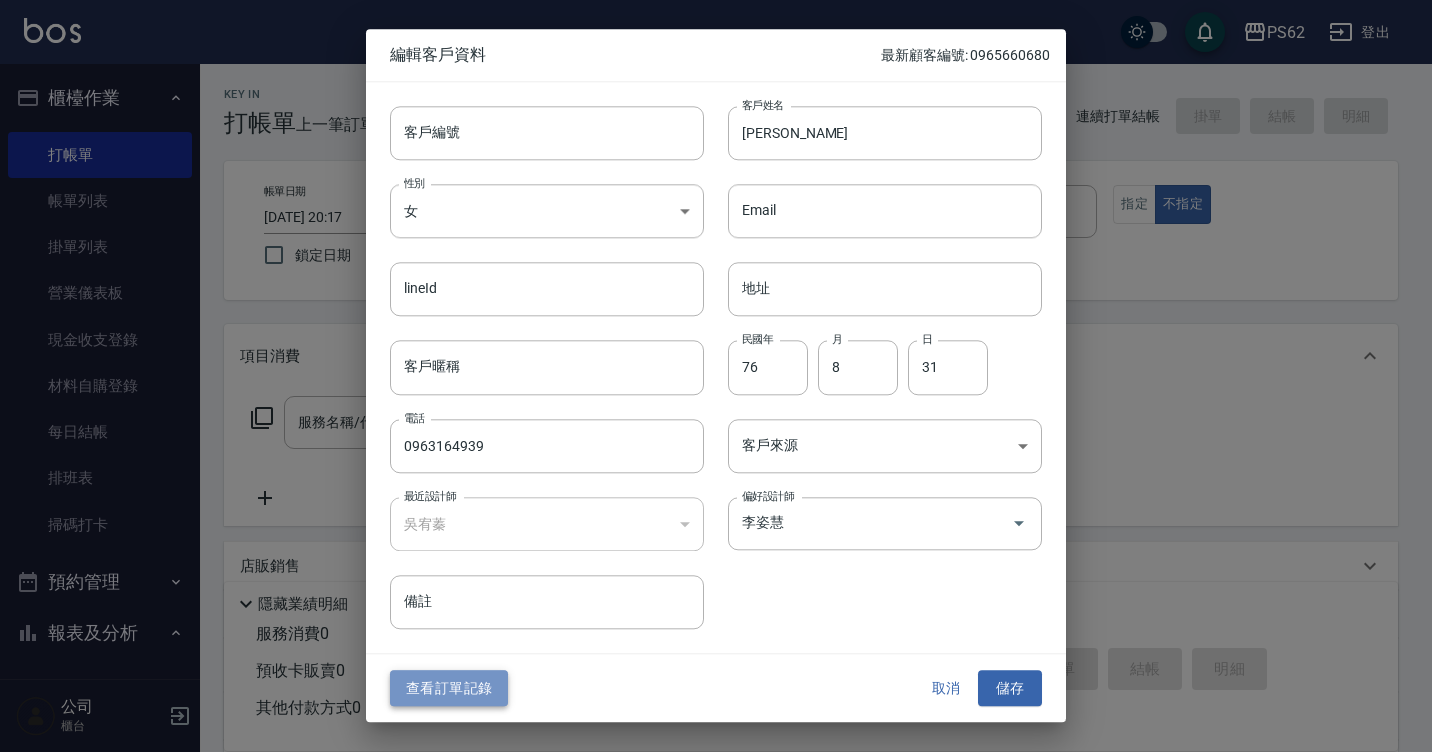 click on "查看訂單記錄" at bounding box center [449, 688] 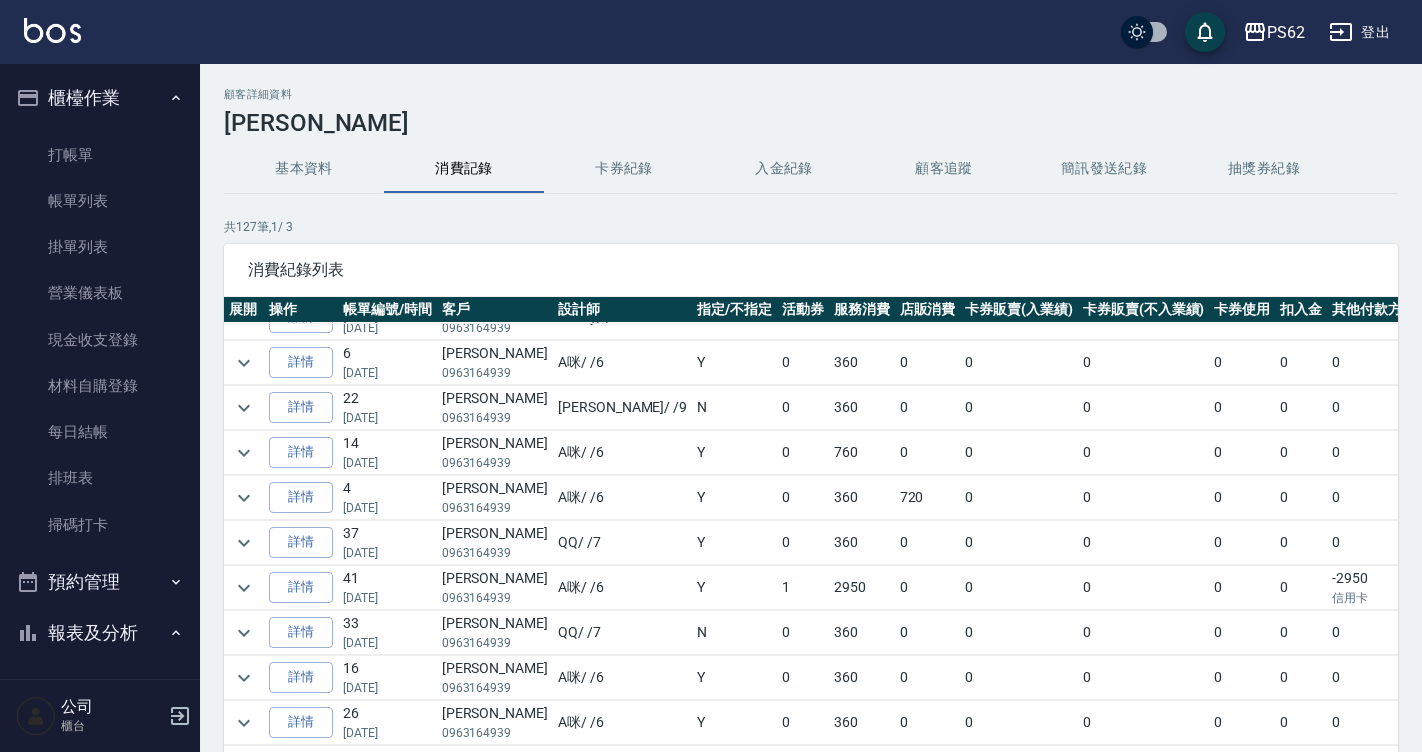scroll, scrollTop: 739, scrollLeft: 0, axis: vertical 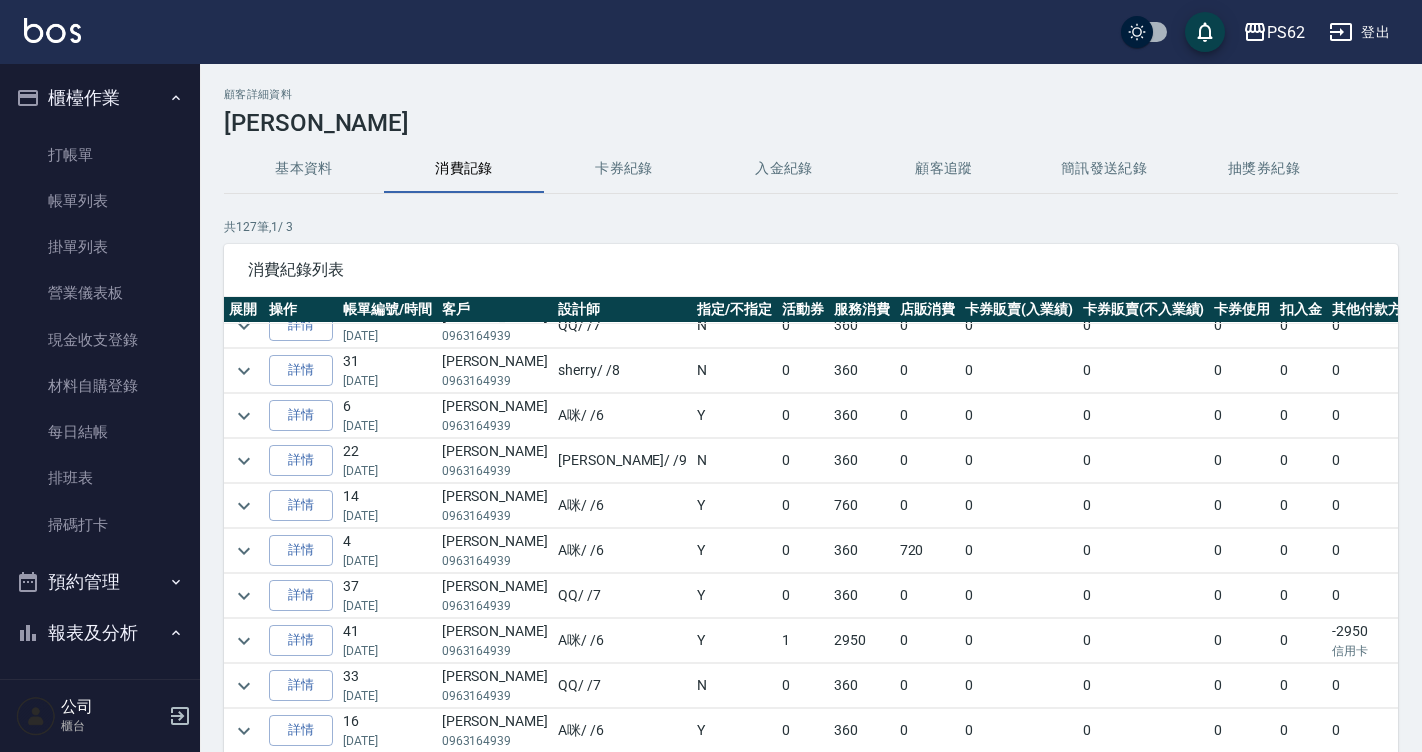 click on "720" at bounding box center [928, 551] 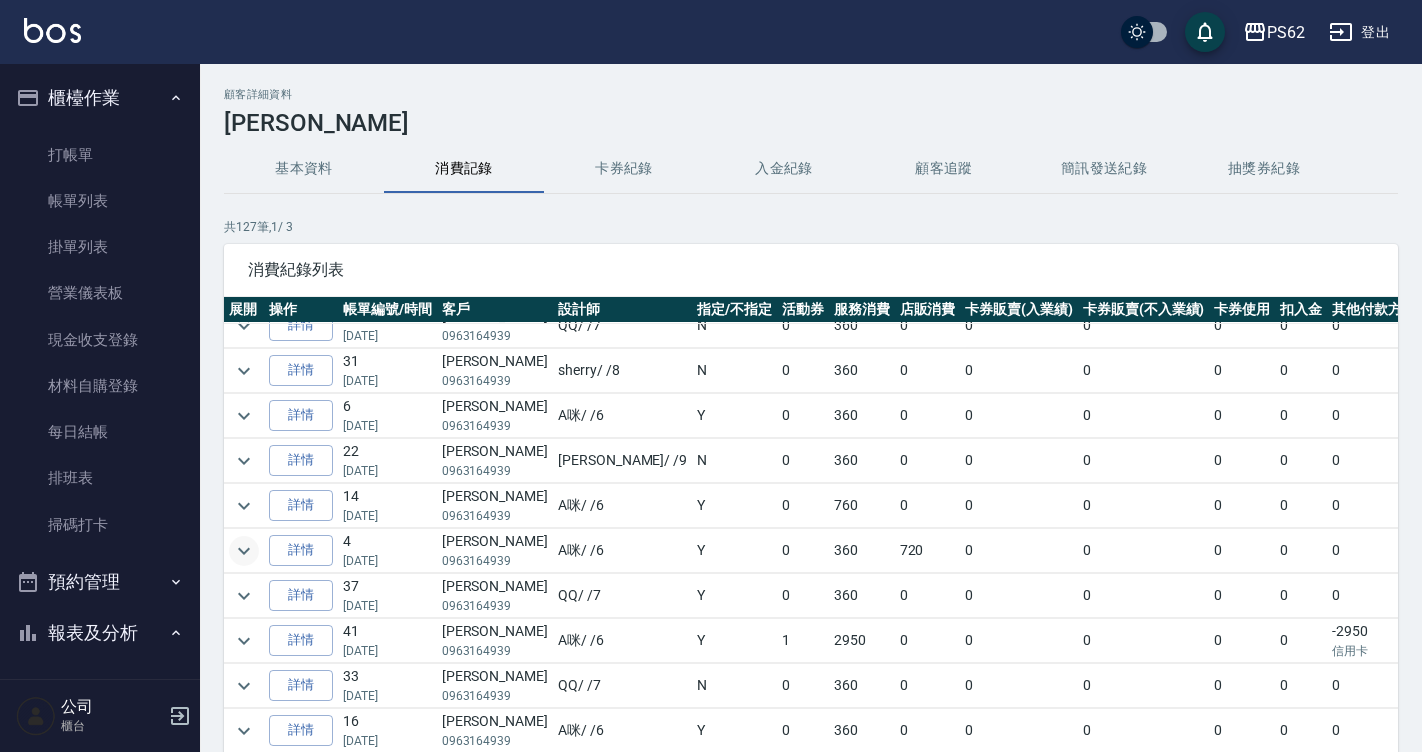 click 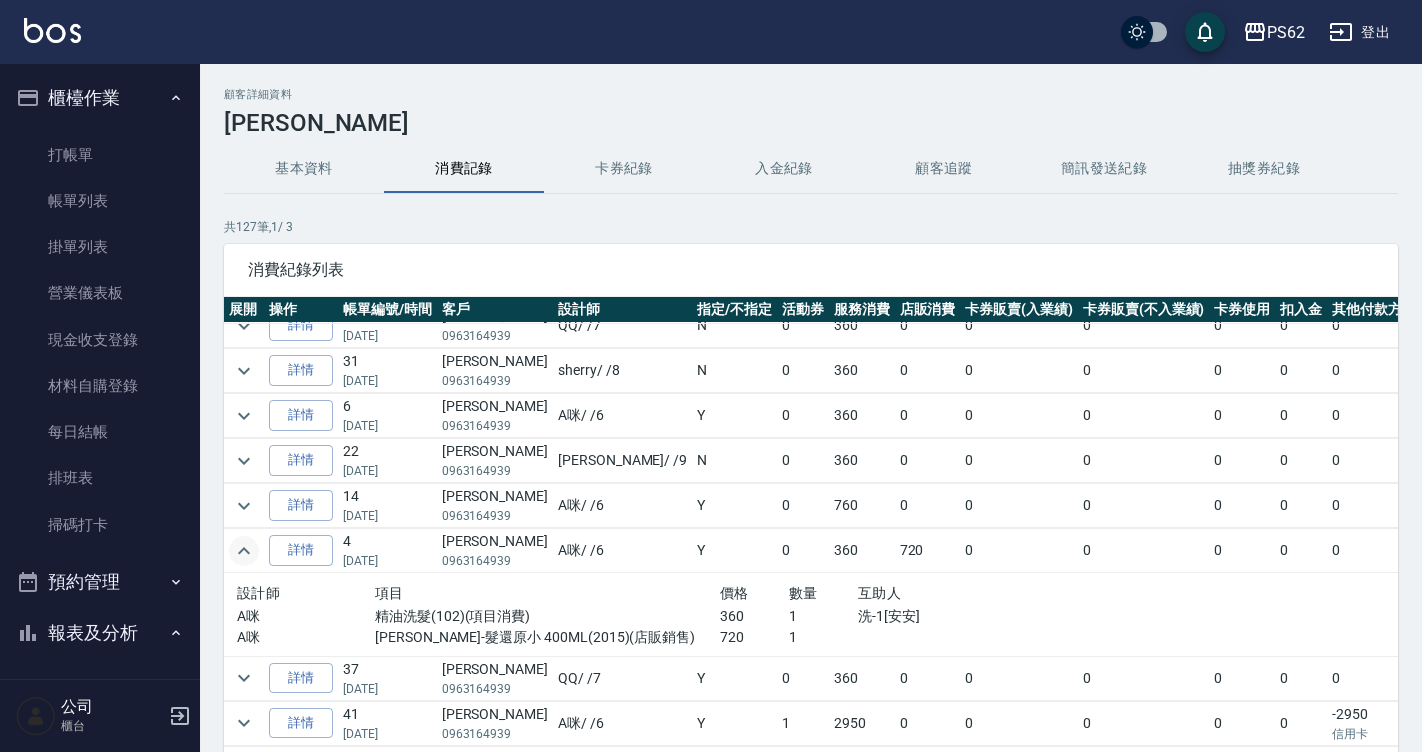 click 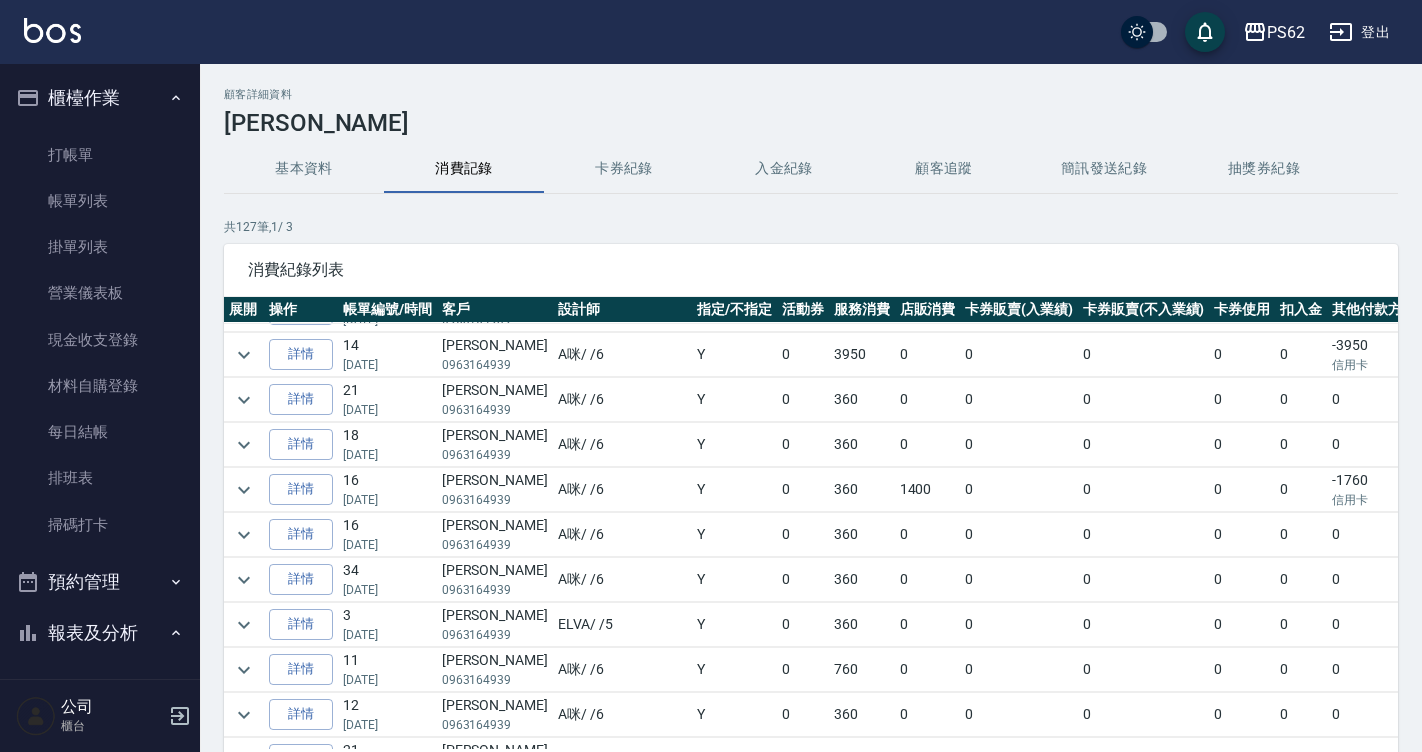 scroll, scrollTop: 1339, scrollLeft: 0, axis: vertical 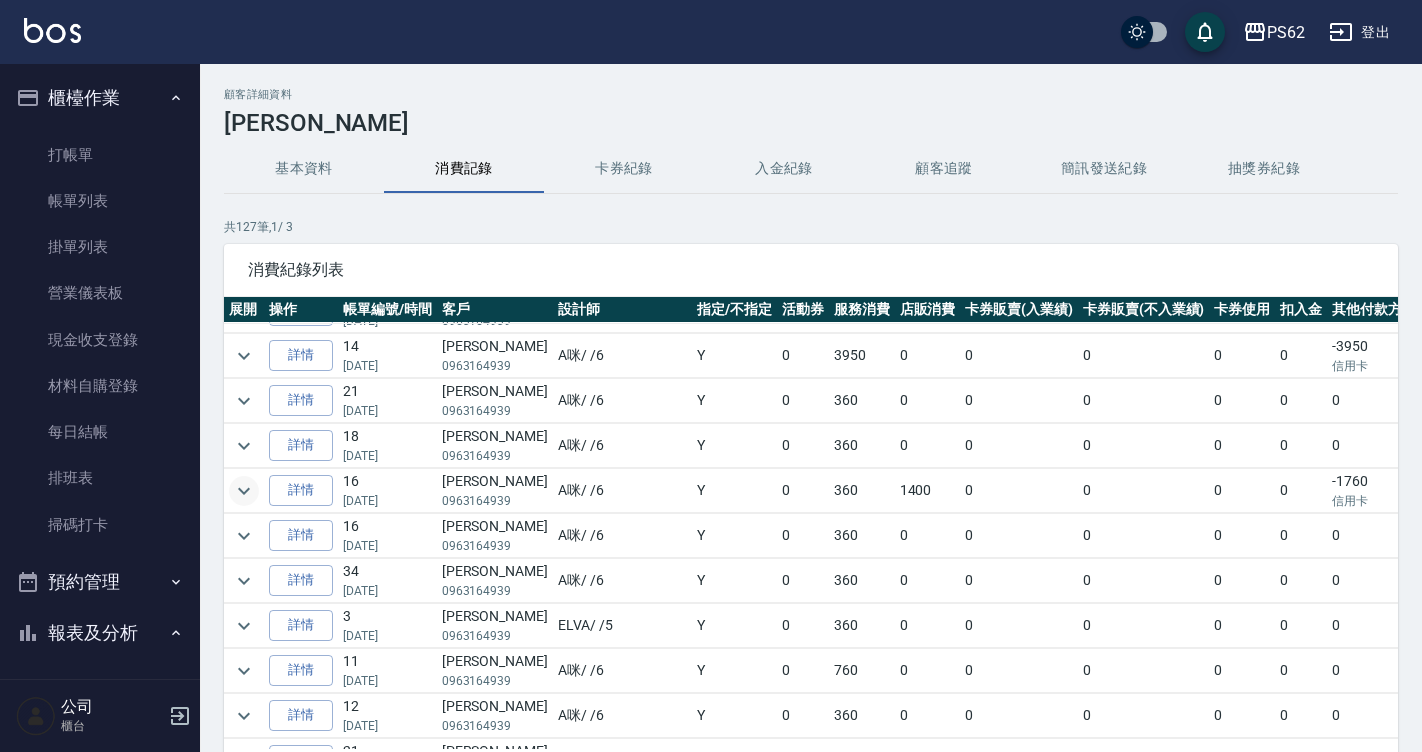 click 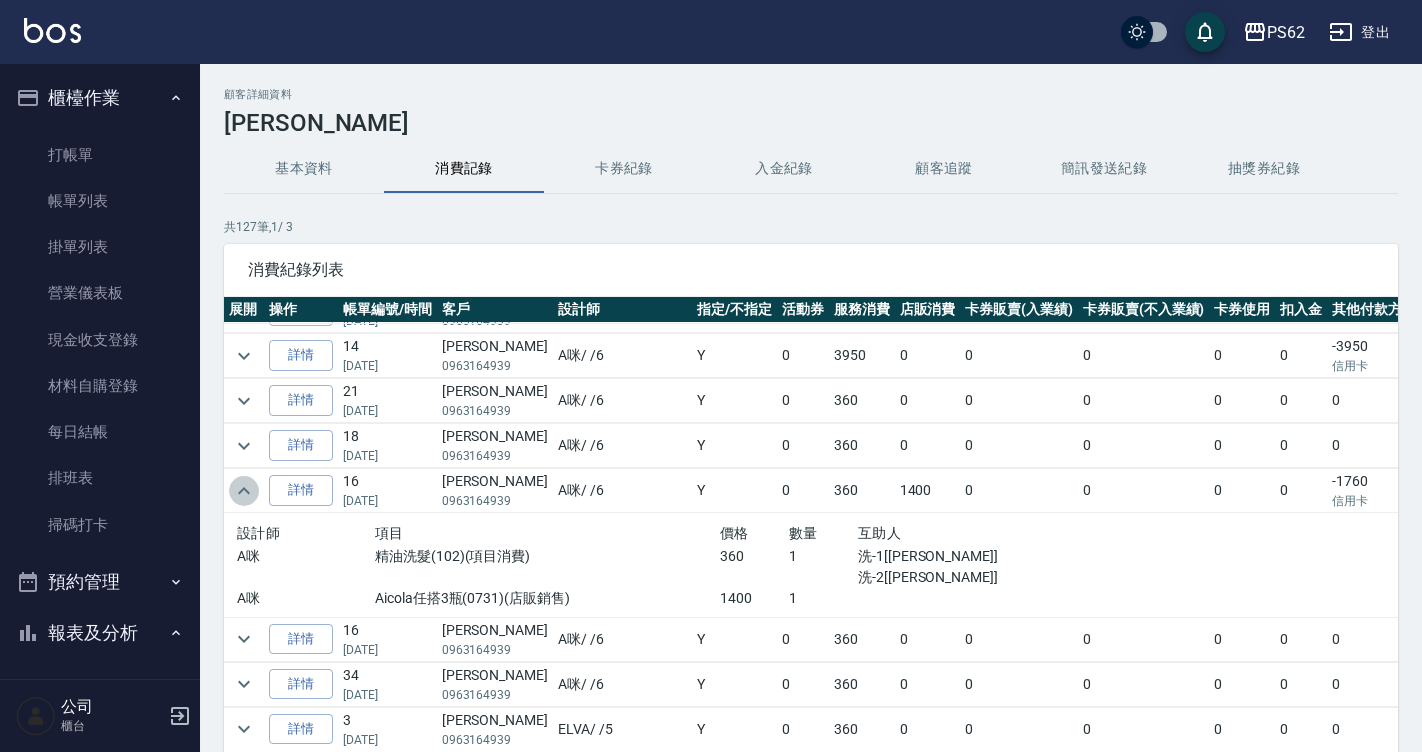 click 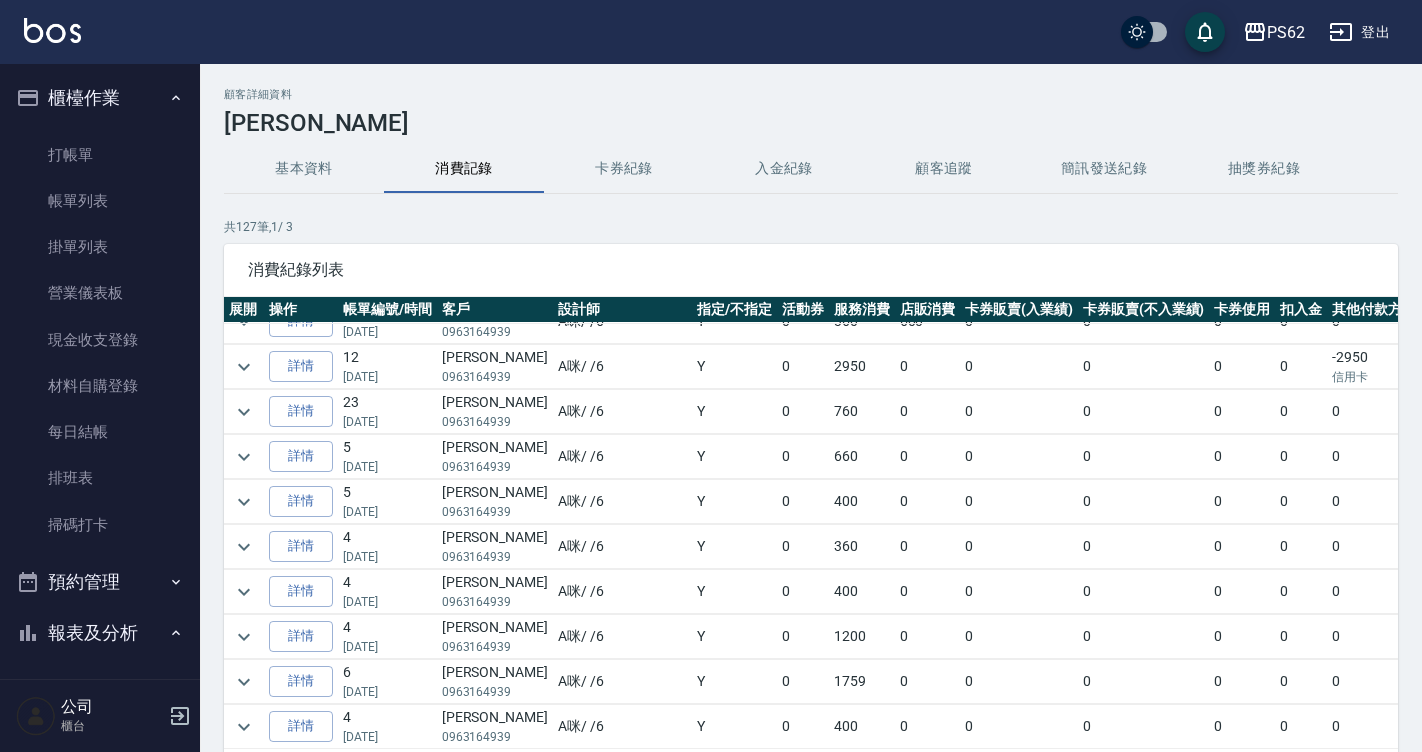 scroll, scrollTop: 1839, scrollLeft: 0, axis: vertical 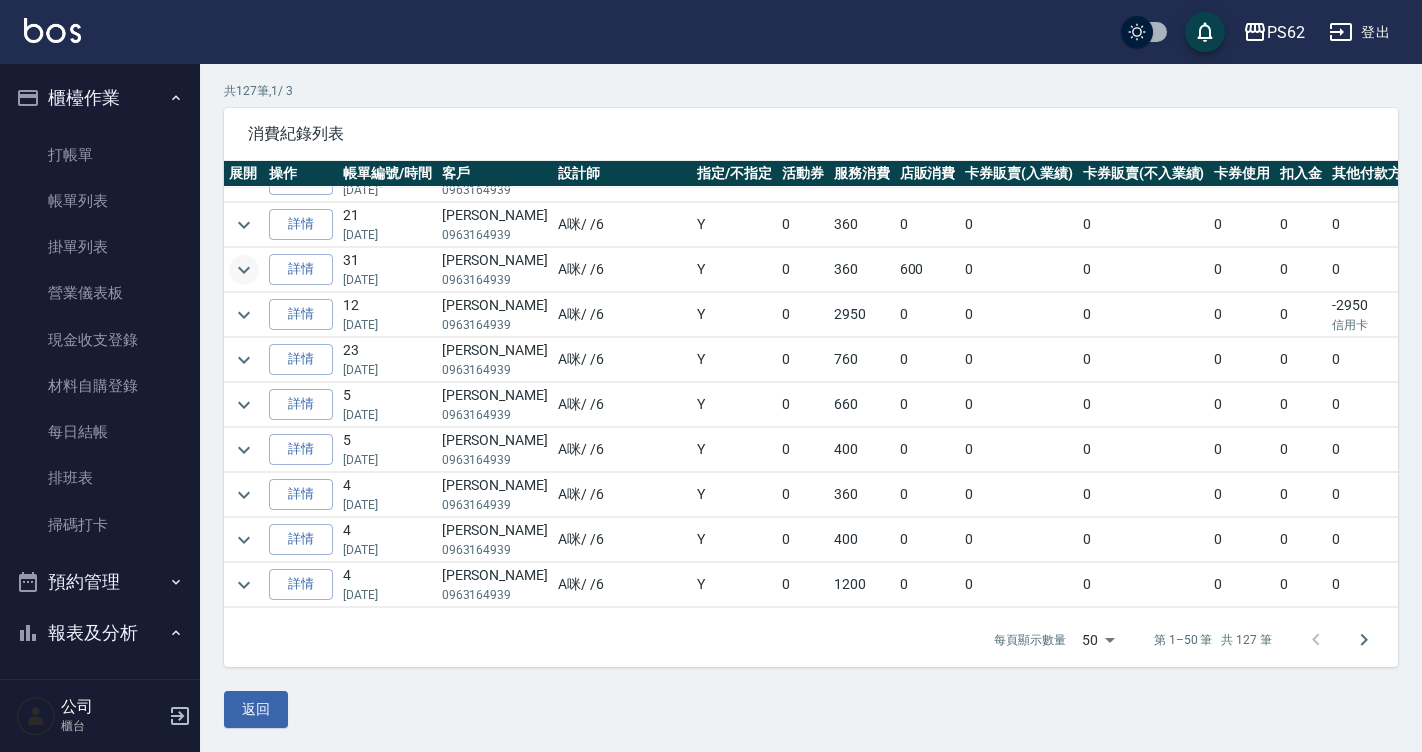 click 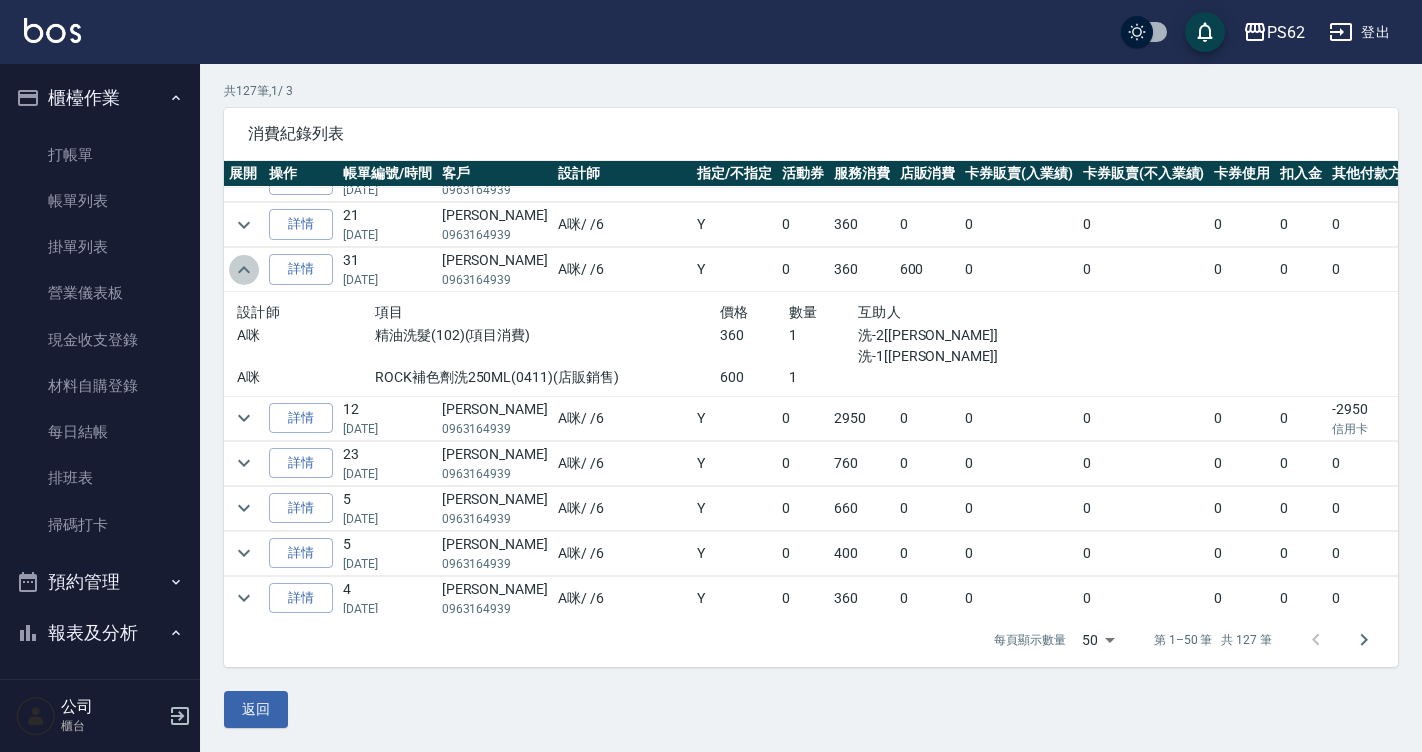 click 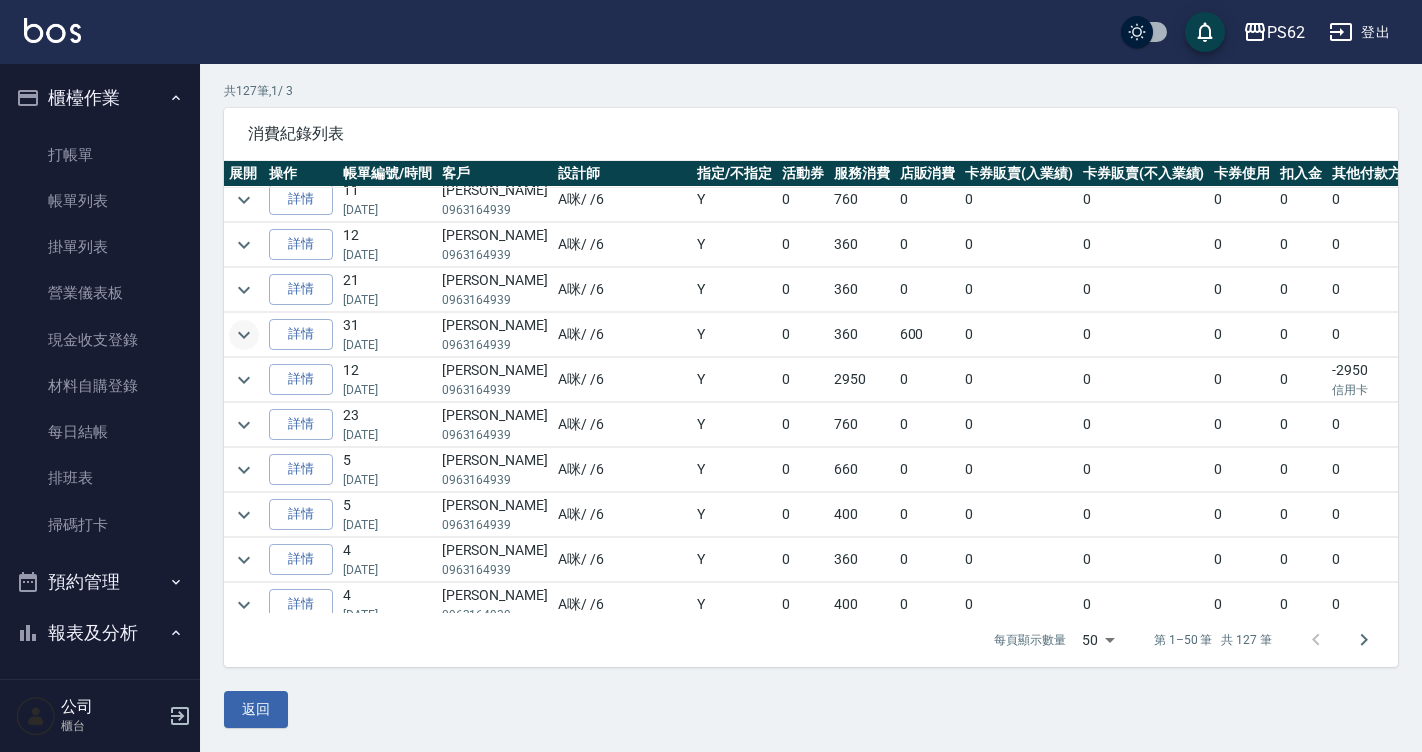 scroll, scrollTop: 1639, scrollLeft: 0, axis: vertical 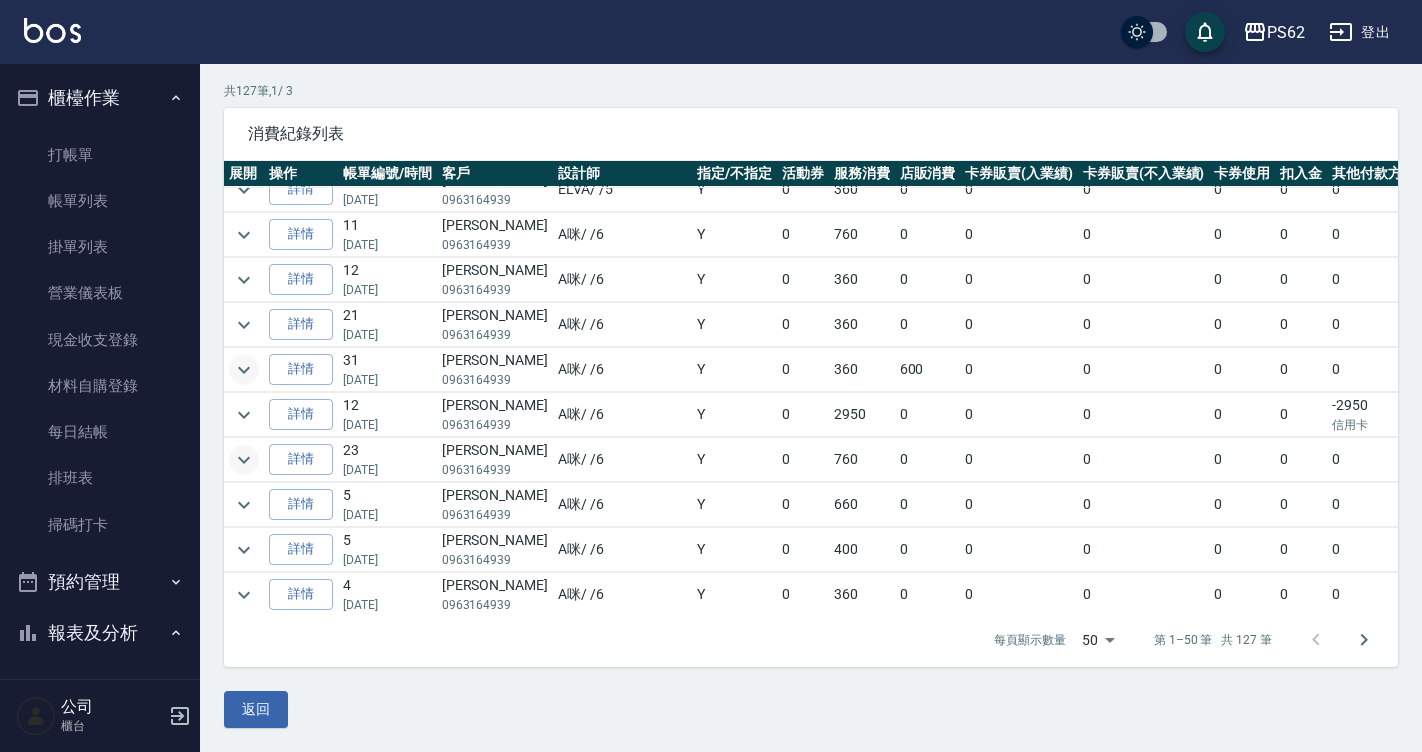 click 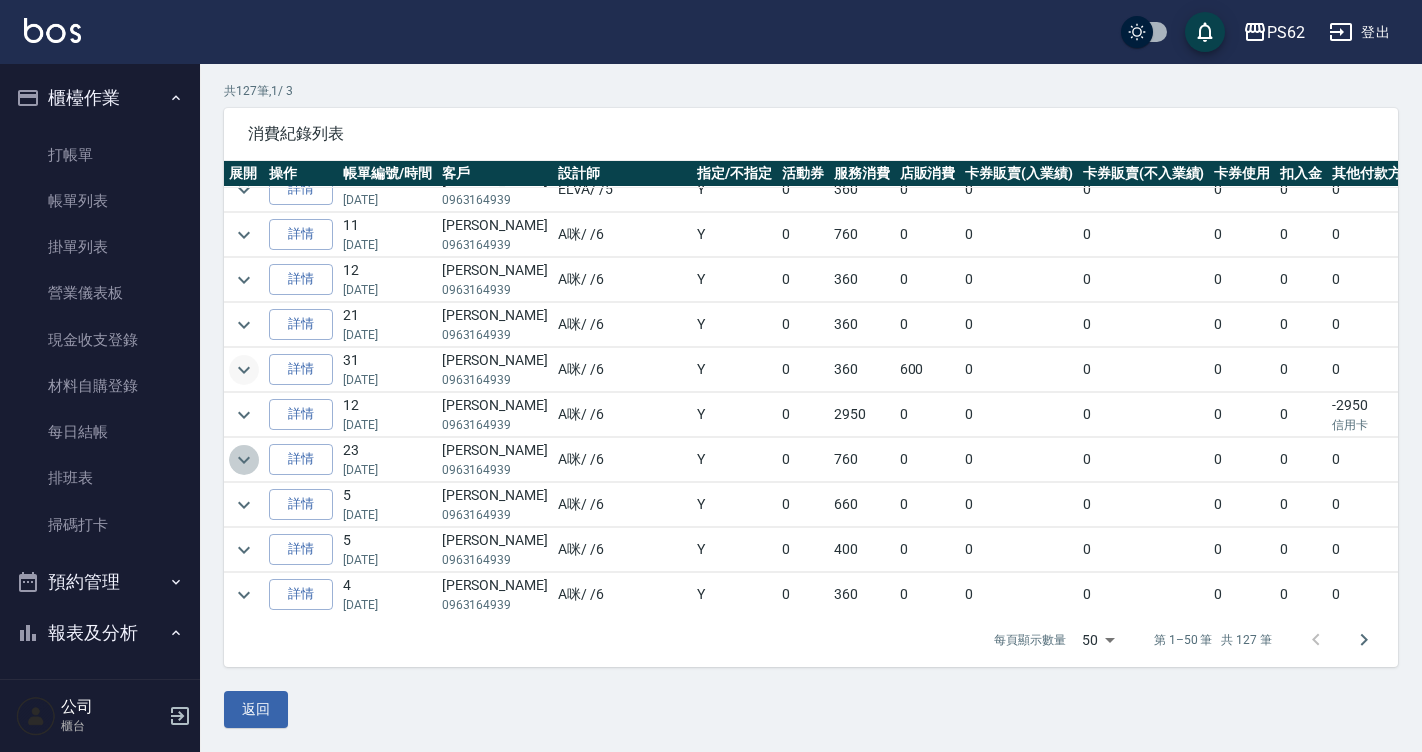 click 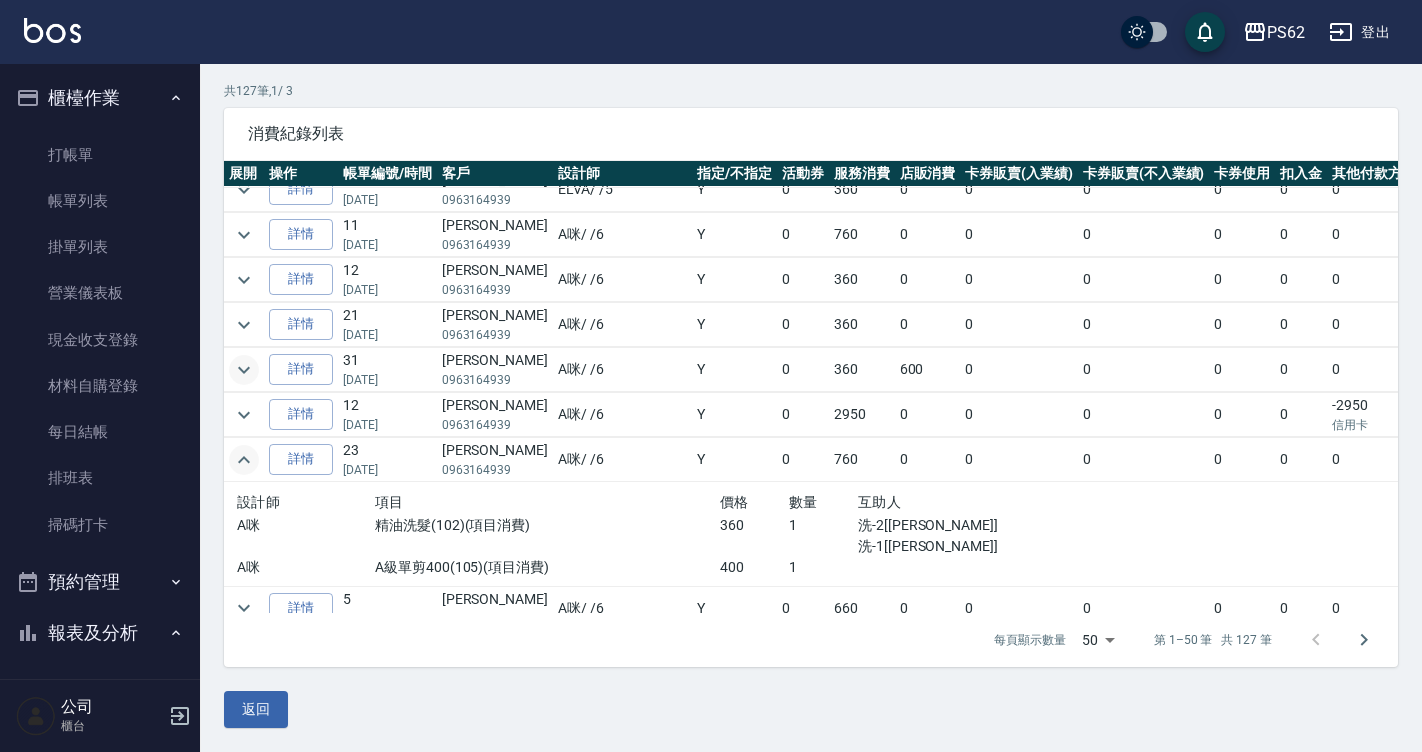 click 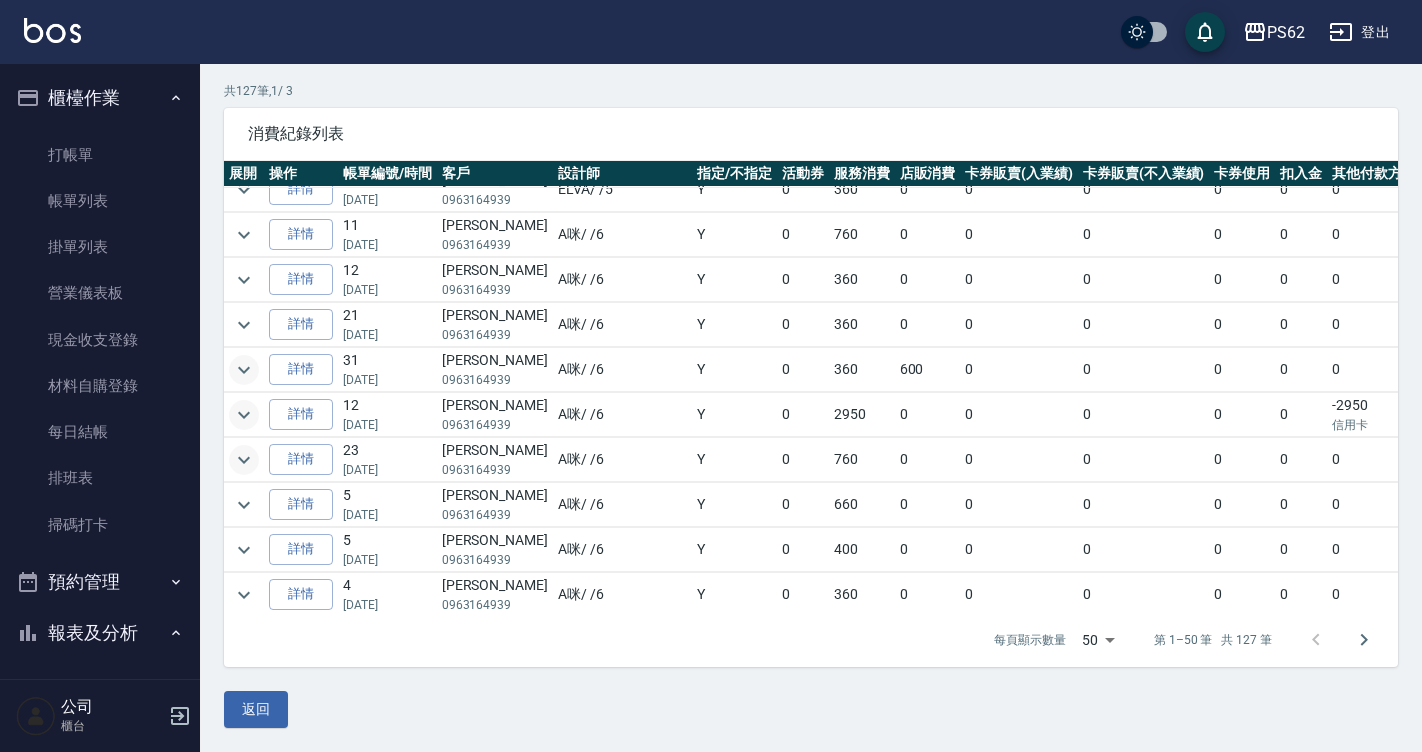 click 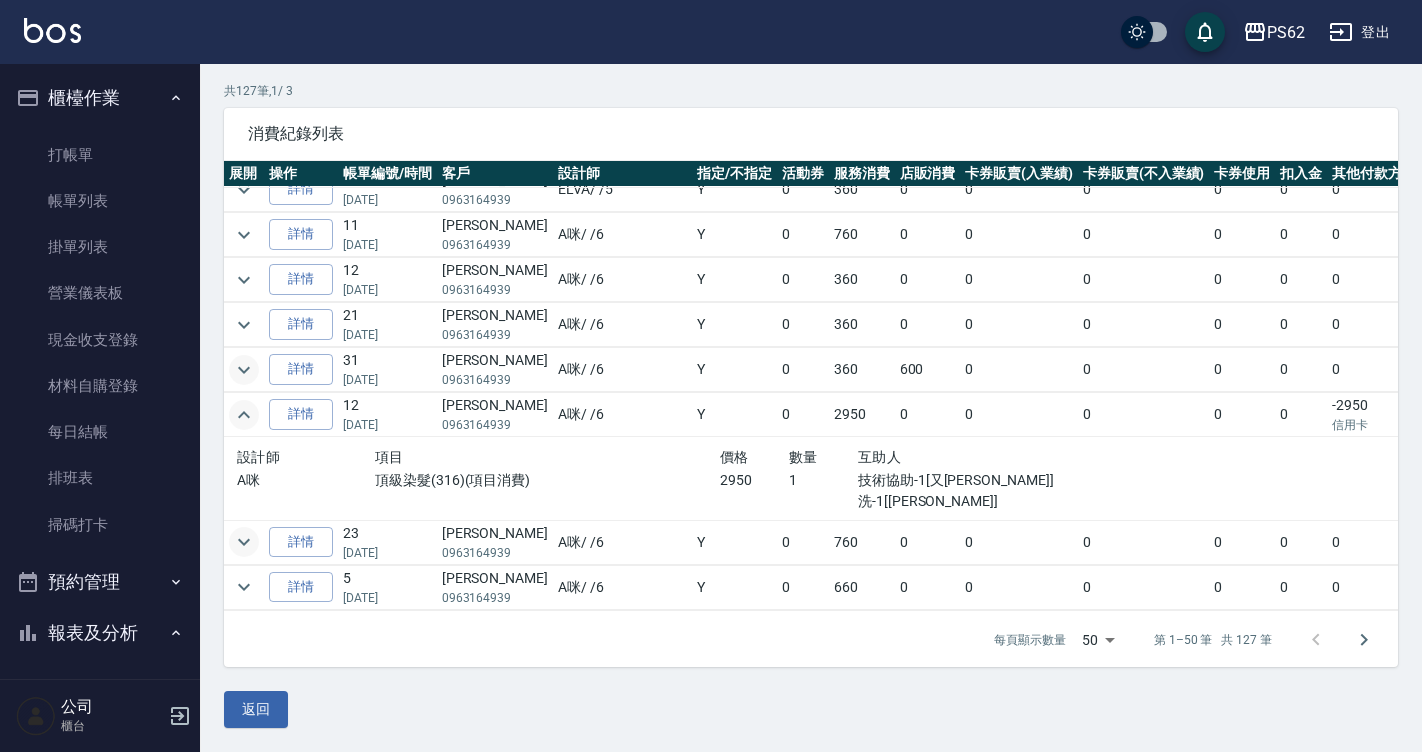 click 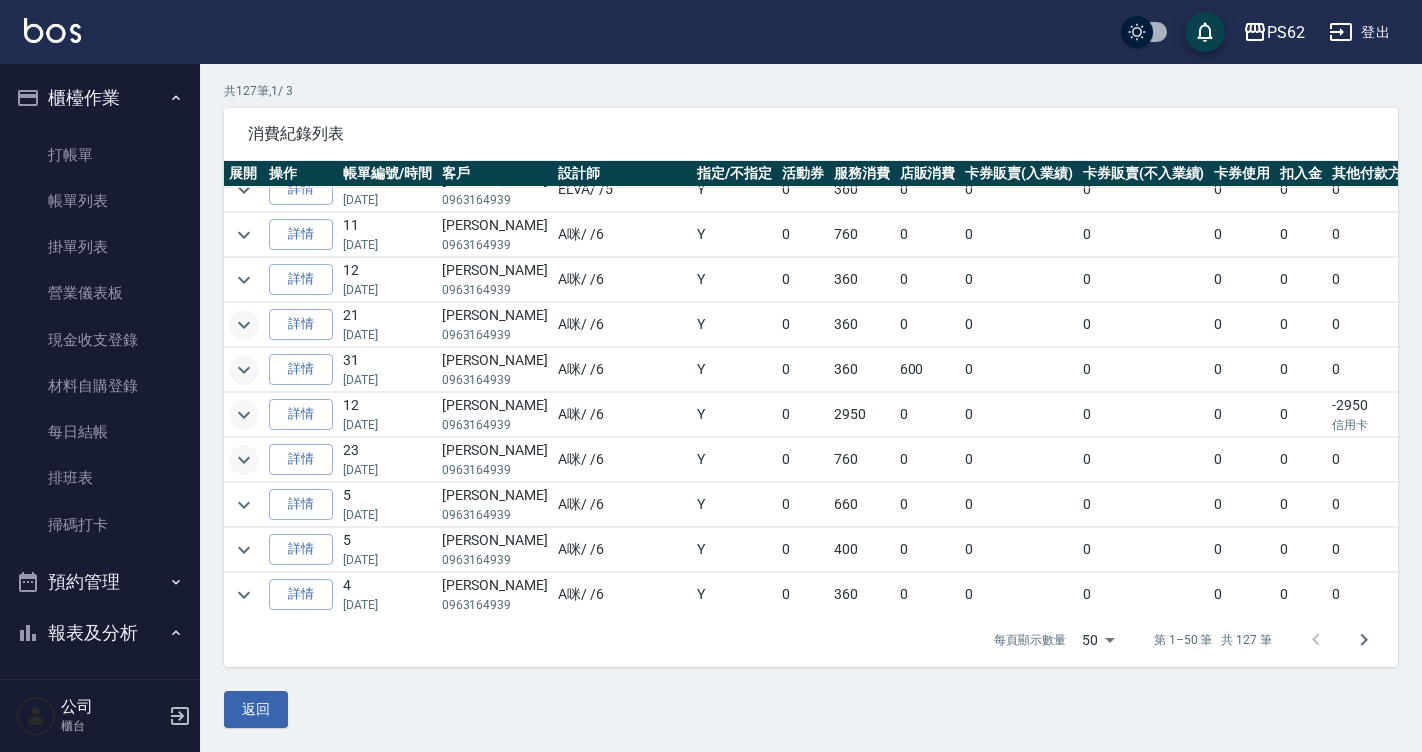 click 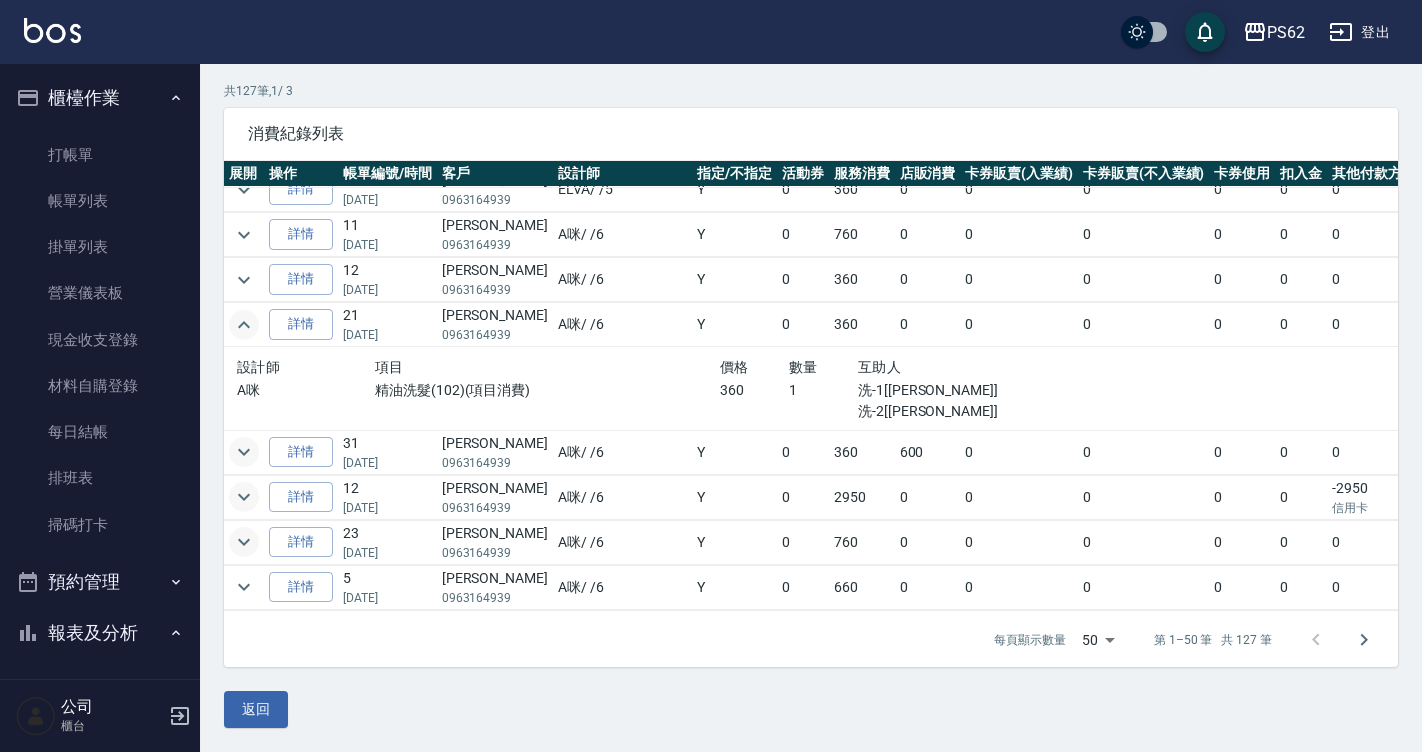 click 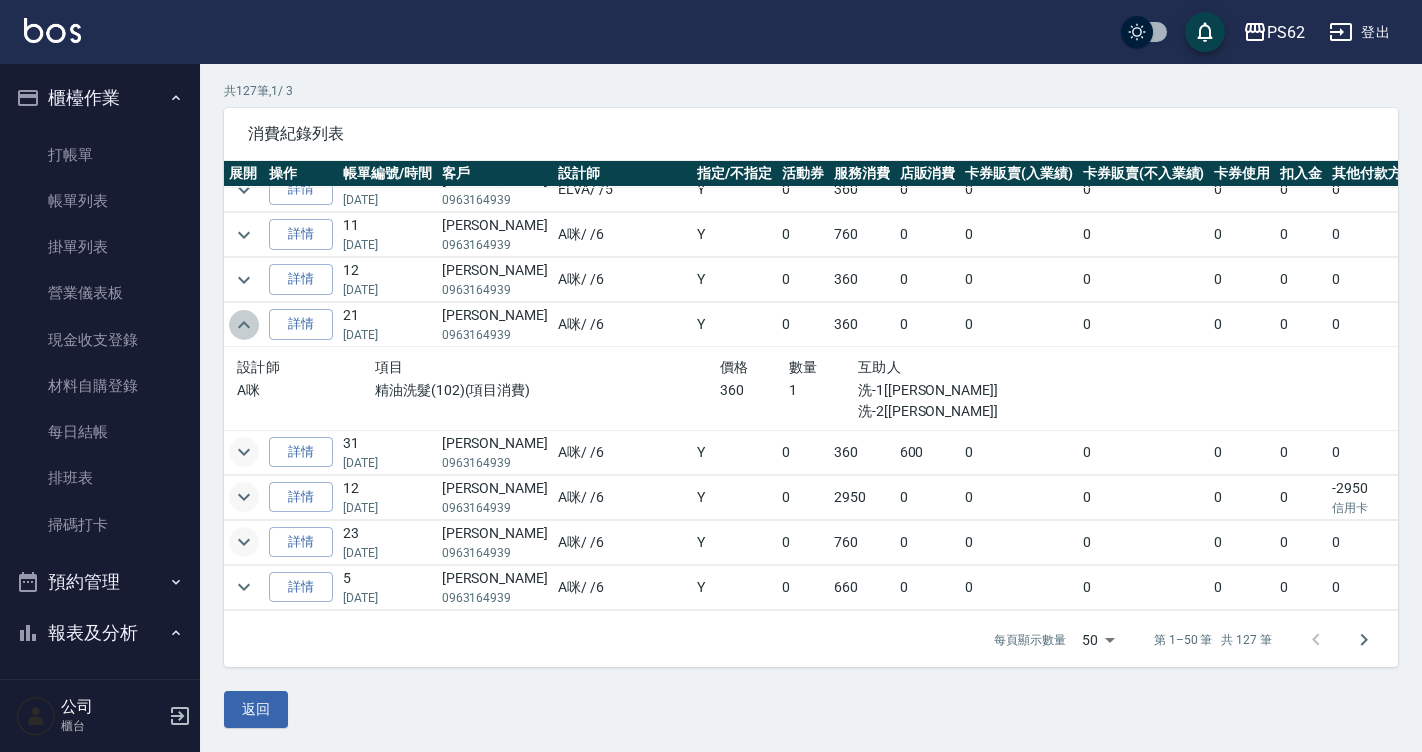 click 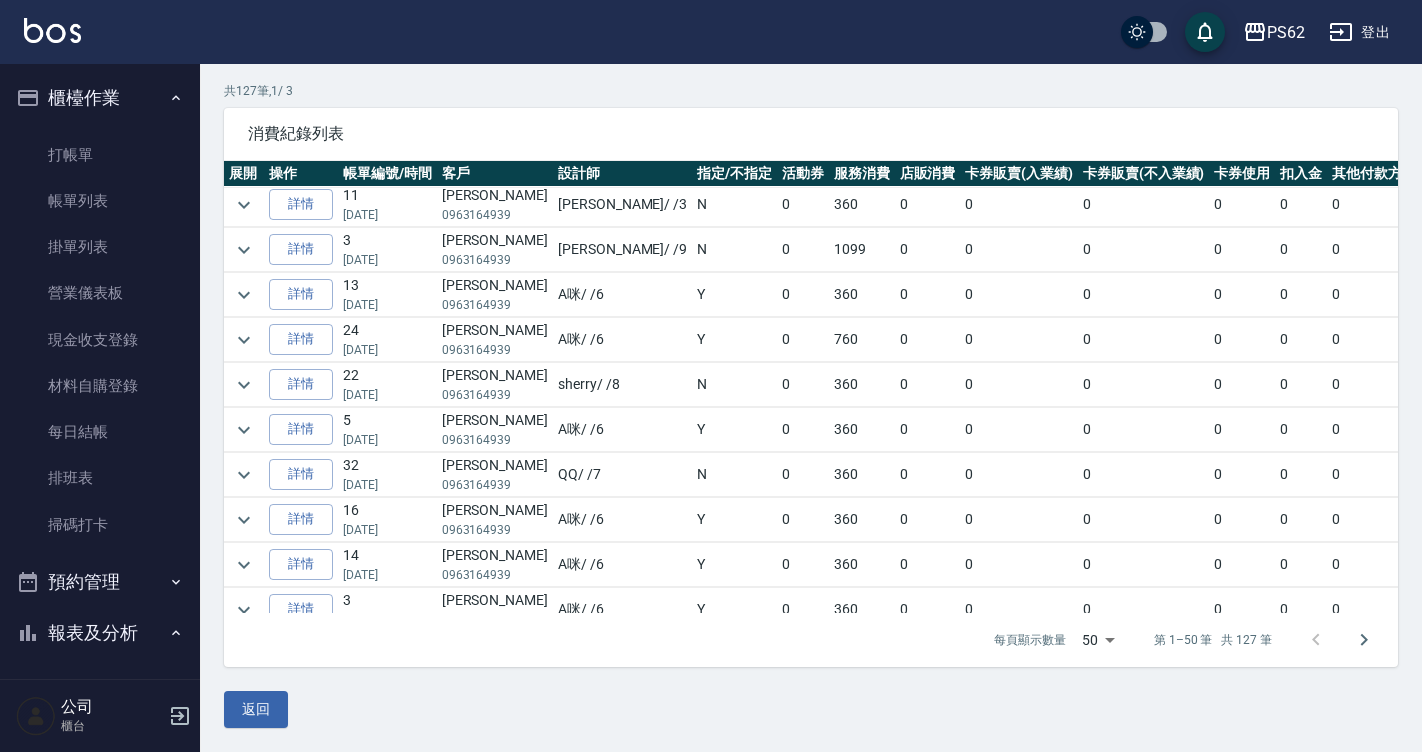 scroll, scrollTop: 0, scrollLeft: 0, axis: both 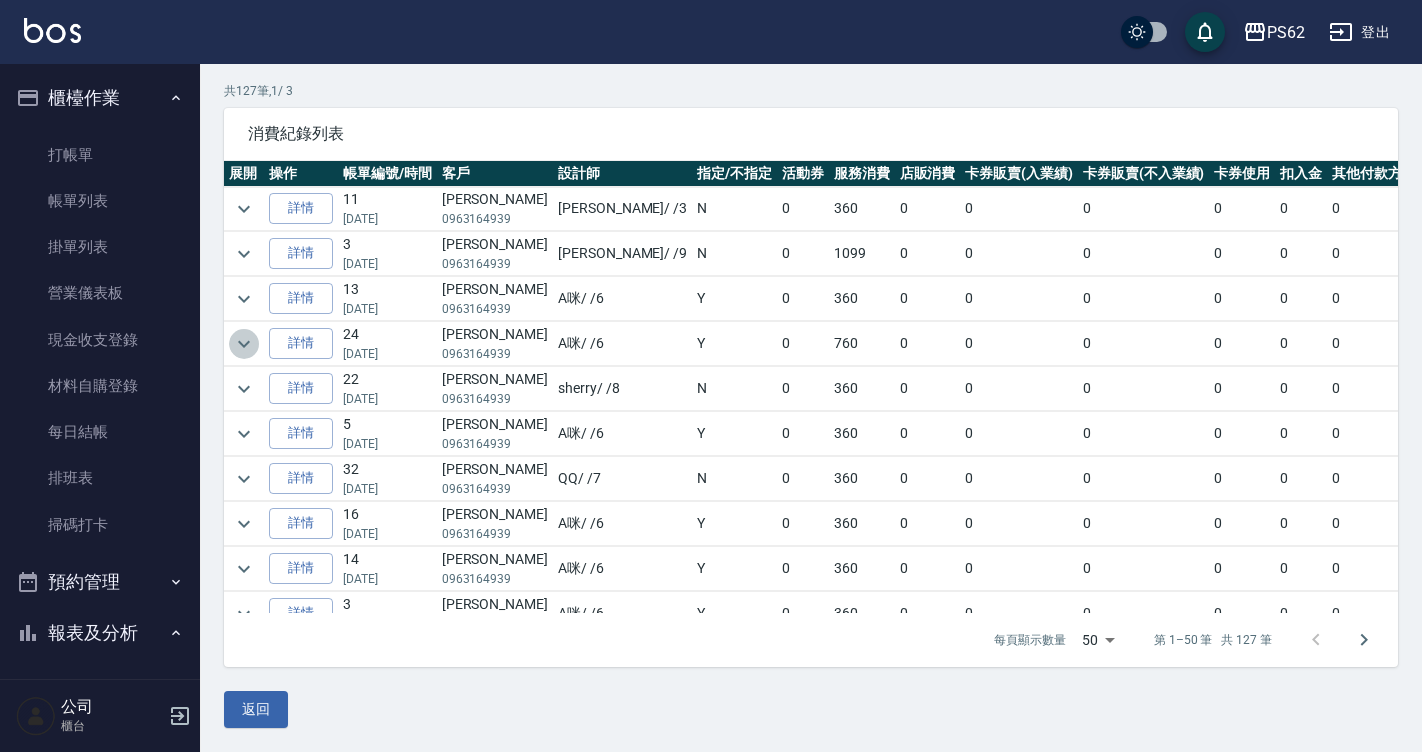 click 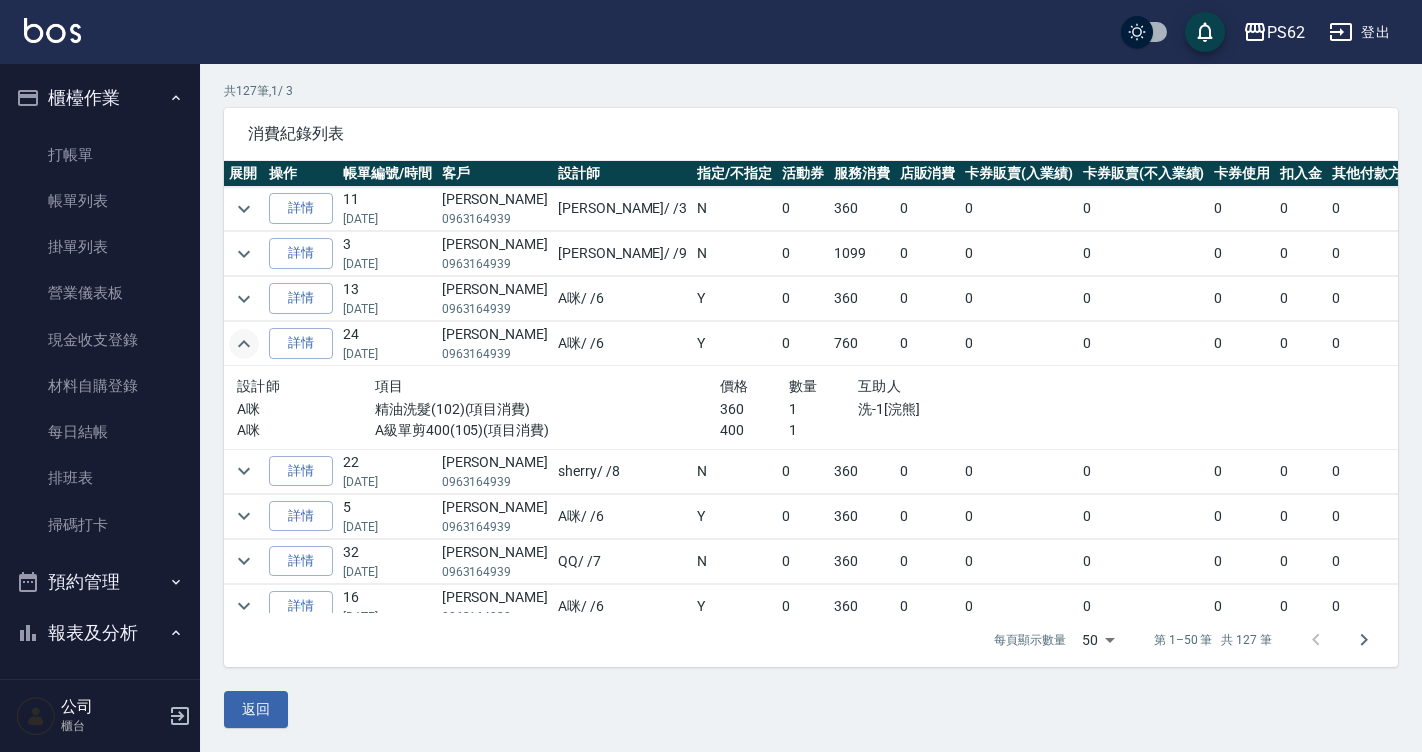 click 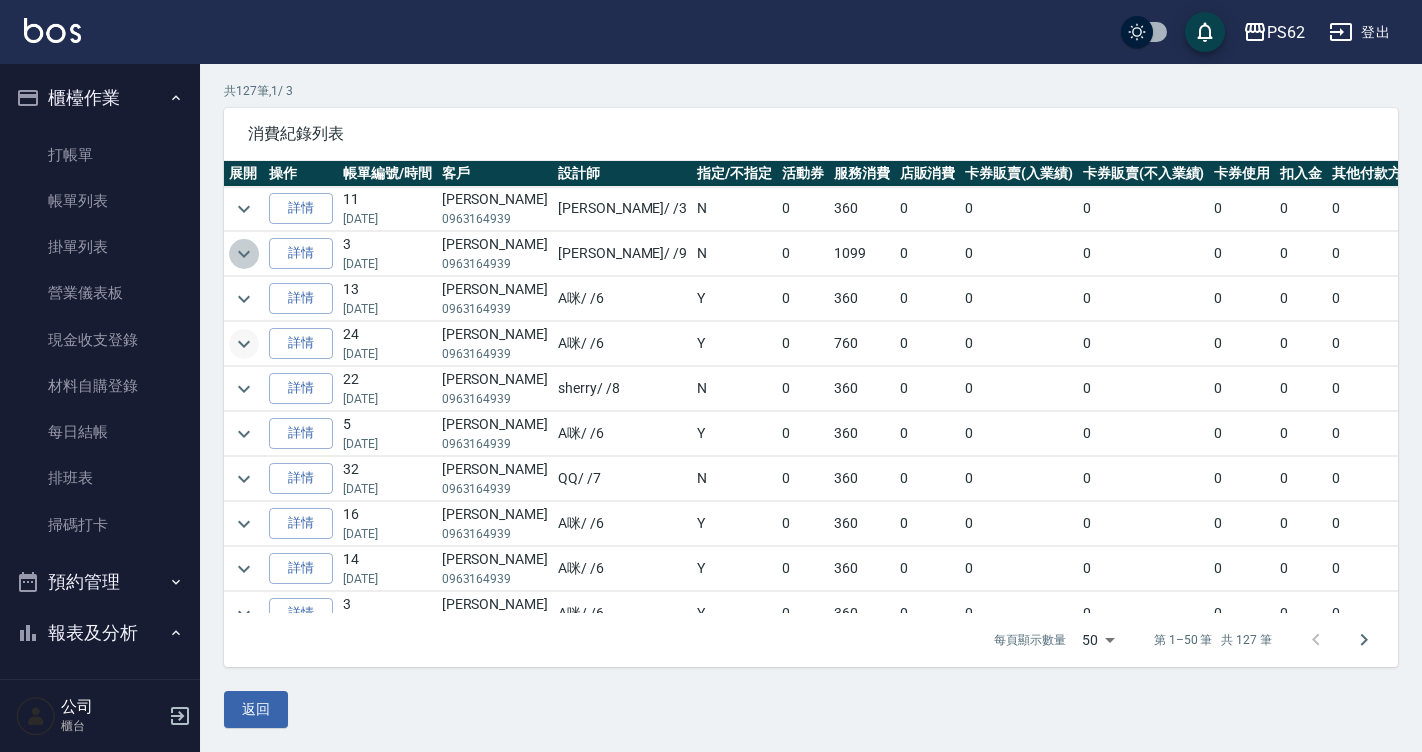 click 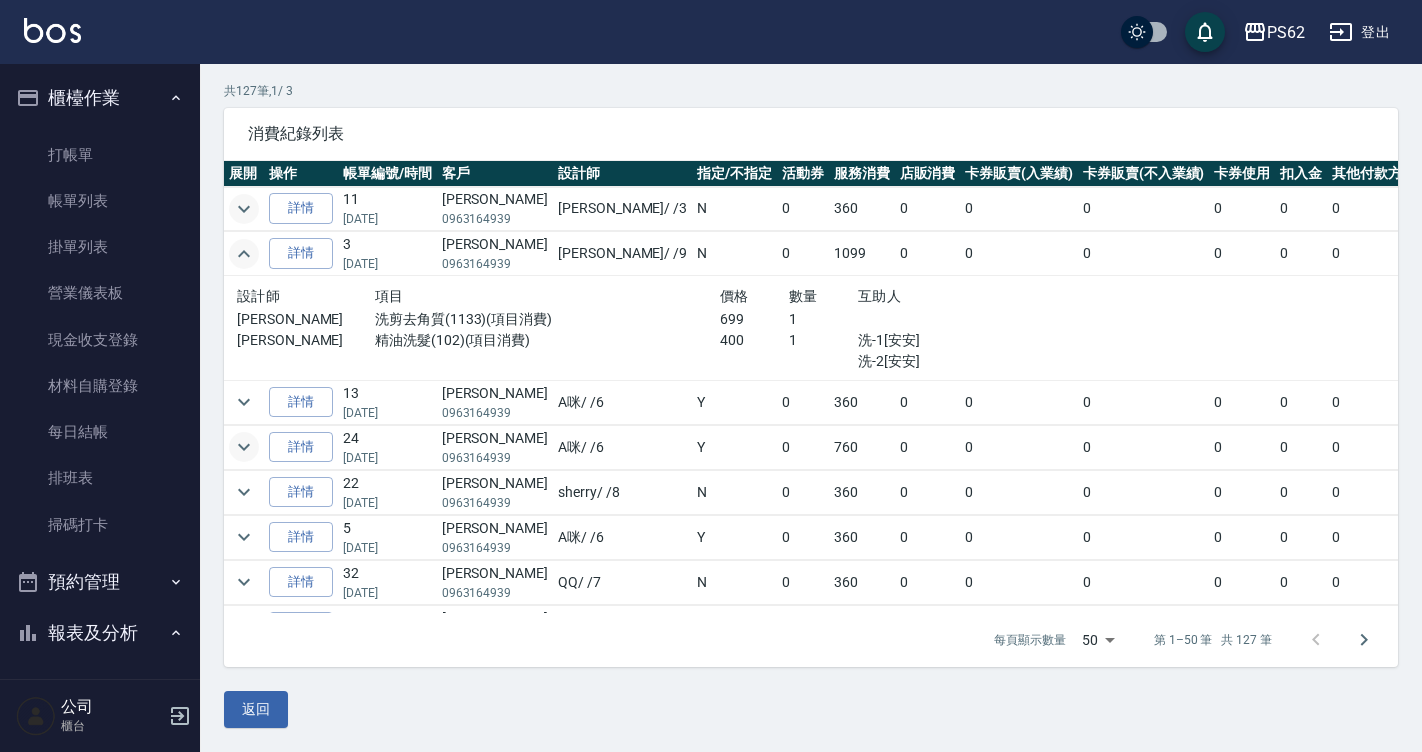 click 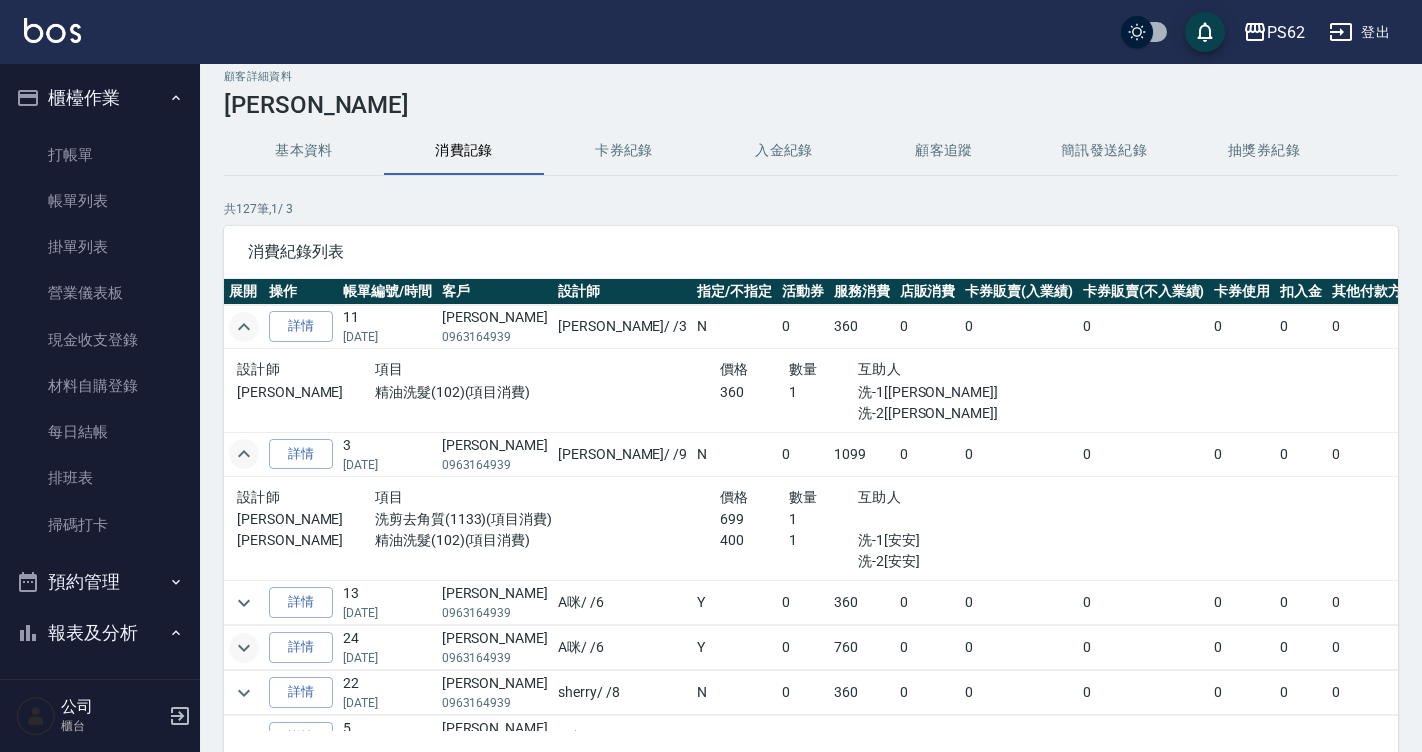 scroll, scrollTop: 0, scrollLeft: 0, axis: both 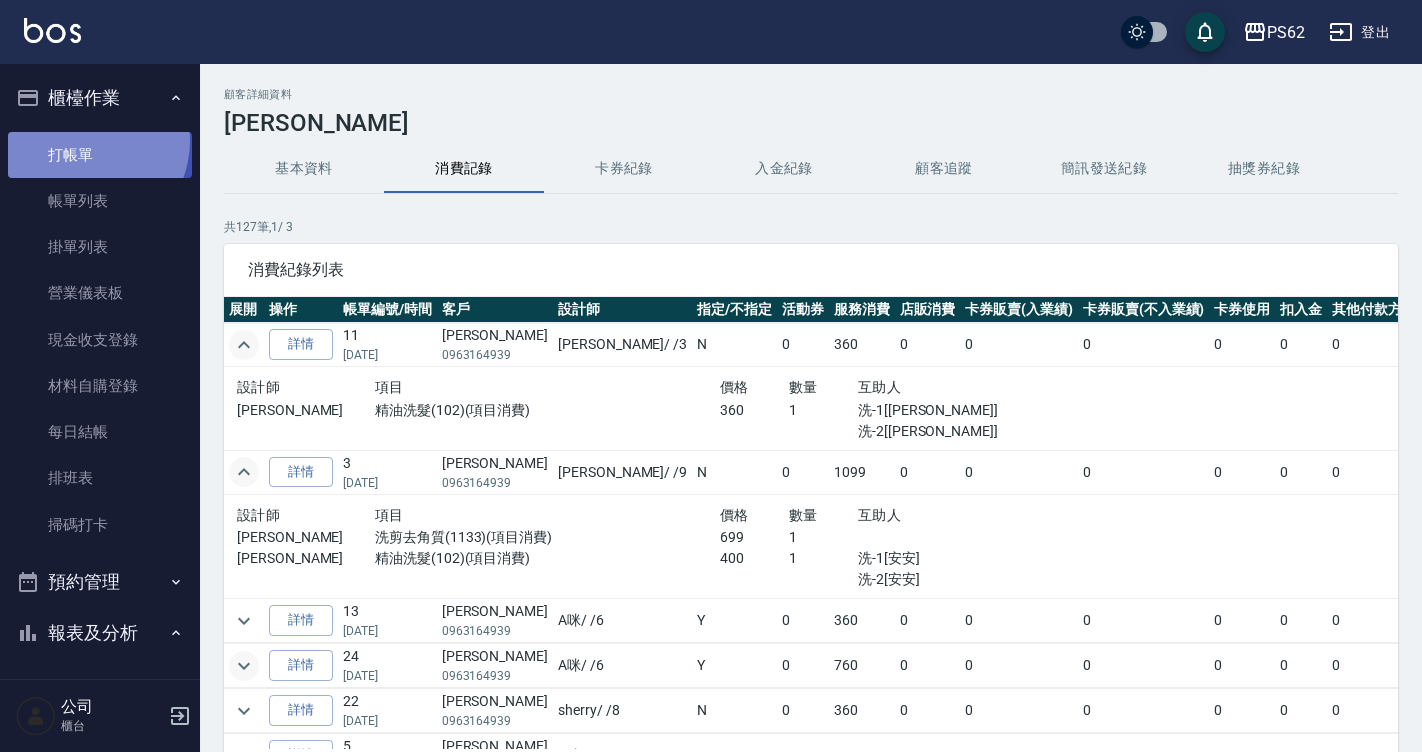 click on "打帳單" at bounding box center [100, 155] 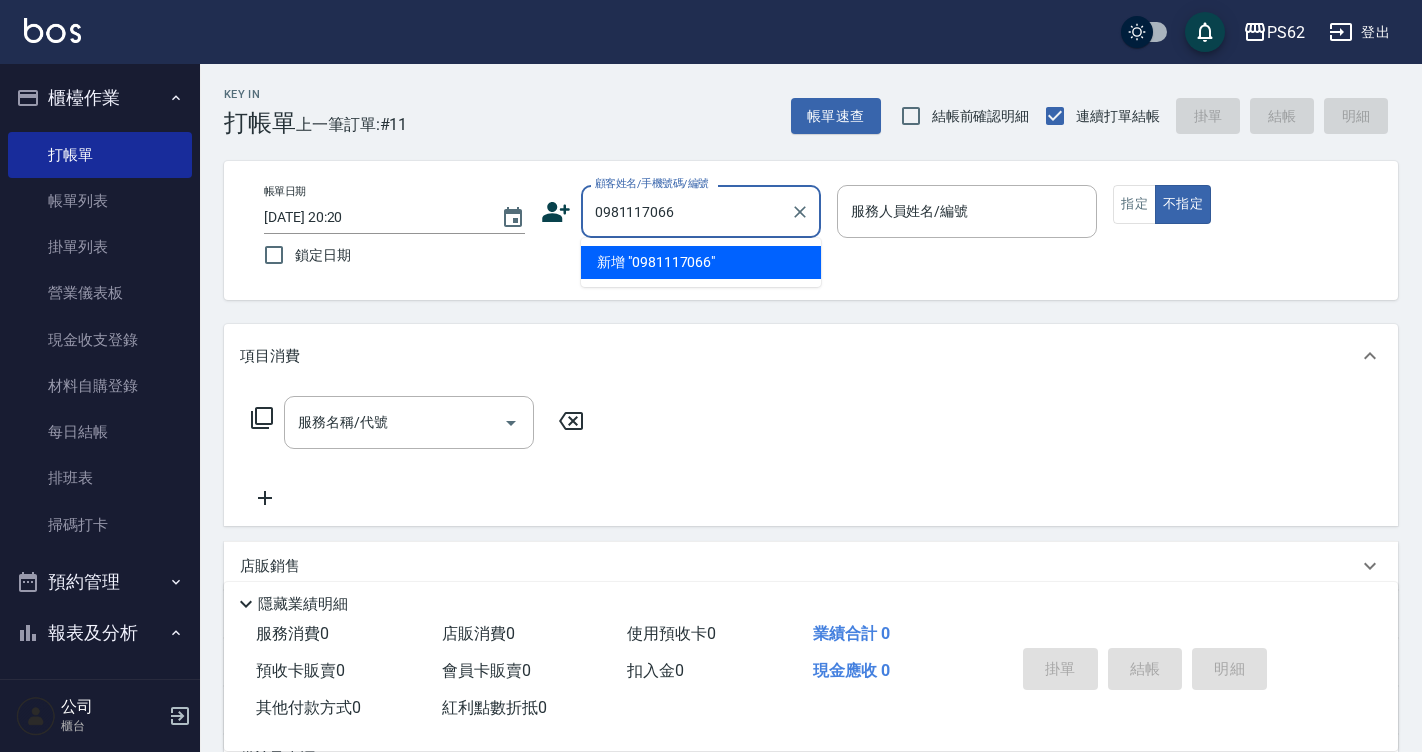 drag, startPoint x: 729, startPoint y: 206, endPoint x: 295, endPoint y: 248, distance: 436.02753 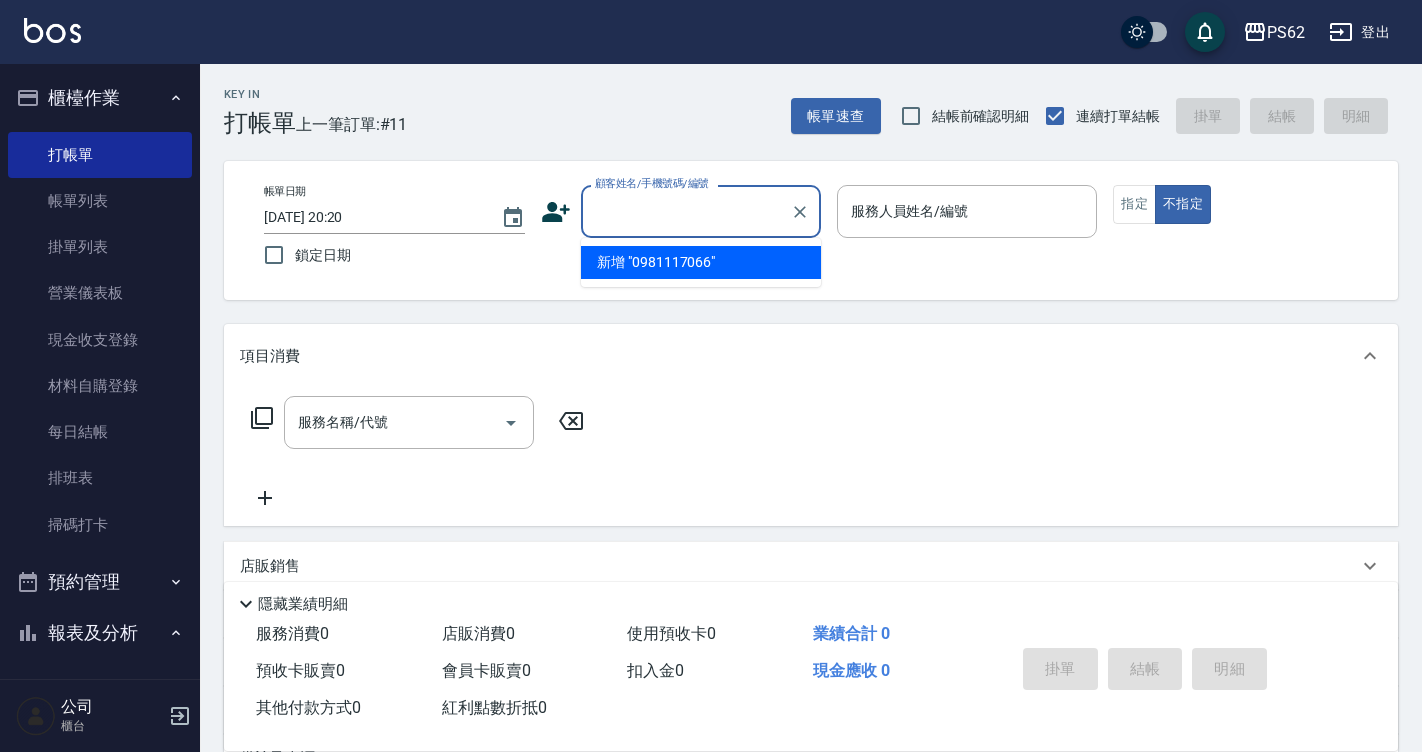 click 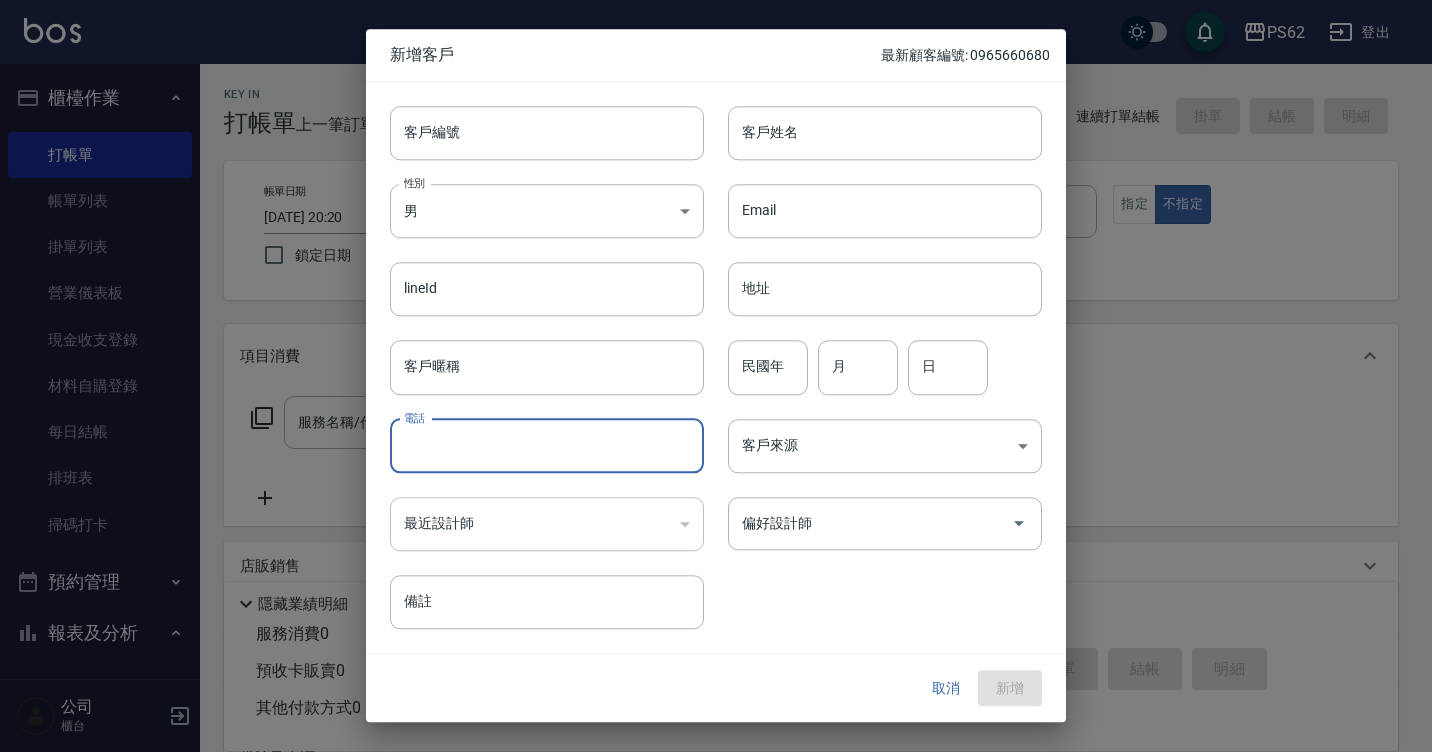 click on "電話" at bounding box center (547, 446) 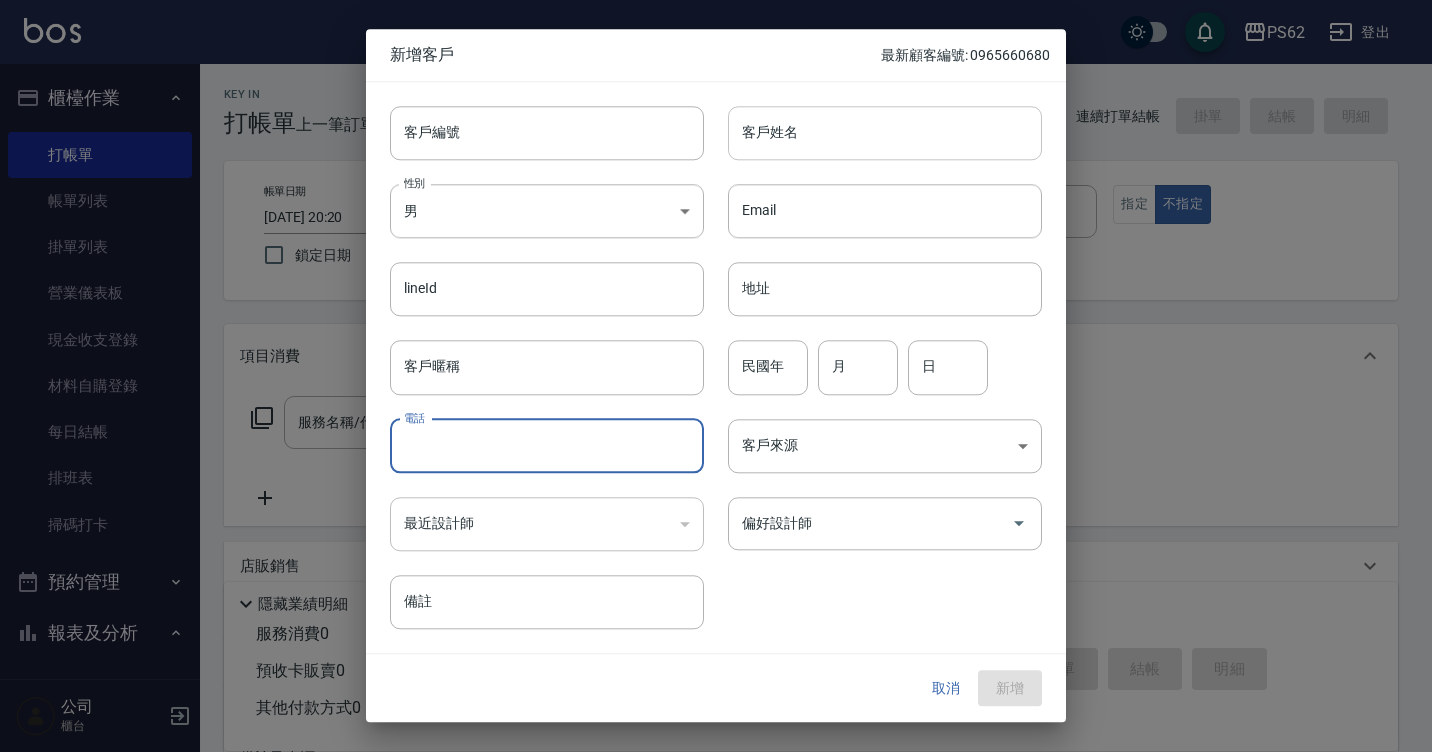 paste on "0981117066" 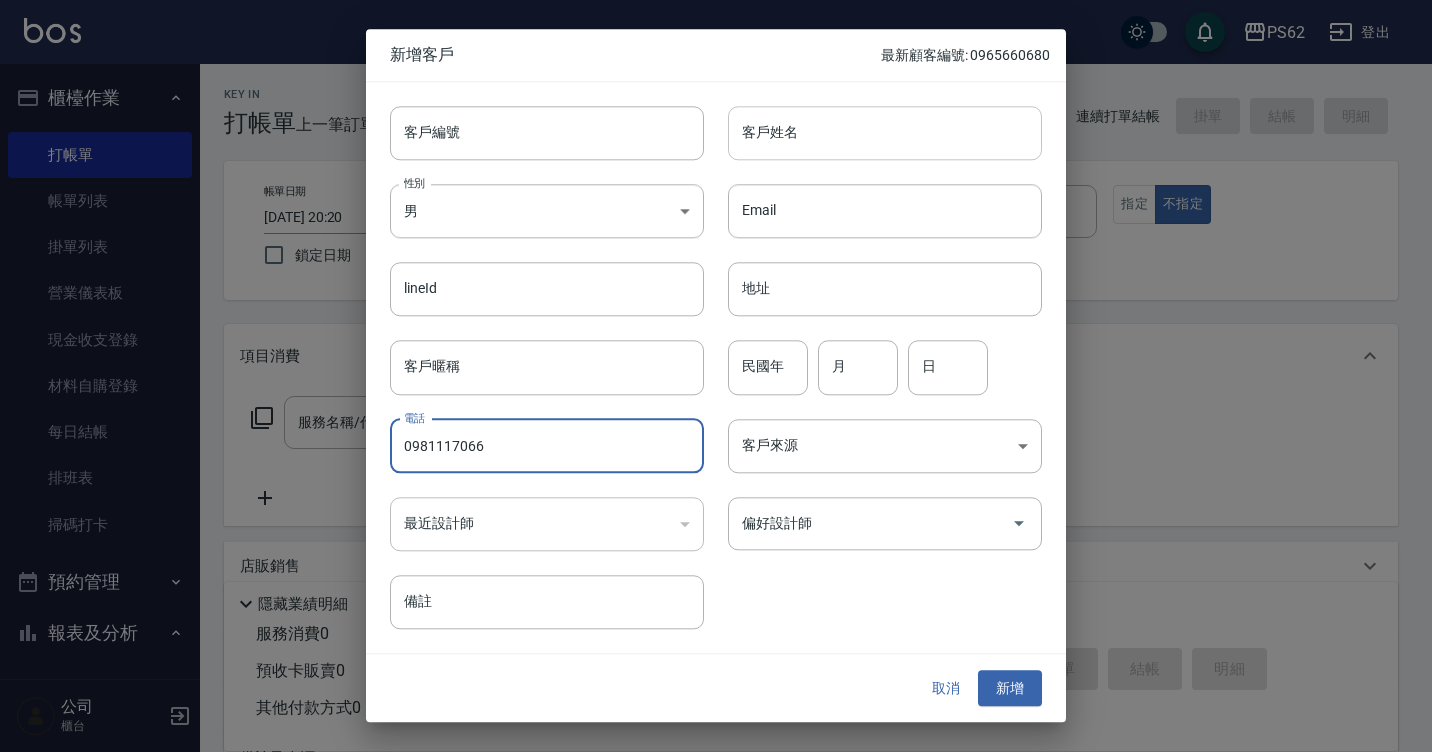 type on "0981117066" 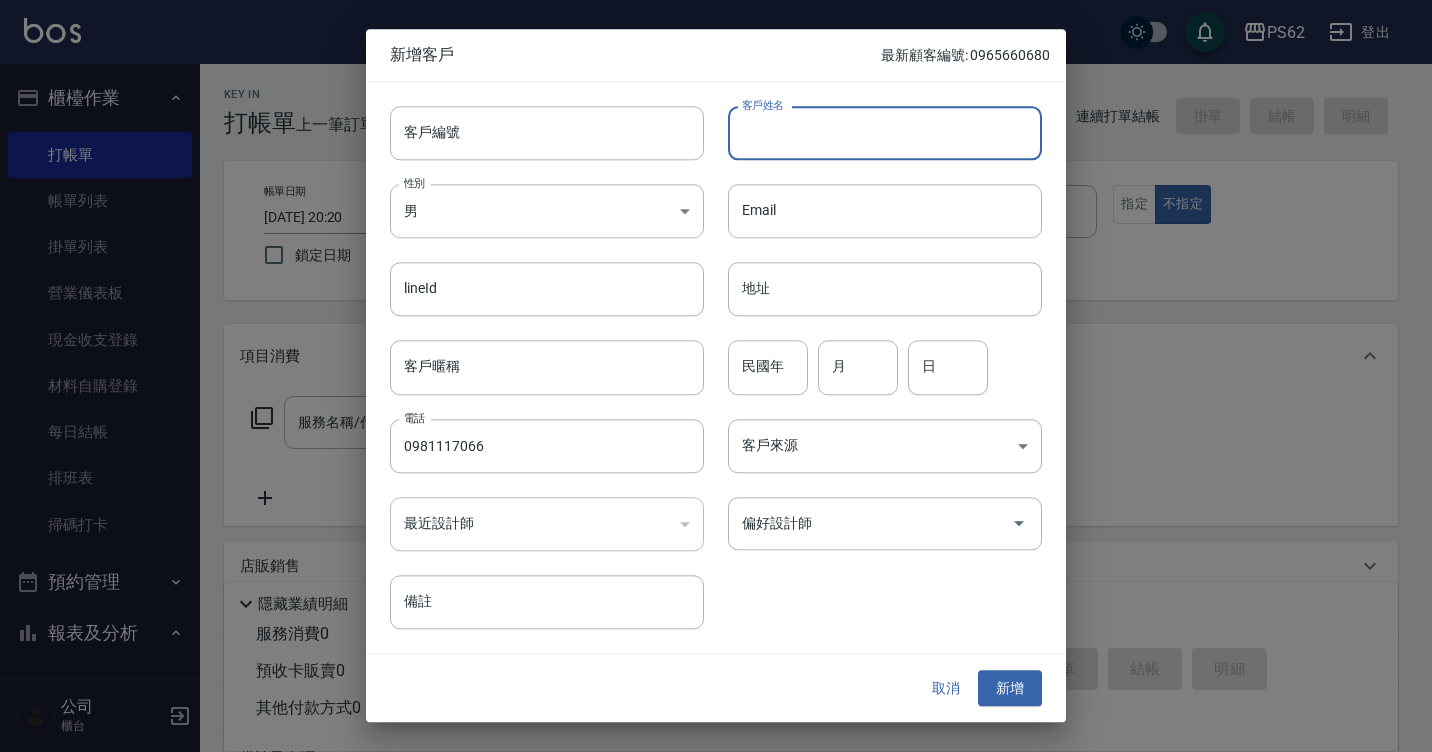 click on "客戶姓名" at bounding box center (885, 133) 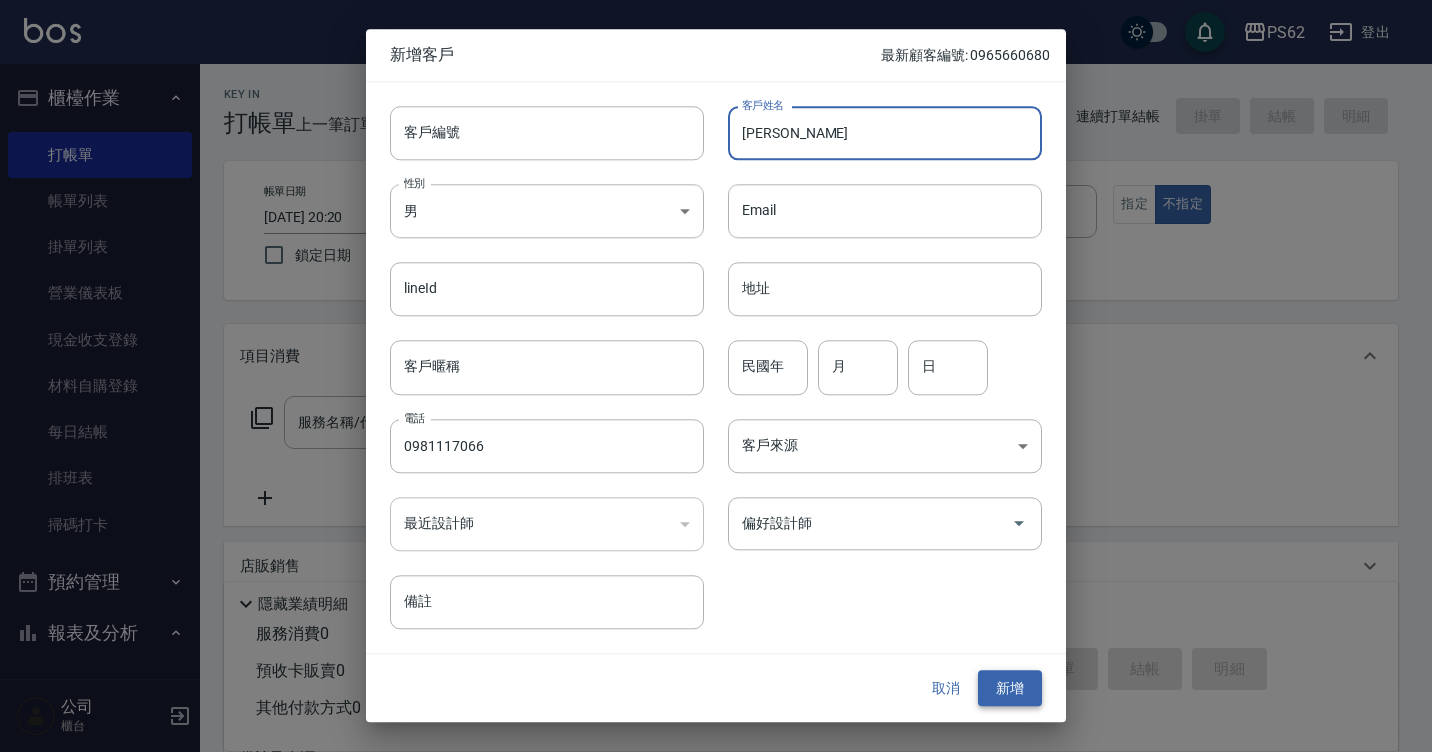 type on "[PERSON_NAME]" 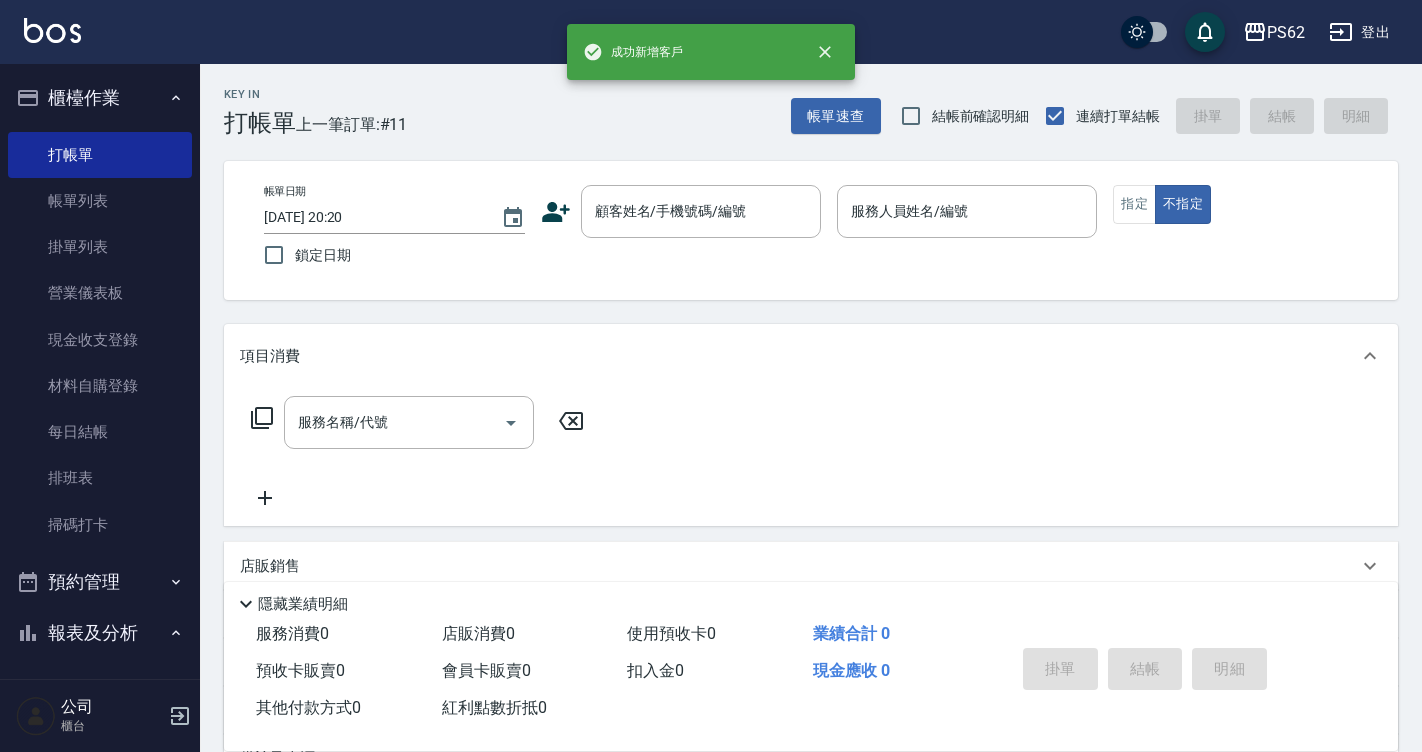 click on "帳單日期 2025/07/11 20:20 鎖定日期 顧客姓名/手機號碼/編號 顧客姓名/手機號碼/編號 服務人員姓名/編號 服務人員姓名/編號 指定 不指定" at bounding box center [811, 230] 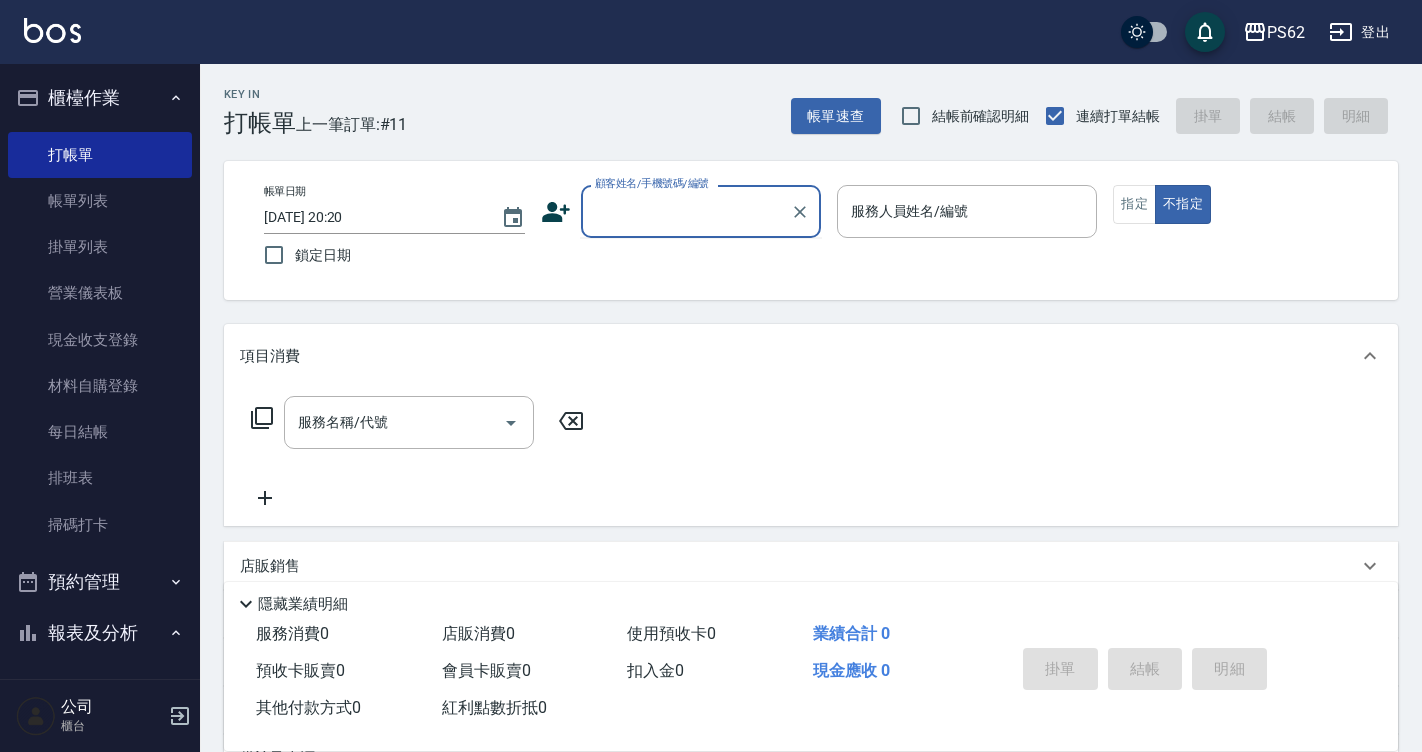 click on "顧客姓名/手機號碼/編號" at bounding box center (686, 211) 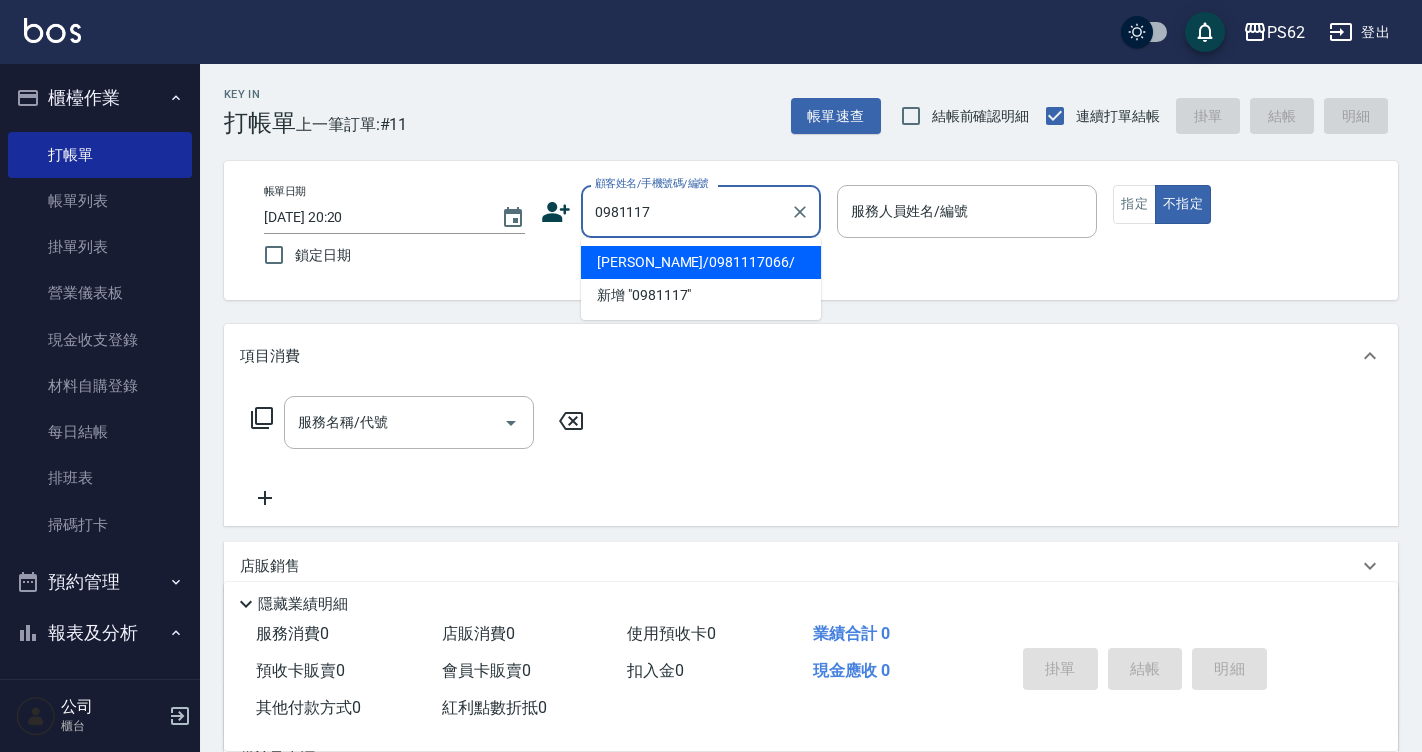 click on "韓宜芯/0981117066/" at bounding box center (701, 262) 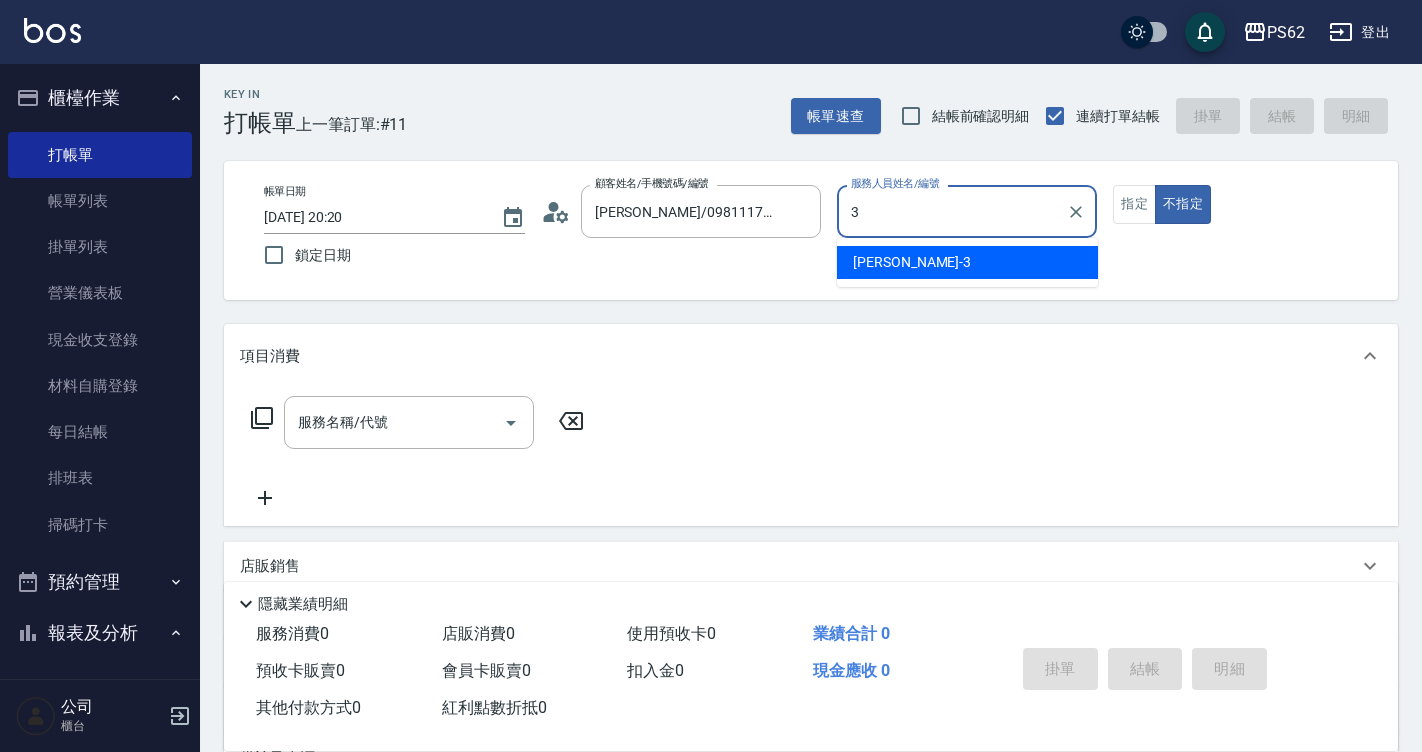 type on "Tina-3" 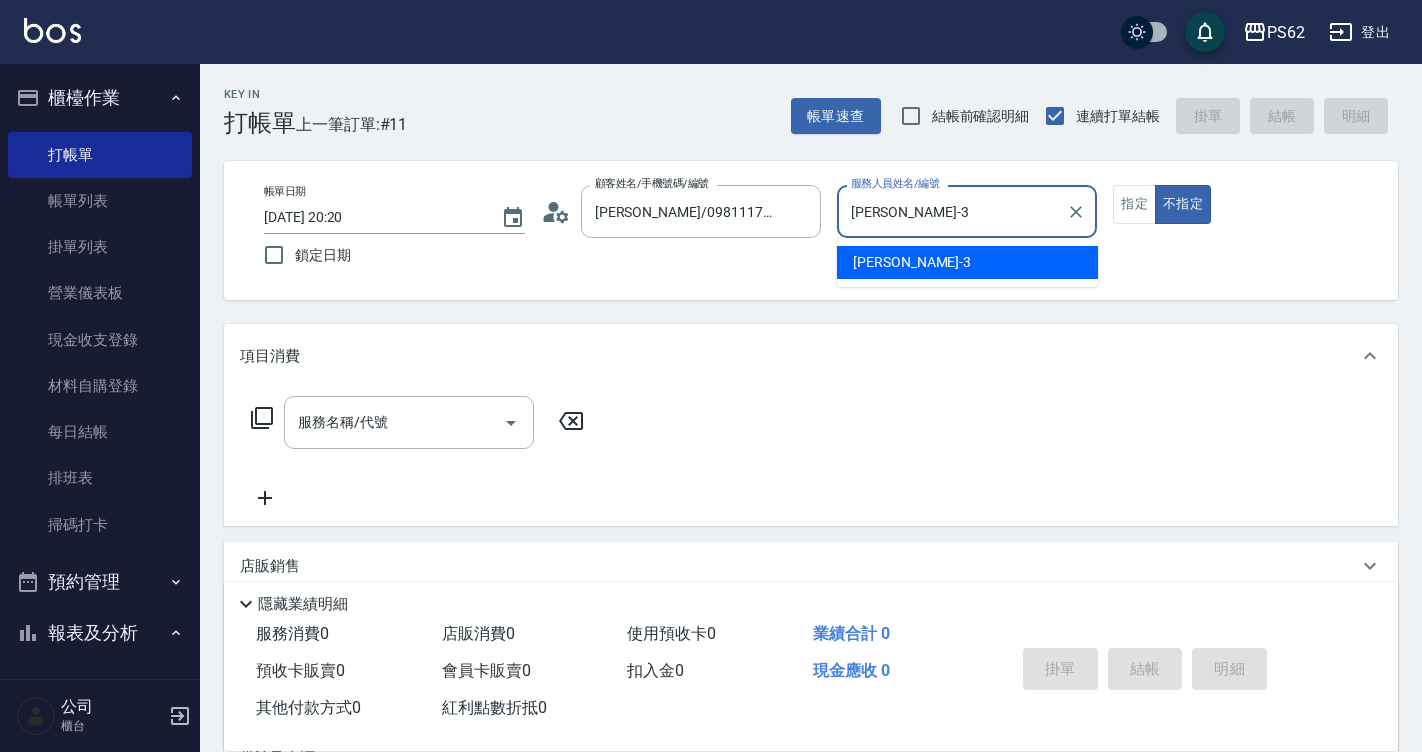 type on "false" 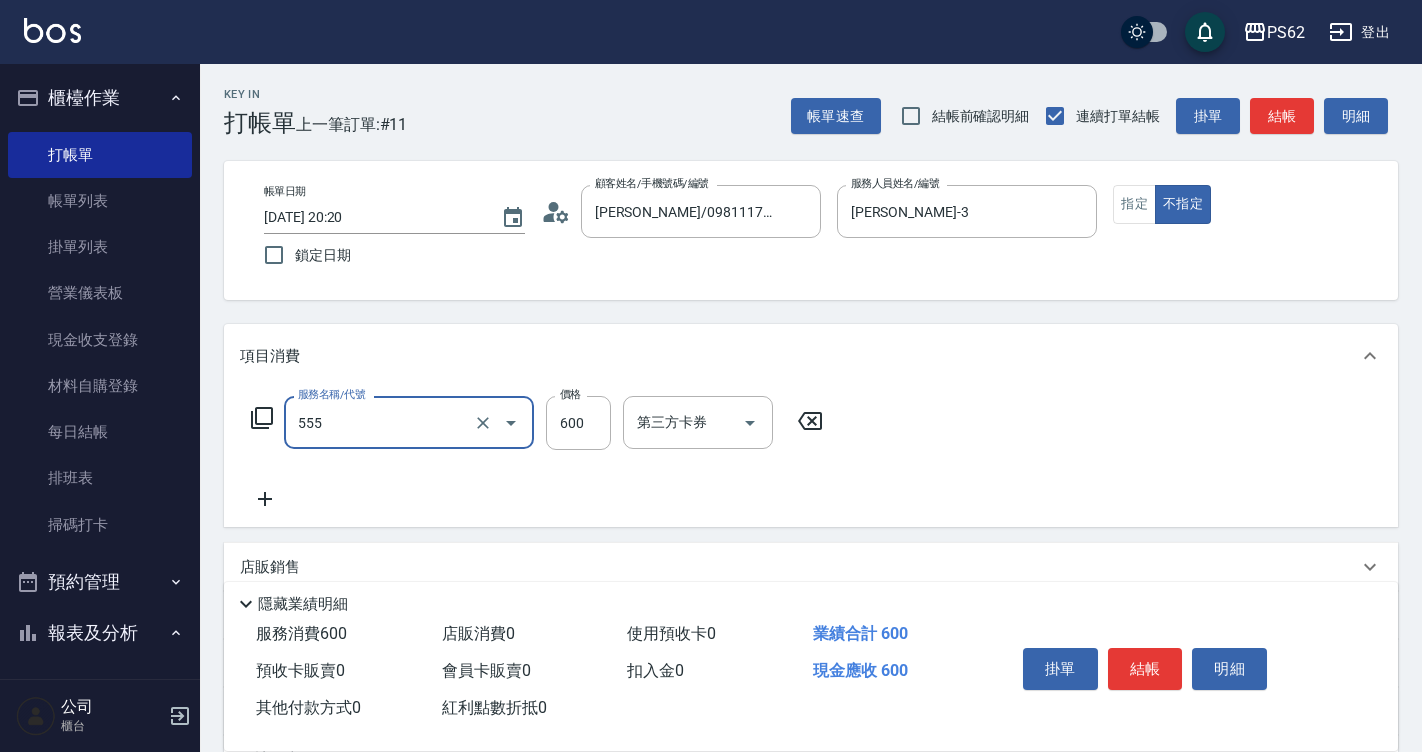 type on "去角質(555)" 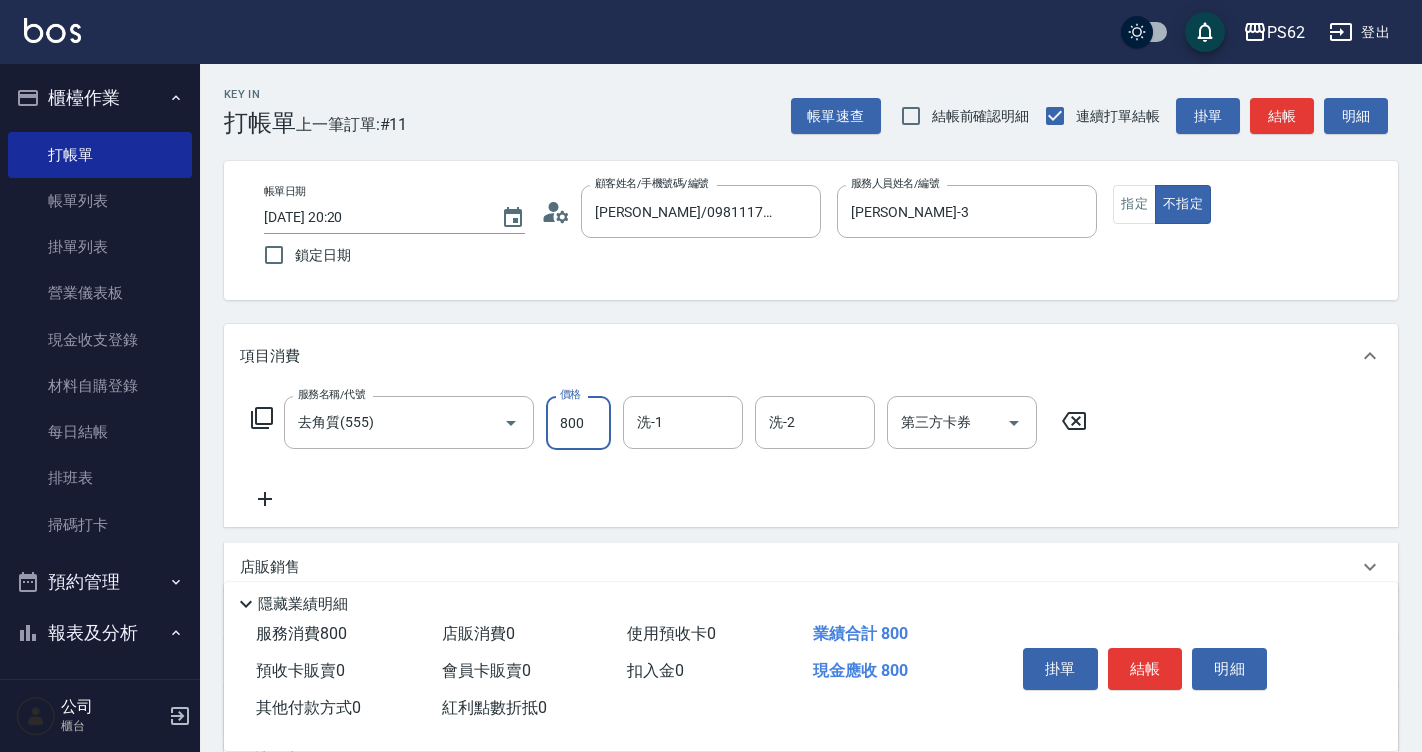 type on "800" 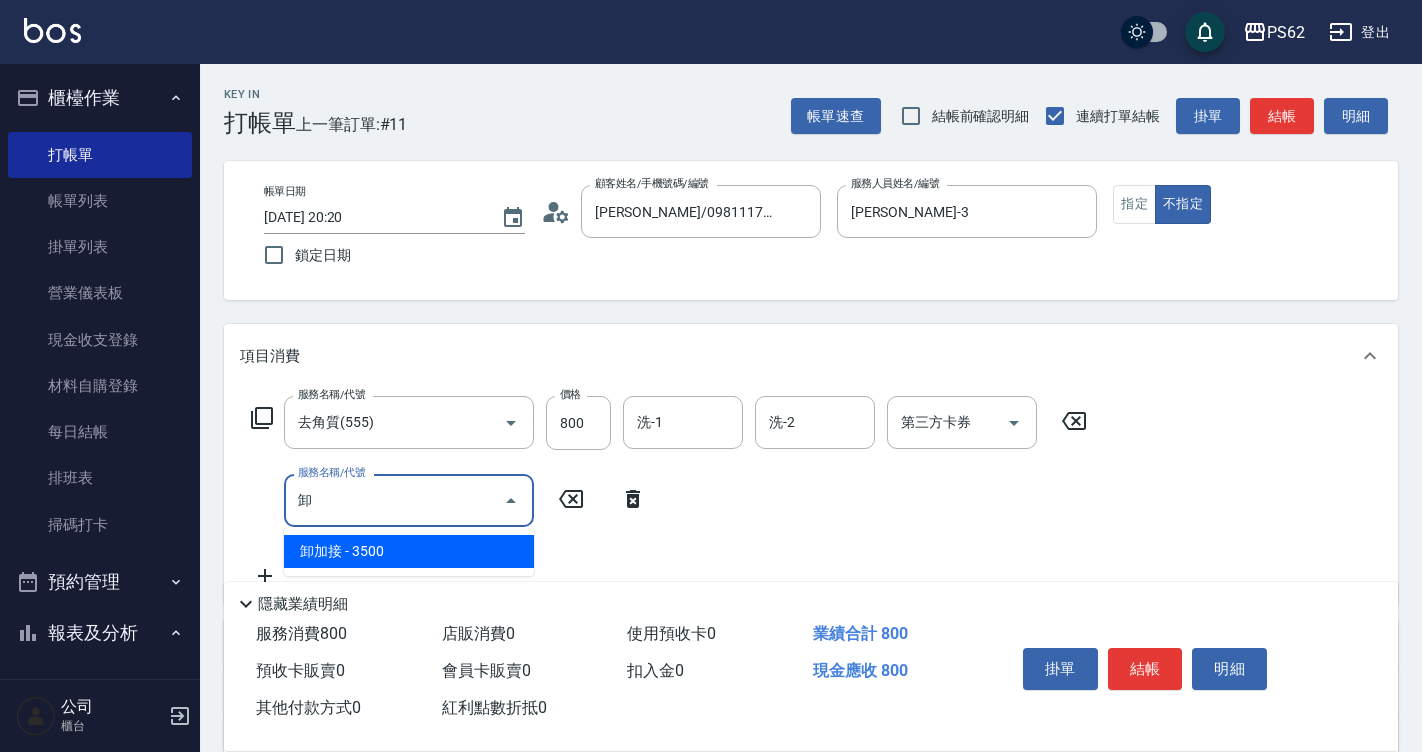 drag, startPoint x: 410, startPoint y: 564, endPoint x: 522, endPoint y: 478, distance: 141.20906 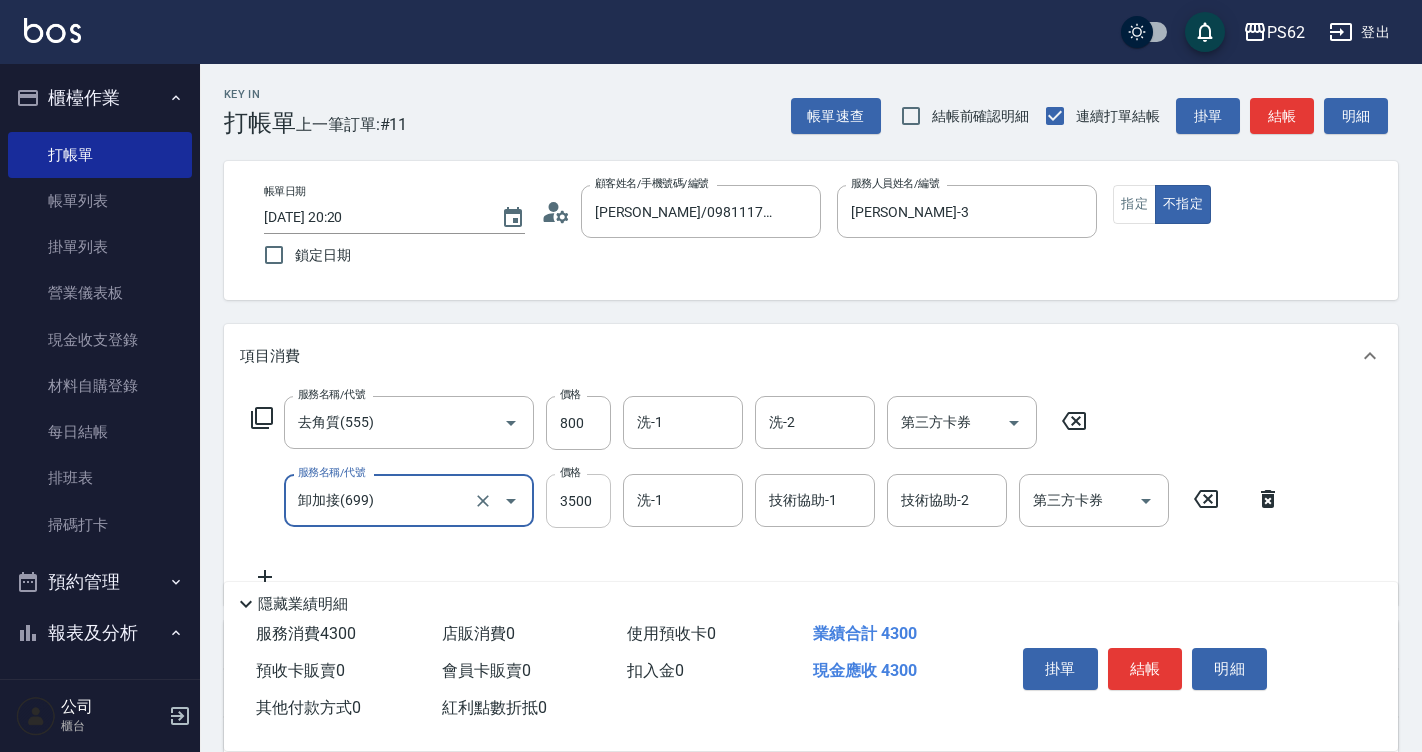 type on "卸加接(699)" 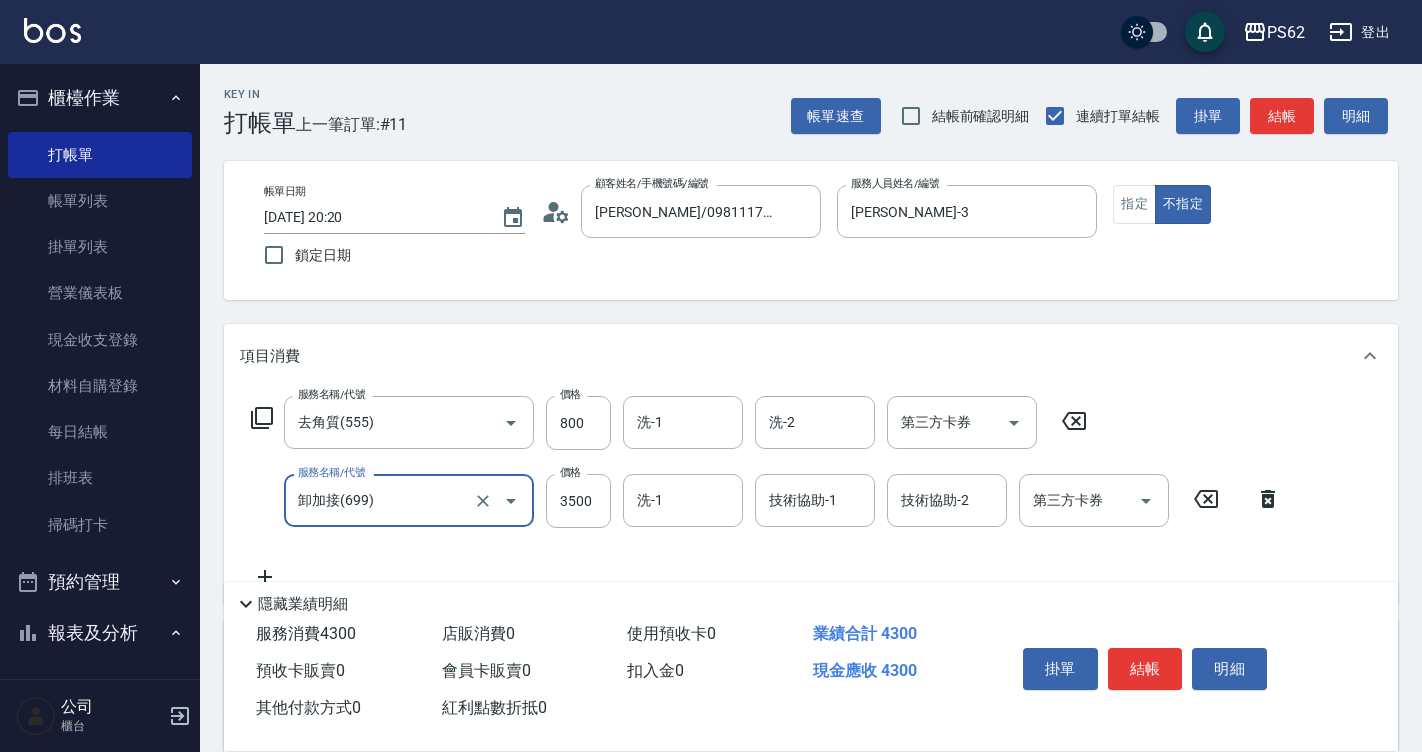 drag, startPoint x: 577, startPoint y: 493, endPoint x: 1197, endPoint y: 511, distance: 620.2612 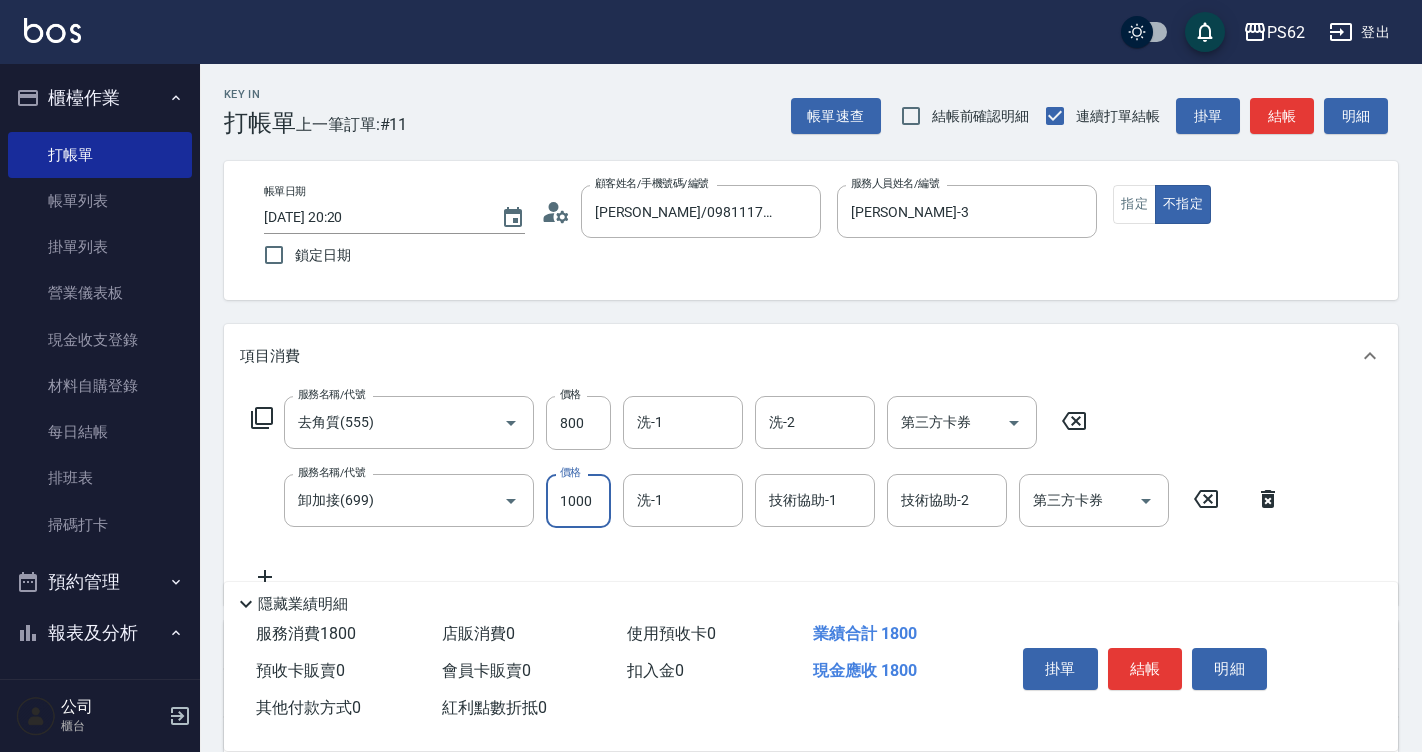 type on "1000" 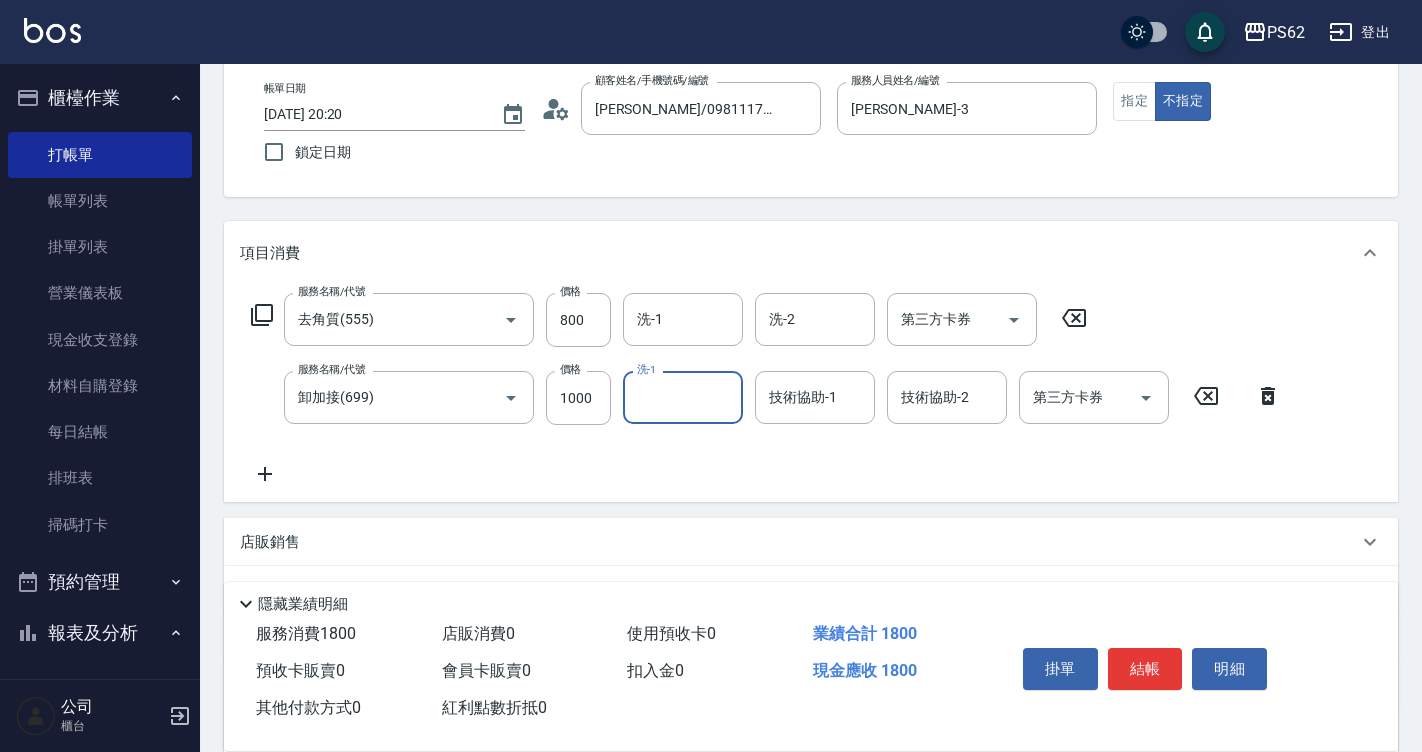 scroll, scrollTop: 200, scrollLeft: 0, axis: vertical 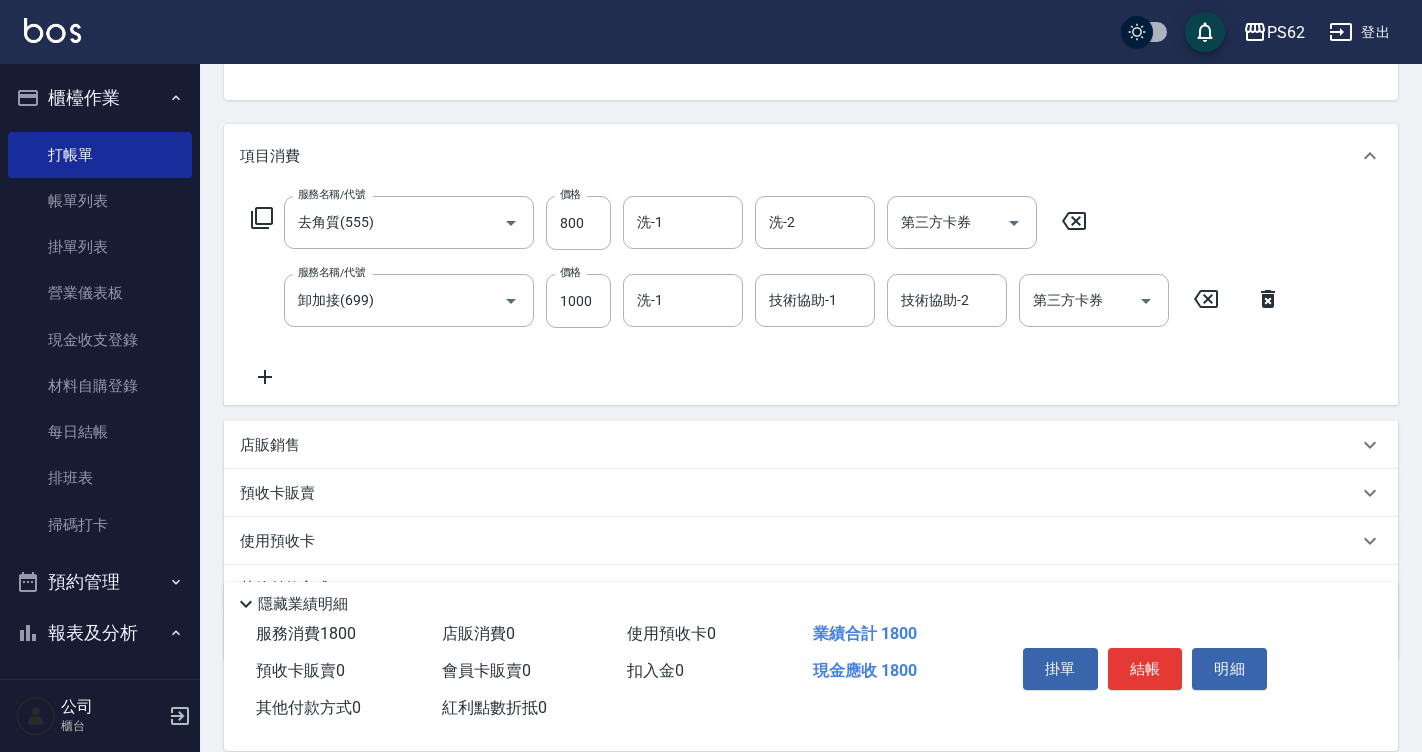 click 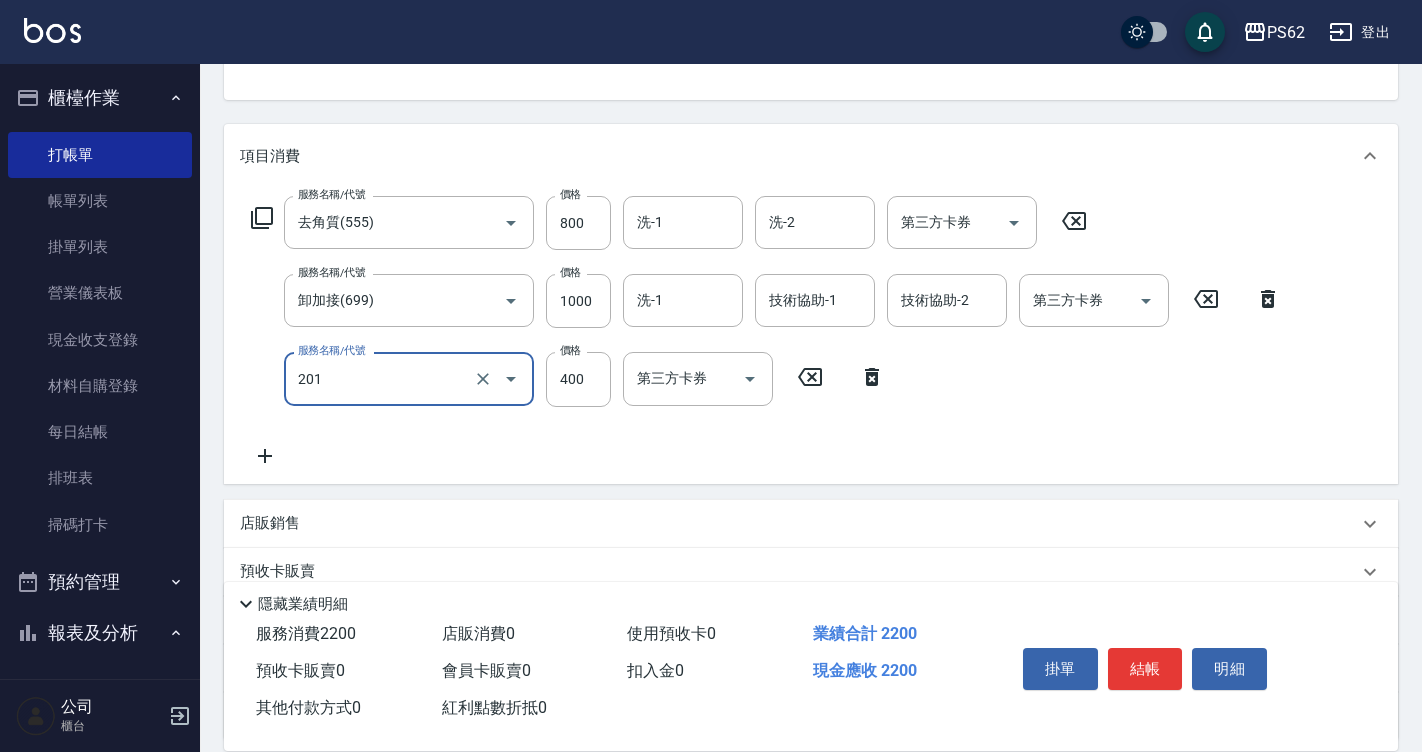 type on "洗剪400(201)" 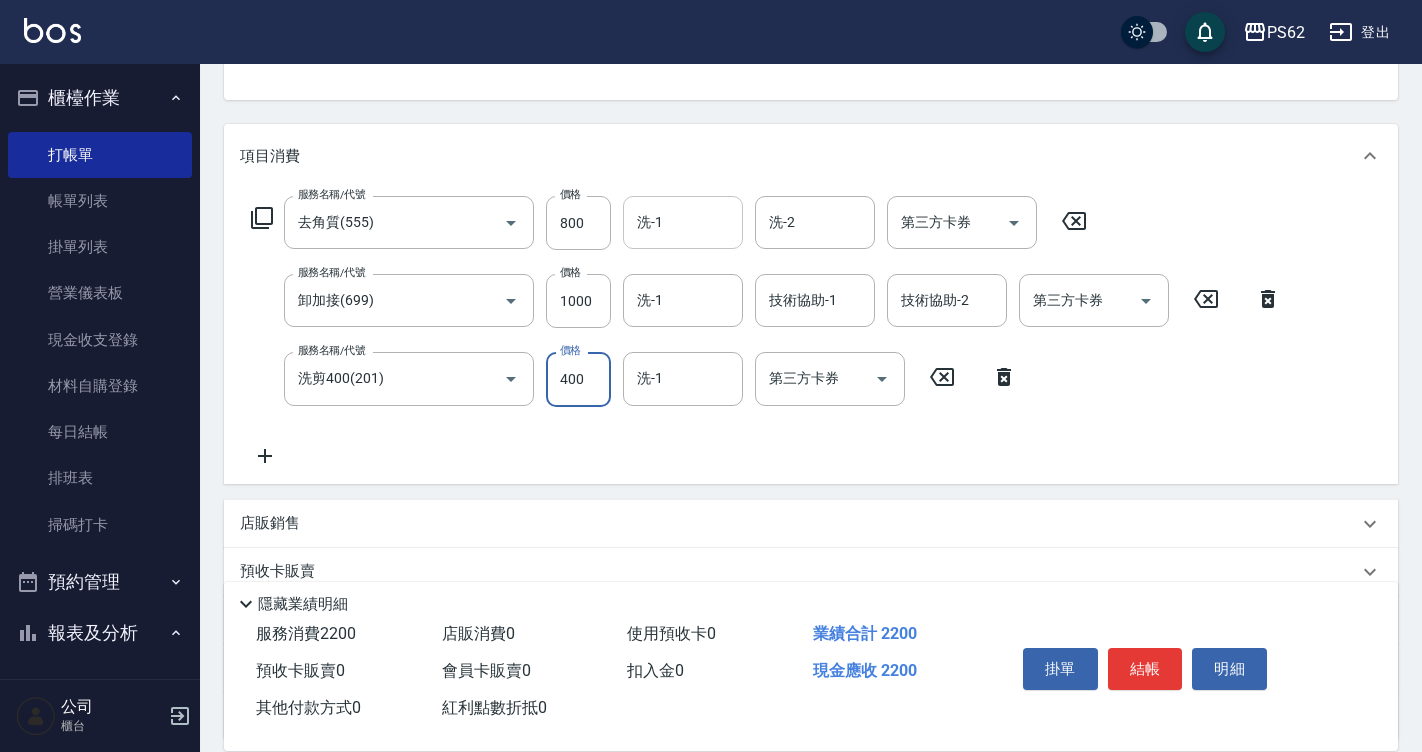 click on "洗-1" at bounding box center (683, 222) 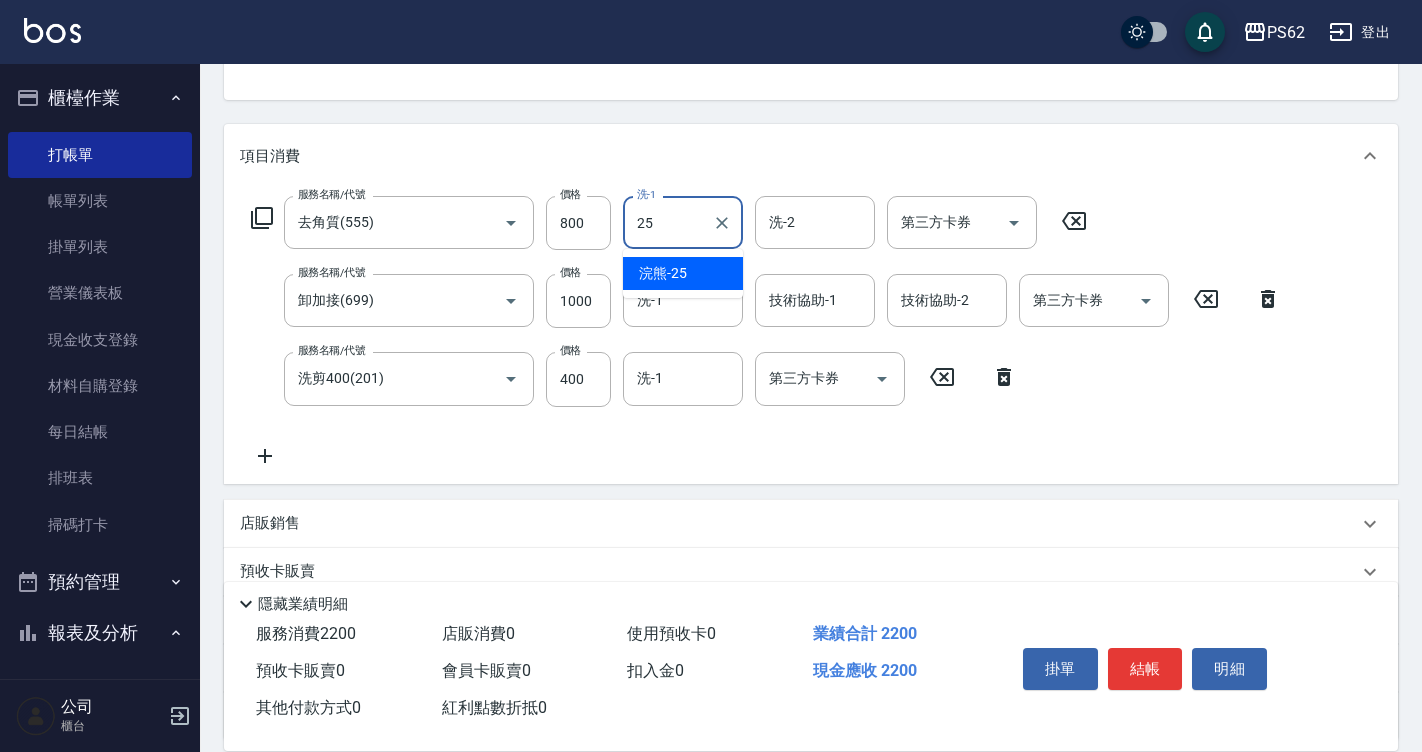 type on "浣熊-25" 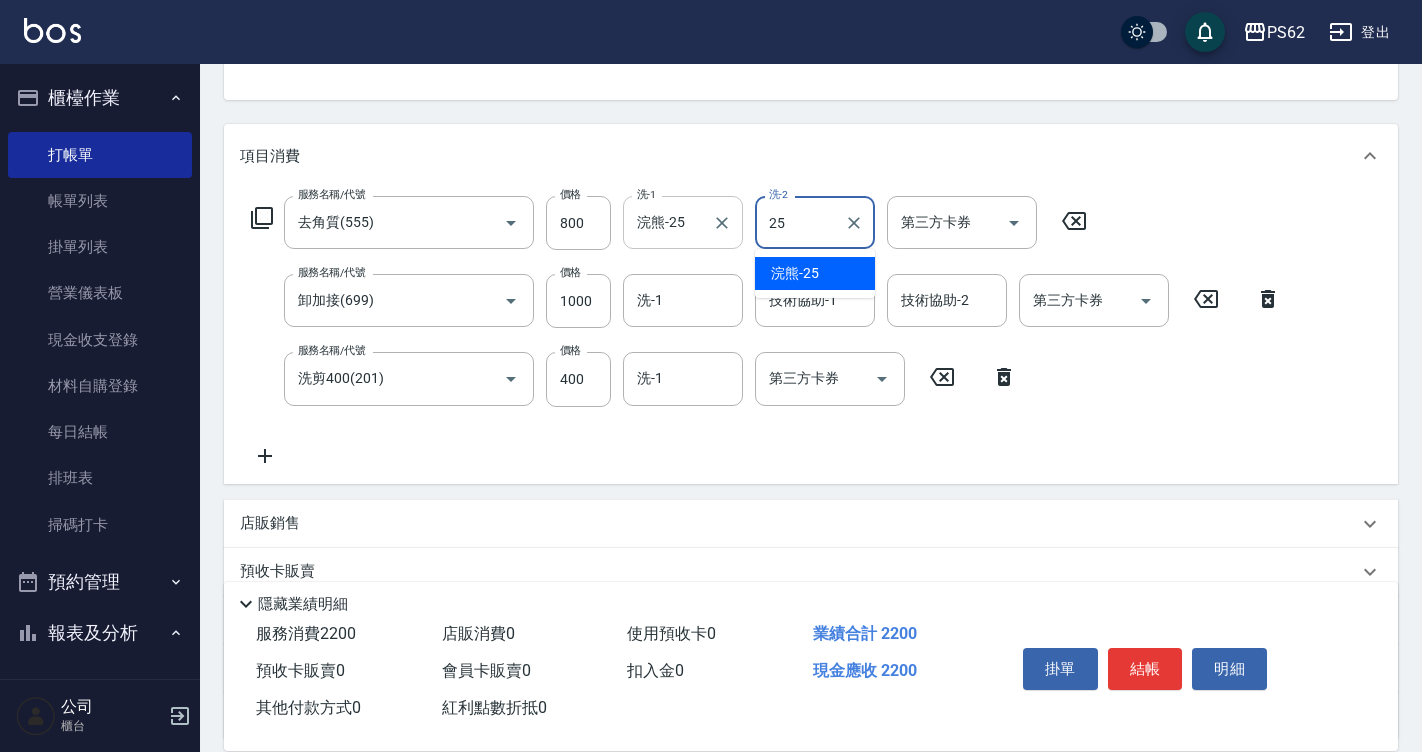 type on "浣熊-25" 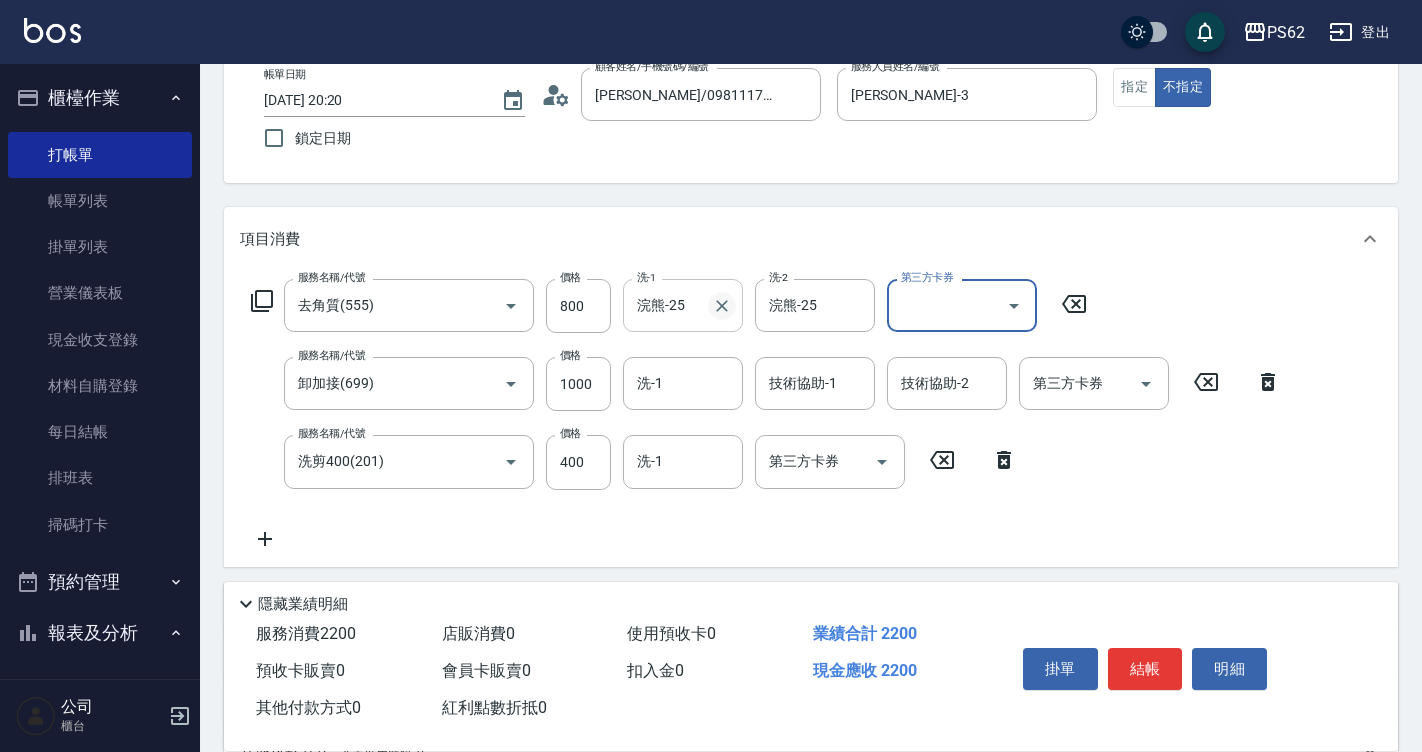 scroll, scrollTop: 300, scrollLeft: 0, axis: vertical 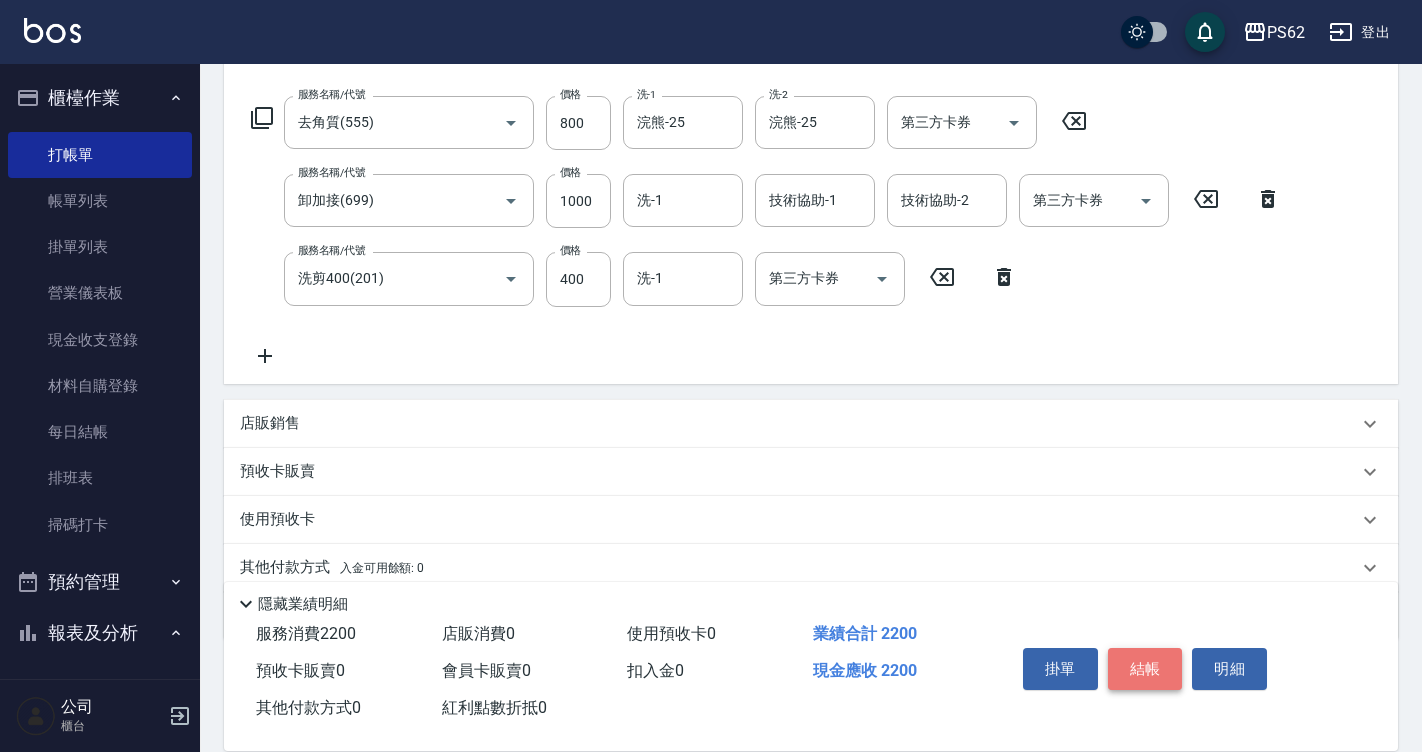 click on "結帳" at bounding box center [1145, 669] 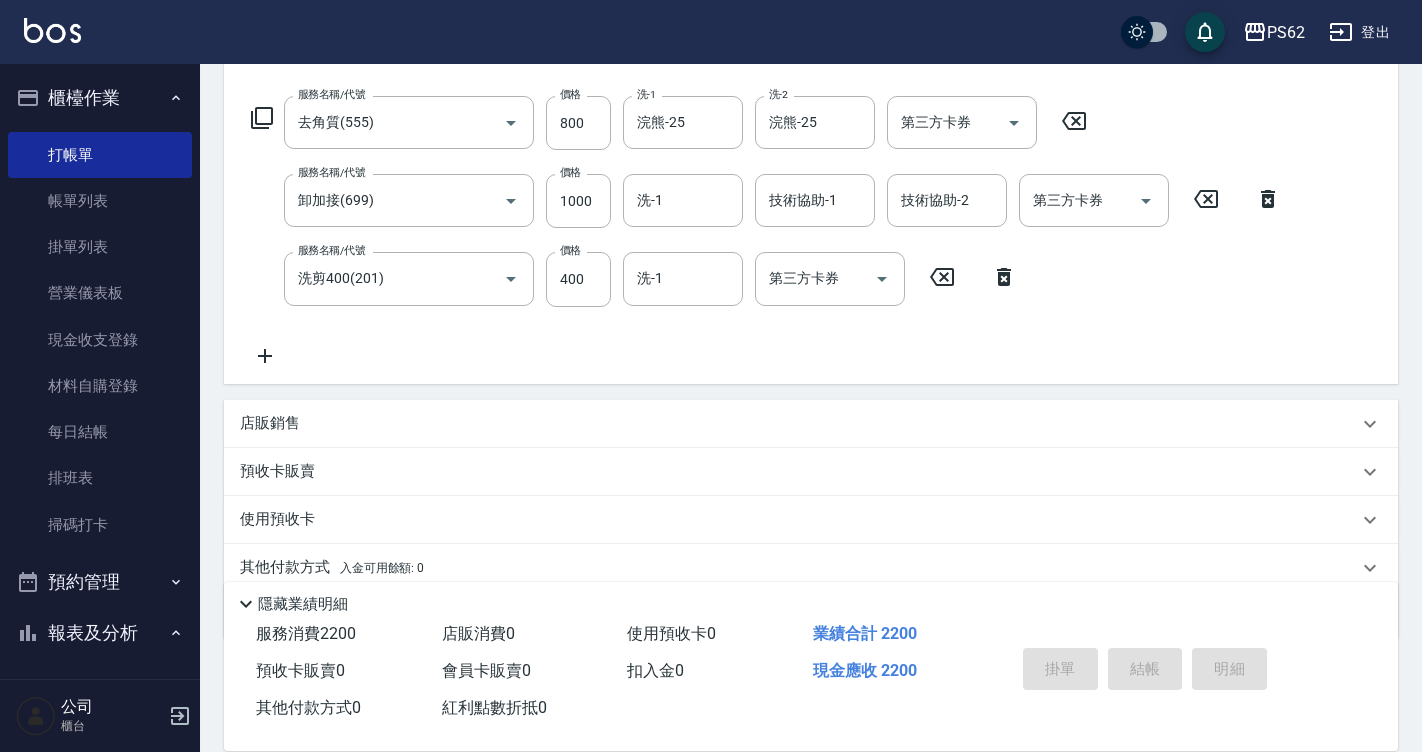 type on "2025/07/11 20:22" 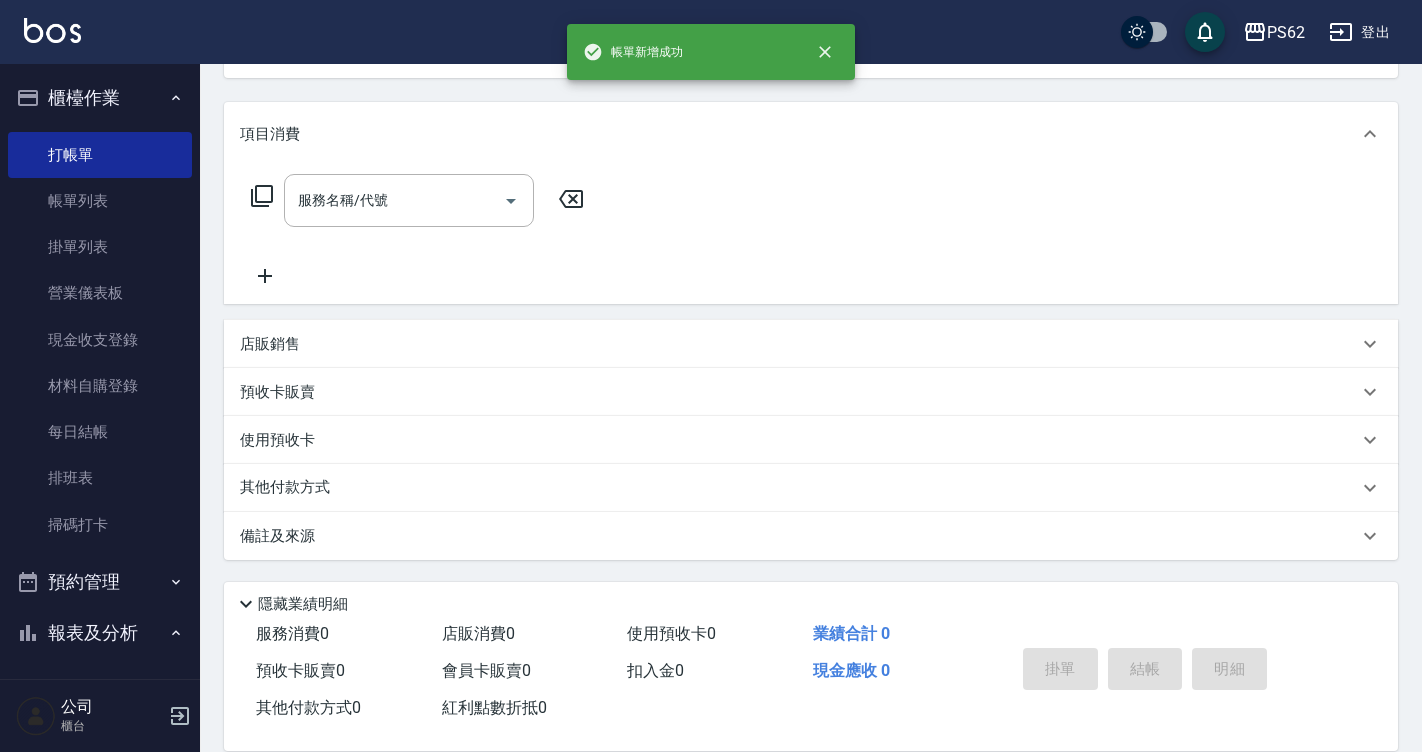 scroll, scrollTop: 0, scrollLeft: 0, axis: both 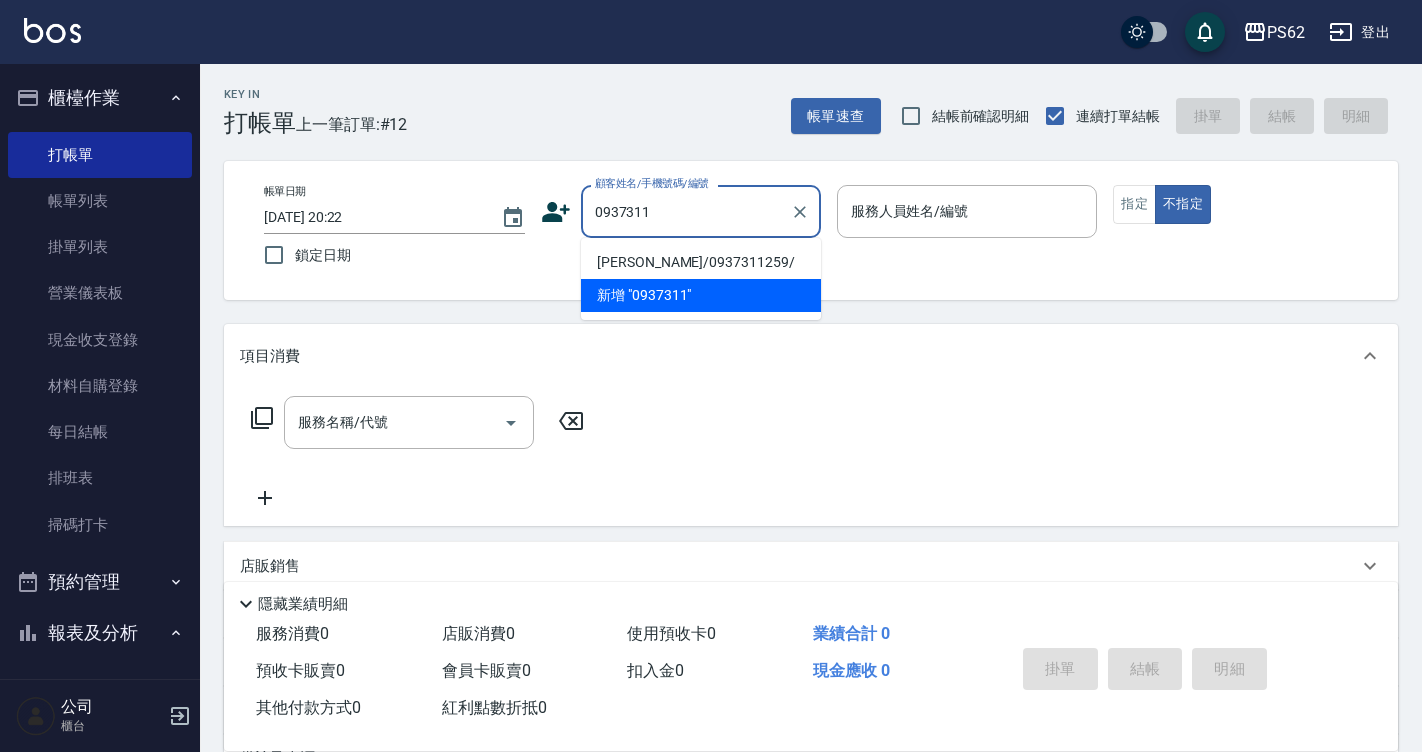 click on "歐嘉鵑/0937311259/" at bounding box center (701, 262) 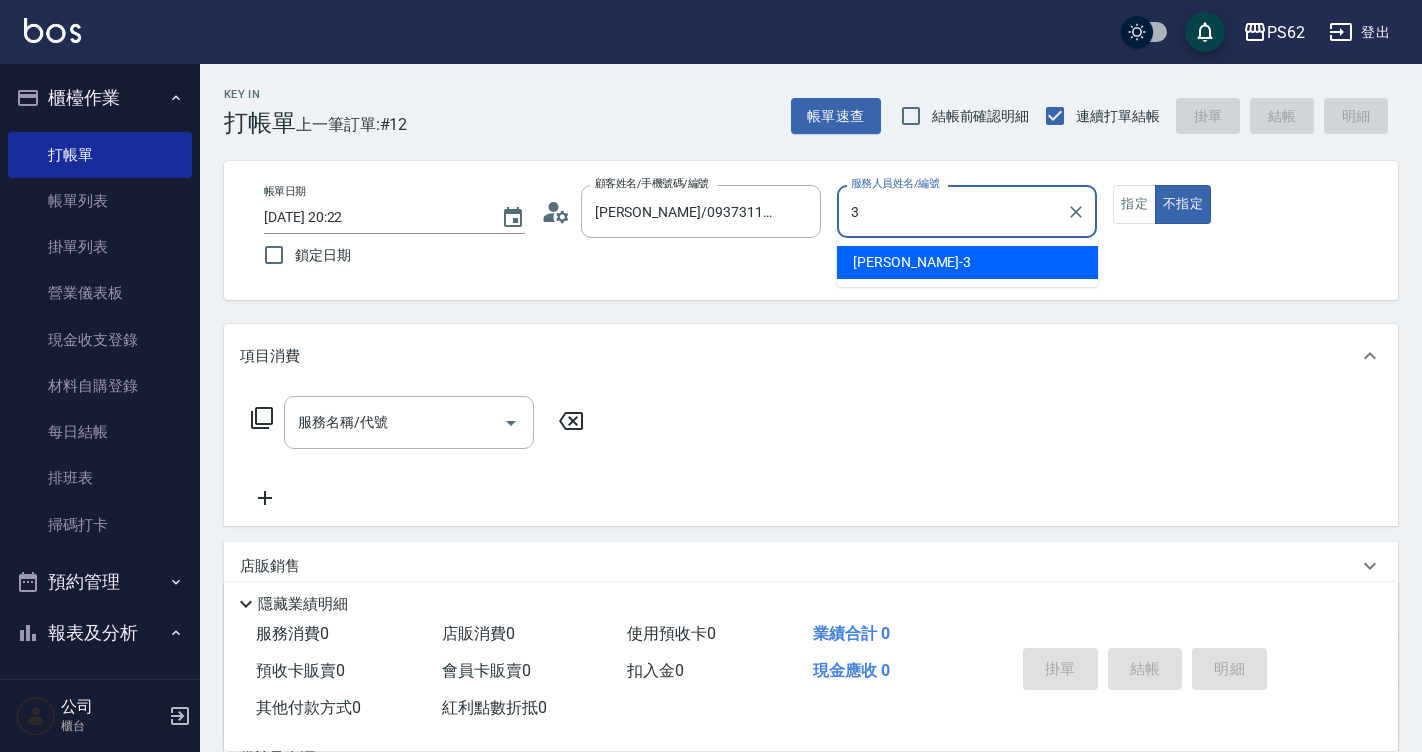 type on "Tina-3" 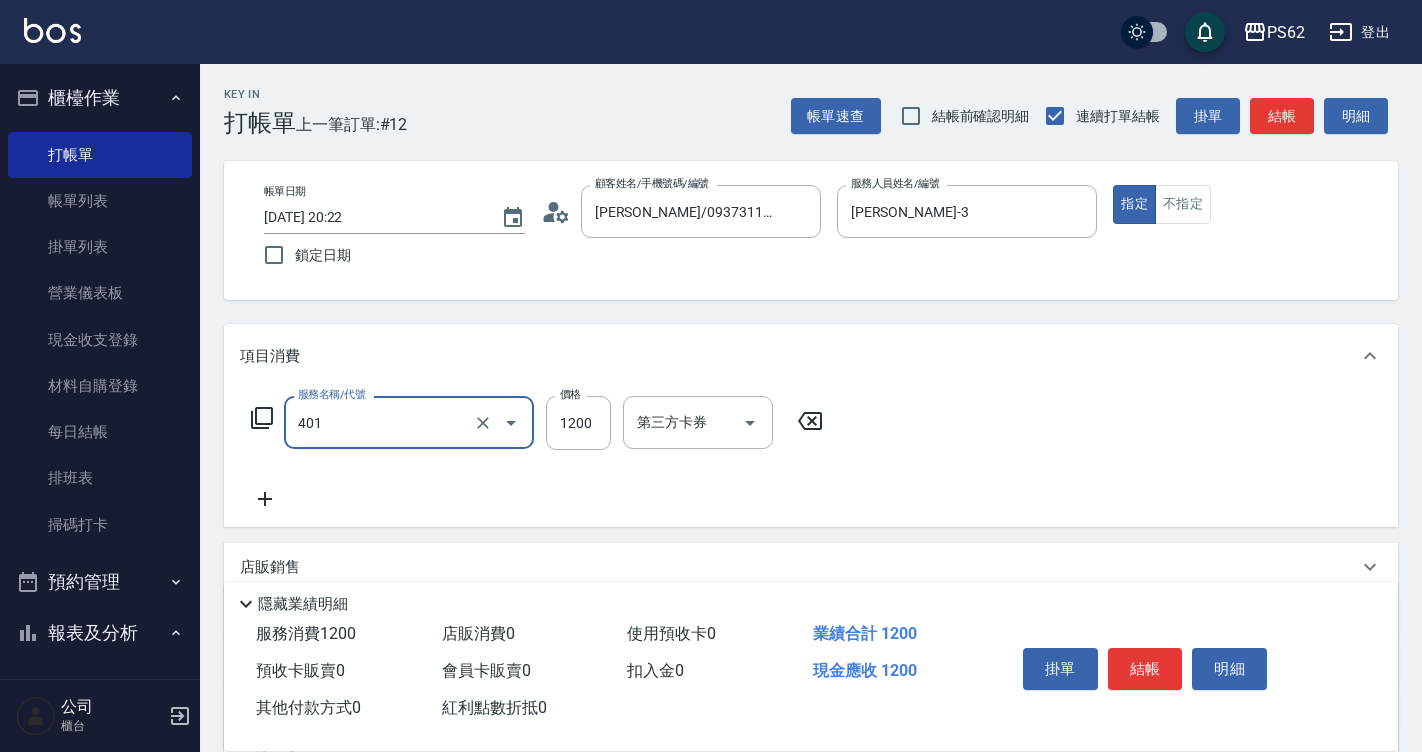 type on "一般染髮(401)" 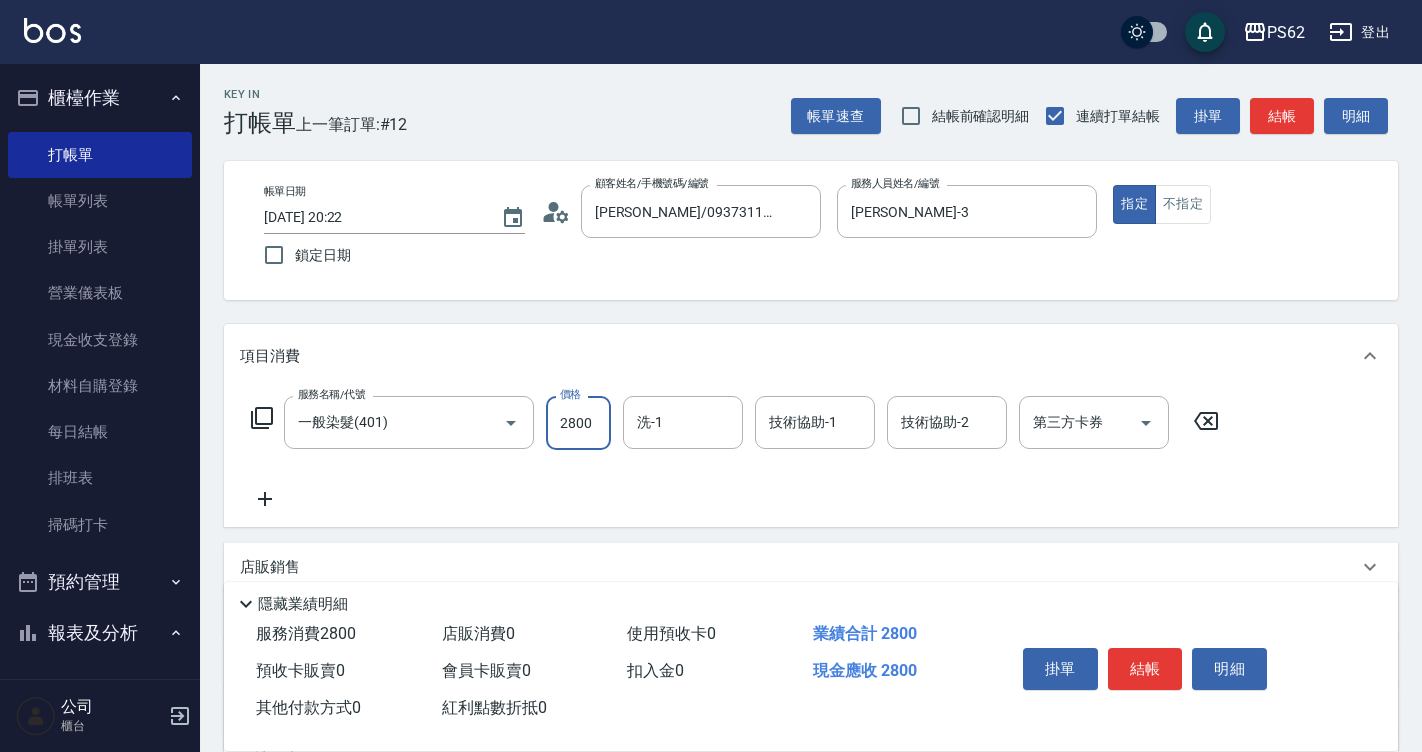 type on "2800" 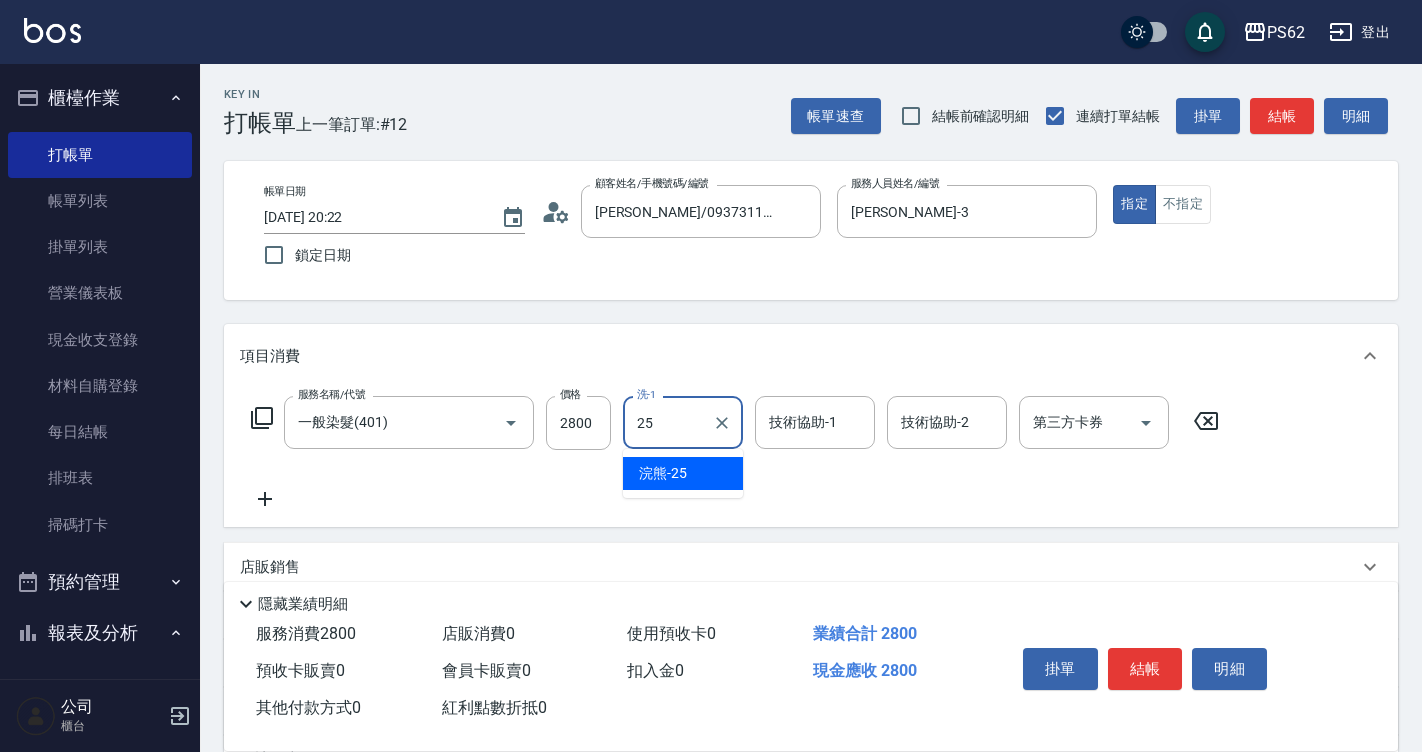 type on "浣熊-25" 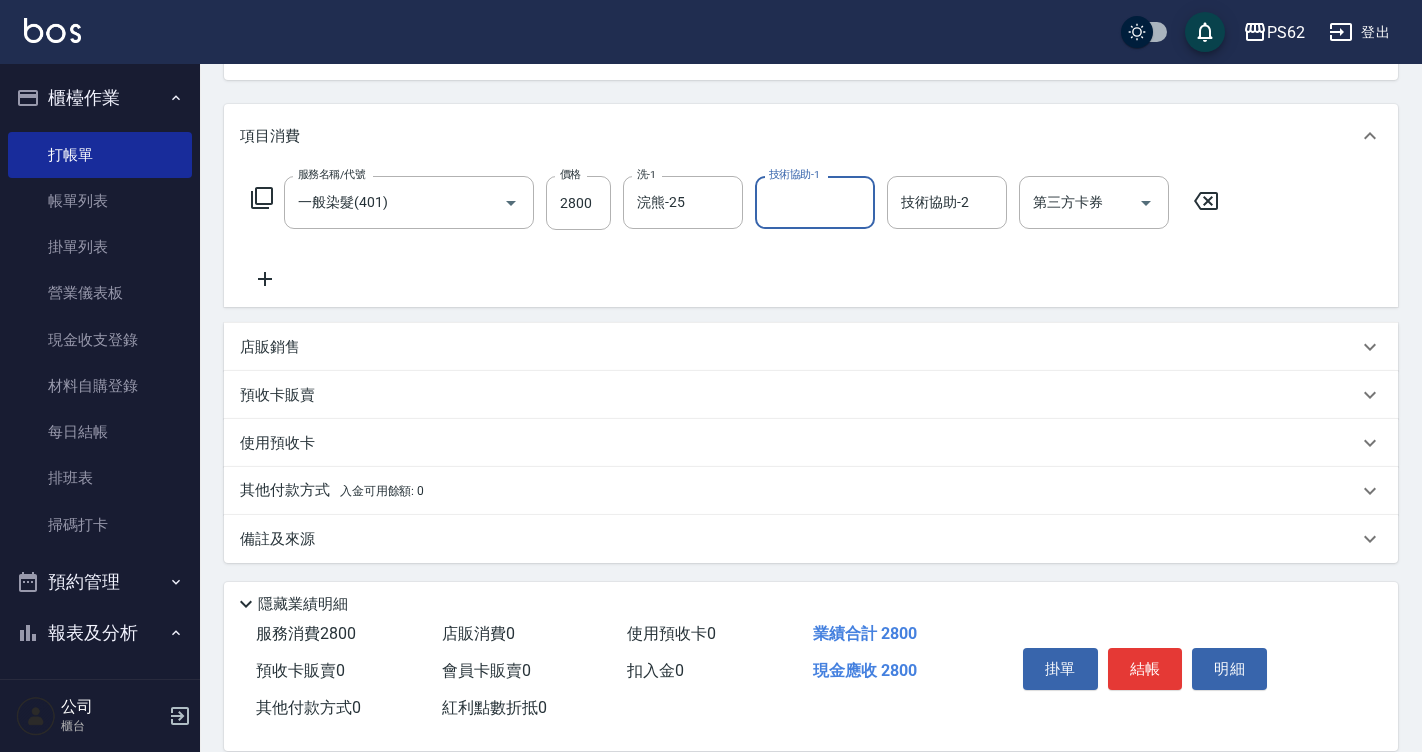 scroll, scrollTop: 223, scrollLeft: 0, axis: vertical 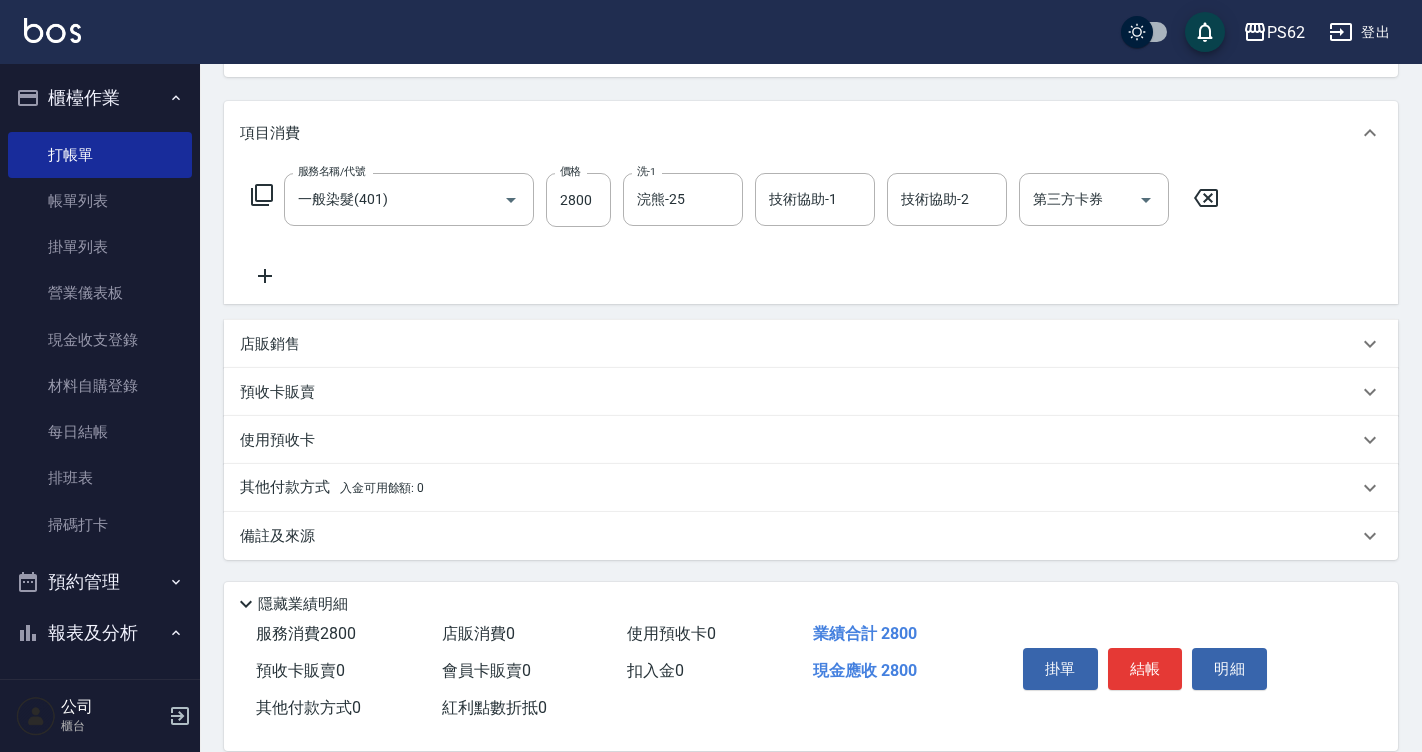 click on "其他付款方式 入金可用餘額: 0" at bounding box center (332, 488) 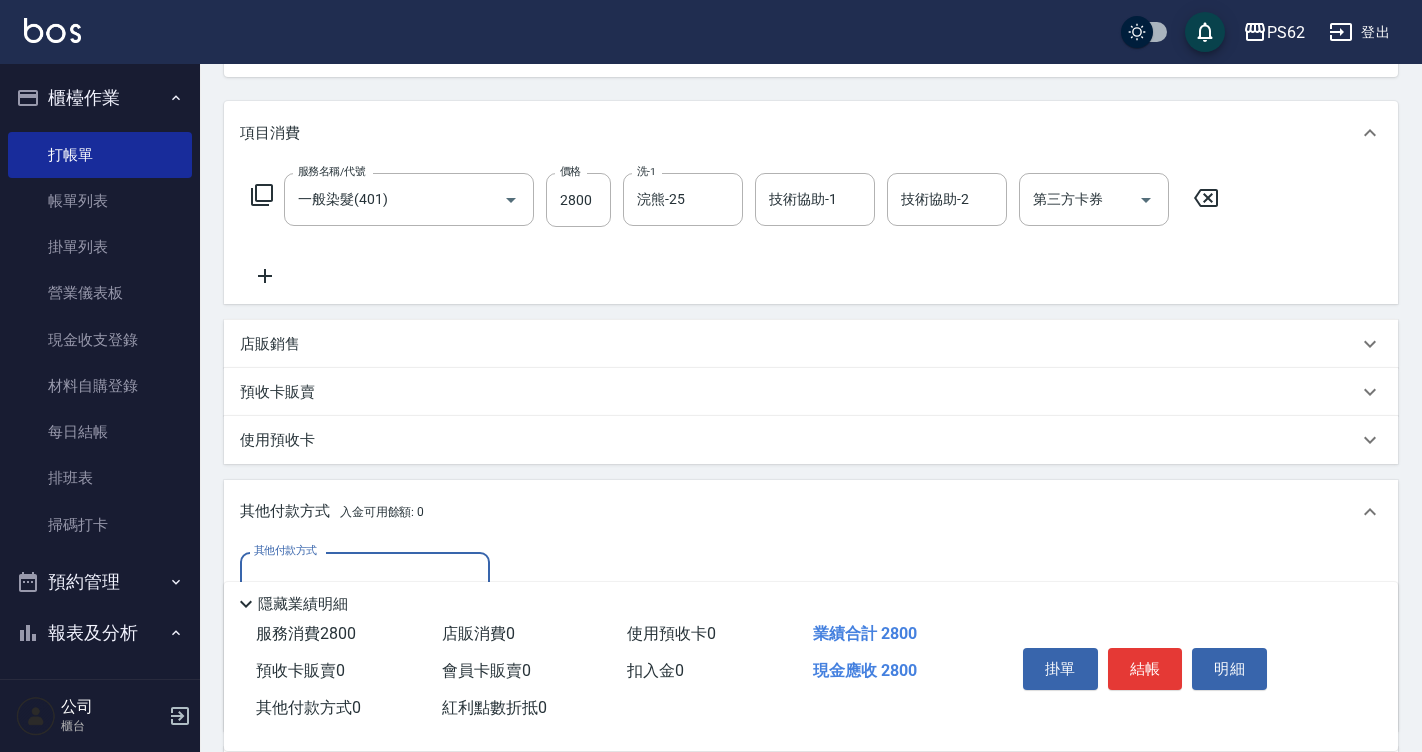 scroll, scrollTop: 0, scrollLeft: 0, axis: both 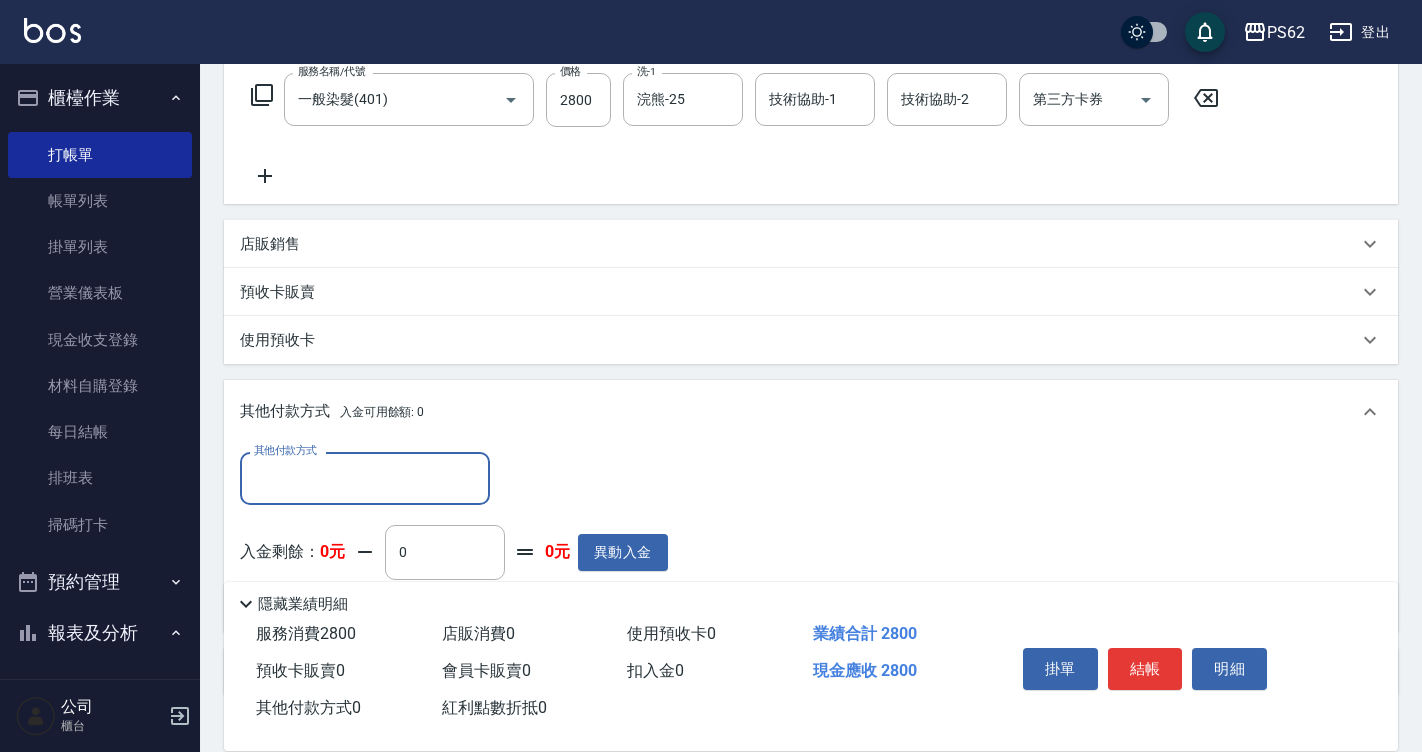click on "其他付款方式" at bounding box center [365, 478] 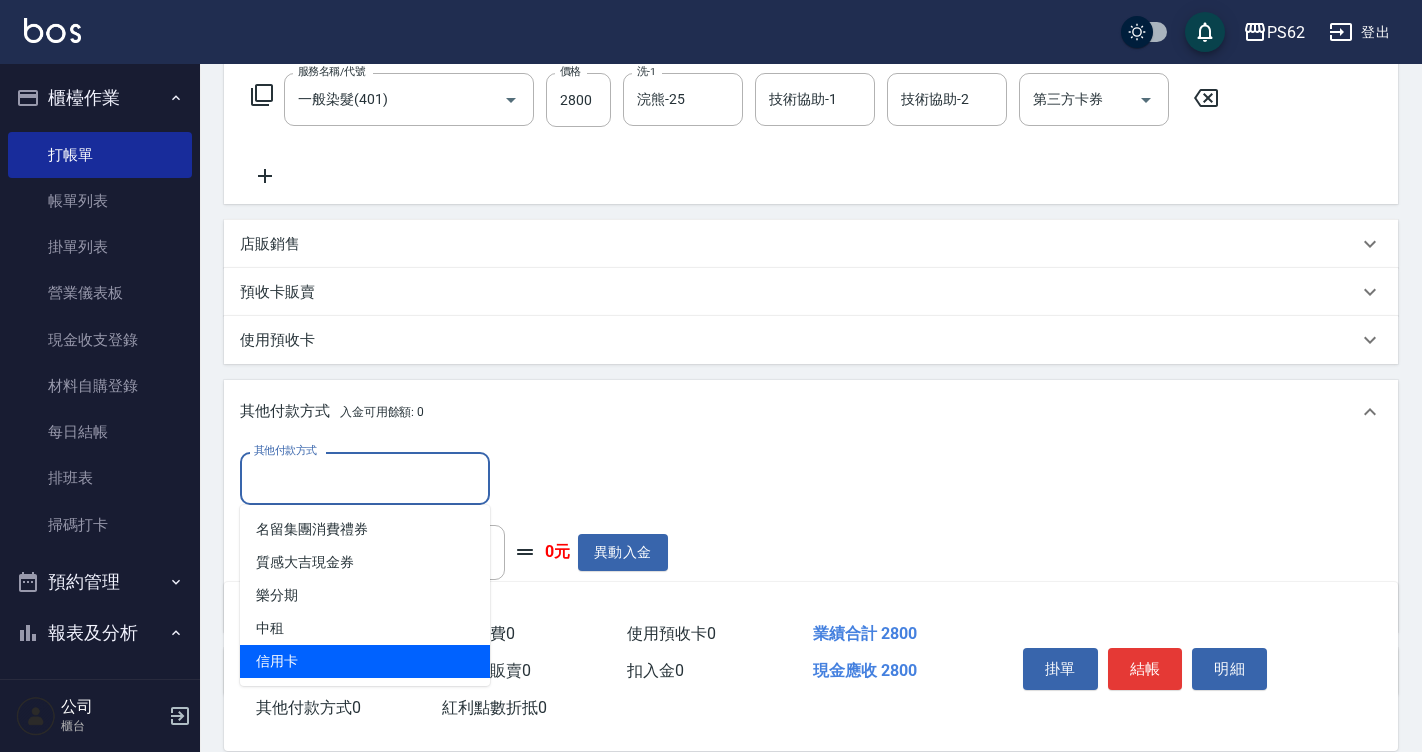 click on "信用卡" at bounding box center [365, 661] 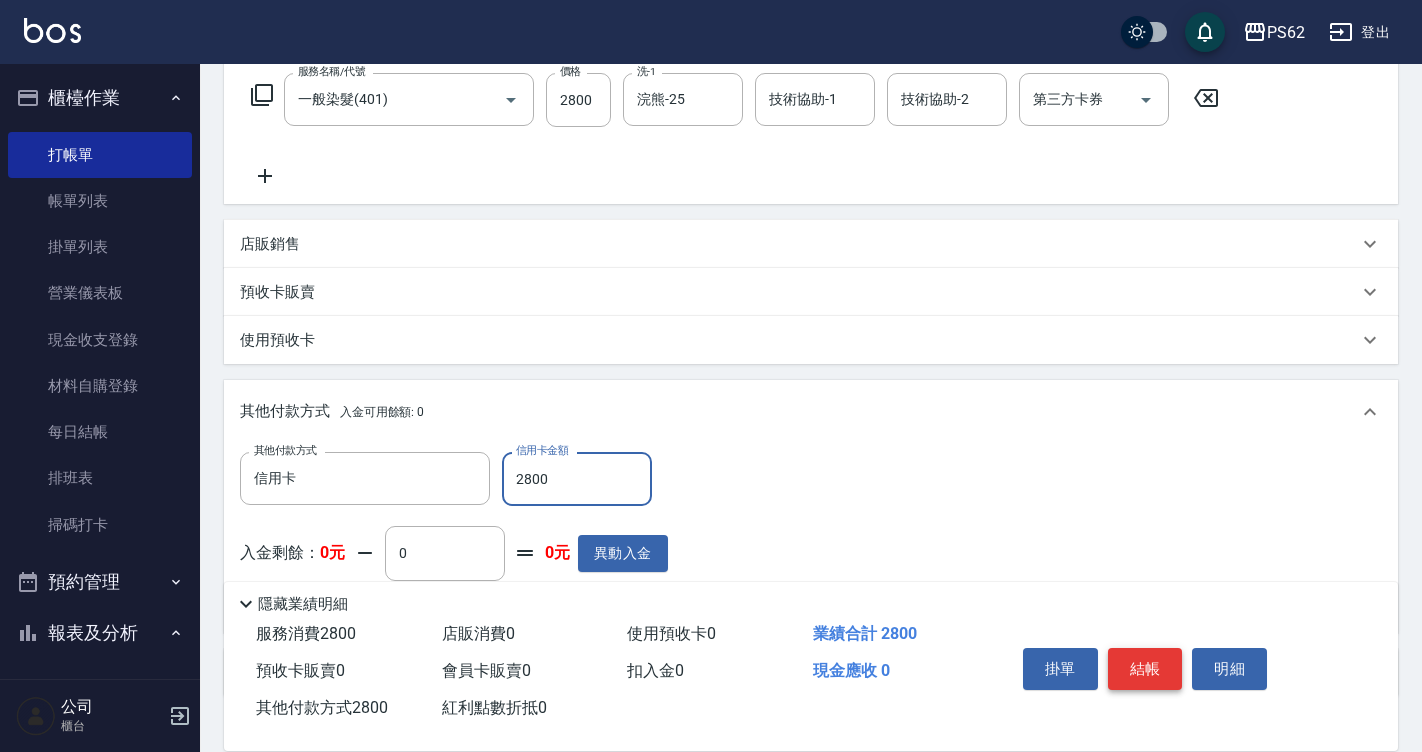 type on "2800" 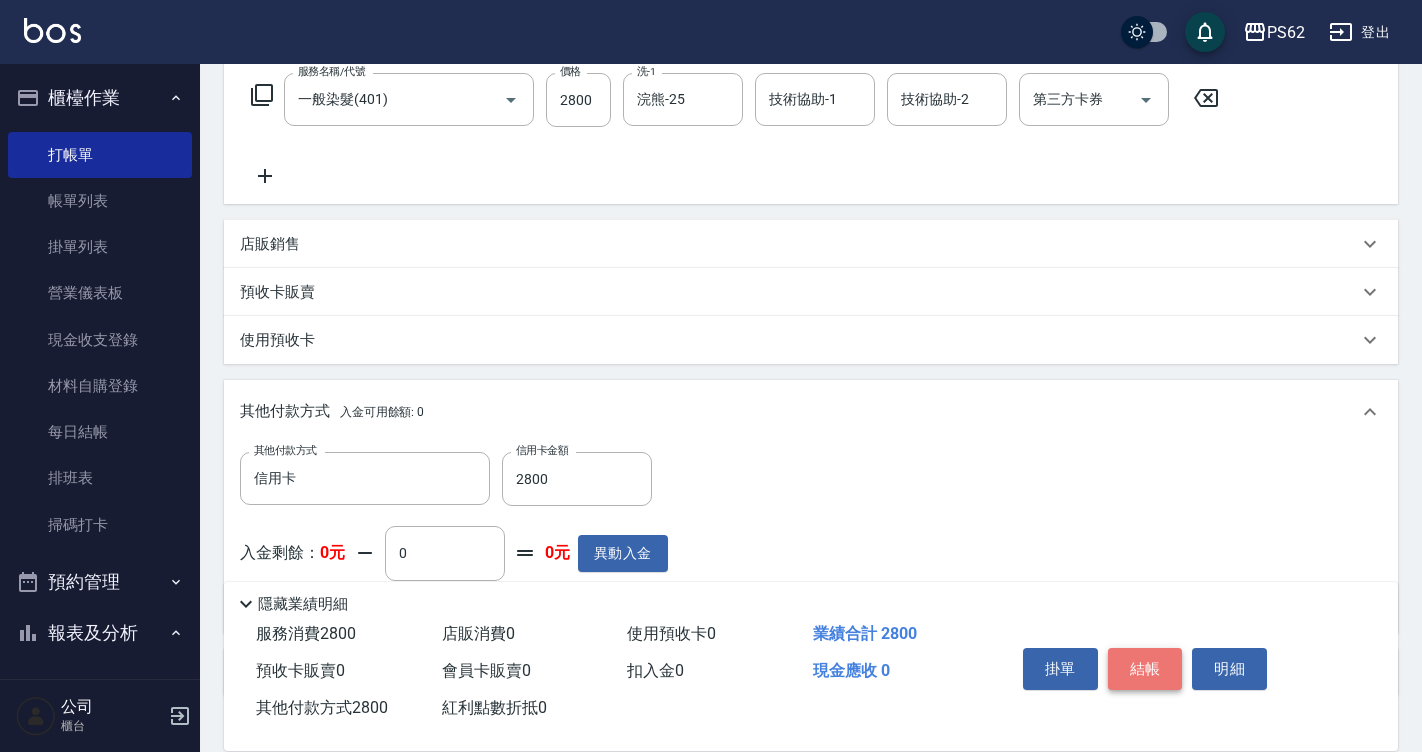click on "結帳" at bounding box center (1145, 669) 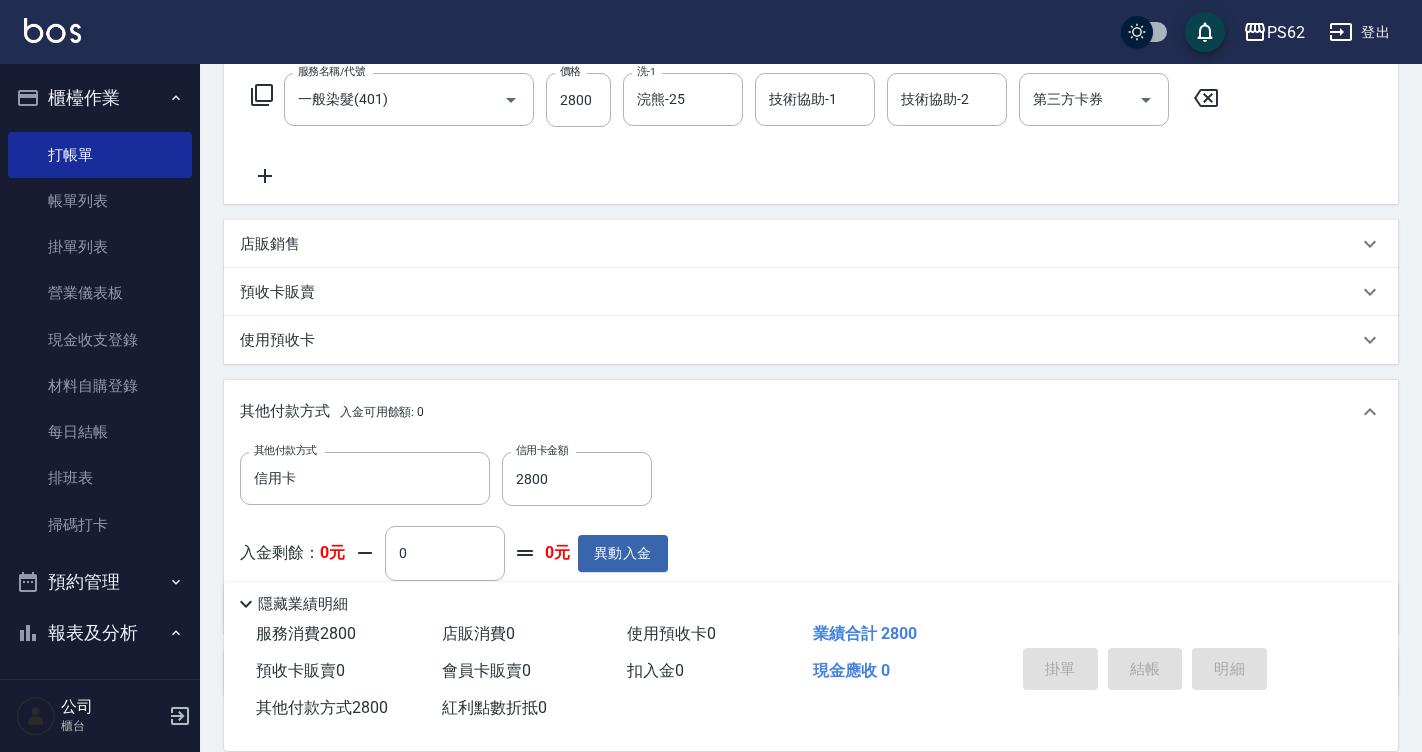 type 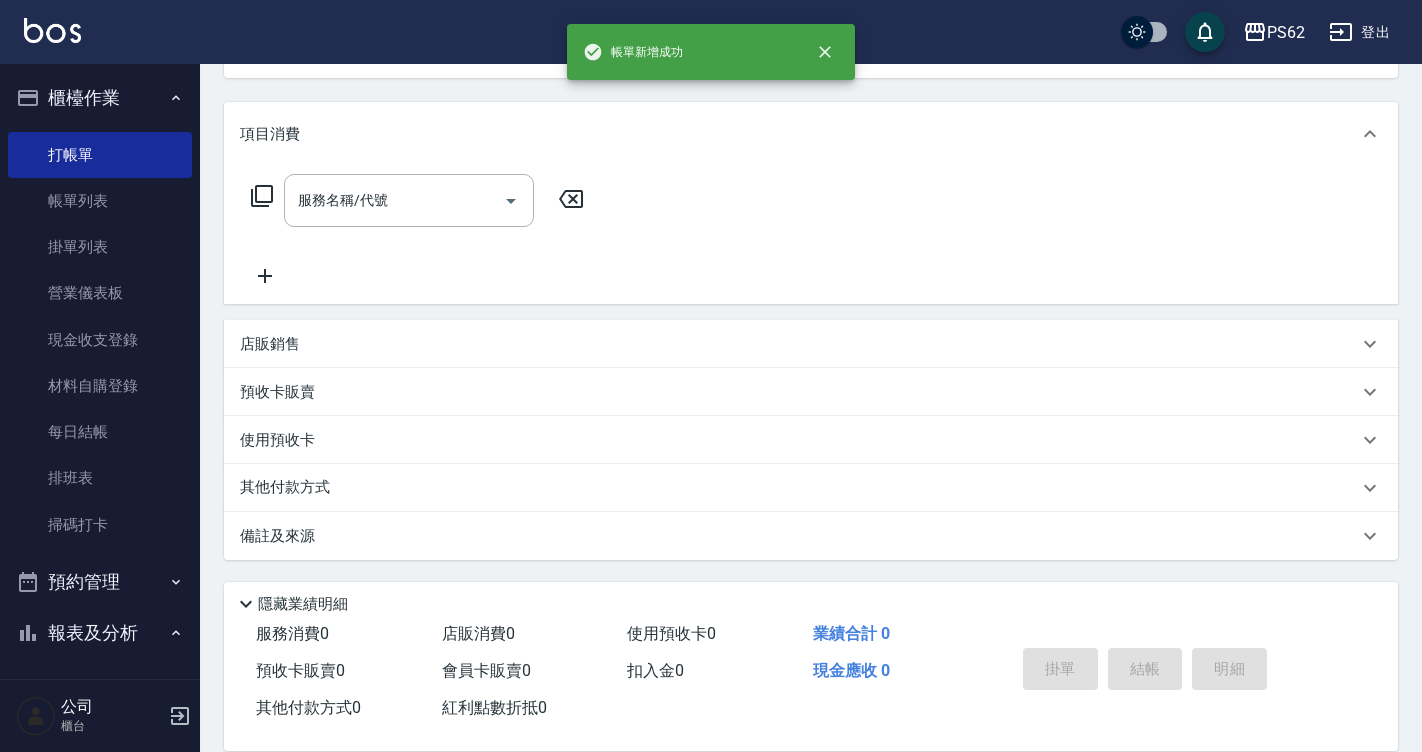 scroll, scrollTop: 0, scrollLeft: 0, axis: both 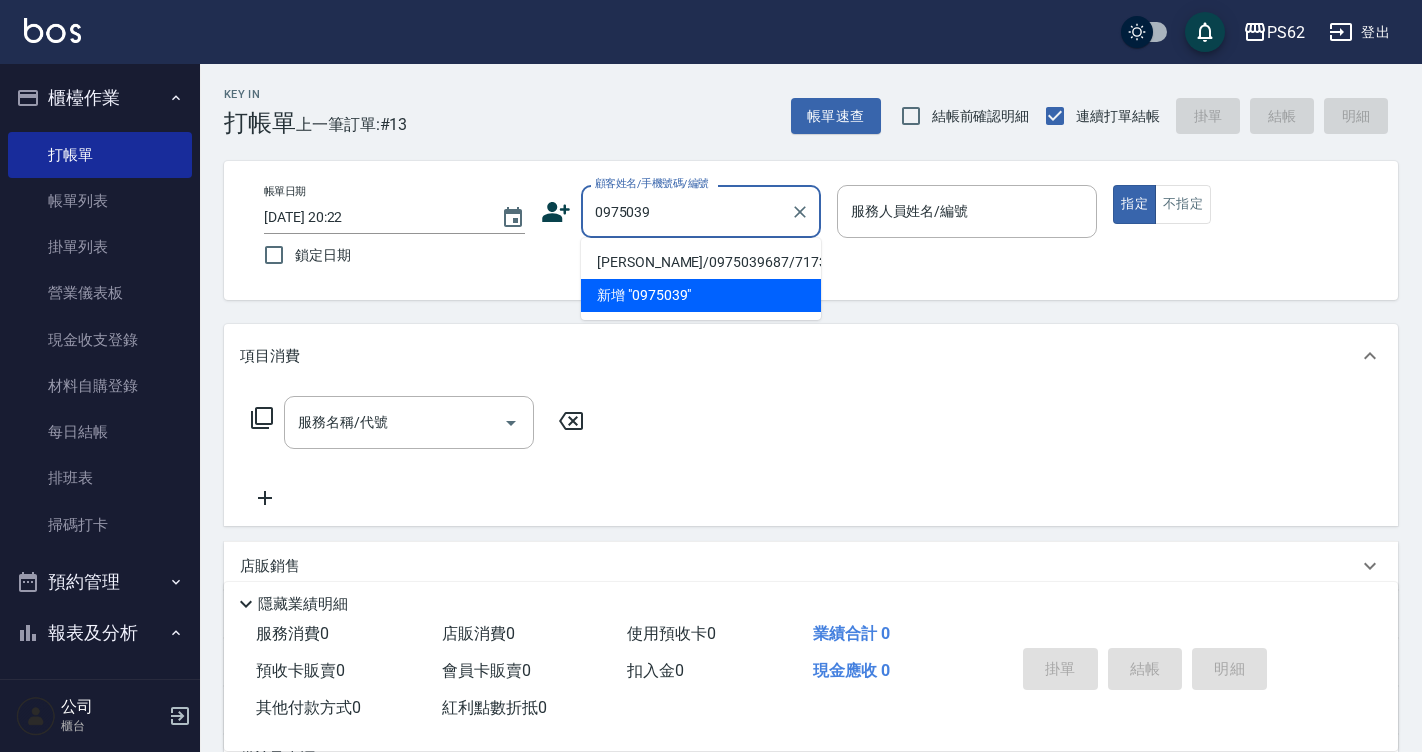 click on "黃凱昱/0975039687/717321" at bounding box center [701, 262] 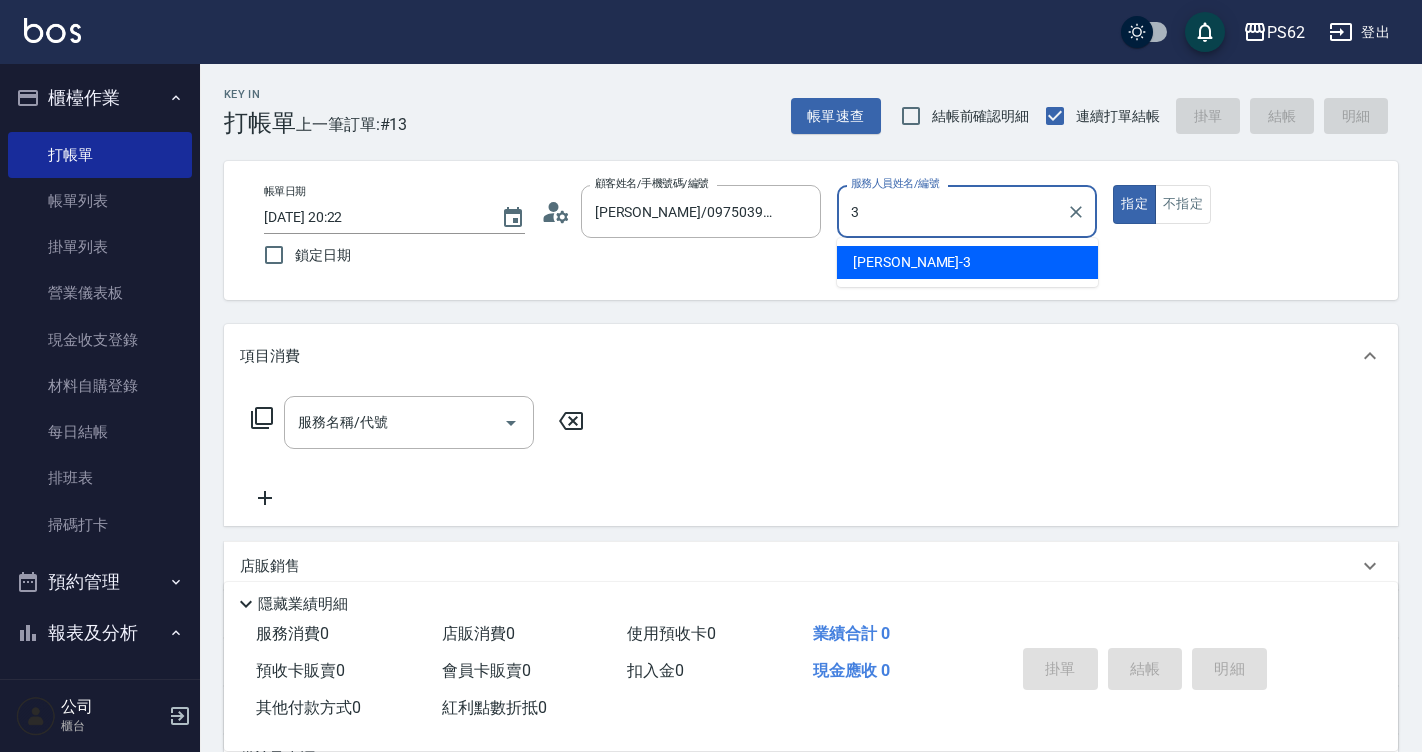 type on "Tina-3" 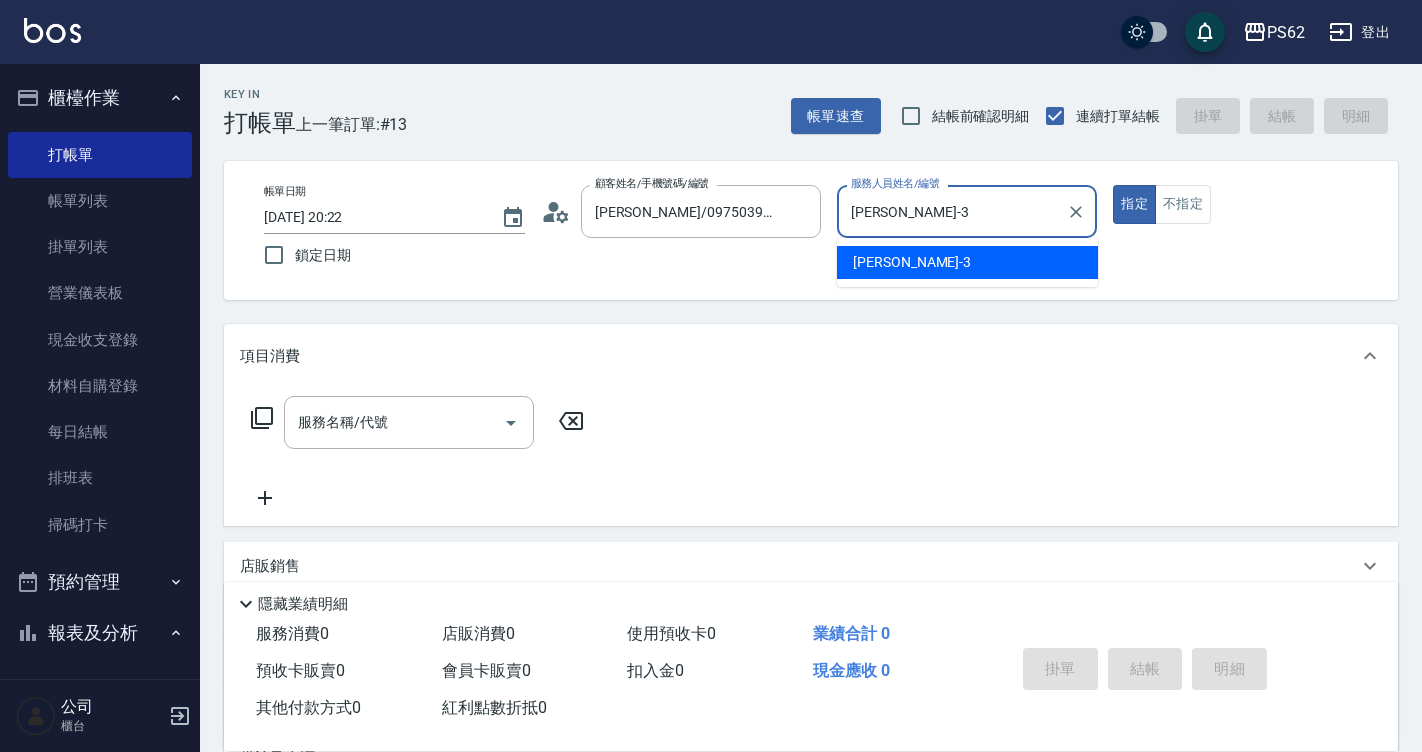 type on "true" 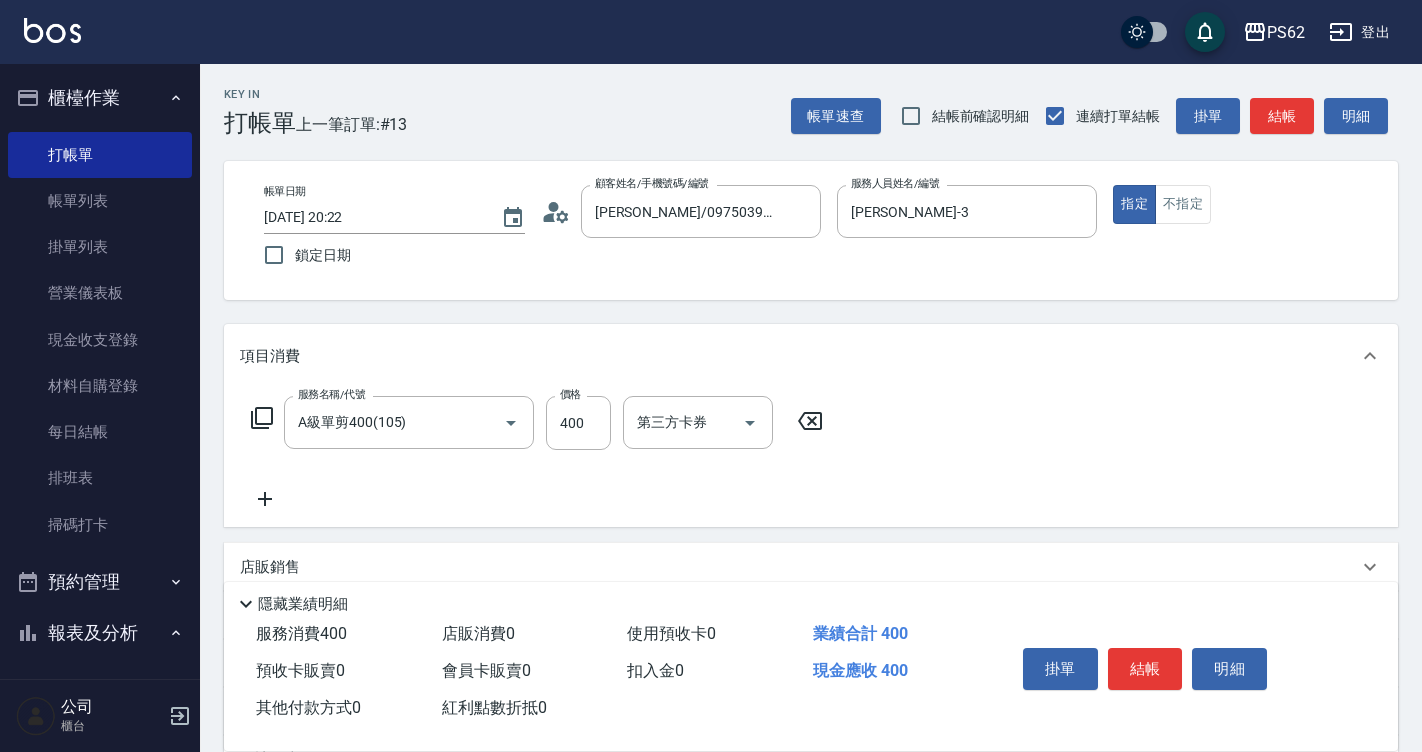 click on "服務名稱/代號 A級單剪400(105) 服務名稱/代號 價格 400 價格 第三方卡券 第三方卡券" at bounding box center (811, 457) 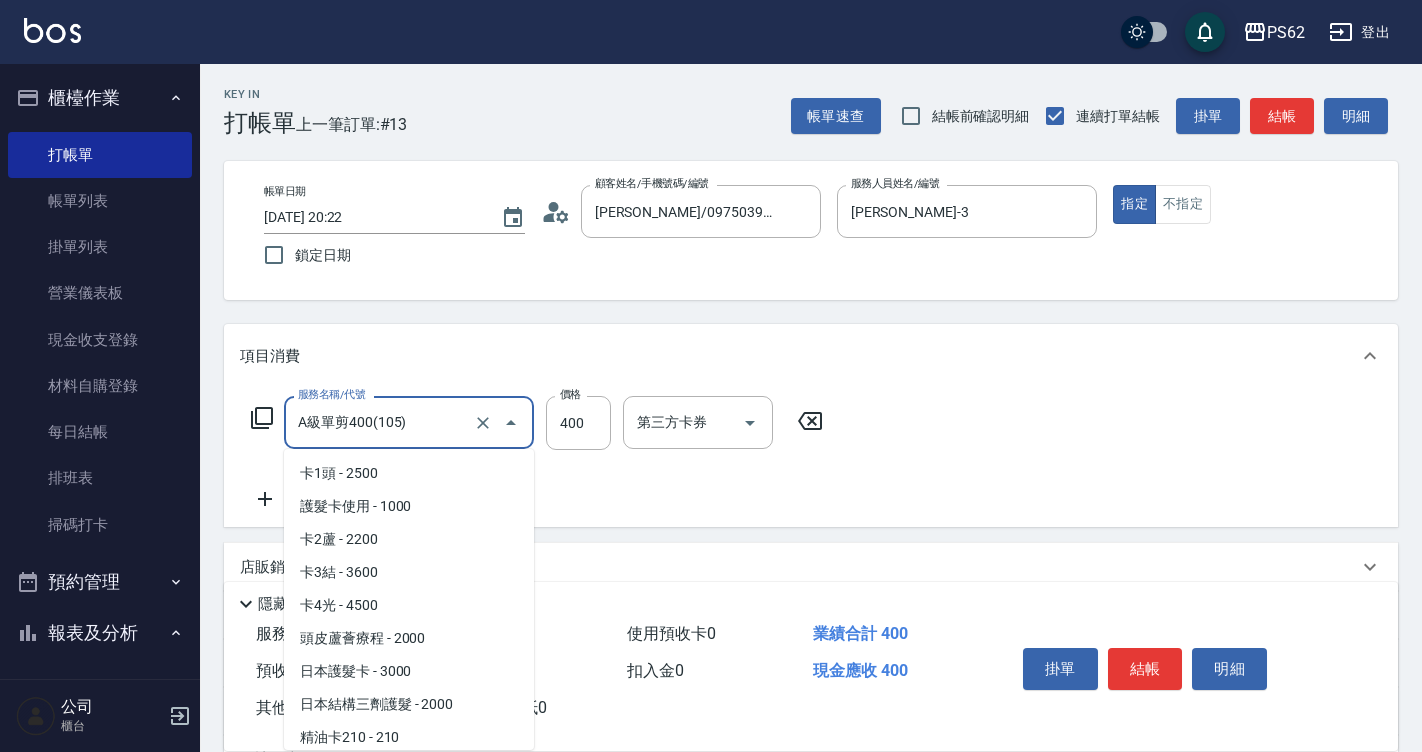 scroll, scrollTop: 169, scrollLeft: 0, axis: vertical 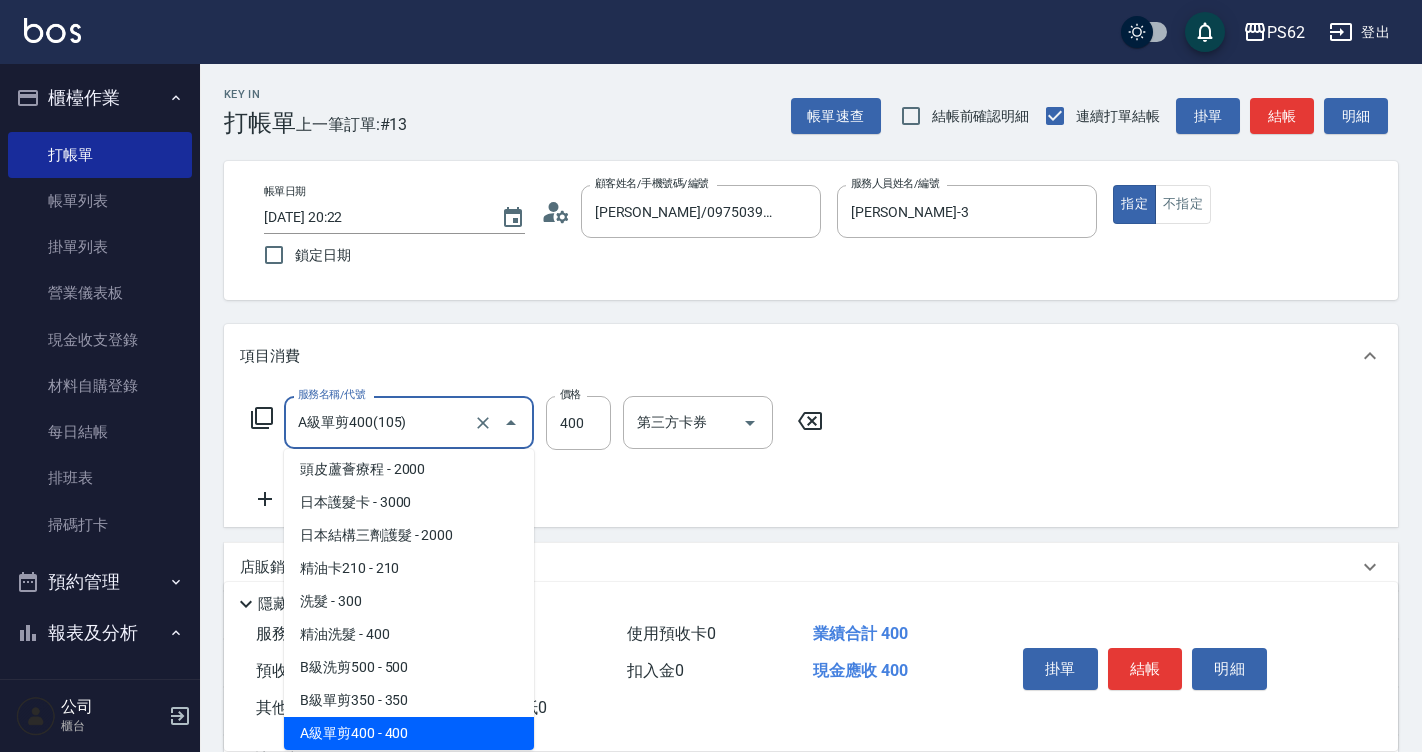 drag, startPoint x: 423, startPoint y: 411, endPoint x: 237, endPoint y: 423, distance: 186.38669 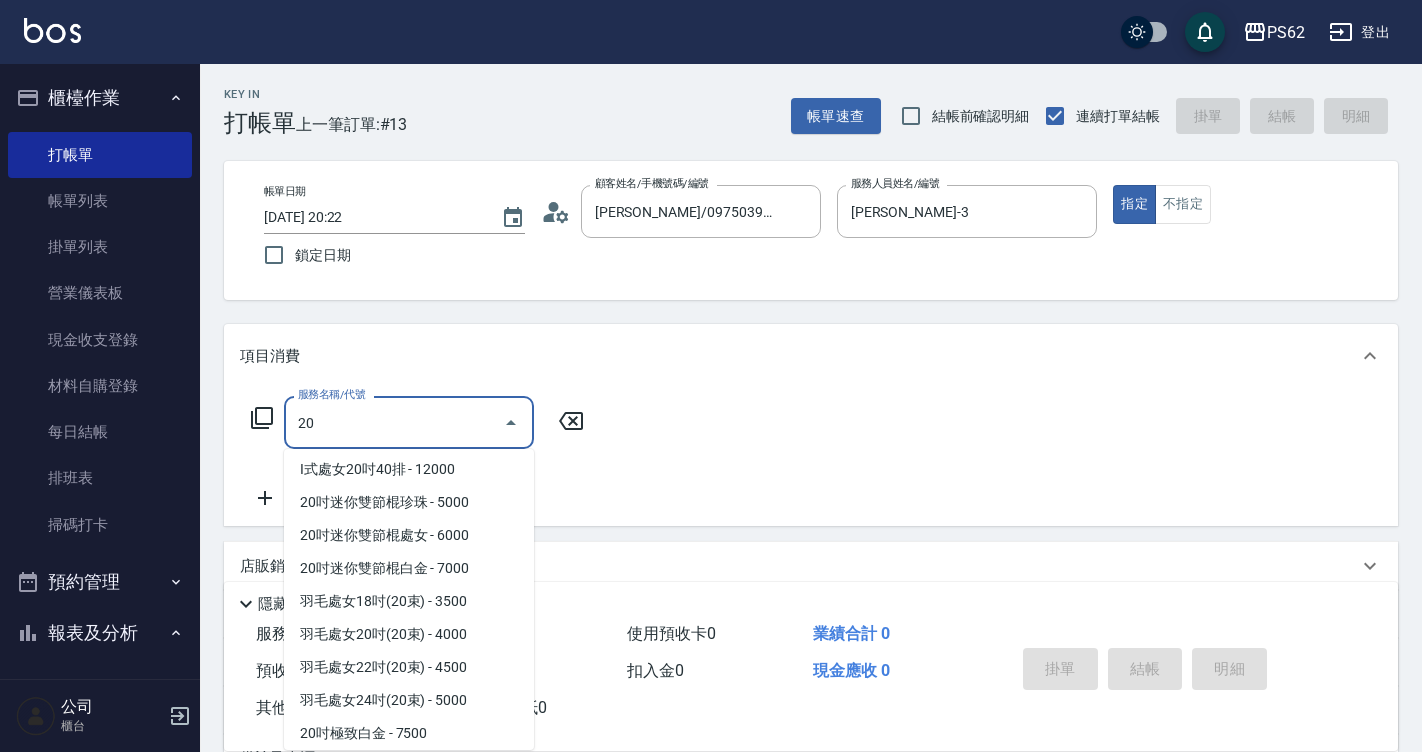 scroll, scrollTop: 0, scrollLeft: 0, axis: both 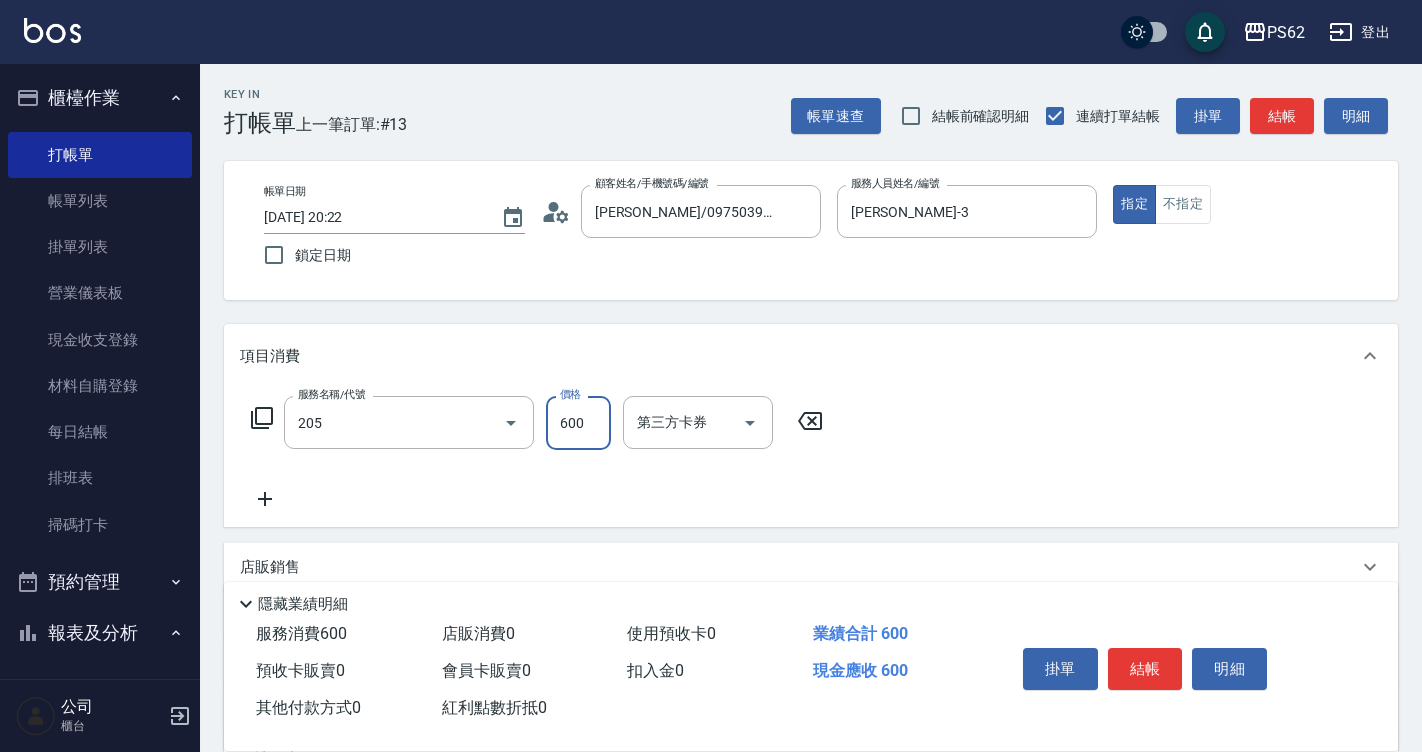 type on "A級洗剪400(205)" 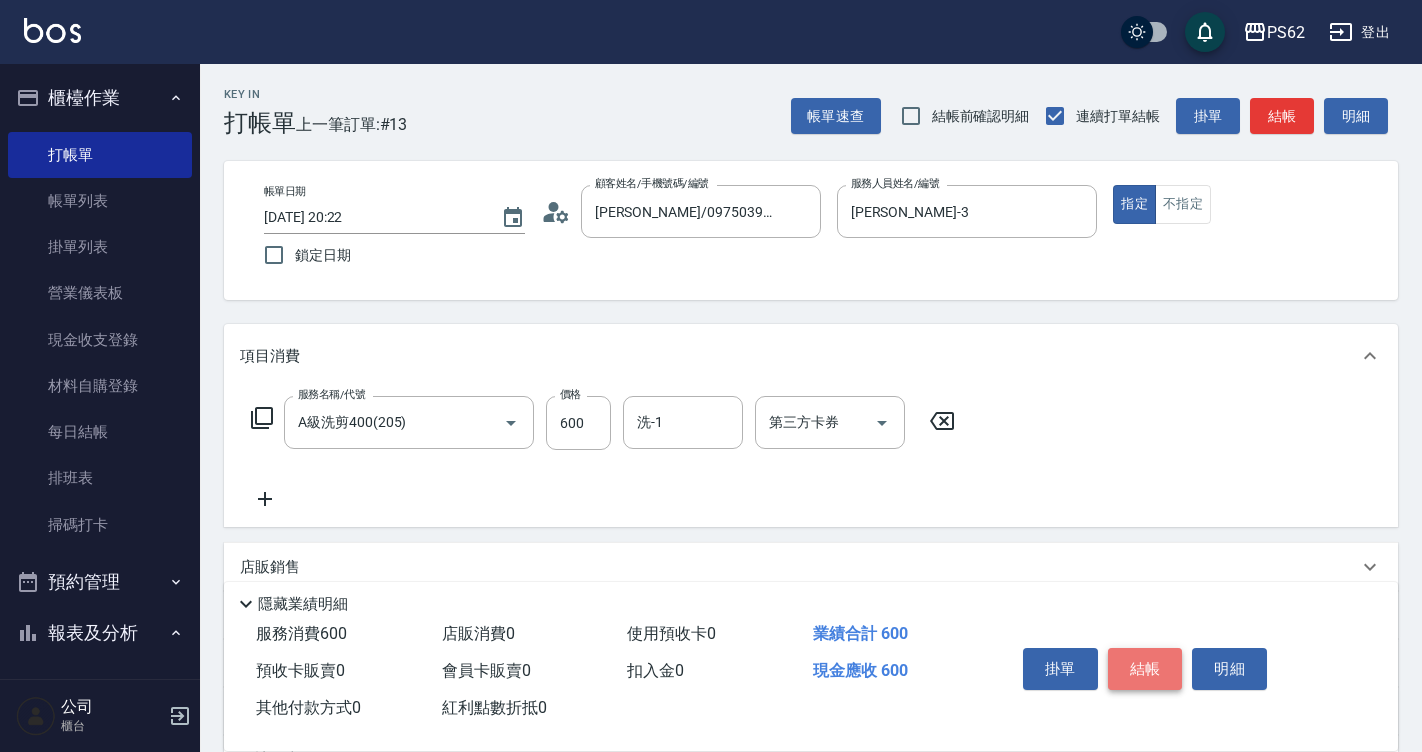click on "結帳" at bounding box center [1145, 669] 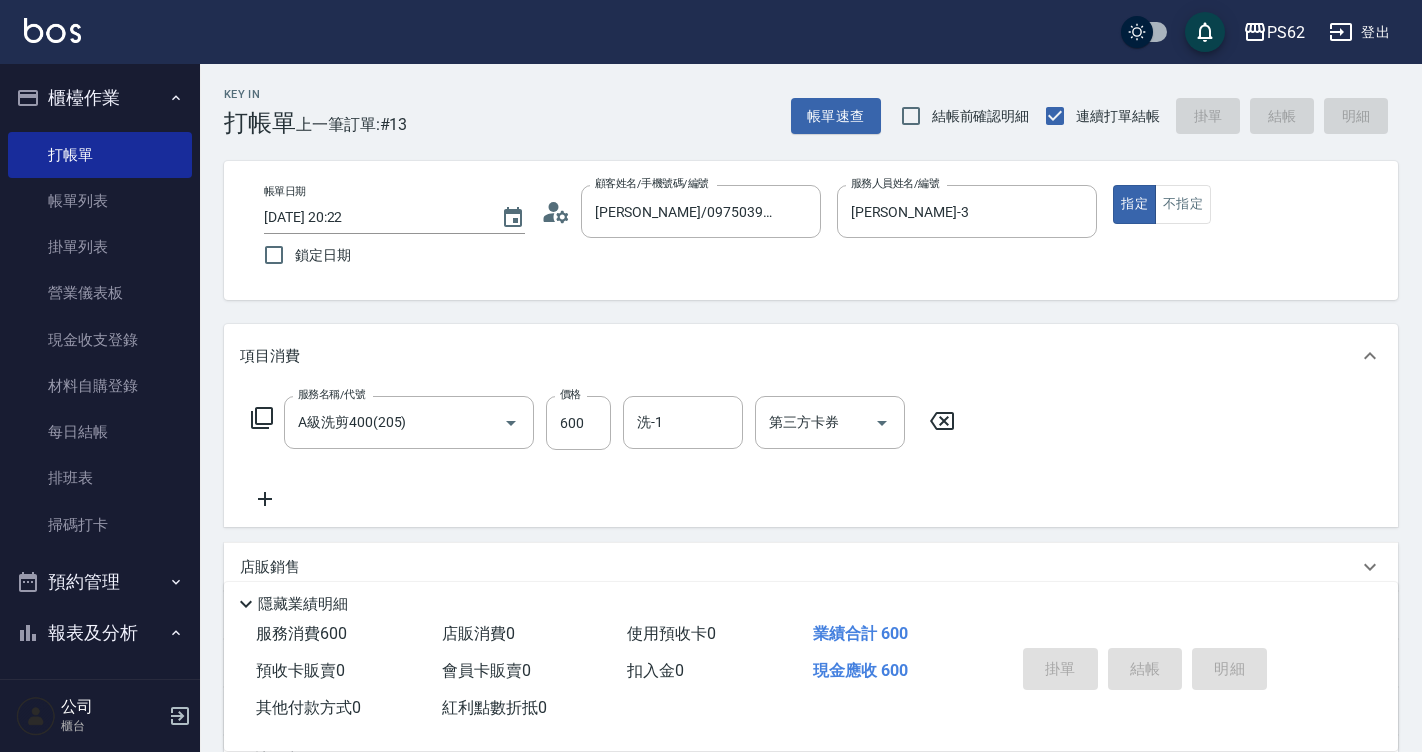 type on "2025/07/11 20:23" 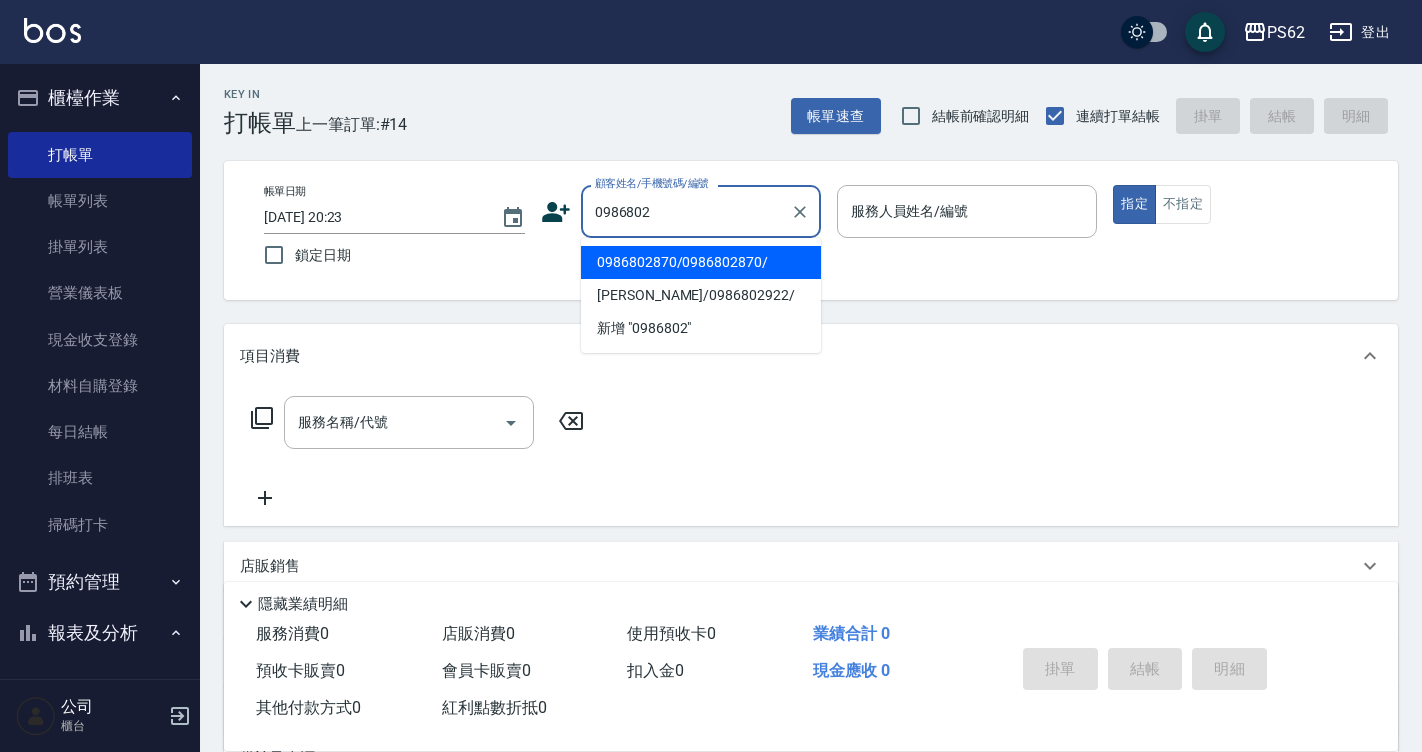 click on "0986802870/0986802870/" at bounding box center [701, 262] 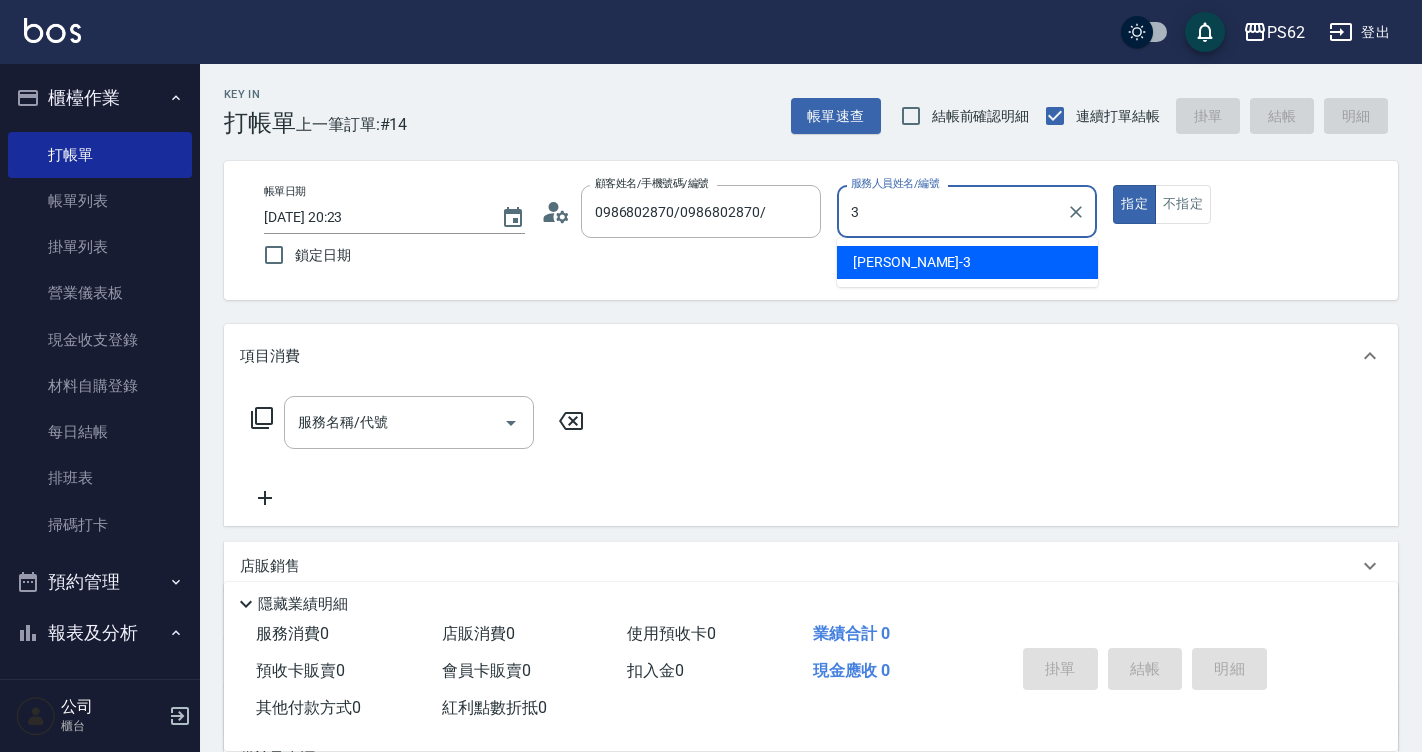 type on "Tina-3" 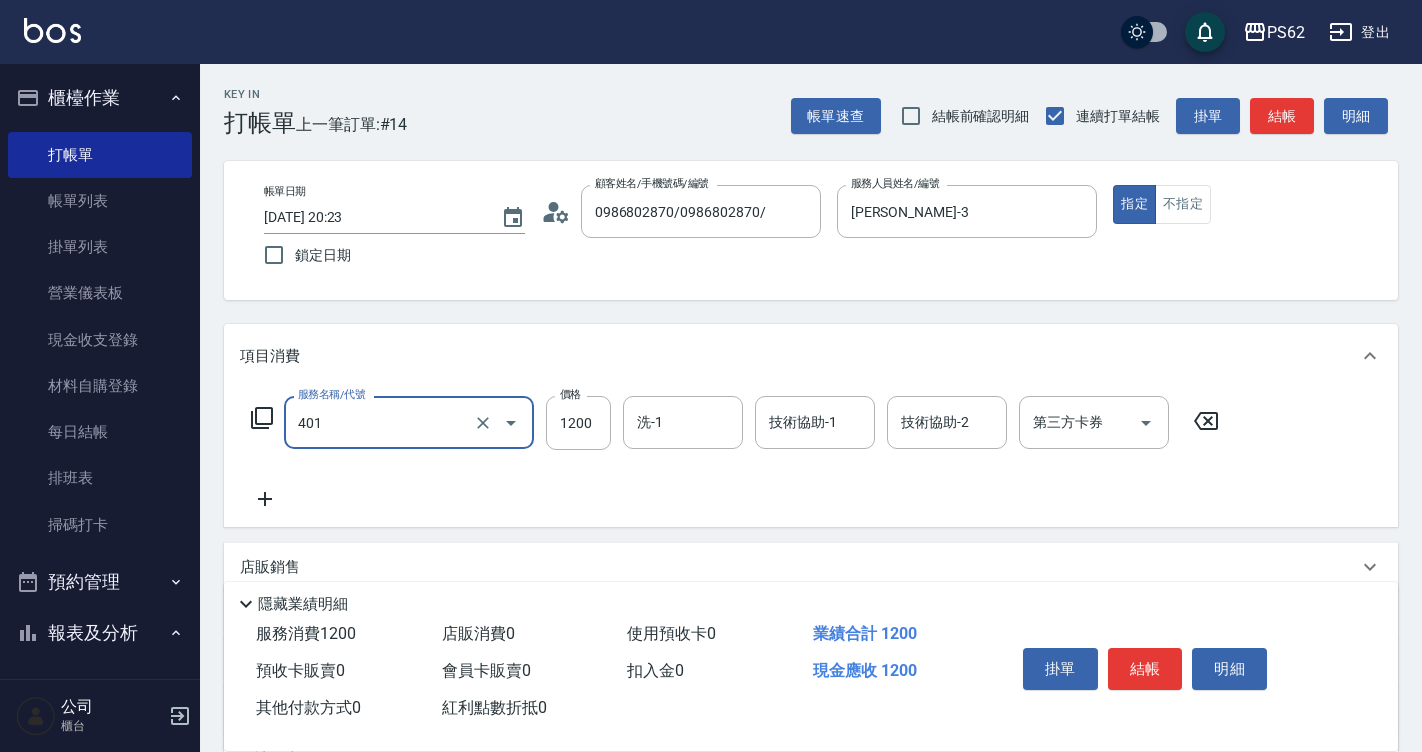type on "一般染髮(401)" 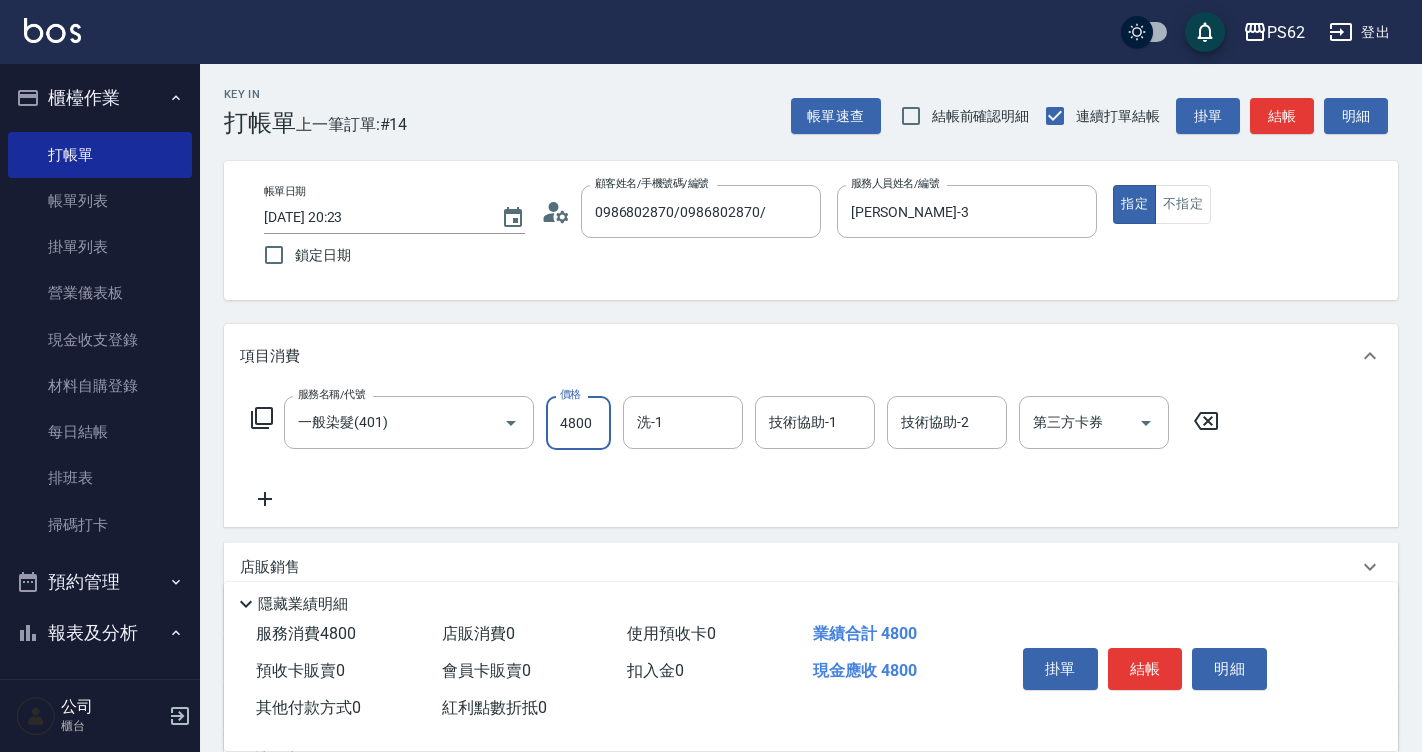 type on "4800" 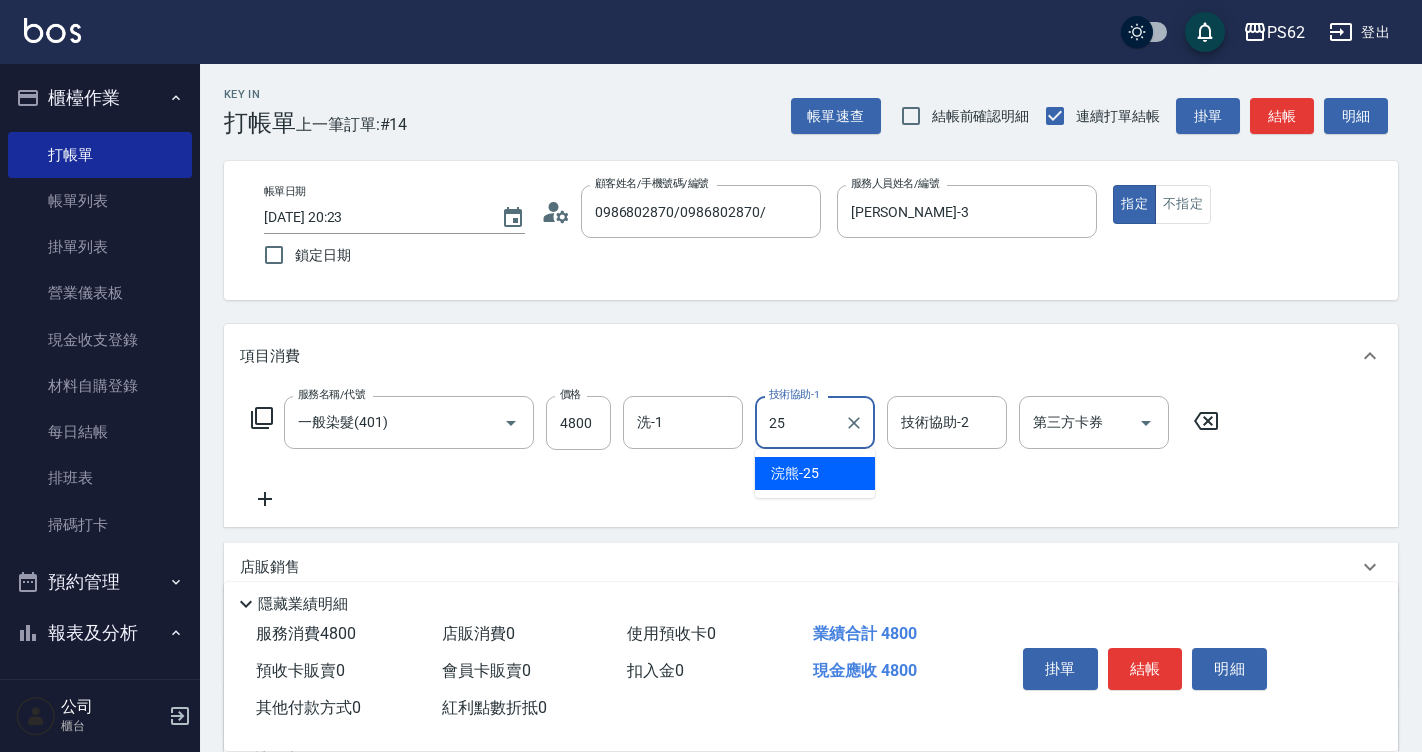 type on "浣熊-25" 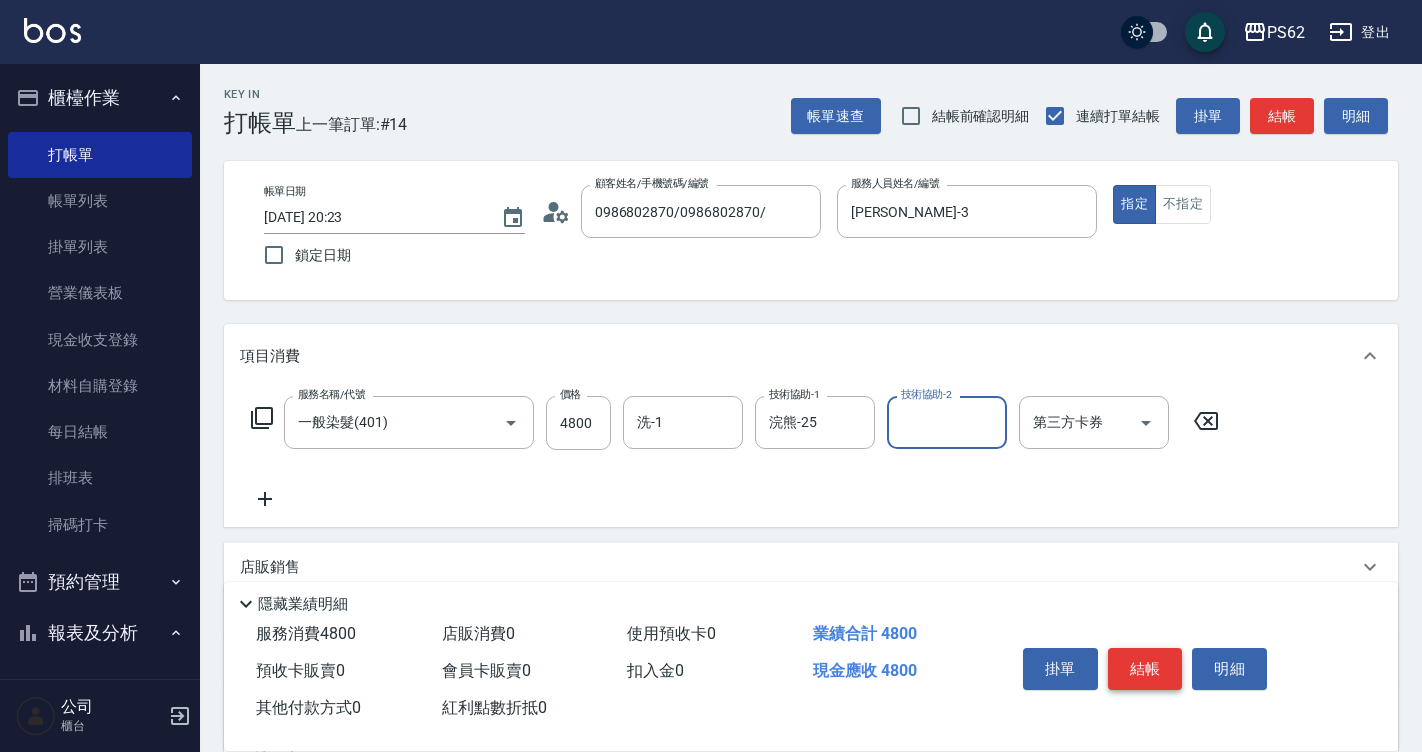 click on "結帳" at bounding box center [1145, 669] 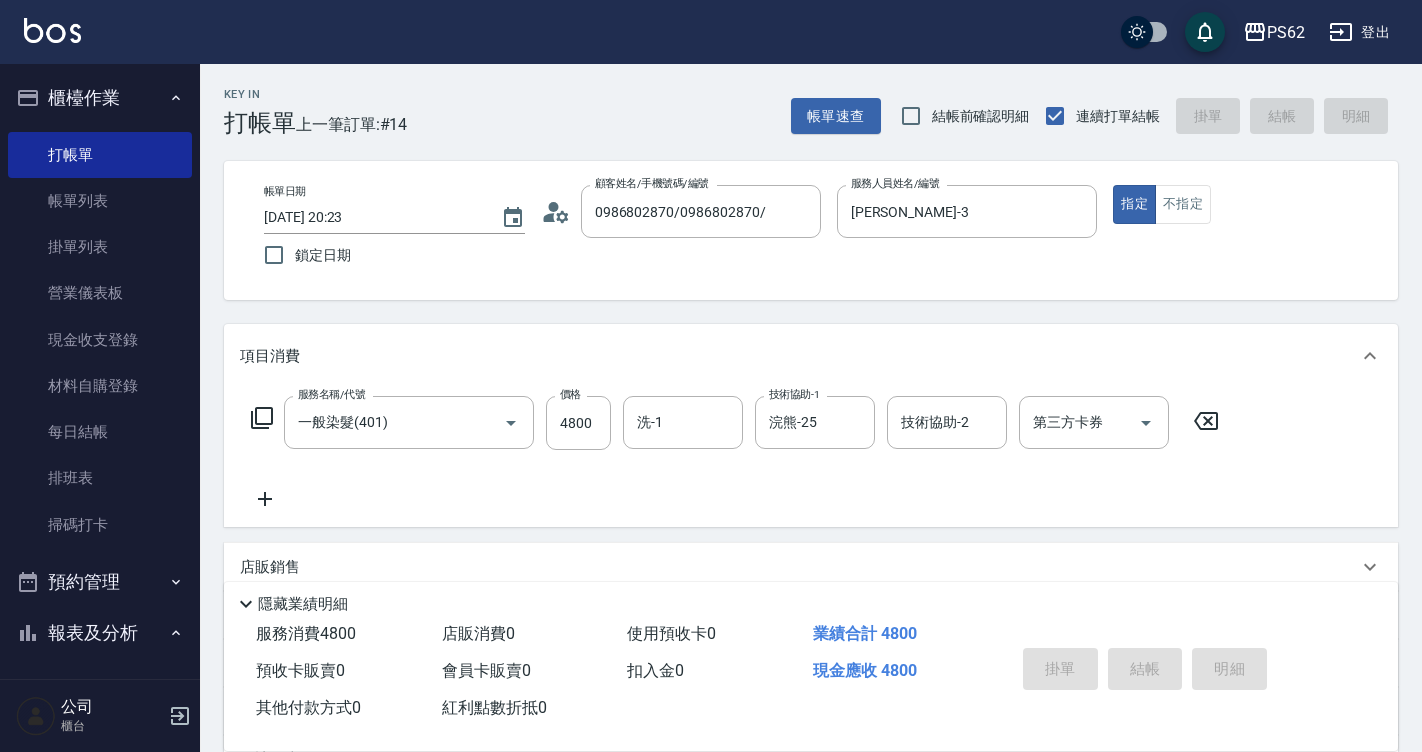 type 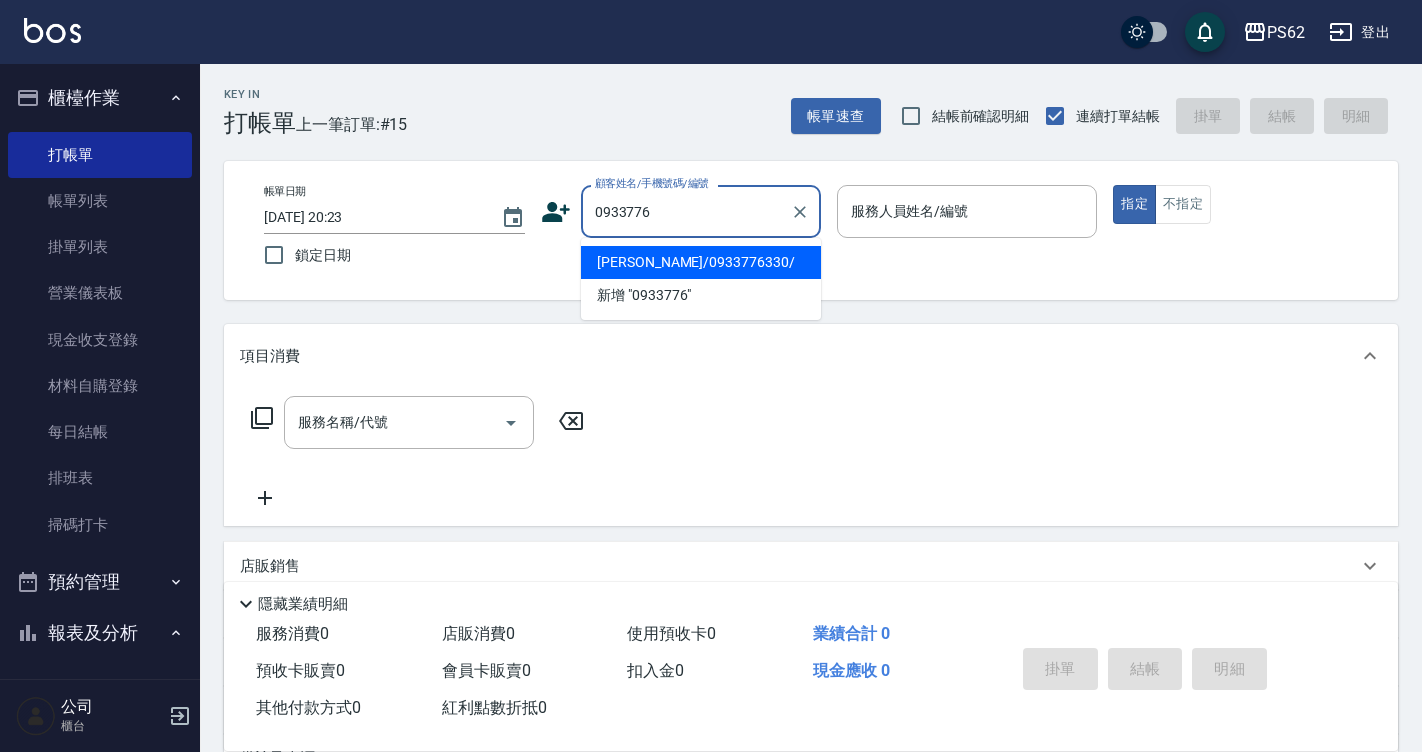 click on "陳宣云/0933776330/" at bounding box center [701, 262] 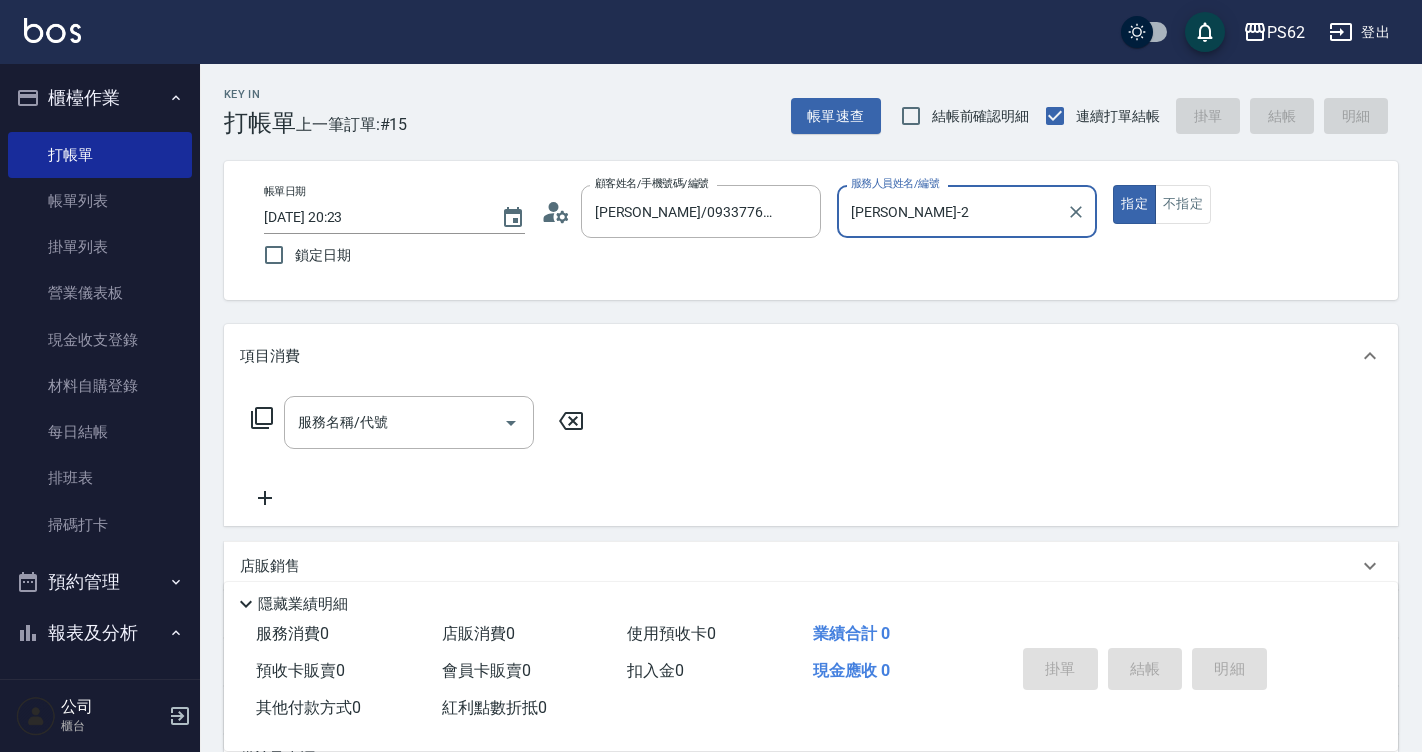 click on "指定" at bounding box center (1134, 204) 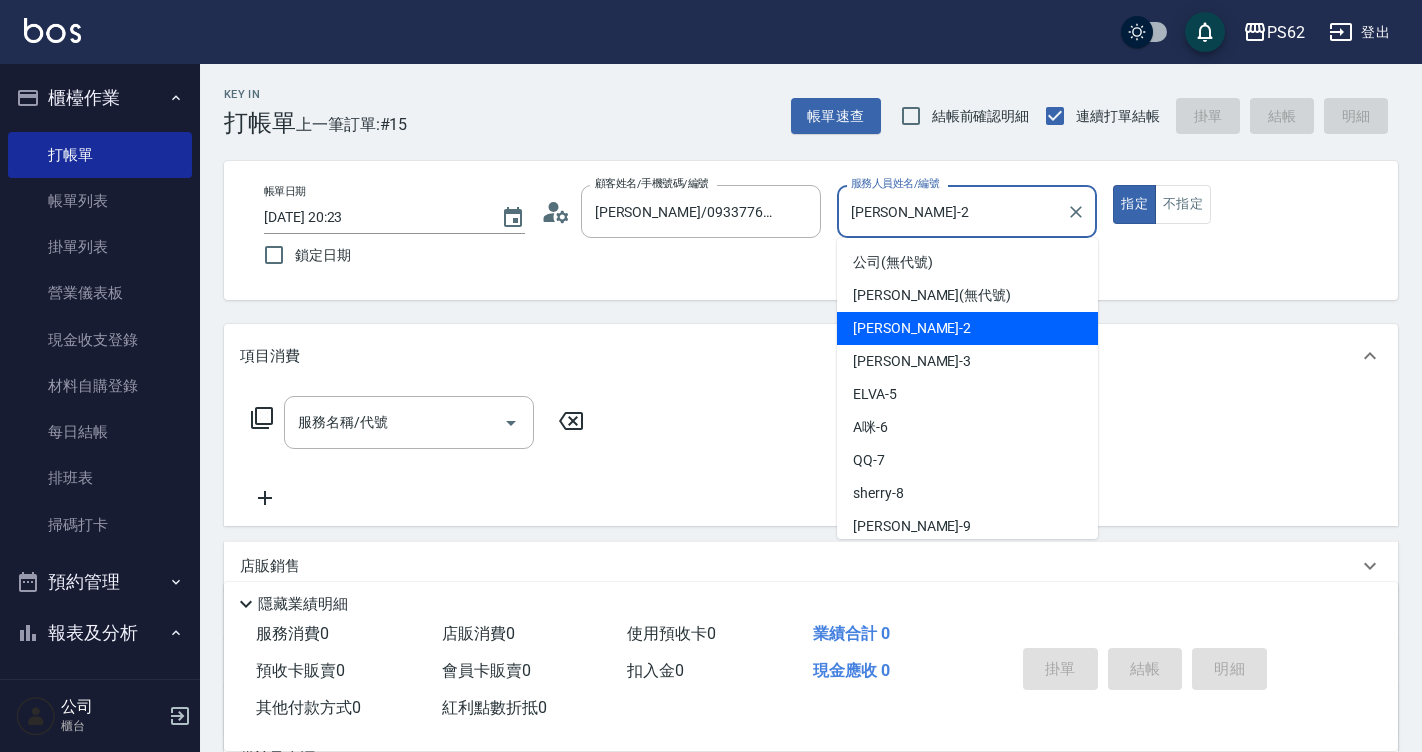 drag, startPoint x: 883, startPoint y: 223, endPoint x: 712, endPoint y: 260, distance: 174.95714 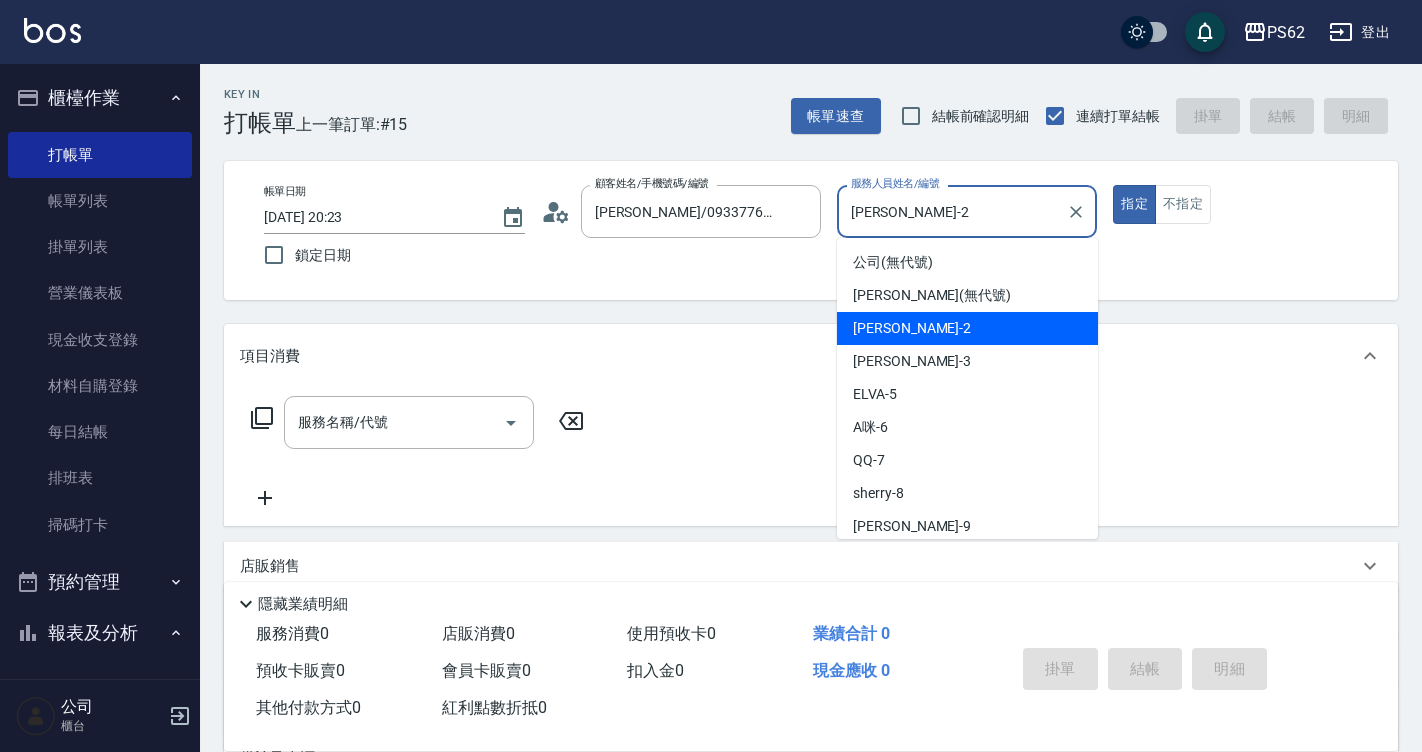 click on "帳單日期 2025/07/11 20:23 鎖定日期 顧客姓名/手機號碼/編號 陳宣云/0933776330/ 顧客姓名/手機號碼/編號 服務人員姓名/編號 Rita-2 服務人員姓名/編號 指定 不指定" at bounding box center (811, 230) 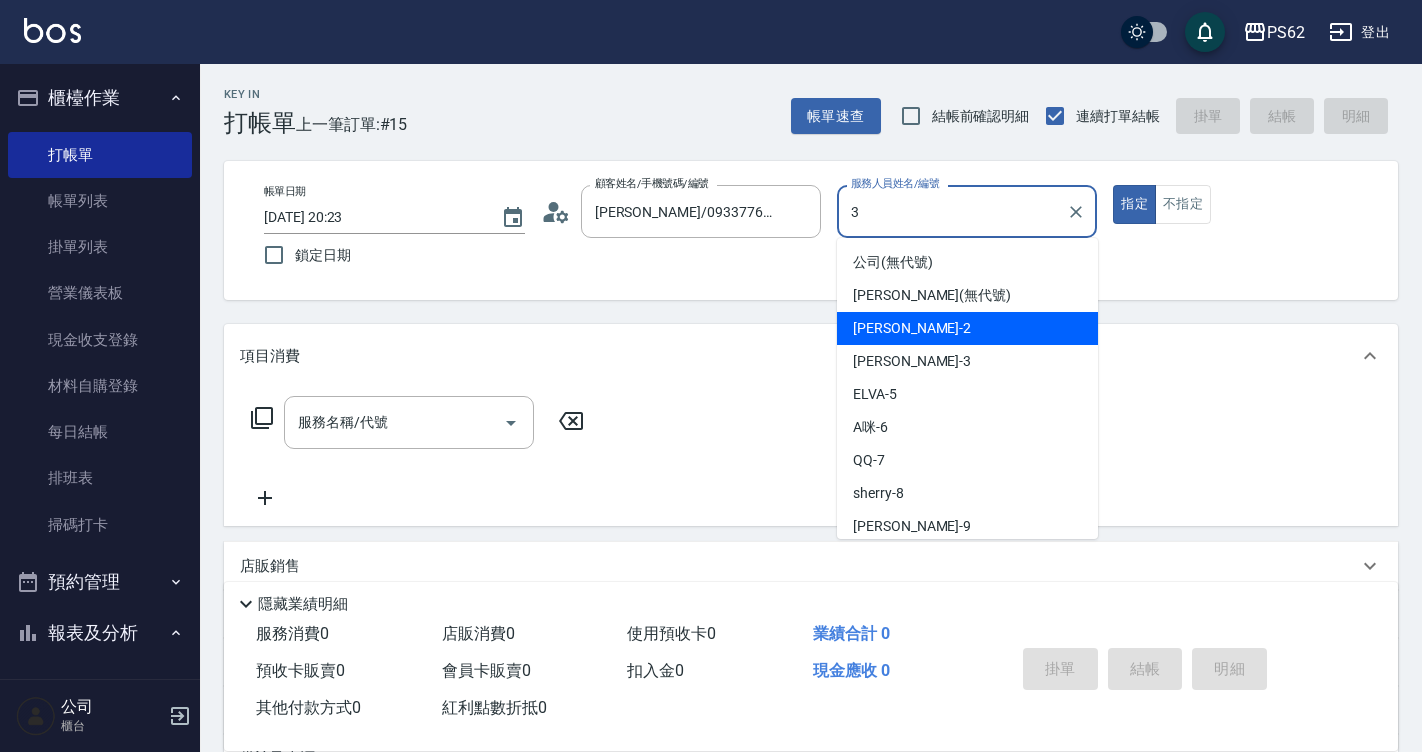 type on "Tina-3" 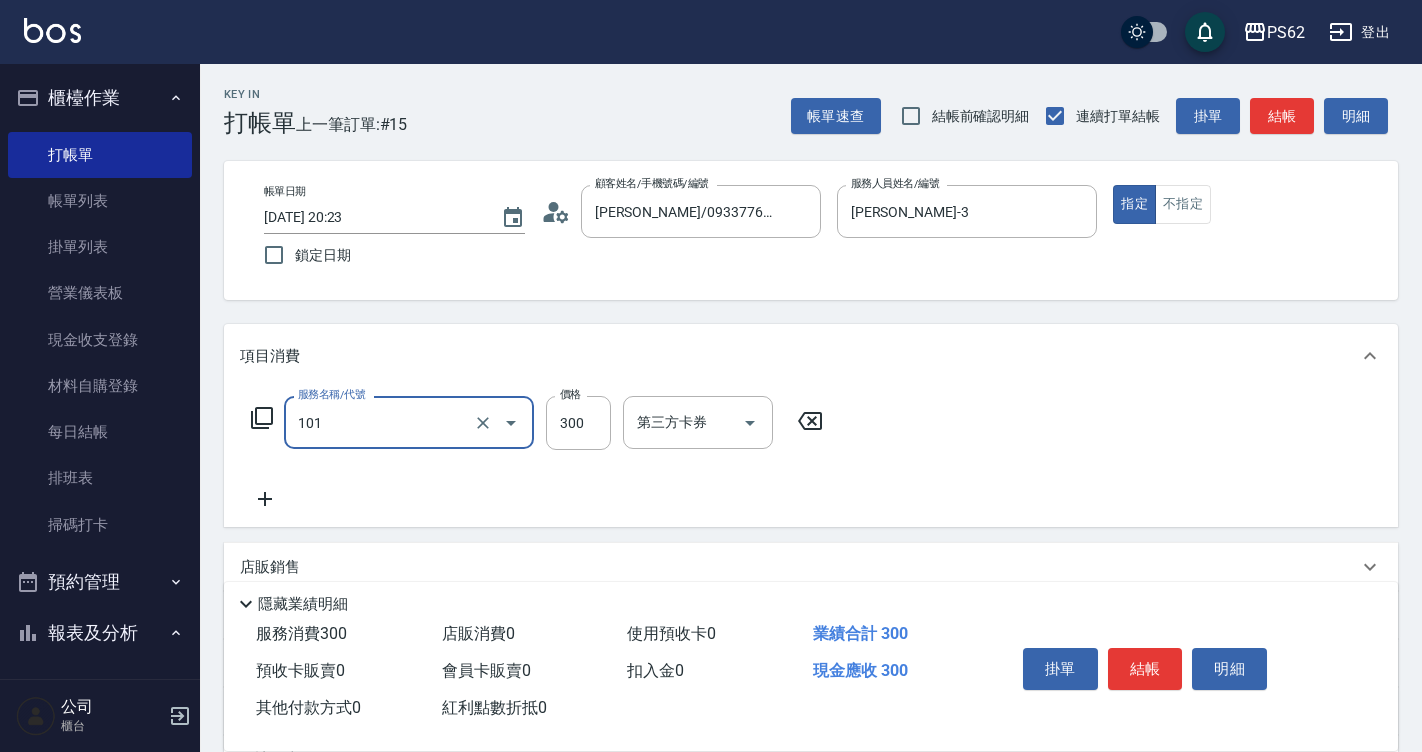 type on "洗髮(101)" 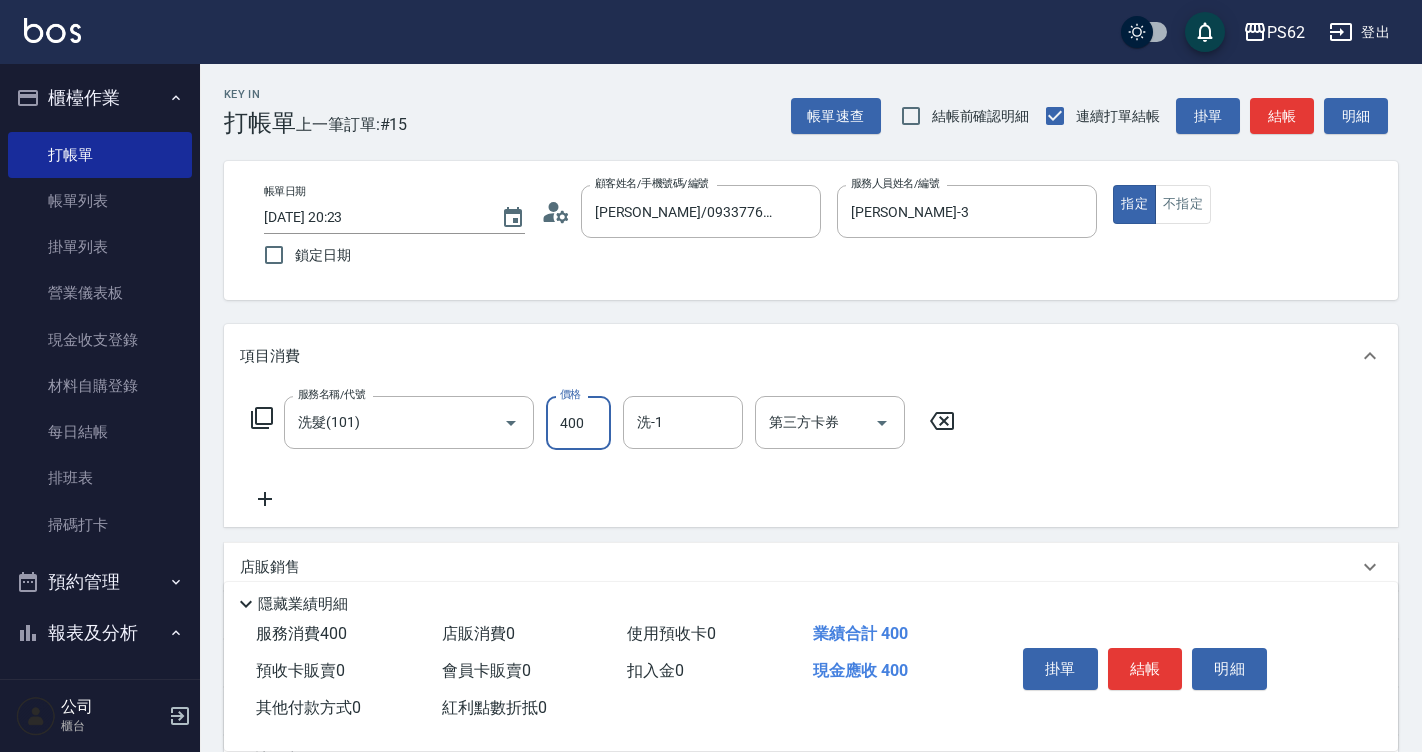 type on "400" 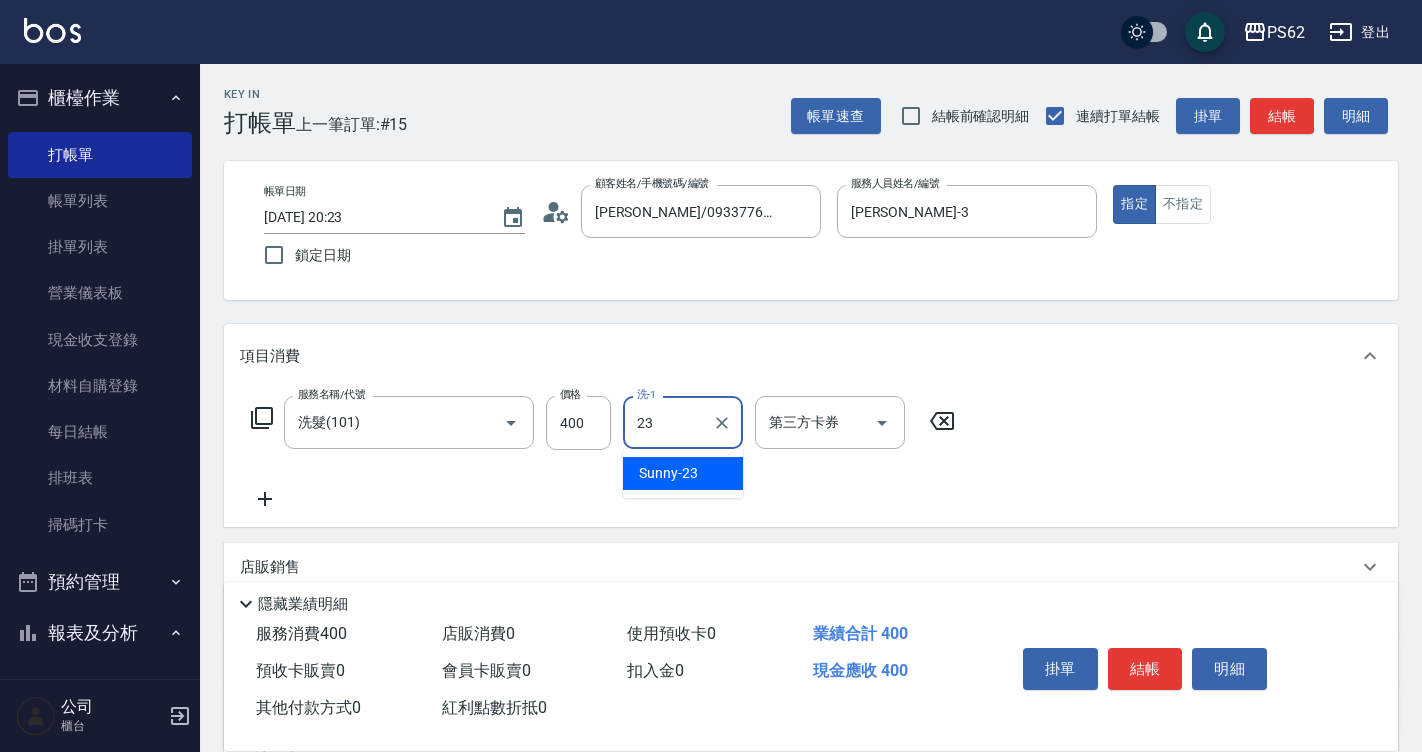 type on "Sunny-23" 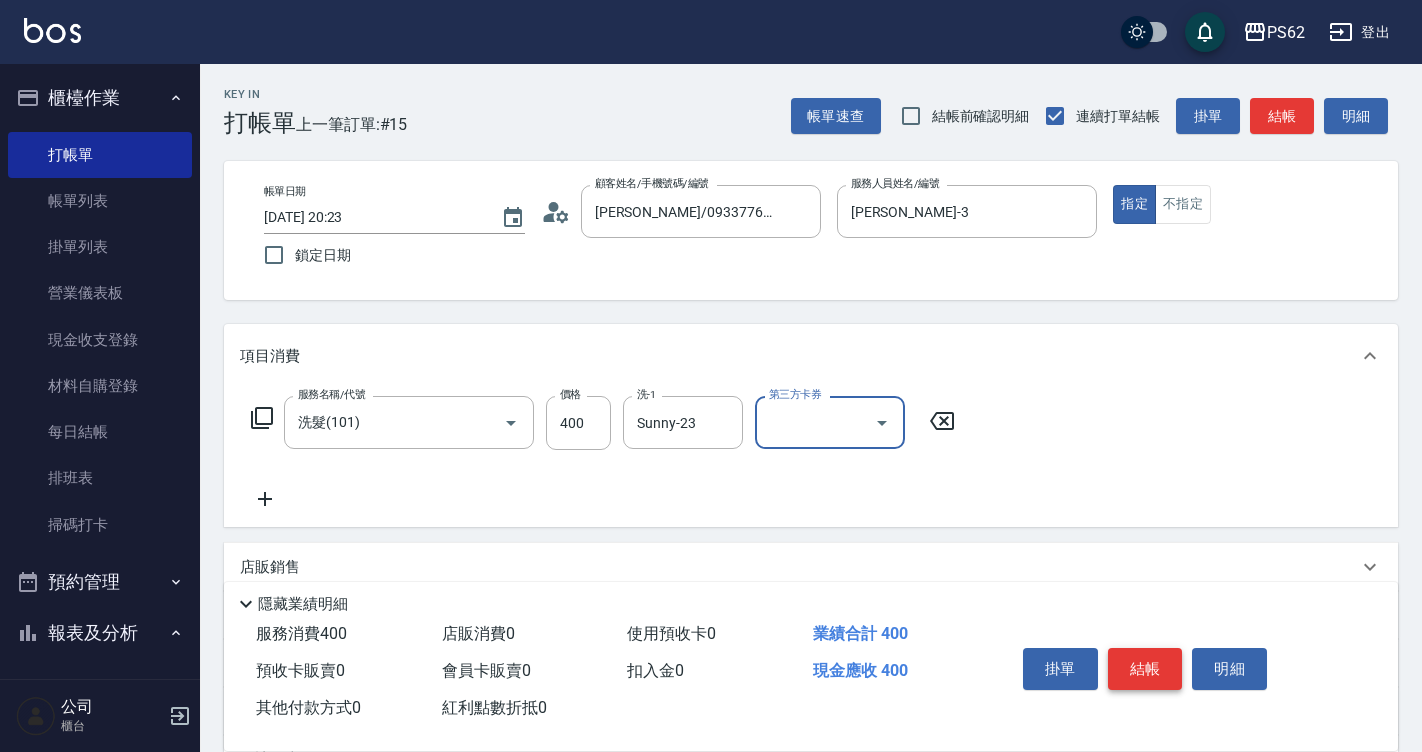 click on "結帳" at bounding box center (1145, 669) 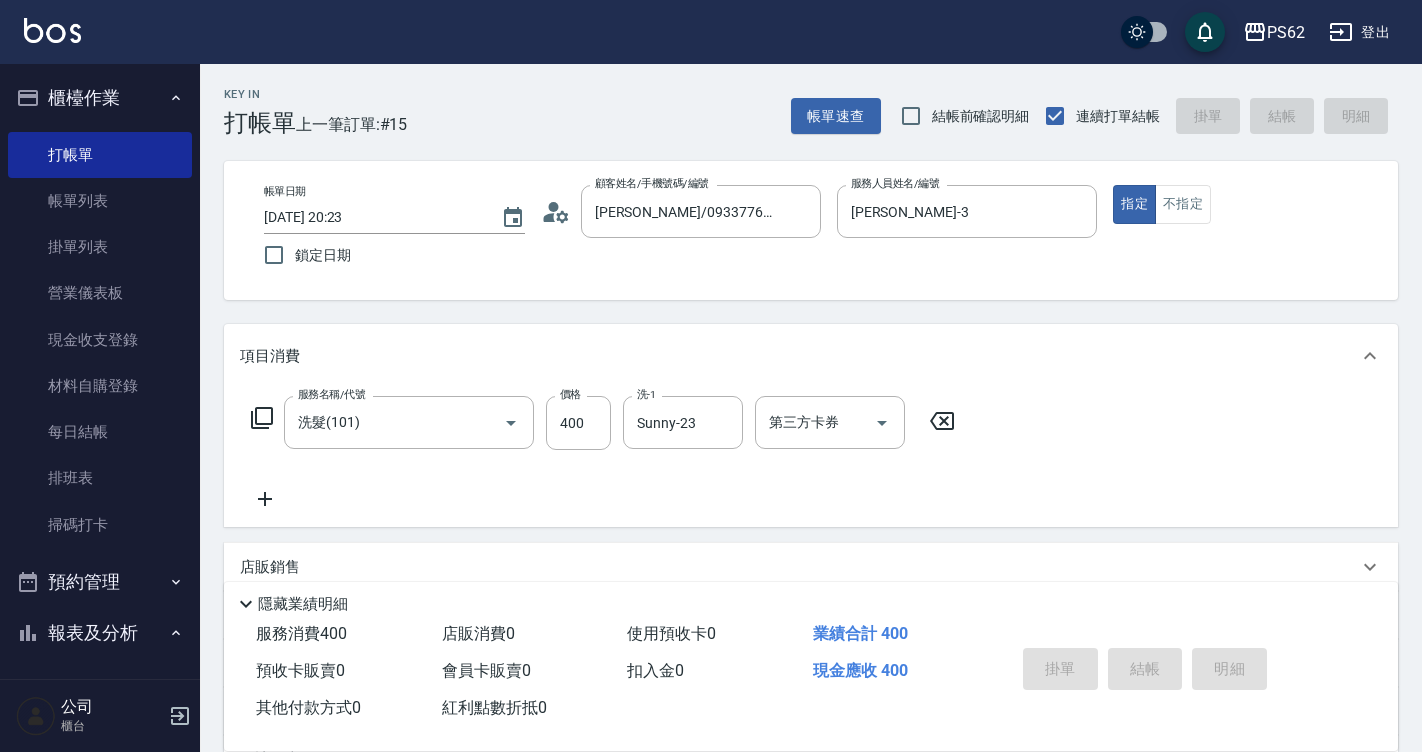 type 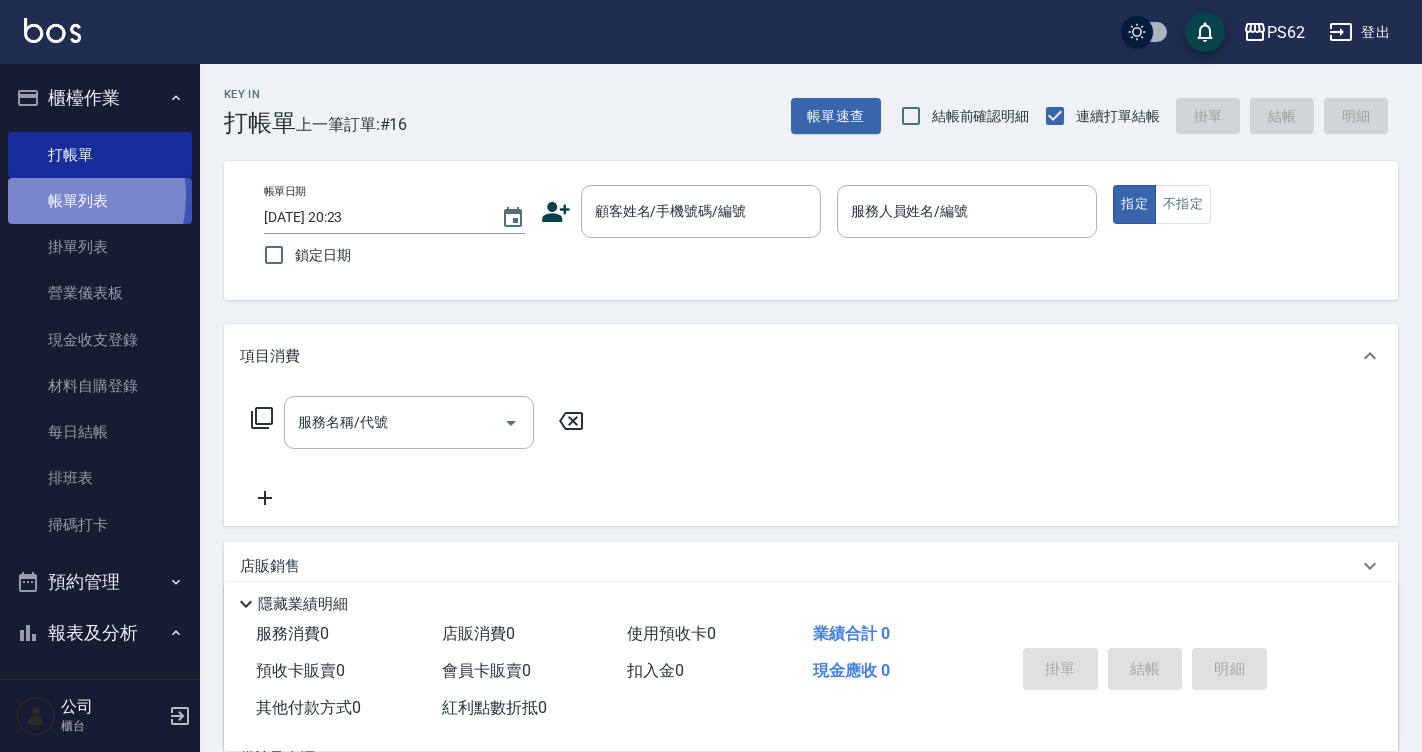 click on "帳單列表" at bounding box center [100, 201] 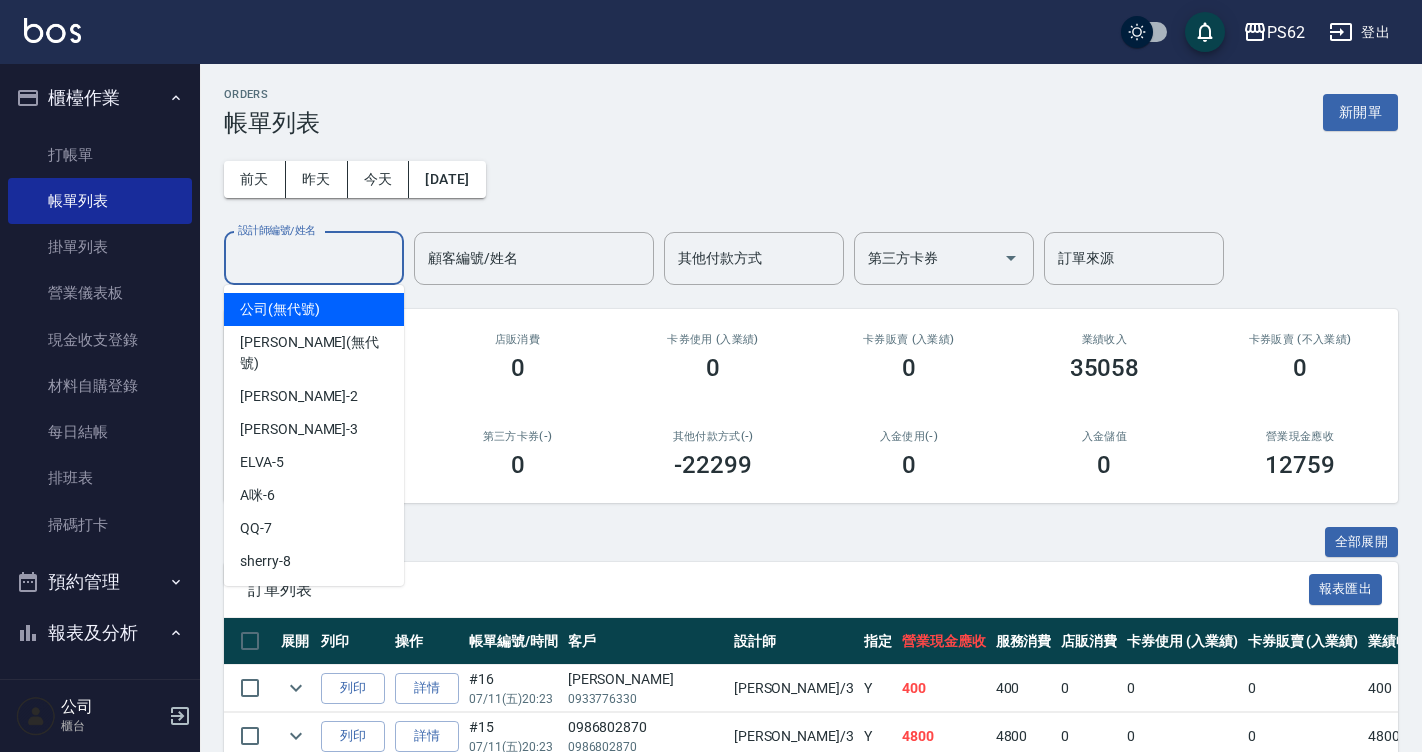 click on "設計師編號/姓名 設計師編號/姓名" at bounding box center [314, 258] 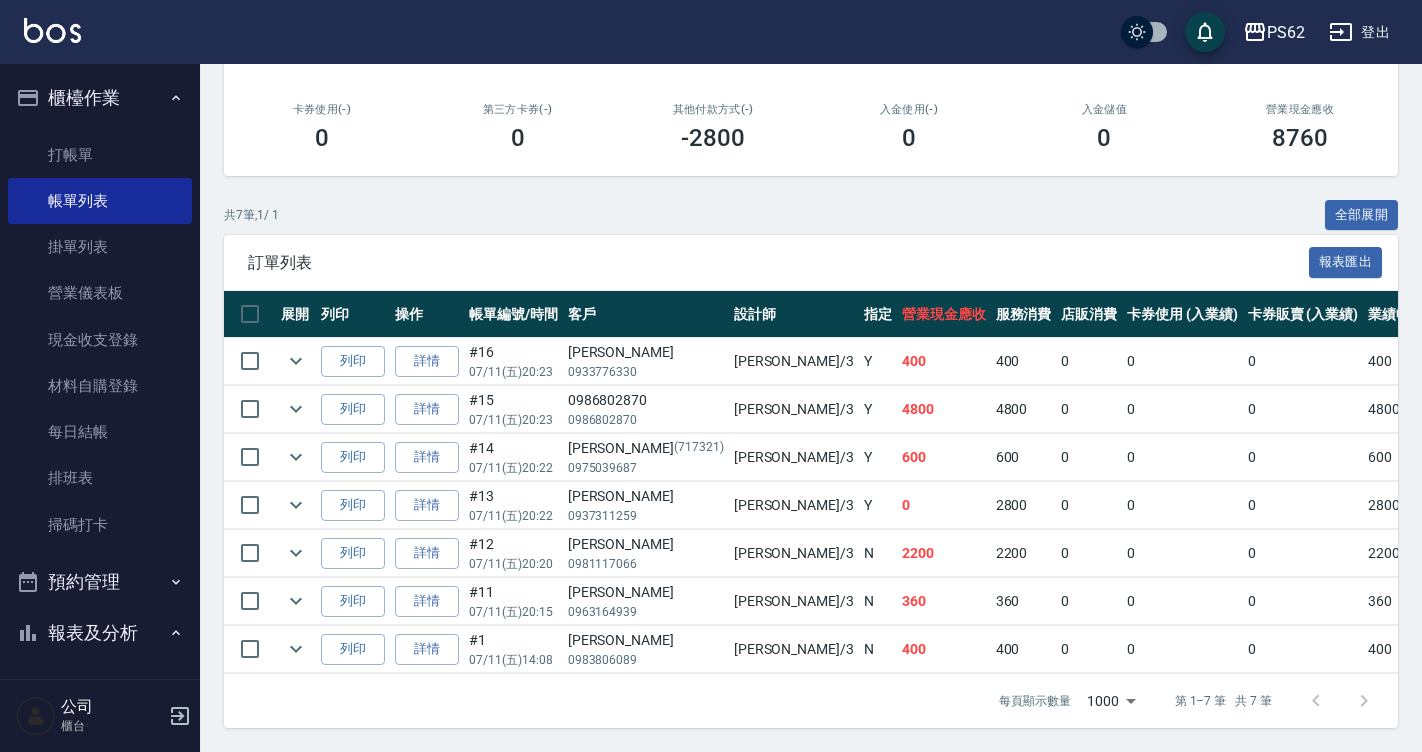 scroll, scrollTop: 342, scrollLeft: 0, axis: vertical 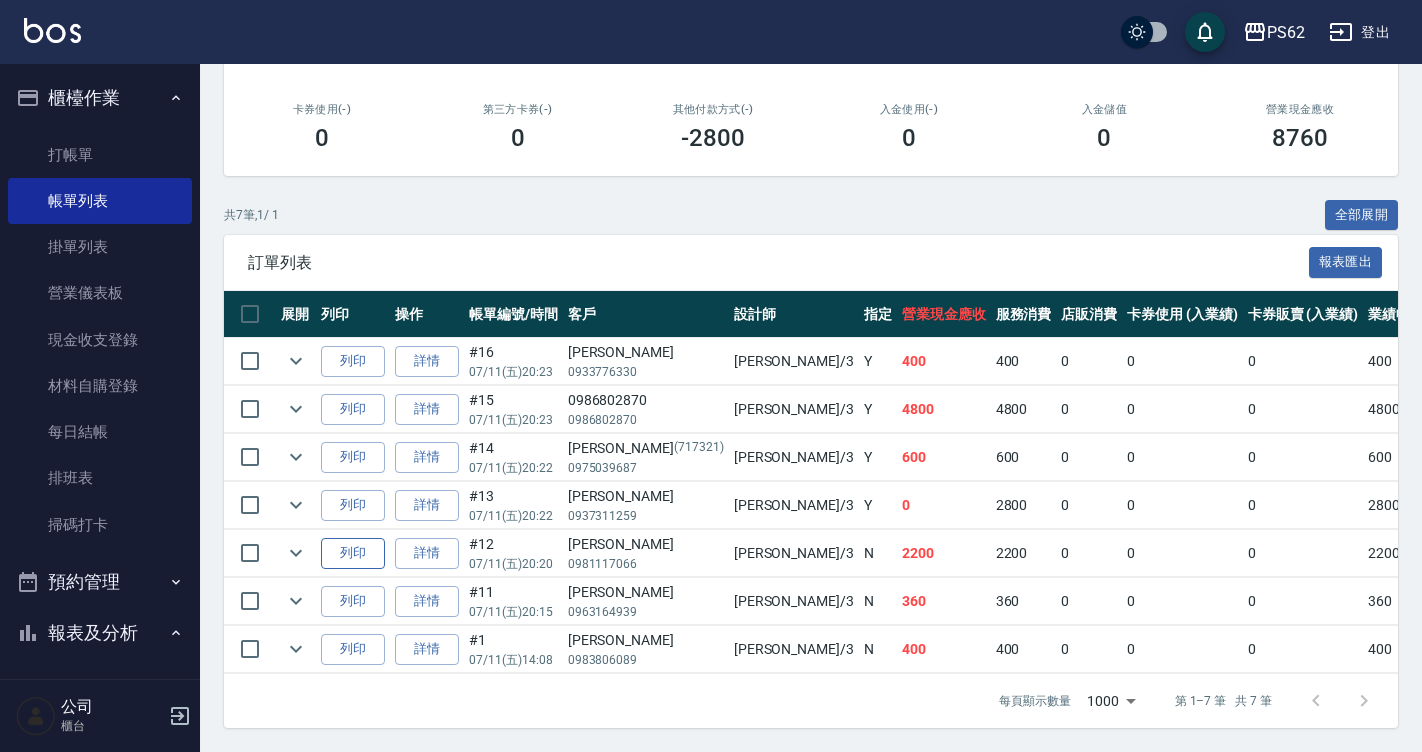 type on "Tina-3" 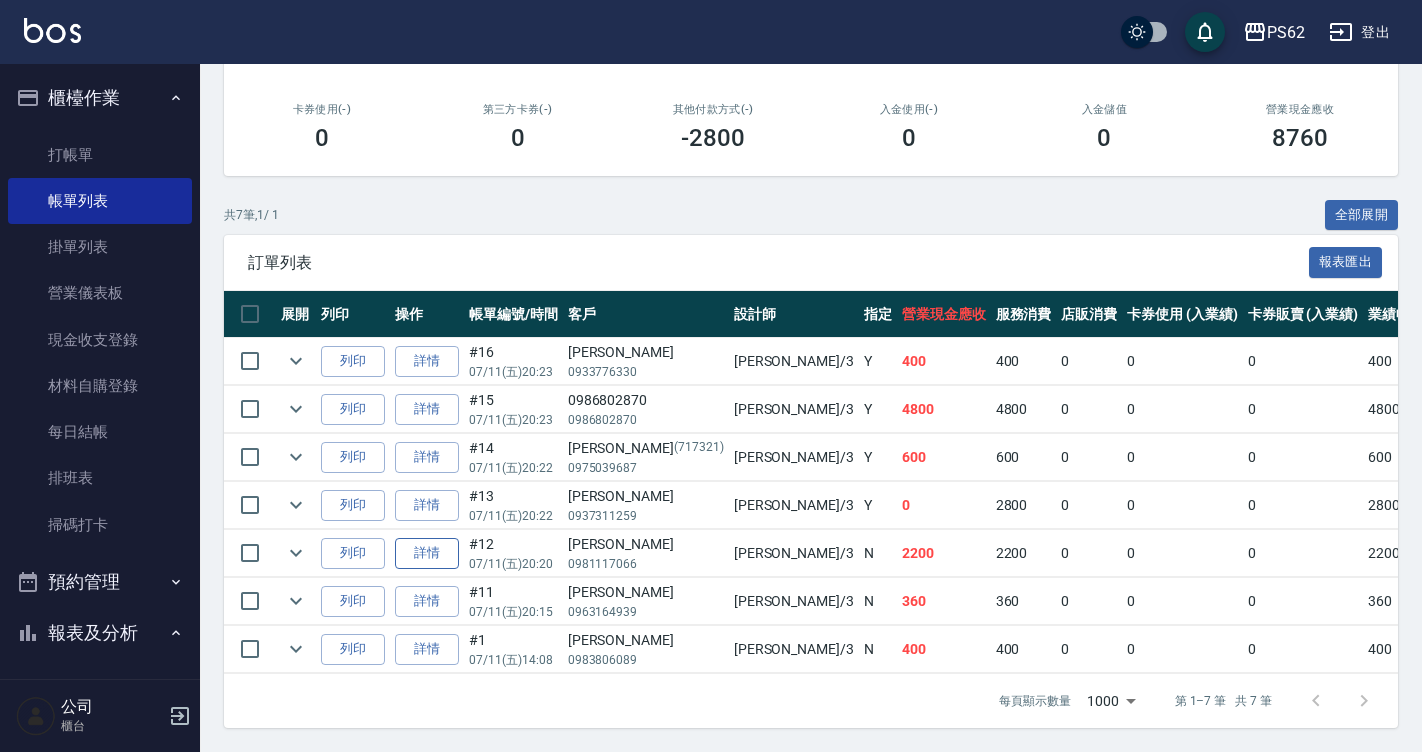 click on "詳情" at bounding box center [427, 553] 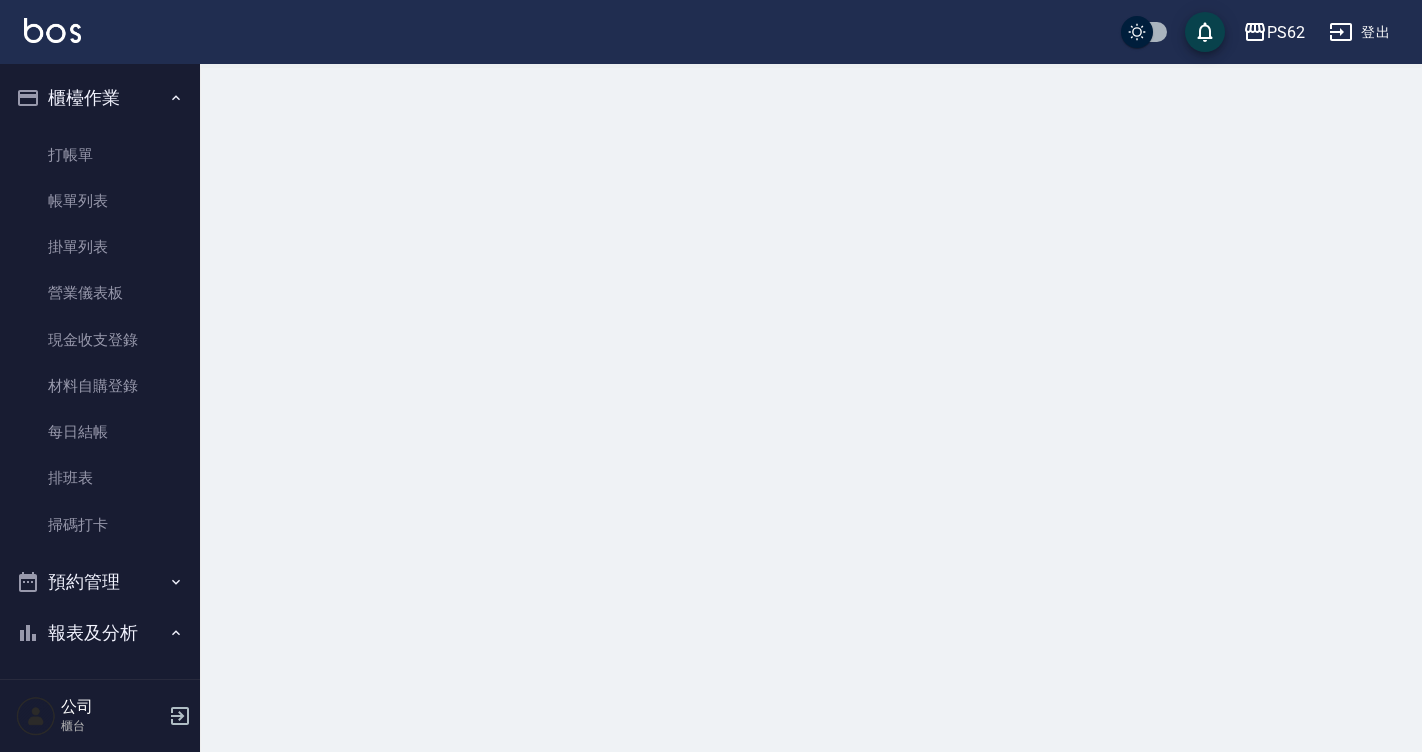 scroll, scrollTop: 0, scrollLeft: 0, axis: both 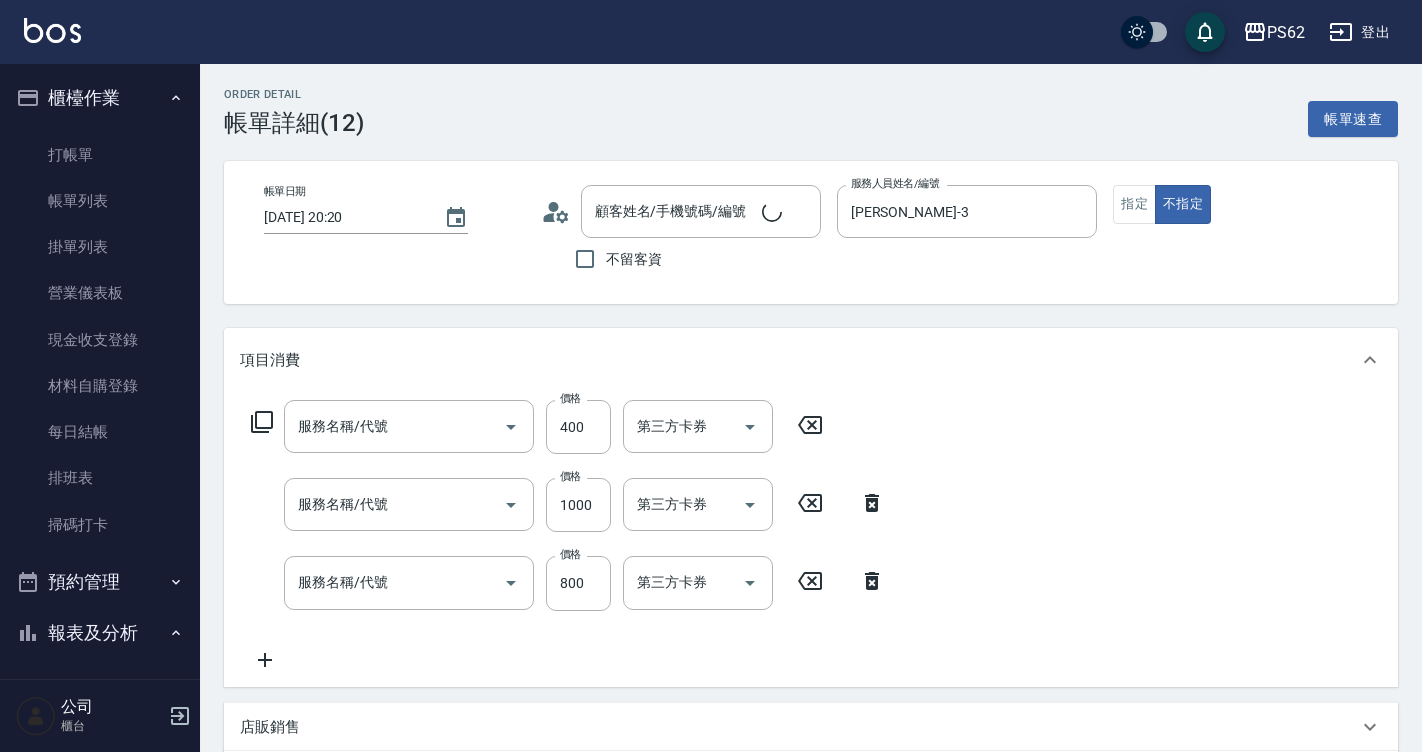 type on "2025/07/11 20:20" 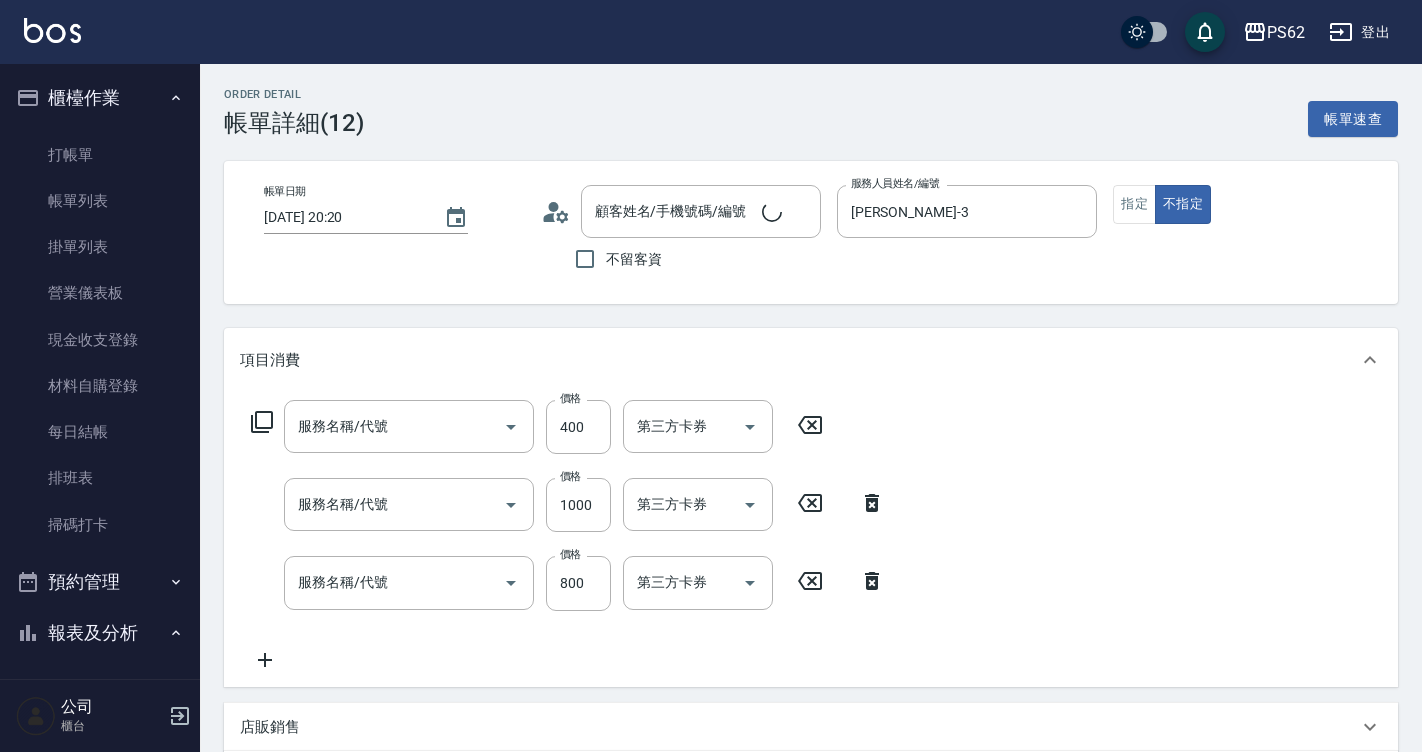 type on "Tina-3" 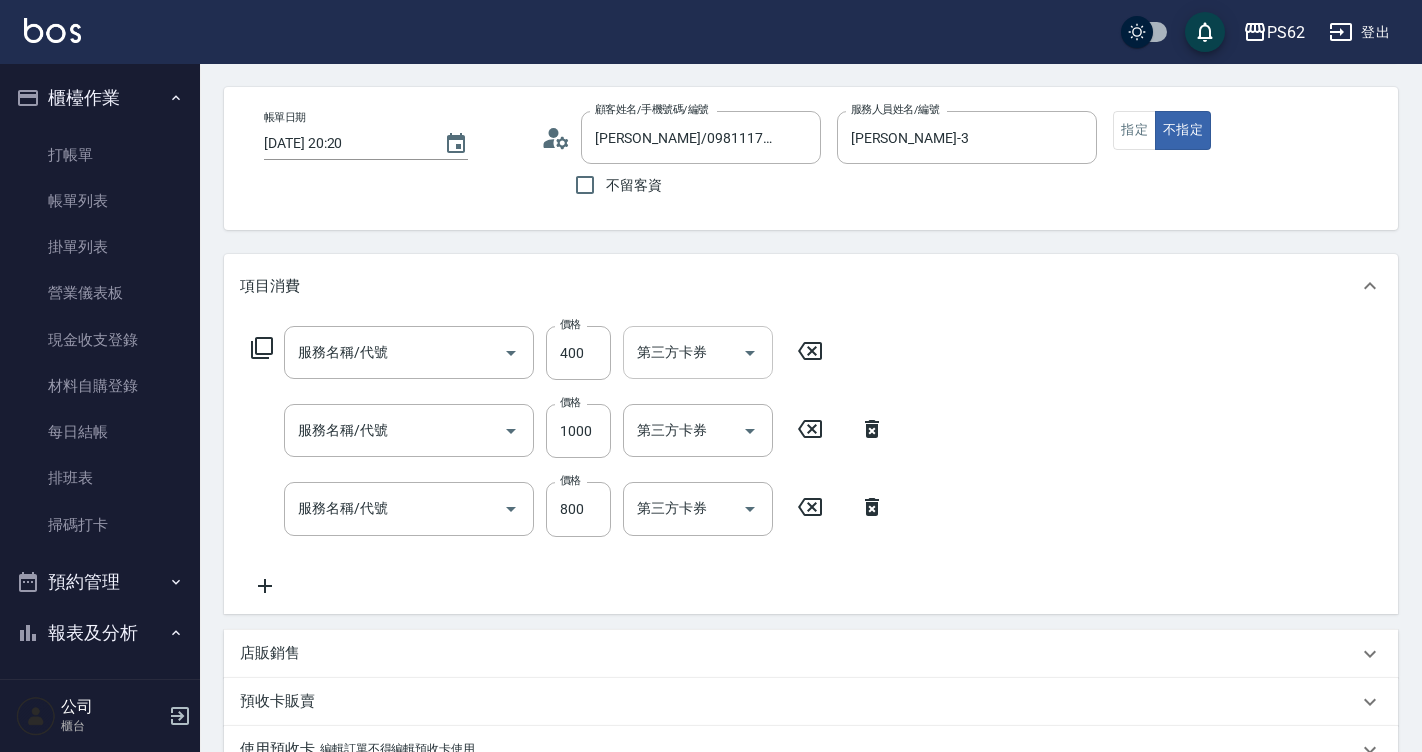 type on "韓宜芯/0981117066/" 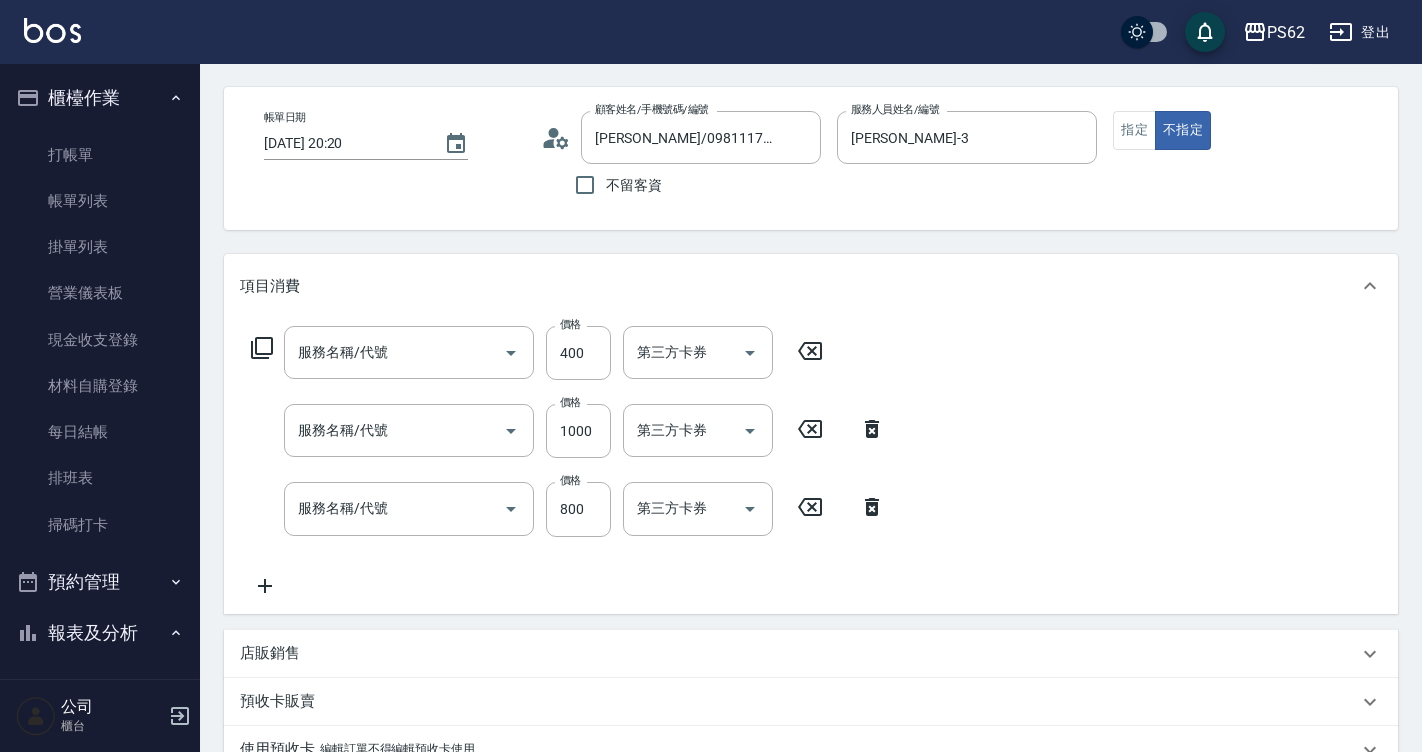 scroll, scrollTop: 200, scrollLeft: 0, axis: vertical 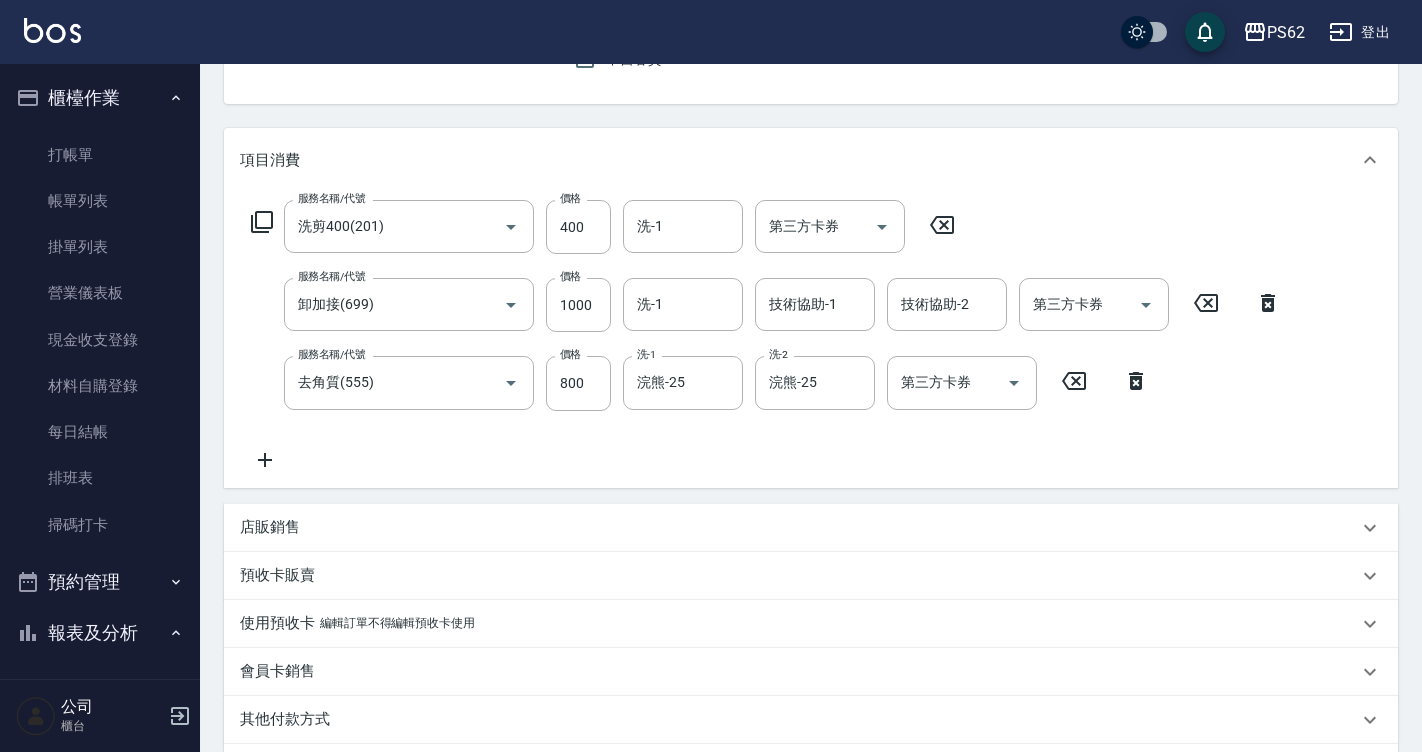 type on "洗剪400(201)" 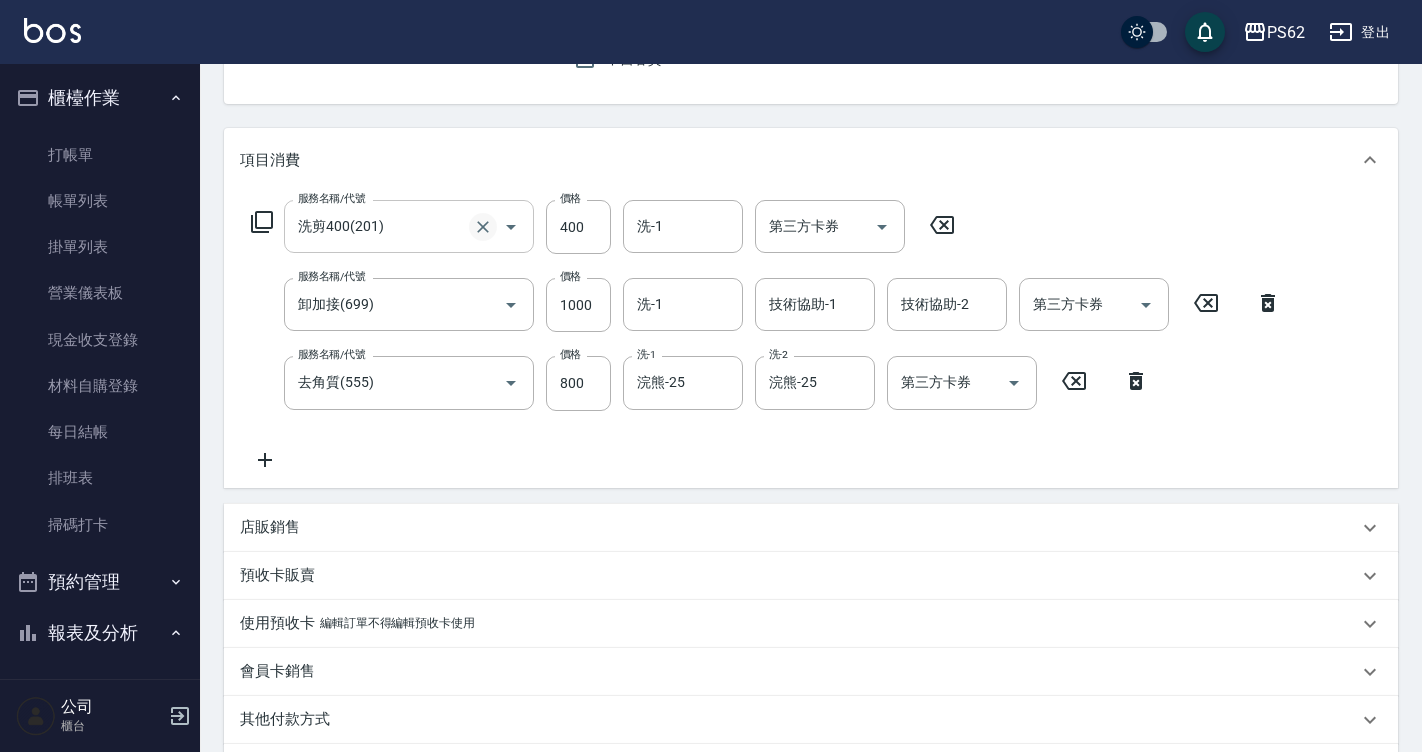click 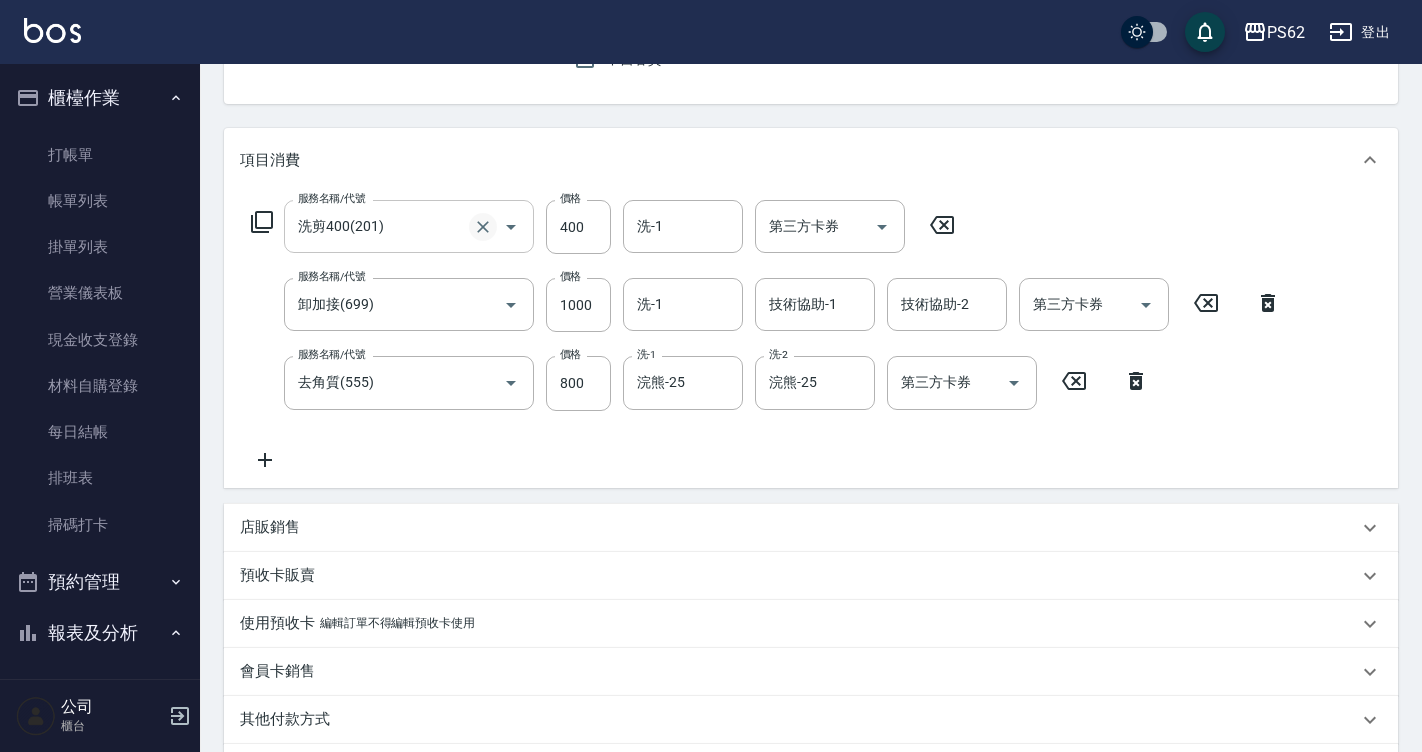 type on "洗剪400(201)" 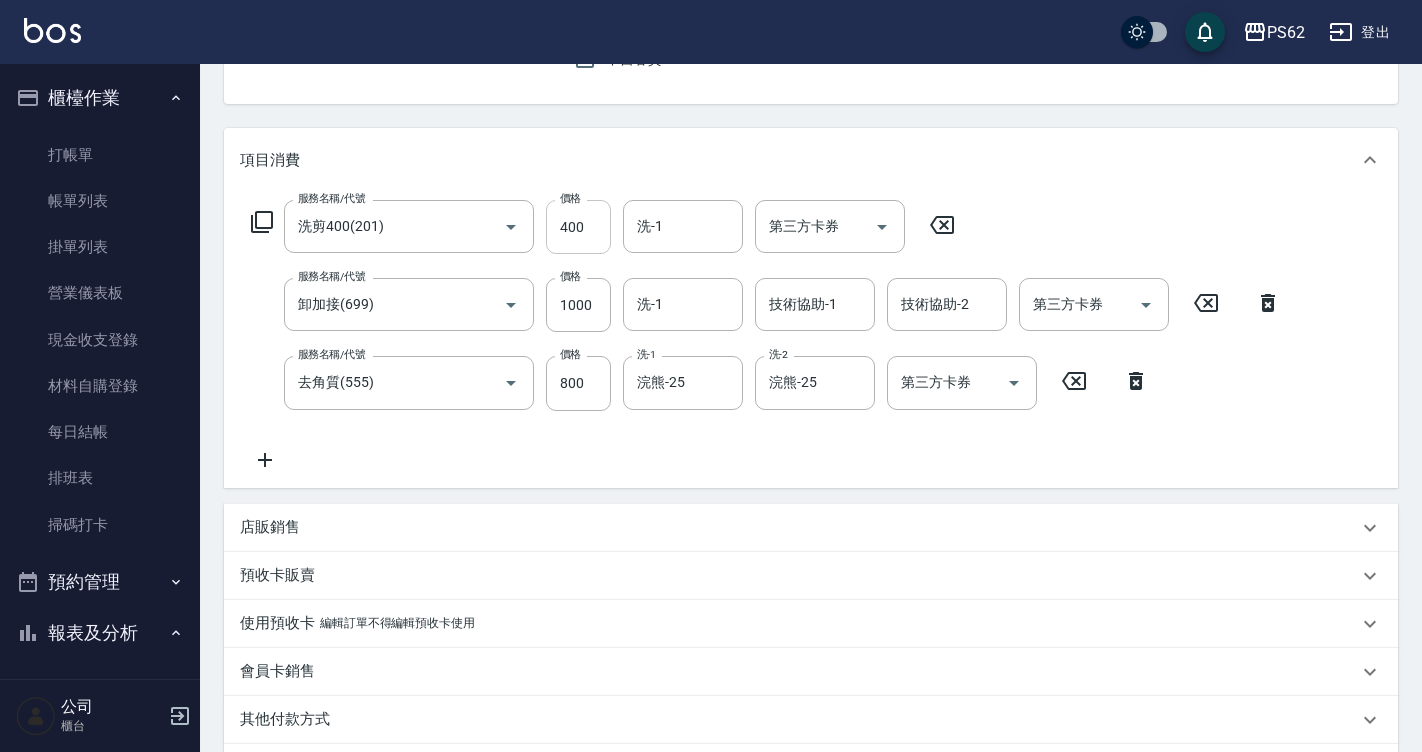 click on "400" at bounding box center (578, 227) 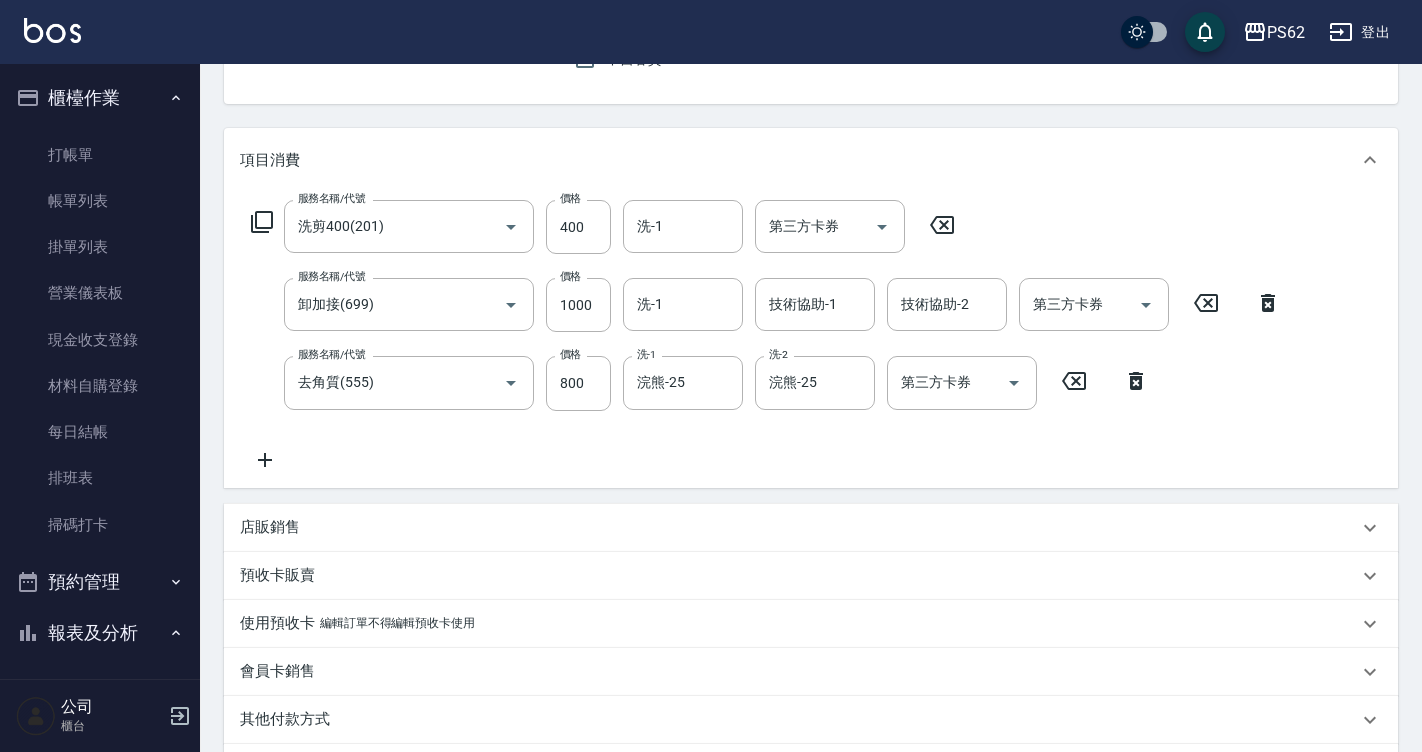 drag, startPoint x: 602, startPoint y: 233, endPoint x: 544, endPoint y: 224, distance: 58.694122 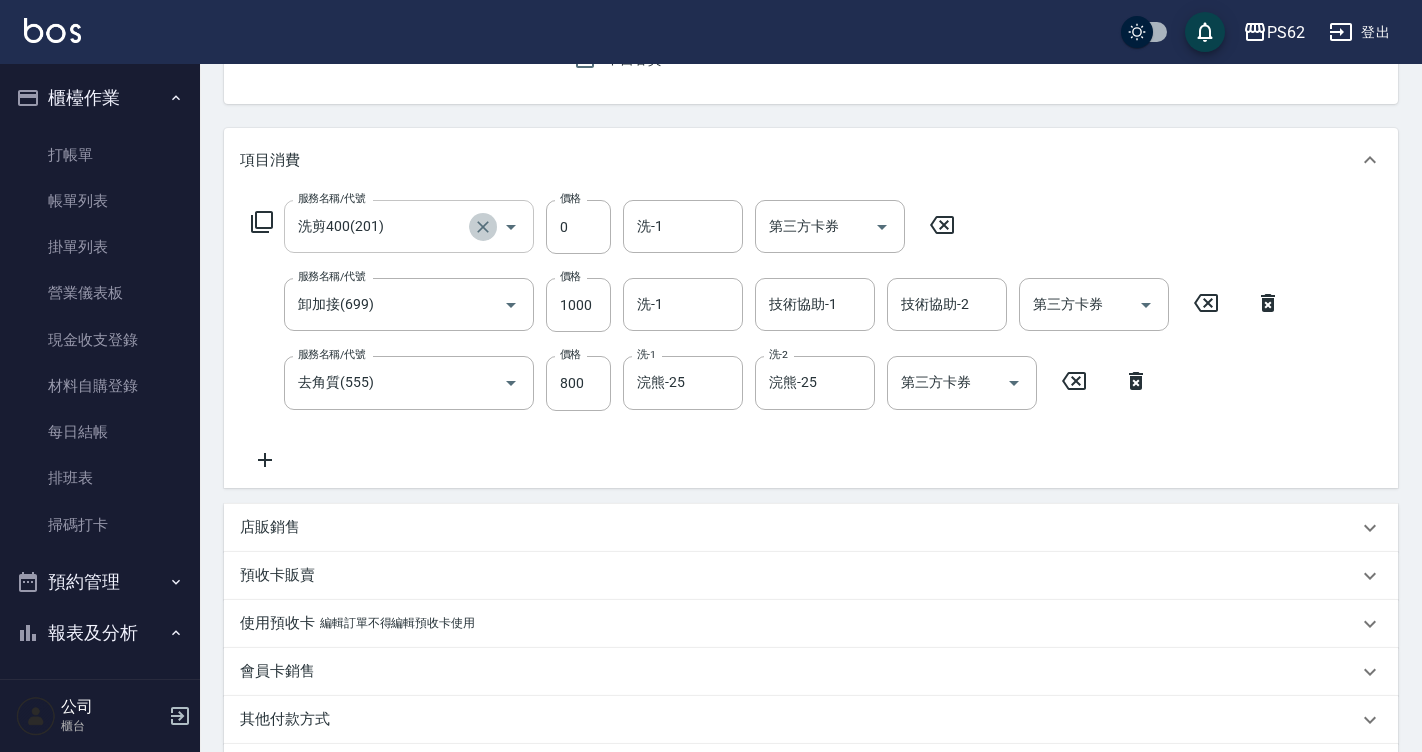 click 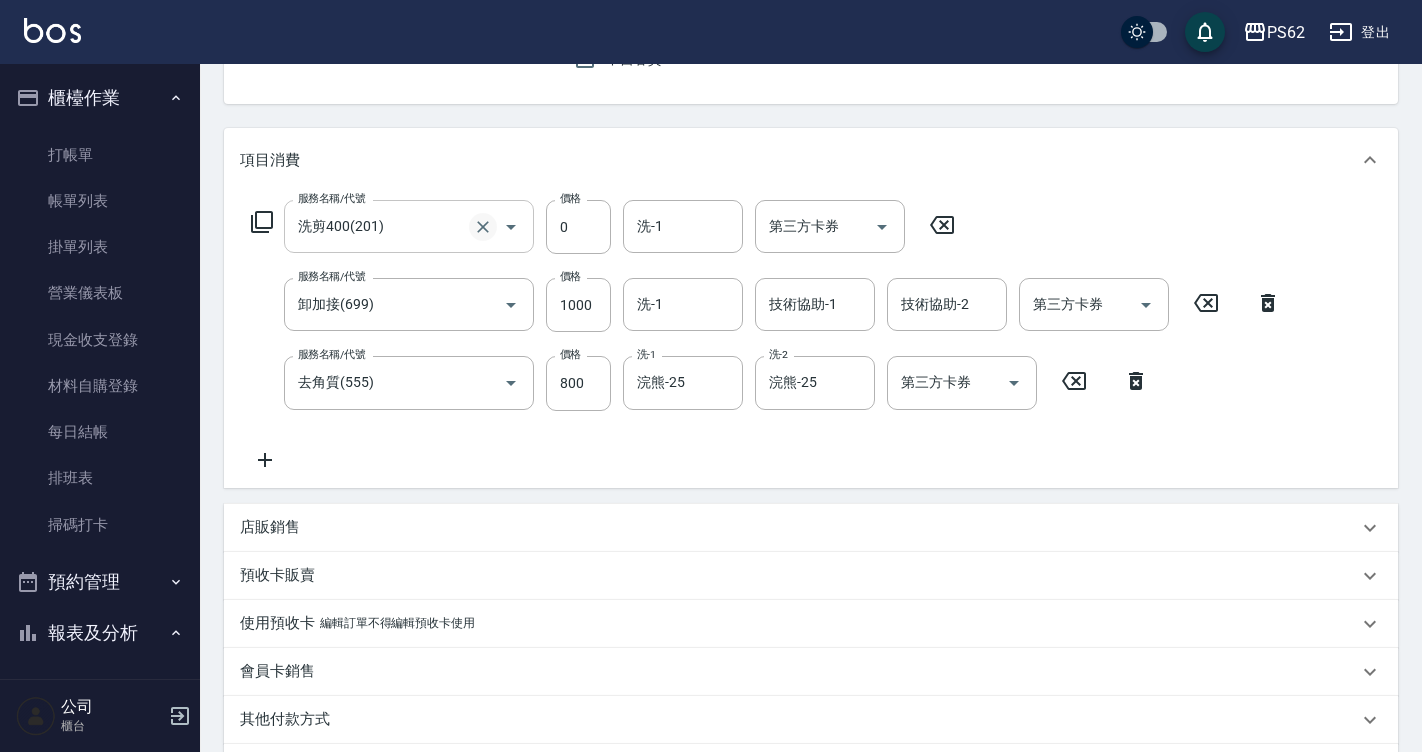 click 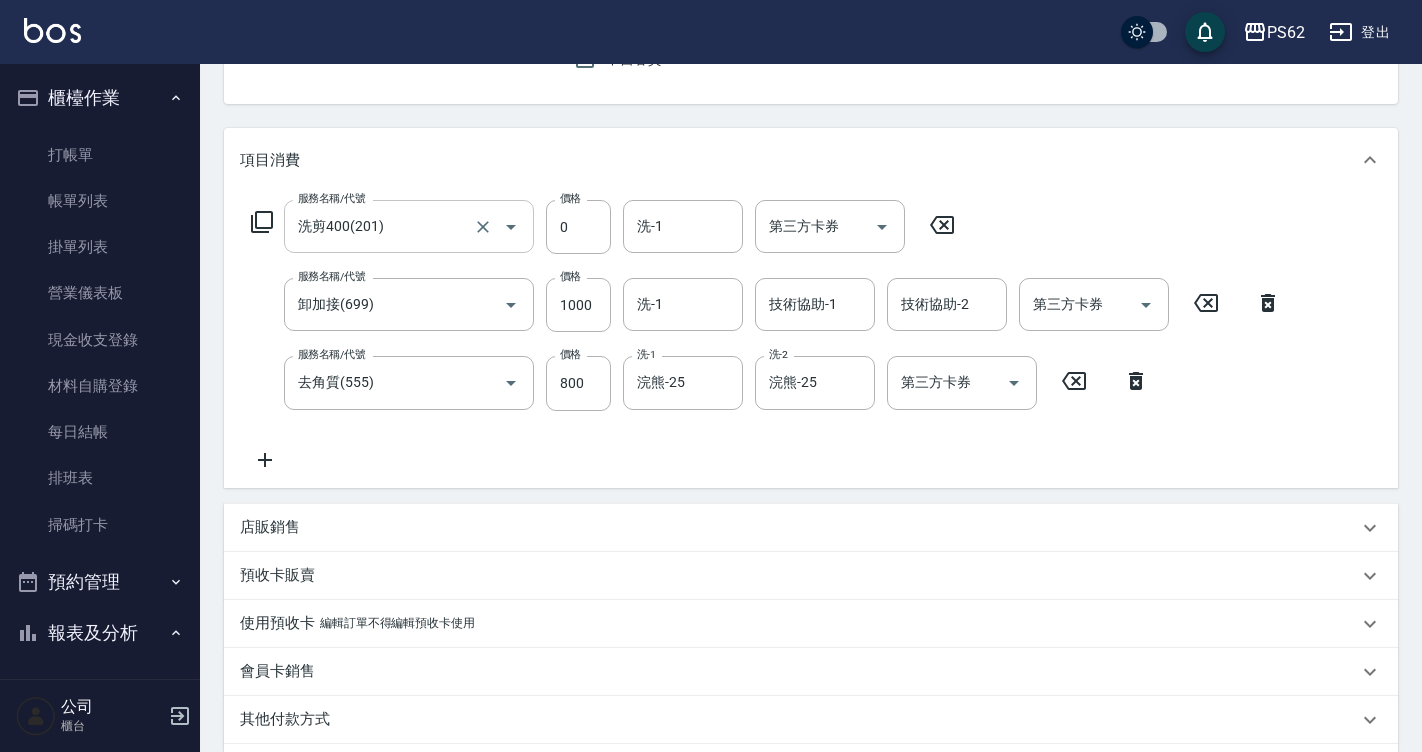 click on "洗剪400(201)" at bounding box center [381, 226] 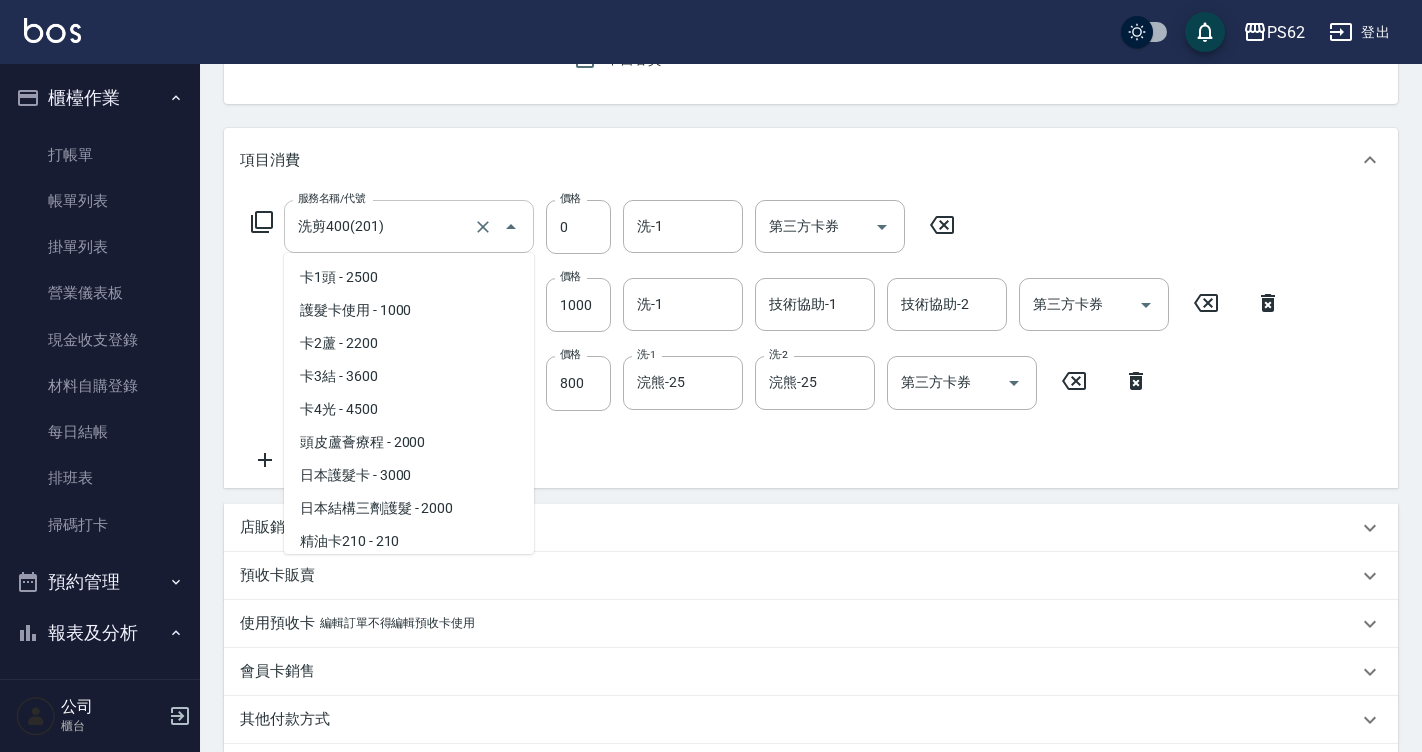 scroll, scrollTop: 1588, scrollLeft: 0, axis: vertical 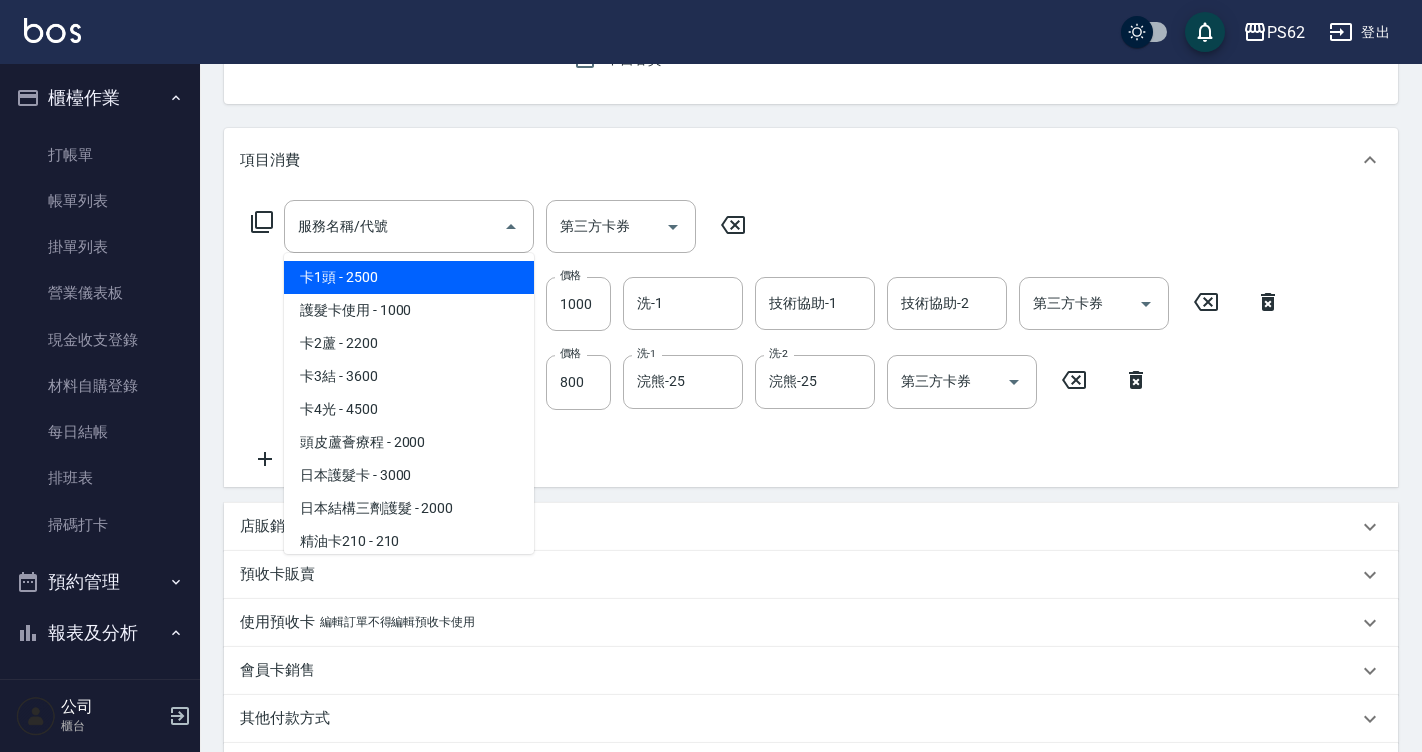 type 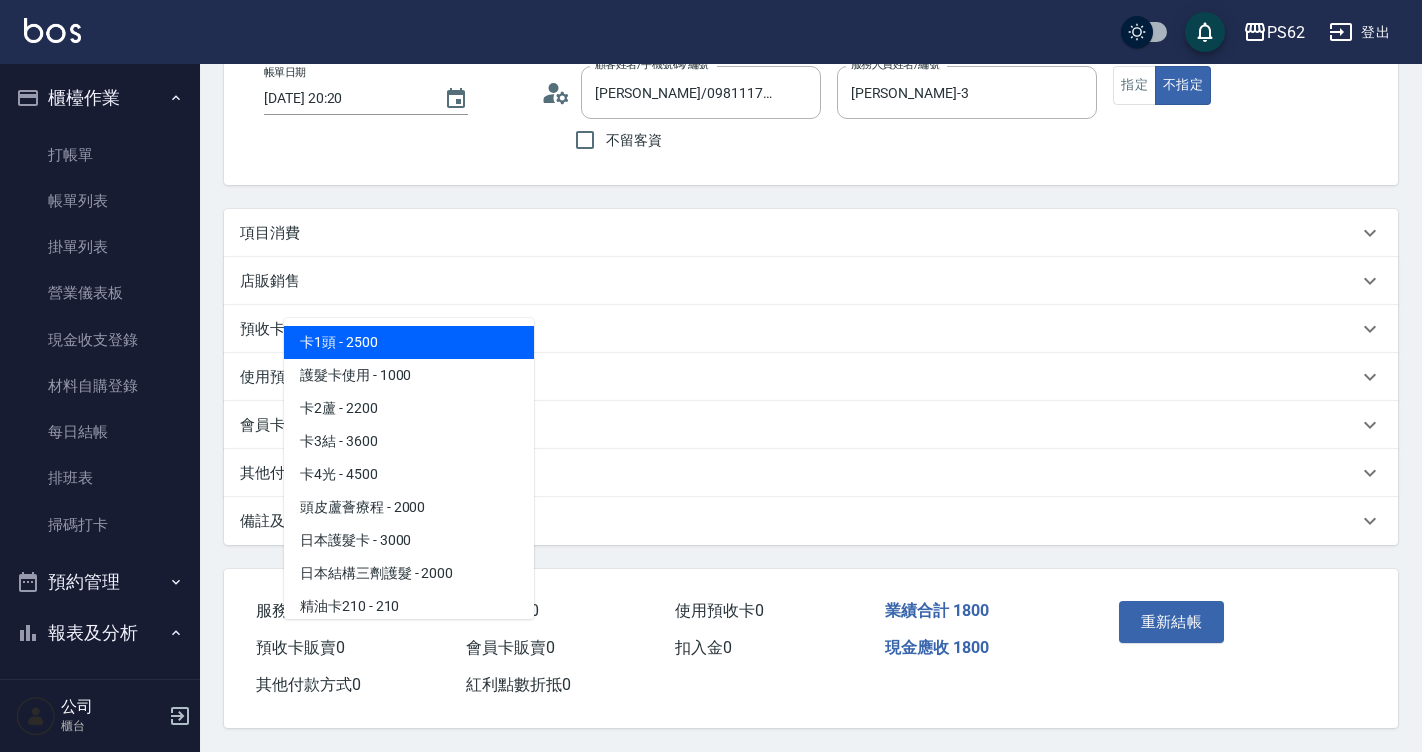 scroll, scrollTop: 128, scrollLeft: 0, axis: vertical 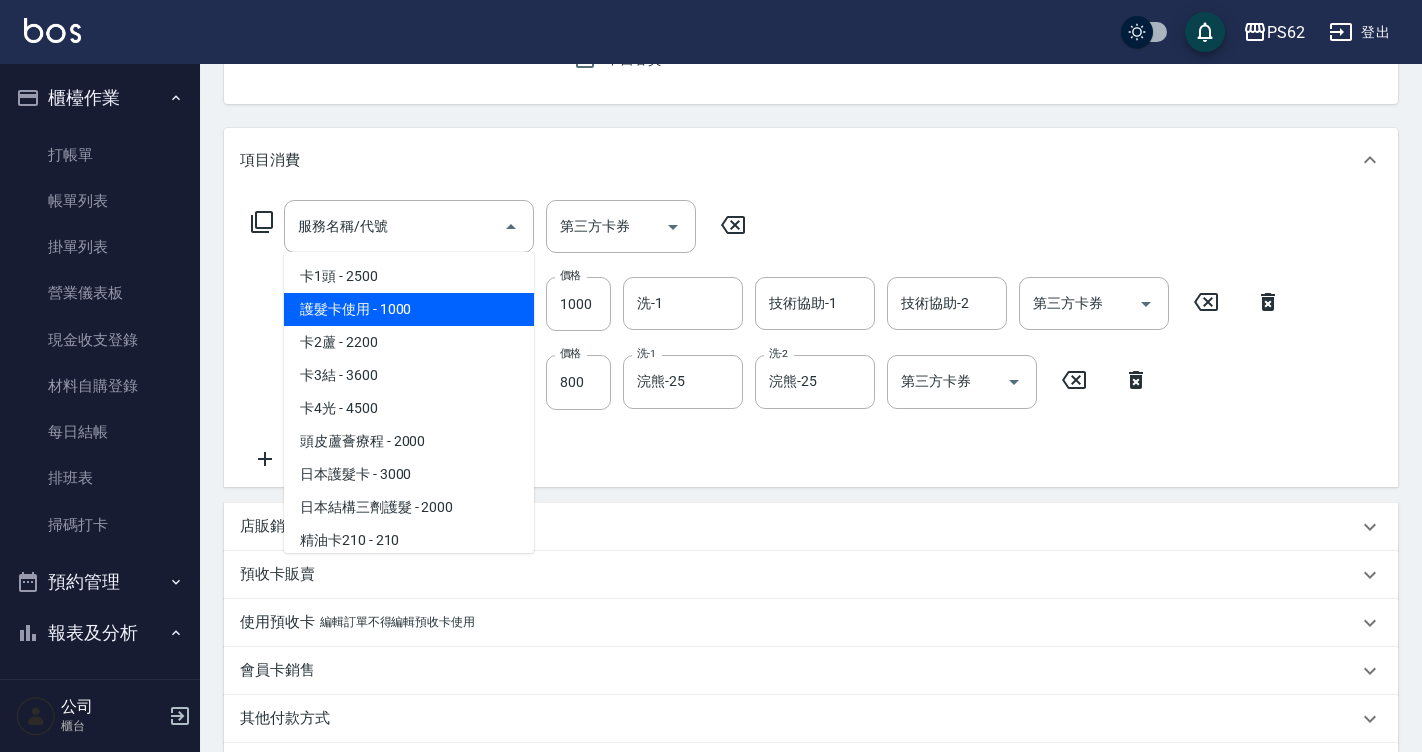 click on "服務名稱/代號 服務名稱/代號 第三方卡券 第三方卡券 服務名稱/代號 卸加接(699) 服務名稱/代號 價格 1000 價格 洗-1 洗-1 技術協助-1 技術協助-1 技術協助-2 技術協助-2 第三方卡券 第三方卡券 服務名稱/代號 去角質(555) 服務名稱/代號 價格 800 價格 洗-1 浣熊-25 洗-1 洗-2 浣熊-25 洗-2 第三方卡券 第三方卡券" at bounding box center (766, 335) 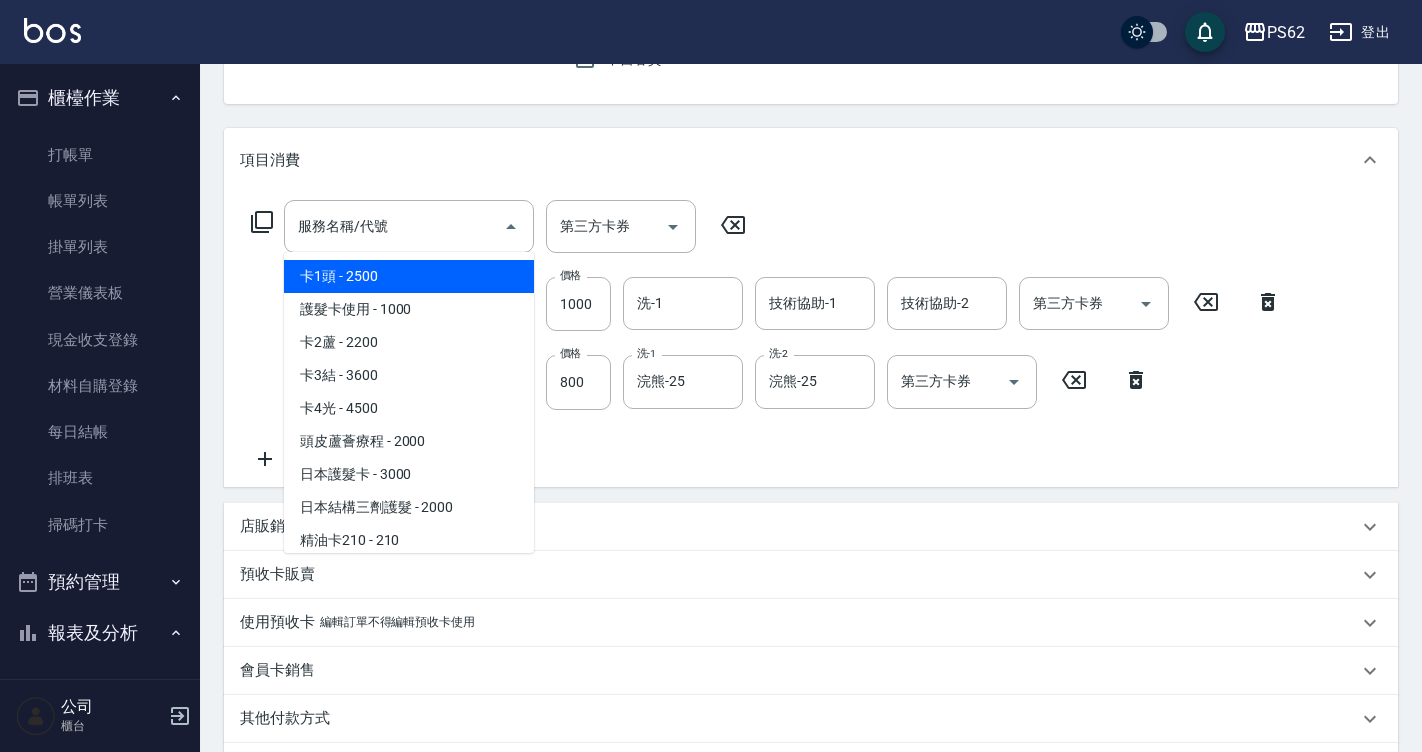 click on "項目消費" at bounding box center (811, 160) 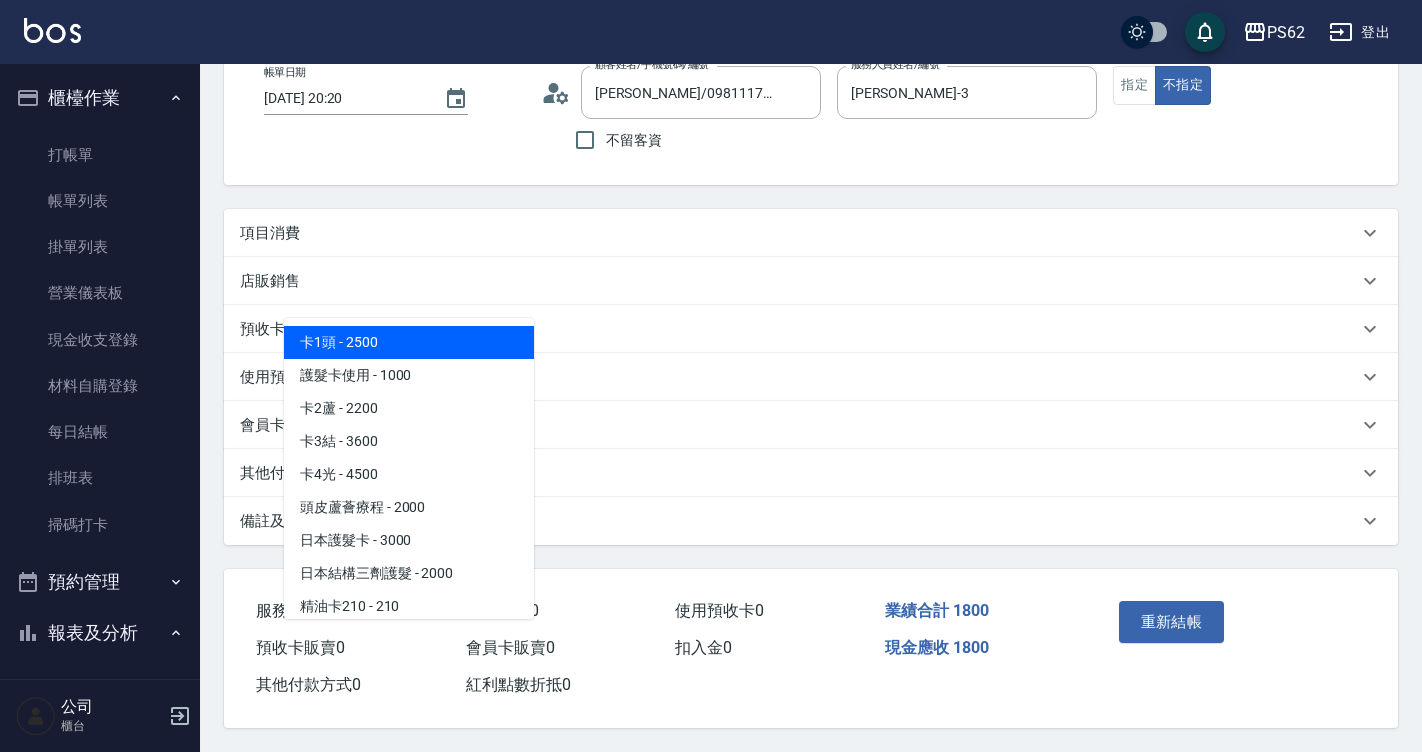 scroll, scrollTop: 128, scrollLeft: 0, axis: vertical 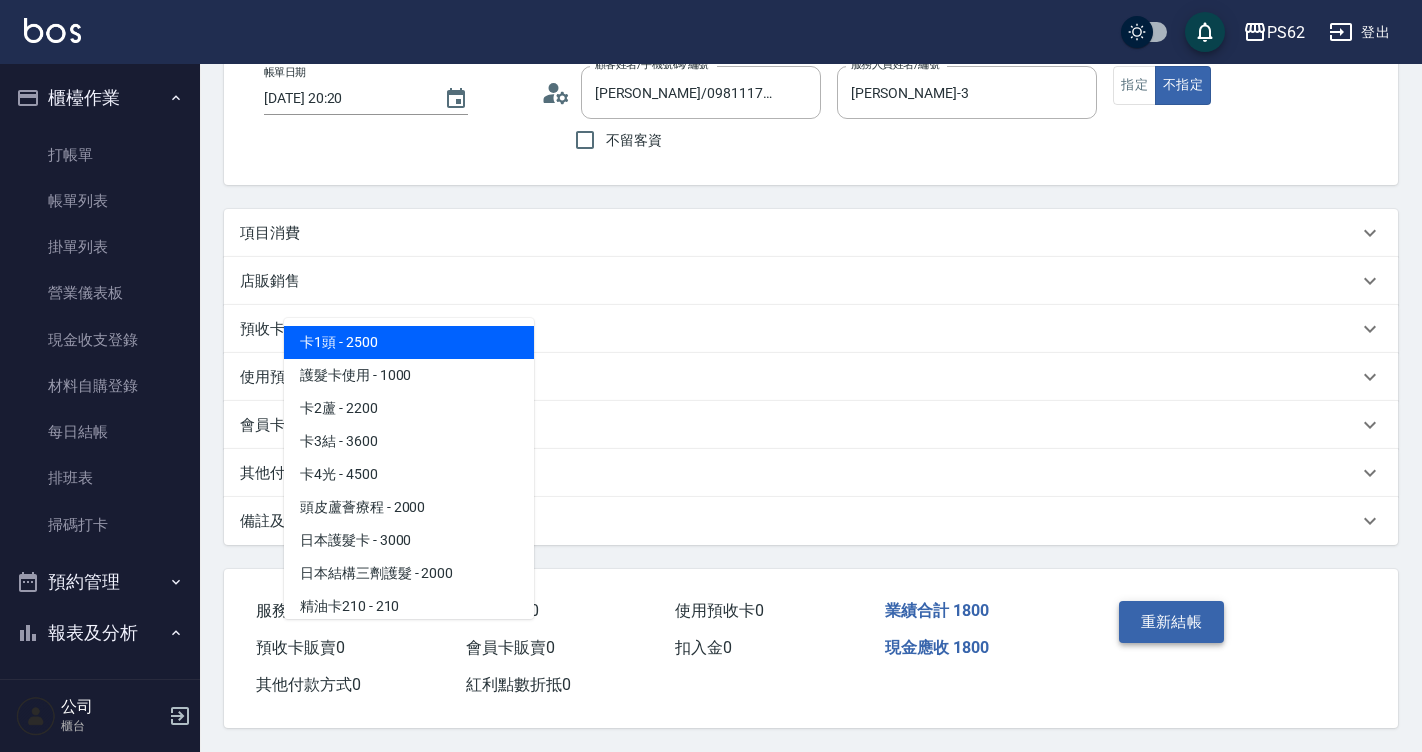 click on "重新結帳" at bounding box center (1172, 622) 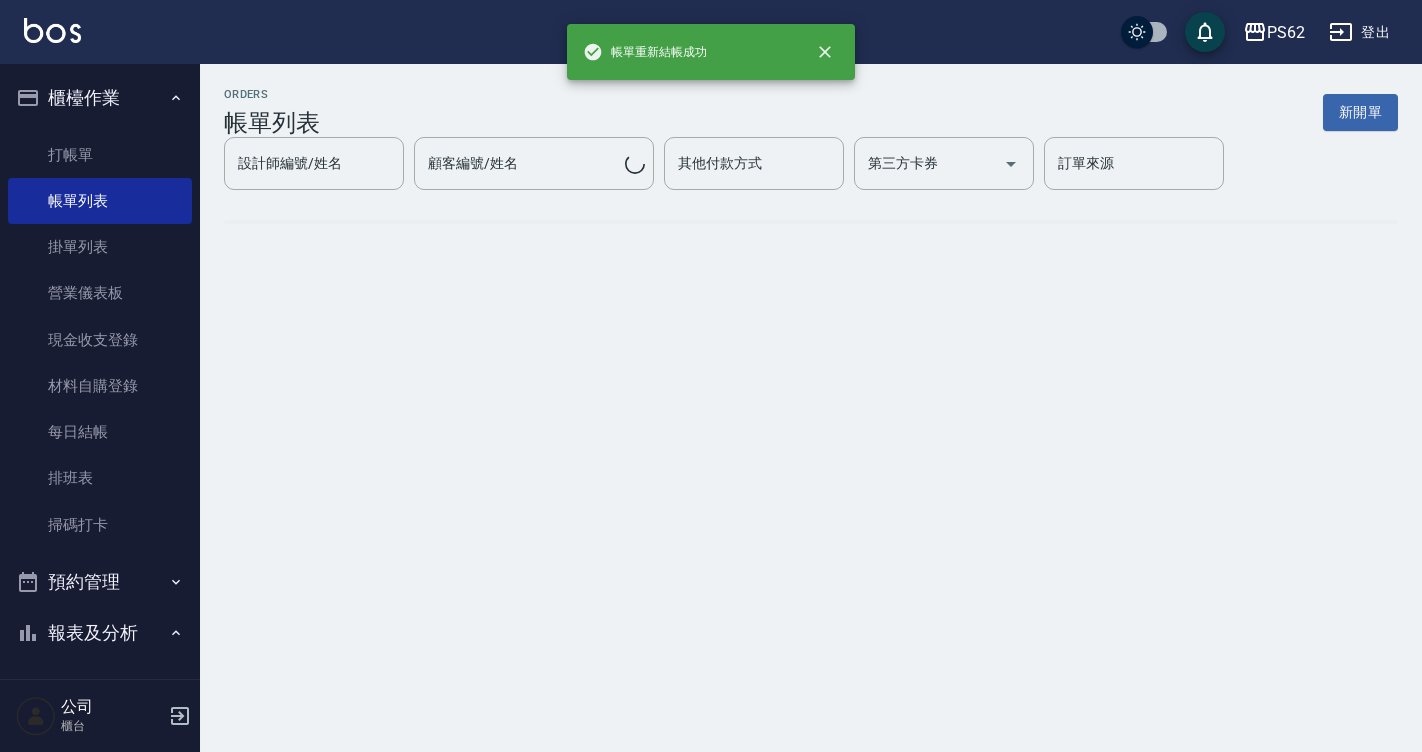 scroll, scrollTop: 0, scrollLeft: 0, axis: both 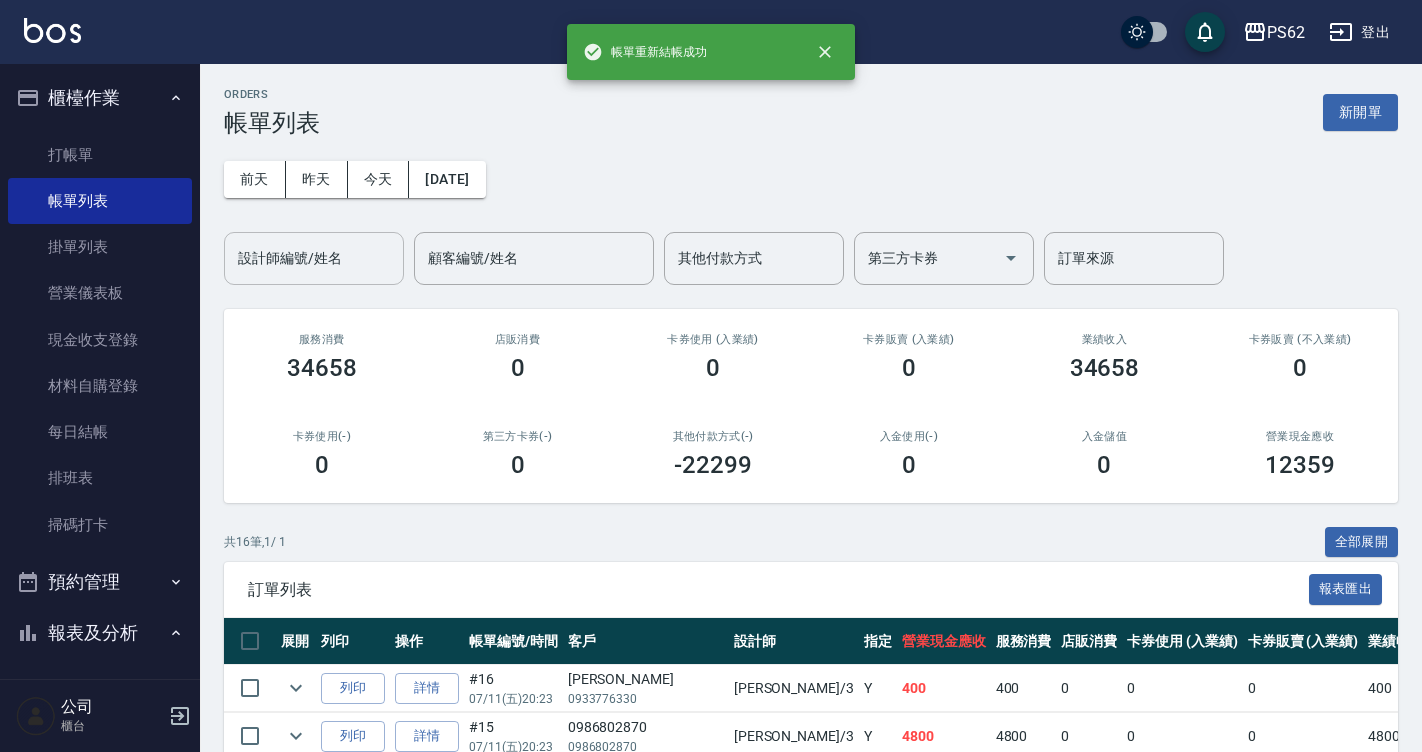 click on "設計師編號/姓名" at bounding box center (314, 258) 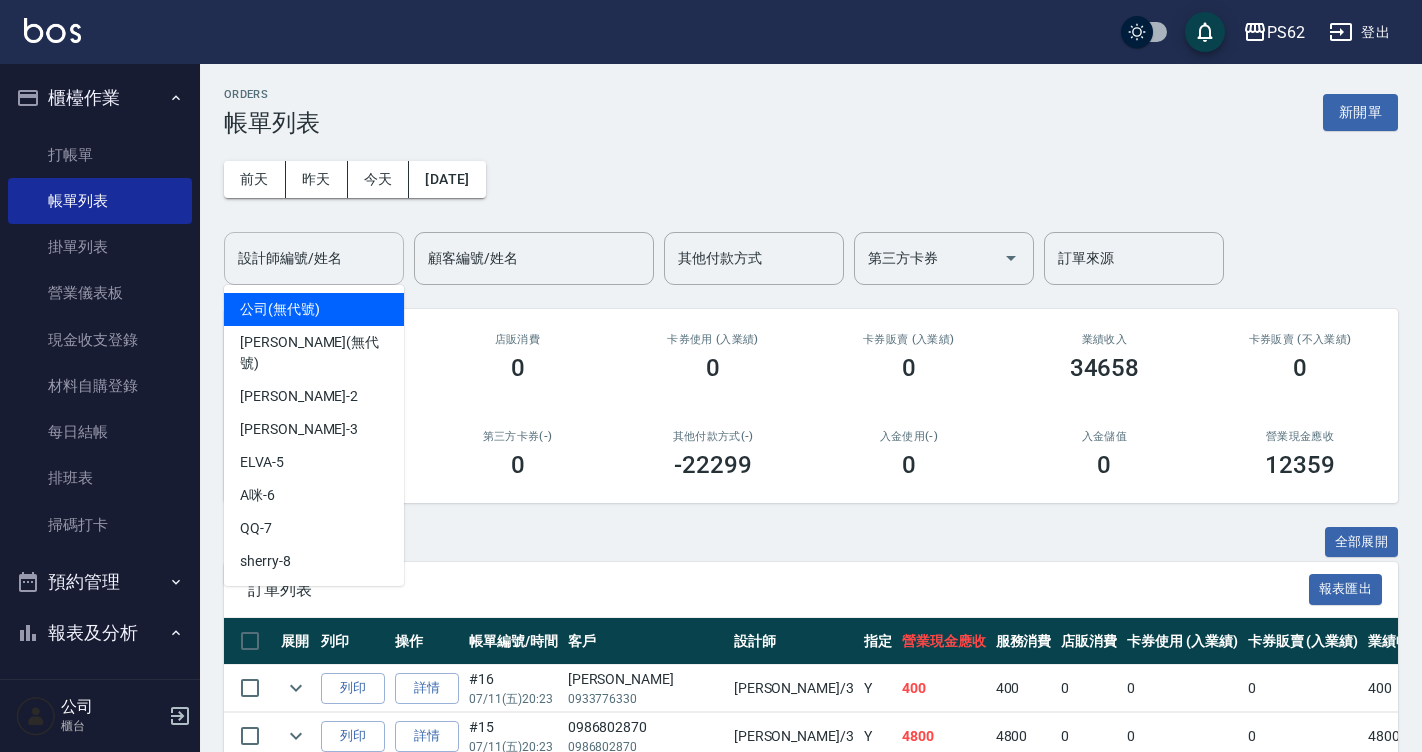 click on "設計師編號/姓名" at bounding box center (314, 258) 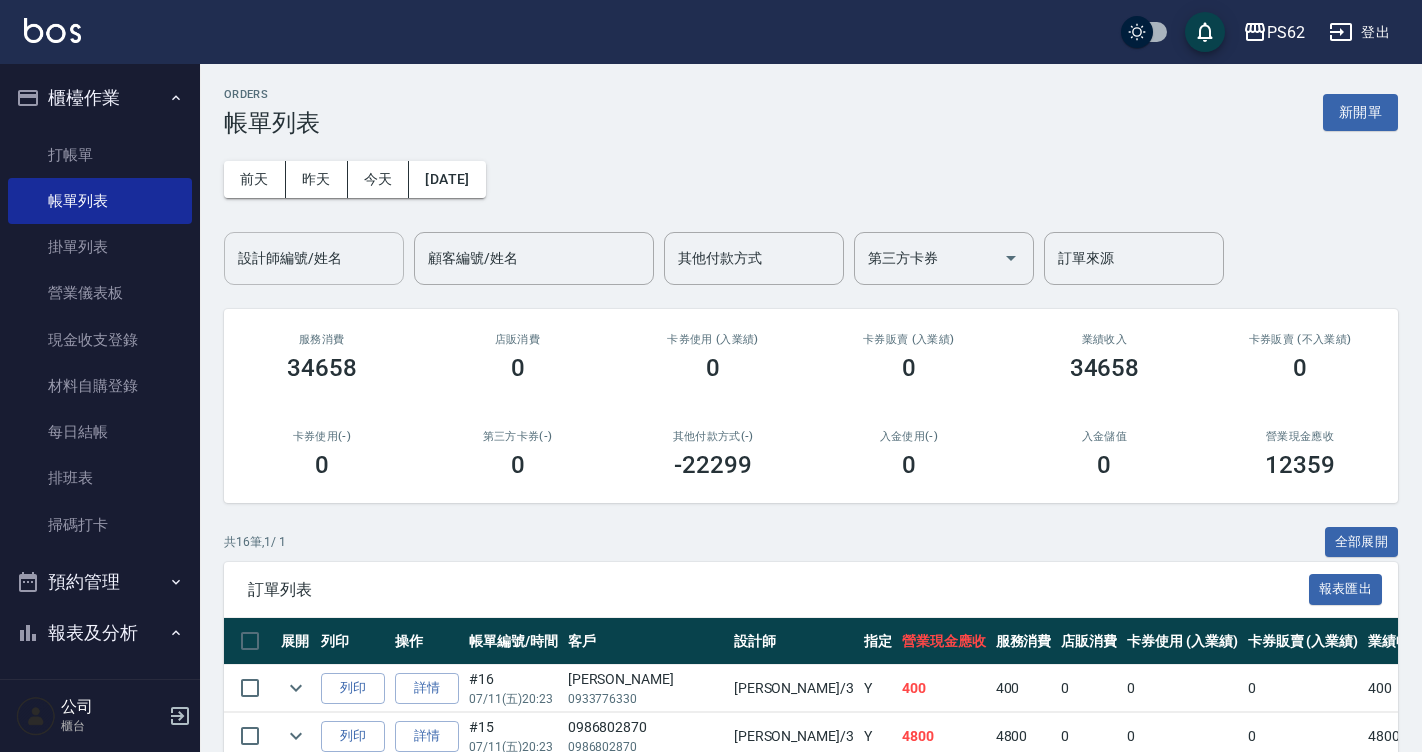 click on "設計師編號/姓名" at bounding box center [314, 258] 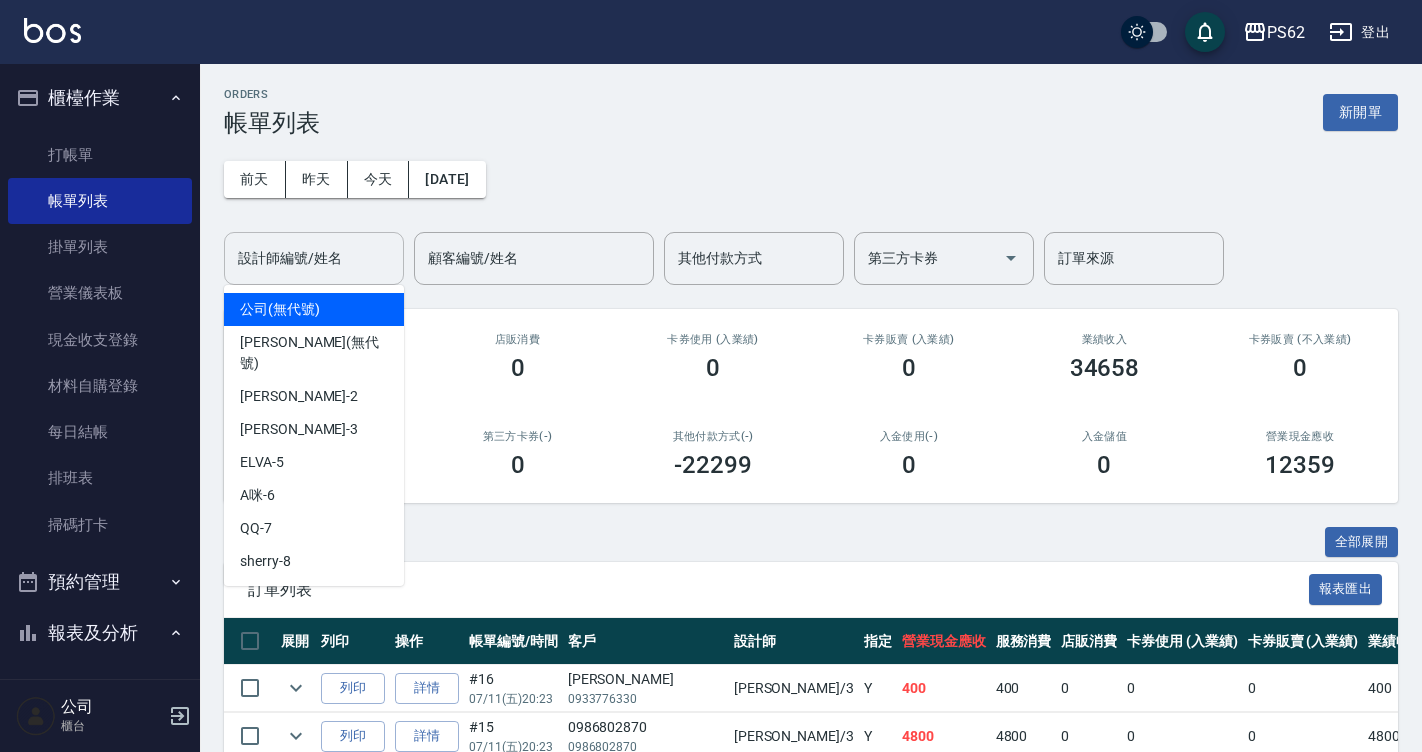 type on "公司(無代號)" 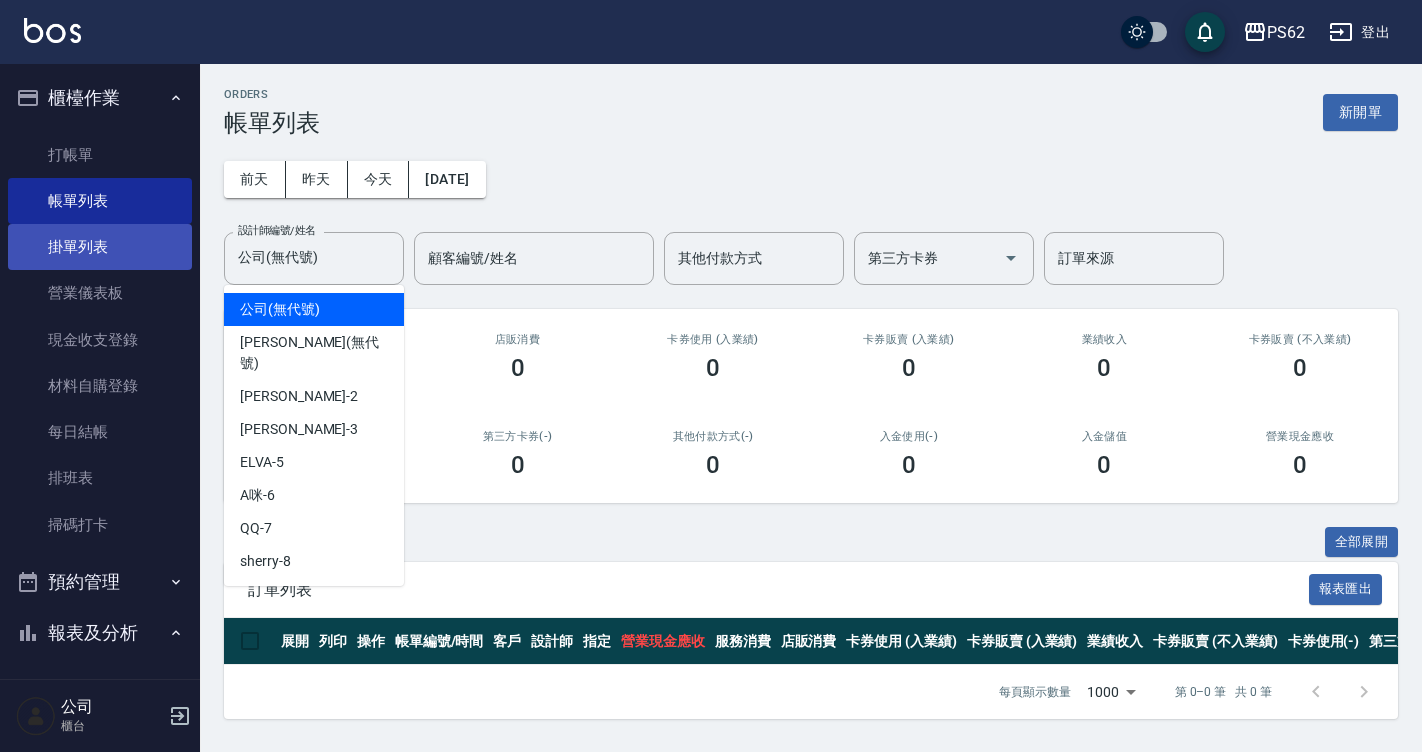 drag, startPoint x: 328, startPoint y: 265, endPoint x: 59, endPoint y: 245, distance: 269.74246 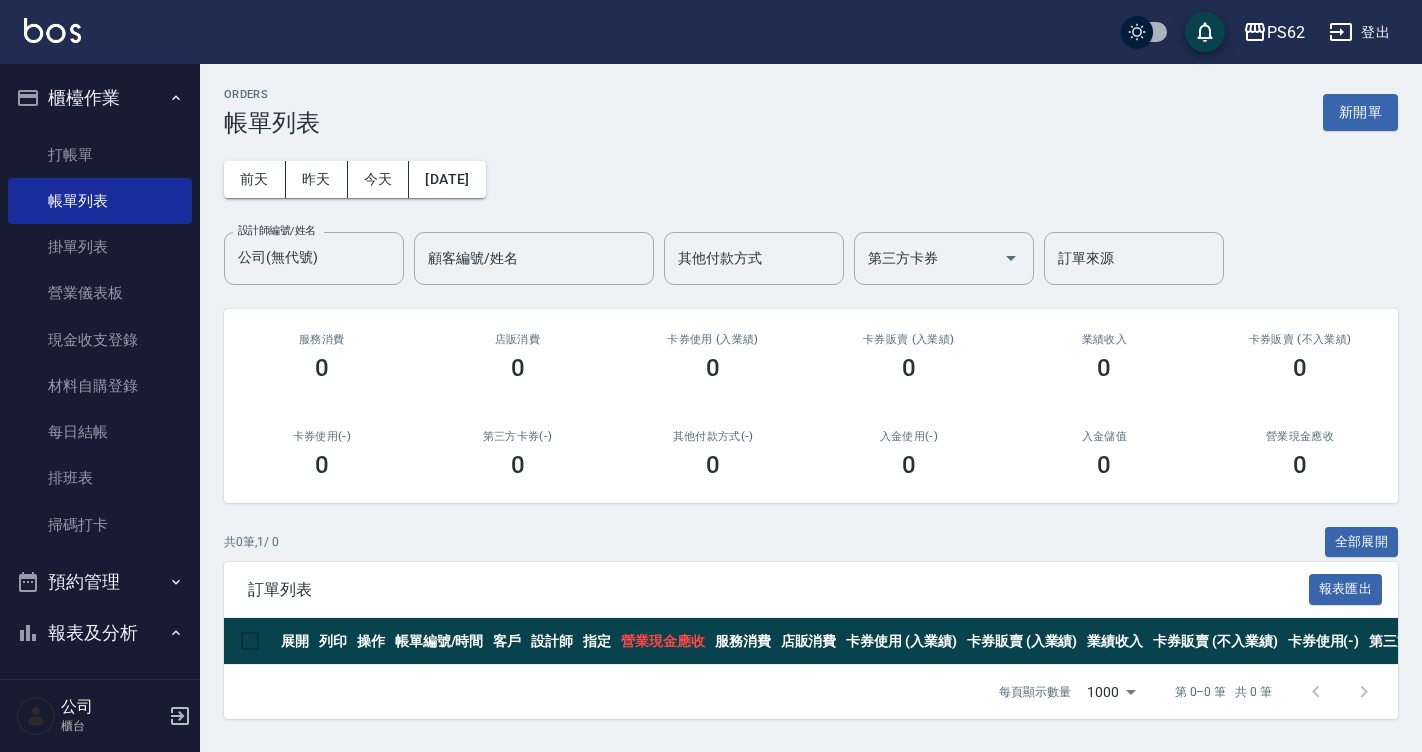 click on "ORDERS 帳單列表 新開單" at bounding box center [811, 112] 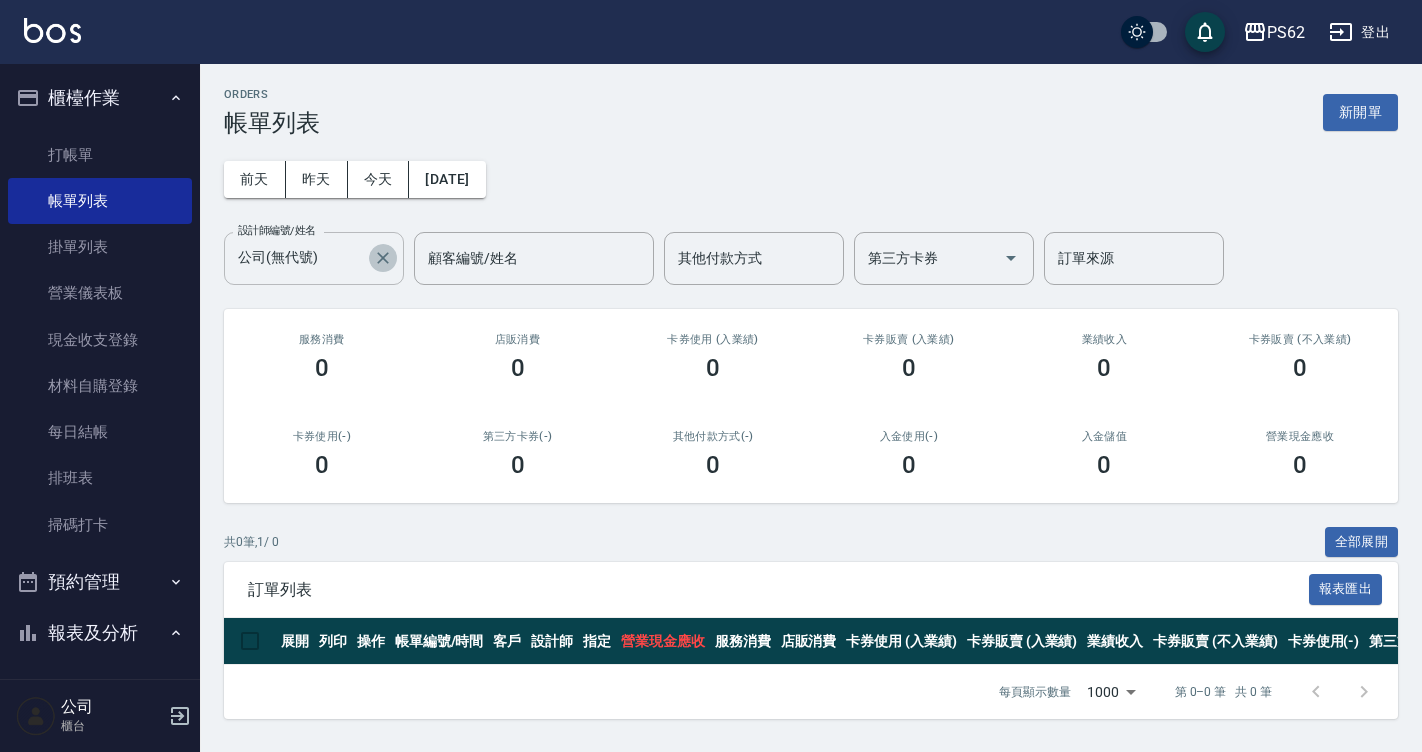click 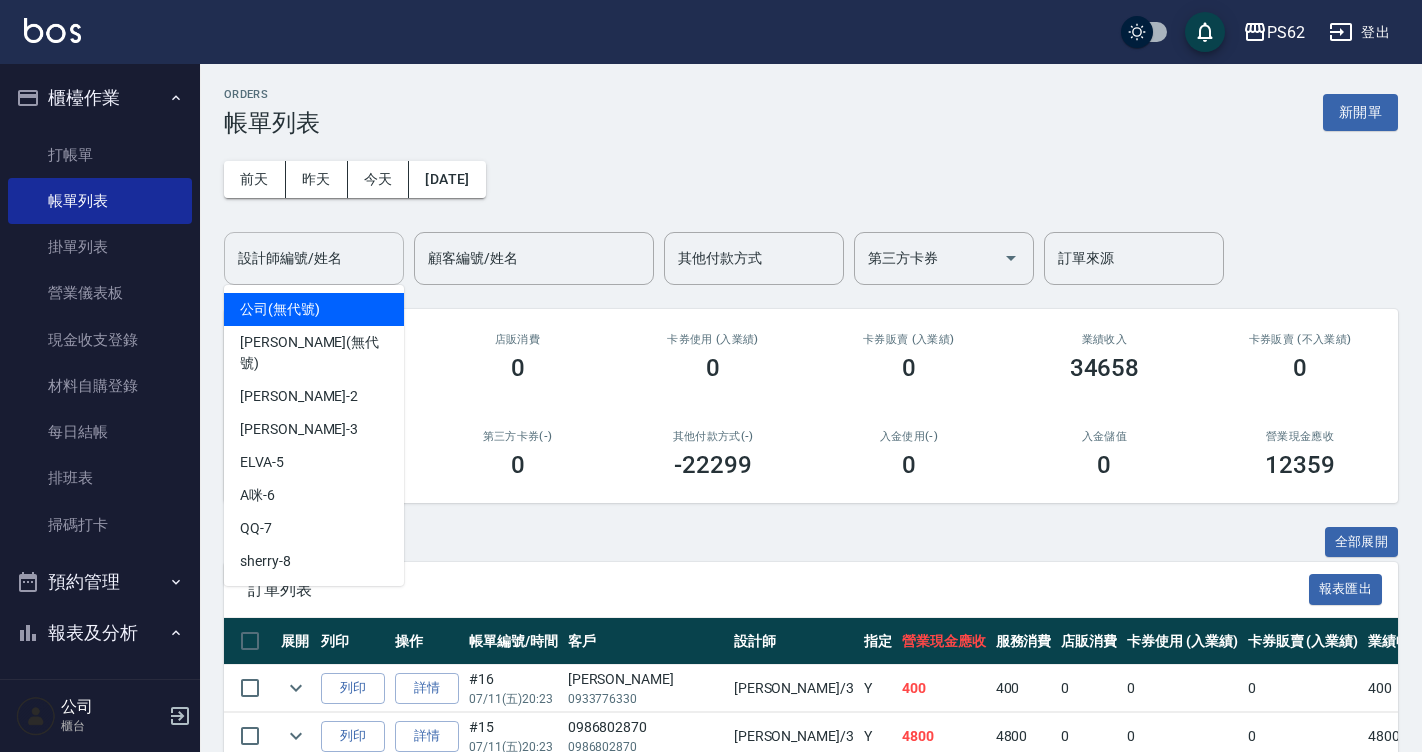 click on "設計師編號/姓名" at bounding box center (314, 258) 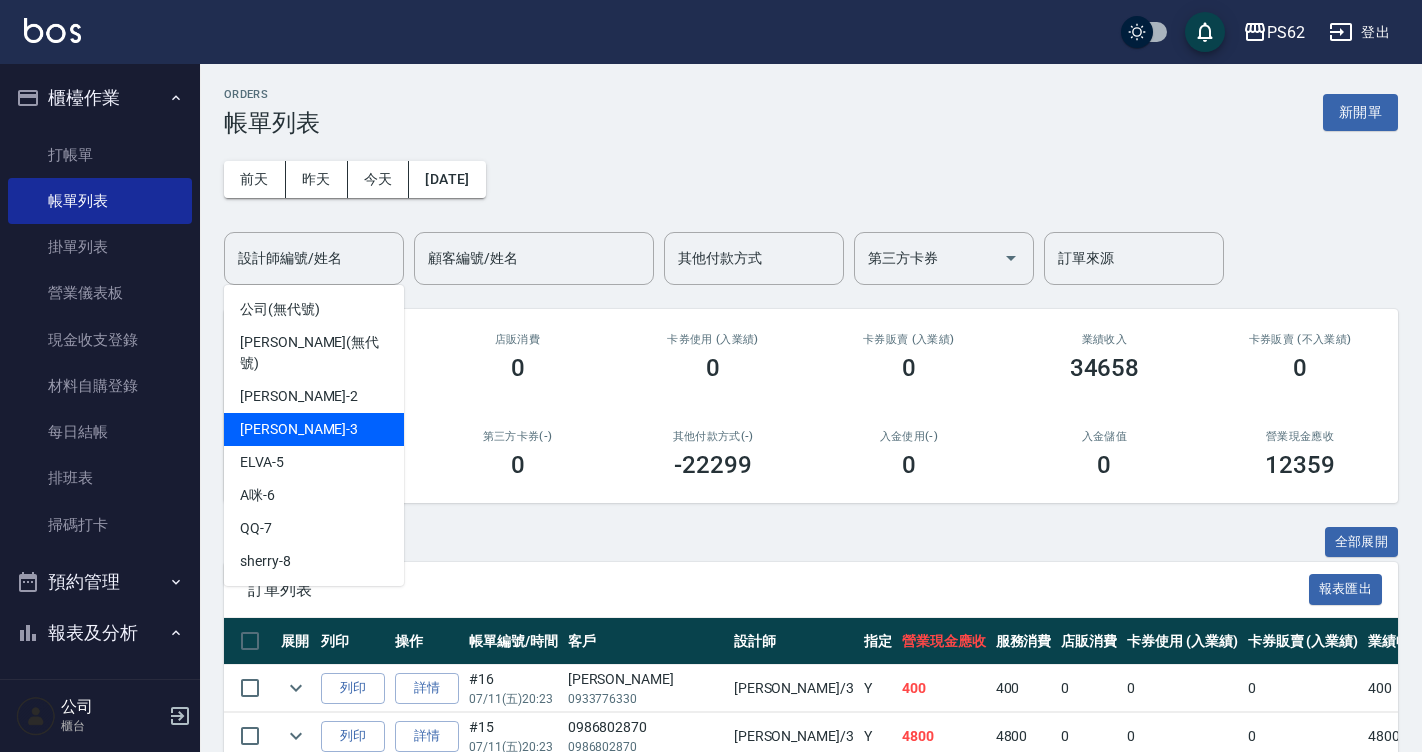 click on "Tina -3" at bounding box center (314, 429) 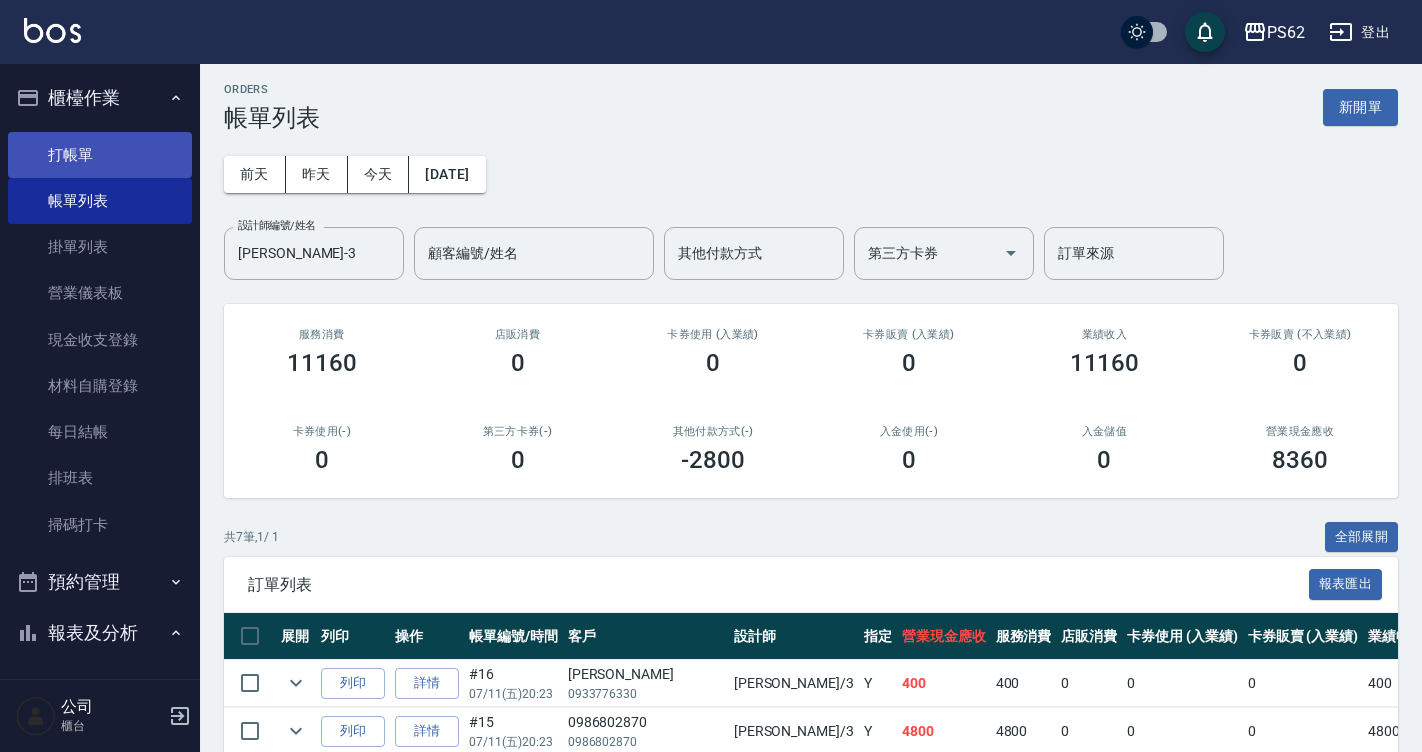 scroll, scrollTop: 0, scrollLeft: 0, axis: both 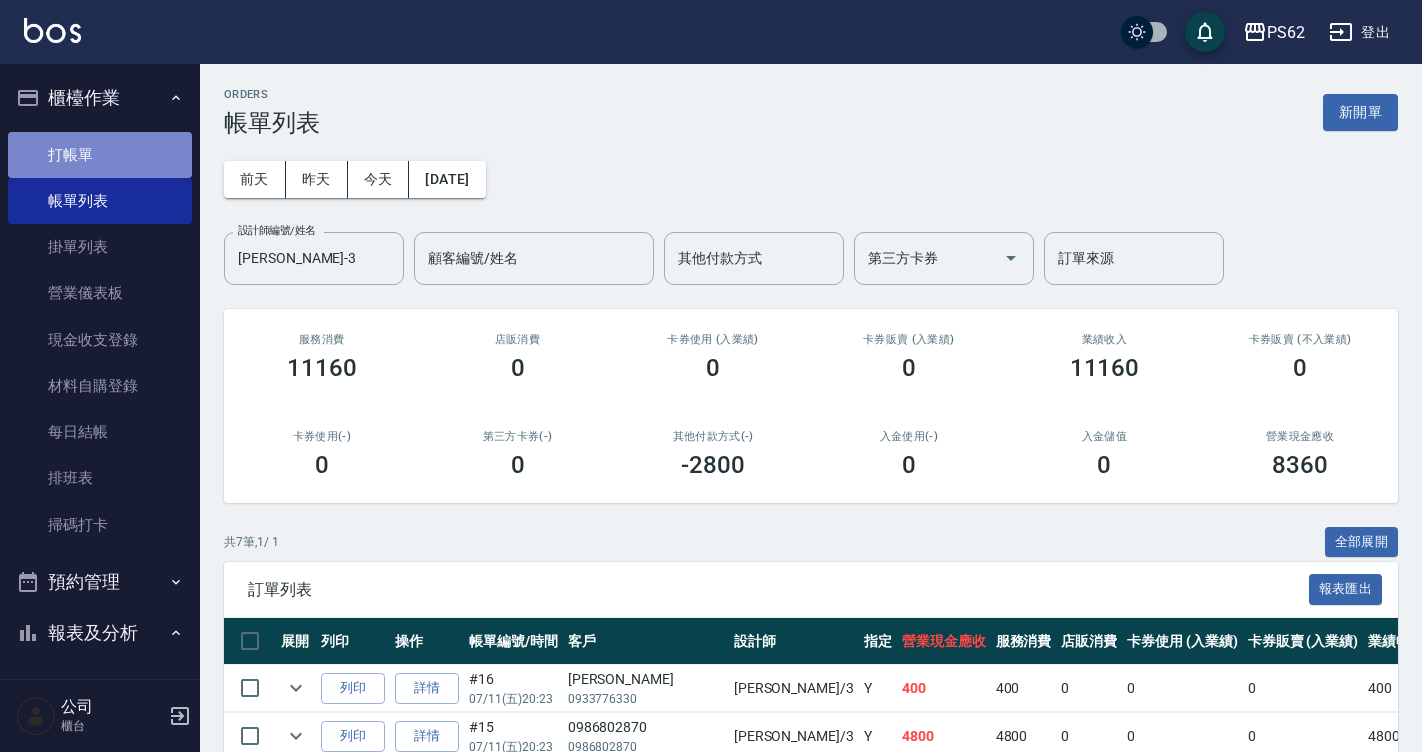 click on "打帳單" at bounding box center [100, 155] 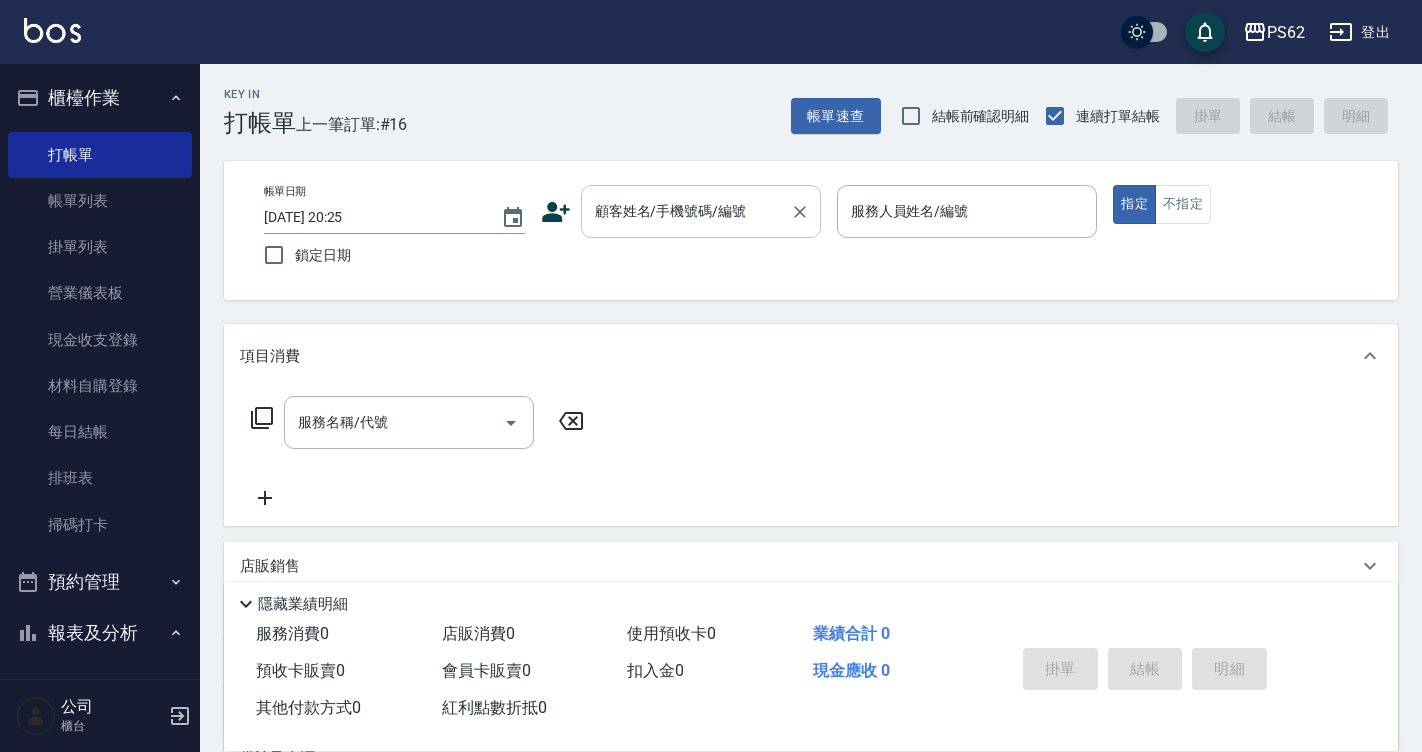 click on "顧客姓名/手機號碼/編號" at bounding box center [686, 211] 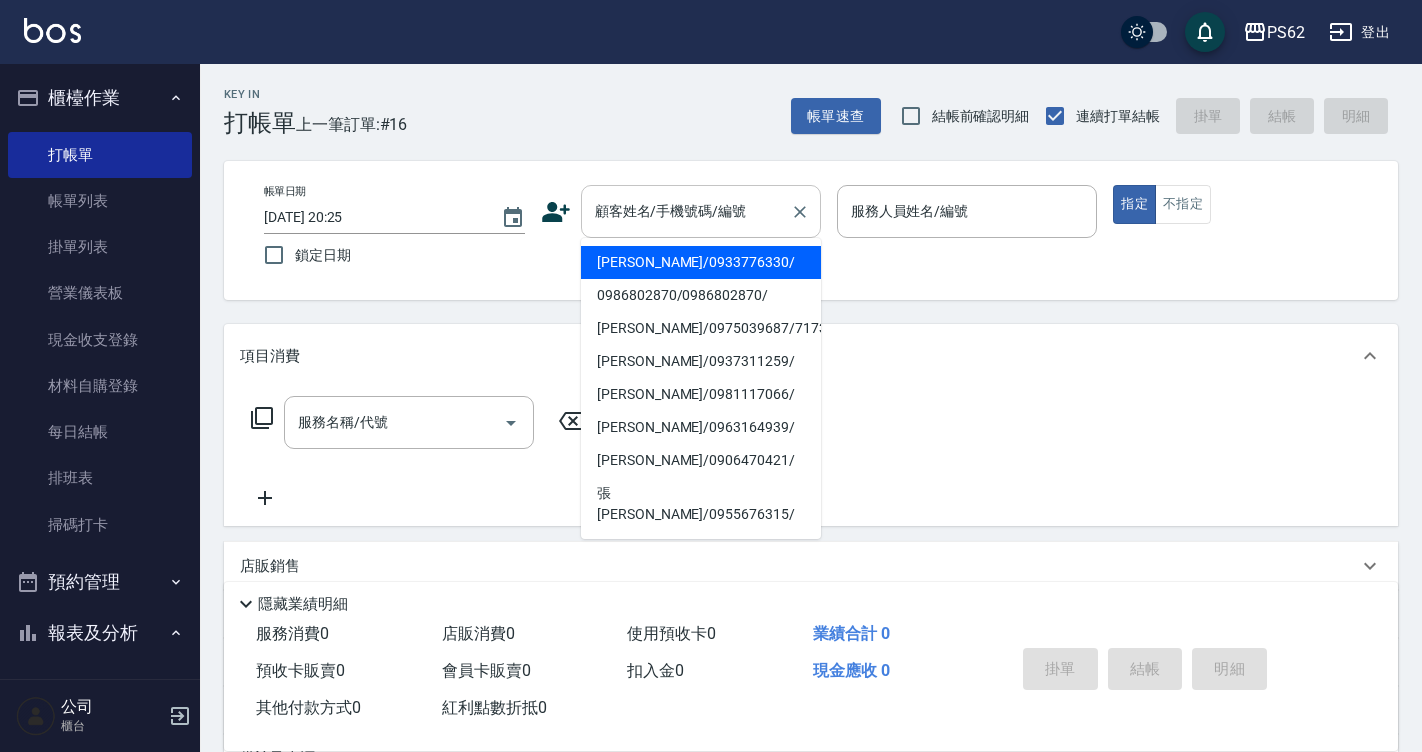 click on "顧客姓名/手機號碼/編號" at bounding box center (686, 211) 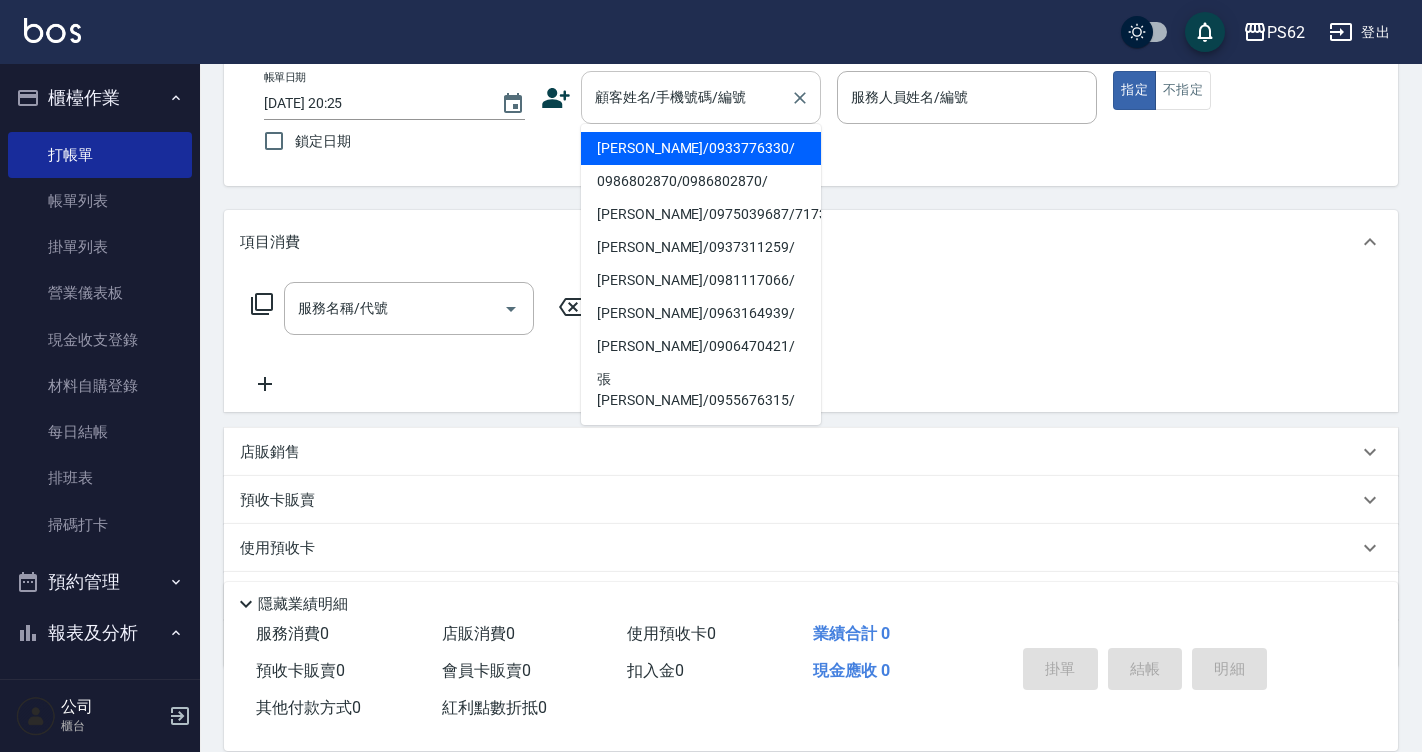 scroll, scrollTop: 0, scrollLeft: 0, axis: both 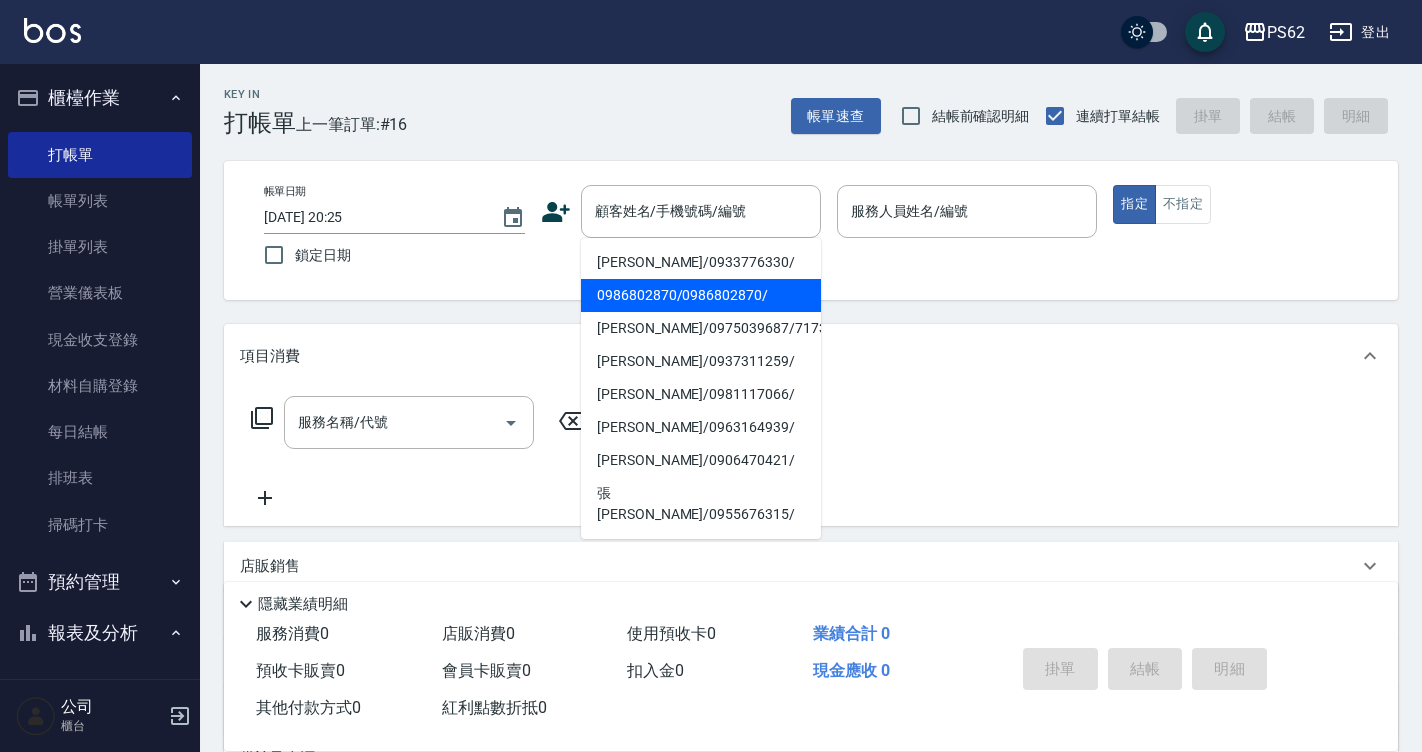 click on "黃凱昱/0975039687/717321" at bounding box center (701, 328) 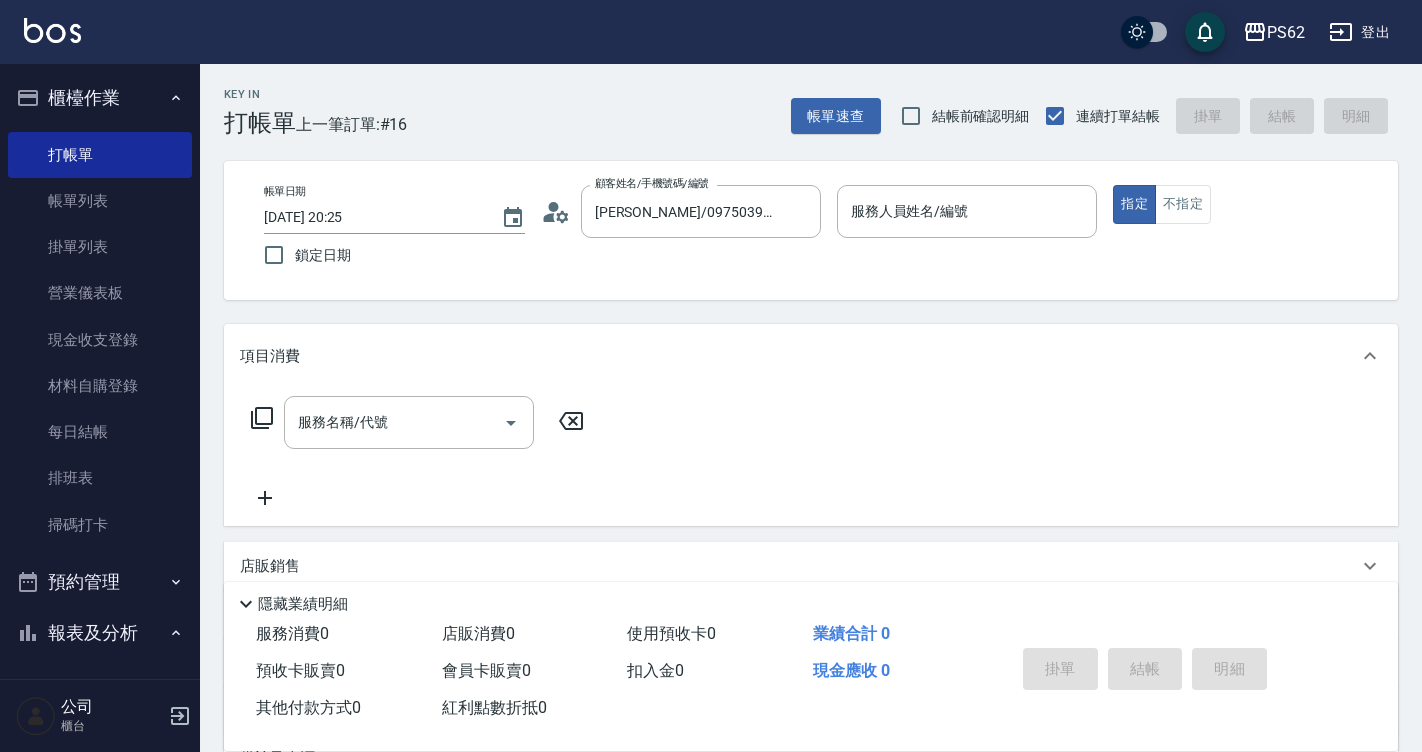 type on "黃凱昱/0975039687/717321" 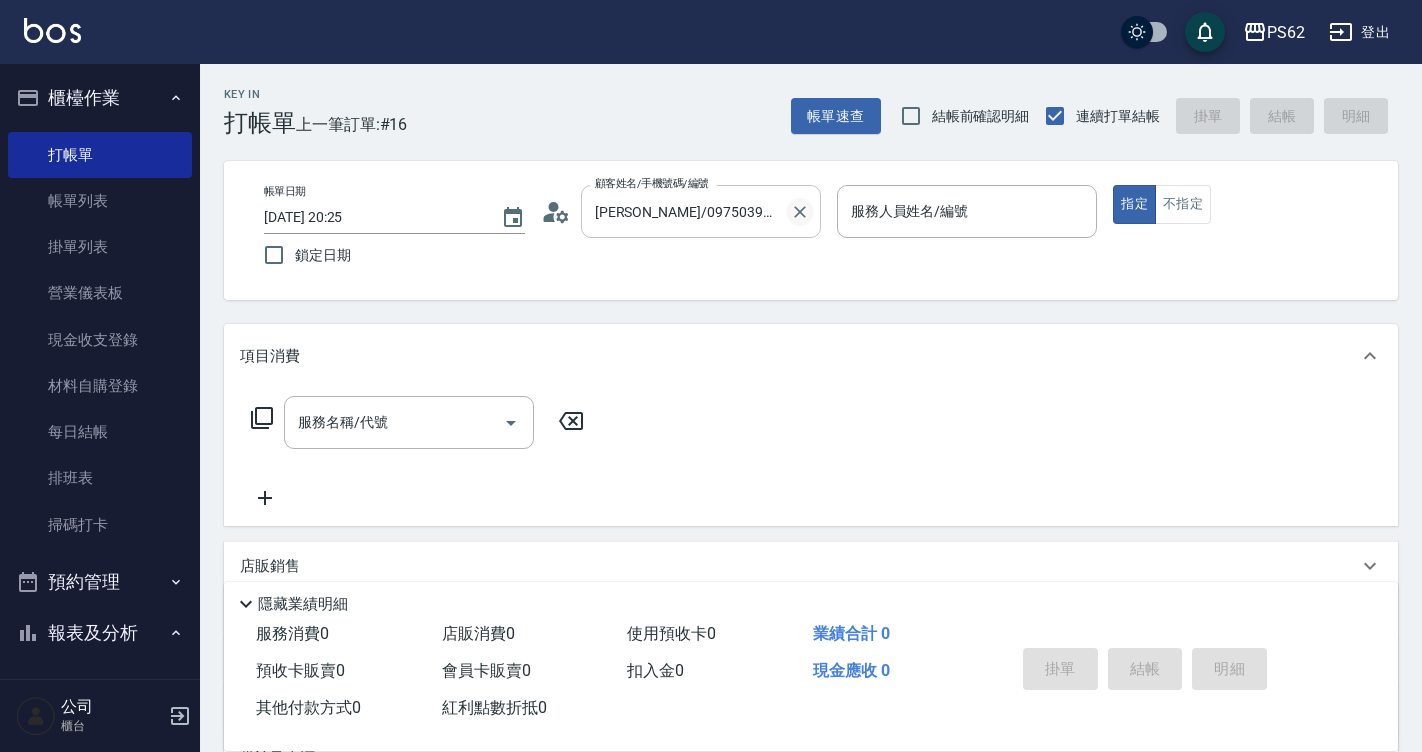 click 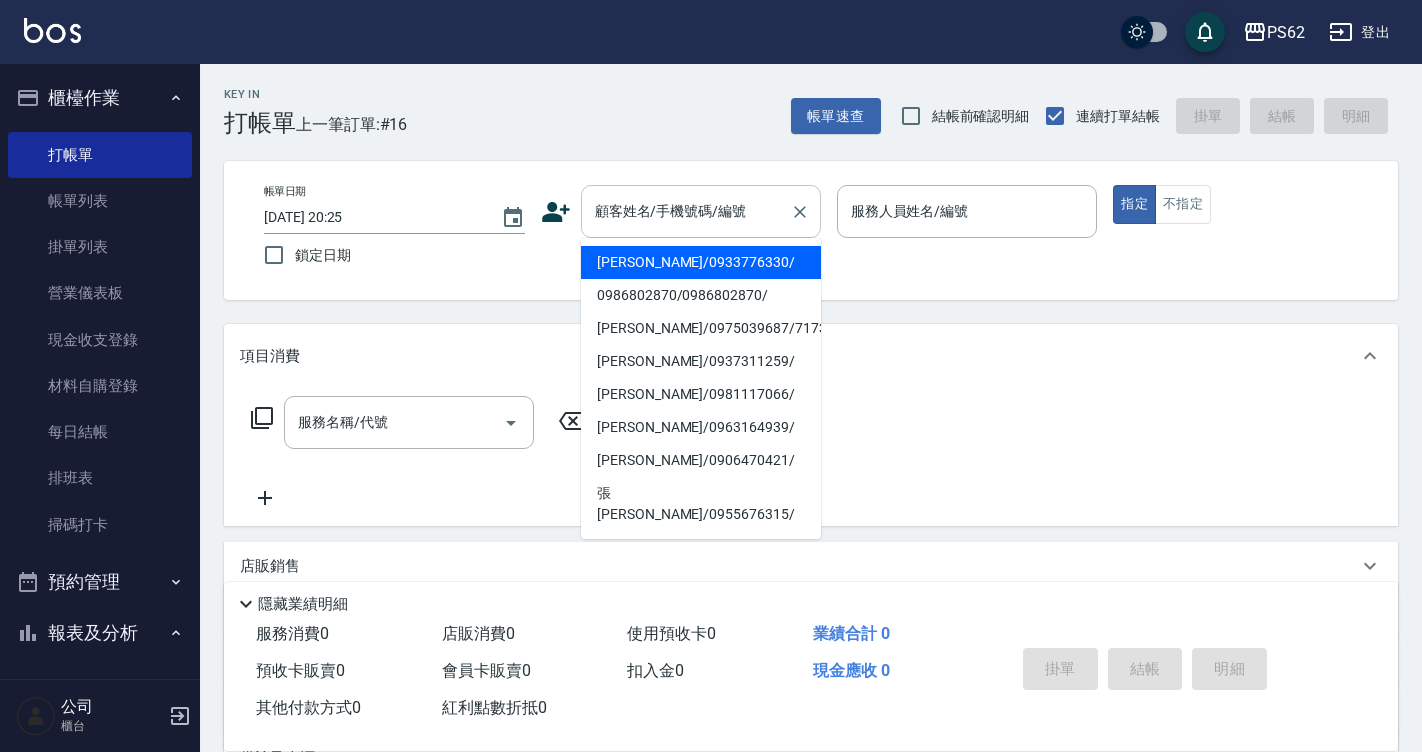 click on "顧客姓名/手機號碼/編號" at bounding box center [686, 211] 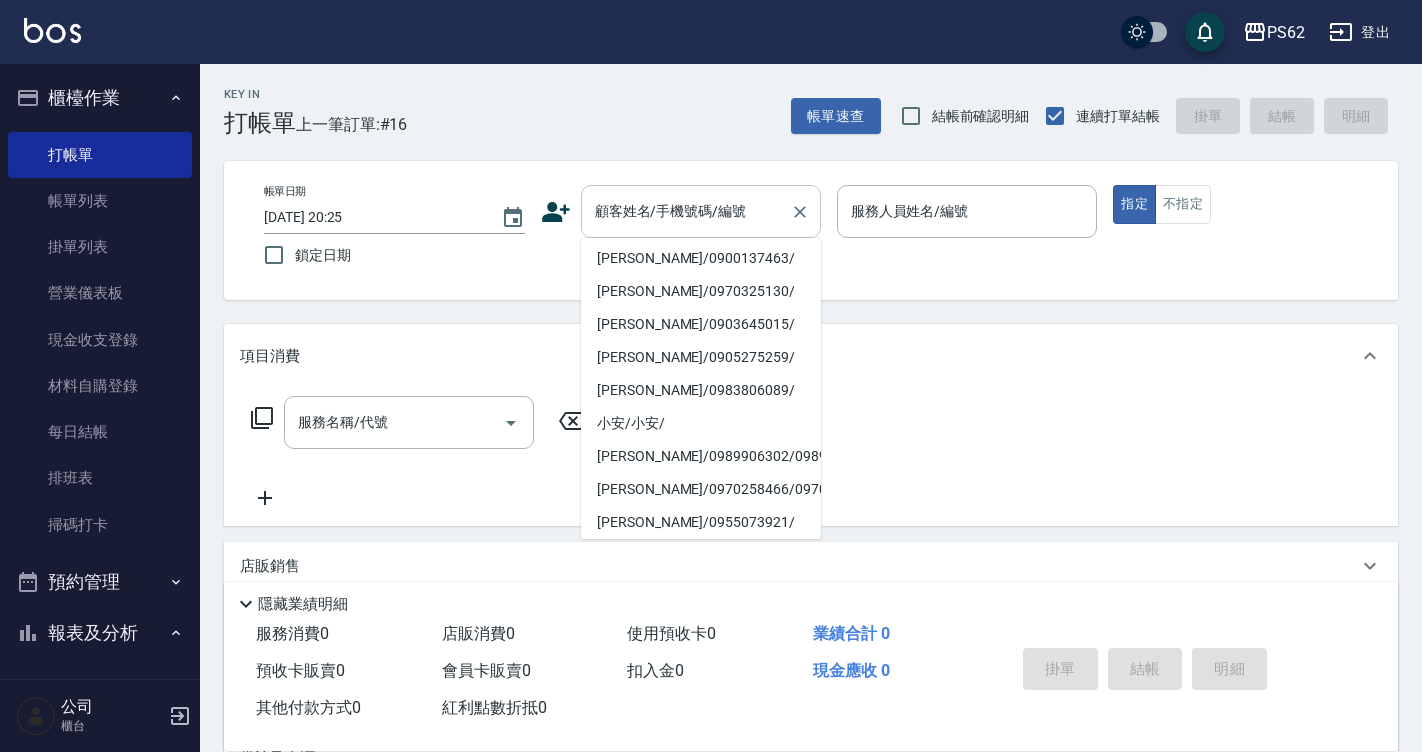 scroll, scrollTop: 8, scrollLeft: 0, axis: vertical 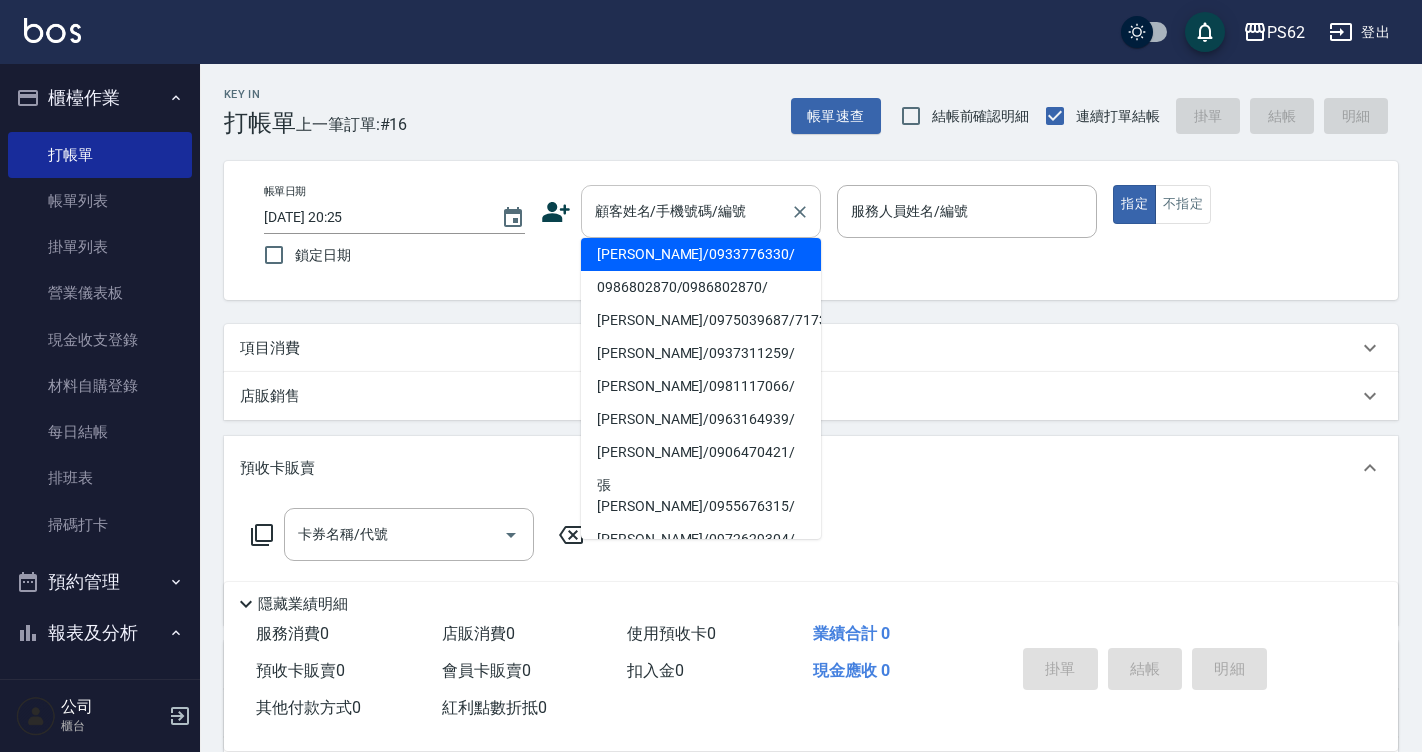click on "顧客姓名/手機號碼/編號" at bounding box center [686, 211] 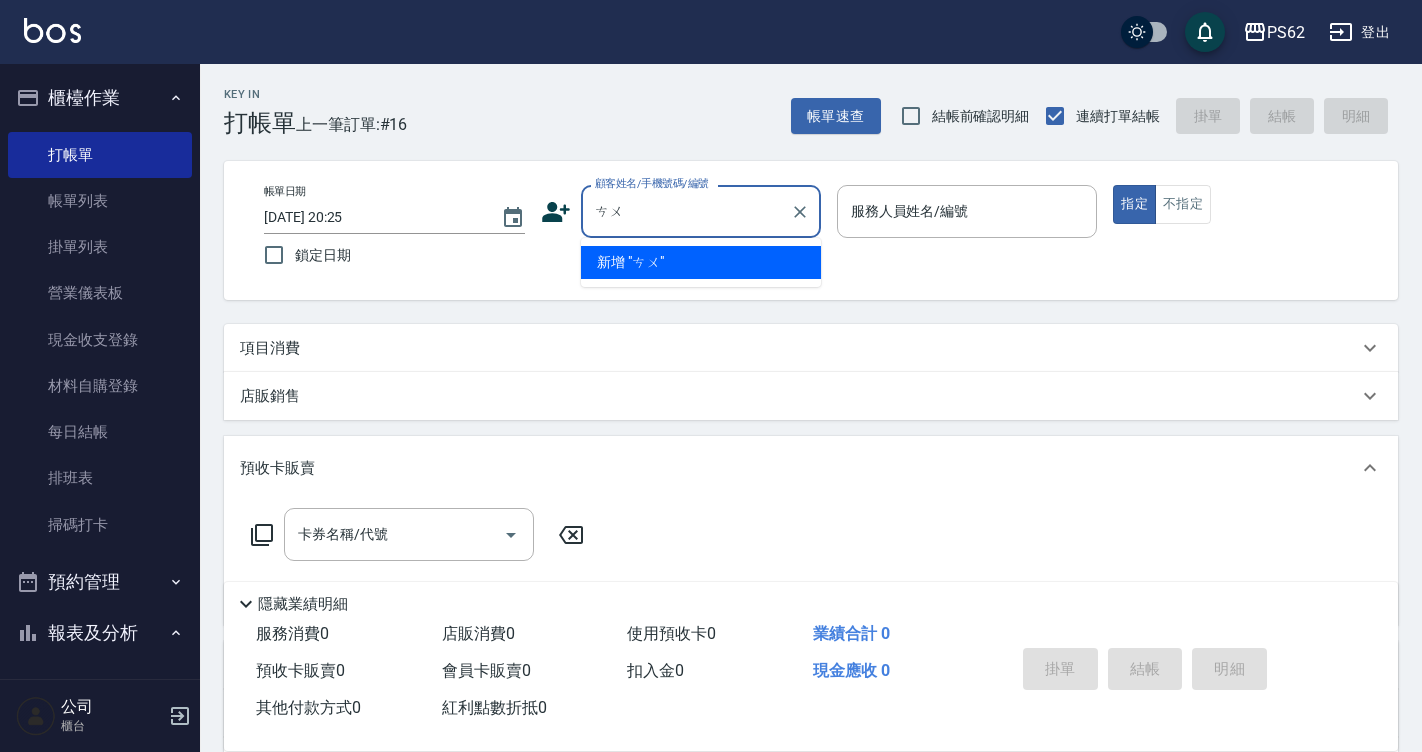 type on "ㄘ" 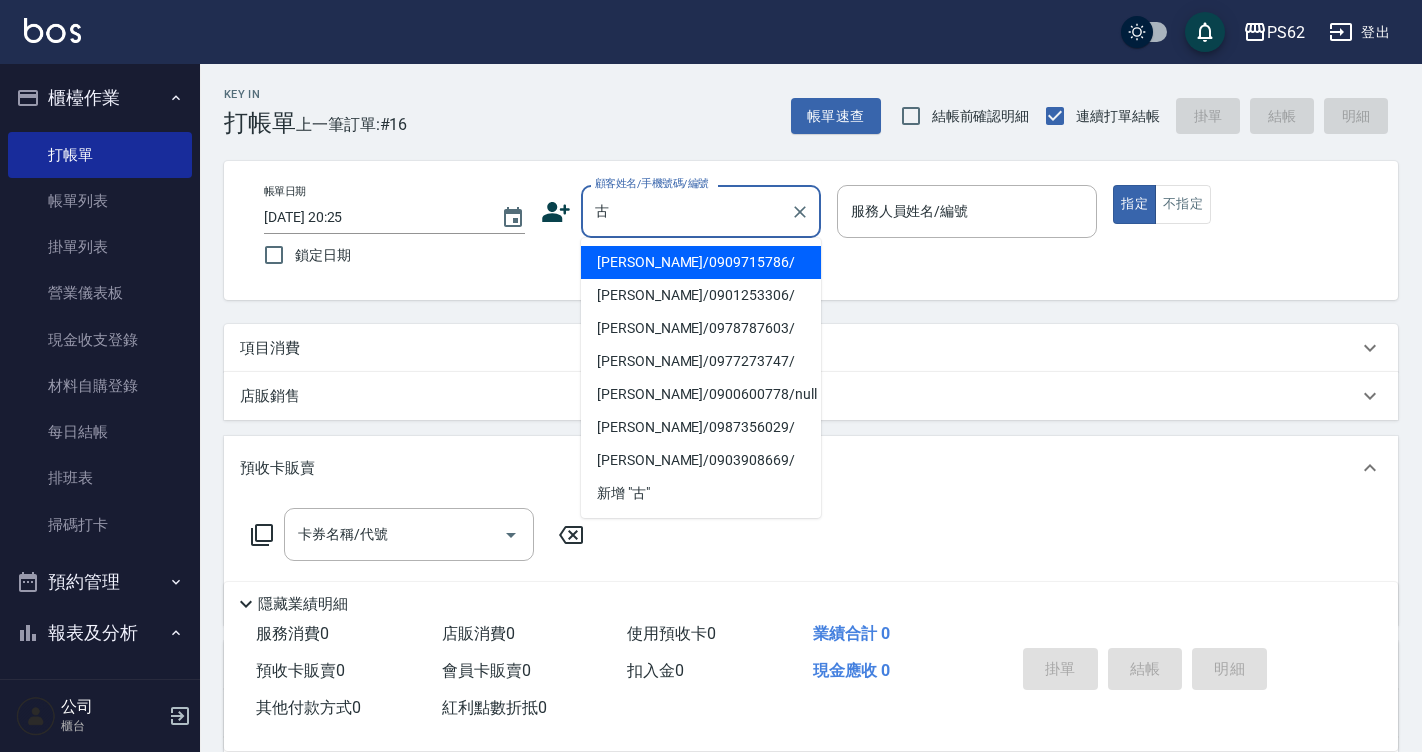 click on "古峻瑜/0909715786/ 古東宏/0901253306/ 古兆容/0978787603/ 古佳玉/0977273747/ 古駿豪/0900600778/null 古庭慧/0987356029/ 古姿麟/0903908669/ 新增 "古"" at bounding box center [701, 378] 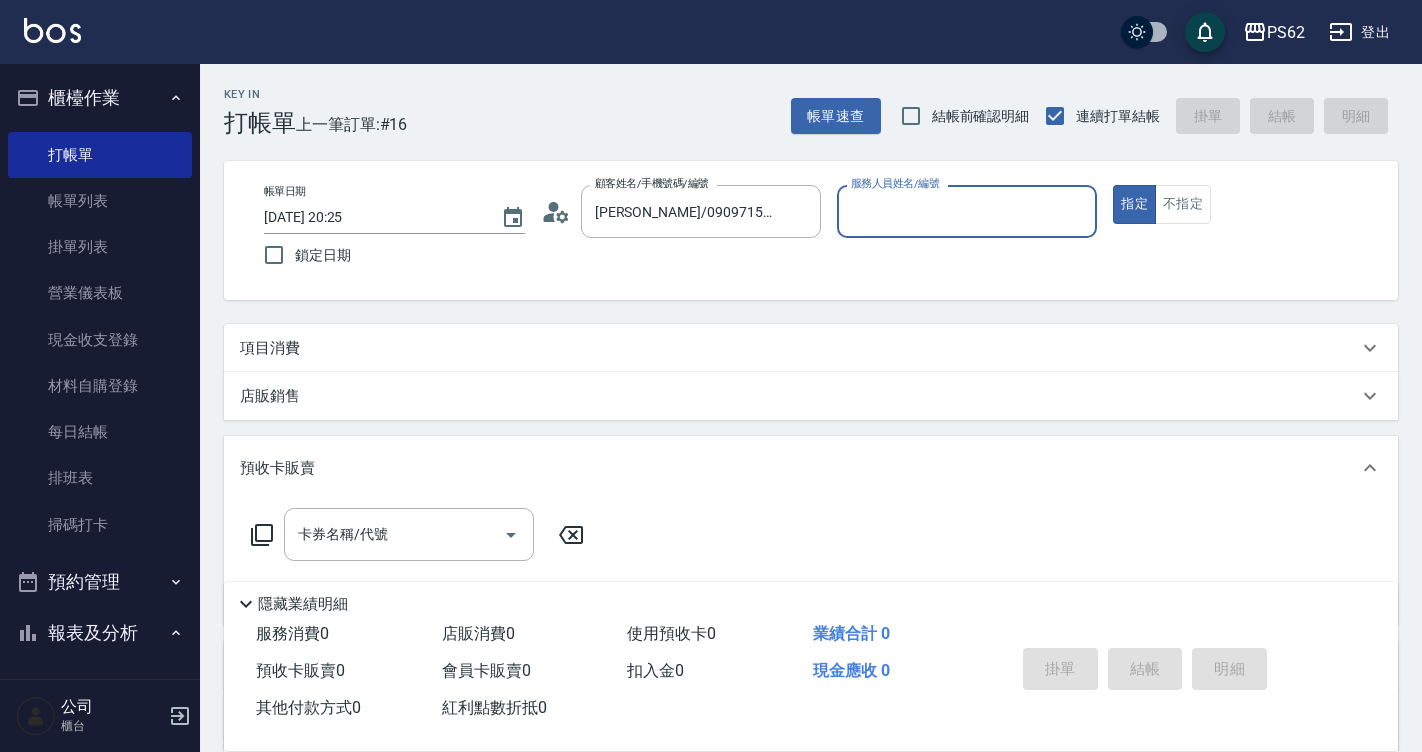 type on "niki-9" 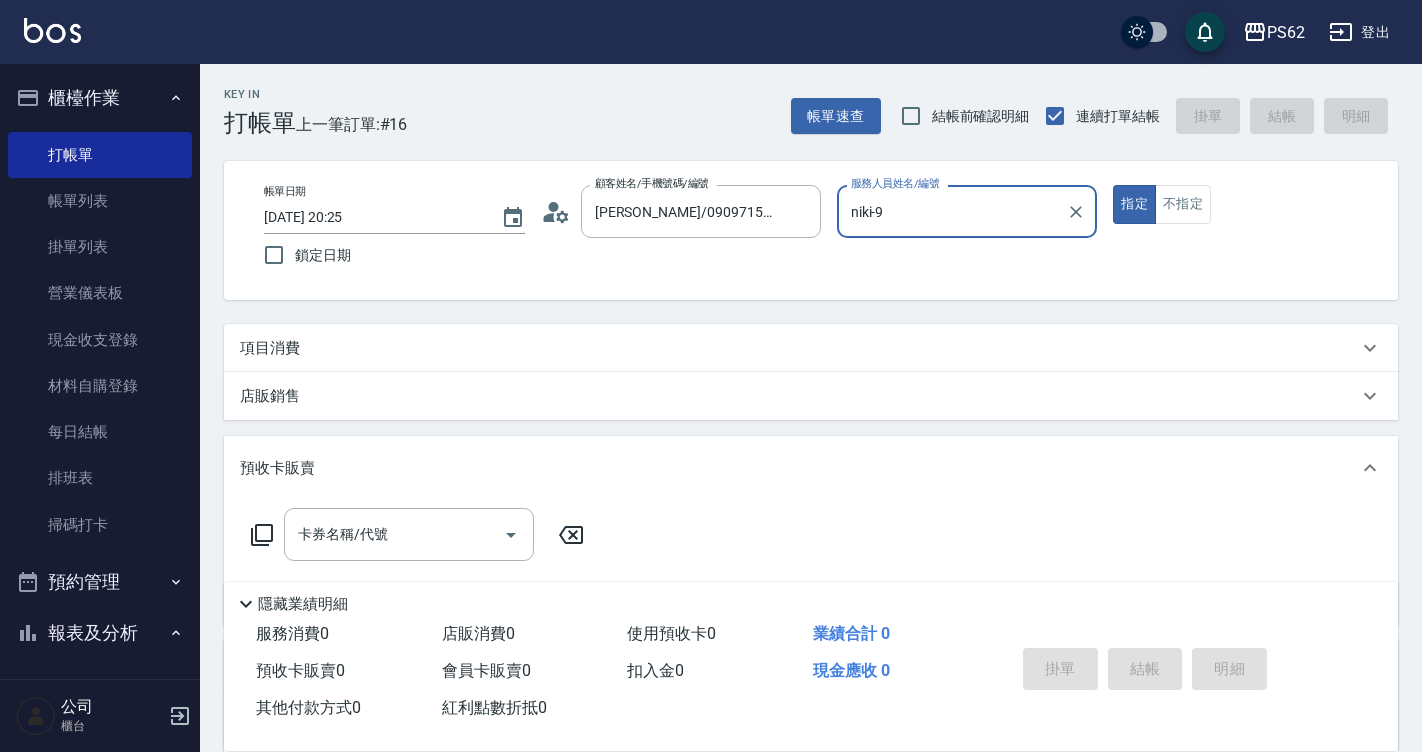 click on "指定" at bounding box center [1134, 204] 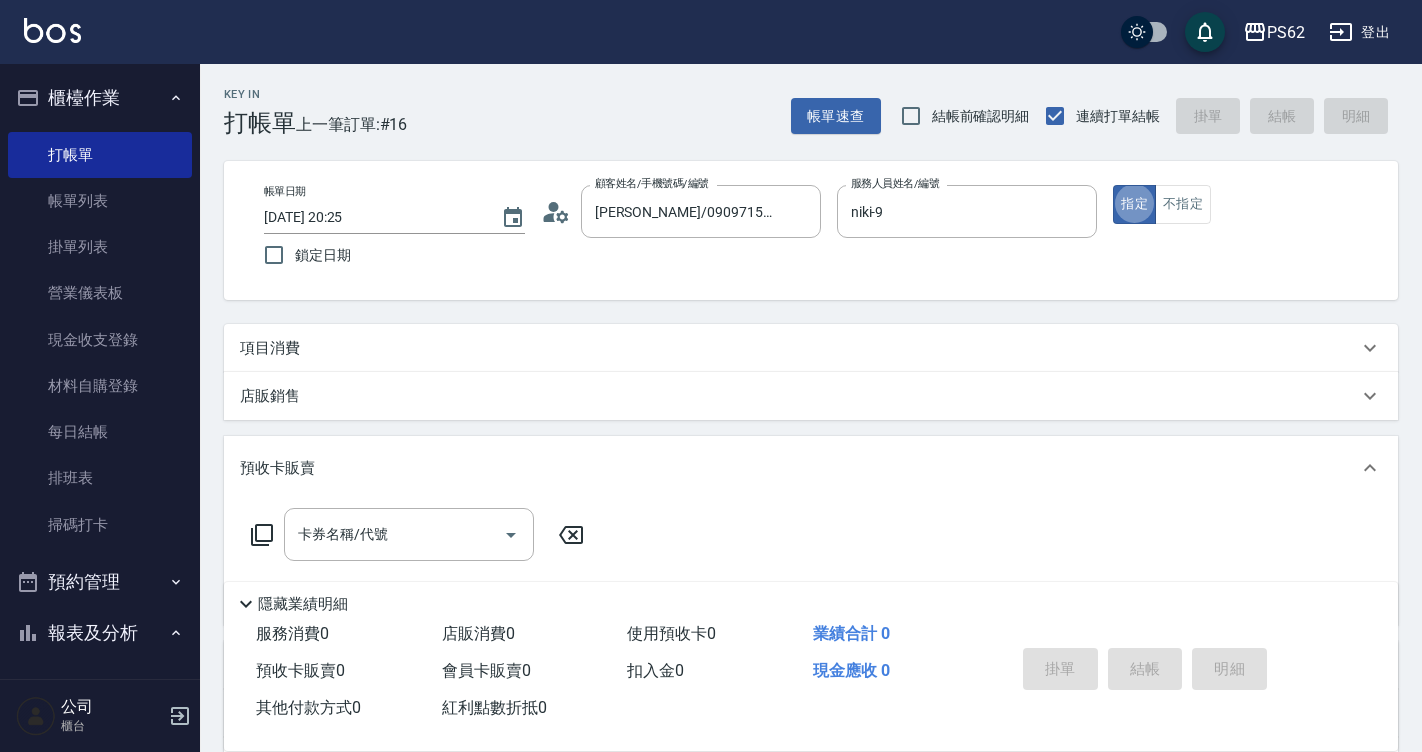 click on "指定" at bounding box center (1134, 204) 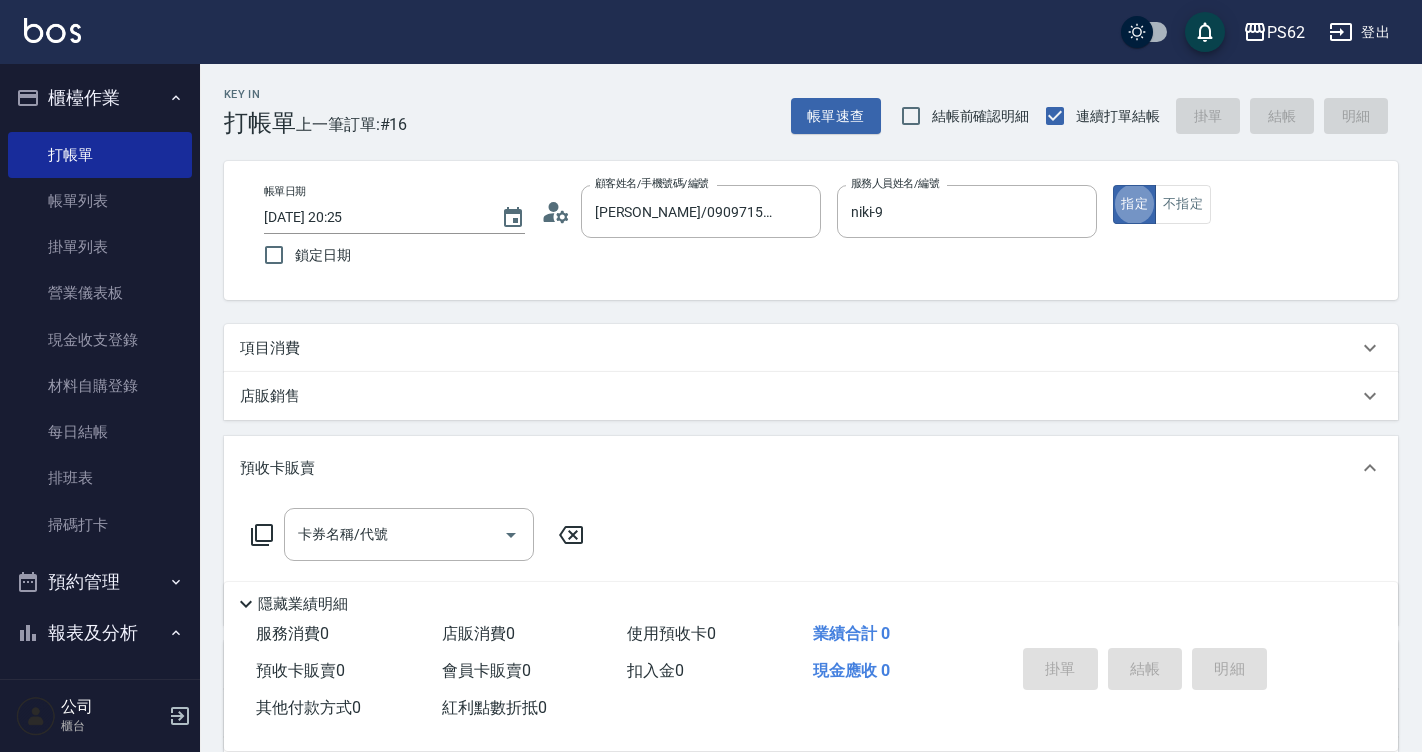 click on "項目消費" at bounding box center (270, 348) 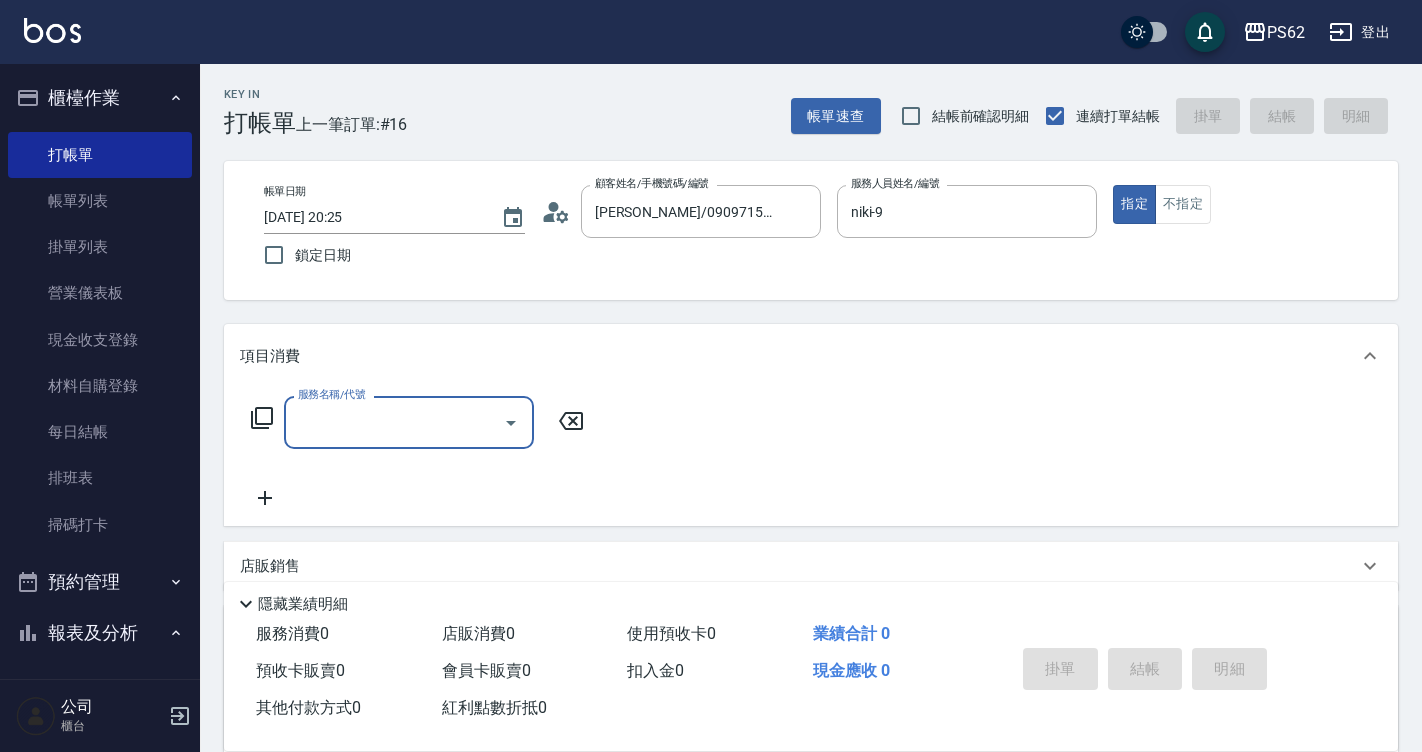 scroll, scrollTop: 0, scrollLeft: 0, axis: both 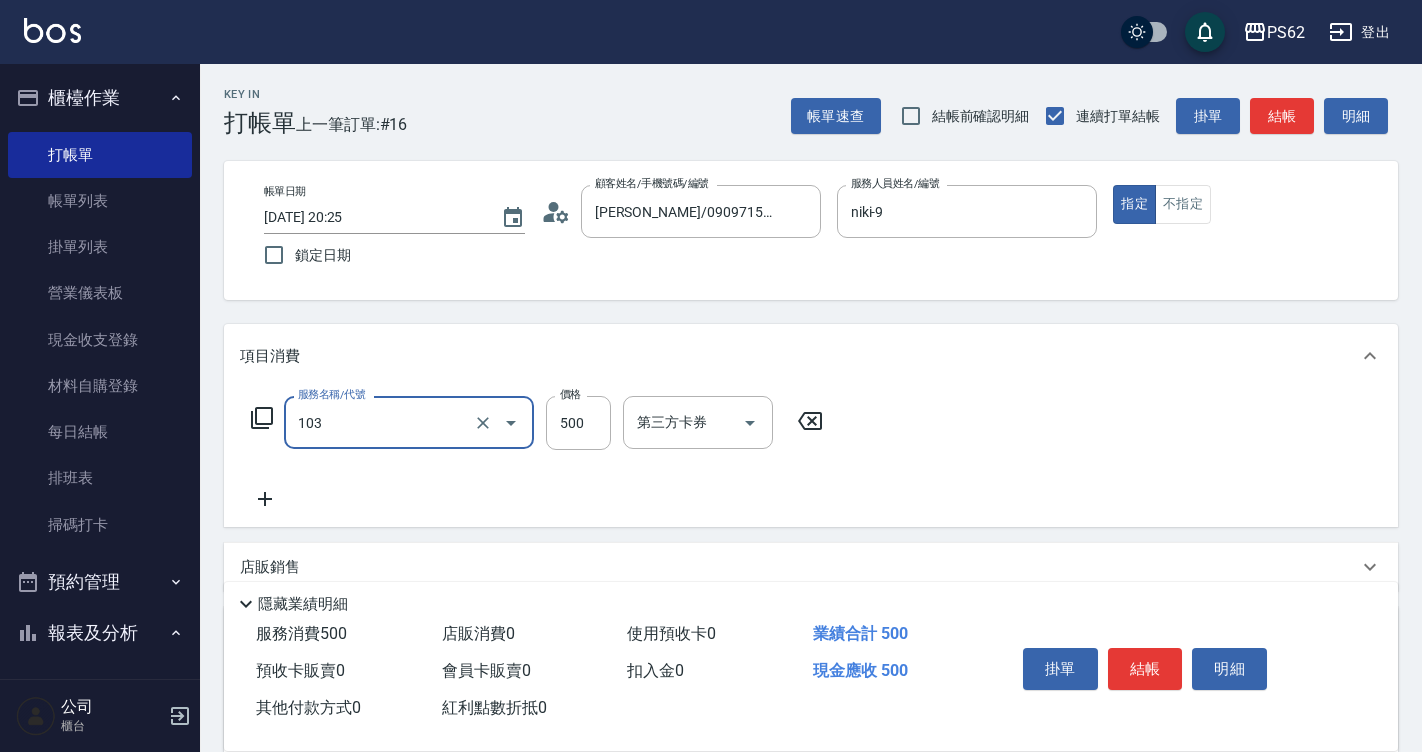 type on "B級洗剪500(103)" 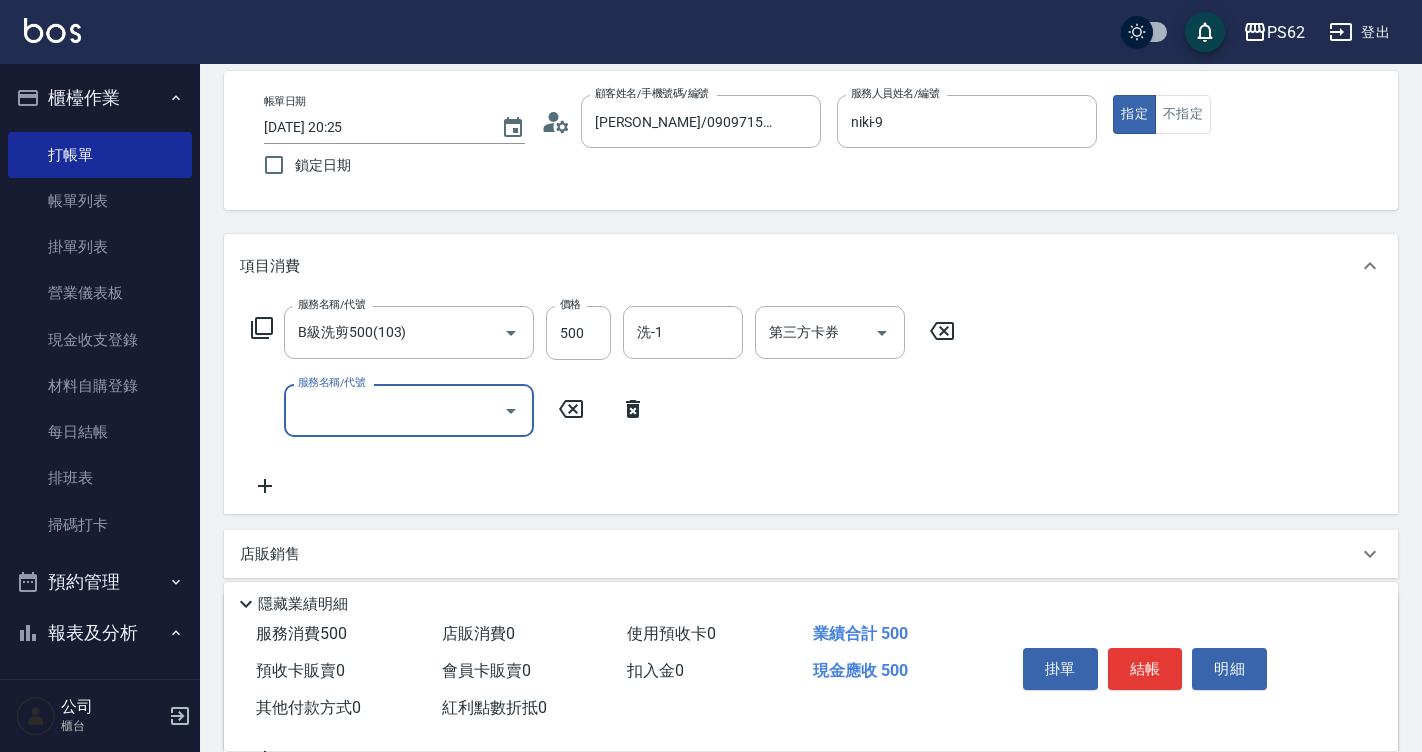 scroll, scrollTop: 200, scrollLeft: 0, axis: vertical 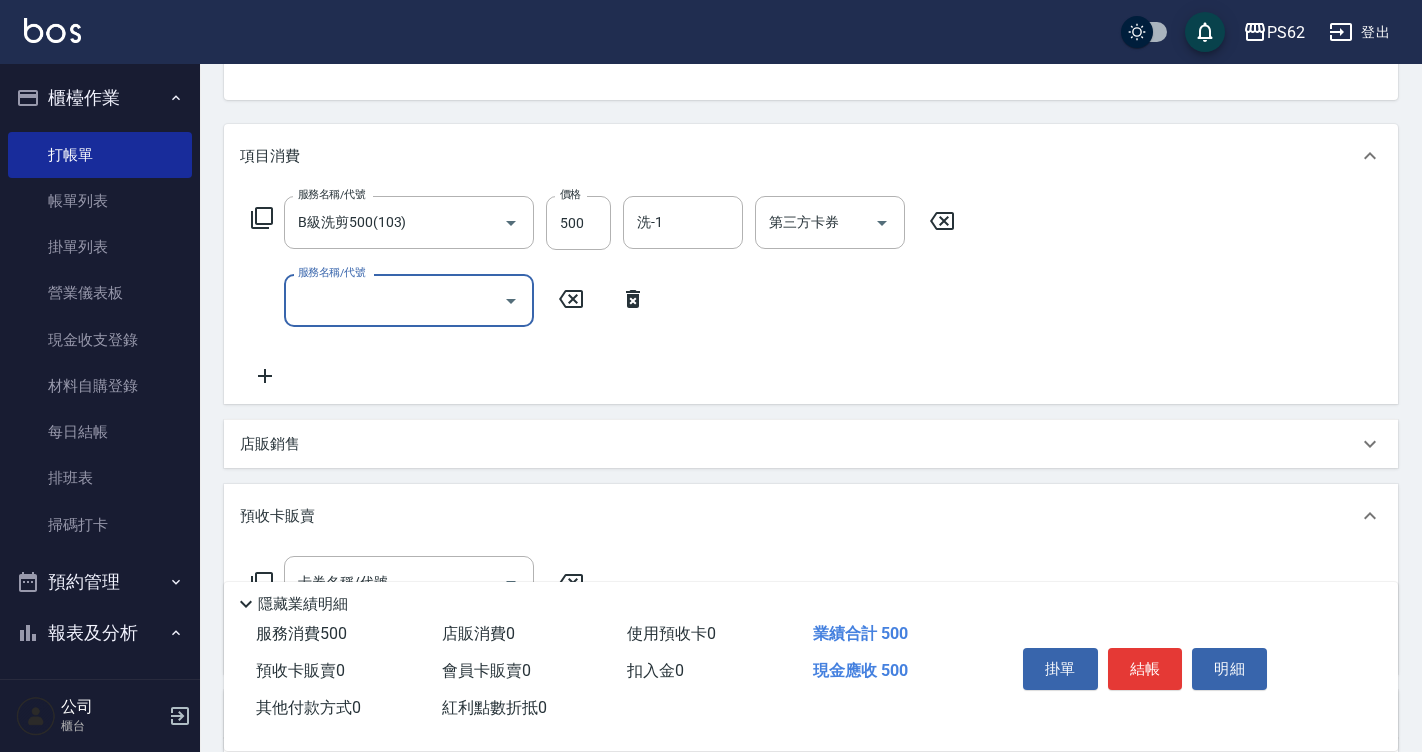click on "店販銷售" at bounding box center [270, 444] 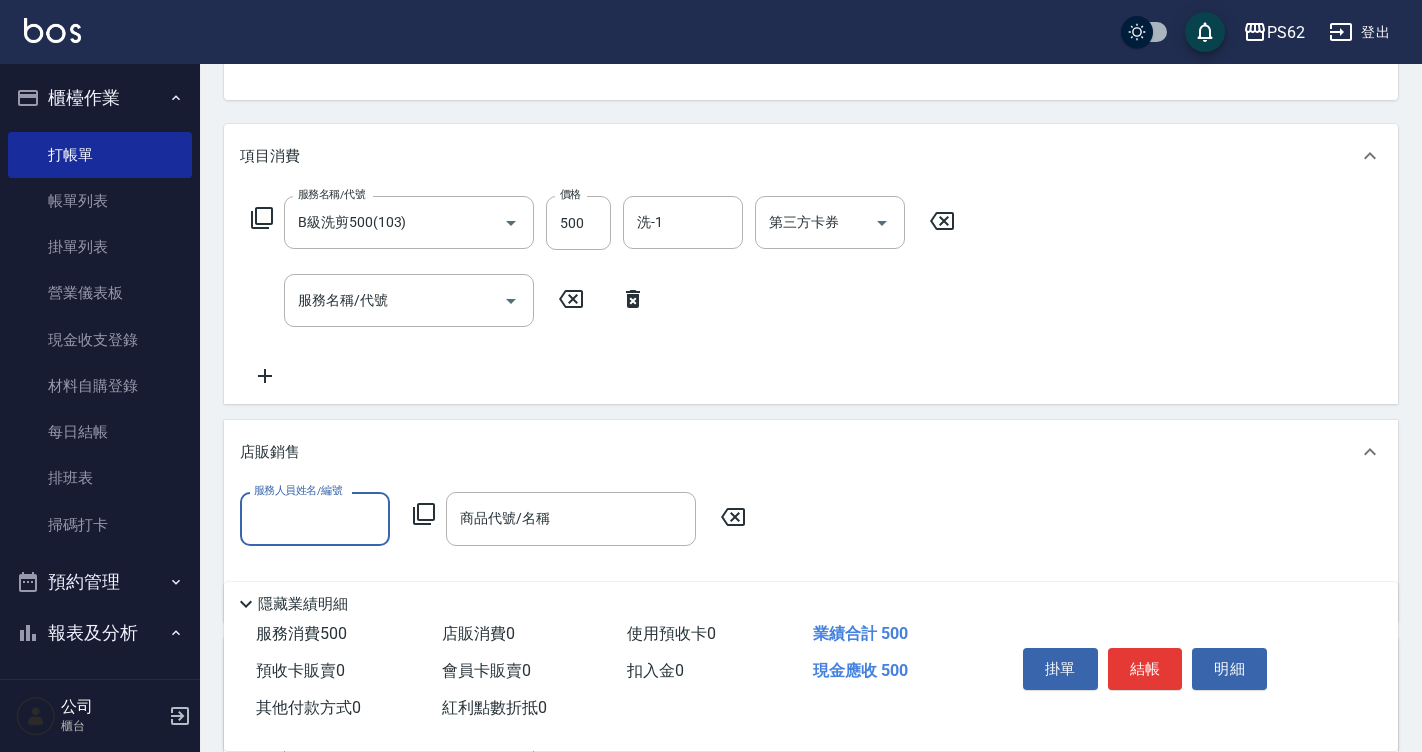 scroll, scrollTop: 0, scrollLeft: 0, axis: both 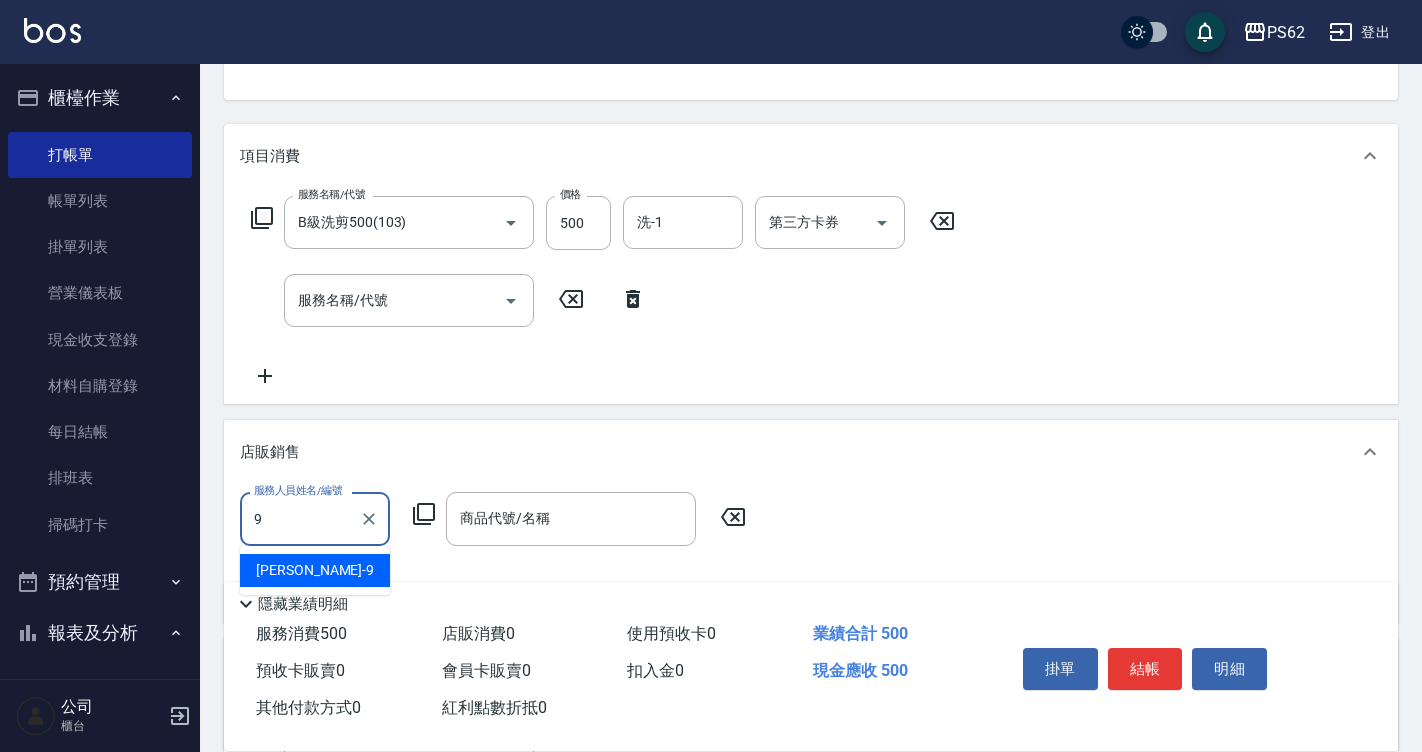 type on "niki-9" 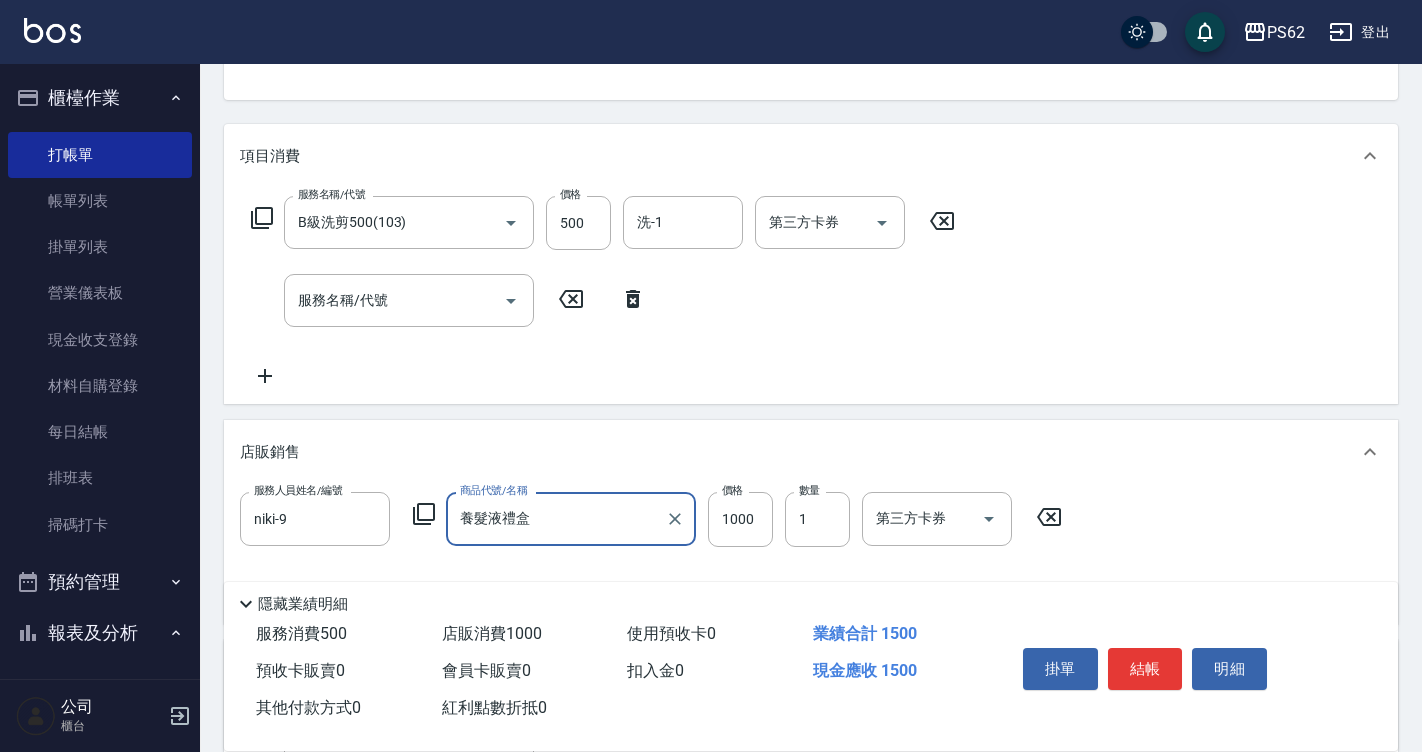 click on "養髮液禮盒" at bounding box center (556, 518) 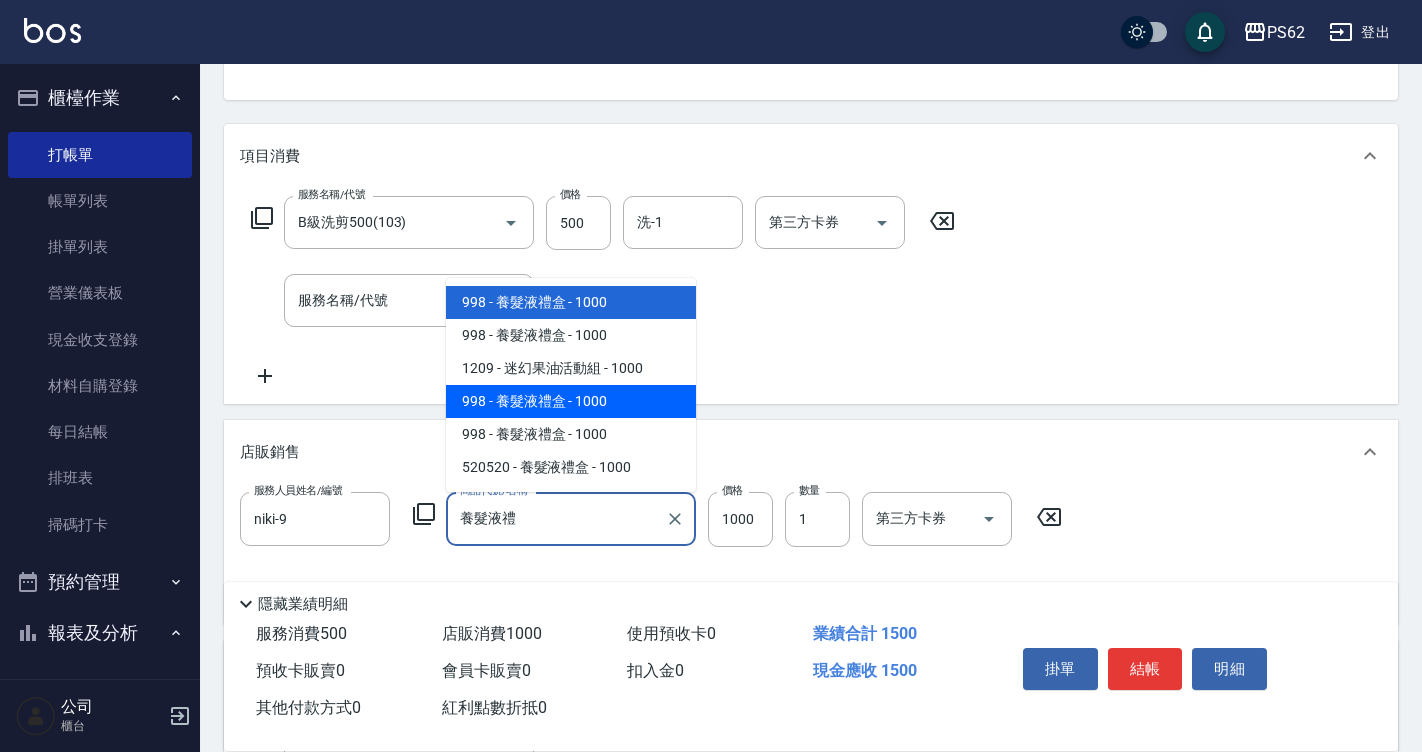 scroll, scrollTop: 0, scrollLeft: 0, axis: both 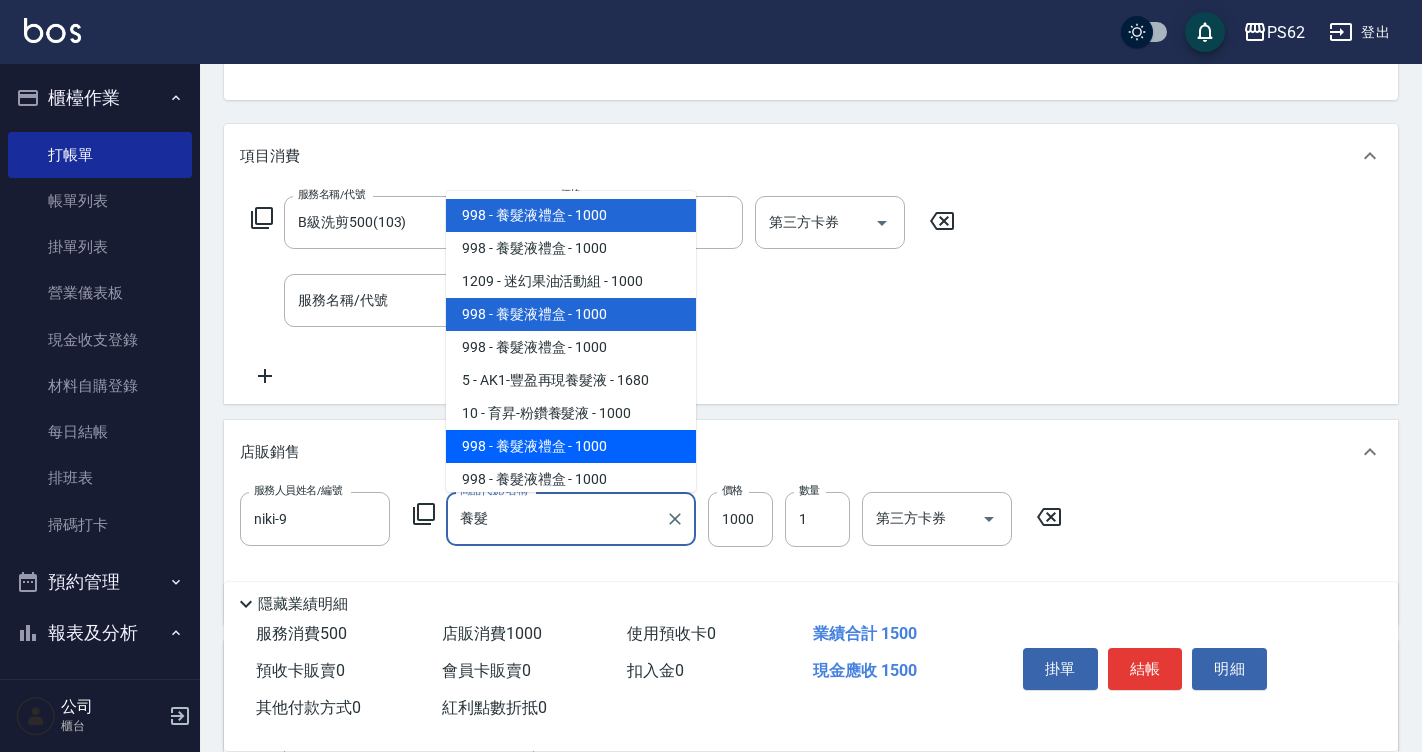 type on "養" 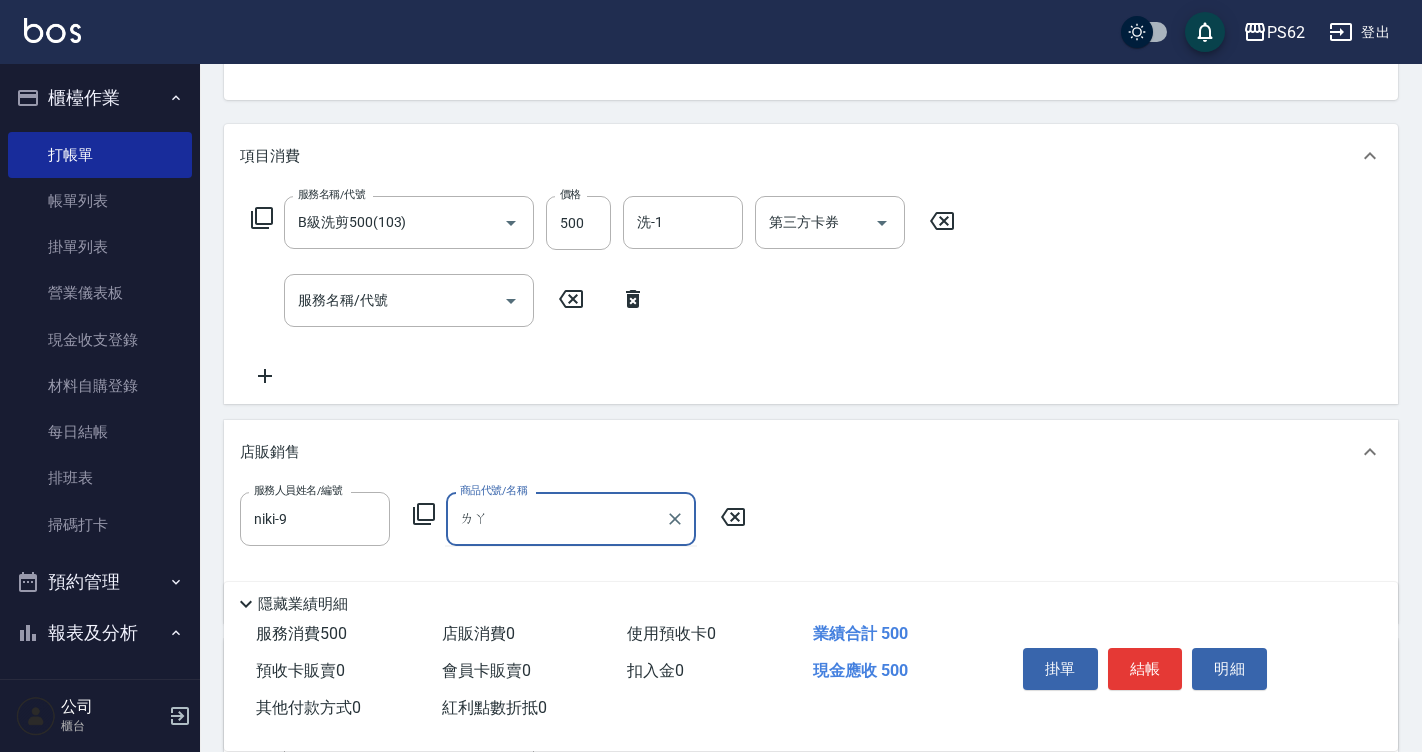 type on "ㄌ" 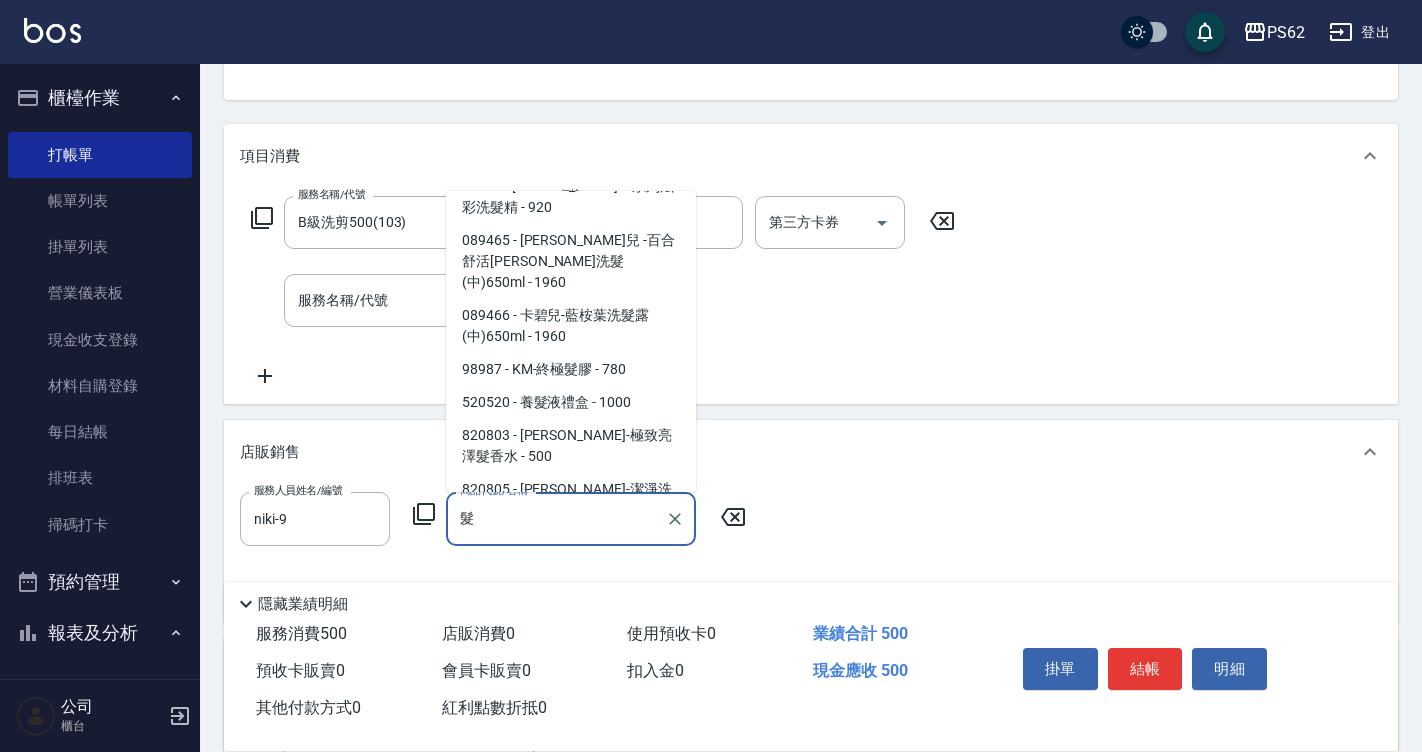 scroll, scrollTop: 3807, scrollLeft: 0, axis: vertical 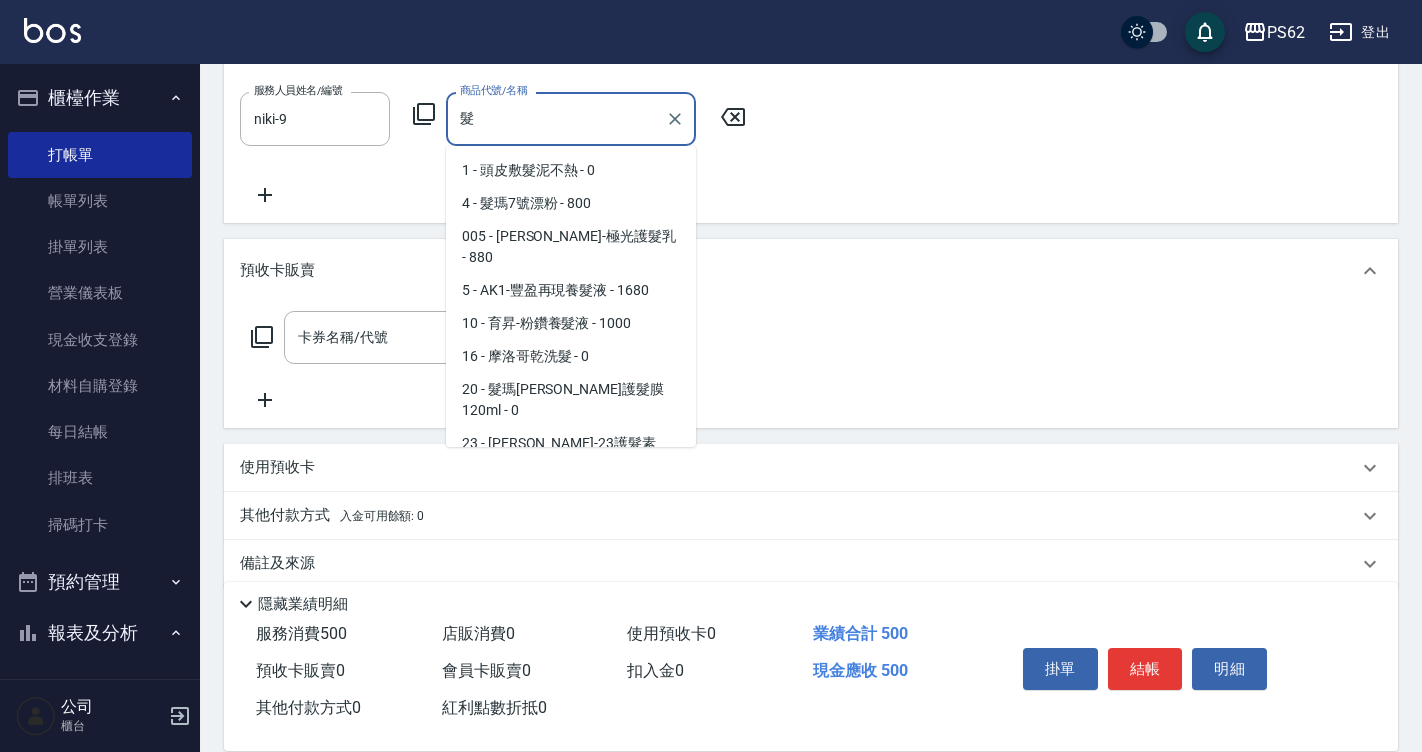 click on "髮" at bounding box center (556, 118) 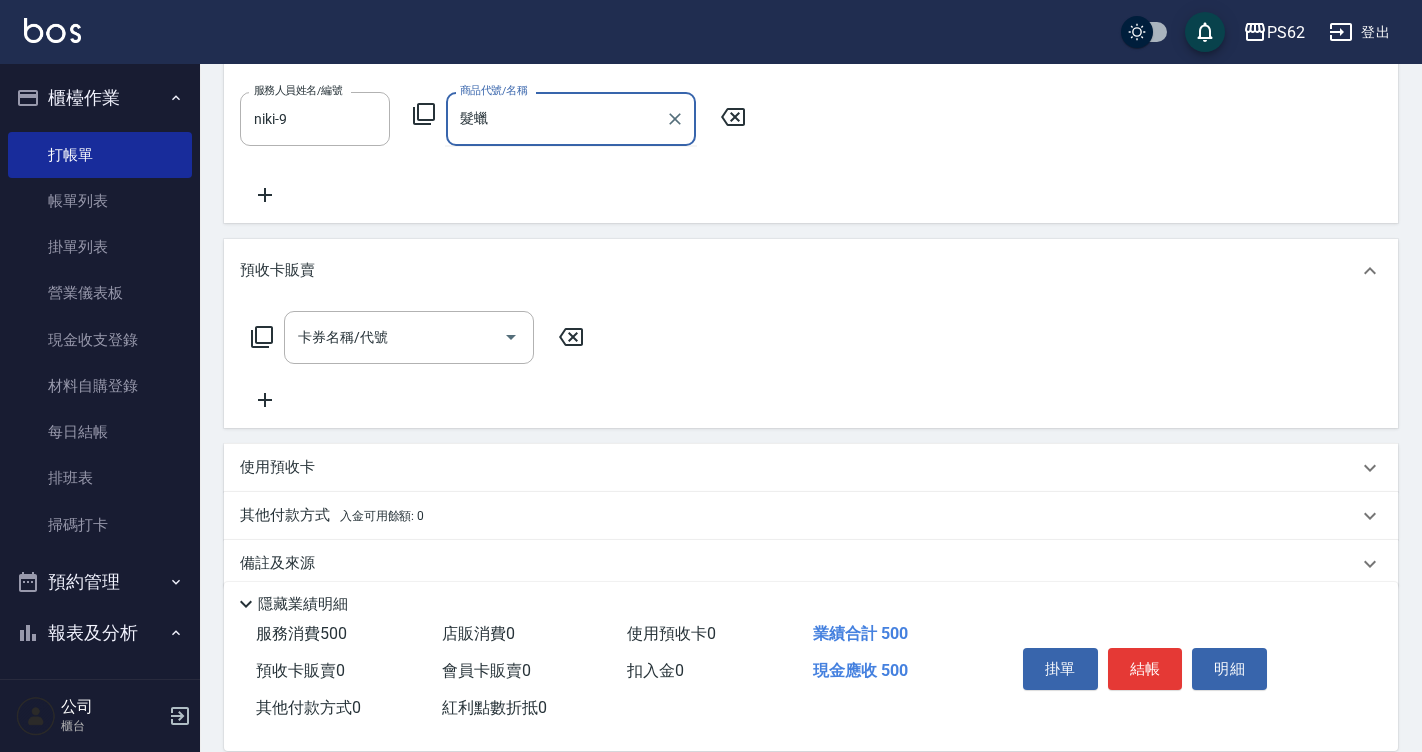 click on "髮蠟" at bounding box center [556, 118] 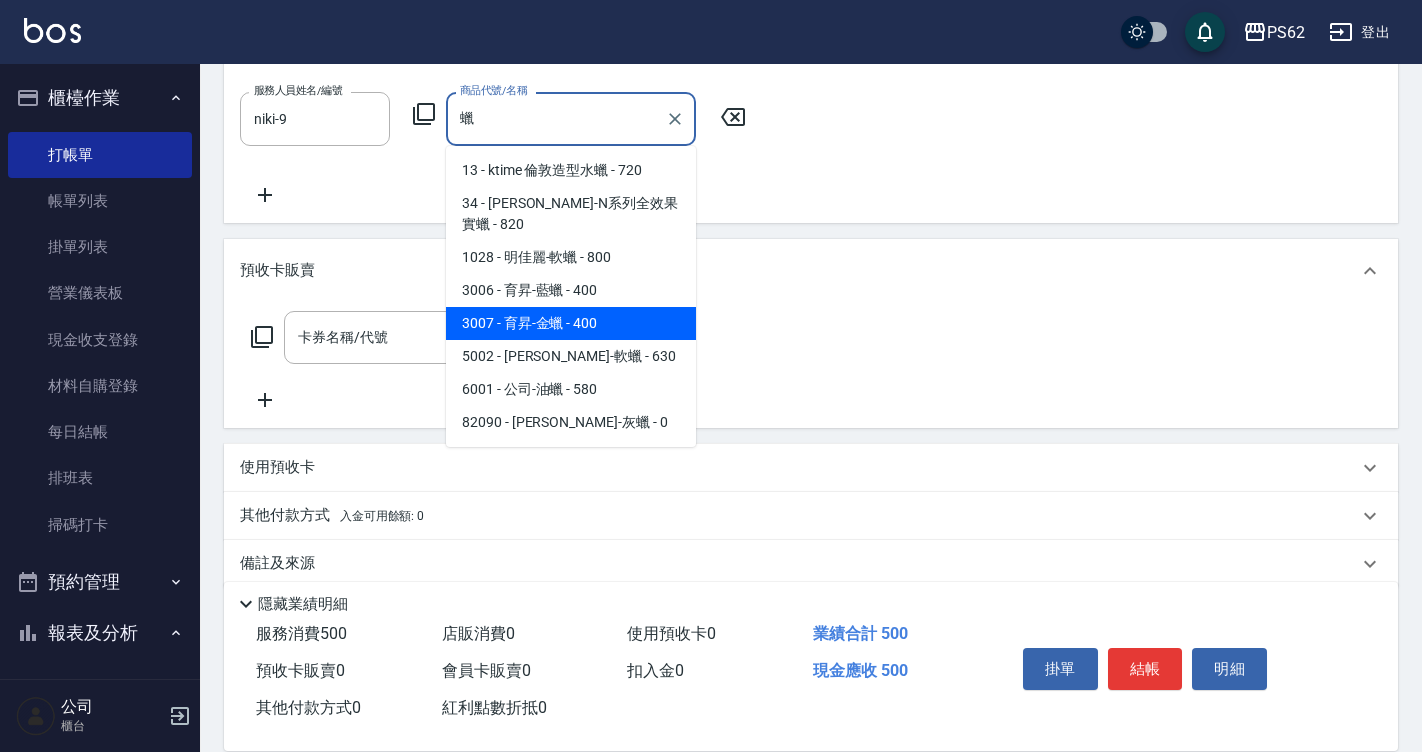 click on "3007 - 育昇-金蠟 - 400" at bounding box center [571, 323] 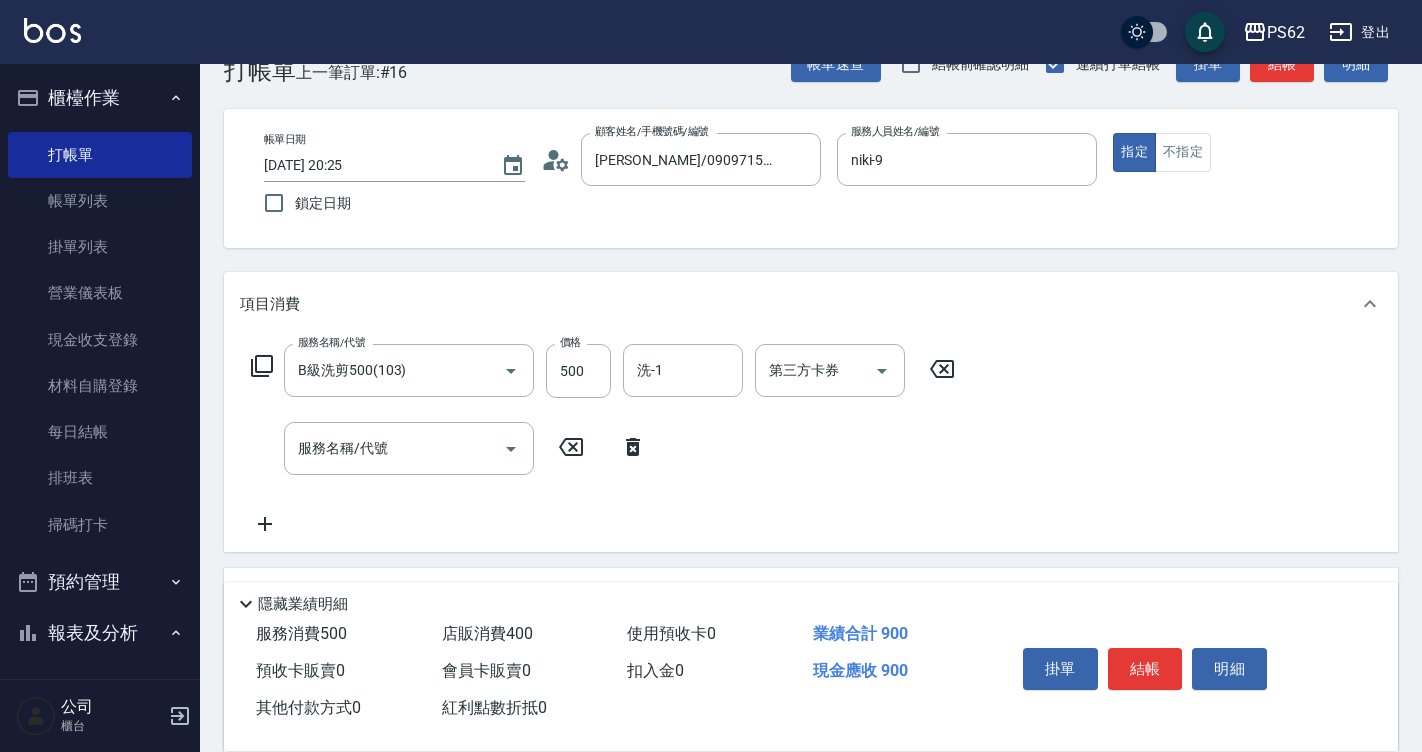 scroll, scrollTop: 29, scrollLeft: 0, axis: vertical 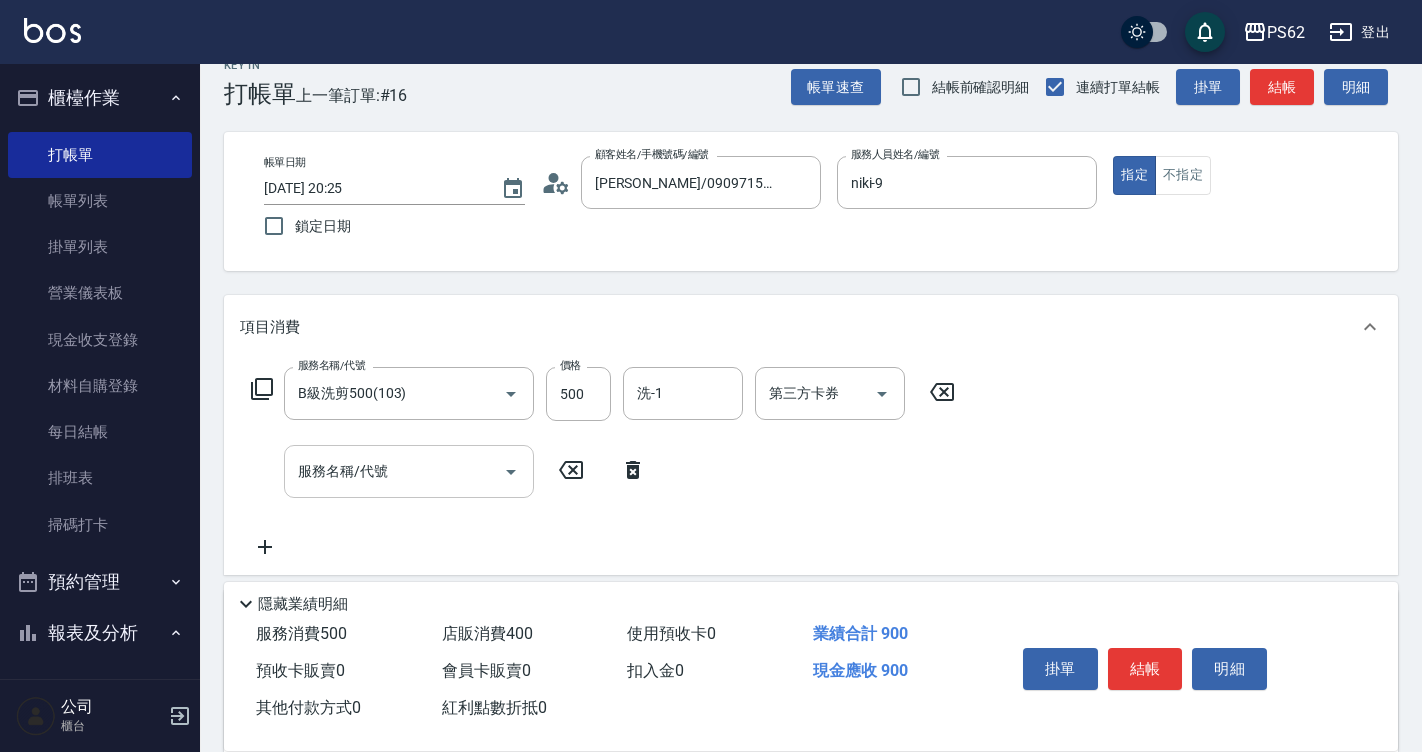 type on "育昇-金蠟" 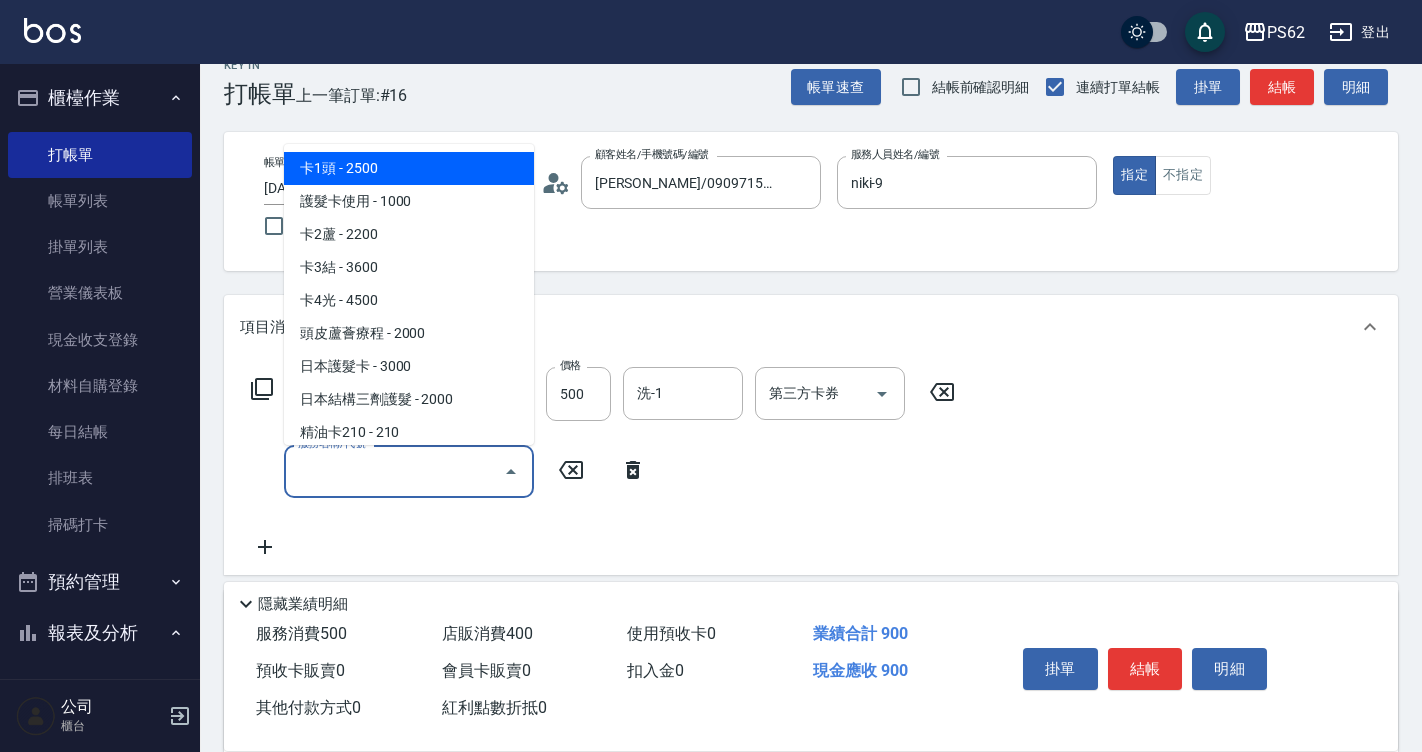 click on "服務名稱/代號" at bounding box center [394, 471] 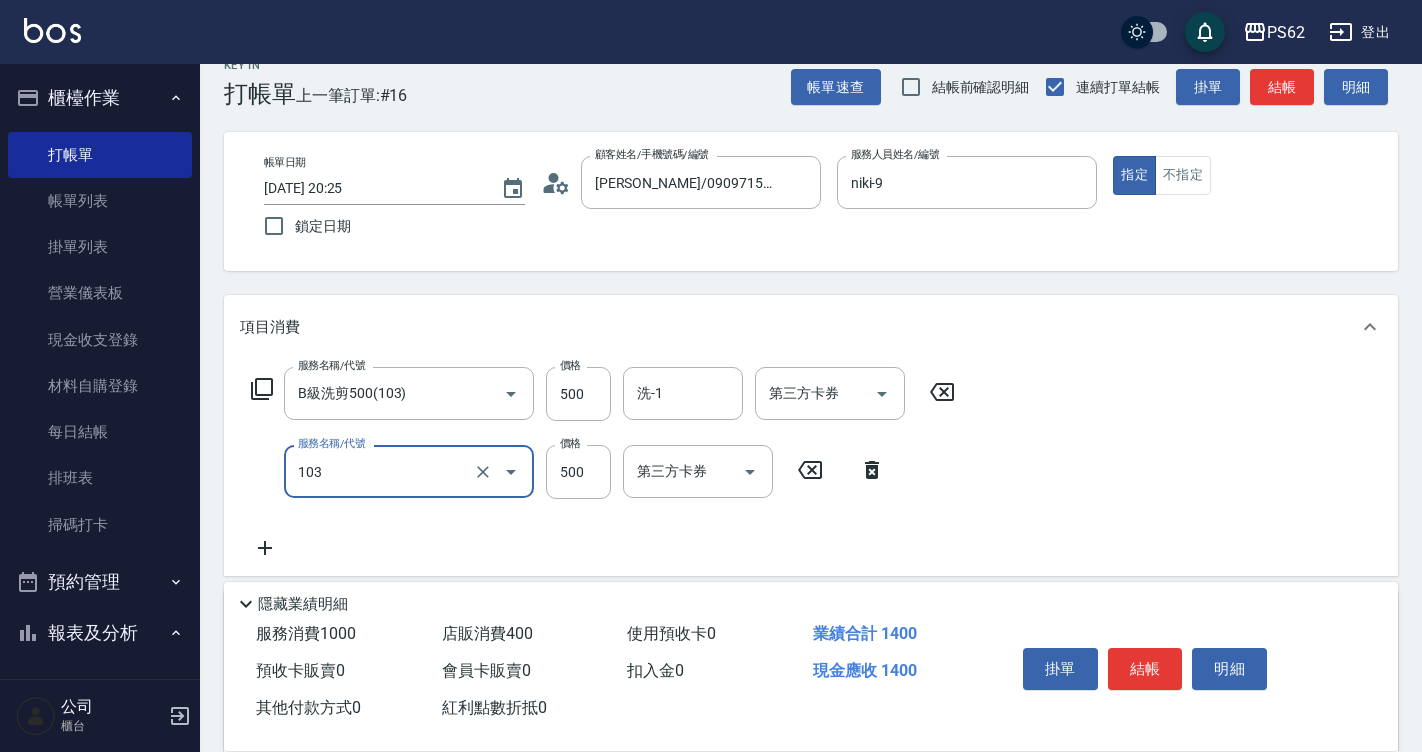 type on "B級洗剪500(103)" 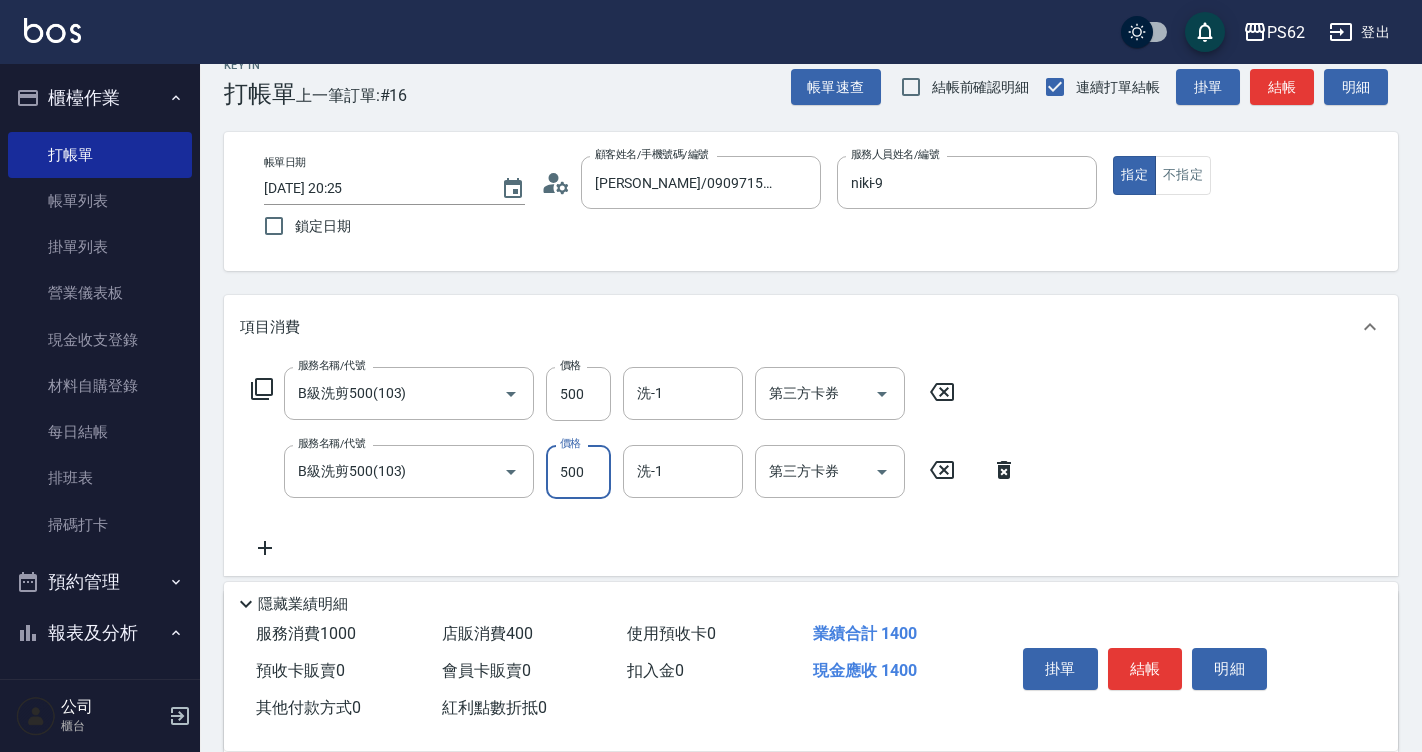 click on "500" at bounding box center (578, 472) 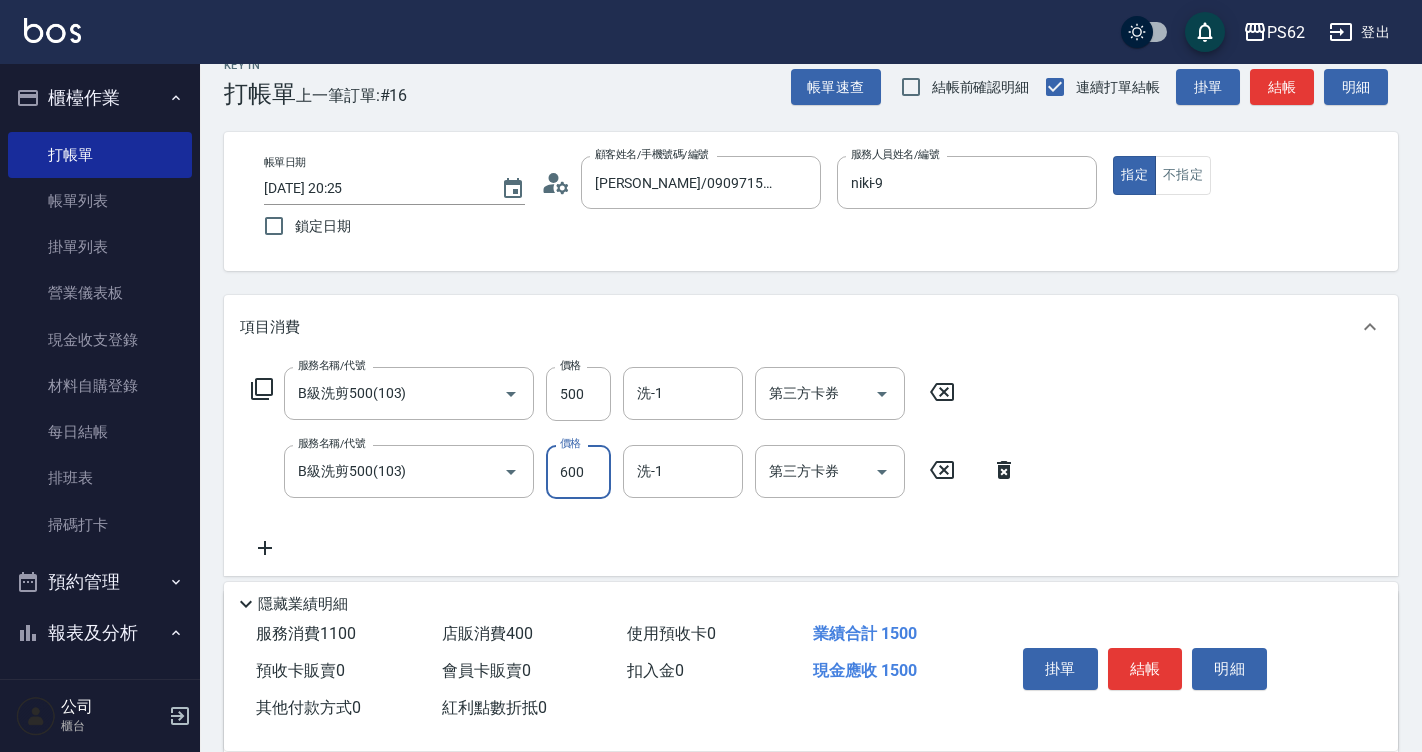 type on "600" 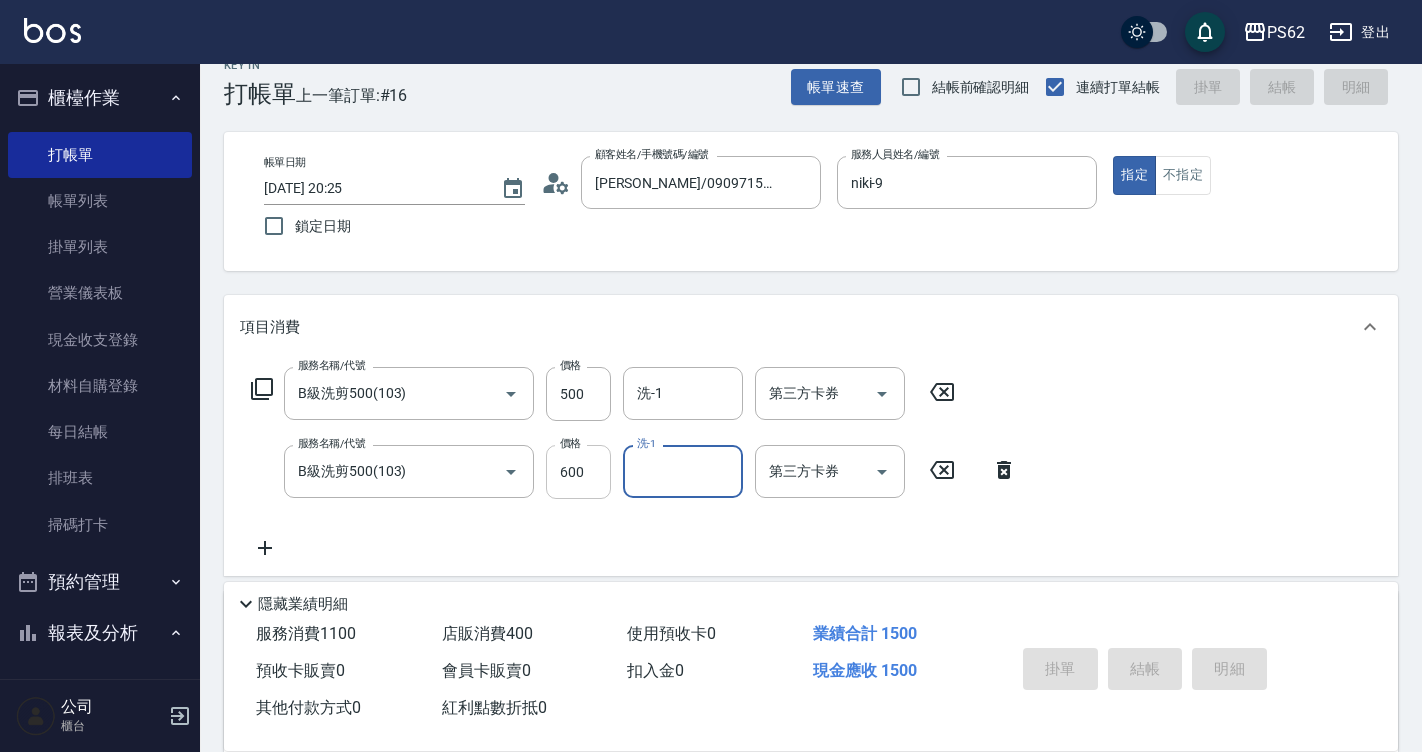 type on "[DATE] 20:33" 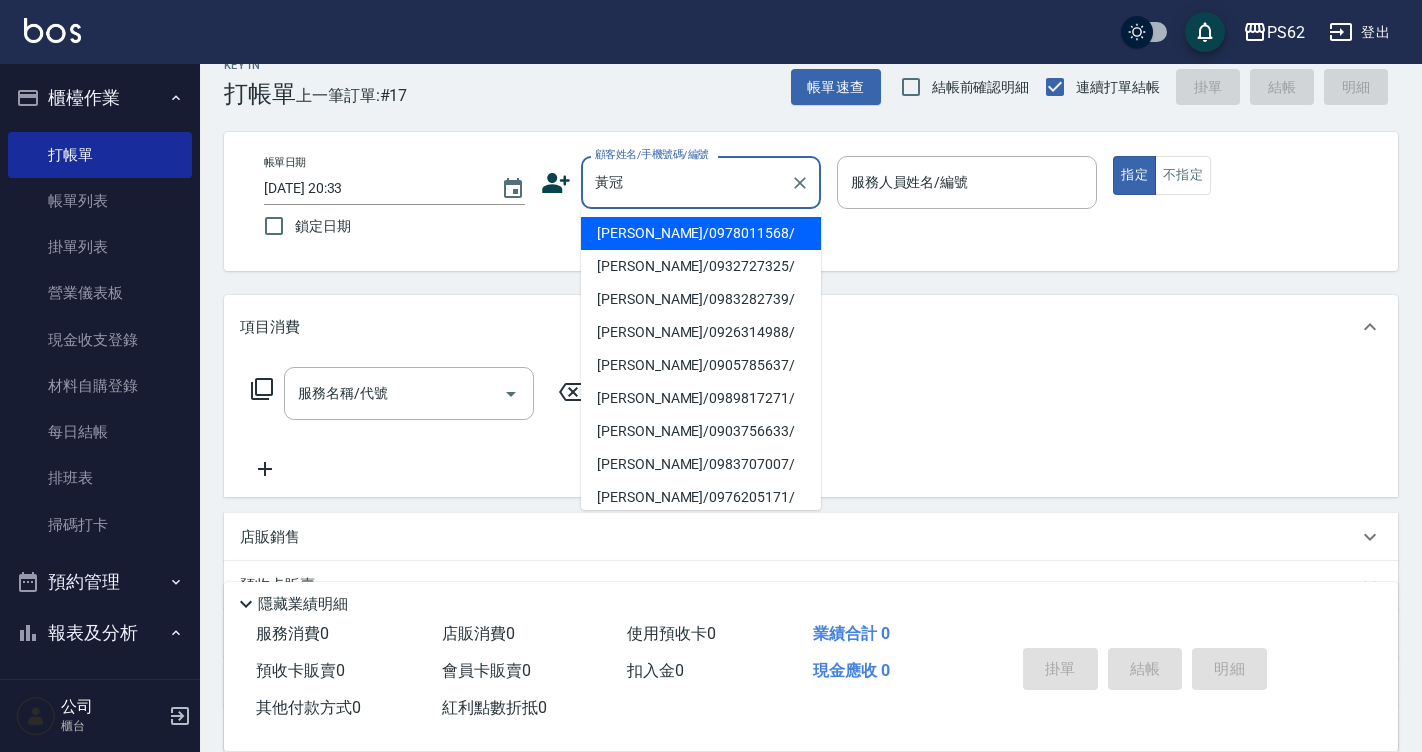 click on "黃冠霖/0978011568/" at bounding box center (701, 233) 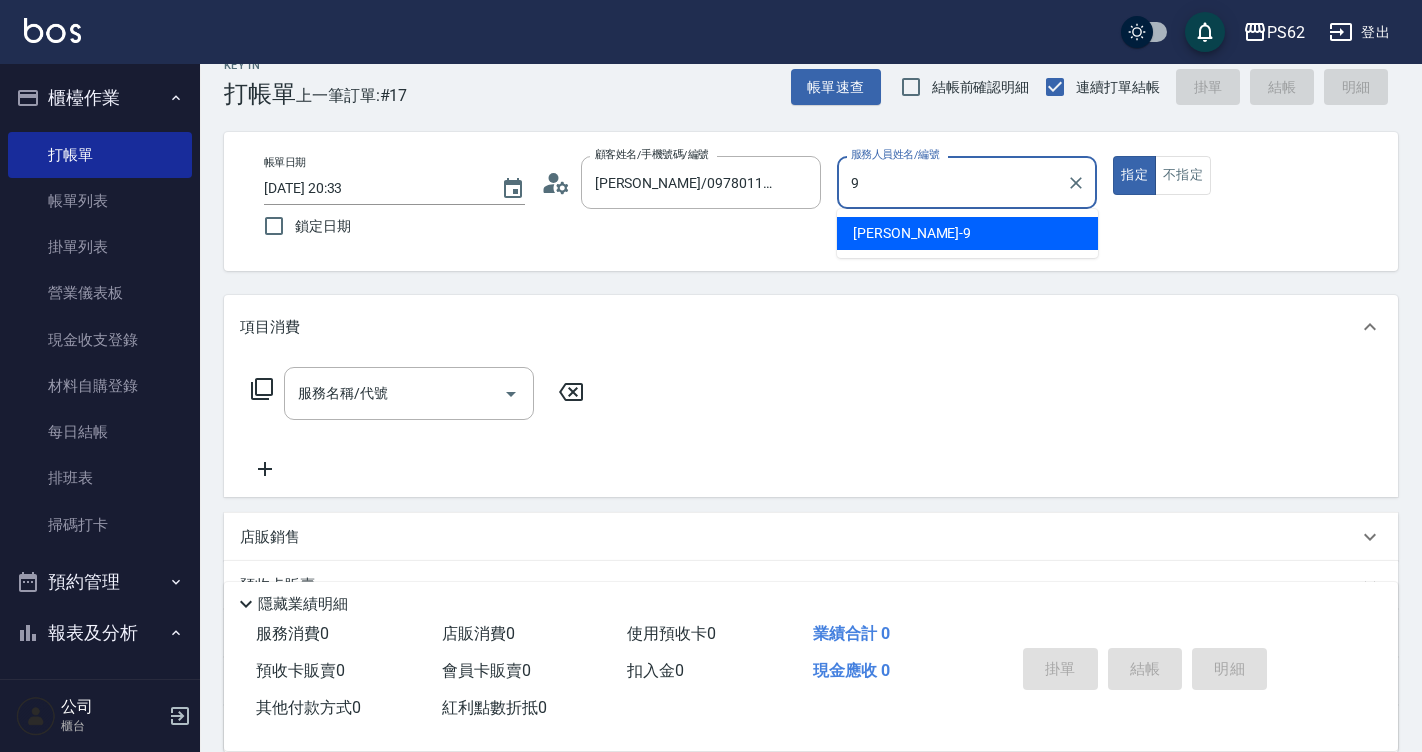 type on "niki-9" 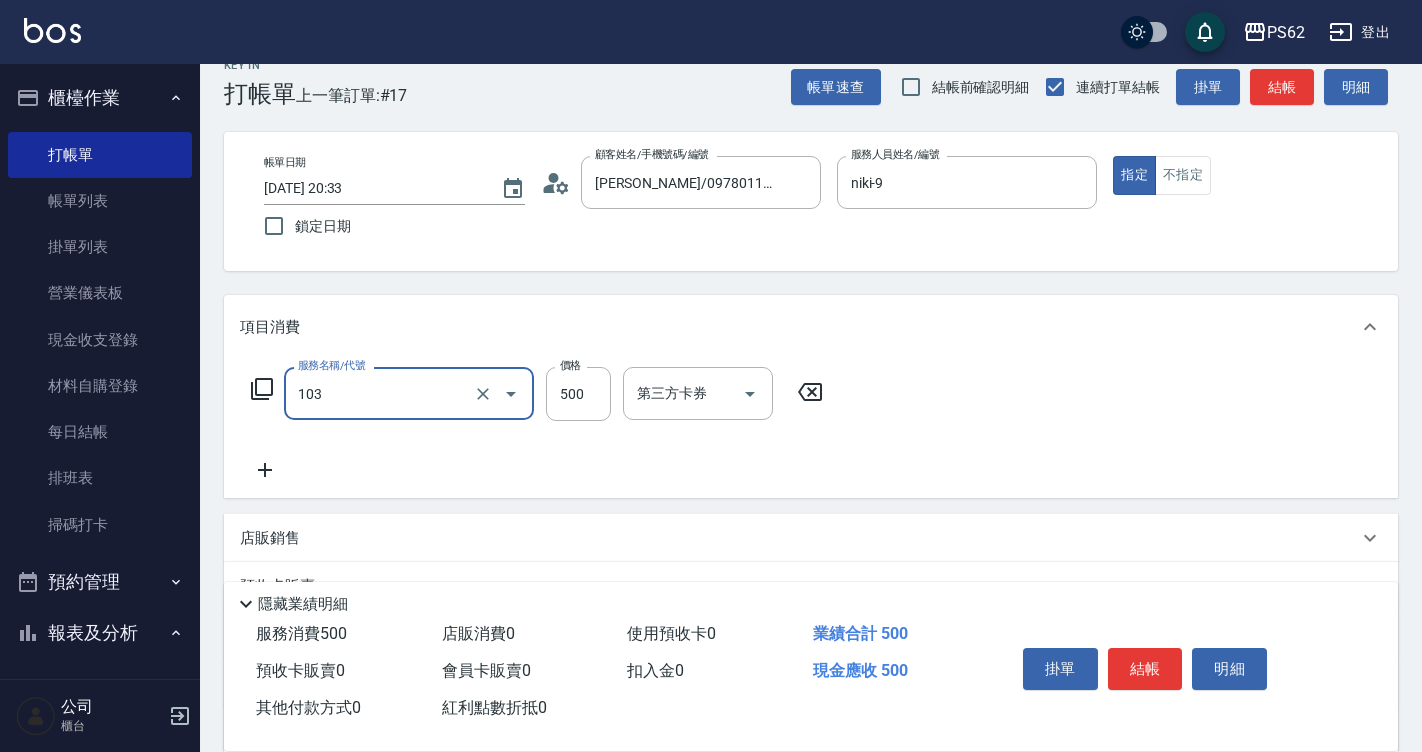 type on "B級洗剪500(103)" 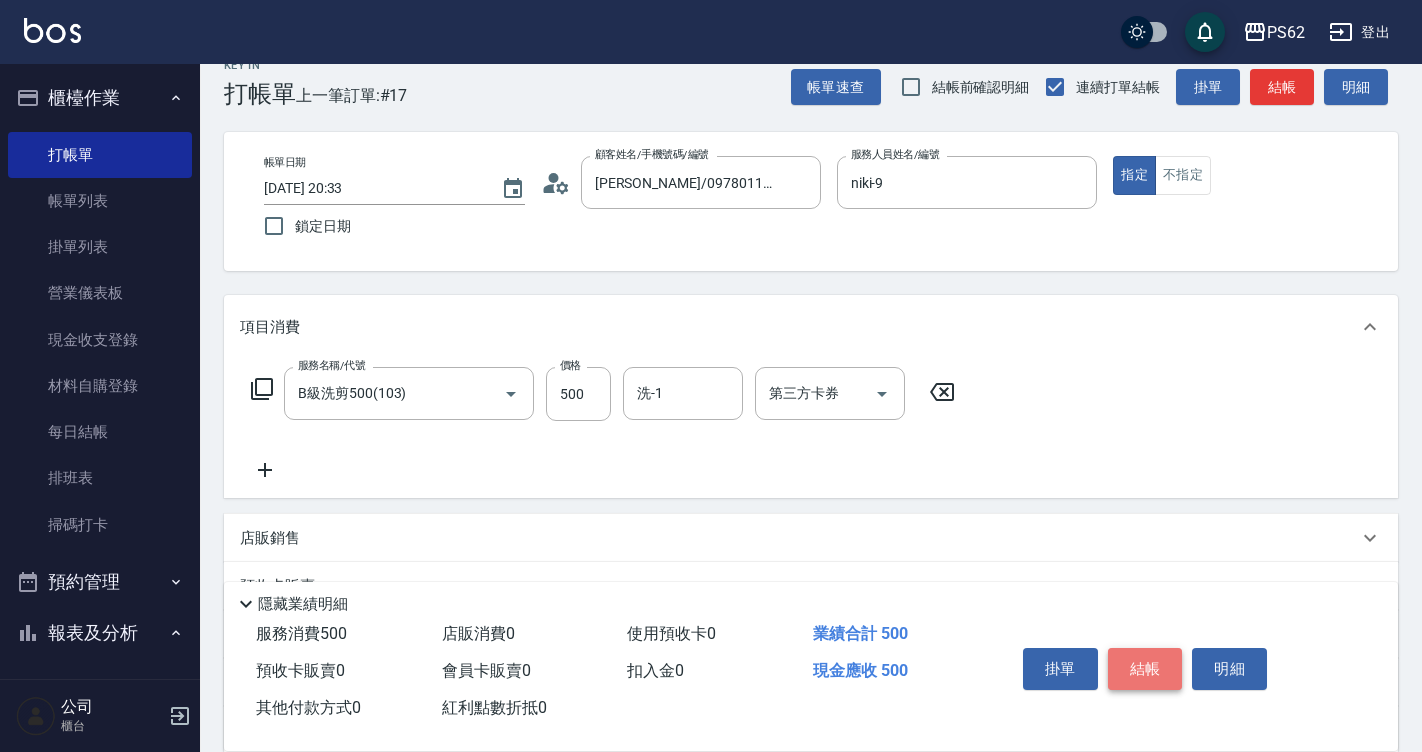 click on "結帳" at bounding box center (1145, 669) 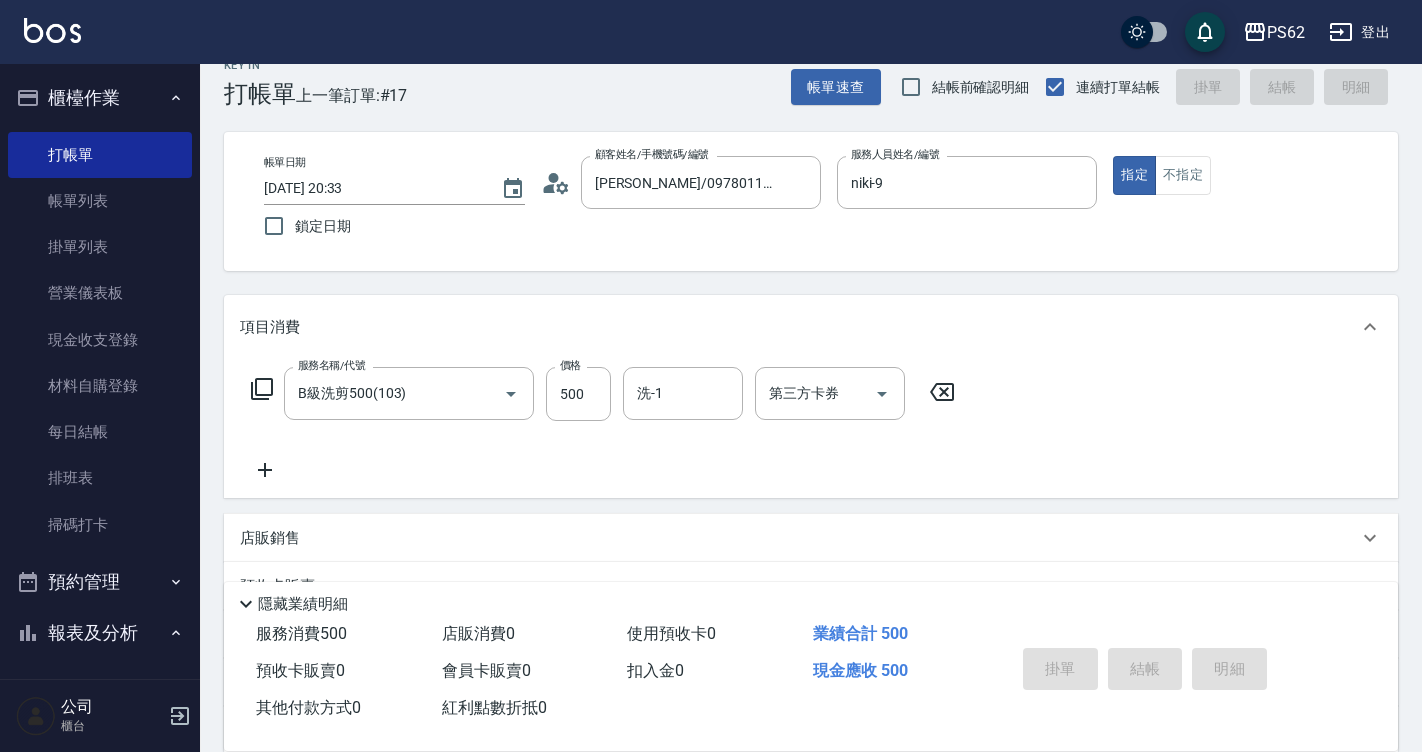 type 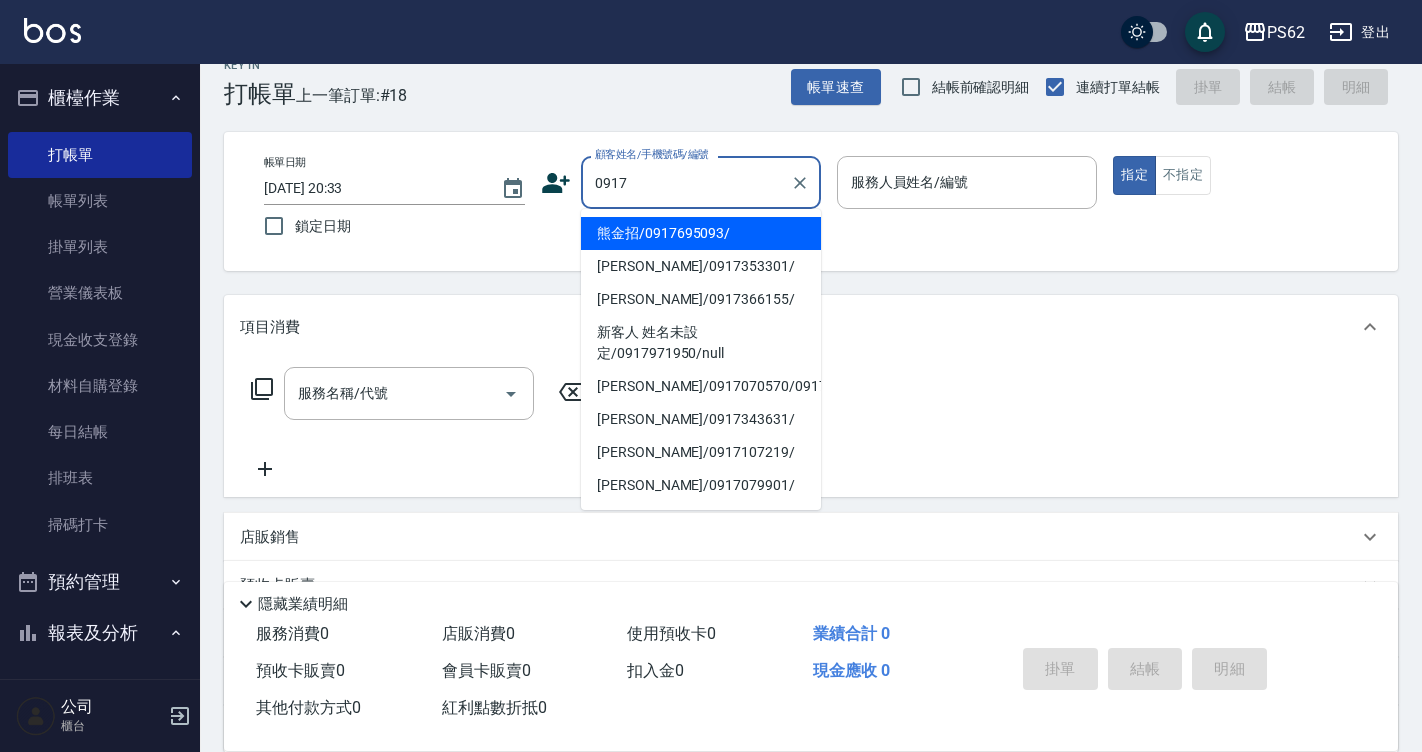 click on "0917 顧客姓名/手機號碼/編號" at bounding box center [701, 182] 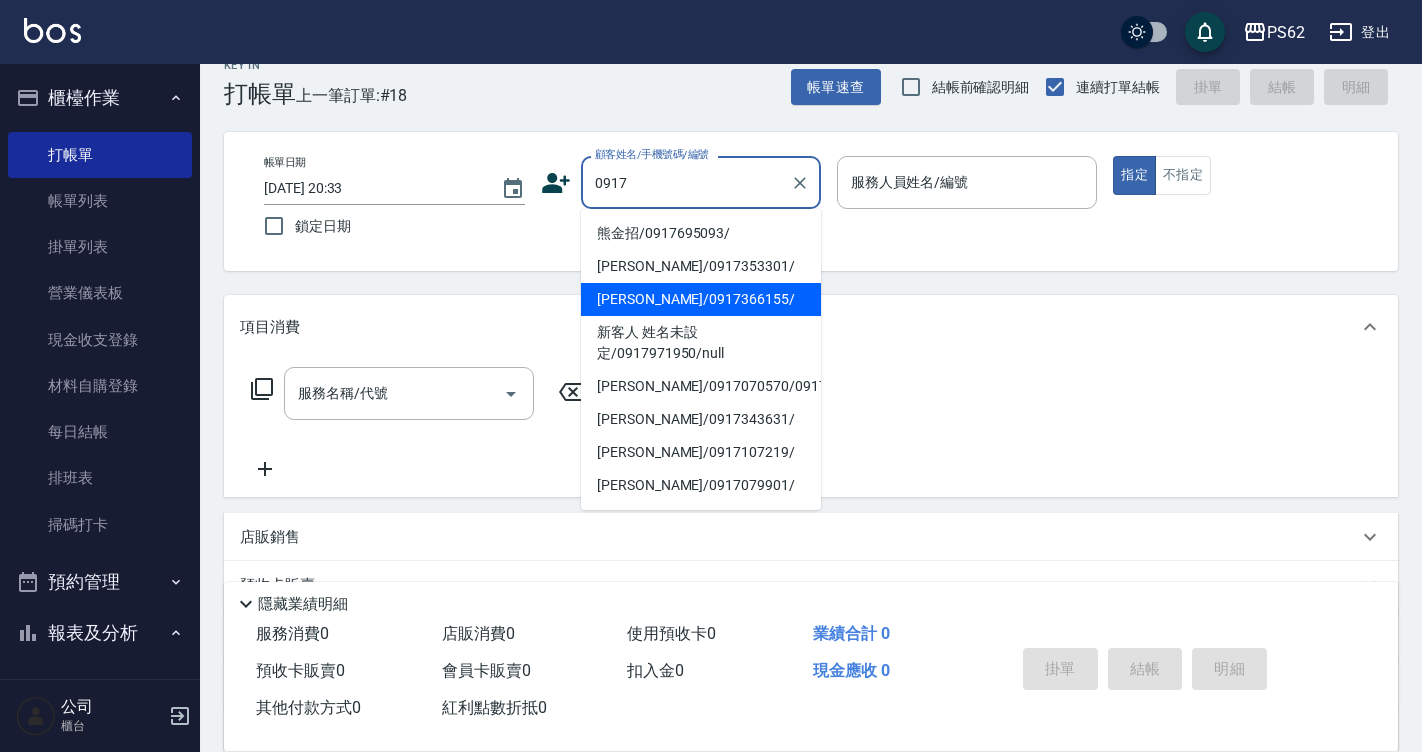 click on "陳萱姿/0917366155/" at bounding box center (701, 299) 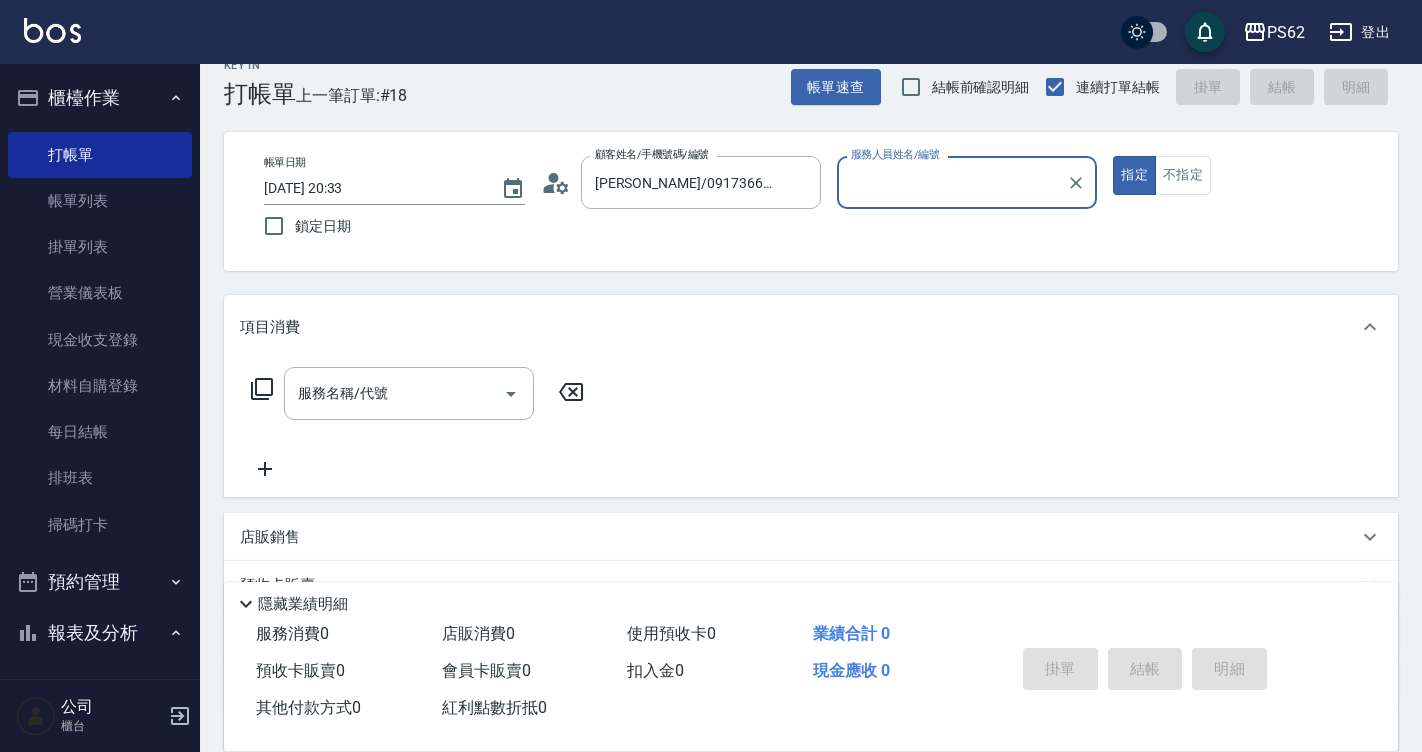 type on "niki-9" 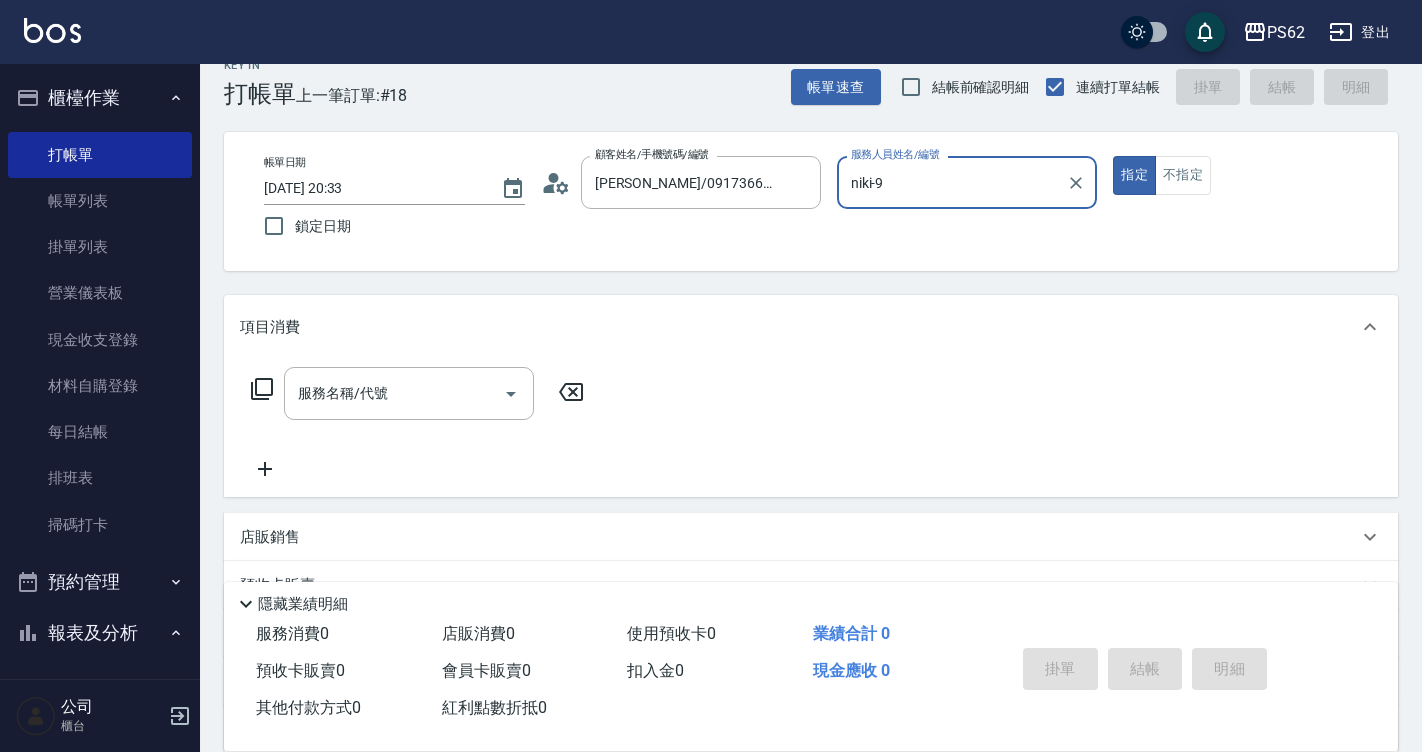 click on "指定" at bounding box center [1134, 175] 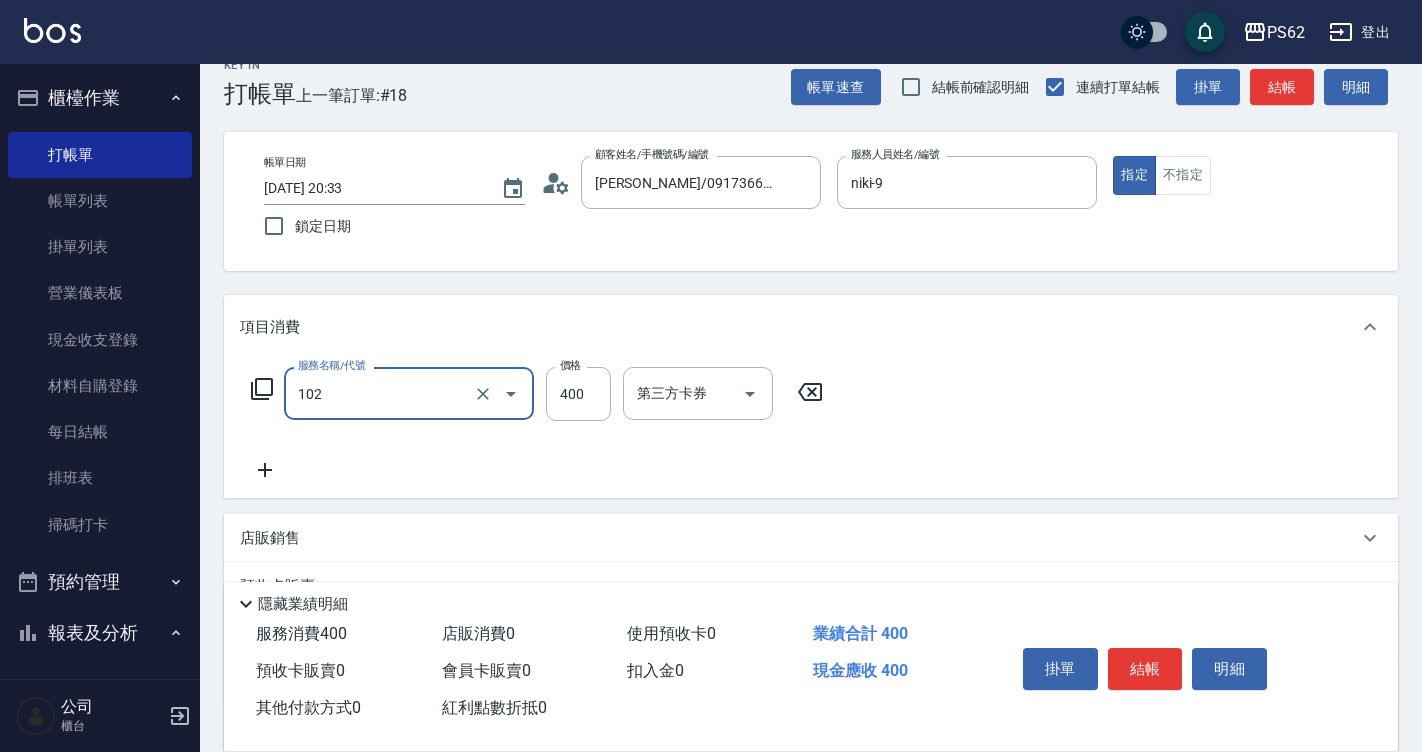 type on "精油洗髮(102)" 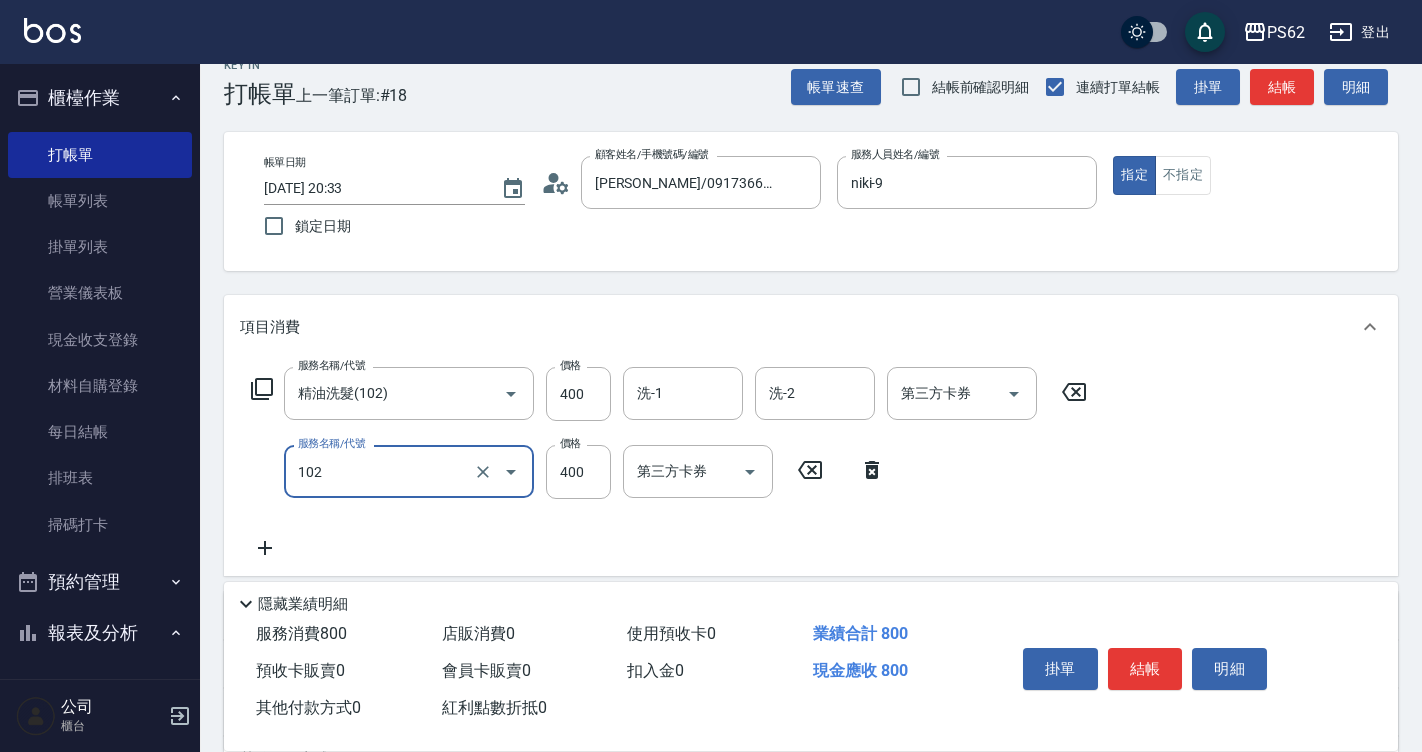 type on "精油洗髮(102)" 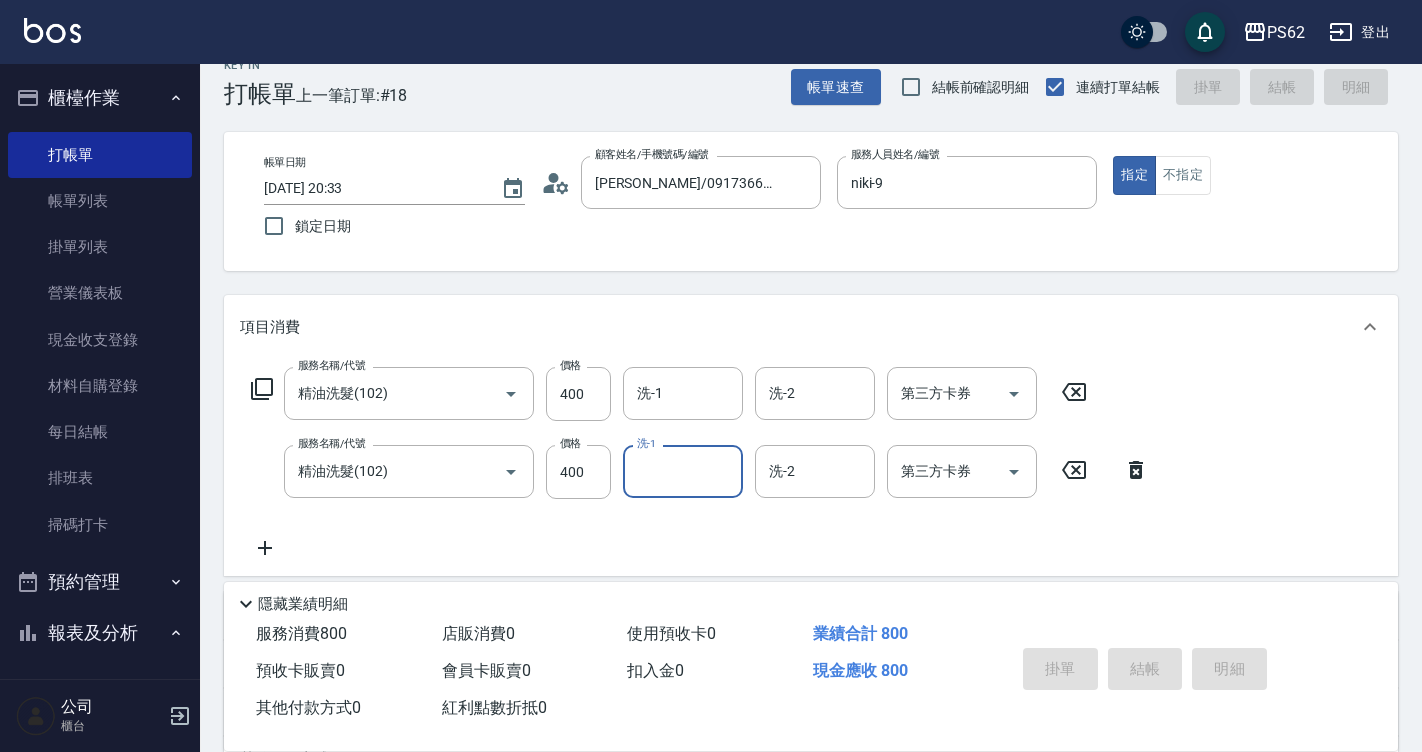 type 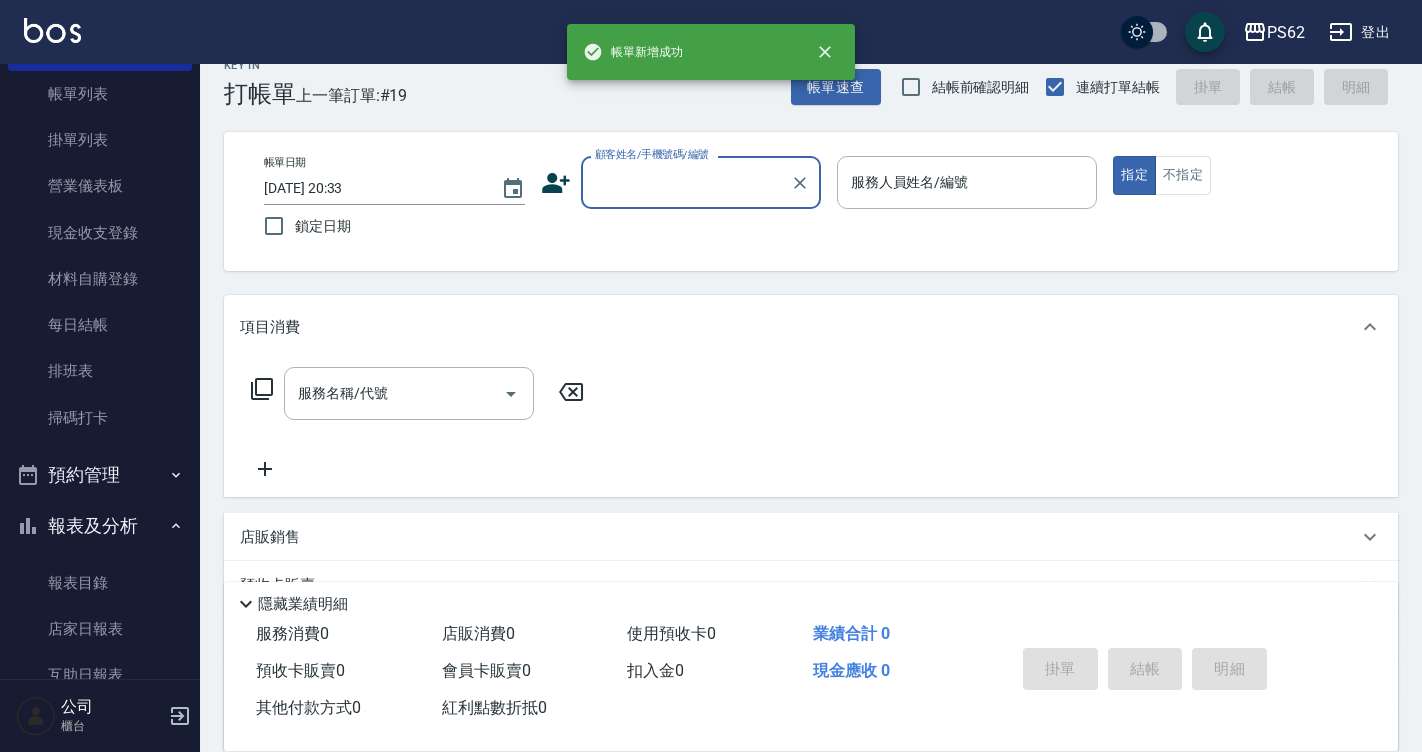 scroll, scrollTop: 300, scrollLeft: 0, axis: vertical 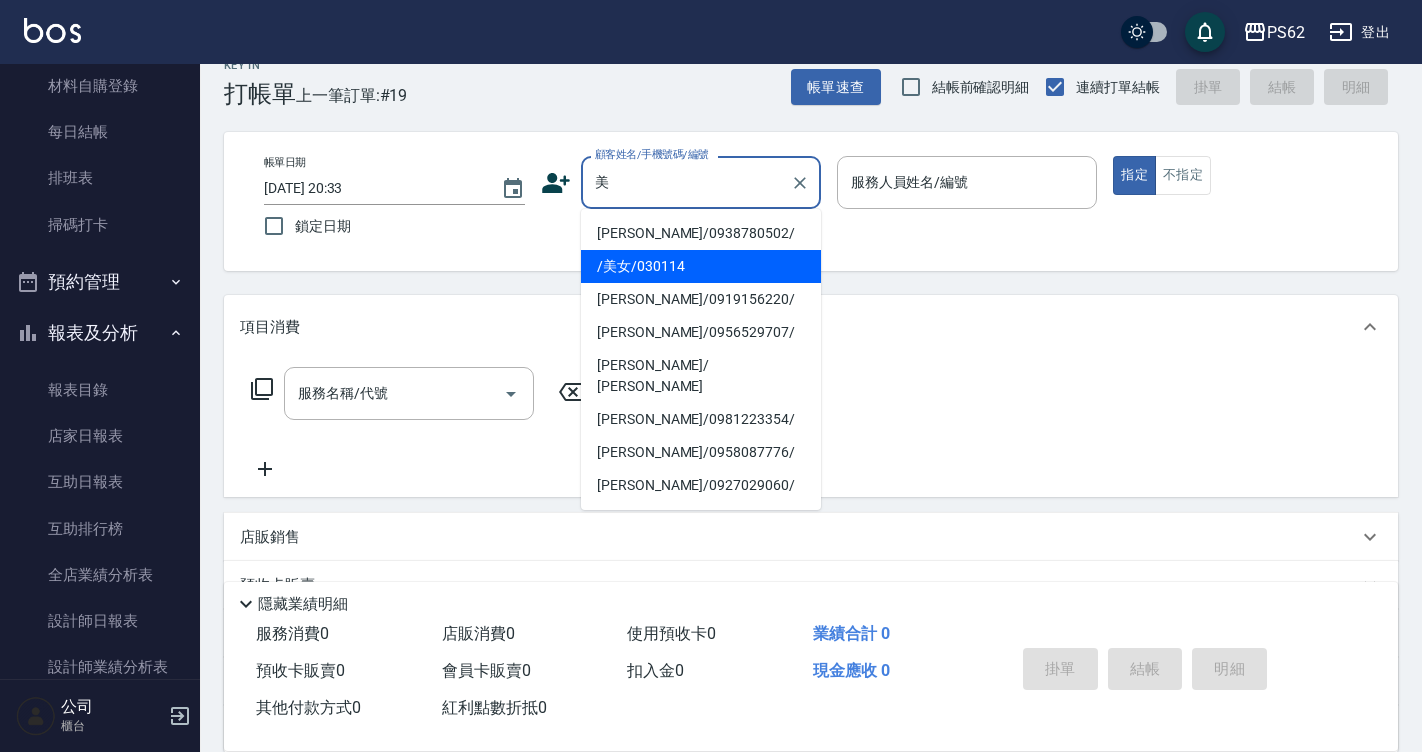 click on "/美女/030114" at bounding box center (701, 266) 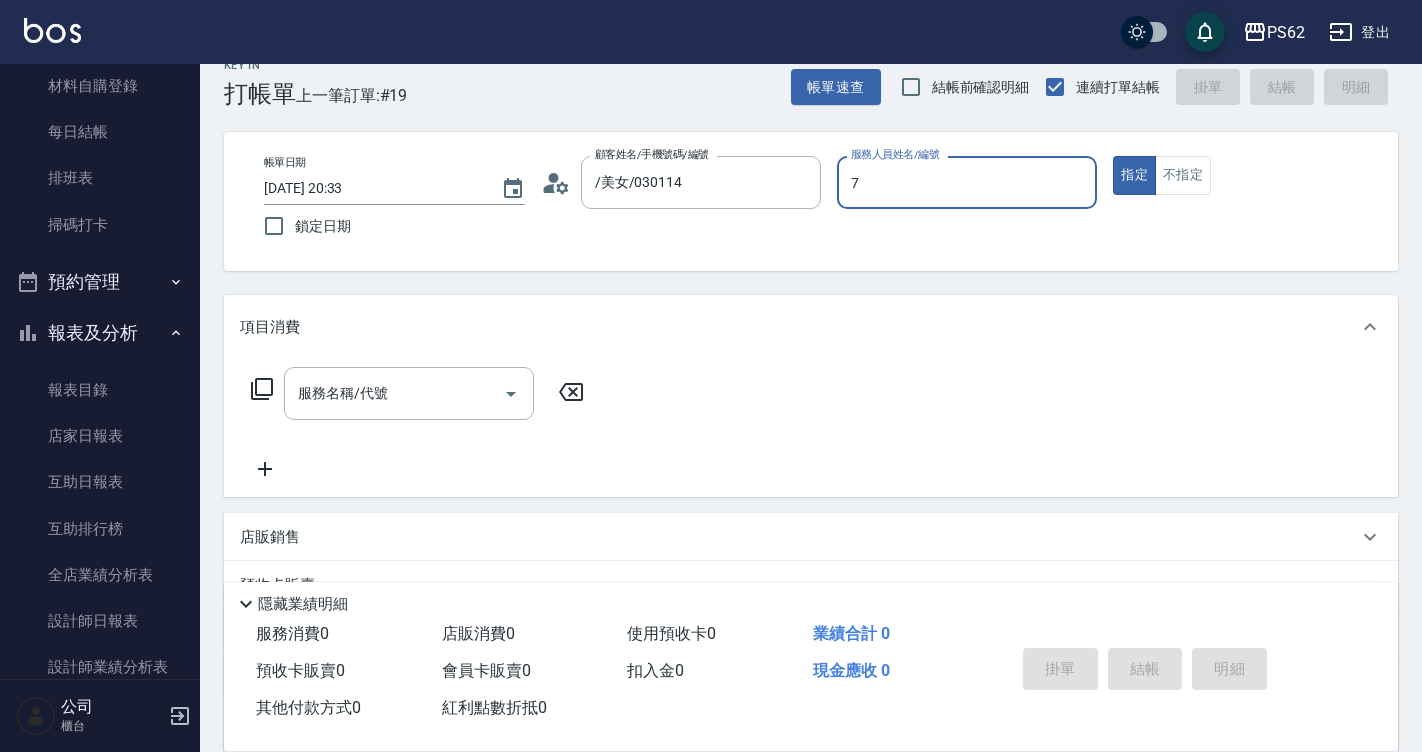 type on "QQ-7" 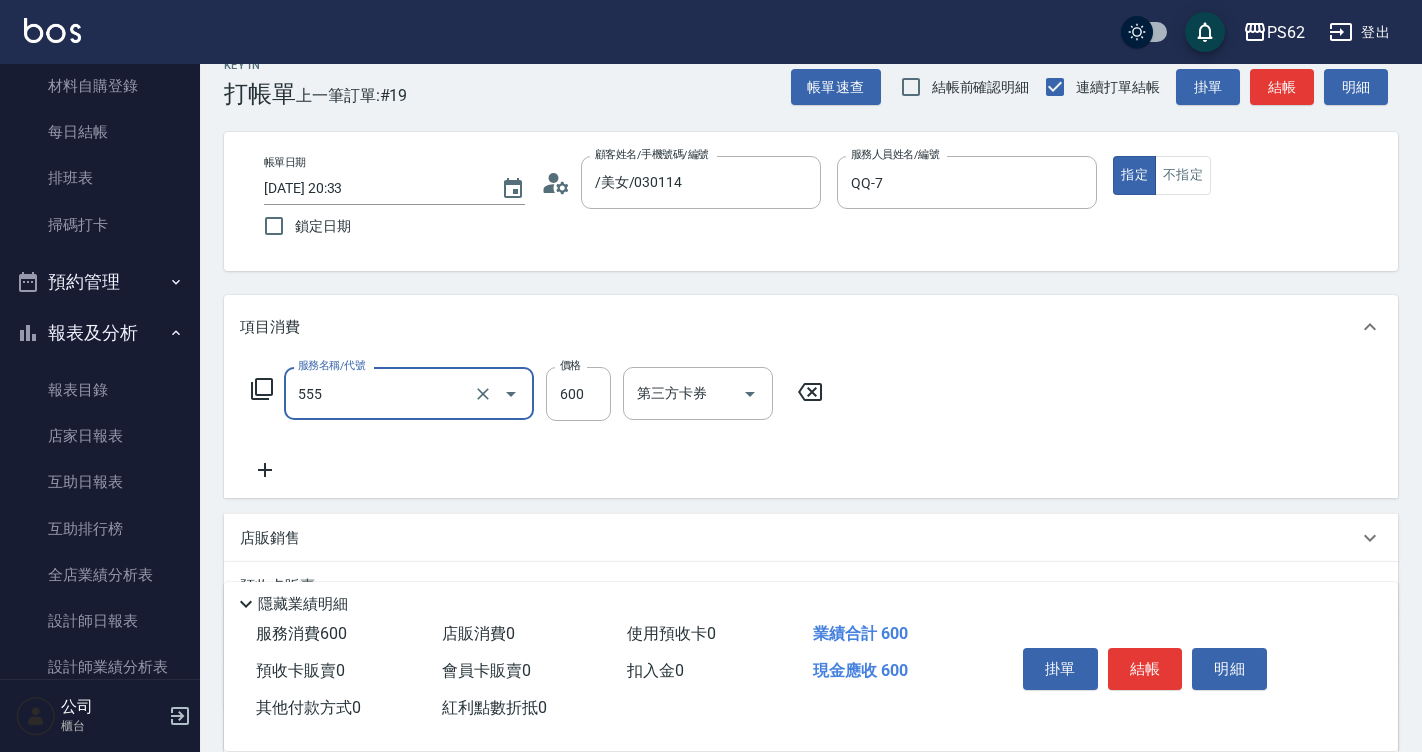 type on "去角質(555)" 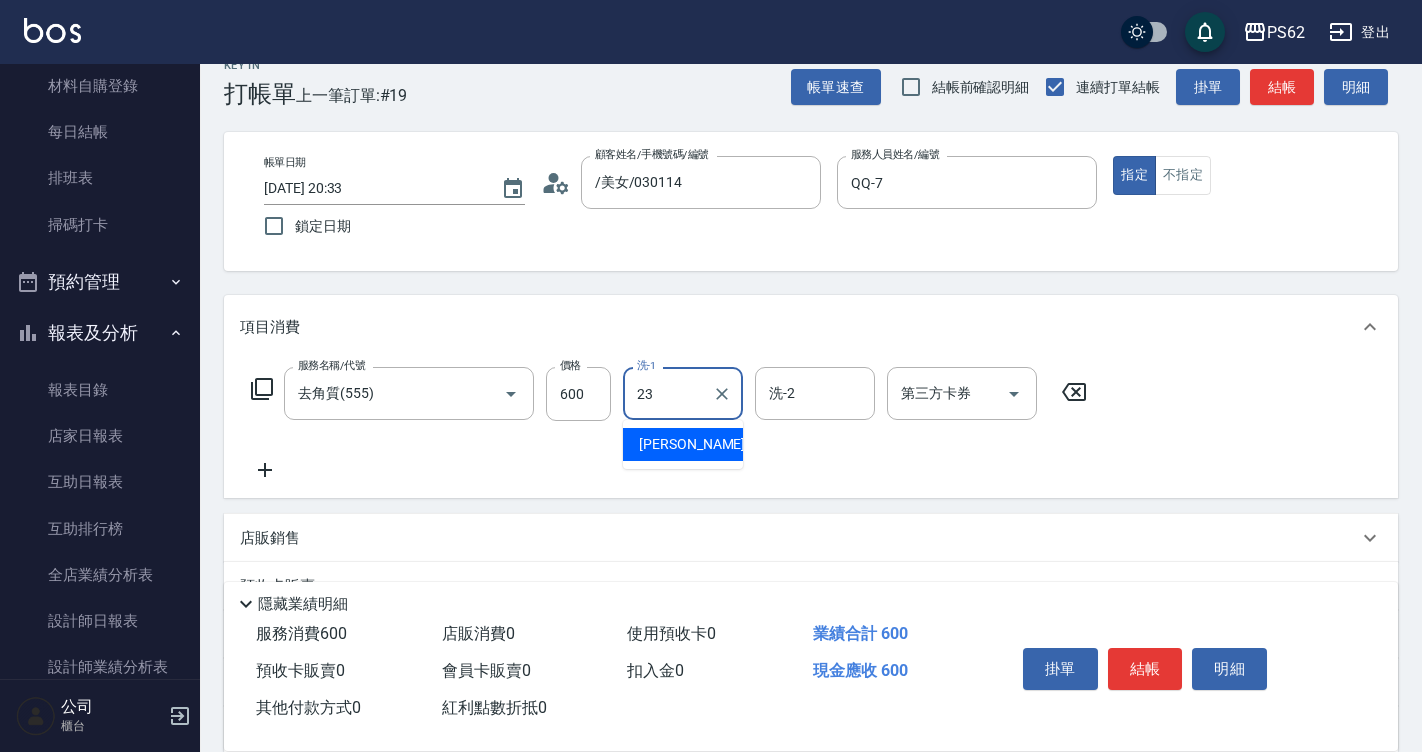 type on "Sunny-23" 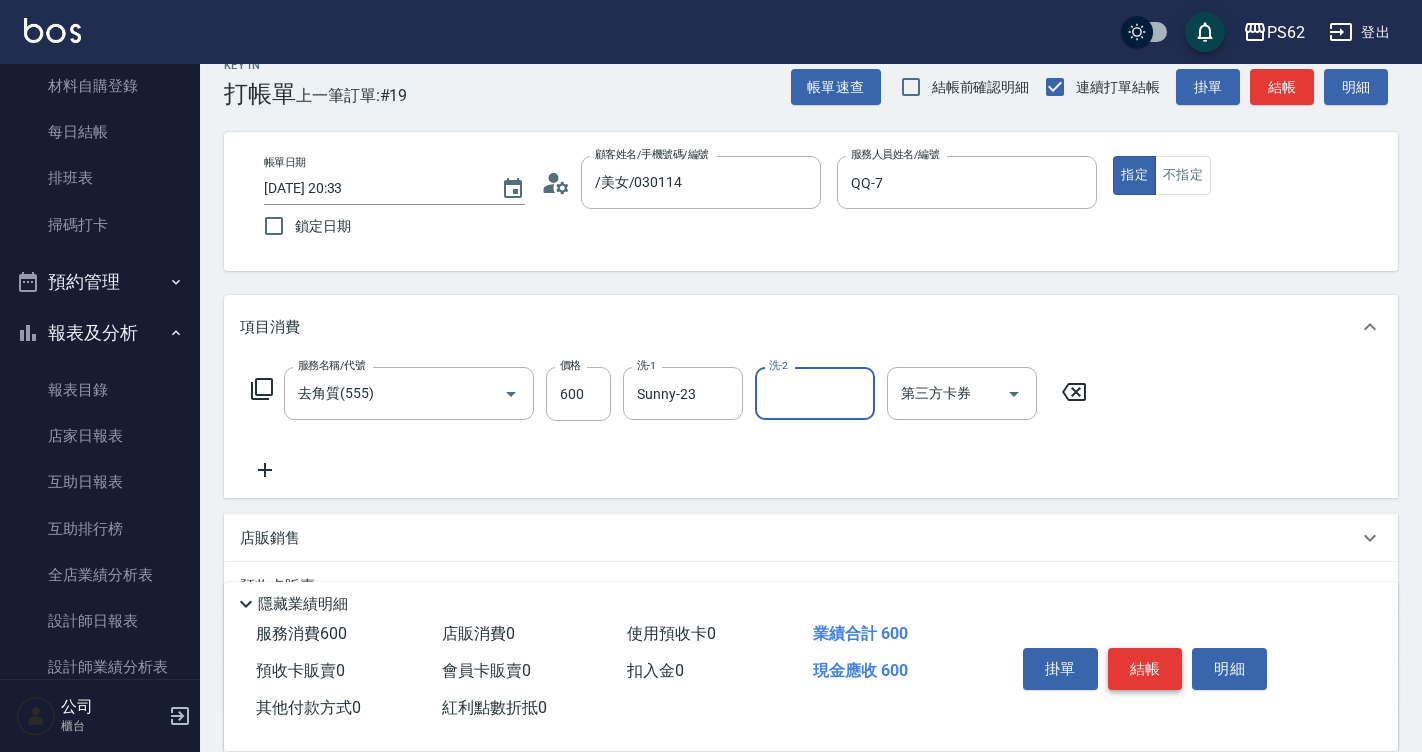 click on "結帳" at bounding box center (1145, 669) 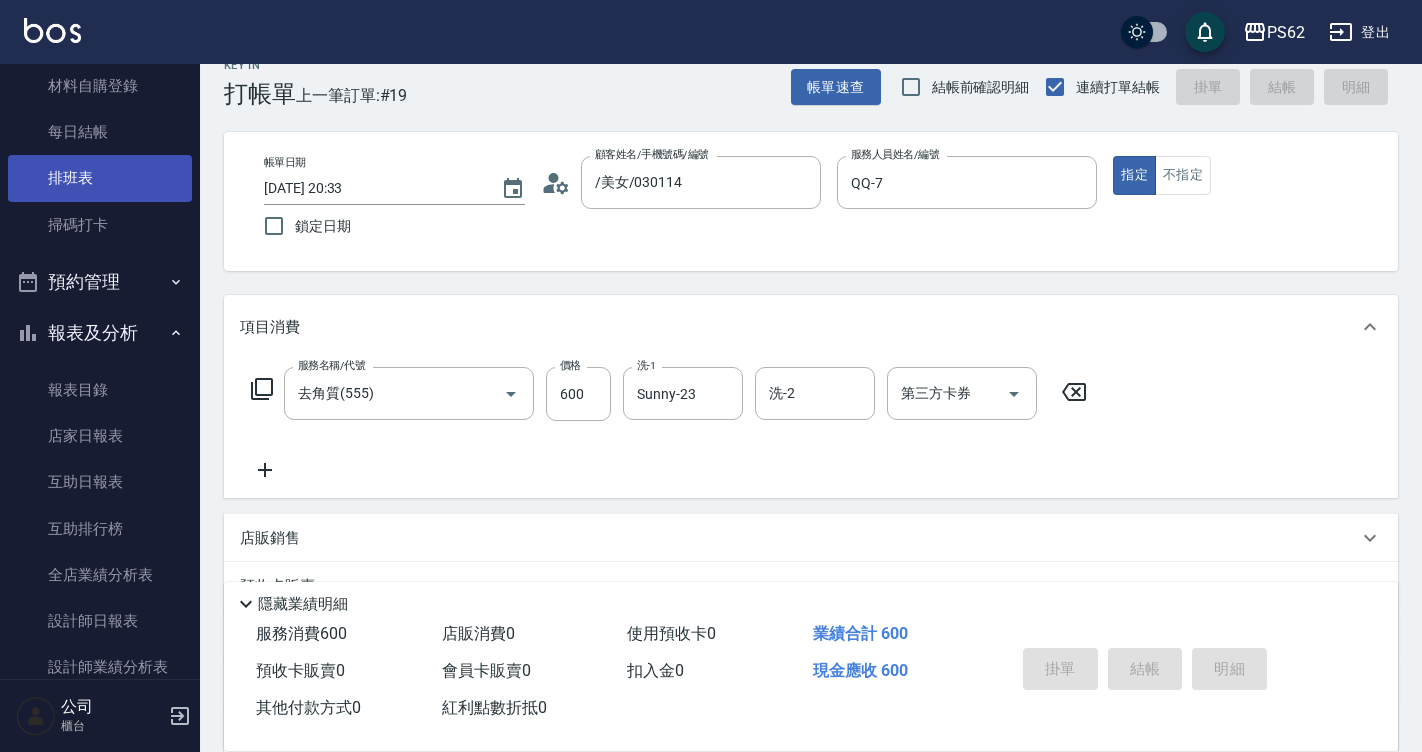 type on "2025/07/11 20:34" 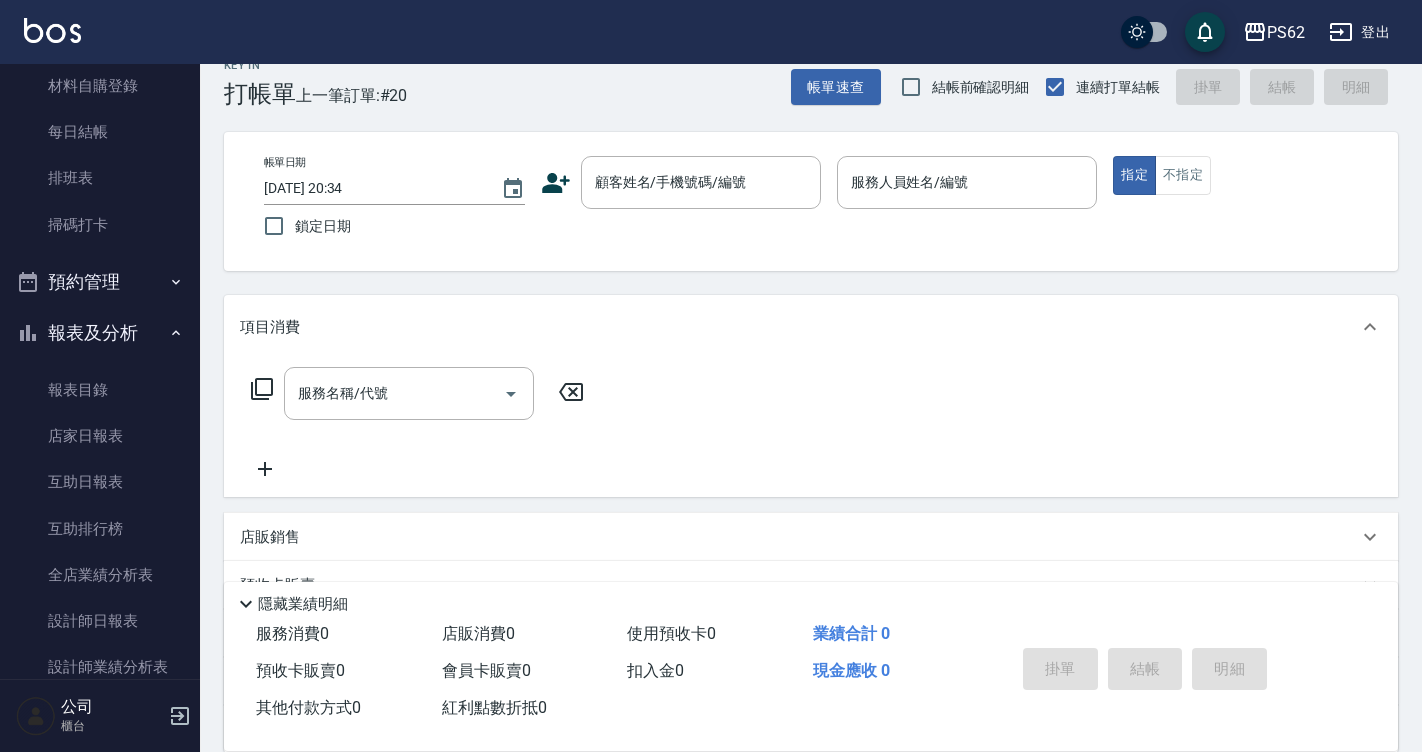 drag, startPoint x: 188, startPoint y: 236, endPoint x: 198, endPoint y: 195, distance: 42.201897 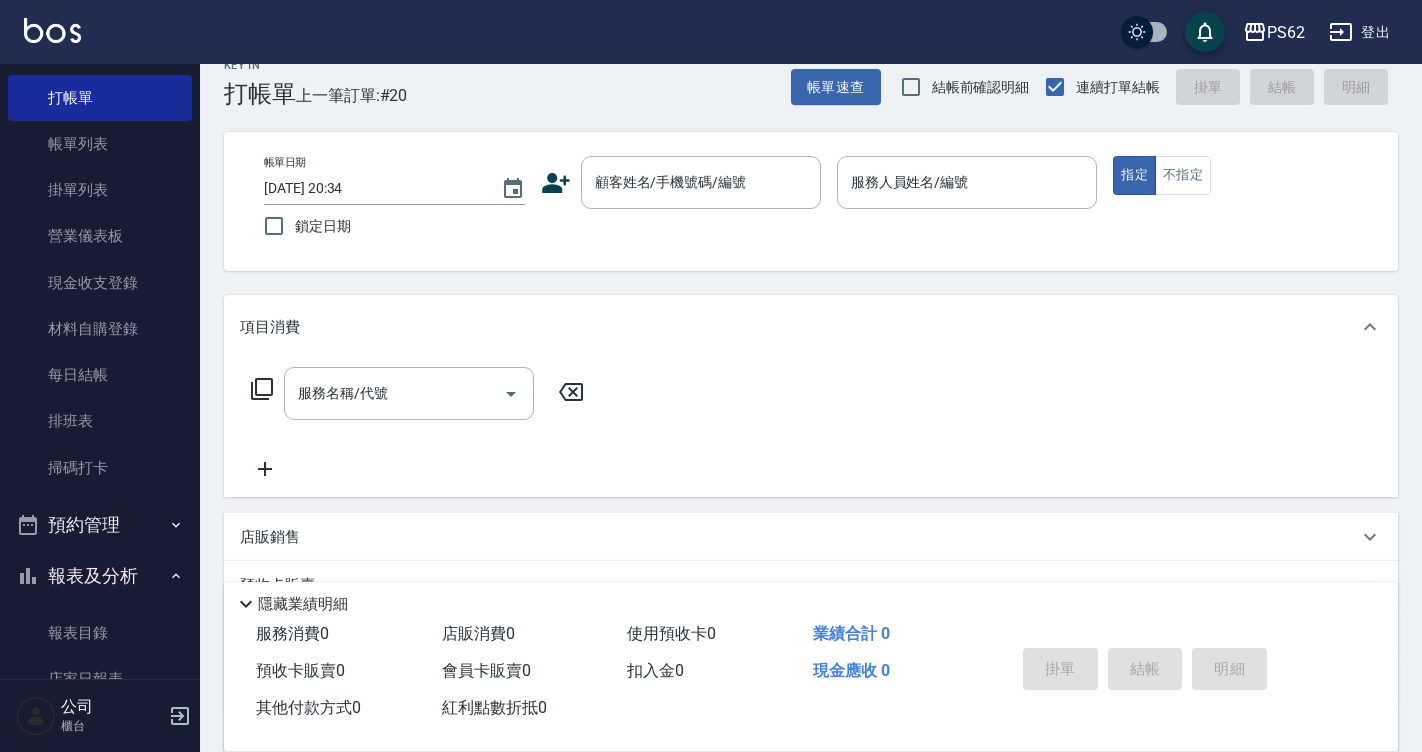 scroll, scrollTop: 22, scrollLeft: 0, axis: vertical 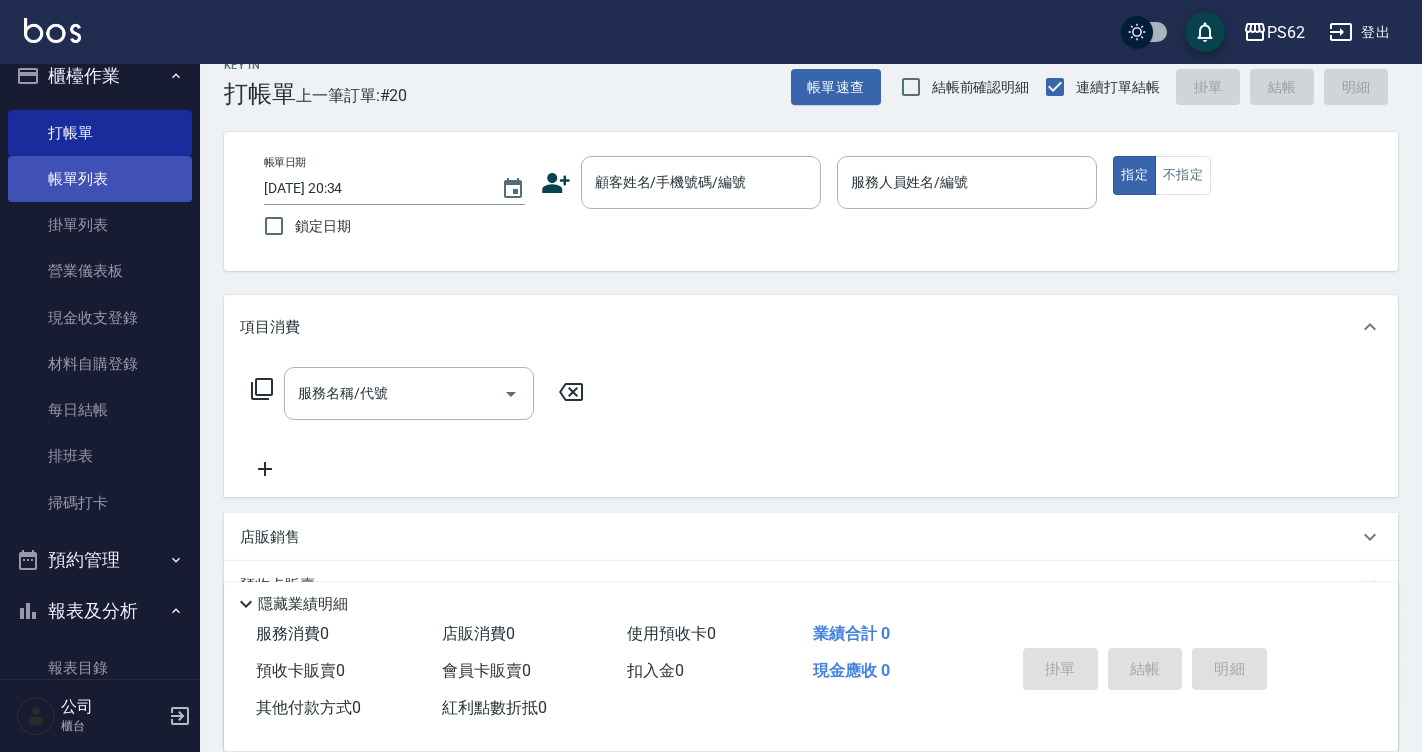 click on "帳單列表" at bounding box center (100, 179) 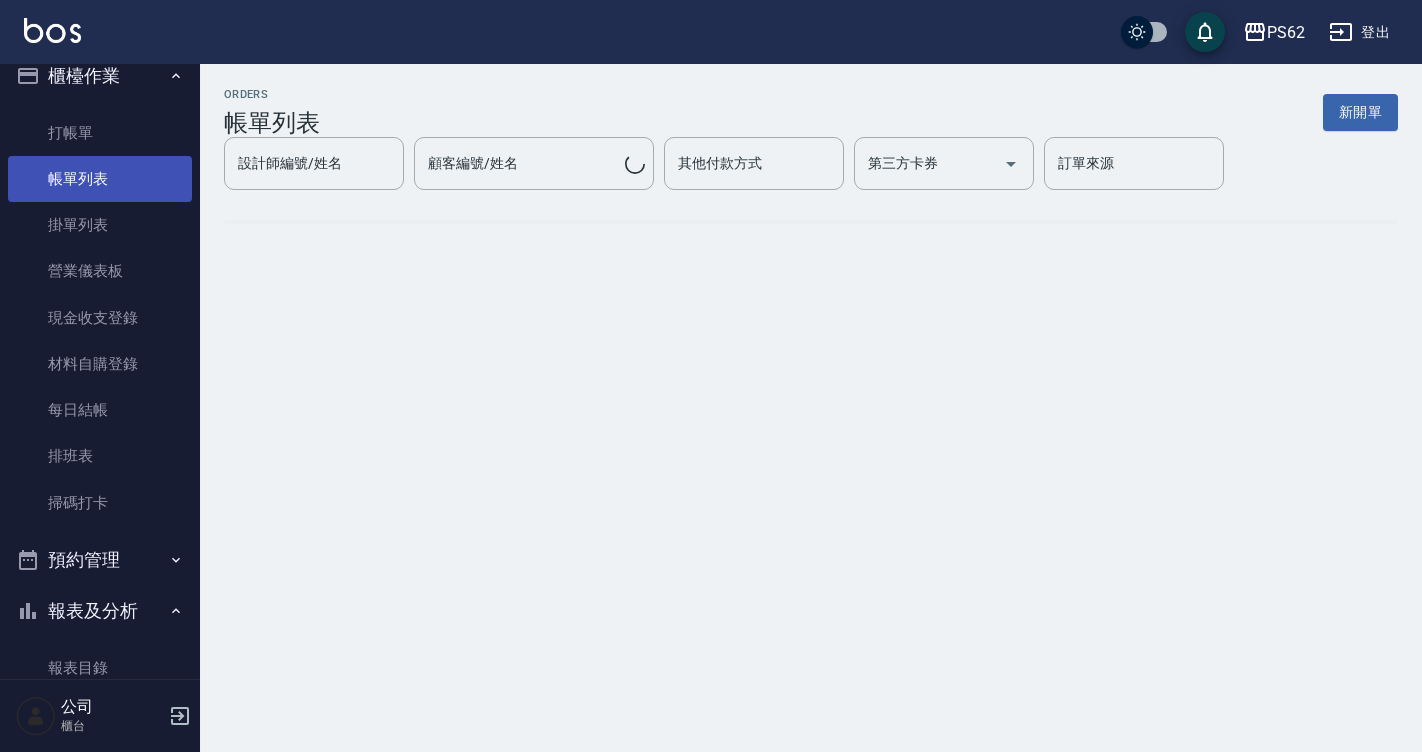 scroll, scrollTop: 0, scrollLeft: 0, axis: both 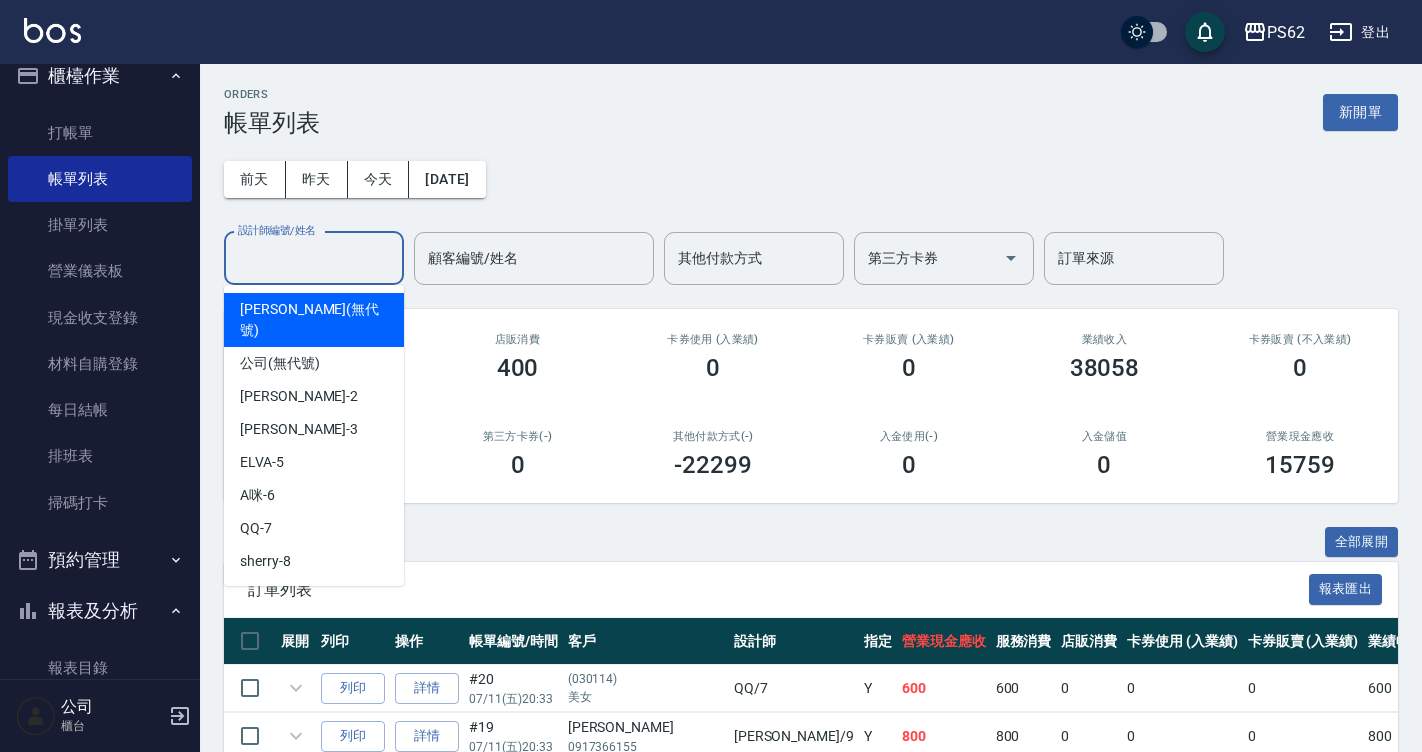 click on "設計師編號/姓名" at bounding box center (314, 258) 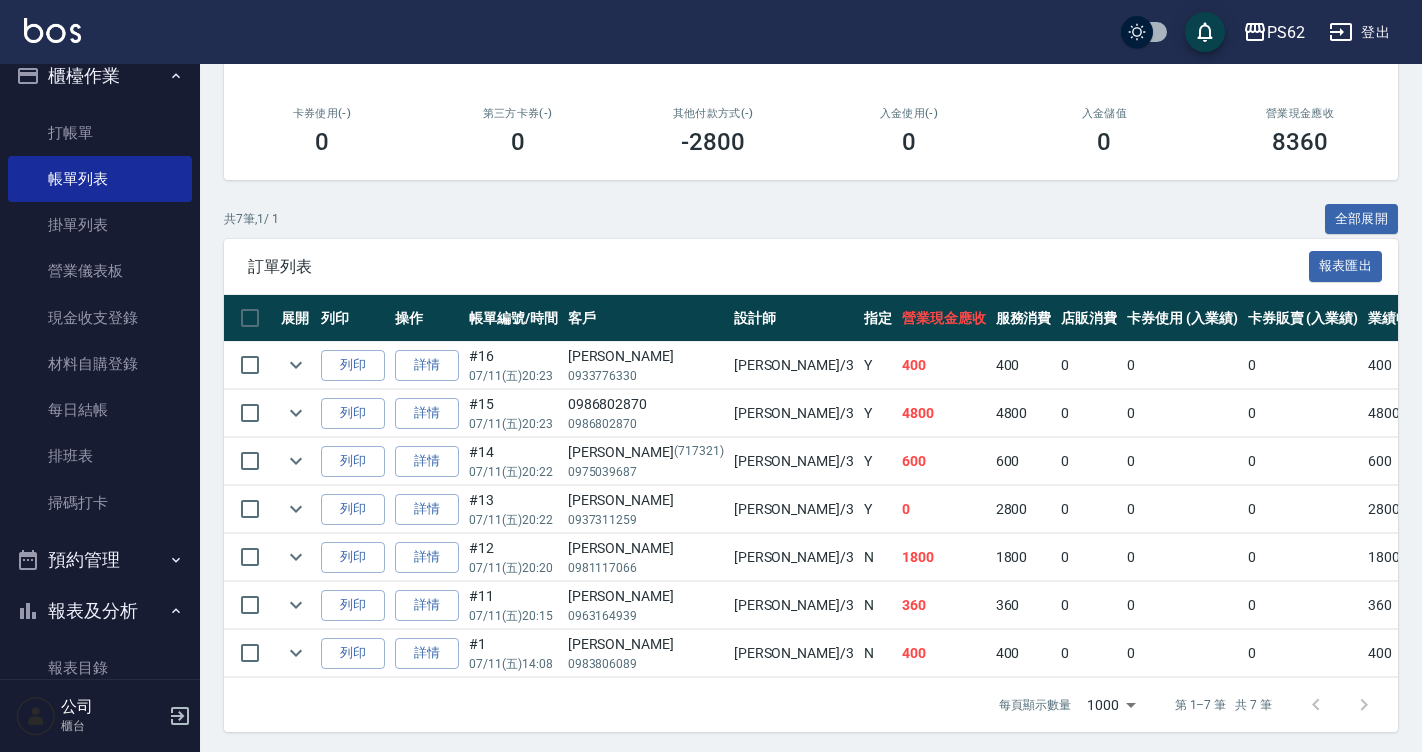 scroll, scrollTop: 342, scrollLeft: 0, axis: vertical 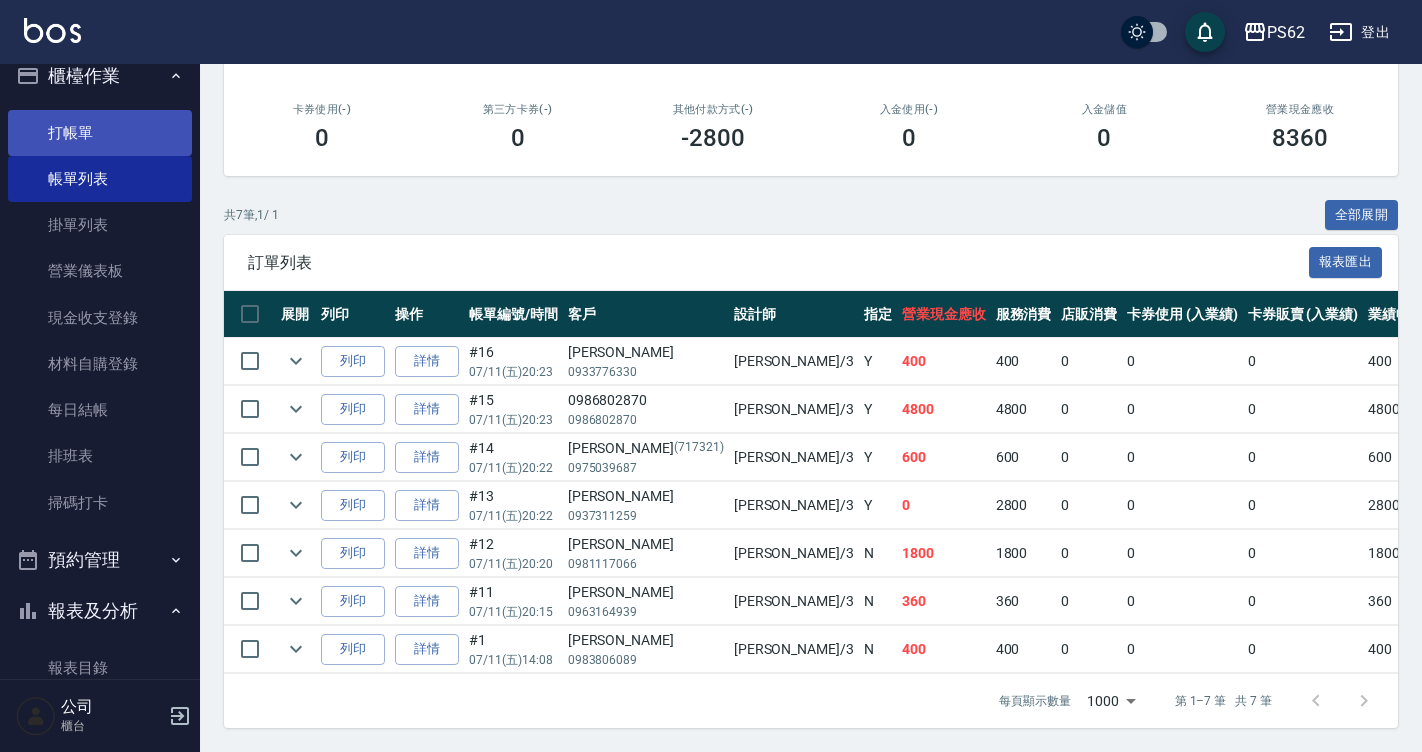 type on "Tina-3" 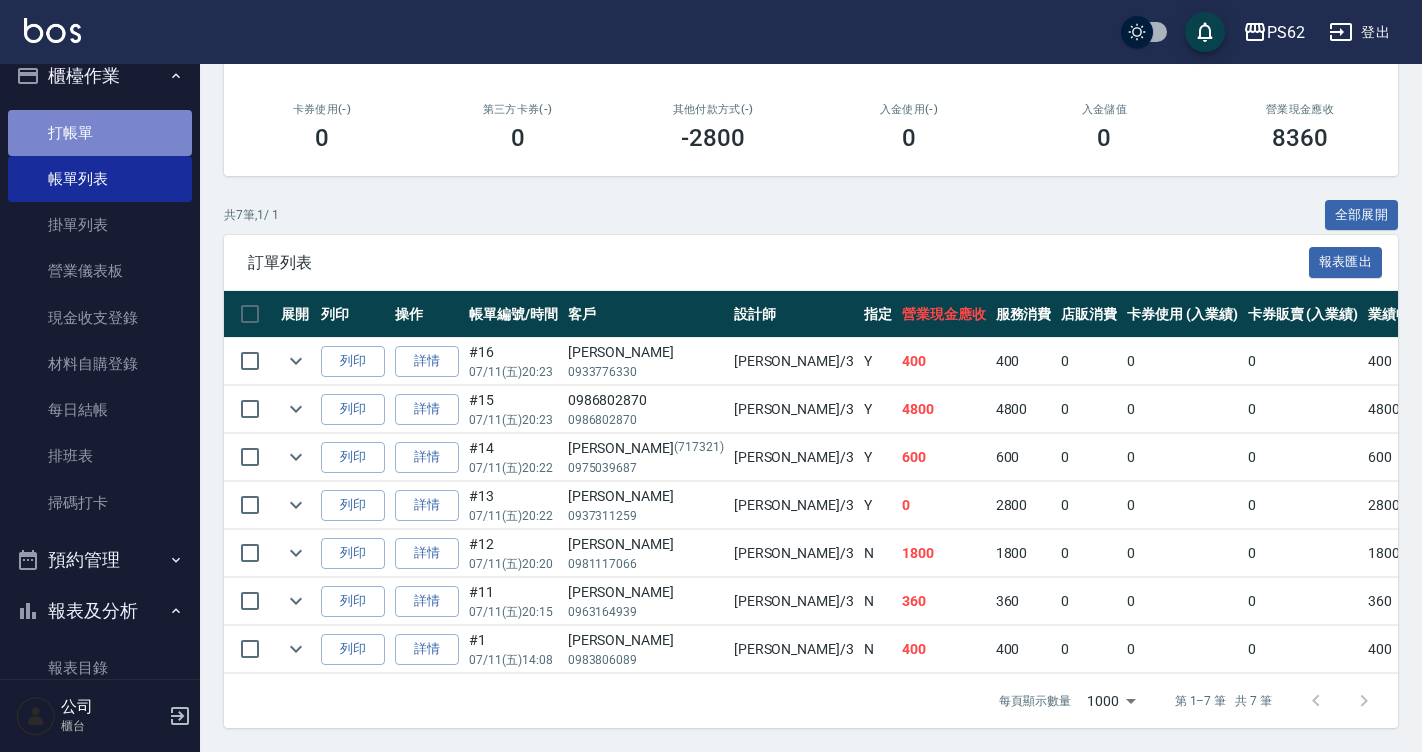 click on "打帳單" at bounding box center (100, 133) 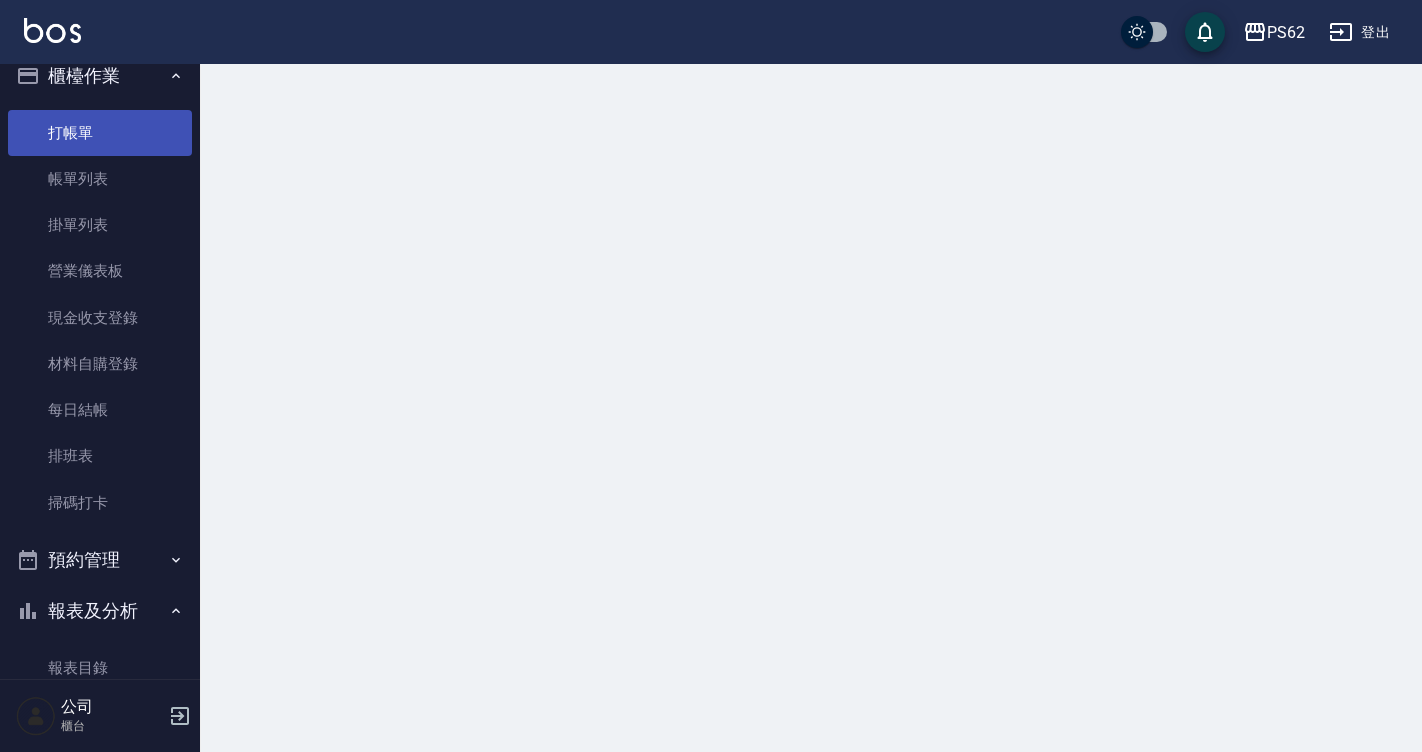 scroll, scrollTop: 0, scrollLeft: 0, axis: both 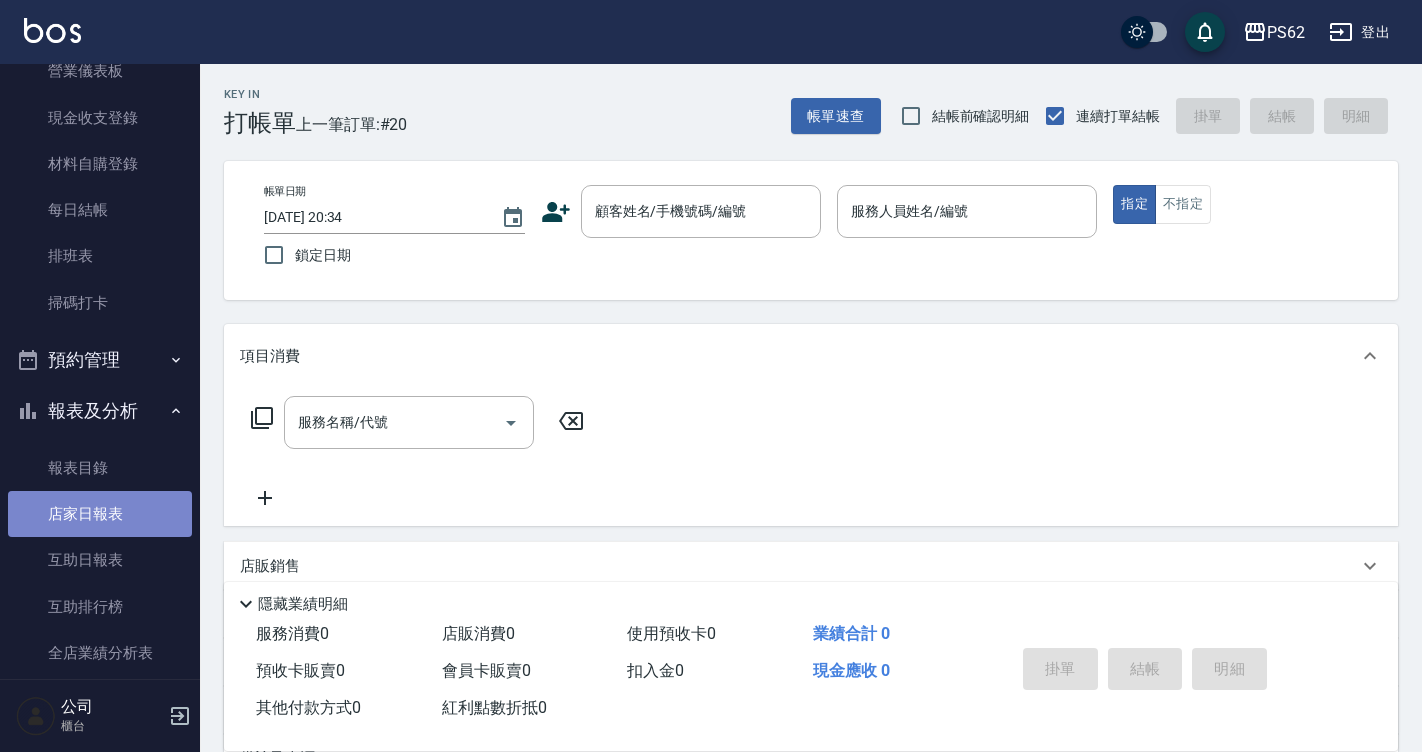 click on "店家日報表" at bounding box center (100, 514) 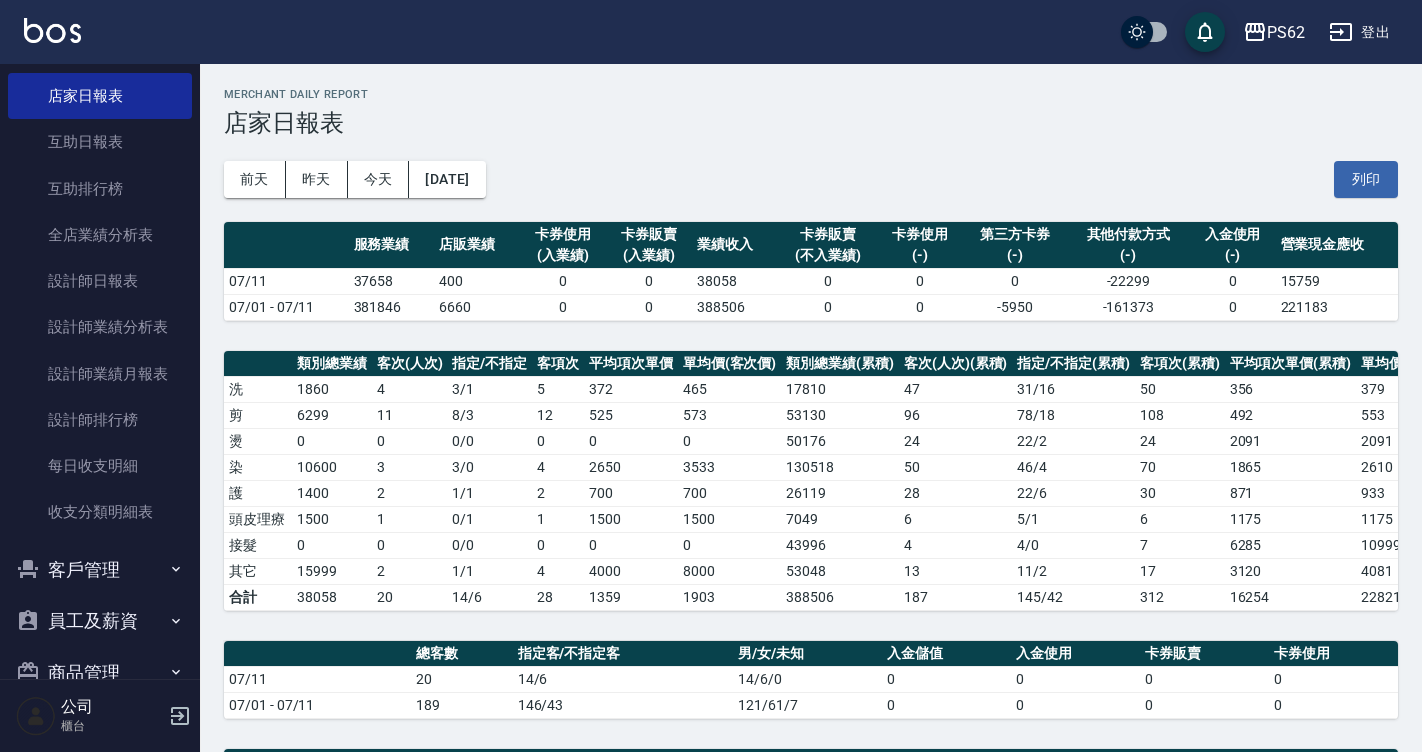scroll, scrollTop: 722, scrollLeft: 0, axis: vertical 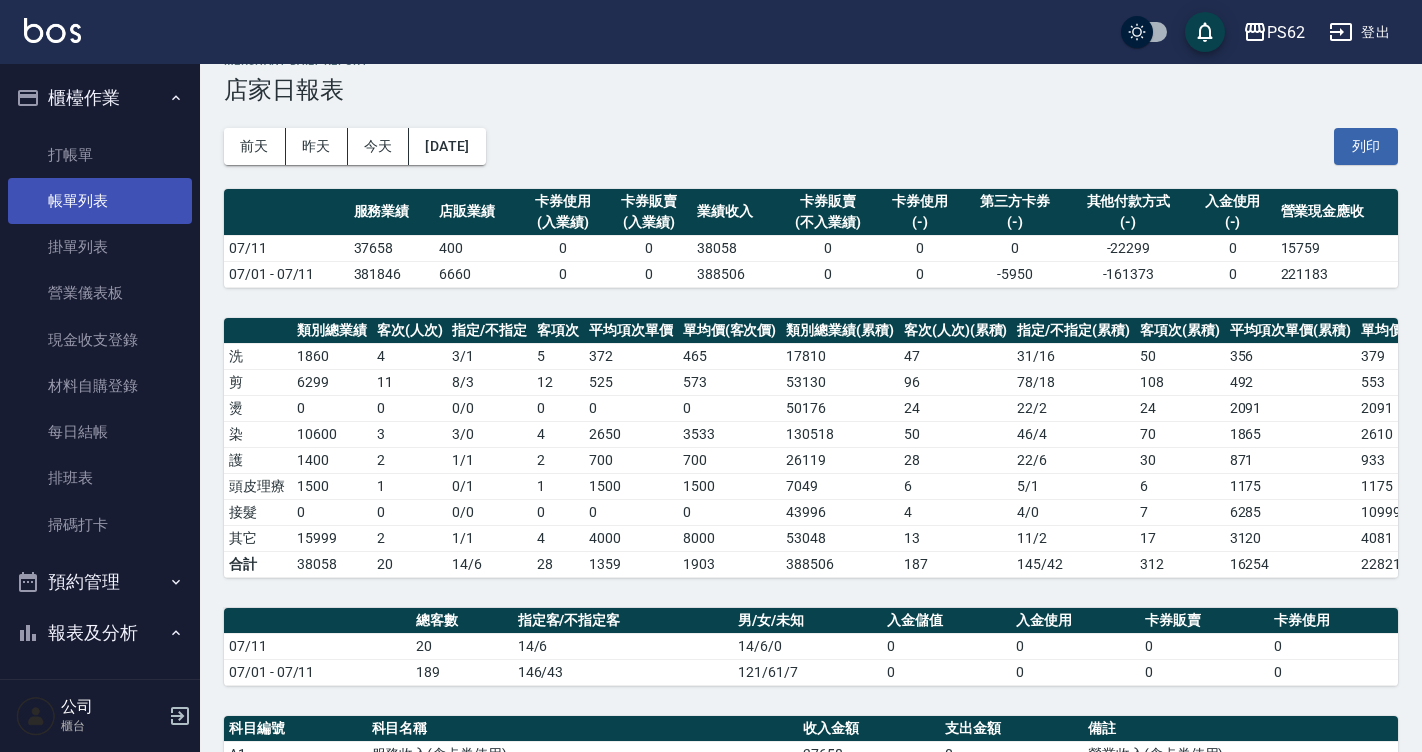 click on "帳單列表" at bounding box center (100, 201) 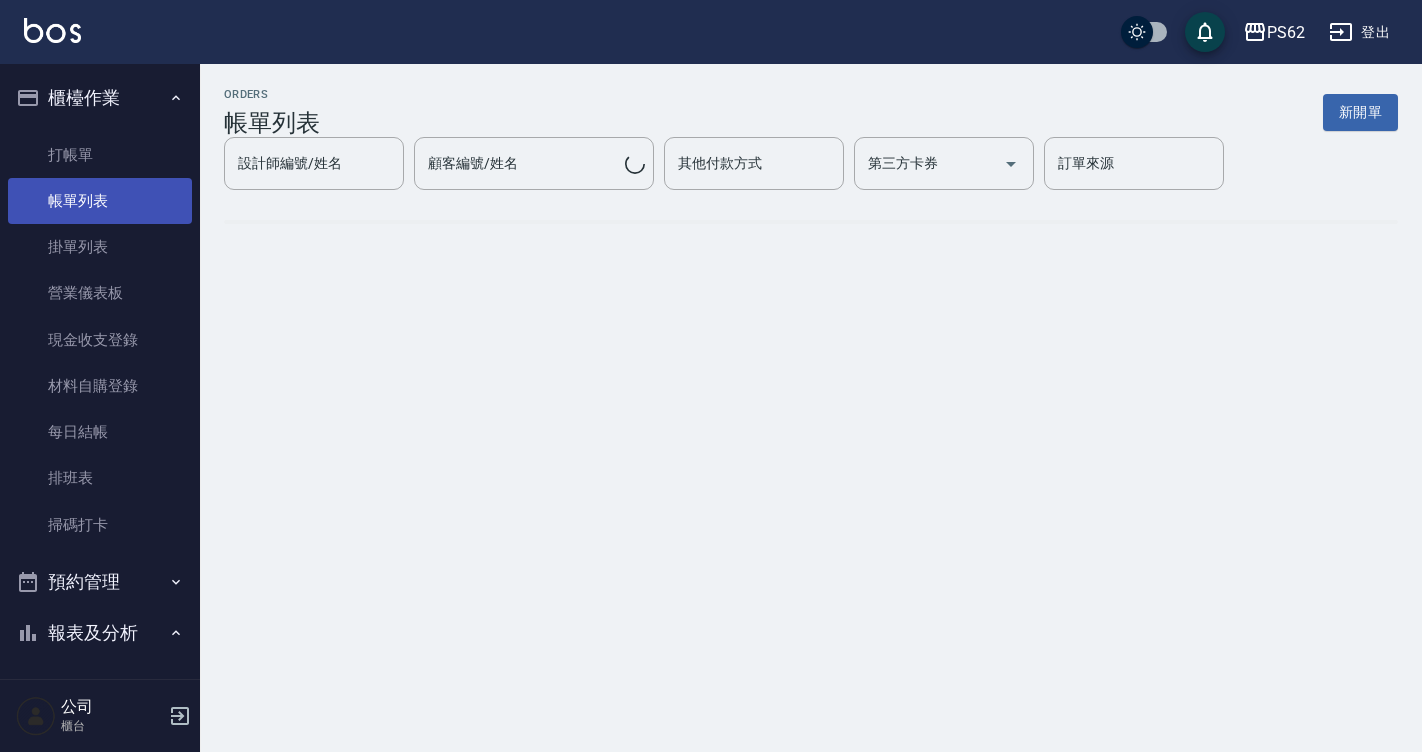 scroll, scrollTop: 0, scrollLeft: 0, axis: both 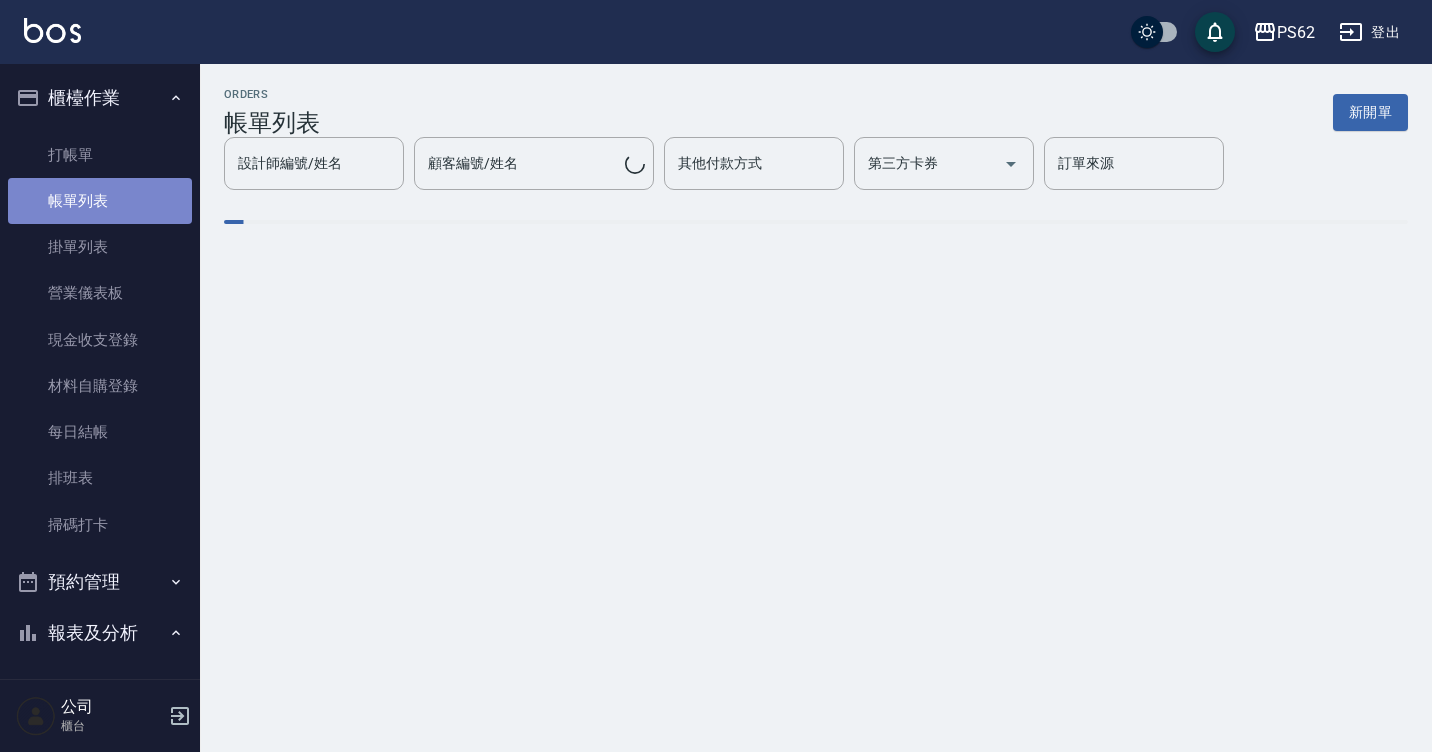click on "帳單列表" at bounding box center [100, 201] 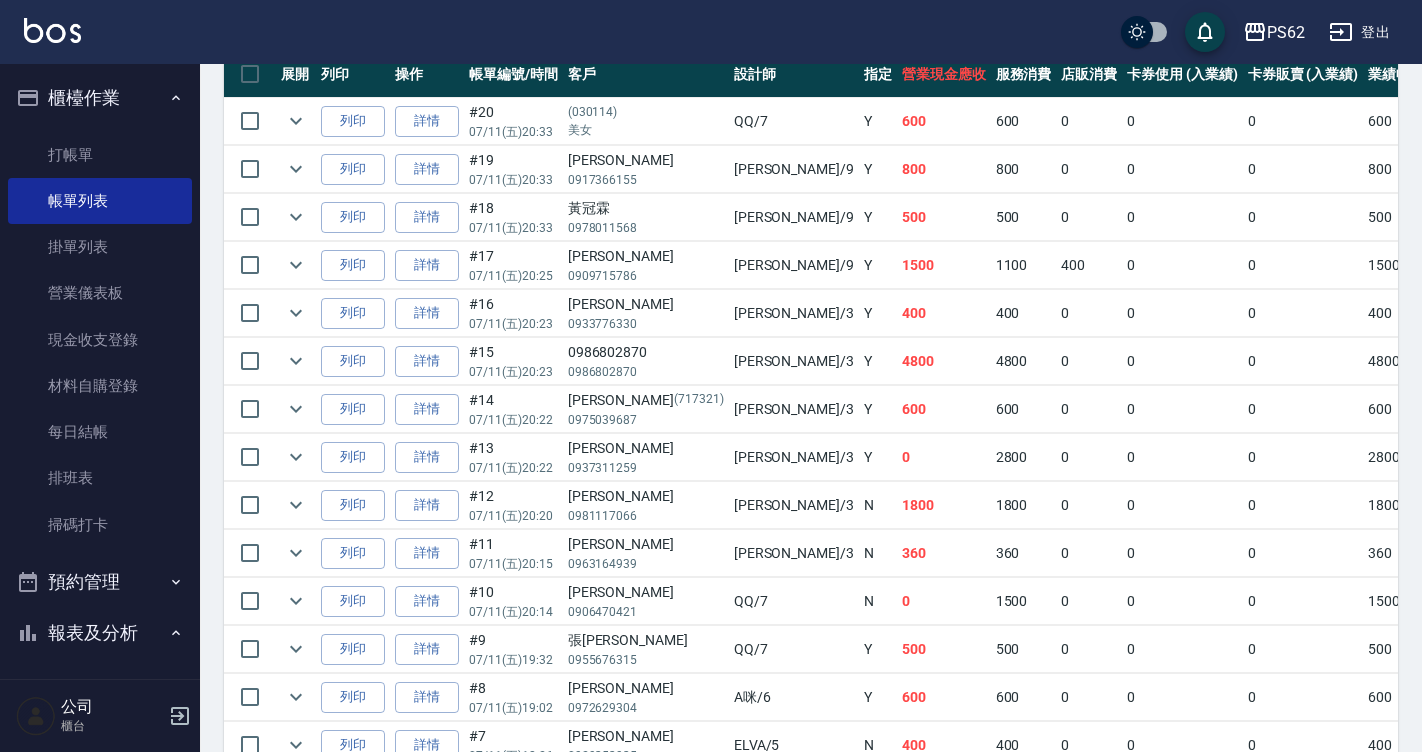 scroll, scrollTop: 566, scrollLeft: 0, axis: vertical 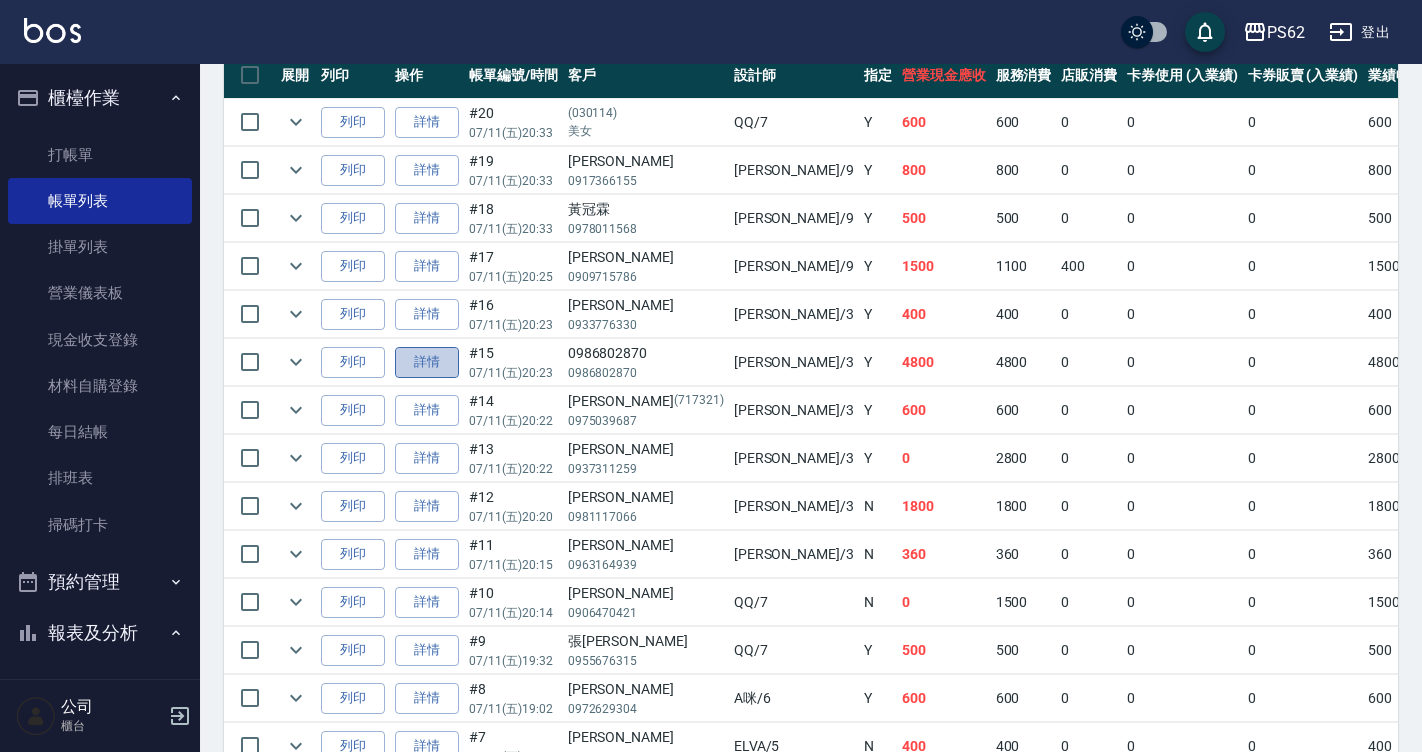 click on "詳情" at bounding box center (427, 362) 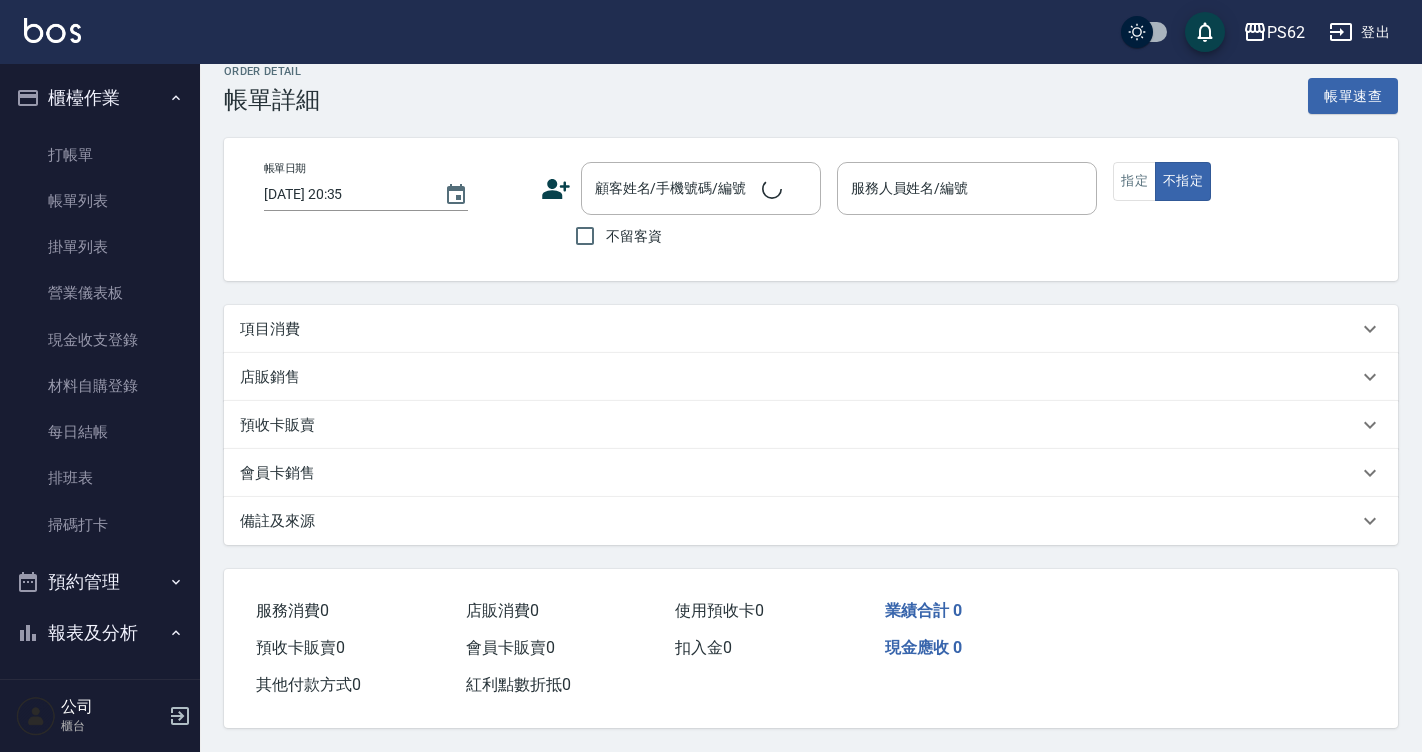 scroll, scrollTop: 0, scrollLeft: 0, axis: both 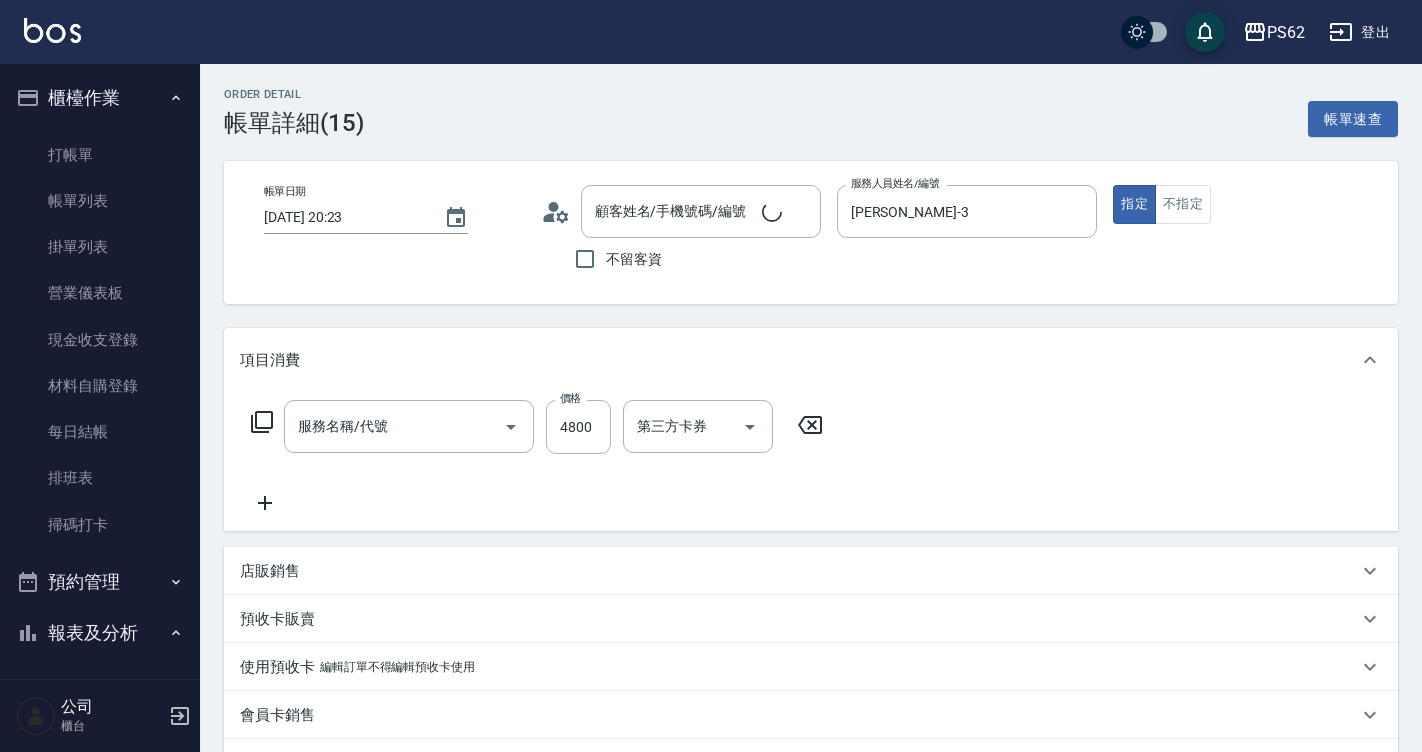 type on "2025/07/11 20:23" 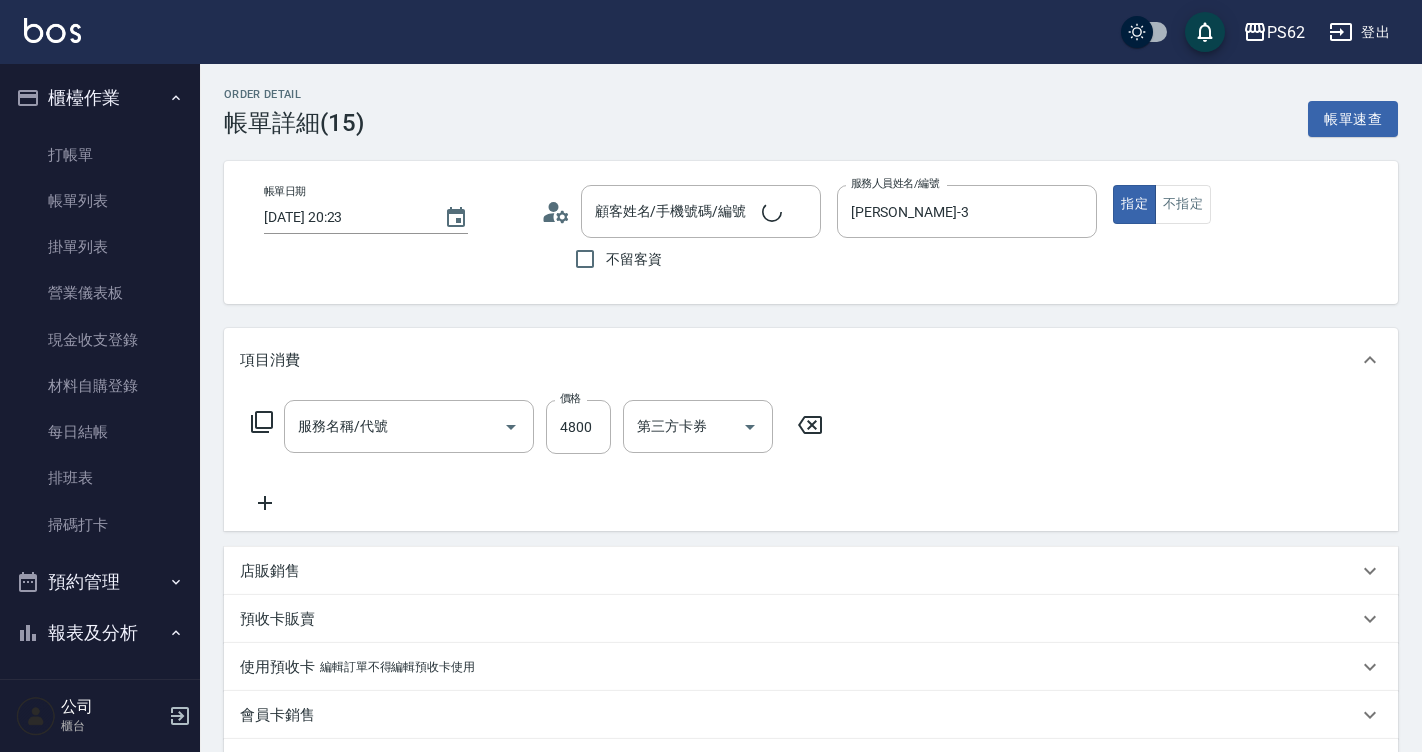 type on "Tina-3" 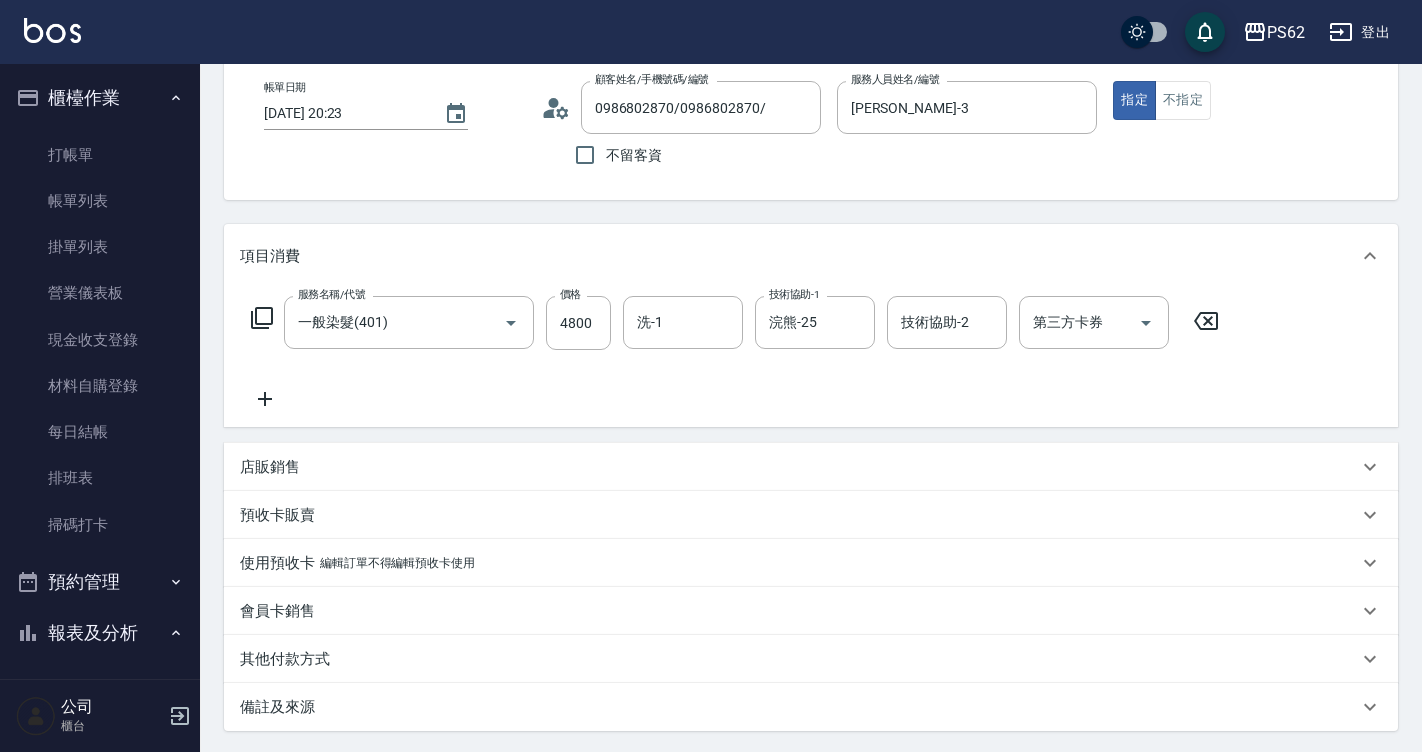scroll, scrollTop: 100, scrollLeft: 0, axis: vertical 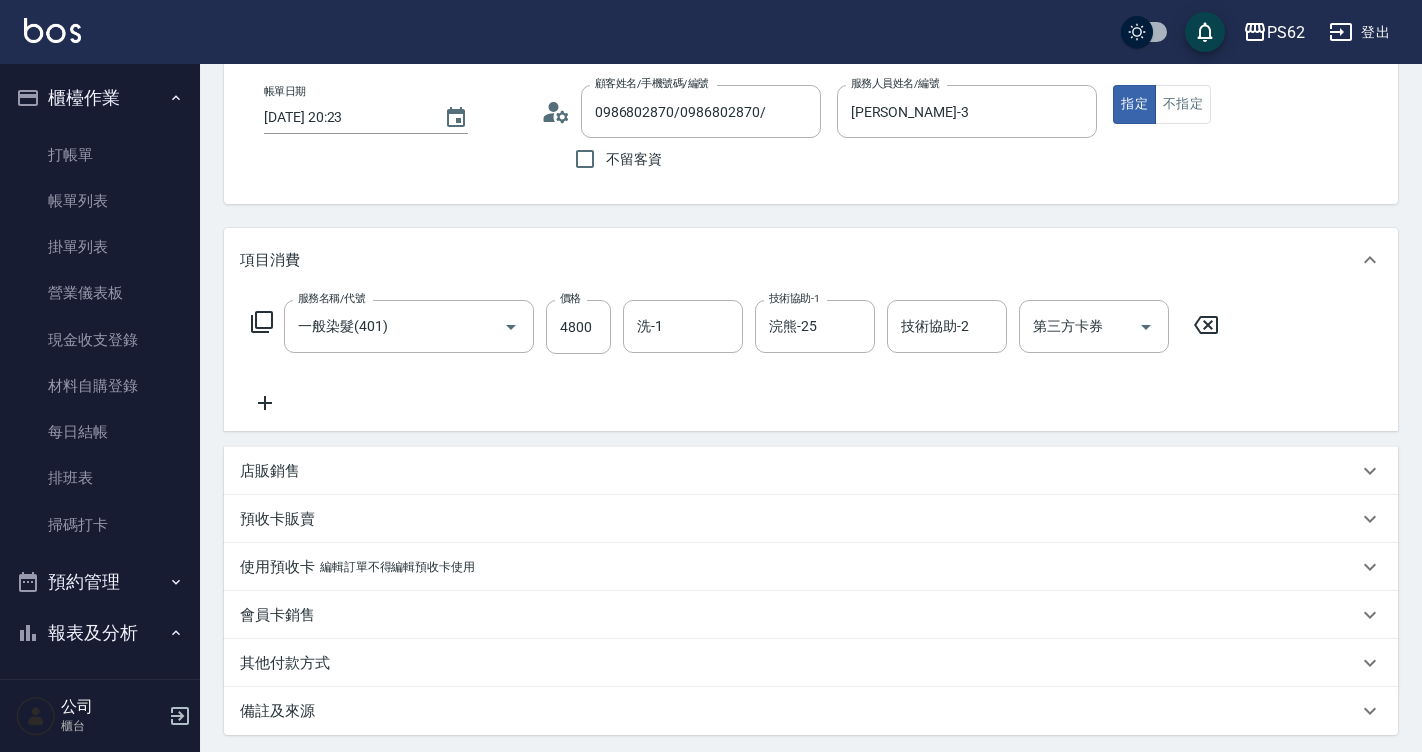 click on "其他付款方式" at bounding box center (285, 663) 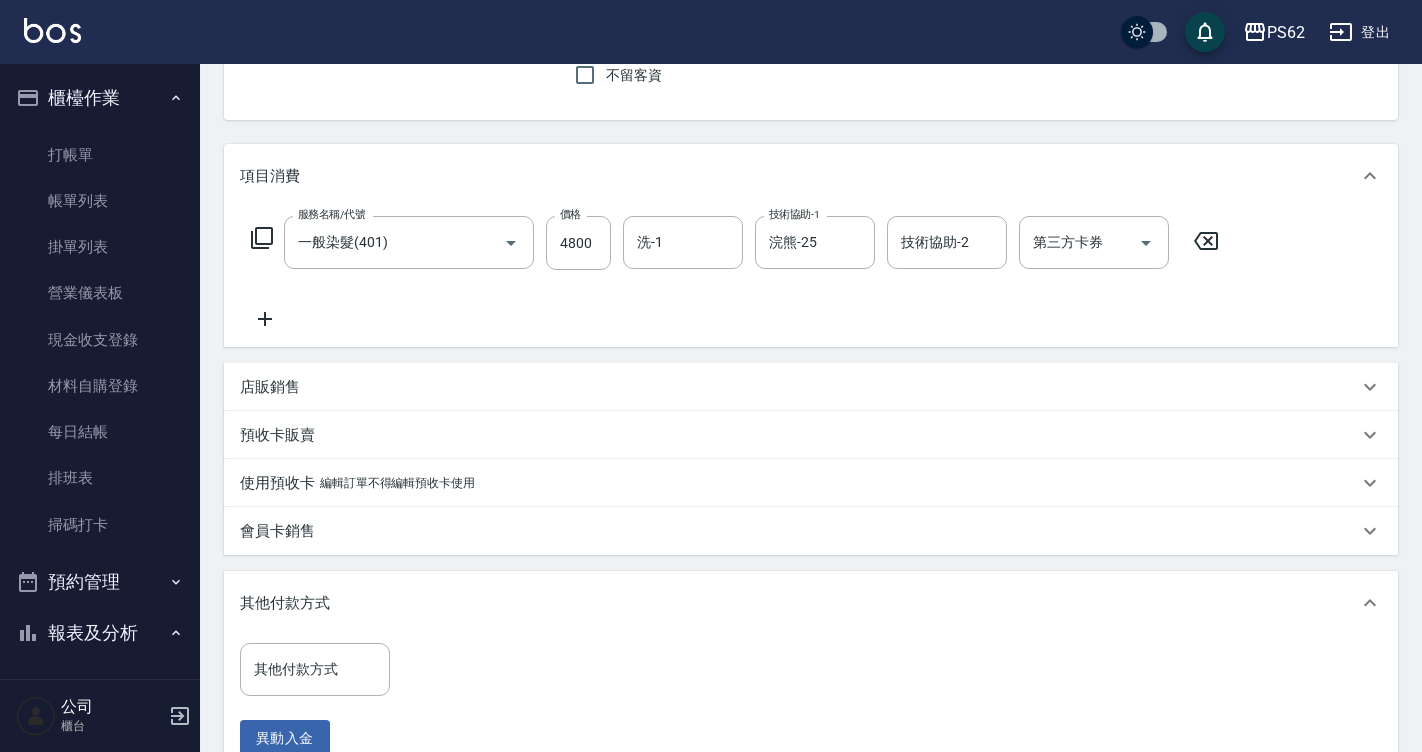 scroll, scrollTop: 300, scrollLeft: 0, axis: vertical 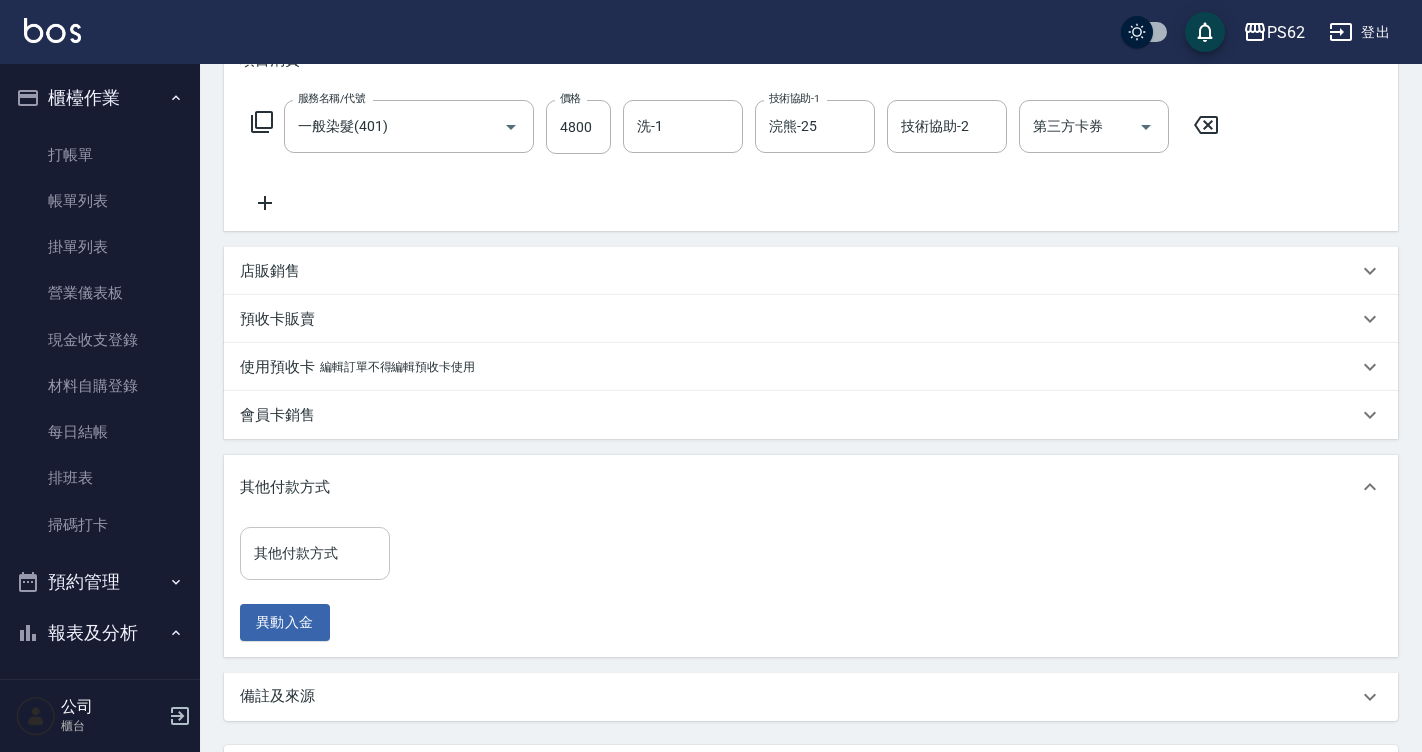click on "其他付款方式" at bounding box center (315, 553) 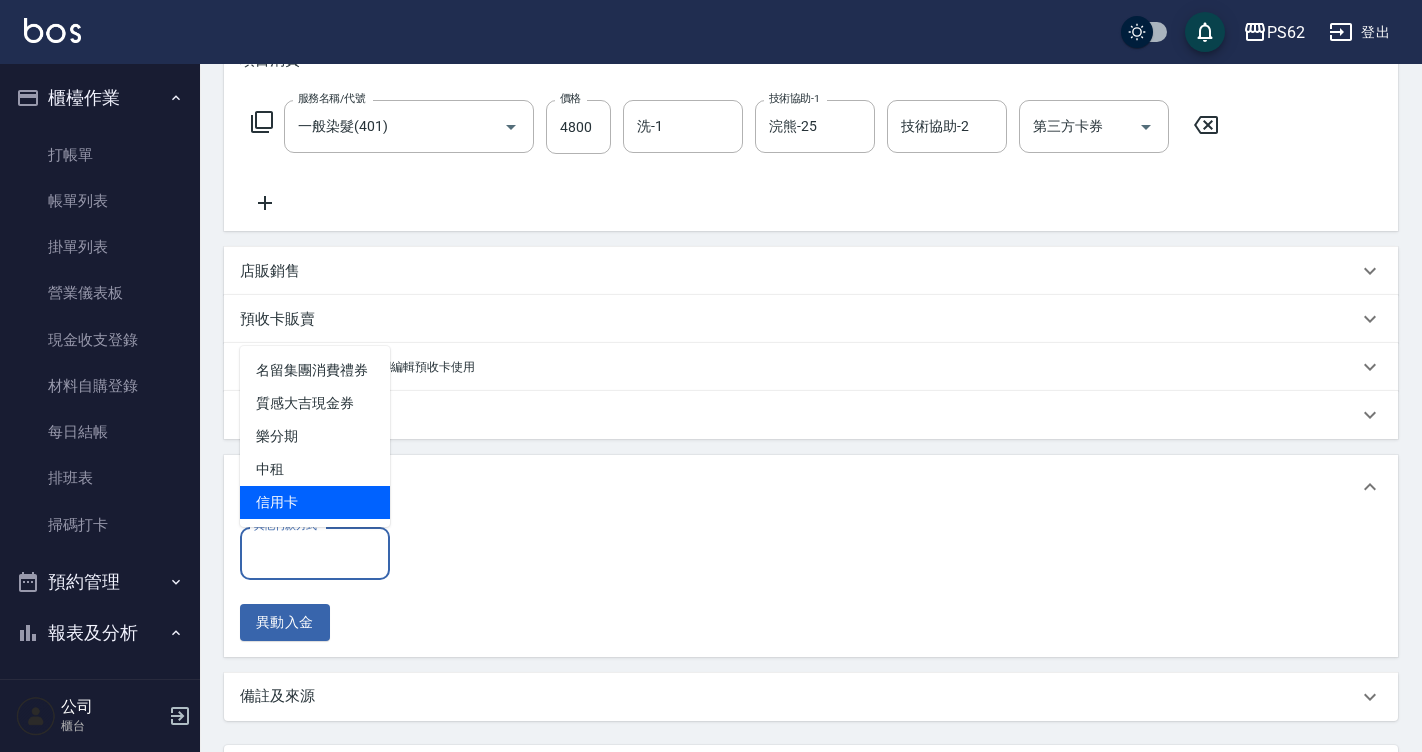 click on "信用卡" at bounding box center (315, 502) 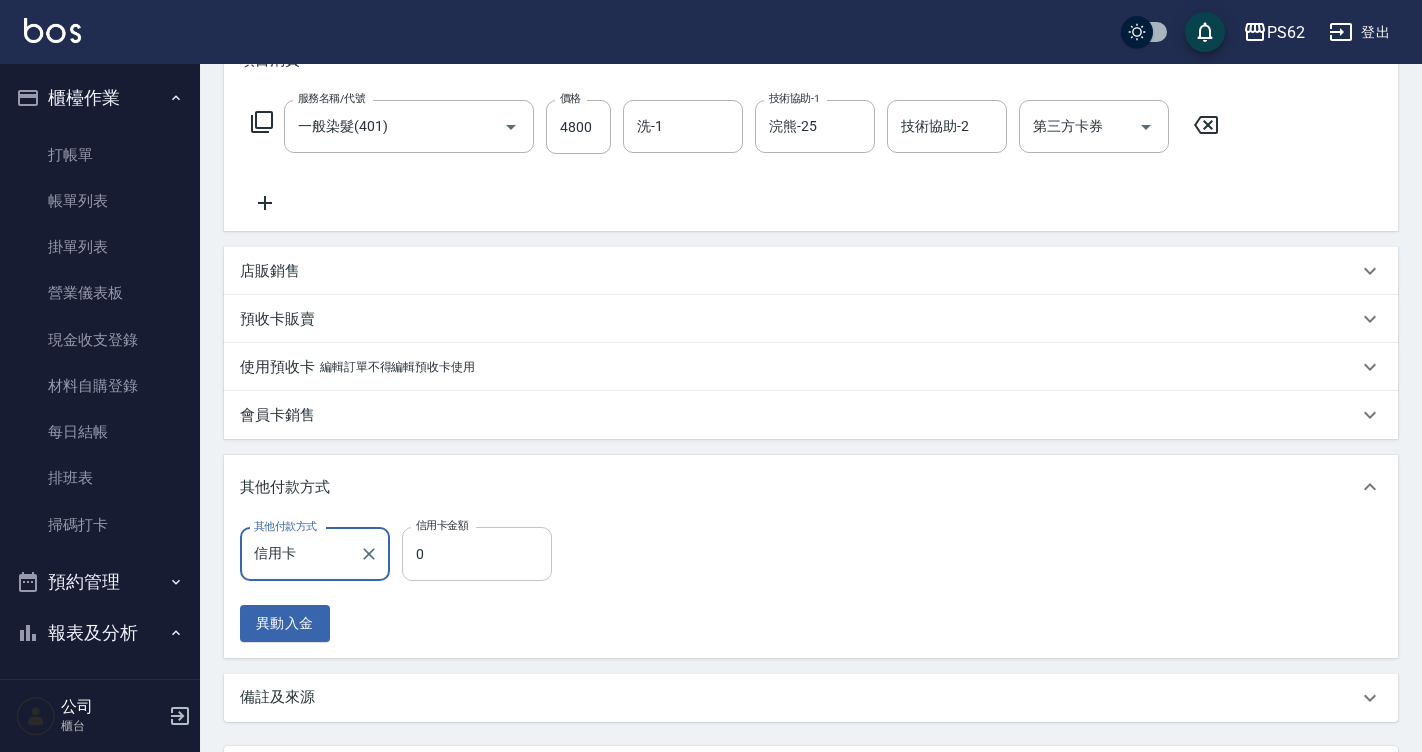 click on "0" at bounding box center (477, 554) 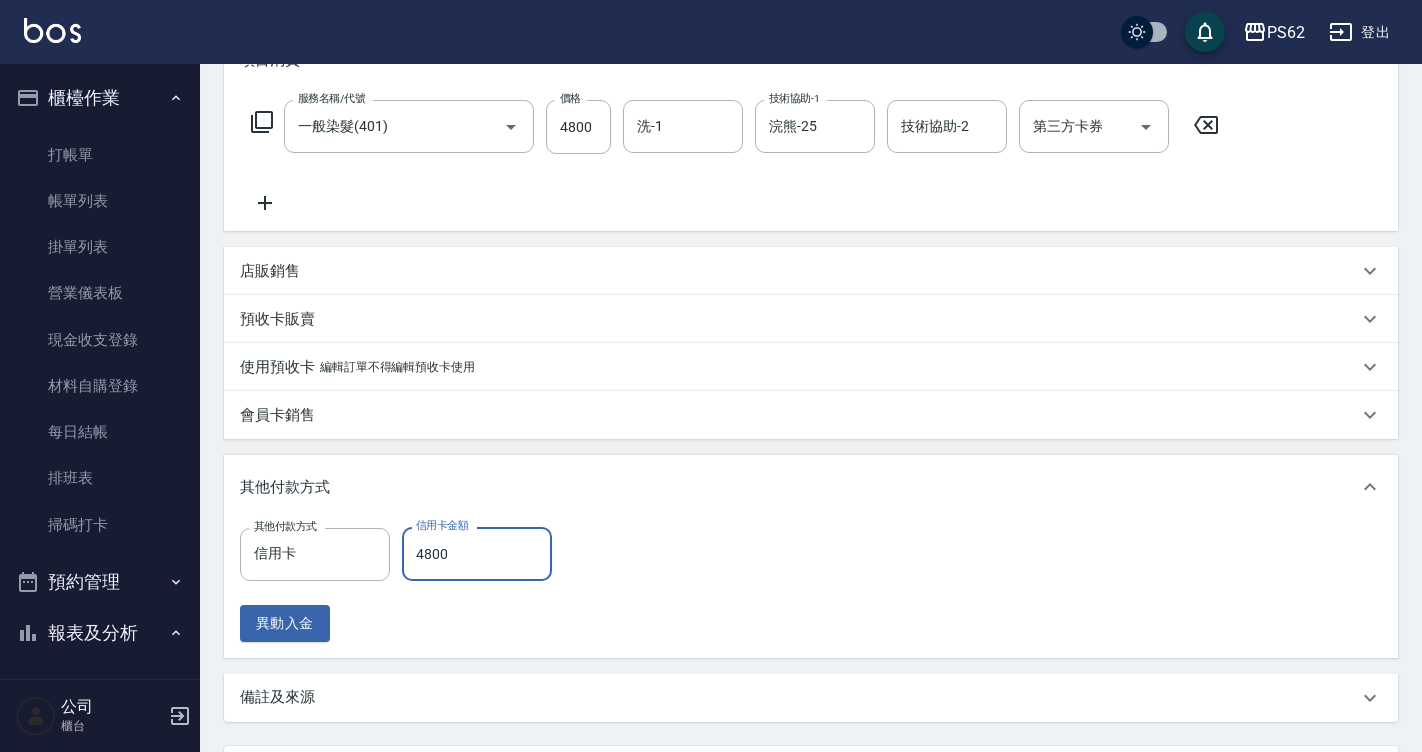 type on "4800" 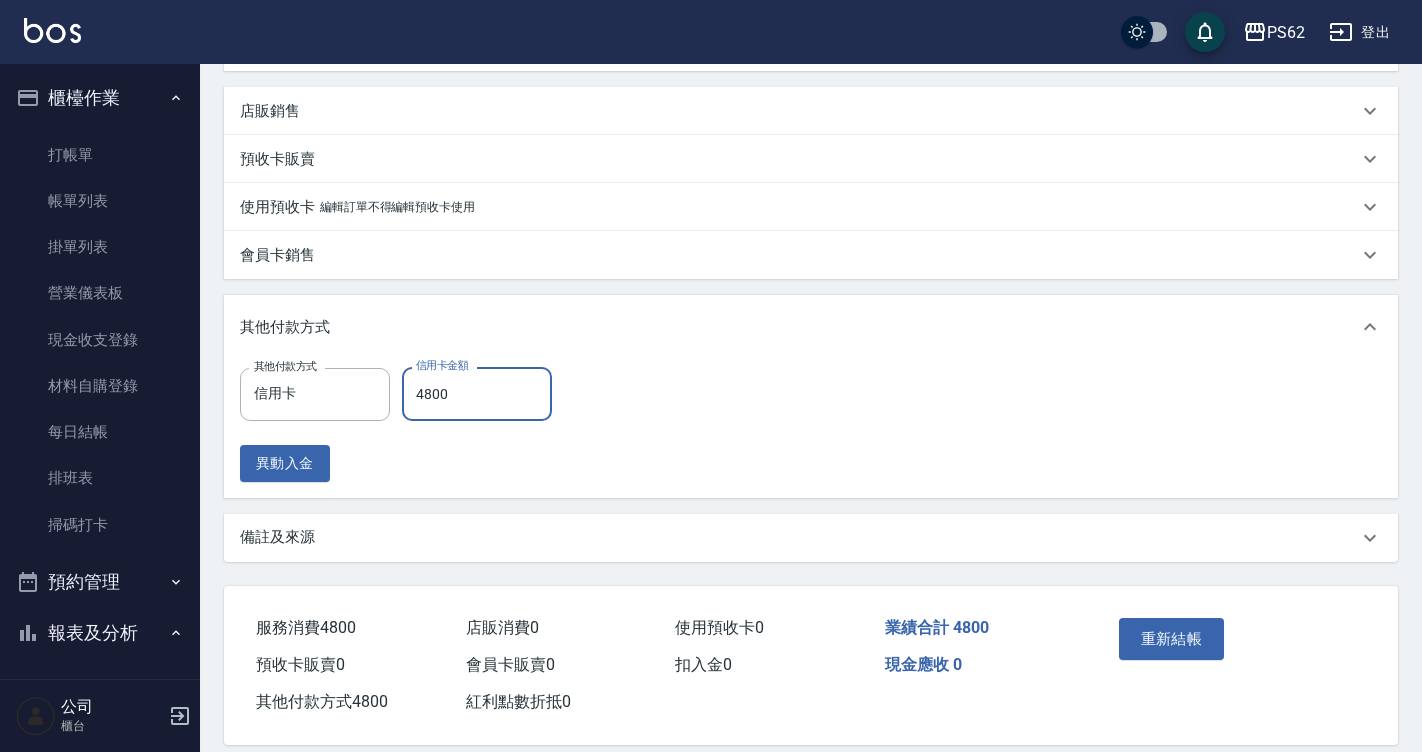 scroll, scrollTop: 486, scrollLeft: 0, axis: vertical 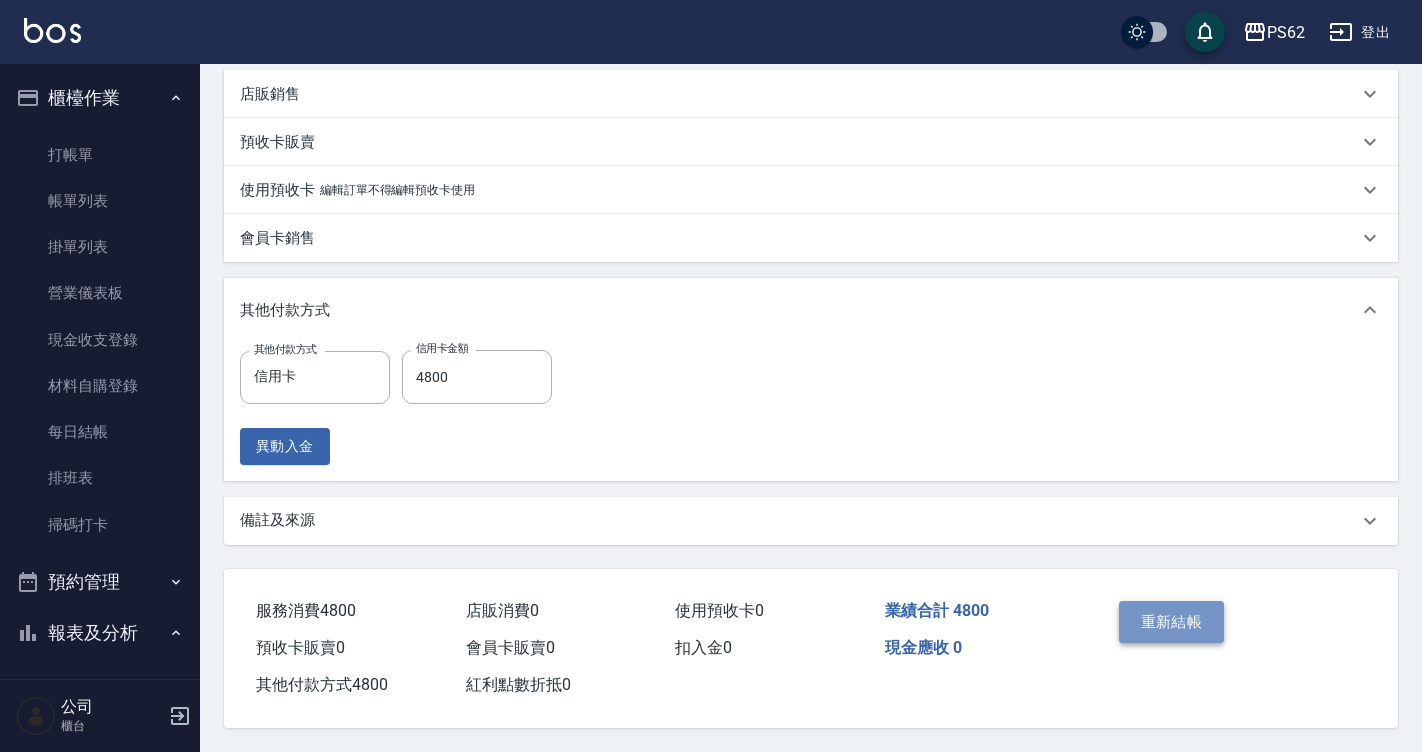 click on "重新結帳" at bounding box center [1172, 622] 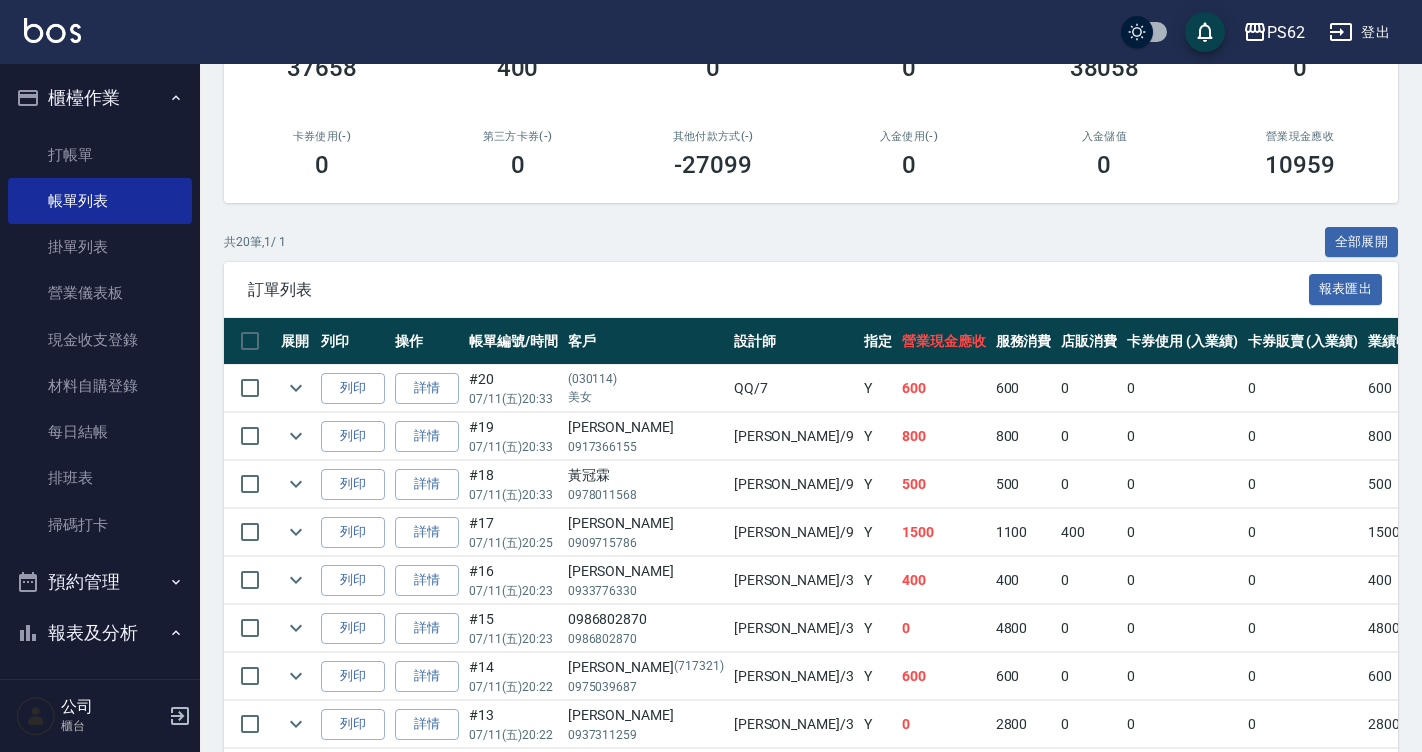 scroll, scrollTop: 200, scrollLeft: 0, axis: vertical 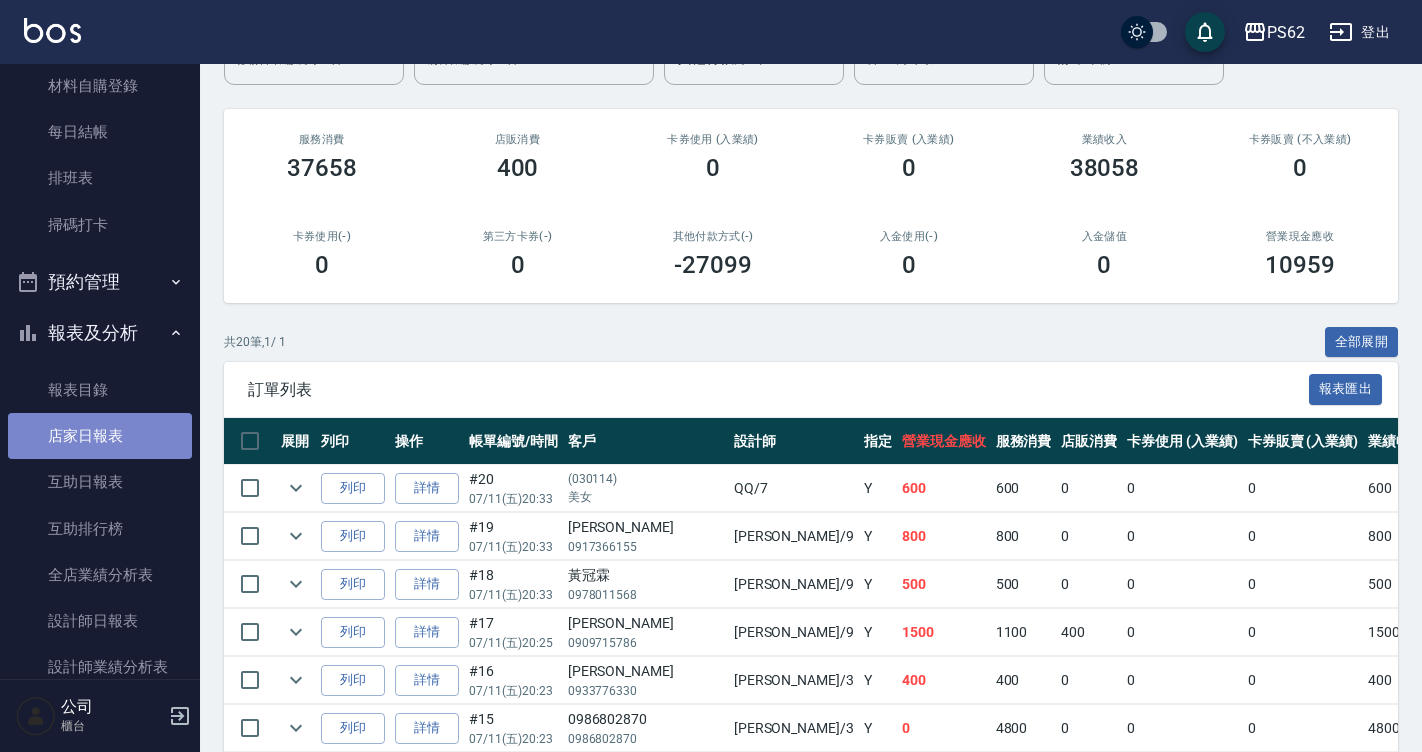 click on "店家日報表" at bounding box center [100, 436] 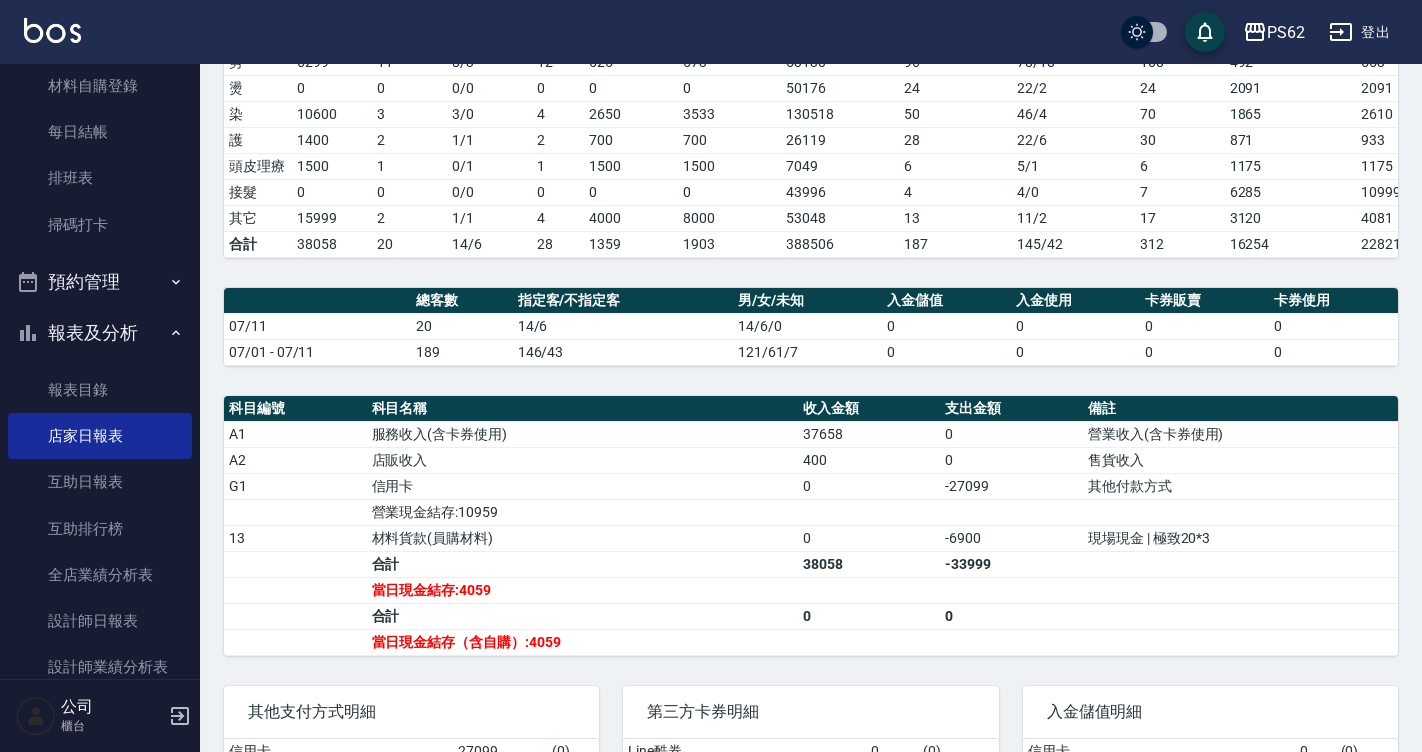scroll, scrollTop: 400, scrollLeft: 0, axis: vertical 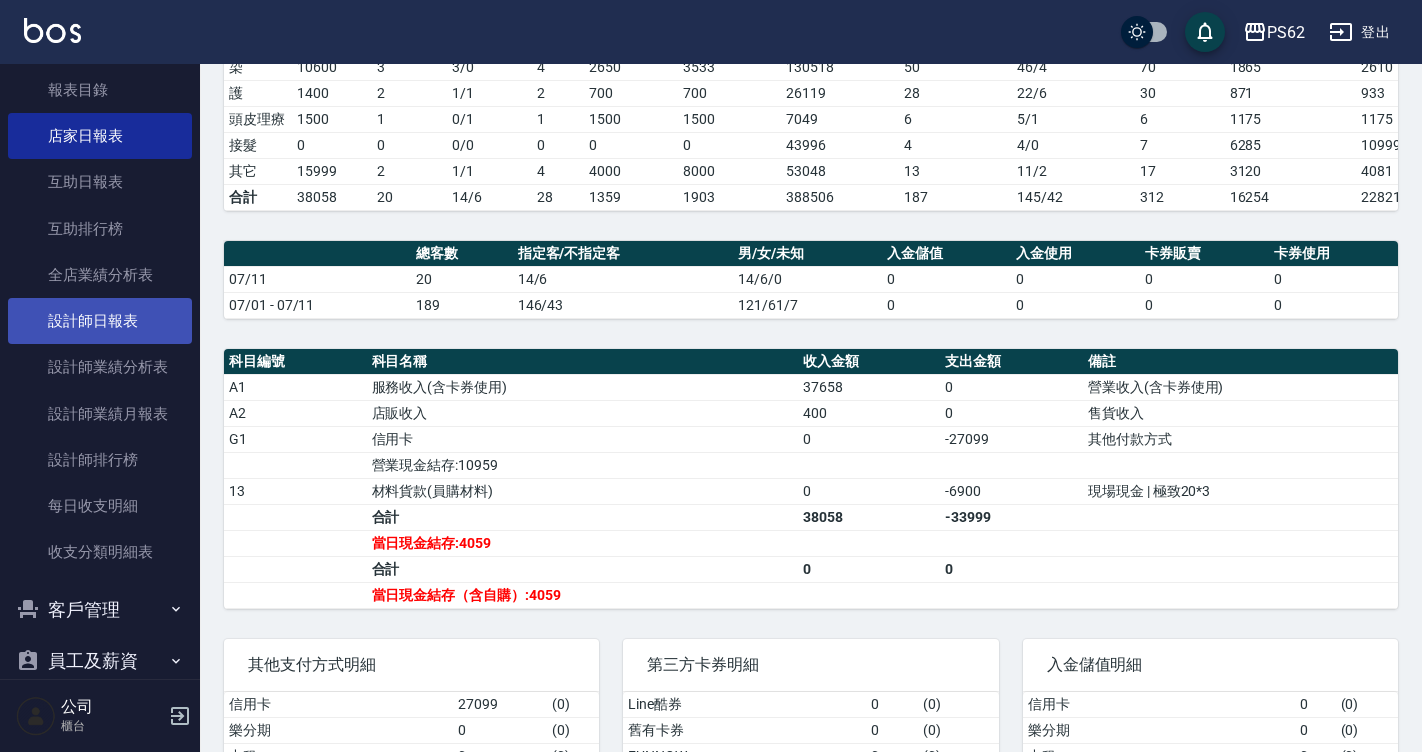 click on "設計師日報表" at bounding box center (100, 321) 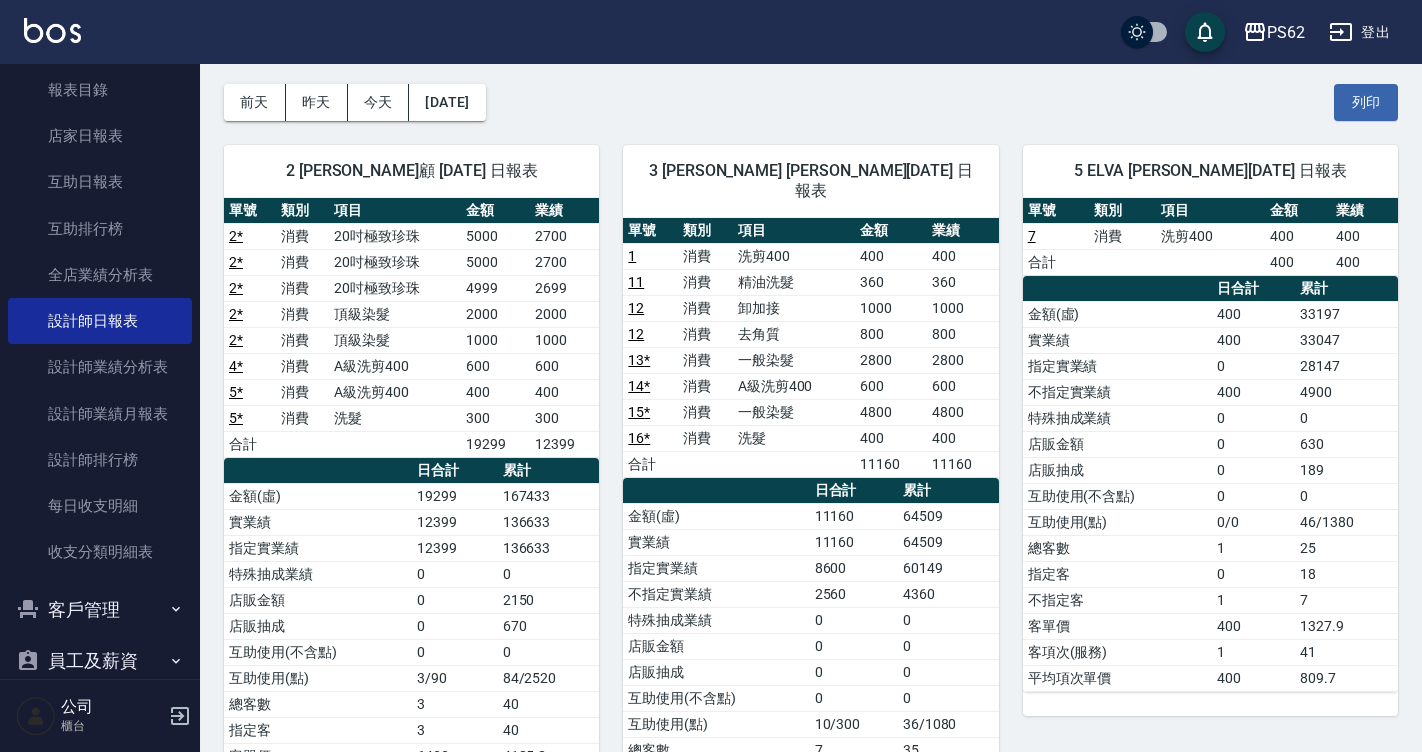 scroll, scrollTop: 200, scrollLeft: 0, axis: vertical 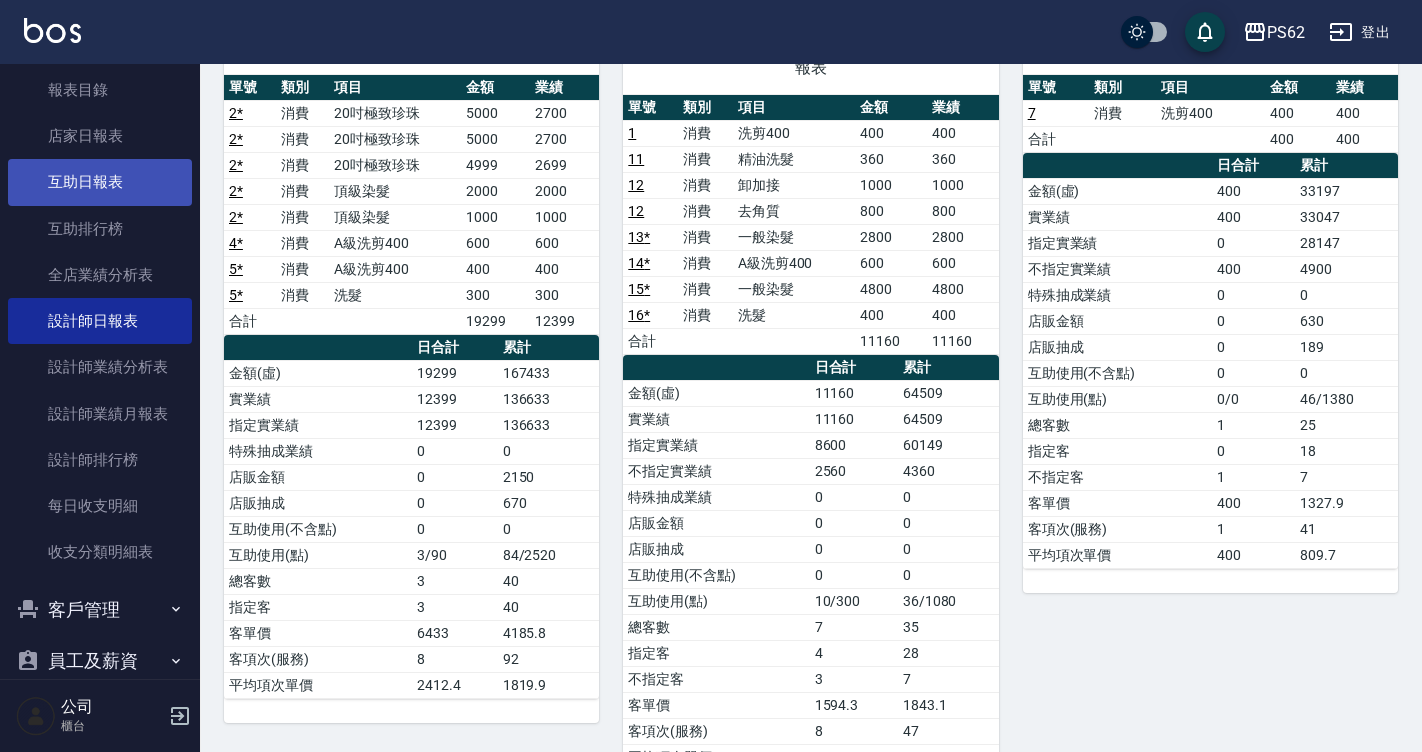 click on "互助日報表" at bounding box center (100, 182) 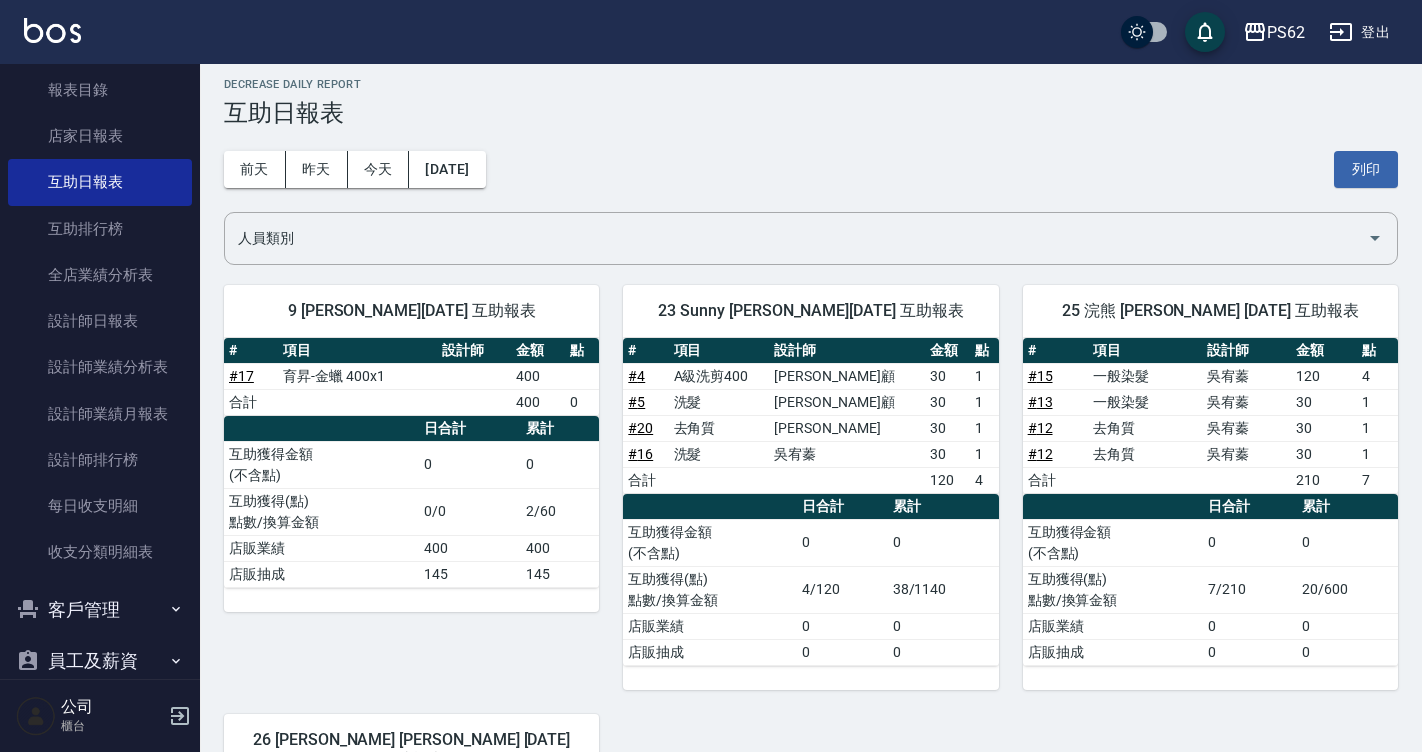 scroll, scrollTop: 0, scrollLeft: 0, axis: both 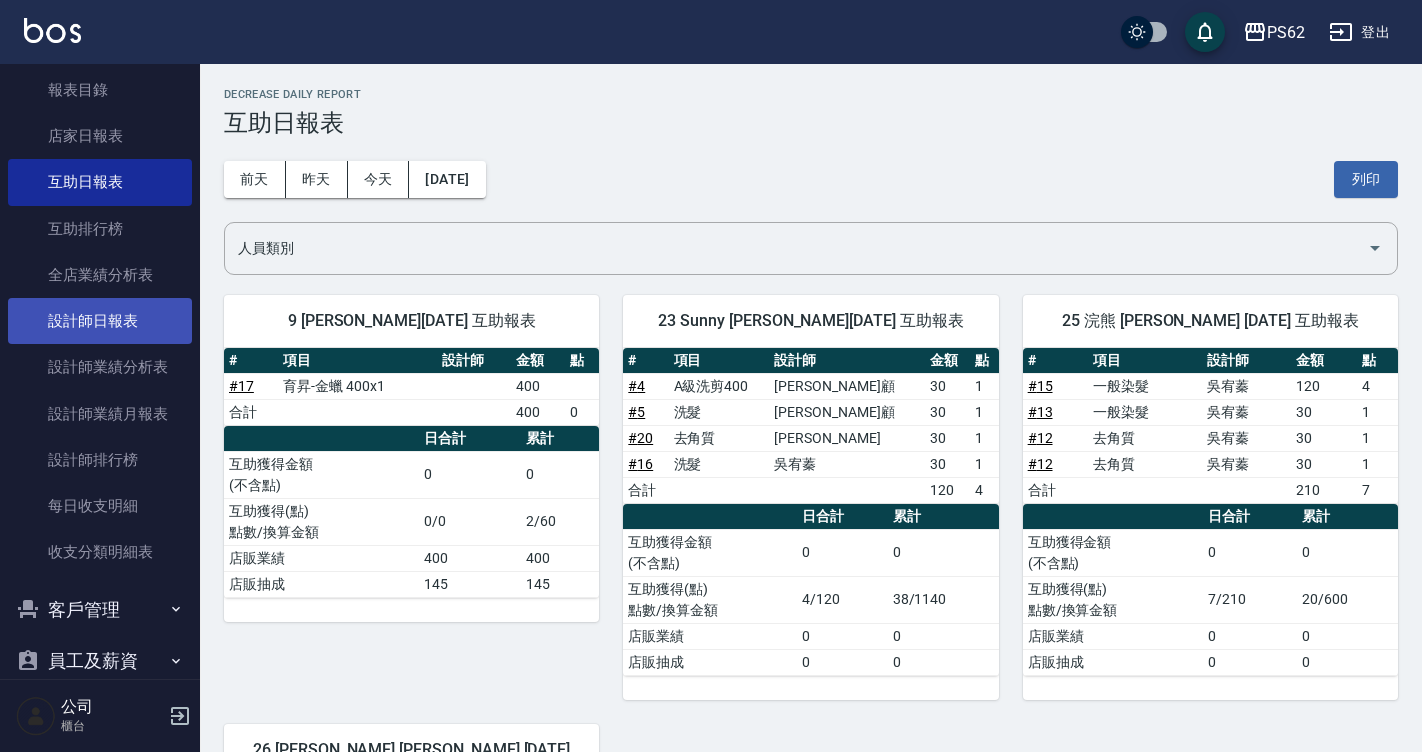 click on "設計師日報表" at bounding box center (100, 321) 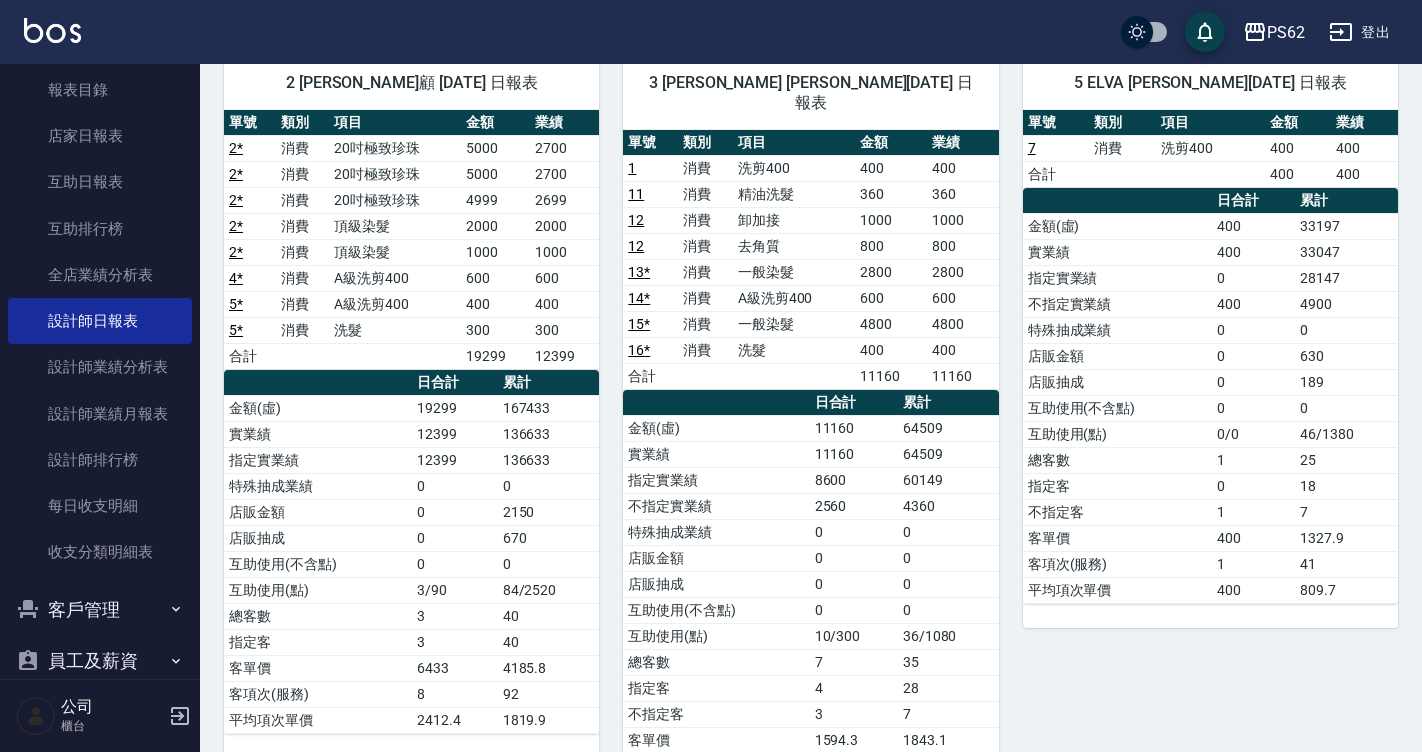 scroll, scrollTop: 200, scrollLeft: 0, axis: vertical 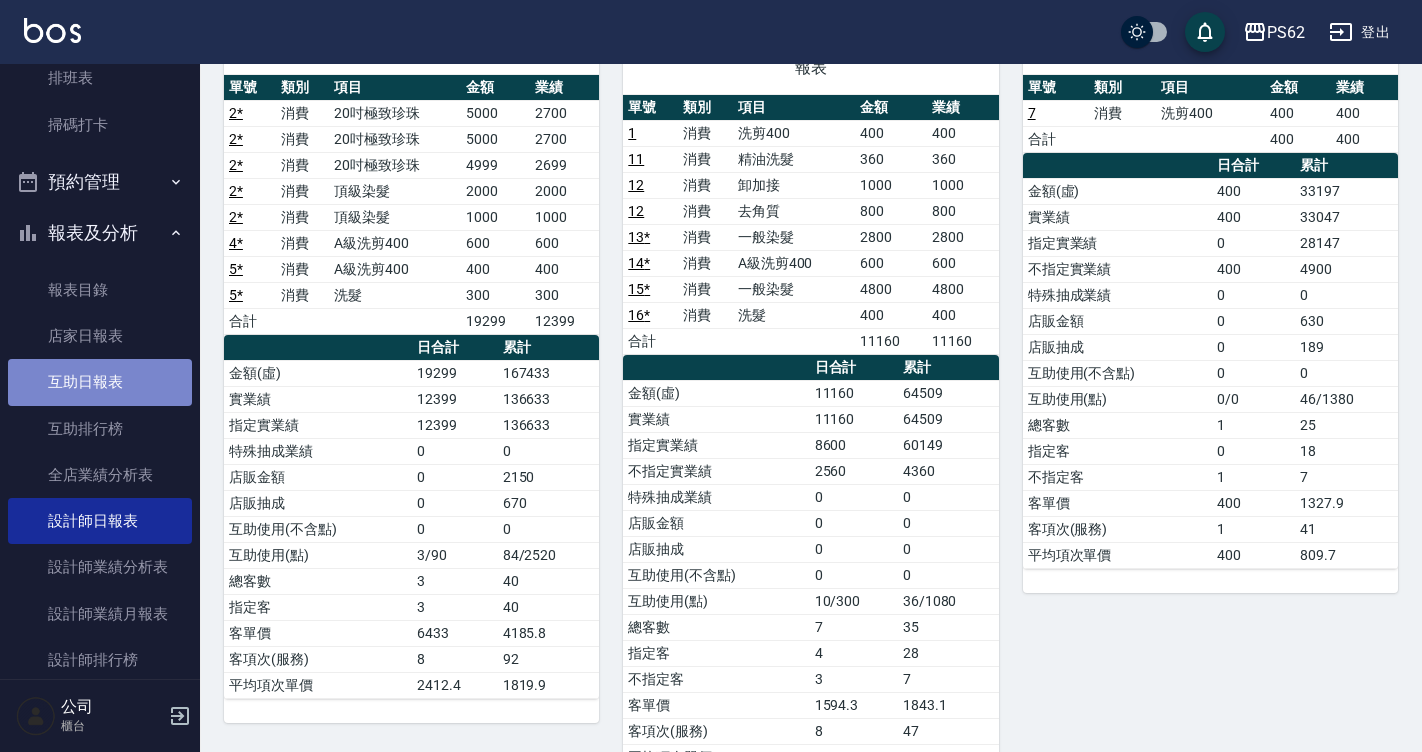 click on "互助日報表" at bounding box center [100, 382] 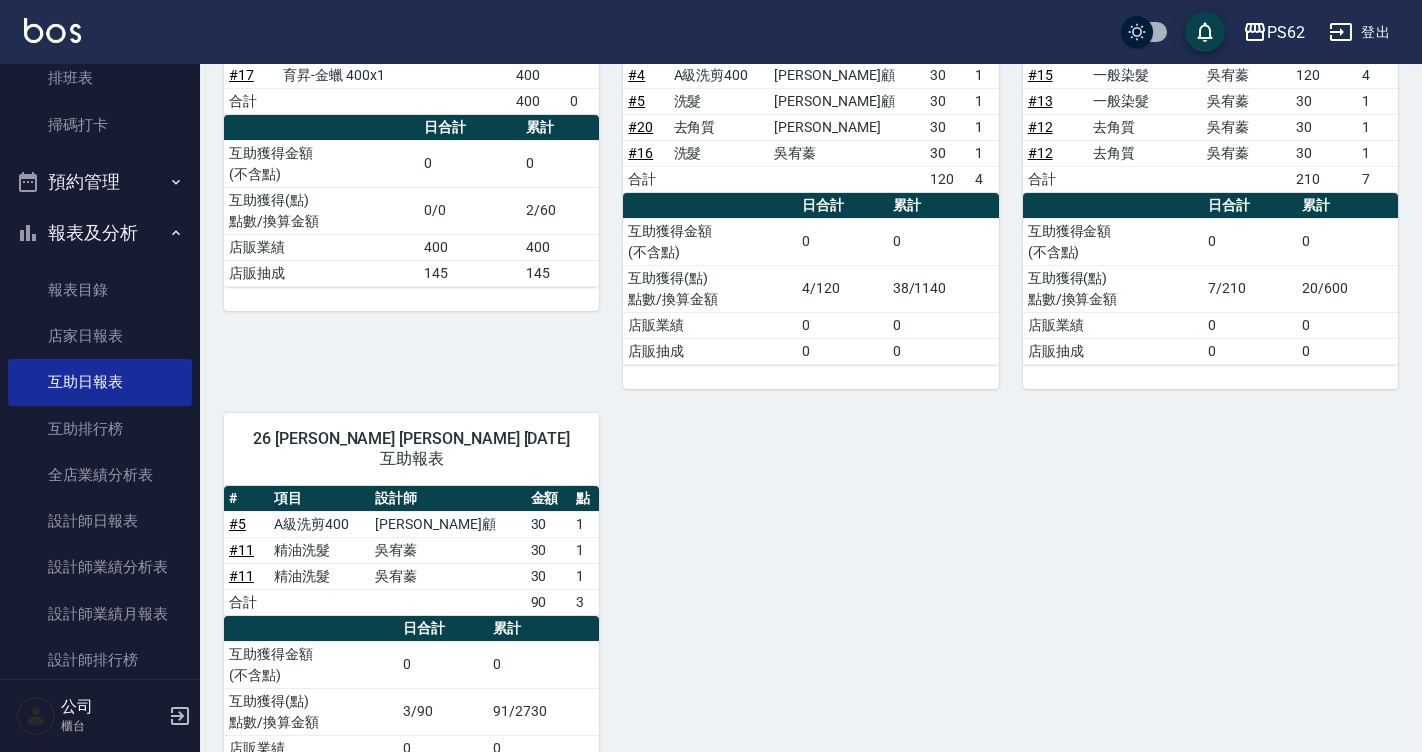 scroll, scrollTop: 375, scrollLeft: 0, axis: vertical 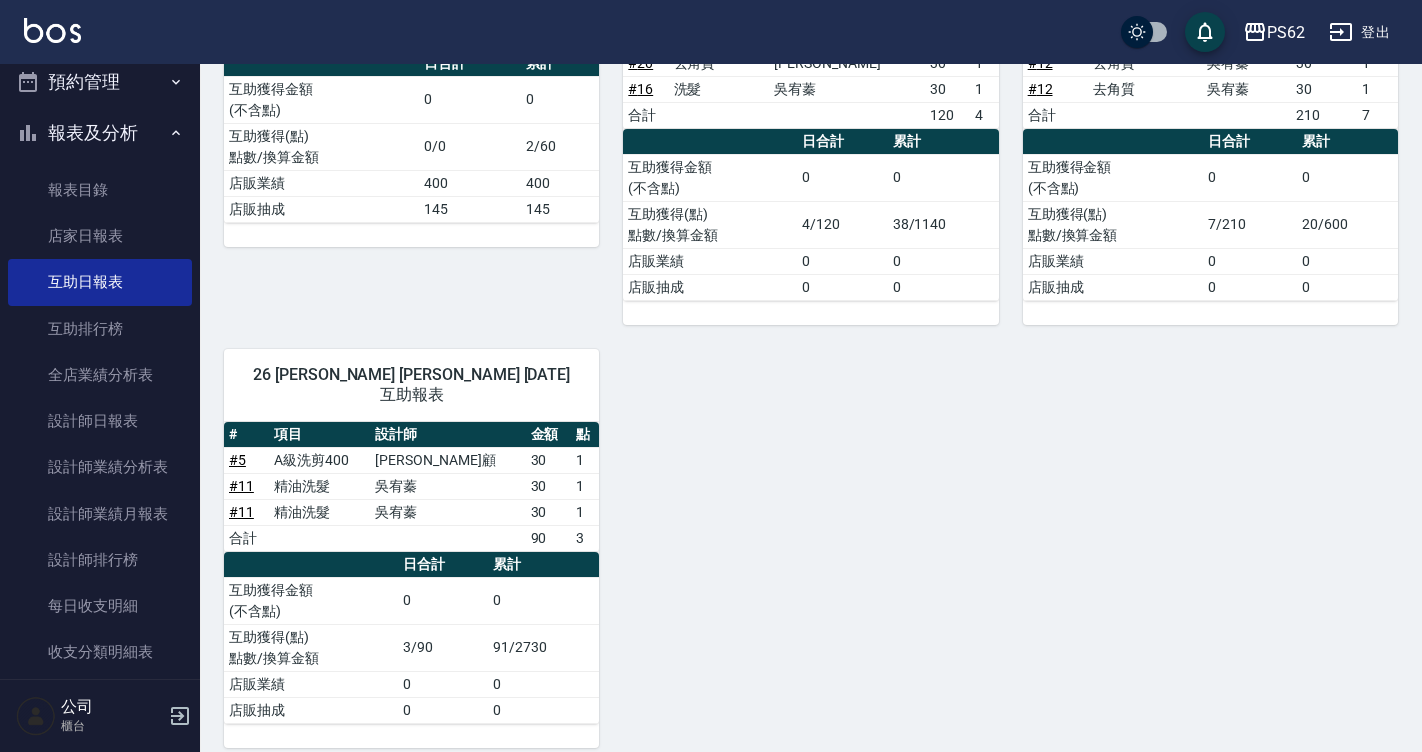 click on "# 11" at bounding box center [241, 486] 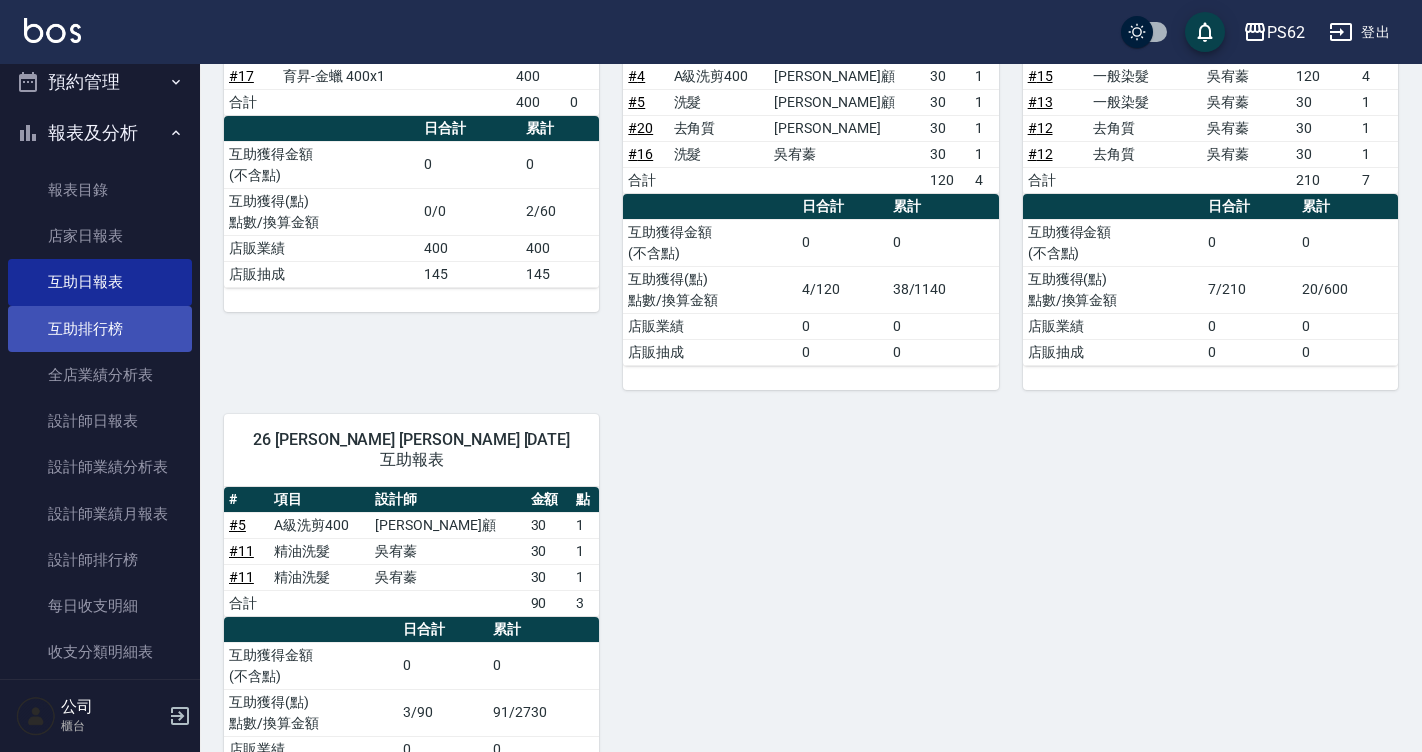 scroll, scrollTop: 275, scrollLeft: 0, axis: vertical 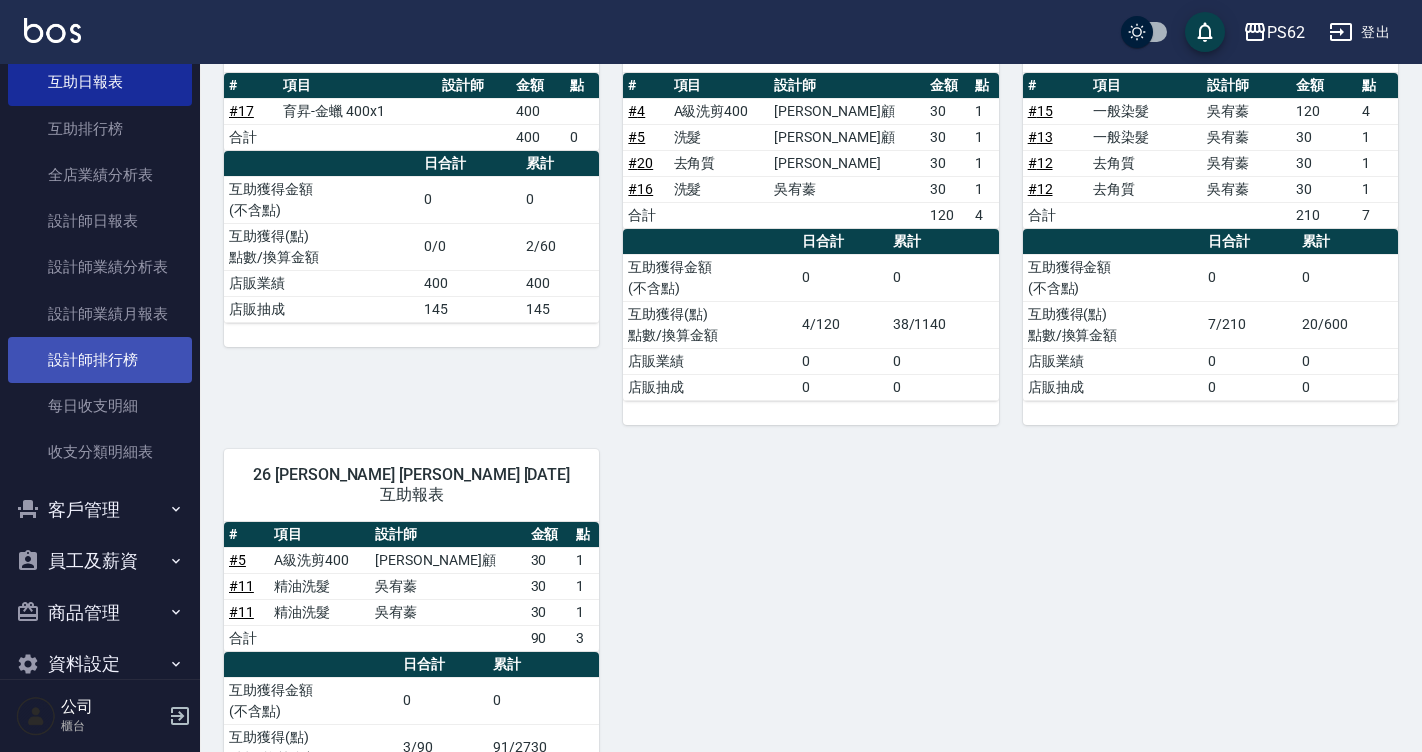 click on "設計師排行榜" at bounding box center (100, 360) 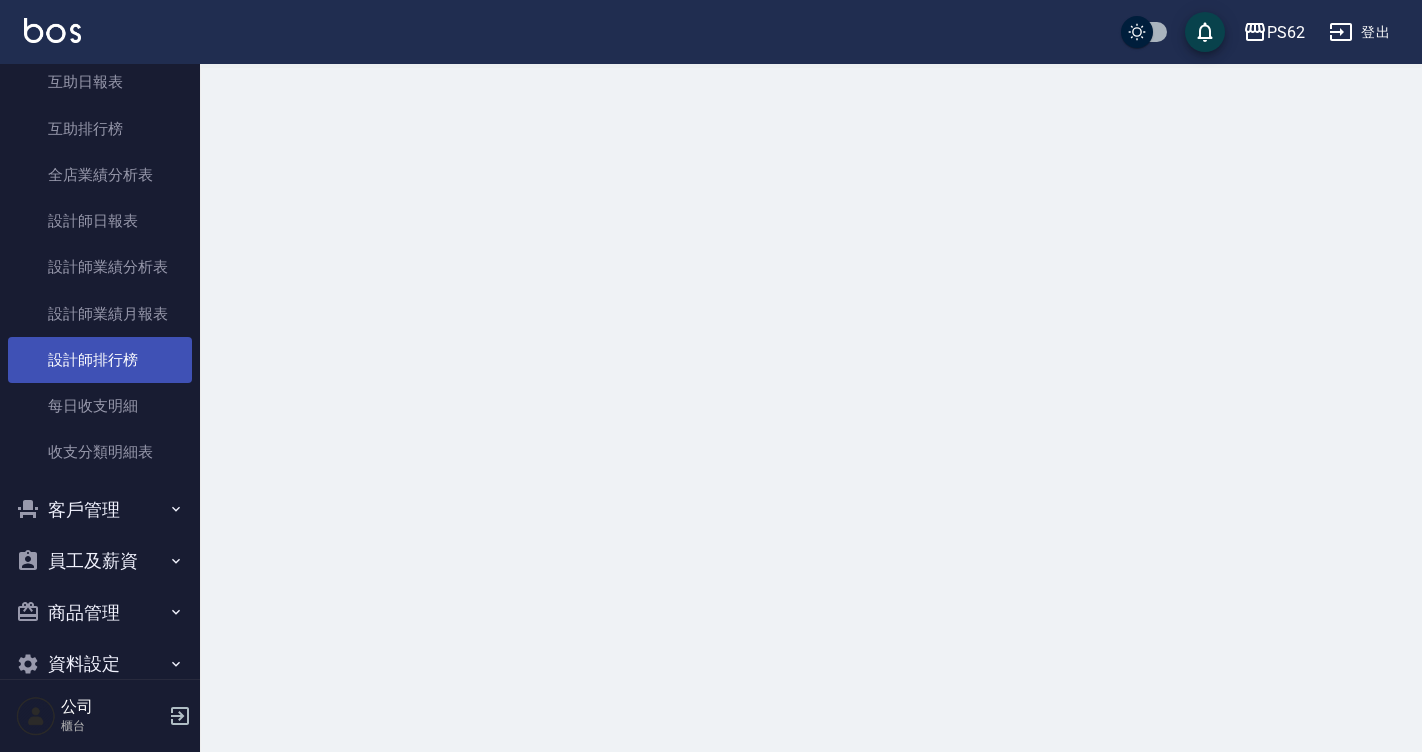 scroll, scrollTop: 0, scrollLeft: 0, axis: both 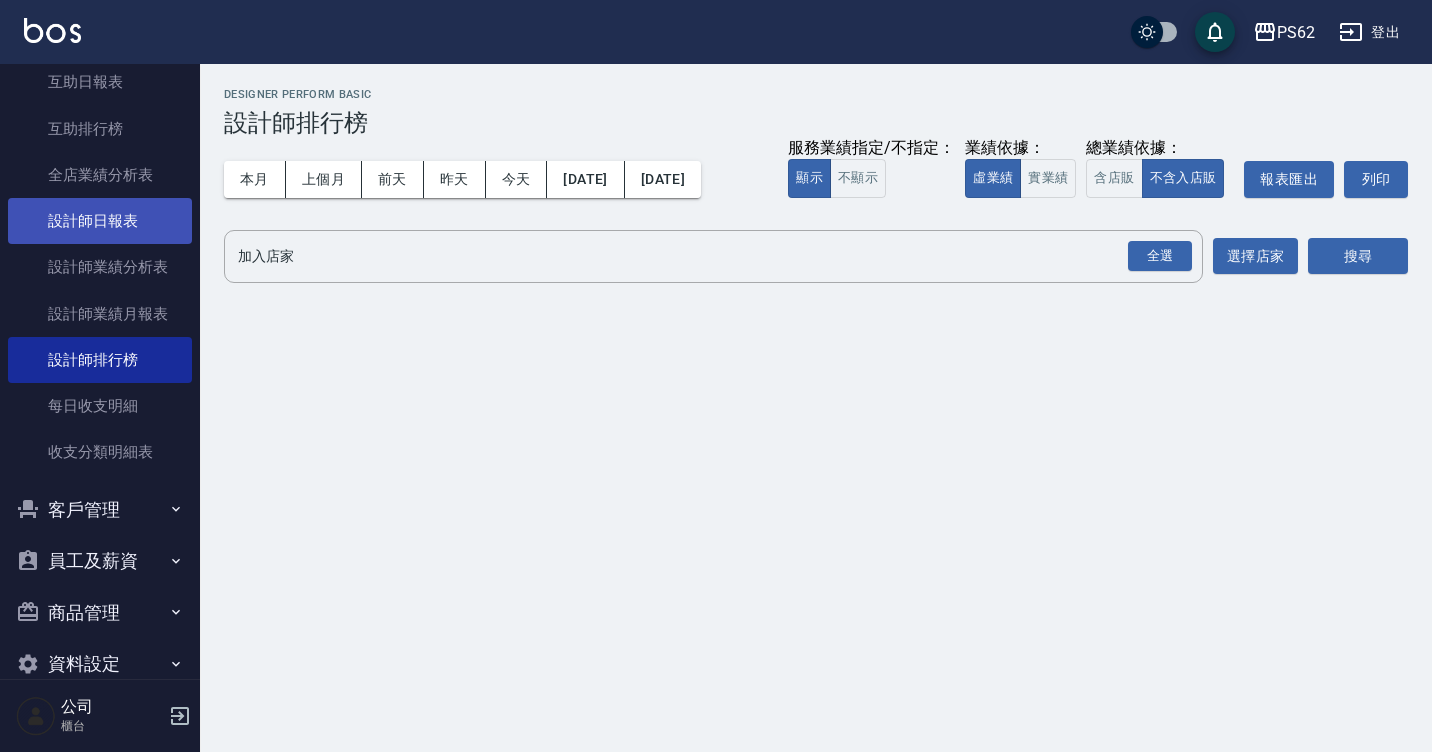 click on "設計師日報表" at bounding box center (100, 221) 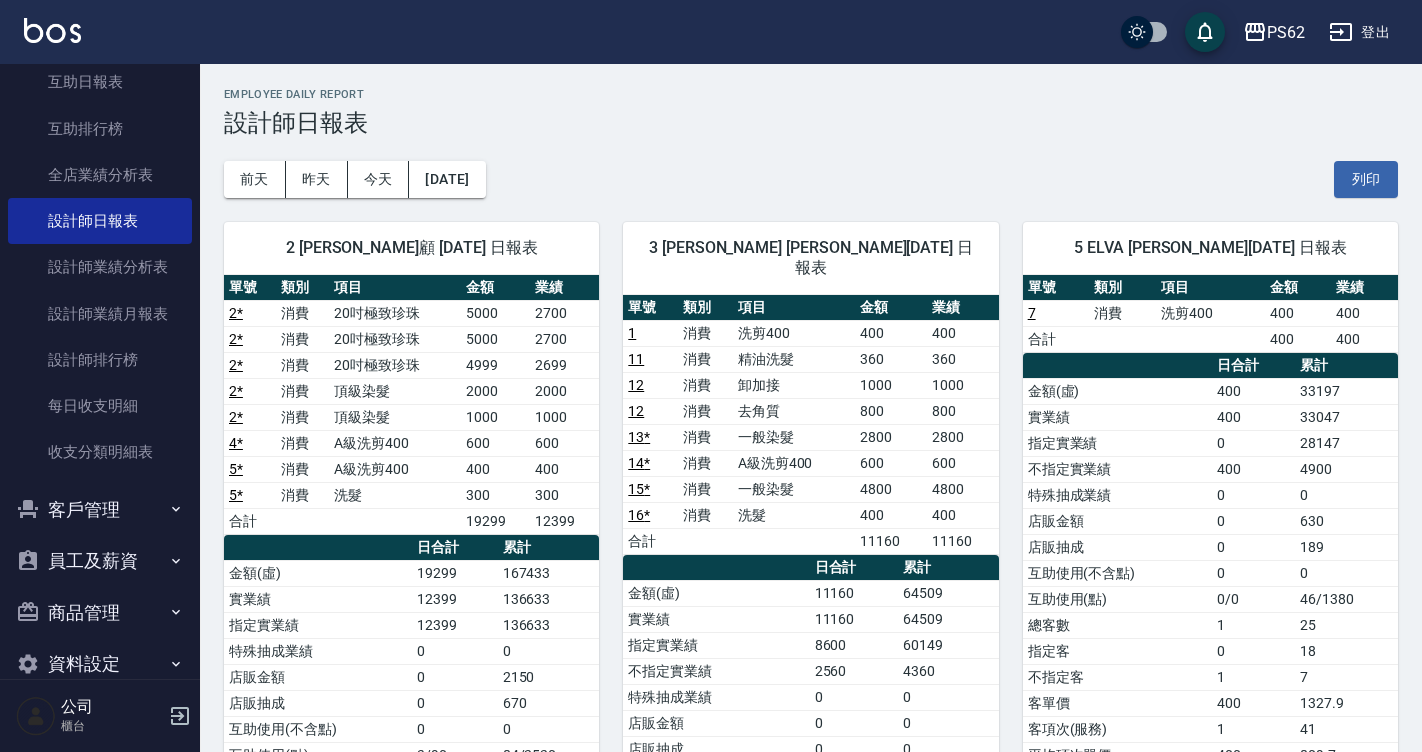 click on "12" at bounding box center (636, 411) 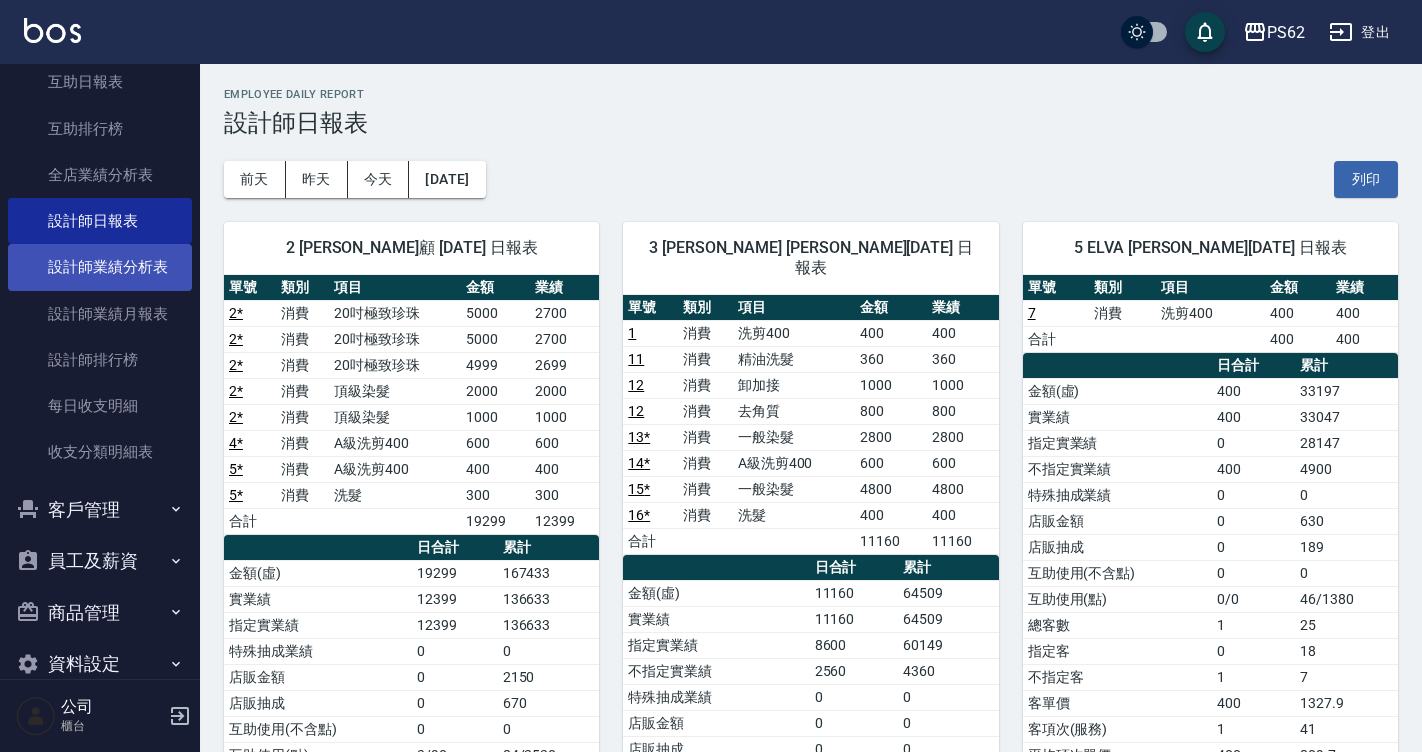 scroll, scrollTop: 600, scrollLeft: 0, axis: vertical 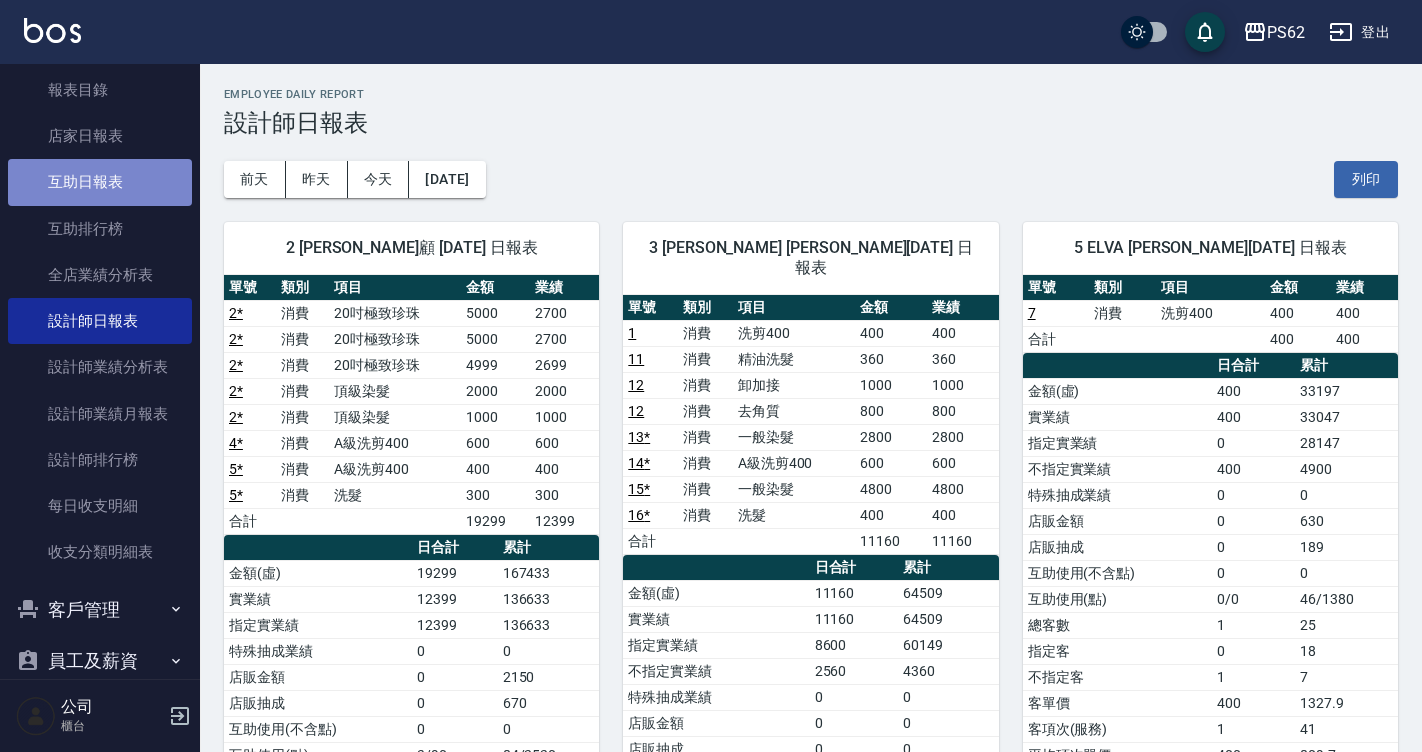 click on "互助日報表" at bounding box center (100, 182) 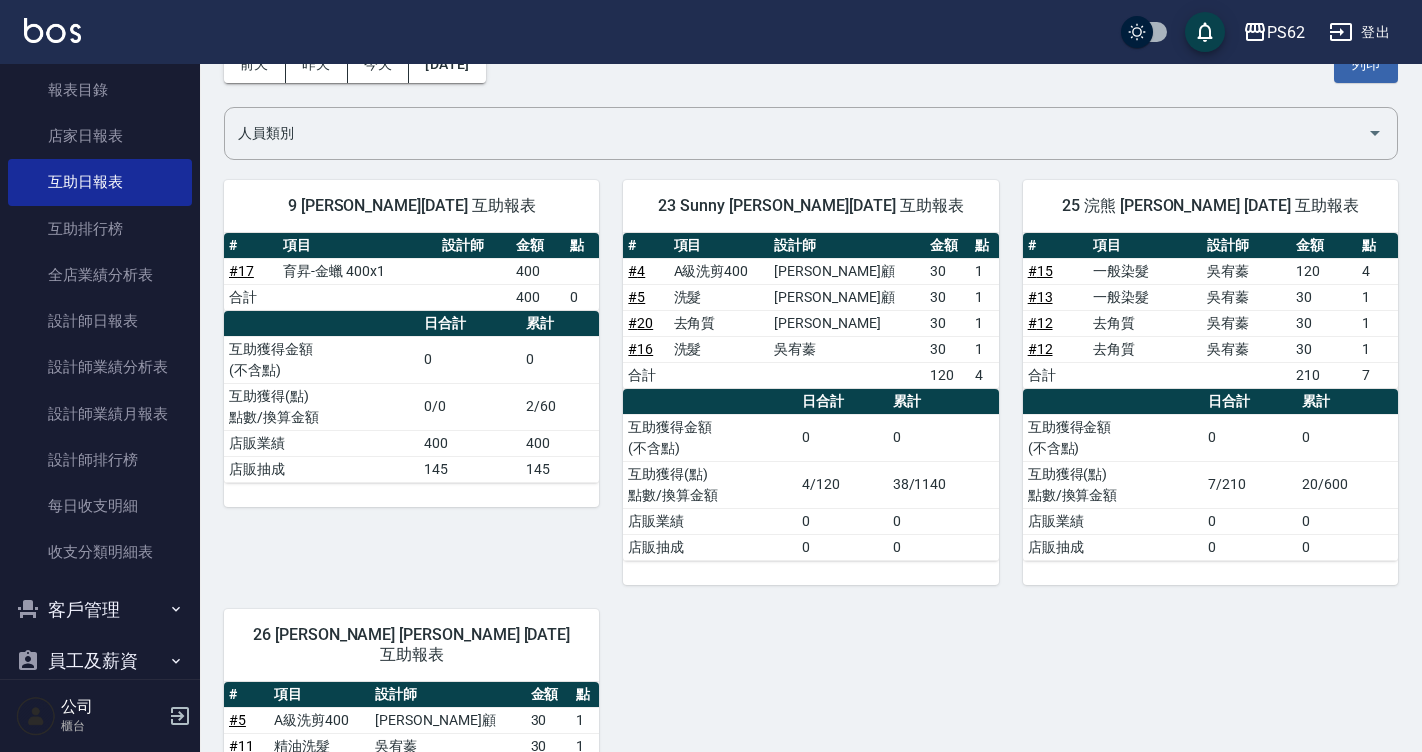 scroll, scrollTop: 100, scrollLeft: 0, axis: vertical 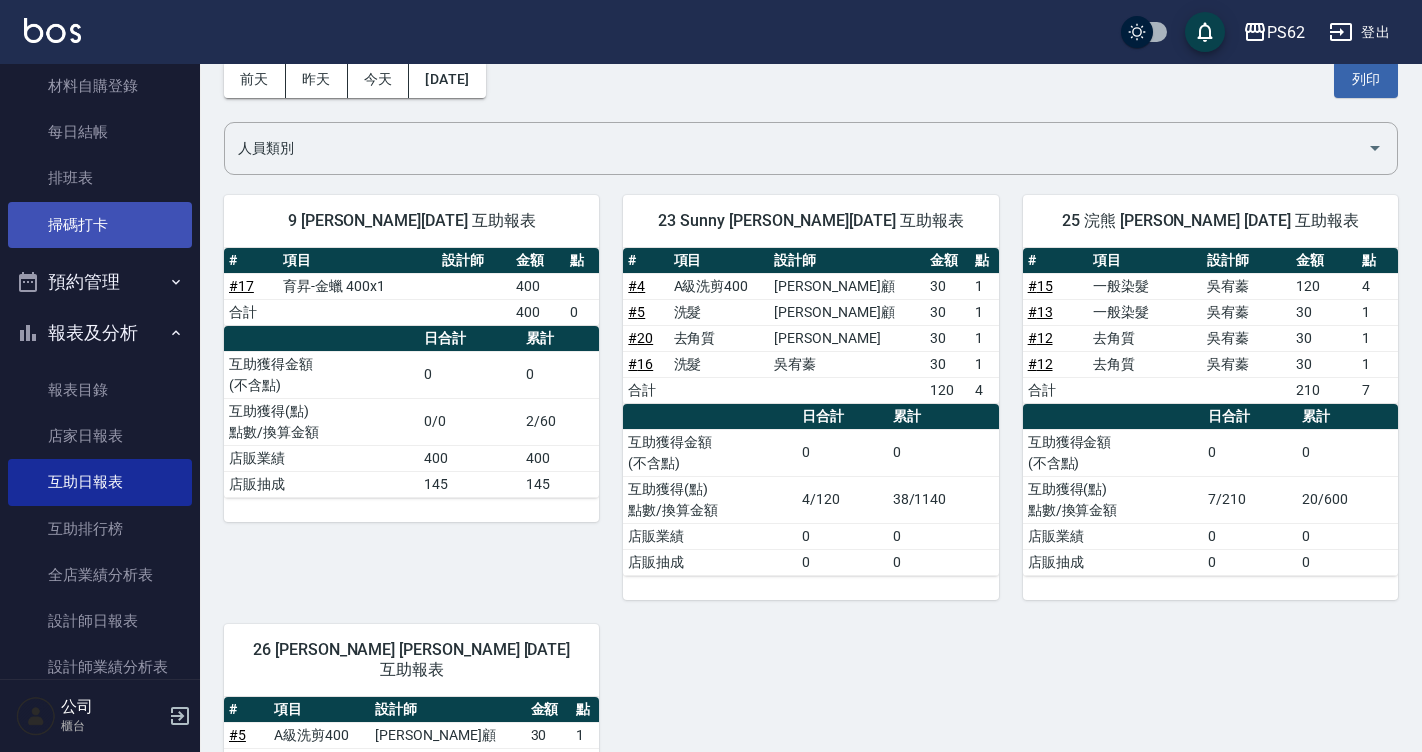 click on "掃碼打卡" at bounding box center [100, 225] 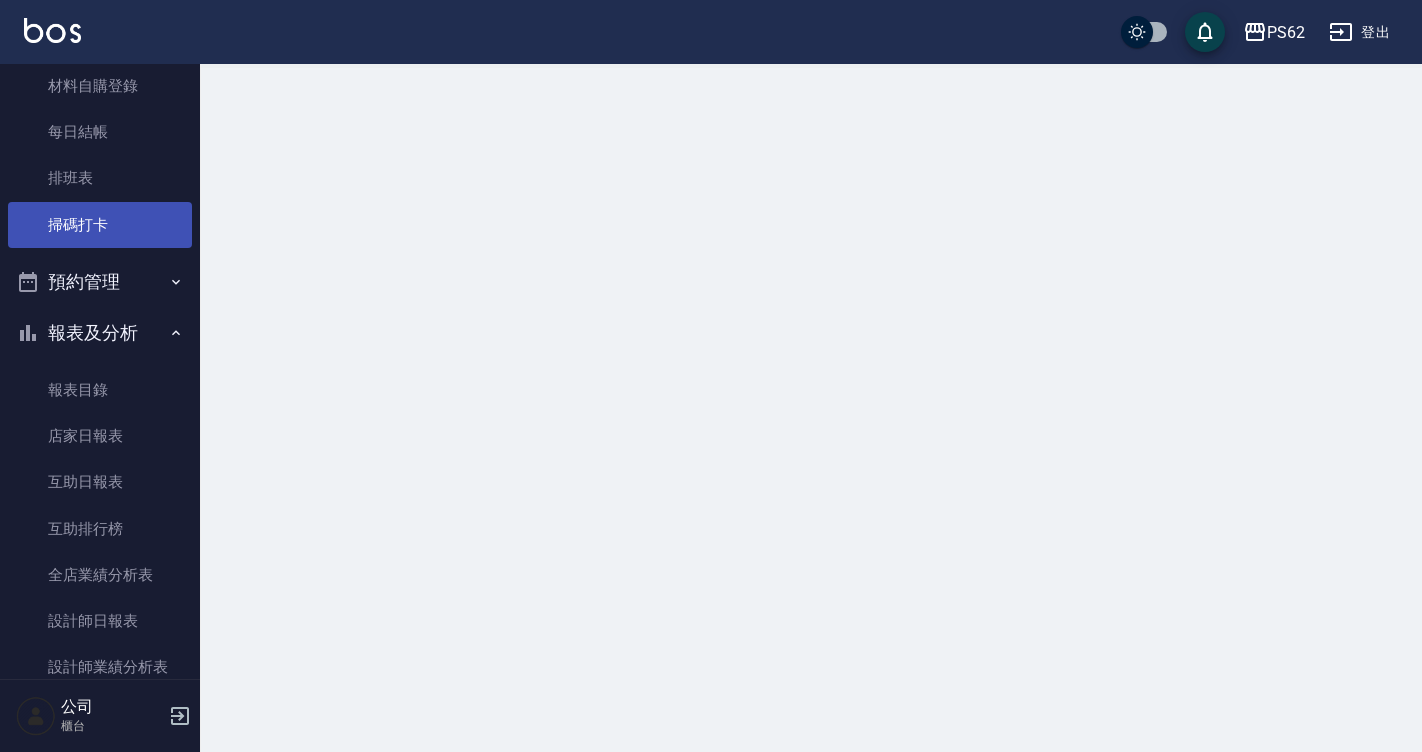 scroll, scrollTop: 0, scrollLeft: 0, axis: both 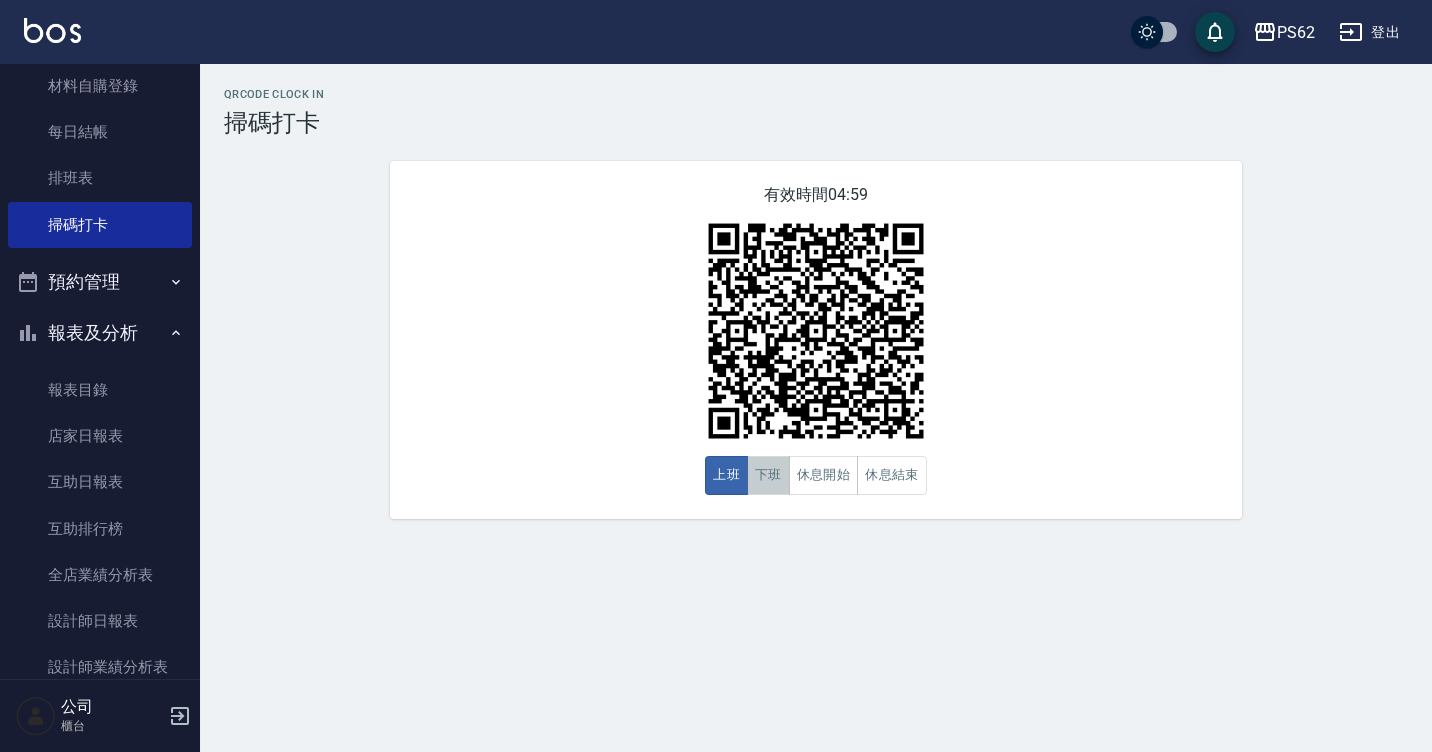 click on "下班" at bounding box center [768, 475] 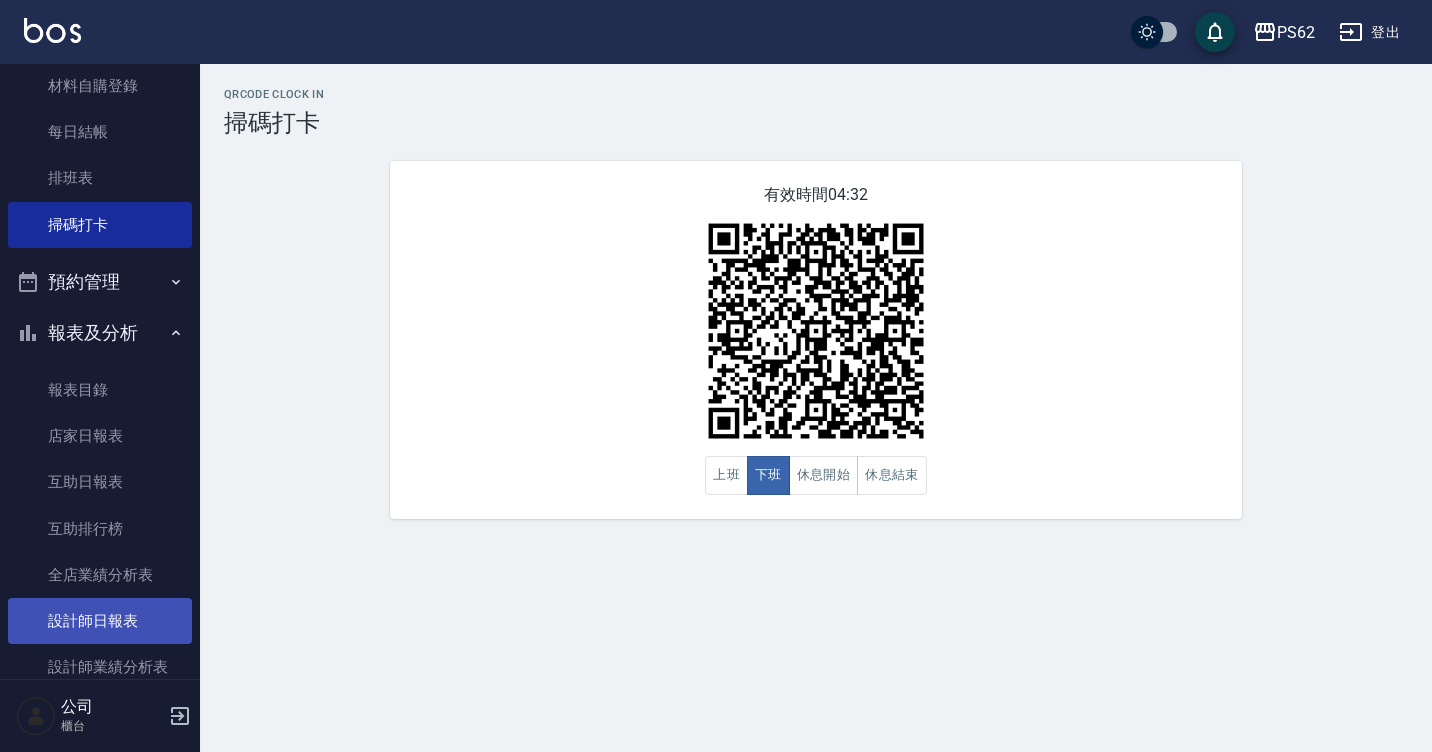 click on "設計師日報表" at bounding box center [100, 621] 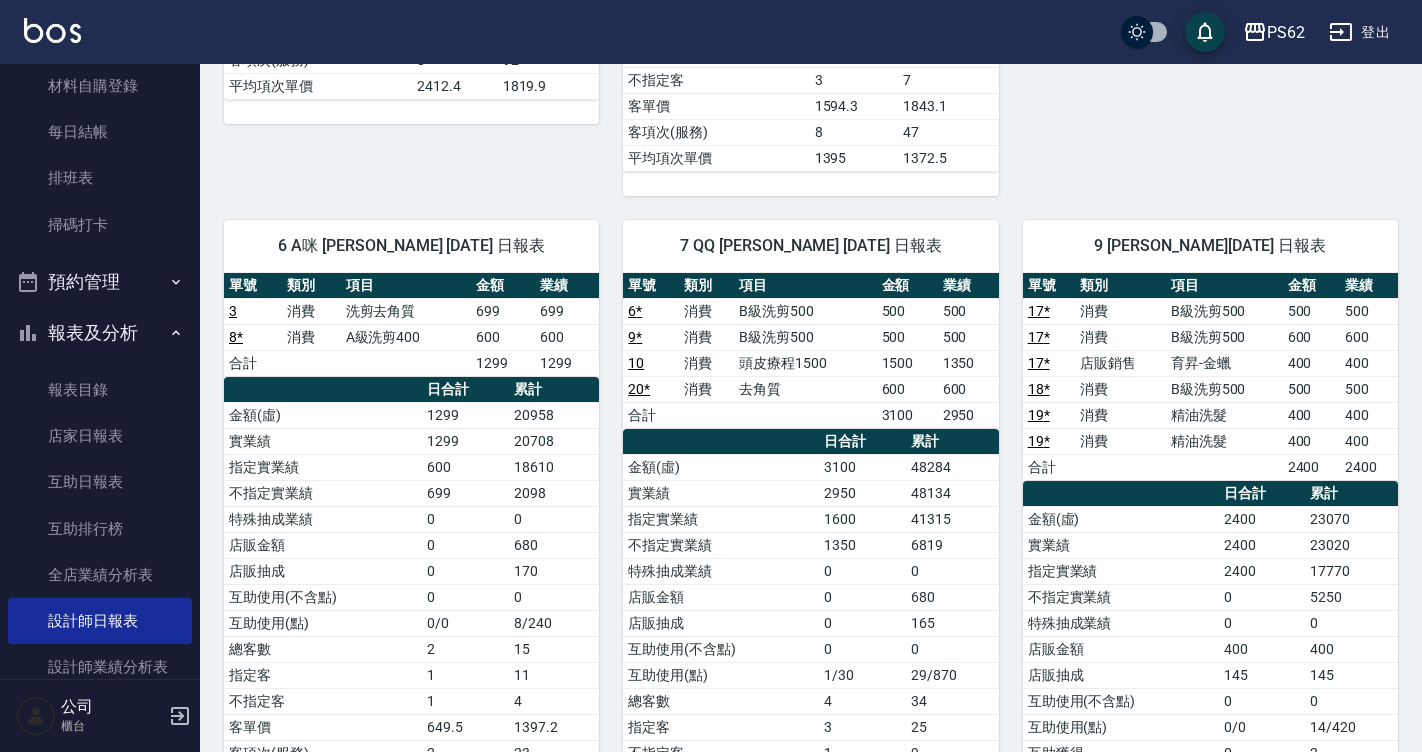 scroll, scrollTop: 800, scrollLeft: 0, axis: vertical 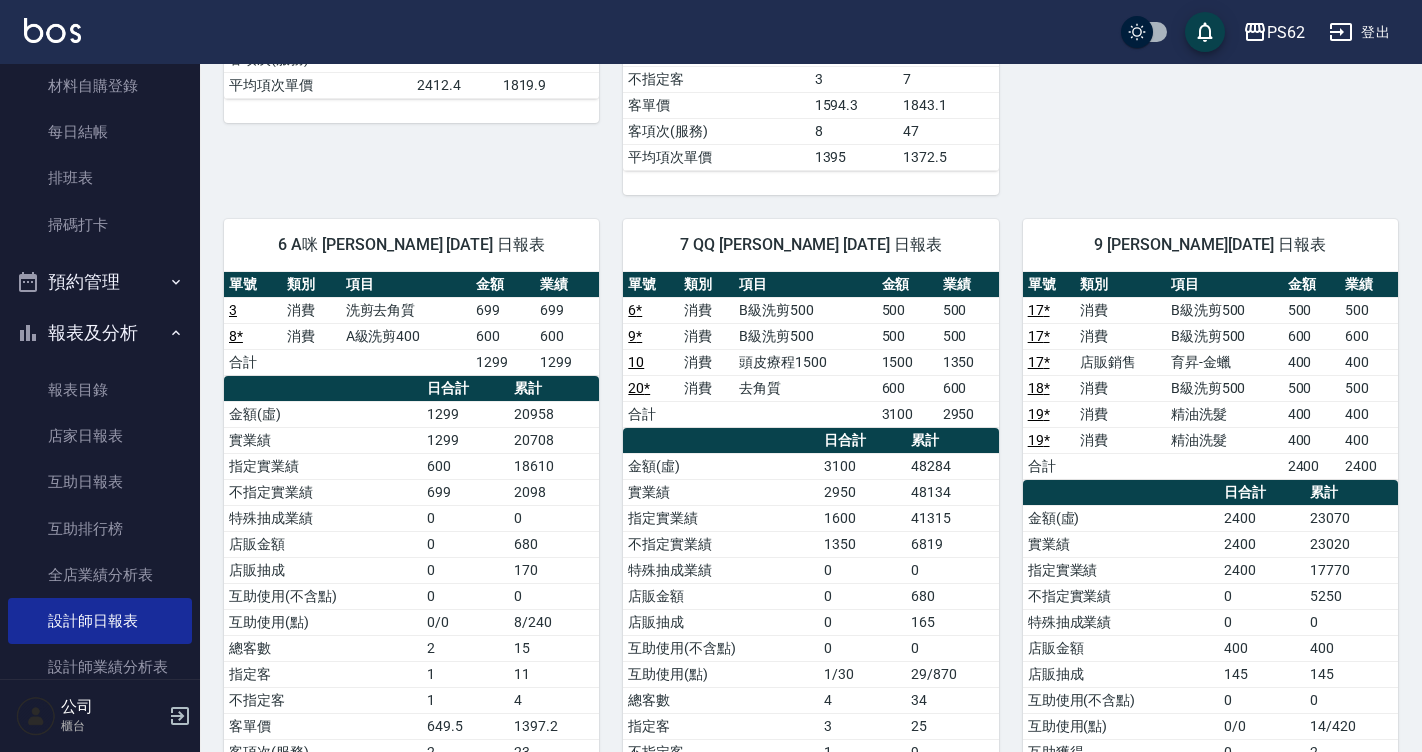 click at bounding box center (805, 414) 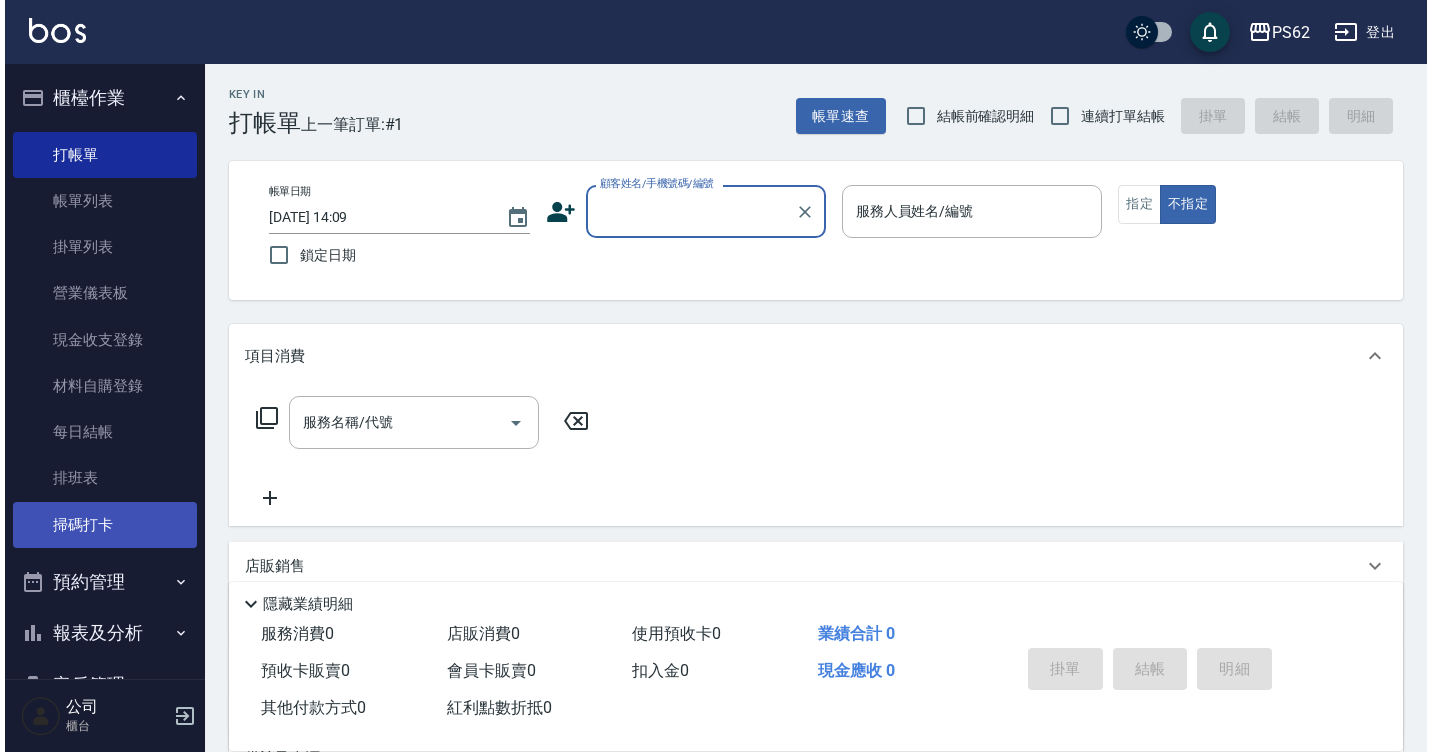 scroll, scrollTop: 0, scrollLeft: 0, axis: both 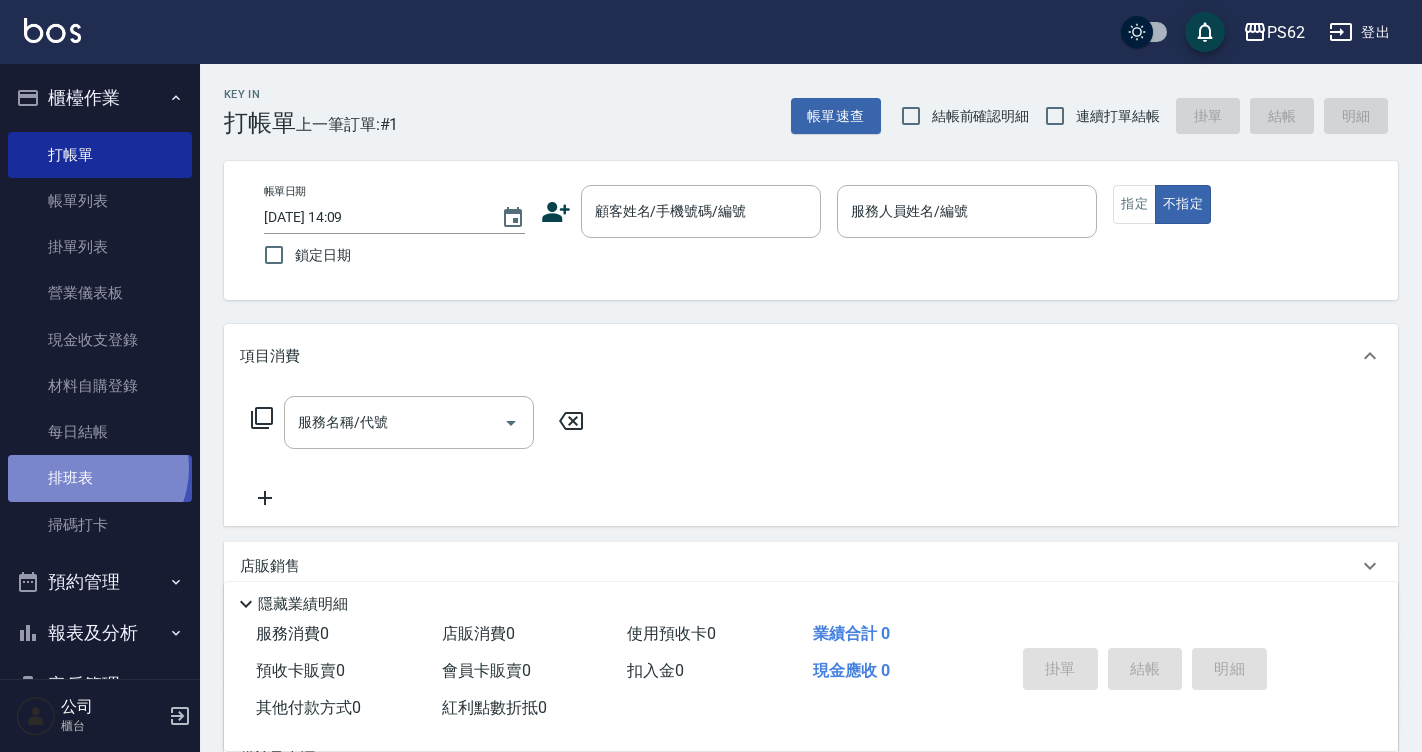 click on "排班表" at bounding box center (100, 478) 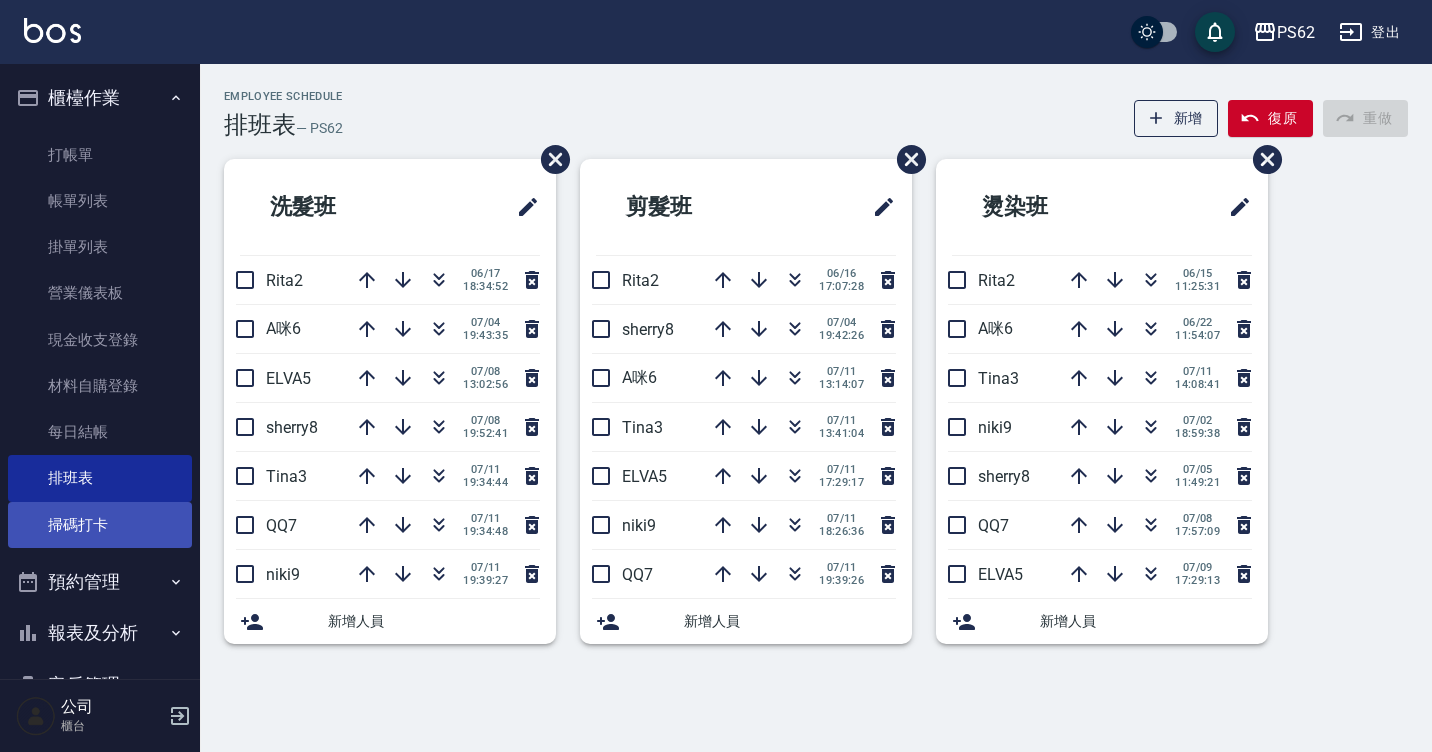scroll, scrollTop: 0, scrollLeft: 0, axis: both 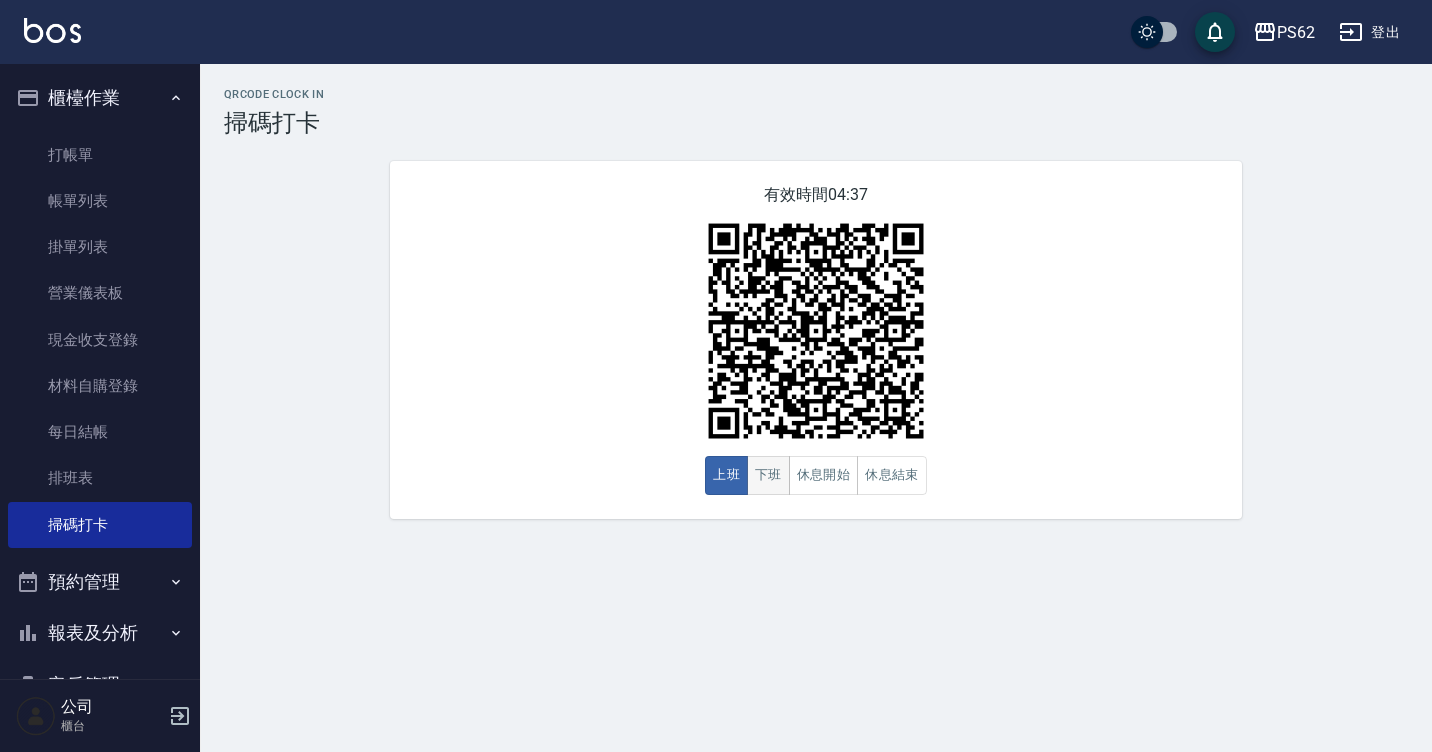 click on "下班" at bounding box center [768, 475] 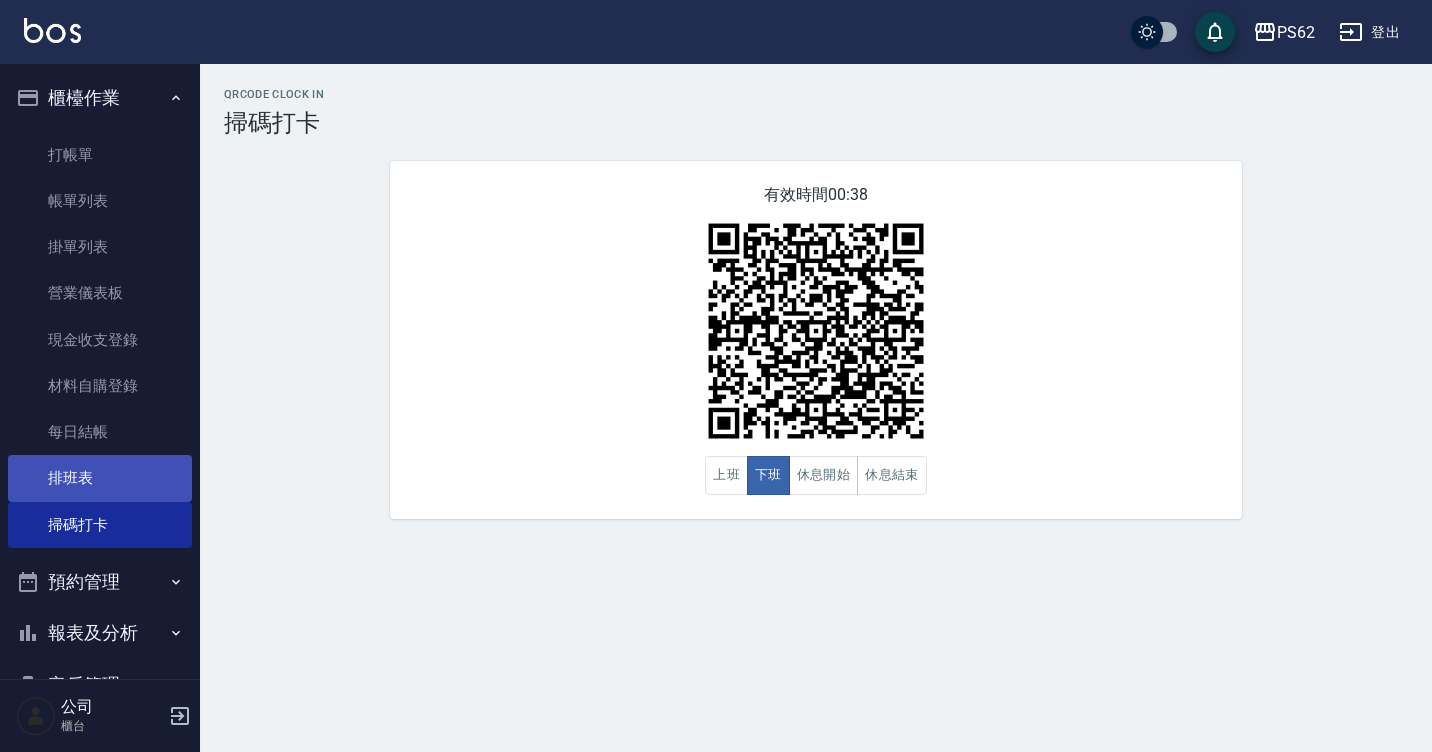 click on "排班表" at bounding box center [100, 478] 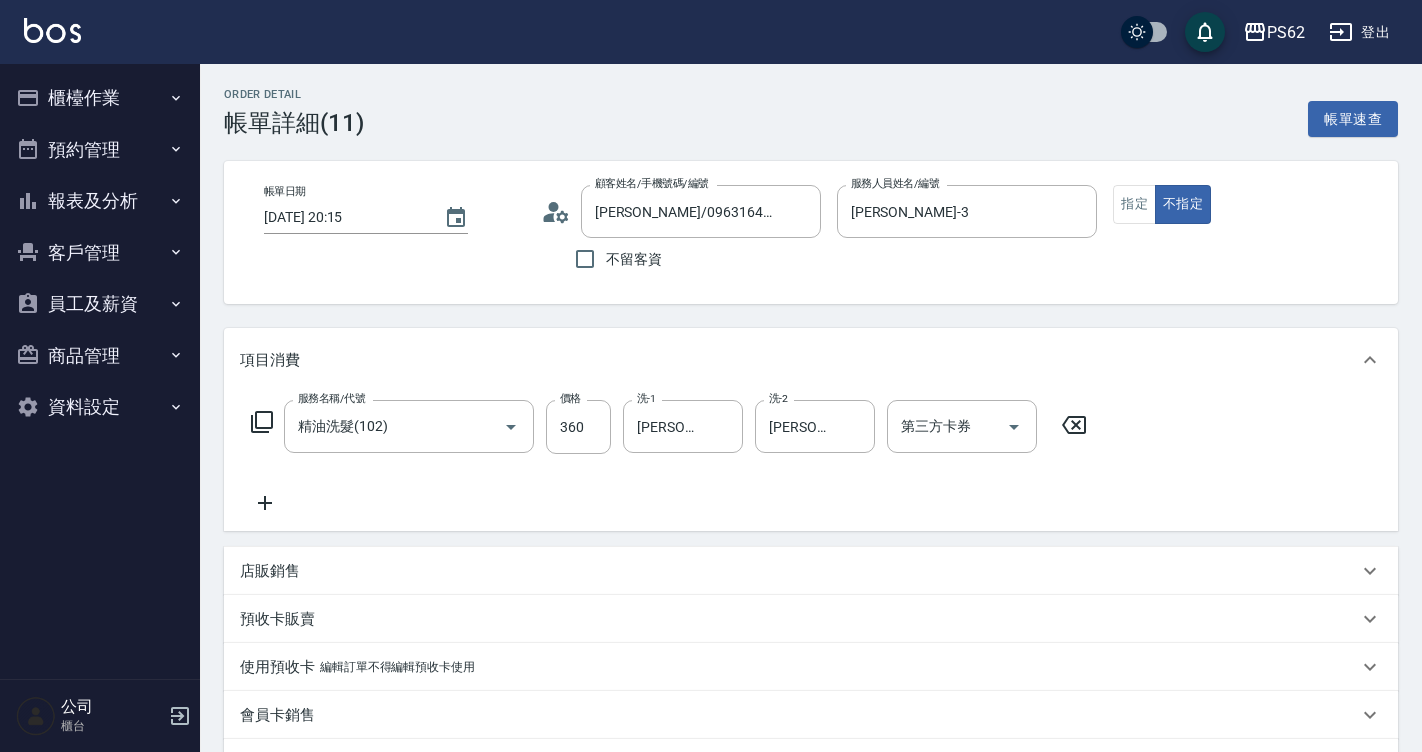 scroll, scrollTop: 0, scrollLeft: 0, axis: both 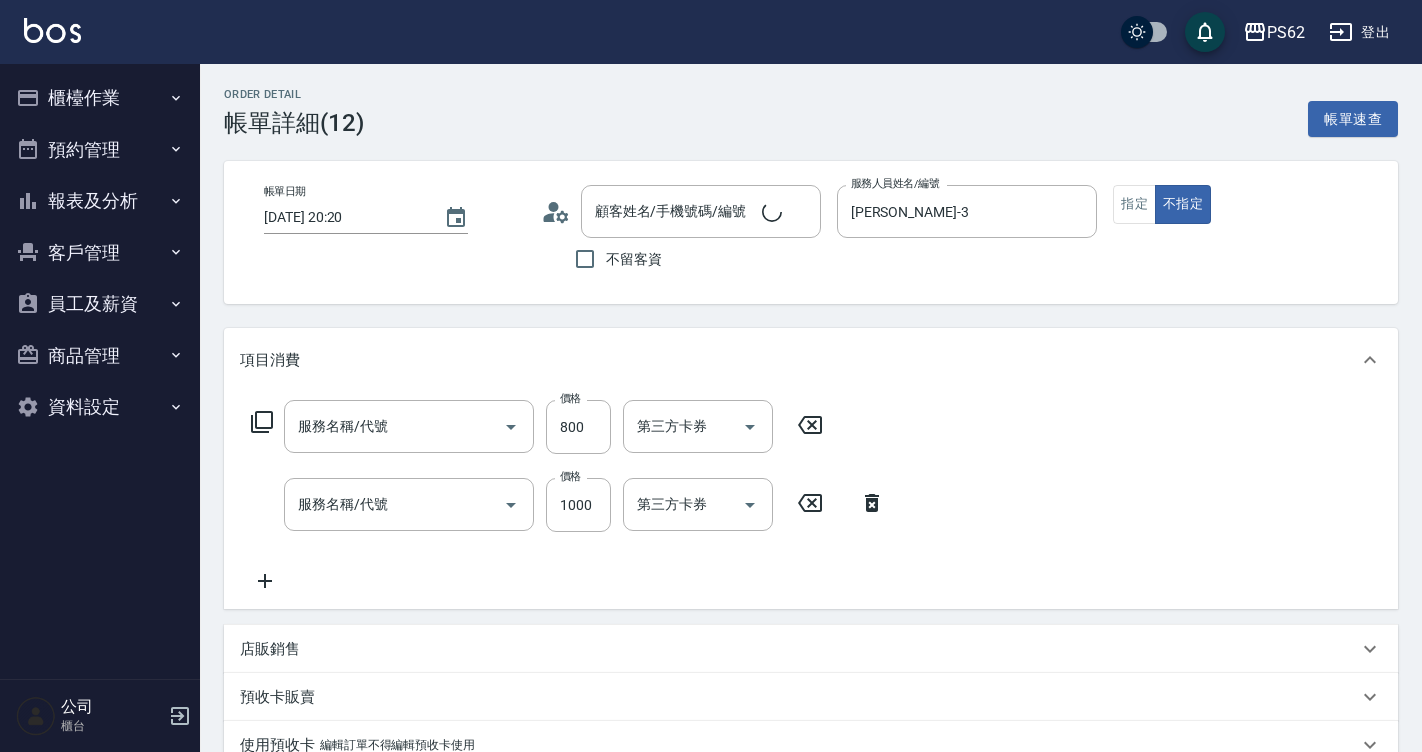 type on "去角質(555)" 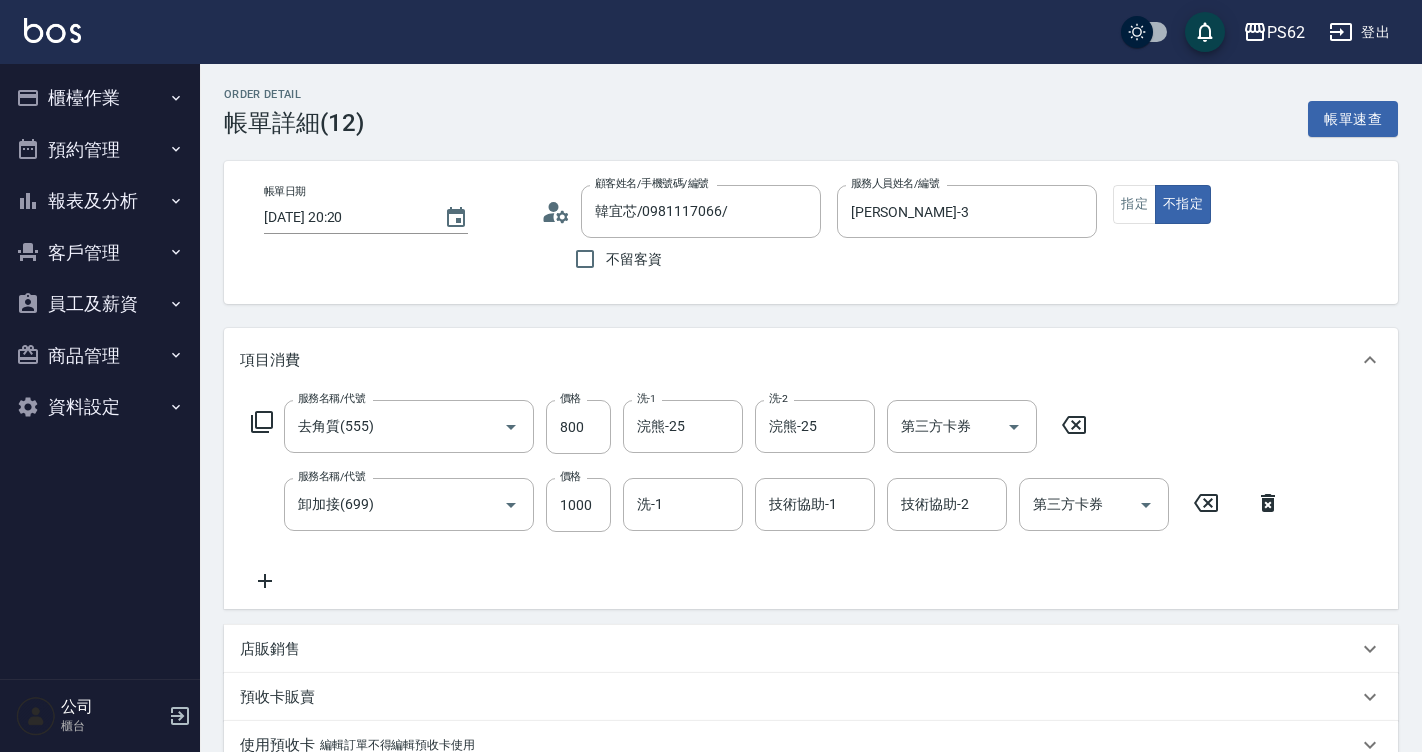type on "韓宜芯/0981117066/" 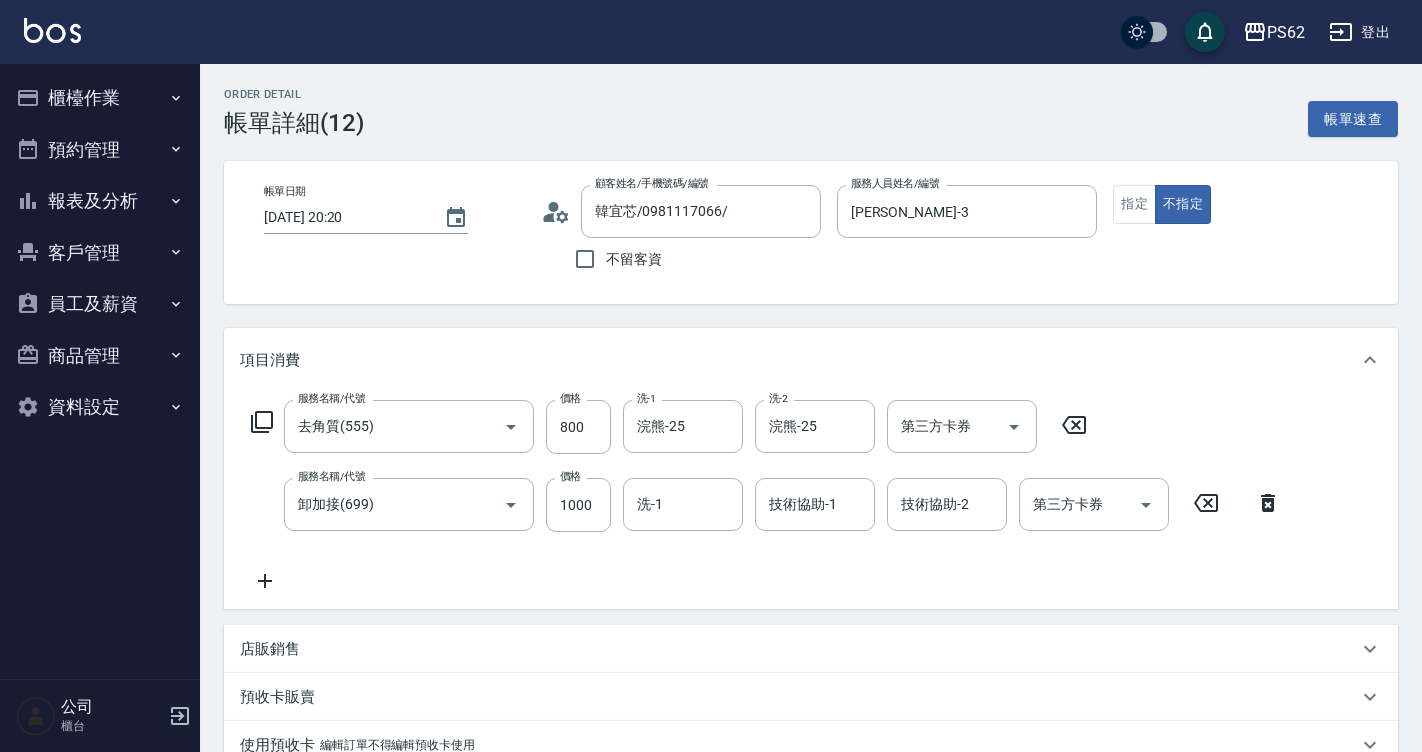 scroll, scrollTop: 0, scrollLeft: 0, axis: both 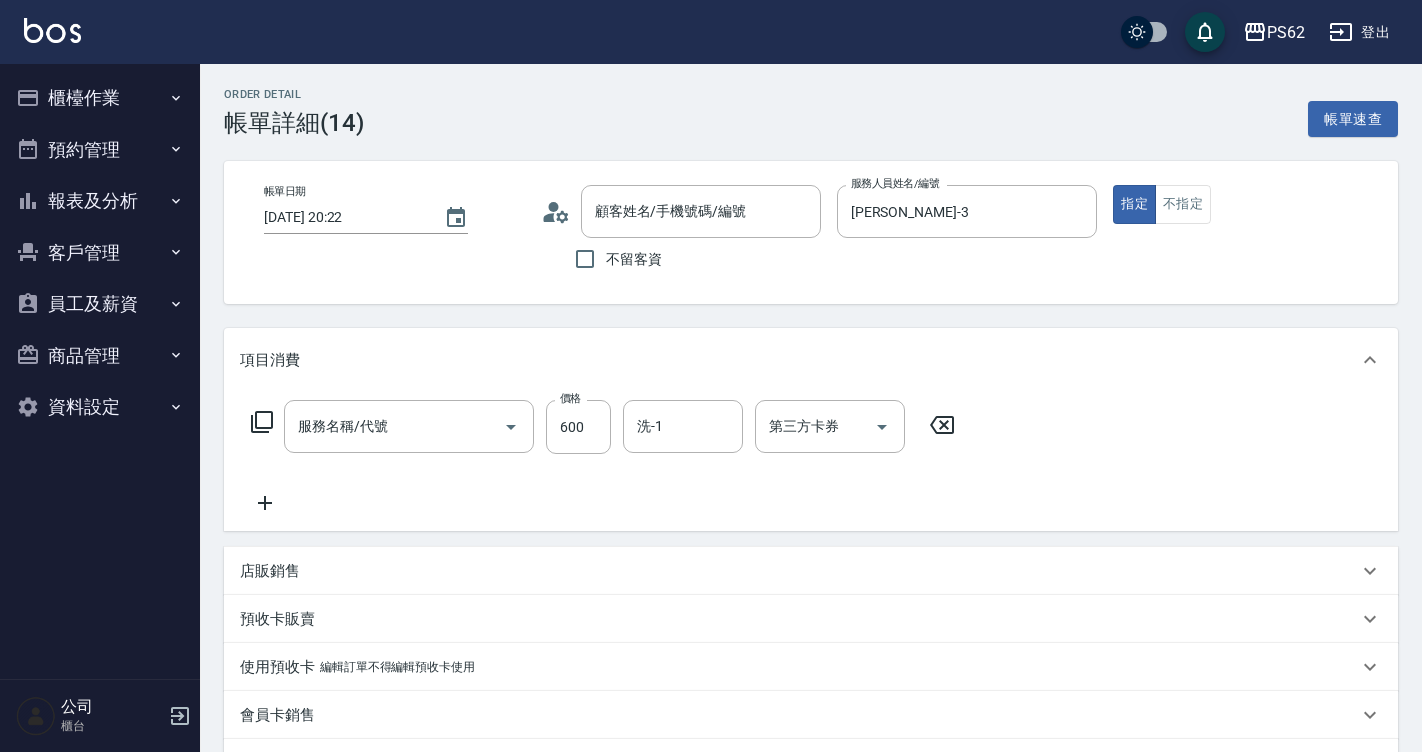 type on "[DATE] 20:22" 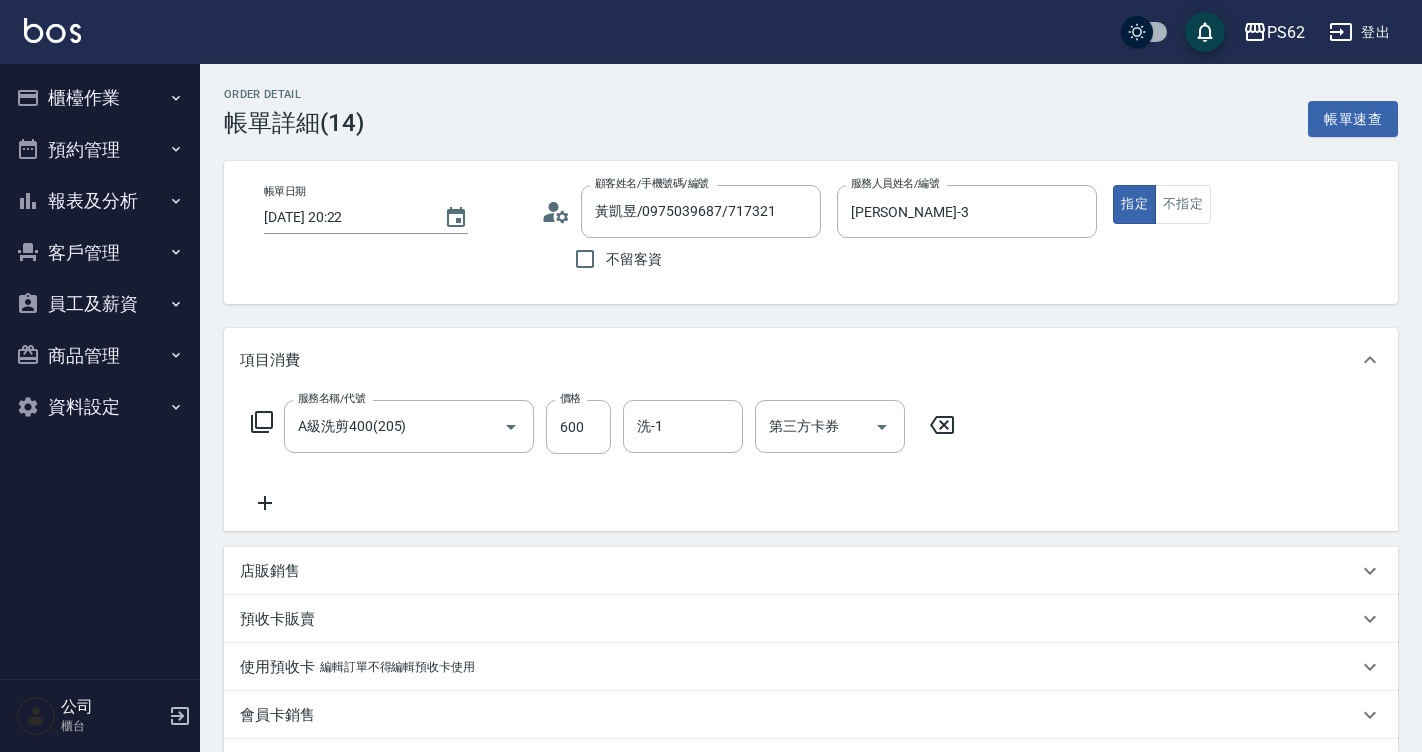 type on "黃凱昱/0975039687/717321" 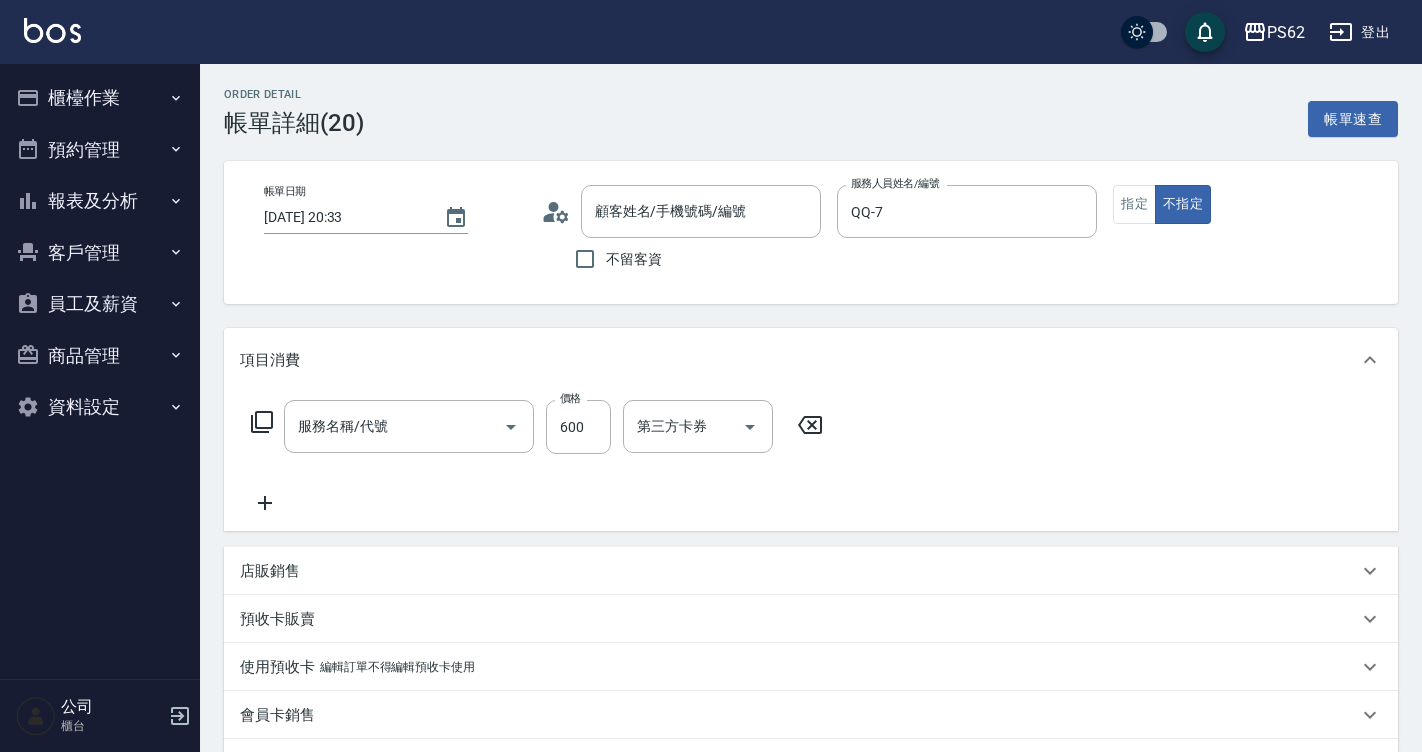 type on "/美女/030114" 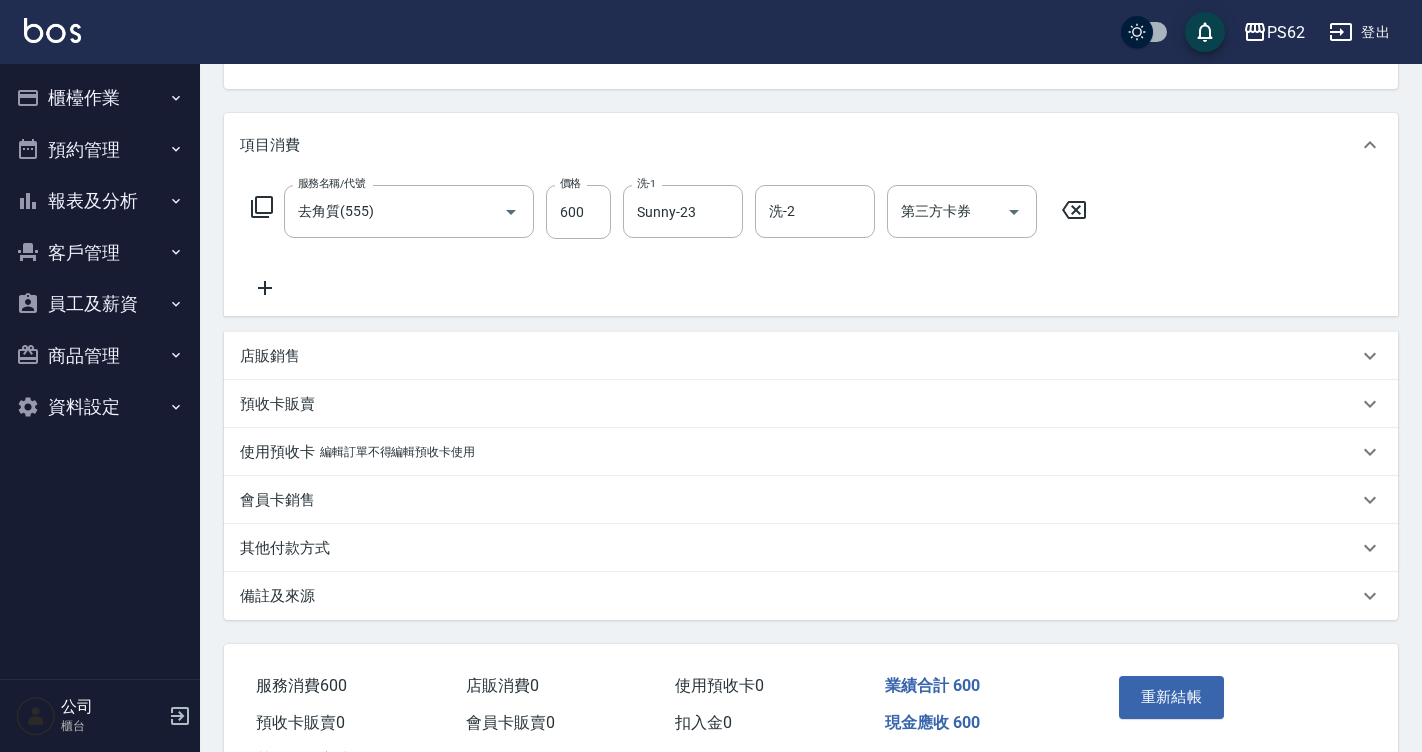 scroll, scrollTop: 299, scrollLeft: 0, axis: vertical 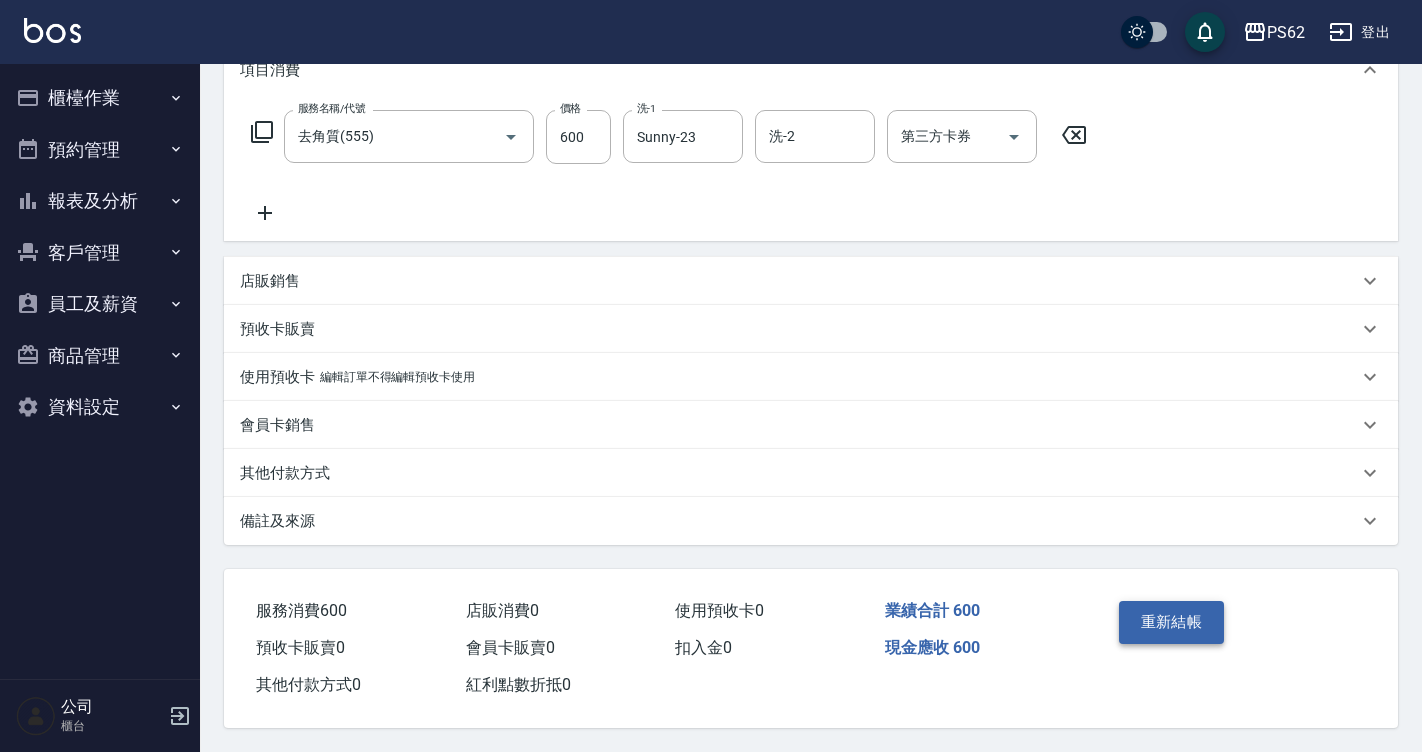 click on "重新結帳" at bounding box center (1172, 622) 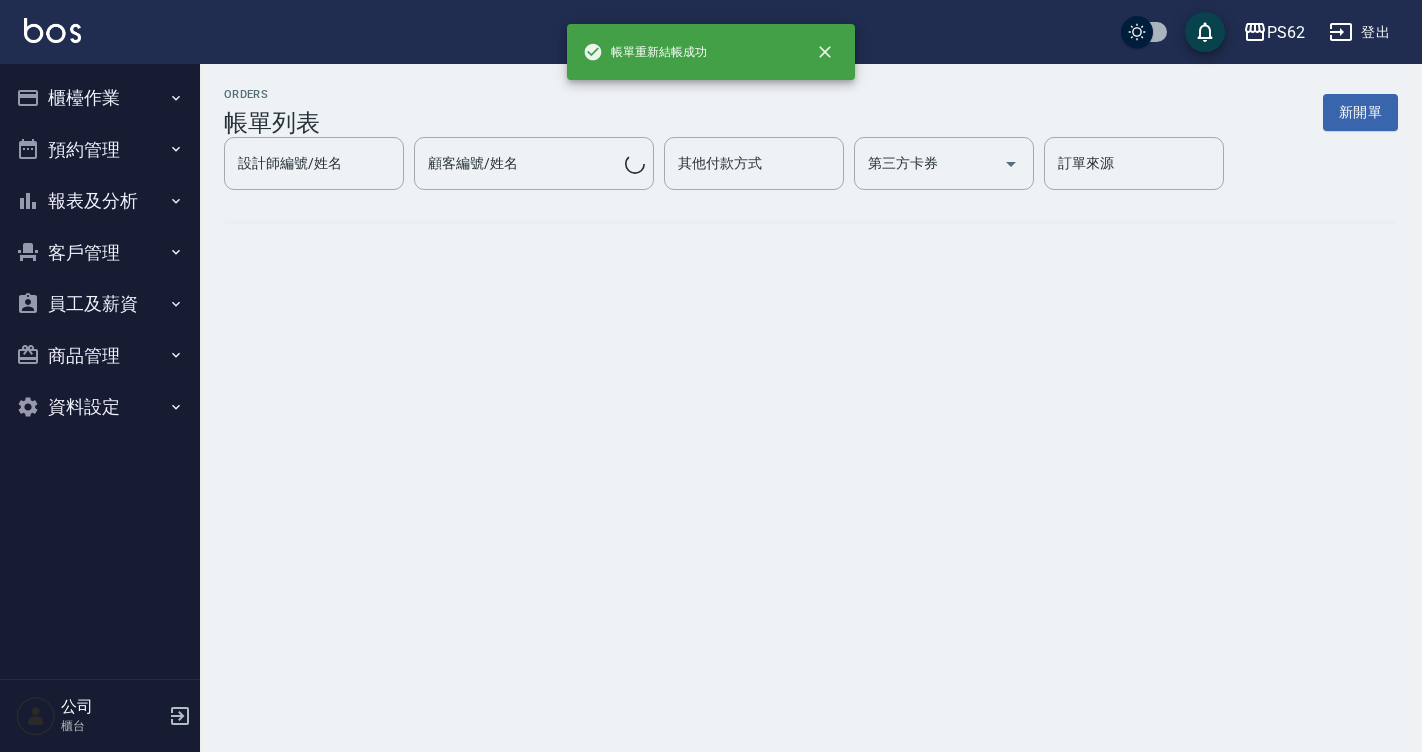 scroll, scrollTop: 0, scrollLeft: 0, axis: both 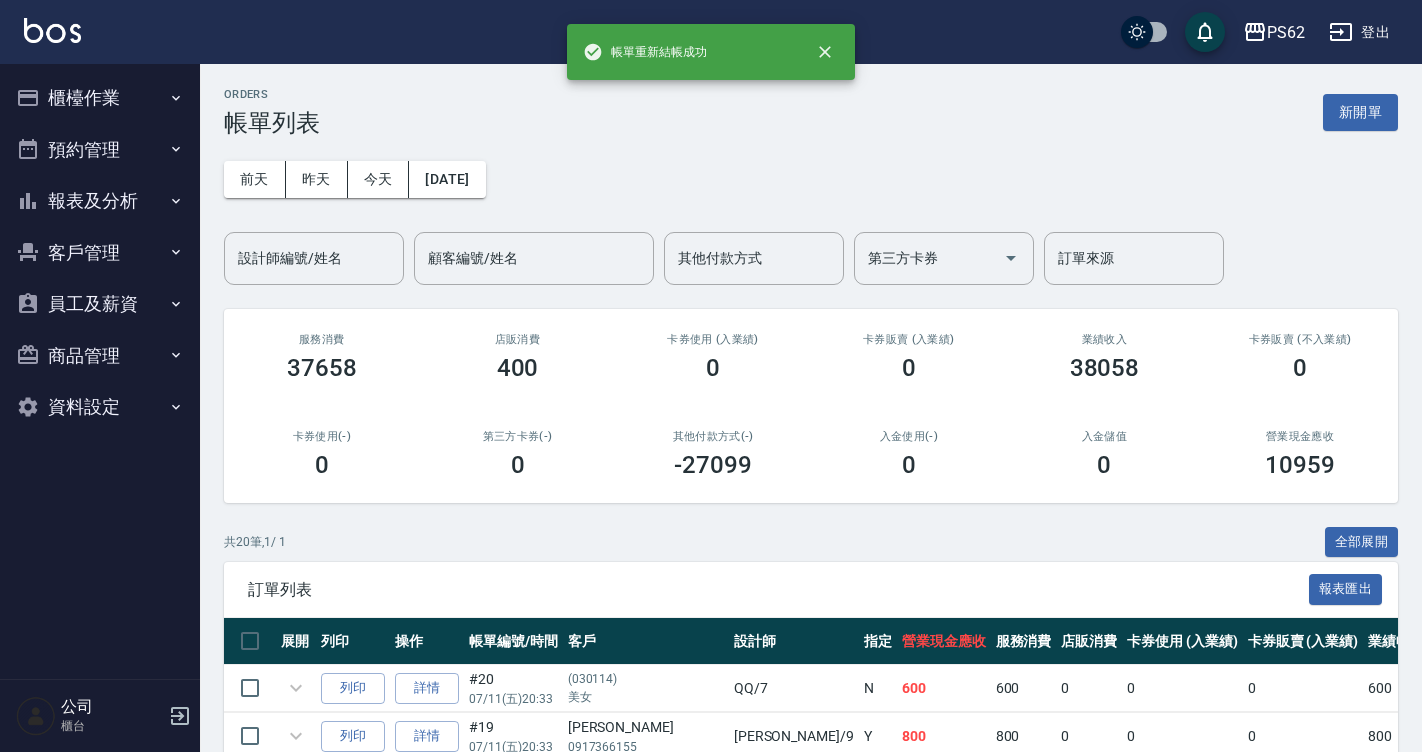 click on "報表及分析" at bounding box center (100, 201) 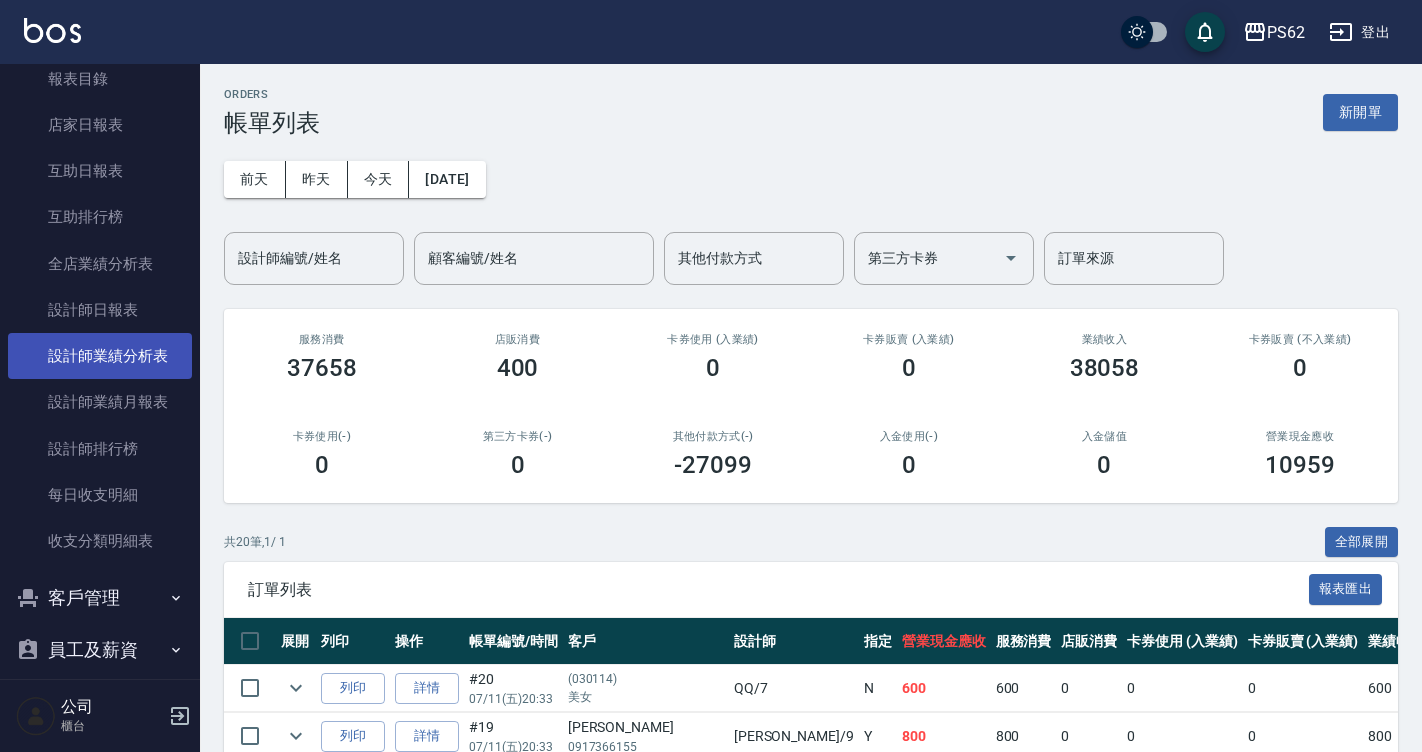 scroll, scrollTop: 200, scrollLeft: 0, axis: vertical 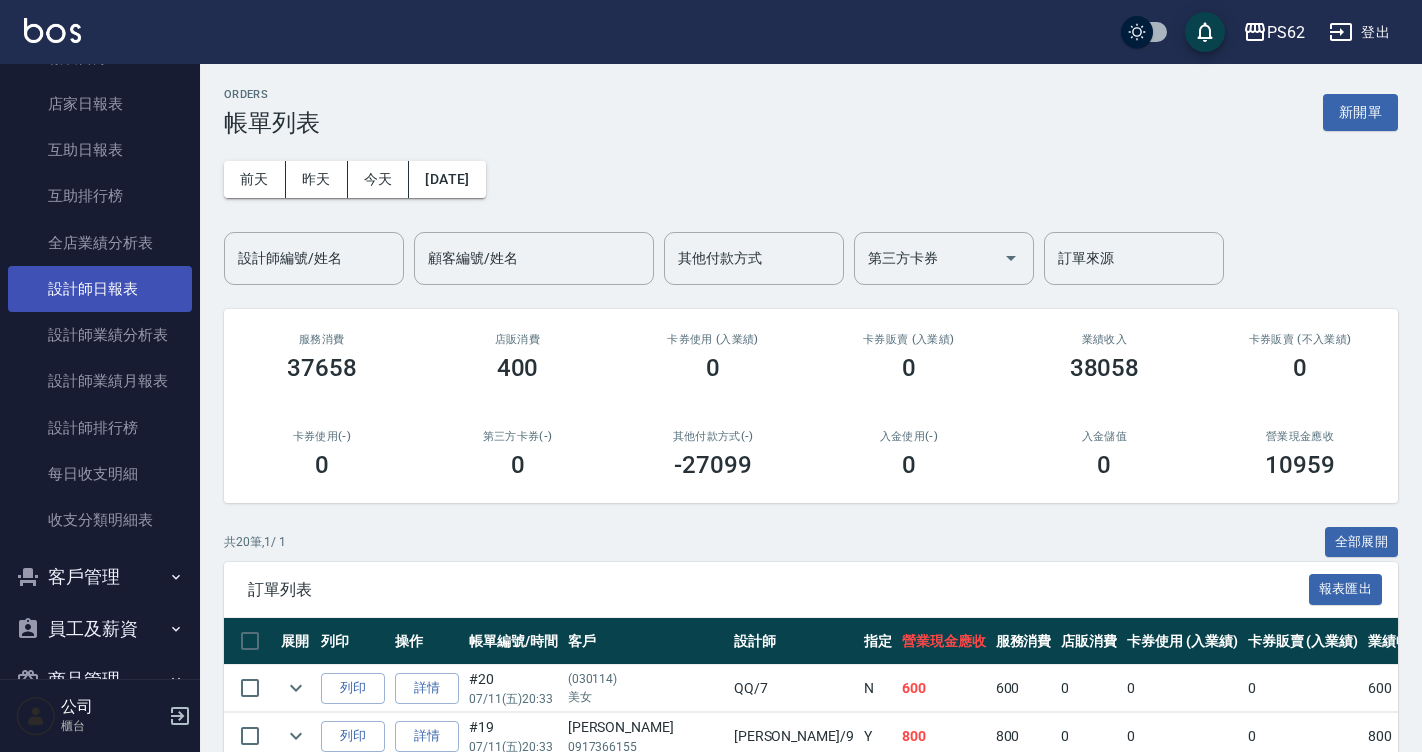 click on "設計師日報表" at bounding box center [100, 289] 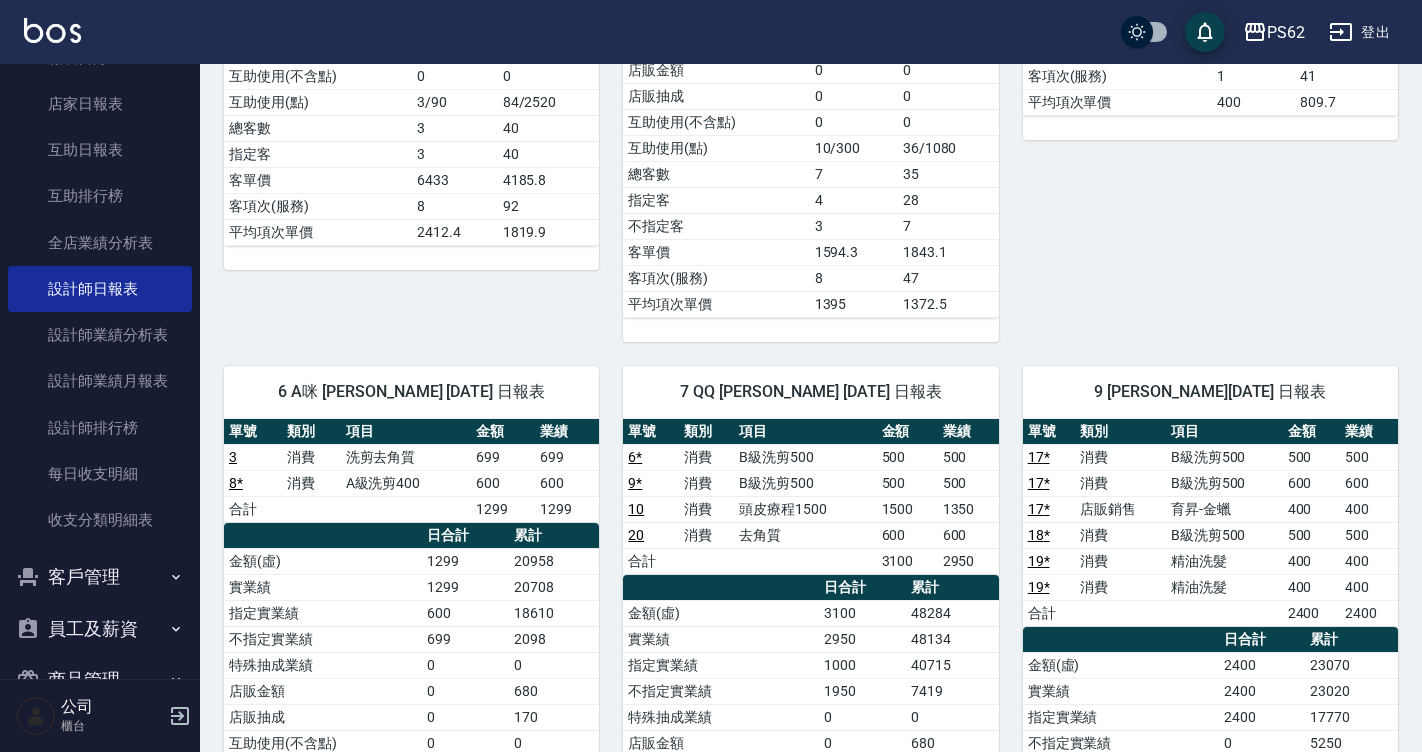 scroll, scrollTop: 700, scrollLeft: 0, axis: vertical 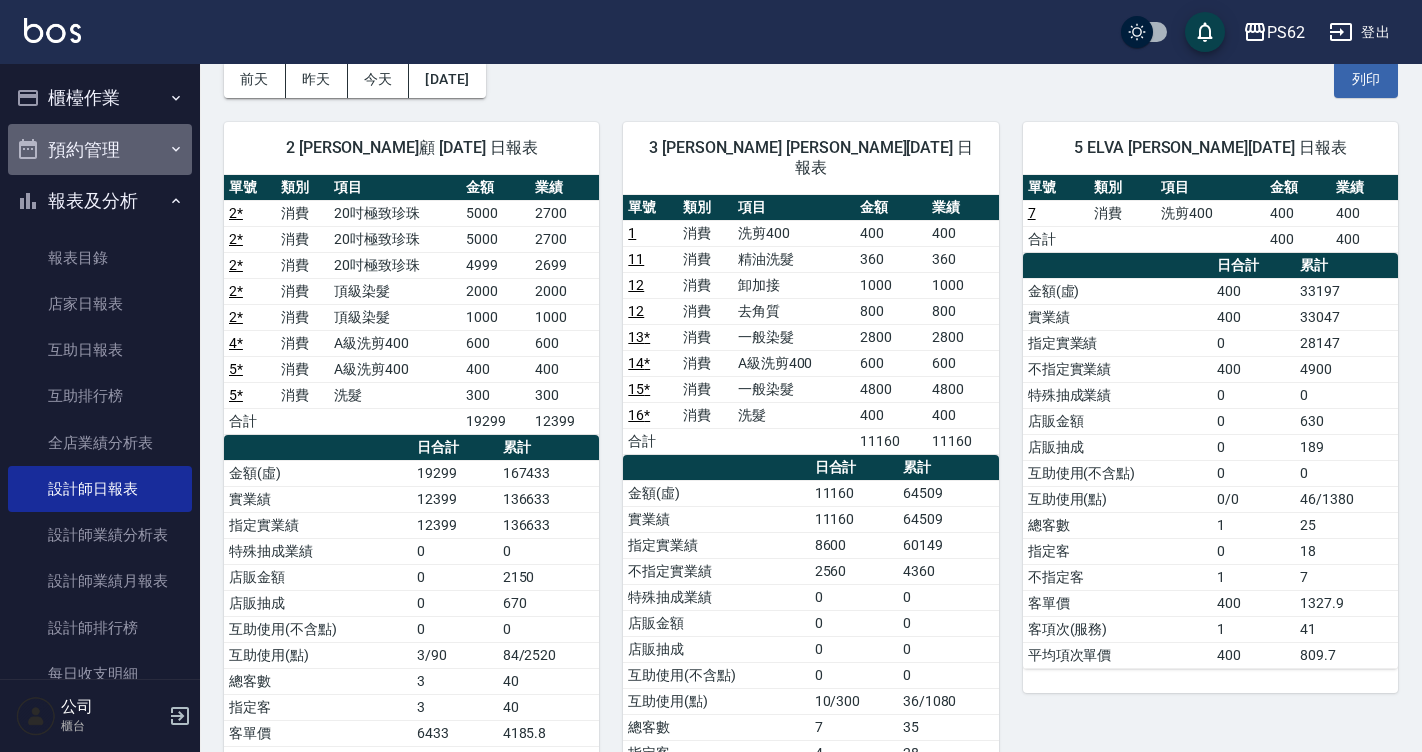 click on "預約管理" at bounding box center [100, 150] 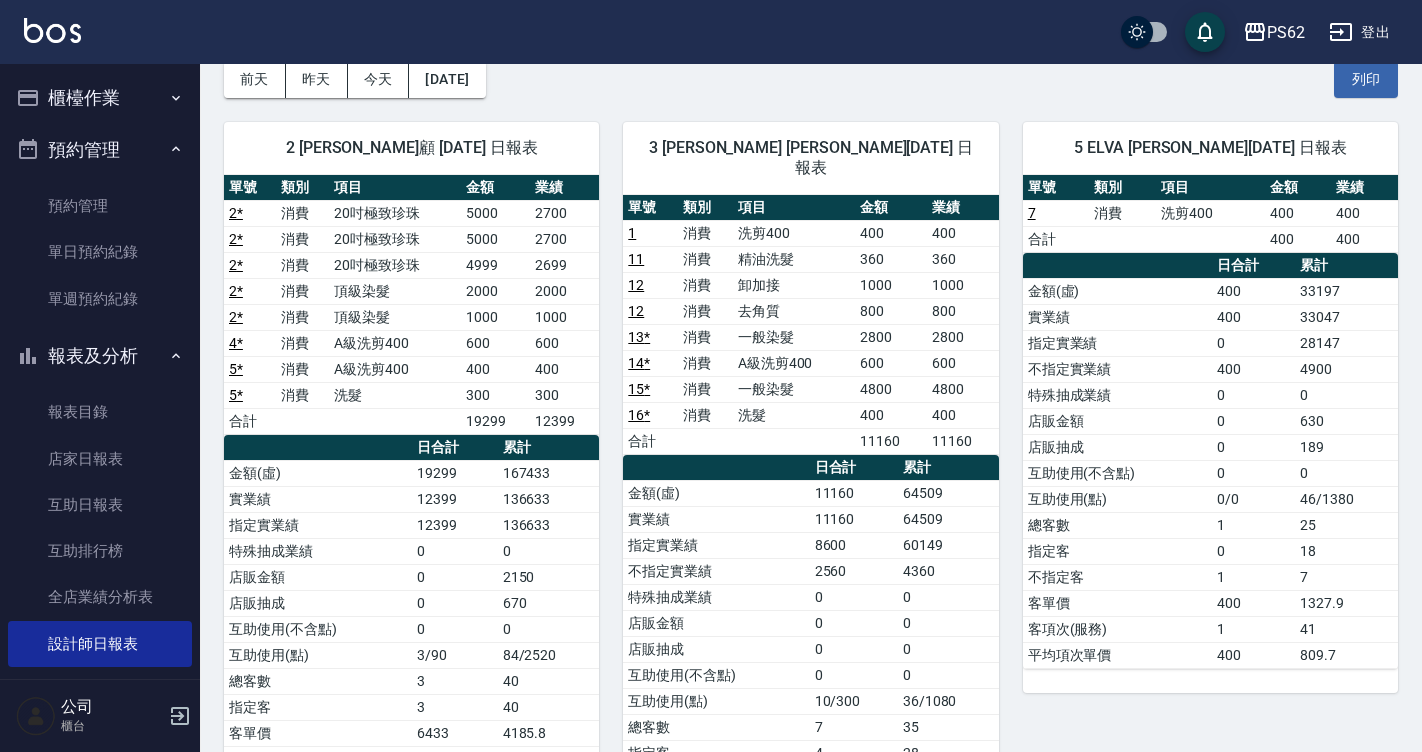 click on "櫃檯作業" at bounding box center [100, 98] 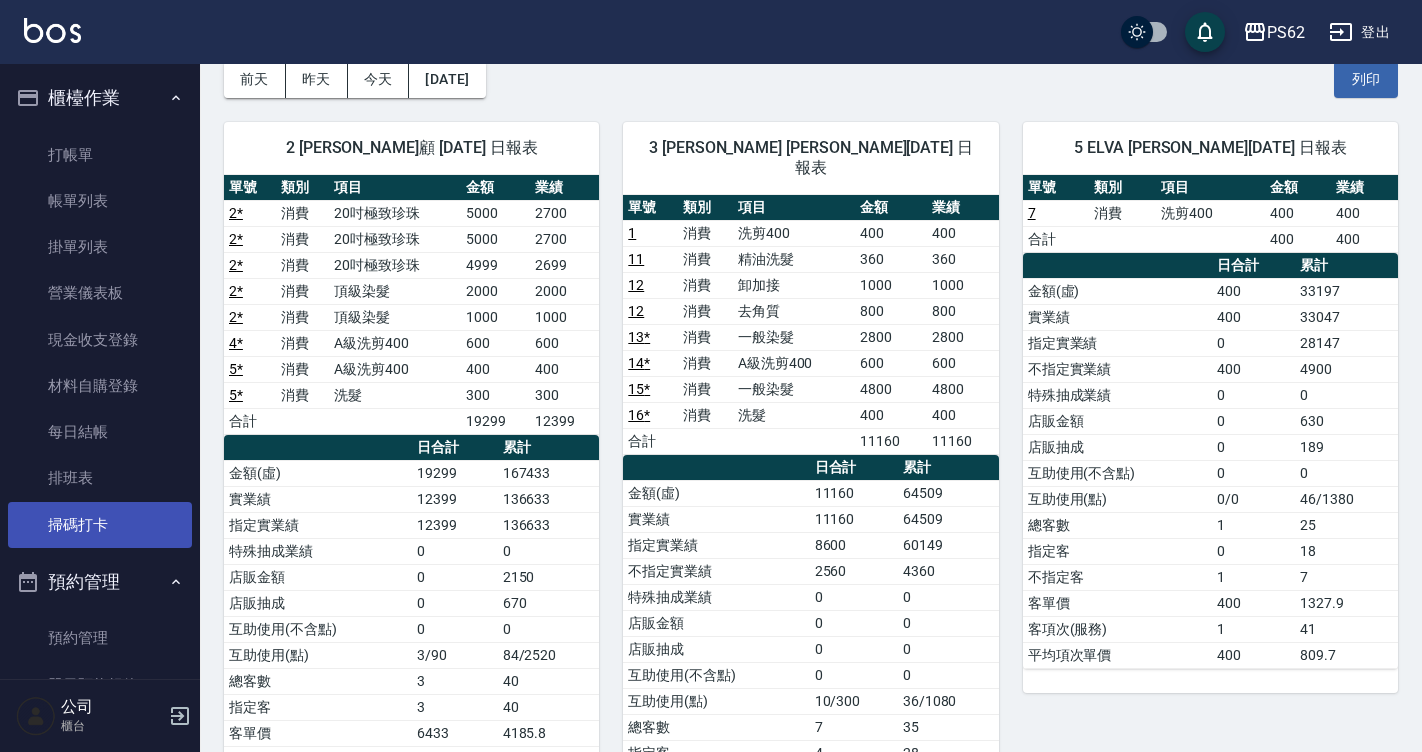 click on "掃碼打卡" at bounding box center (100, 525) 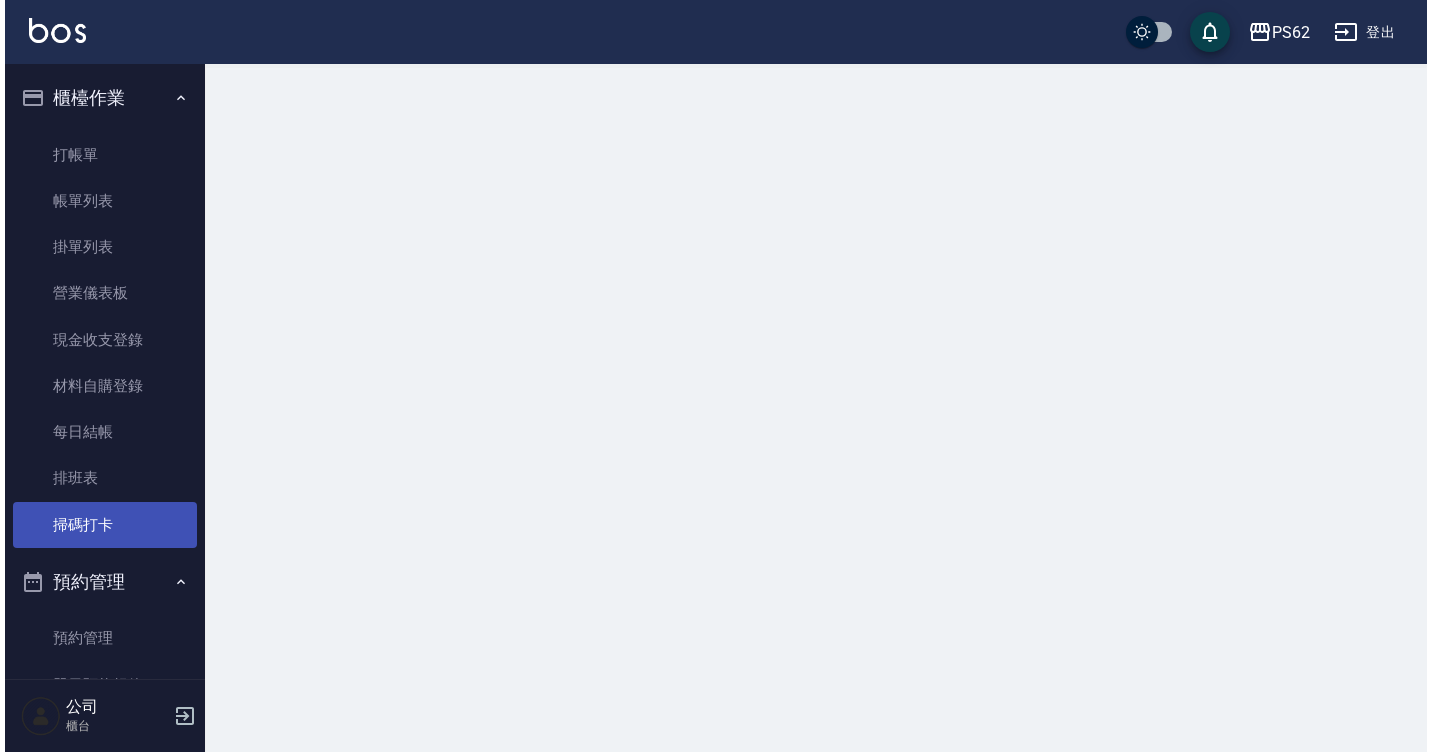 scroll, scrollTop: 0, scrollLeft: 0, axis: both 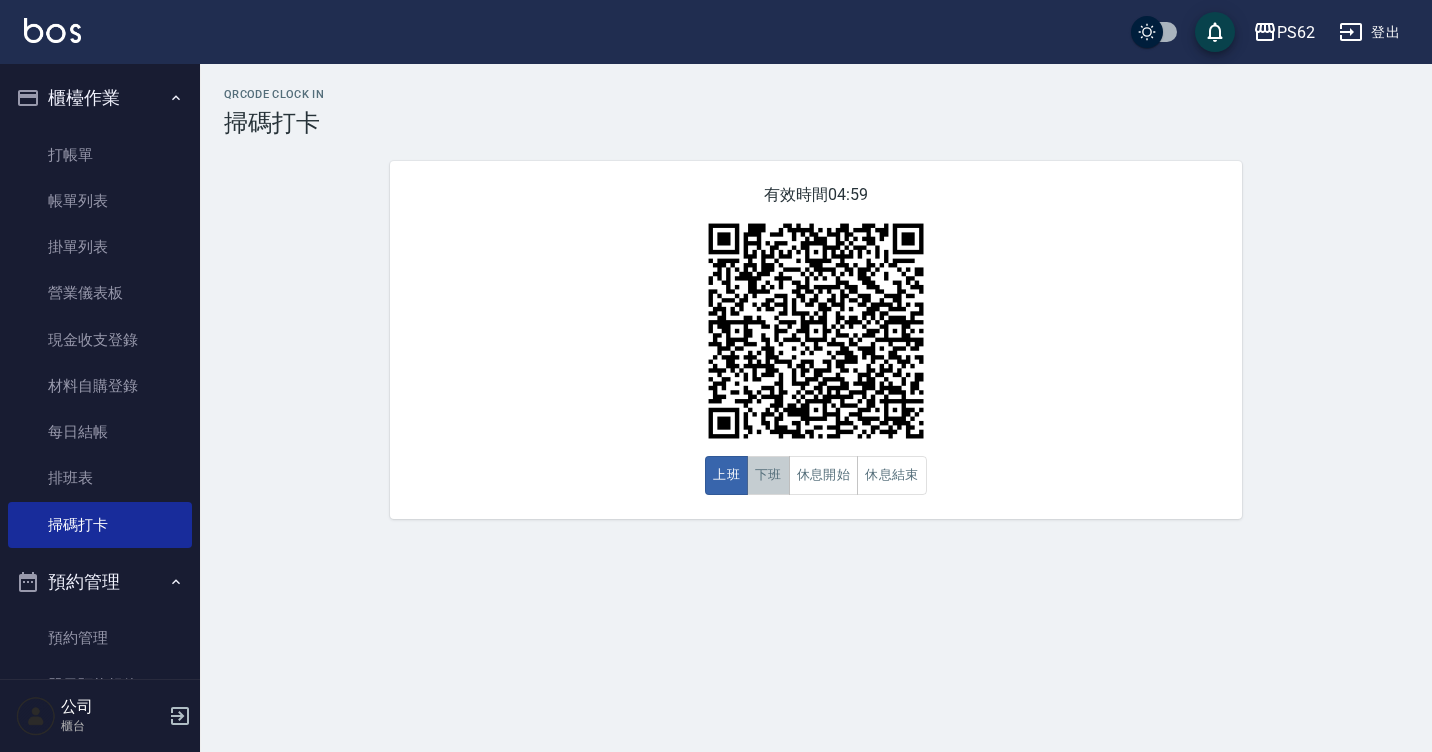 click on "下班" at bounding box center (768, 475) 